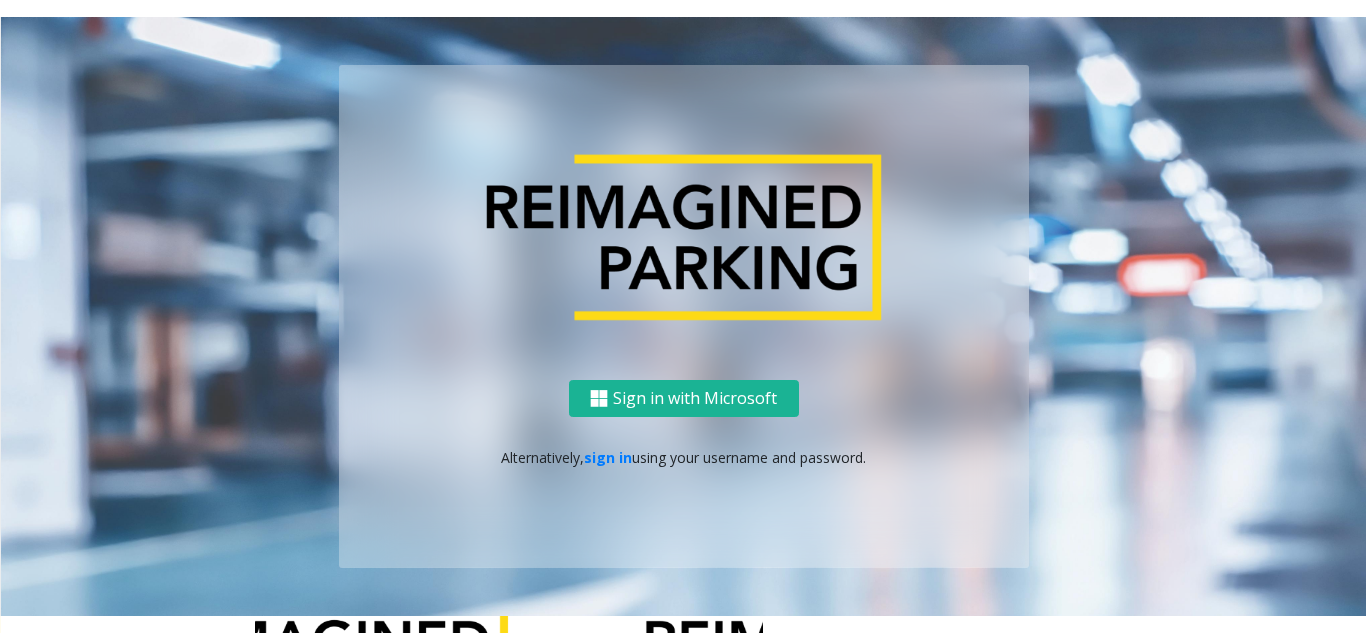 scroll, scrollTop: 0, scrollLeft: 0, axis: both 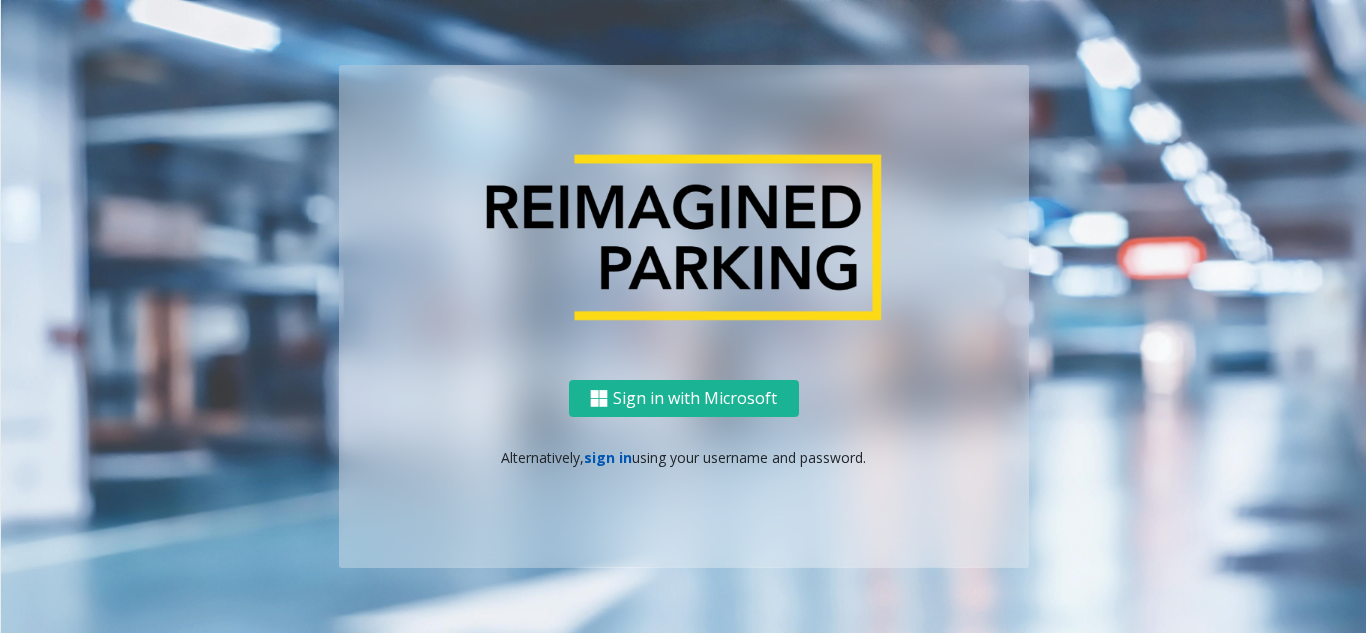 click on "sign in" 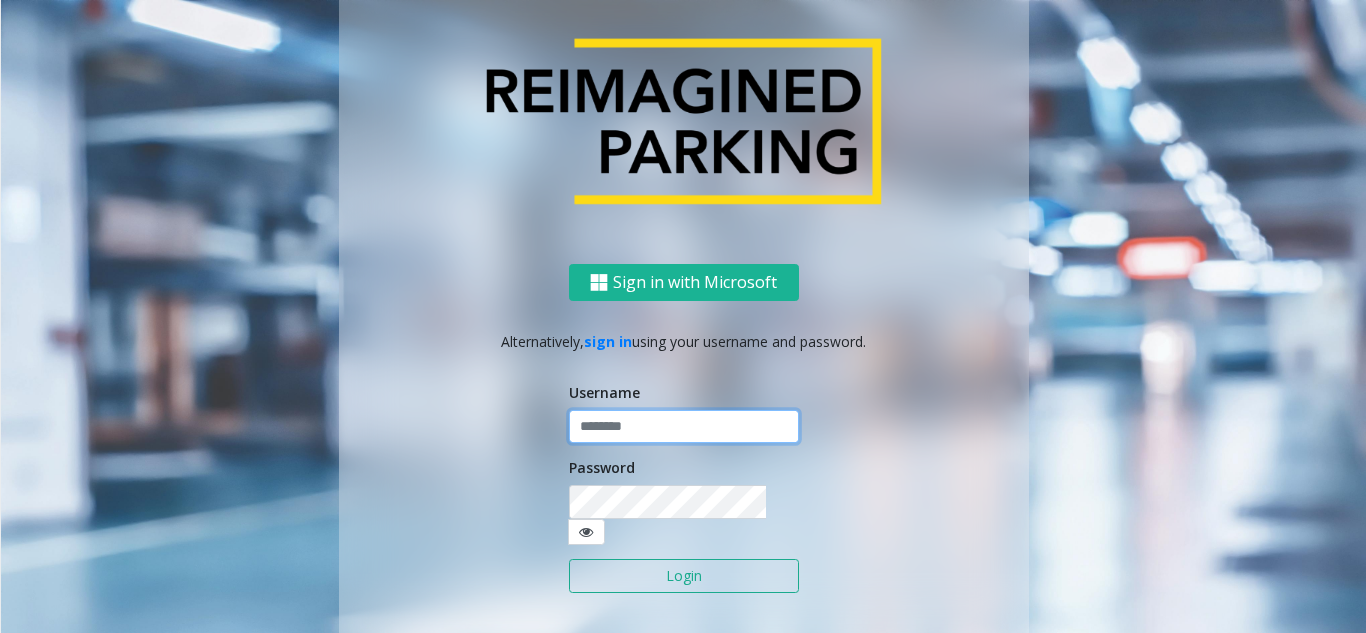 click 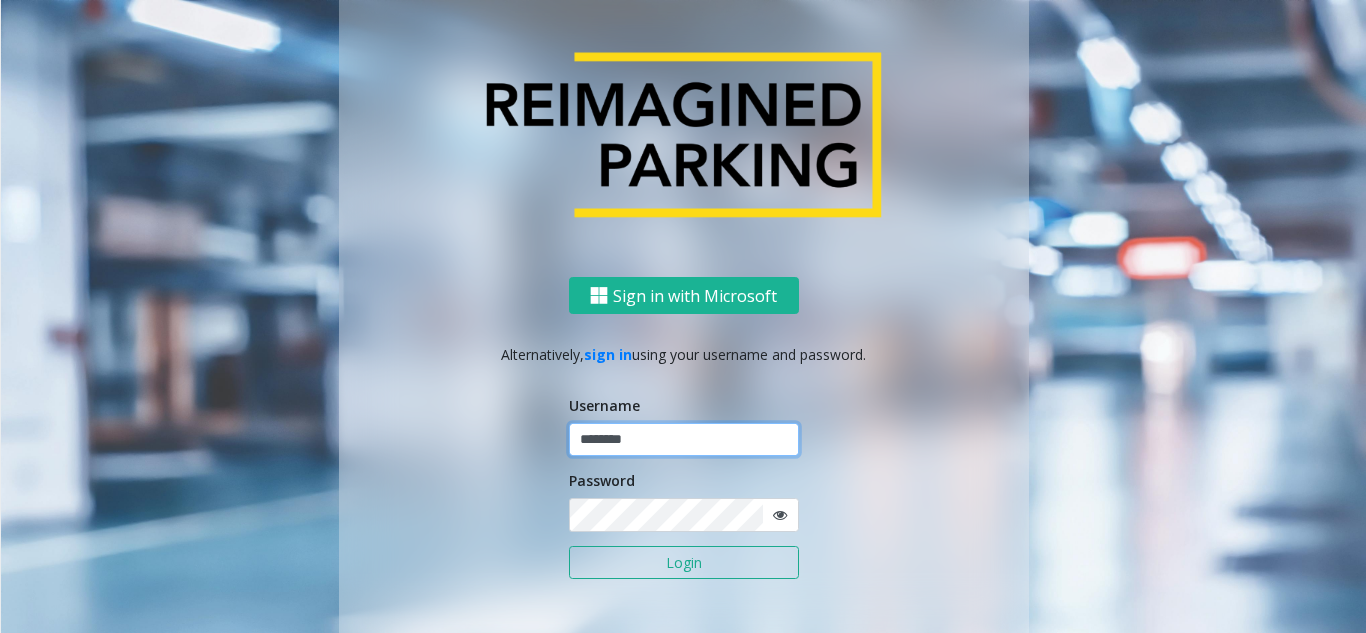 type on "********" 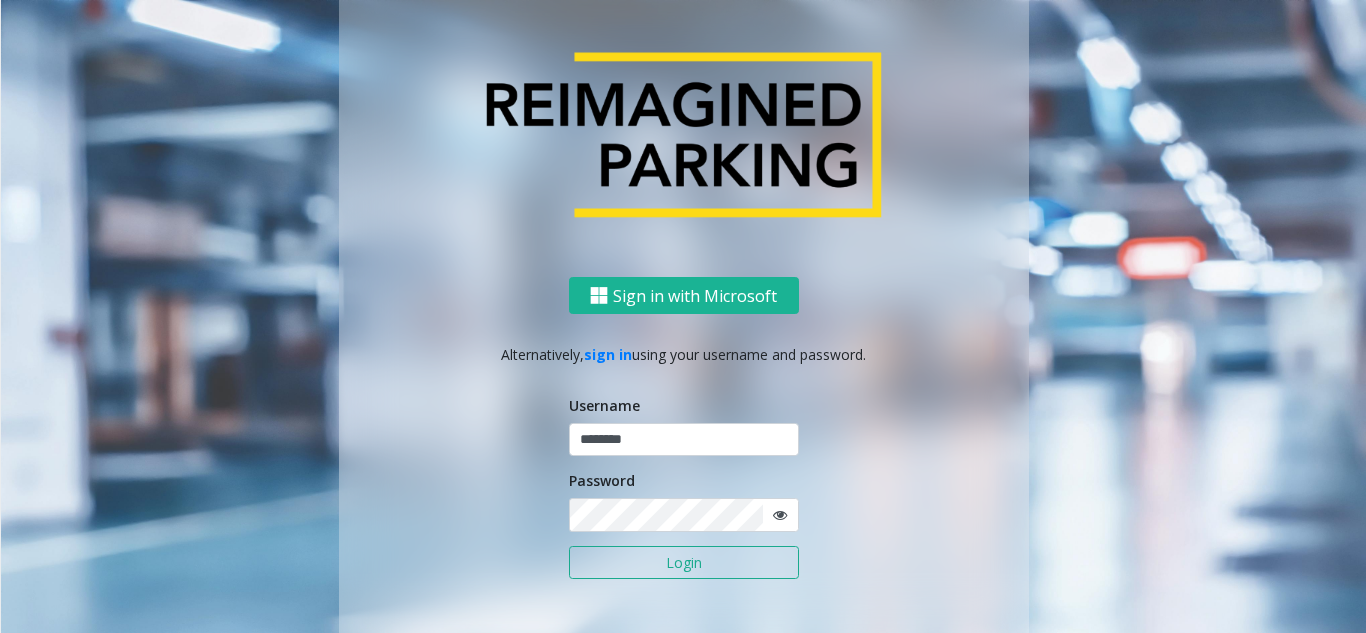 click 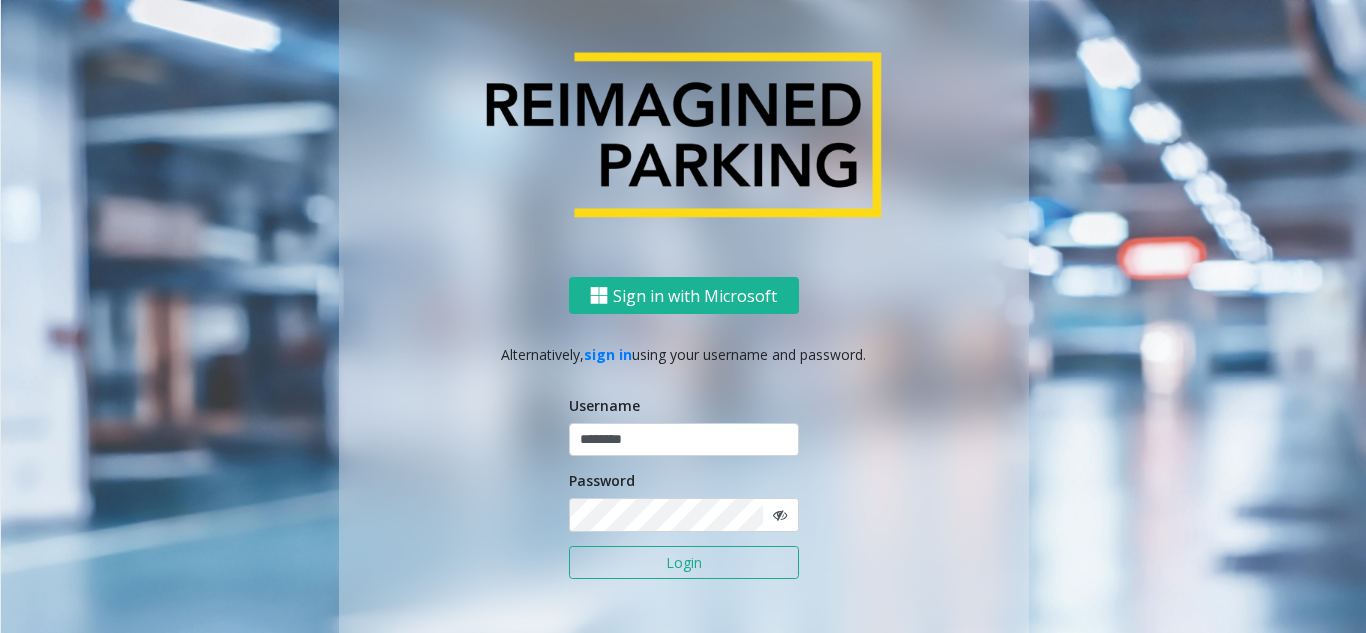click on "Login" 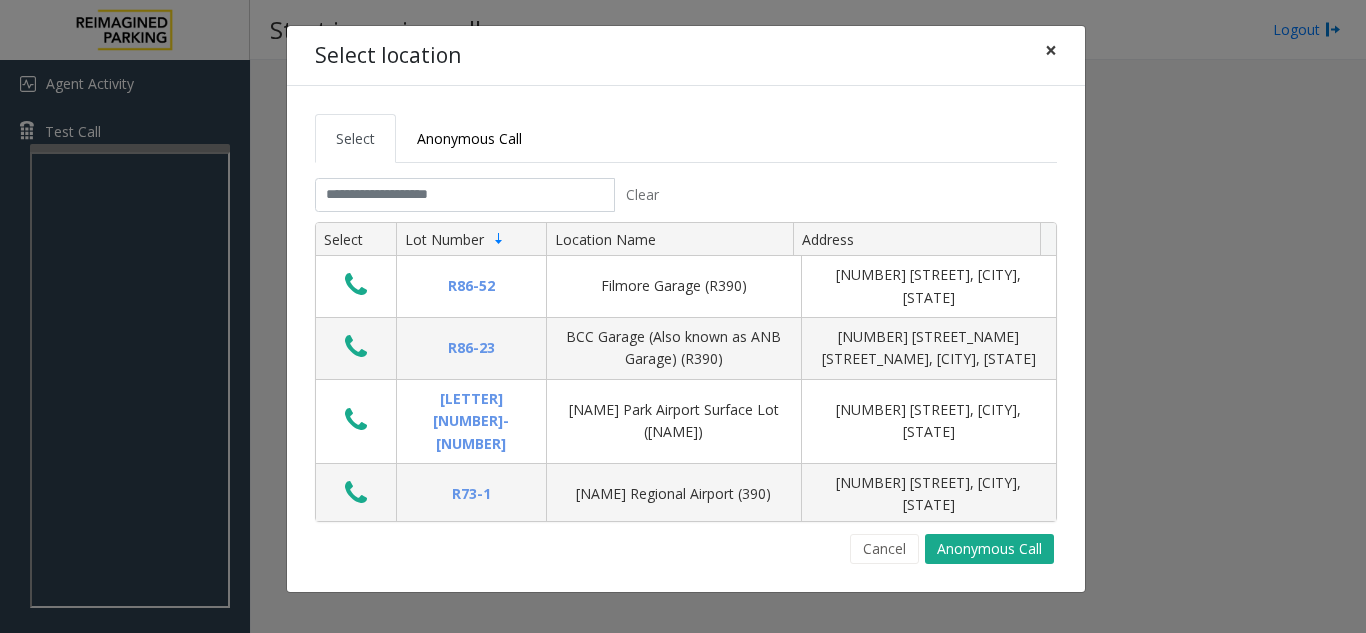 click on "×" 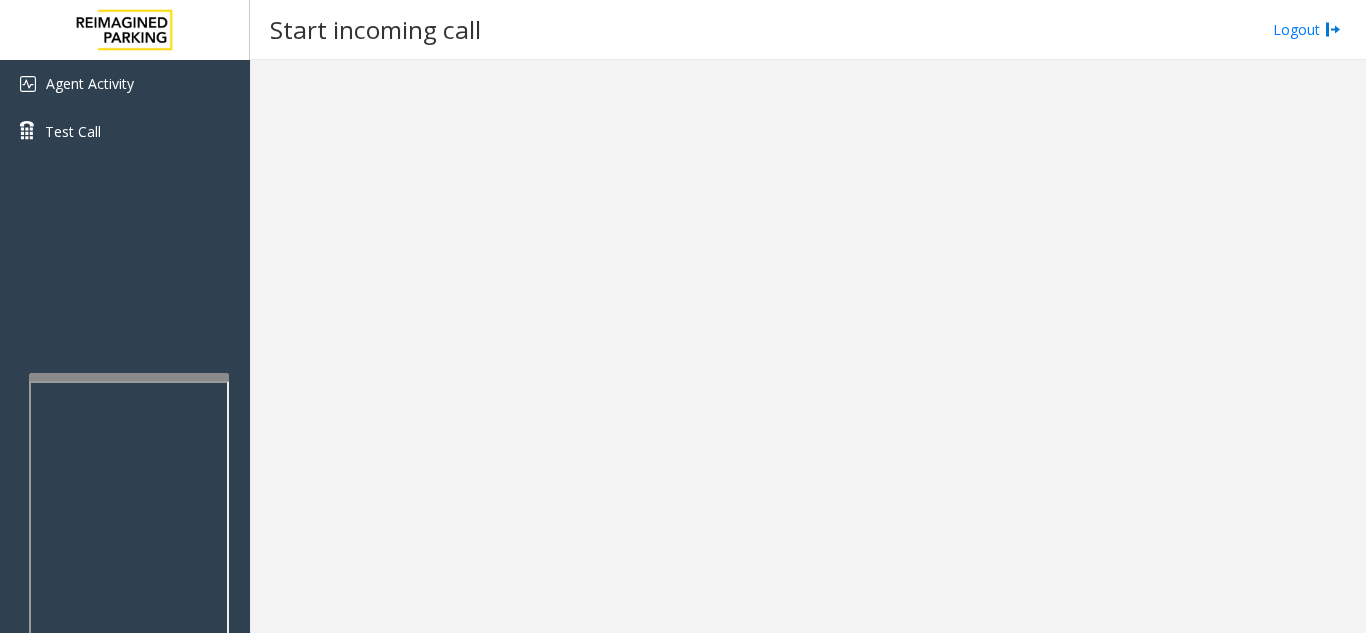 click at bounding box center (129, 607) 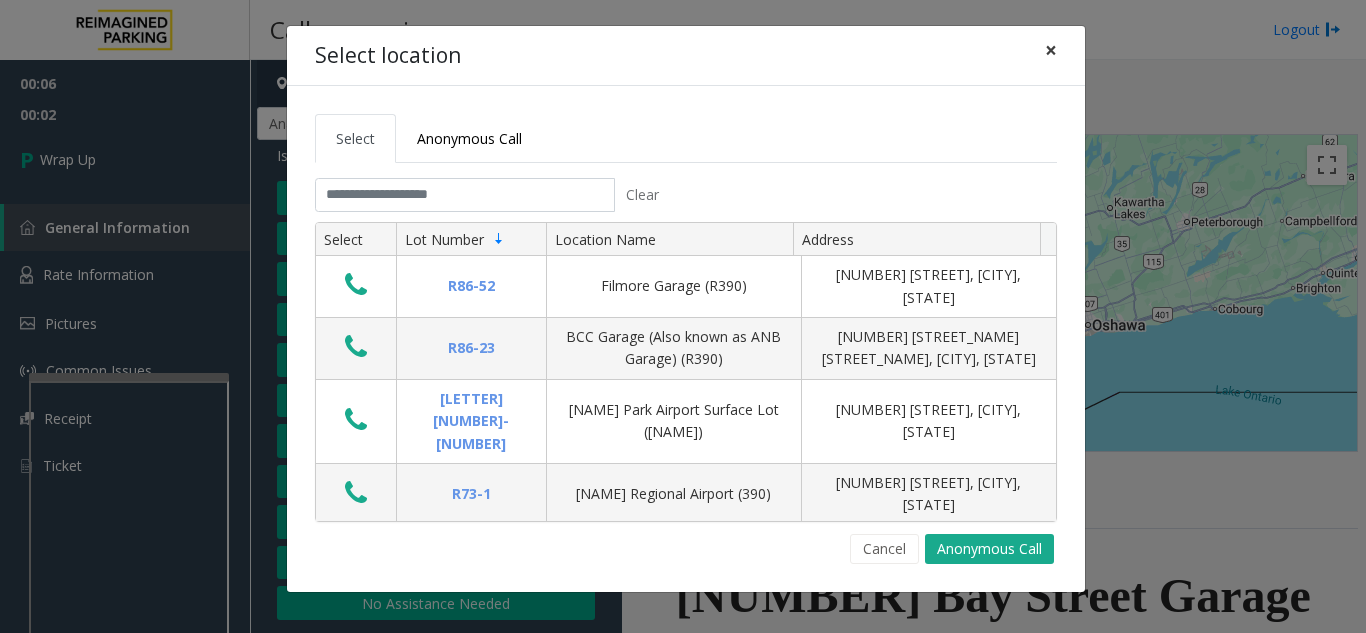 click on "×" 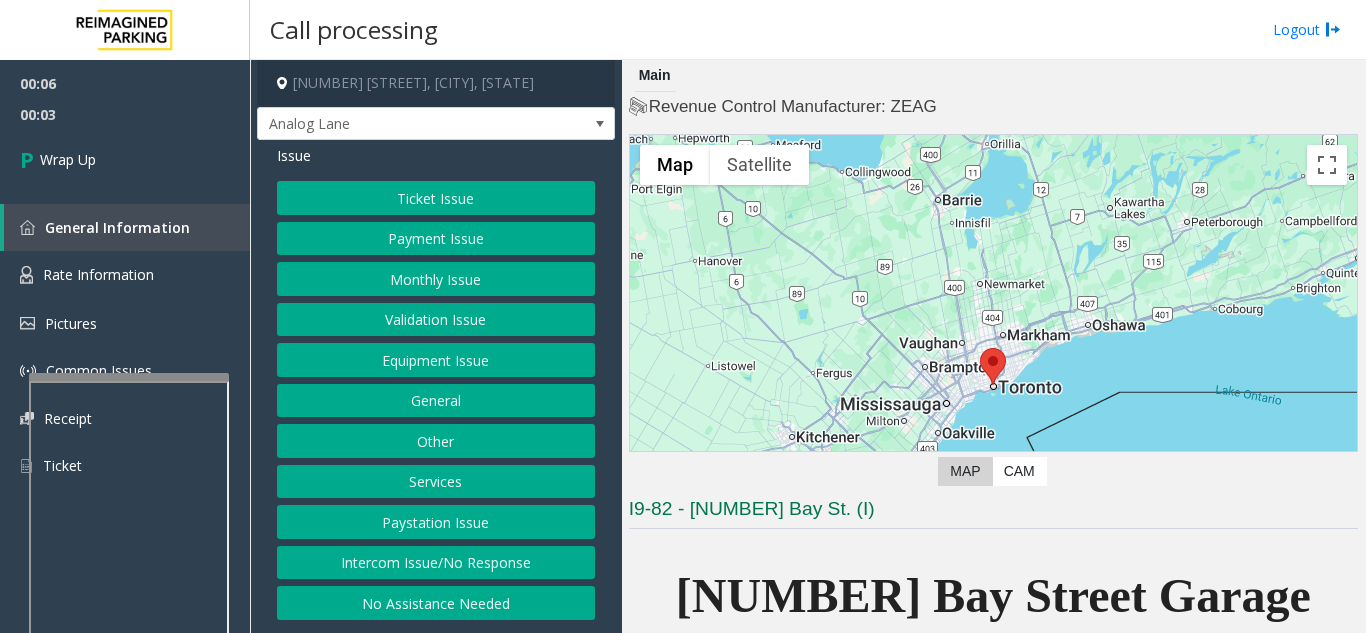 click on "Intercom Issue/No Response" 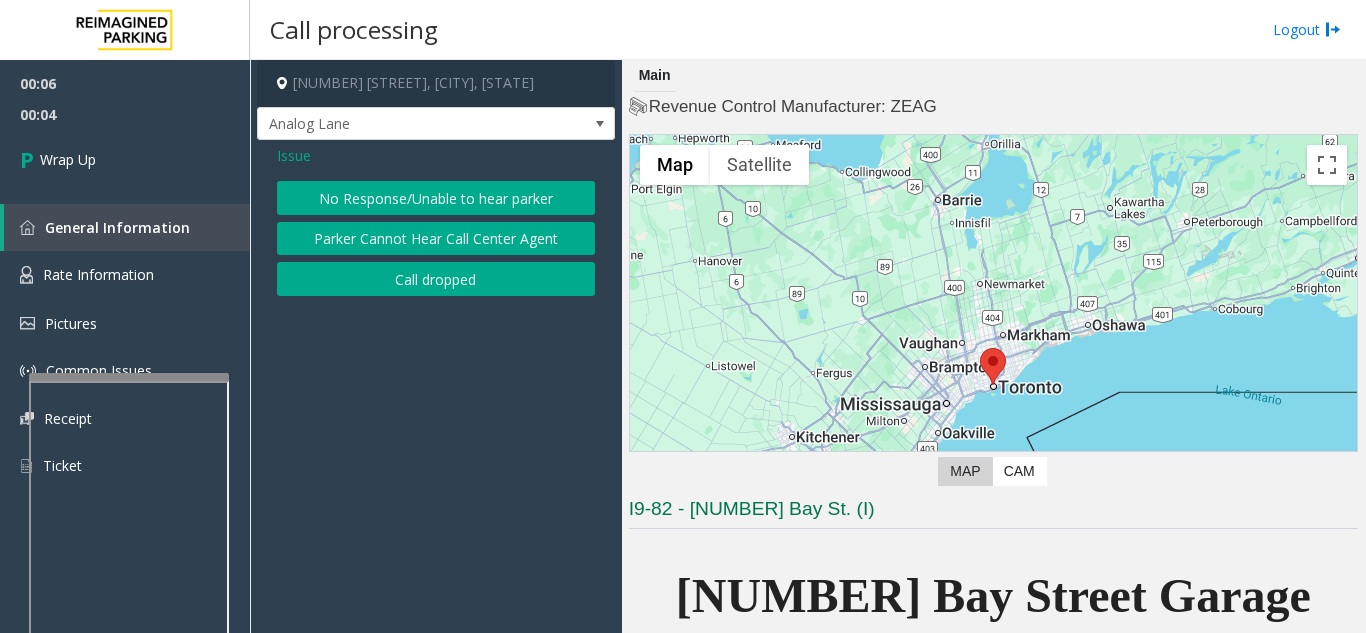 click on "Call dropped" 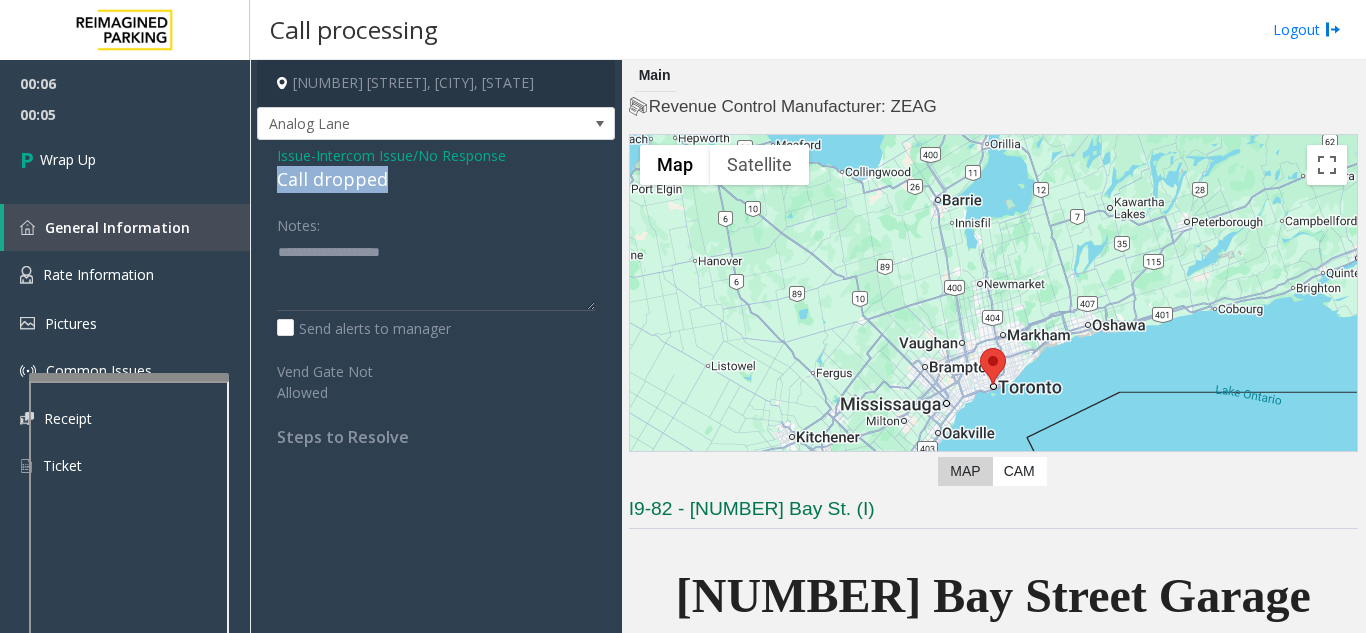 drag, startPoint x: 398, startPoint y: 182, endPoint x: 265, endPoint y: 176, distance: 133.13527 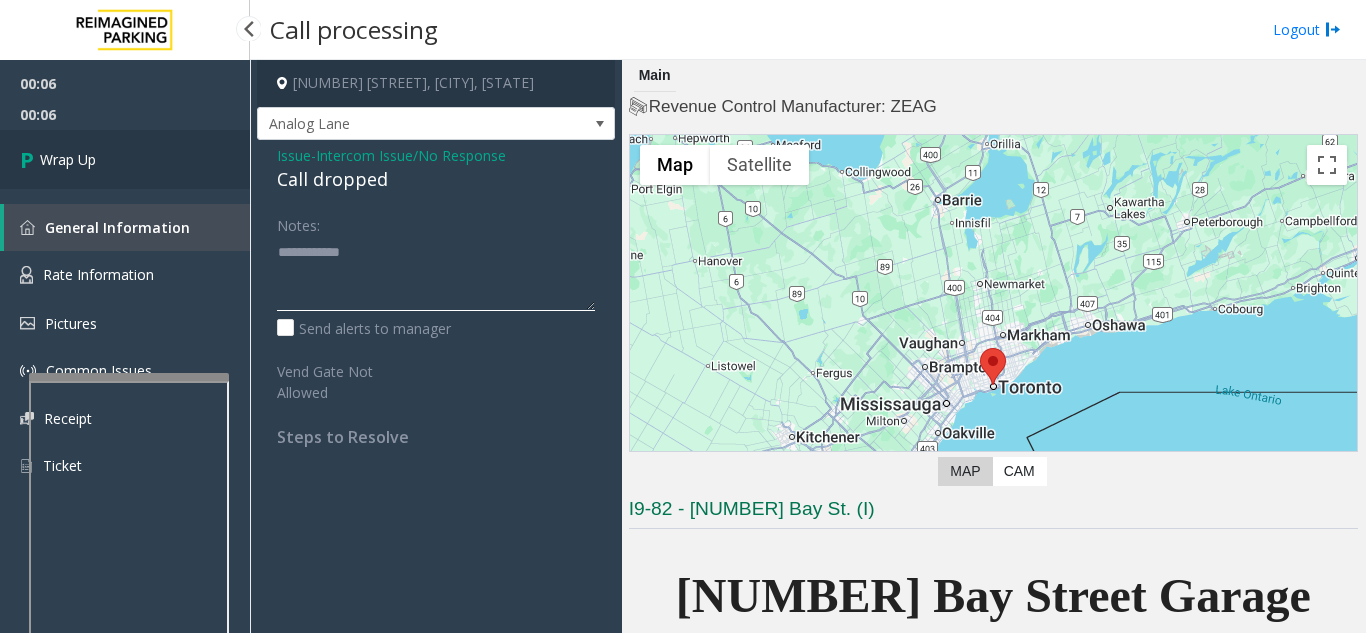 type on "**********" 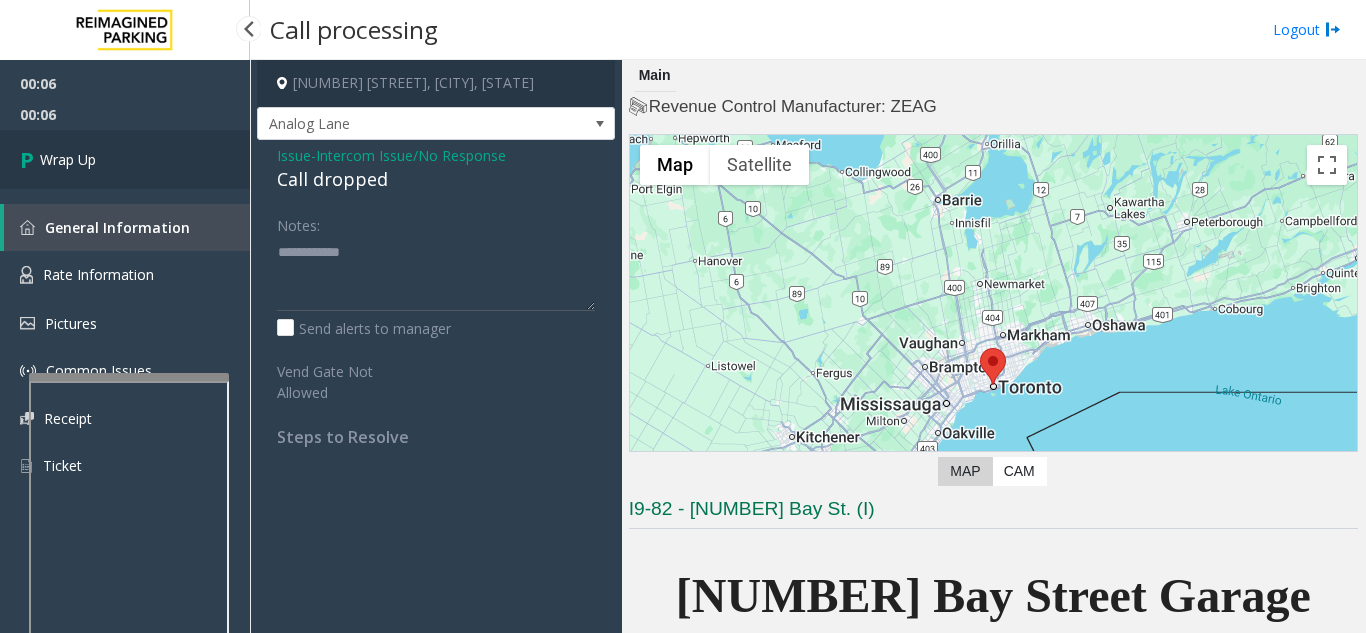 click on "Wrap Up" at bounding box center [68, 159] 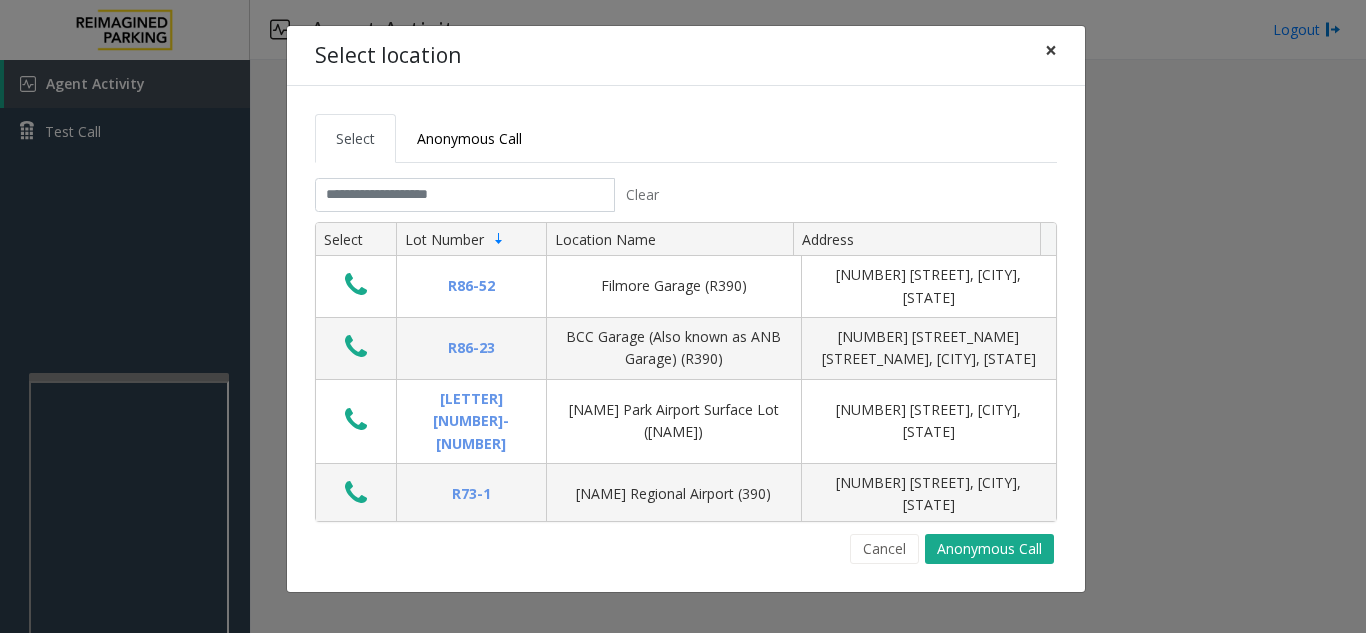 click on "×" 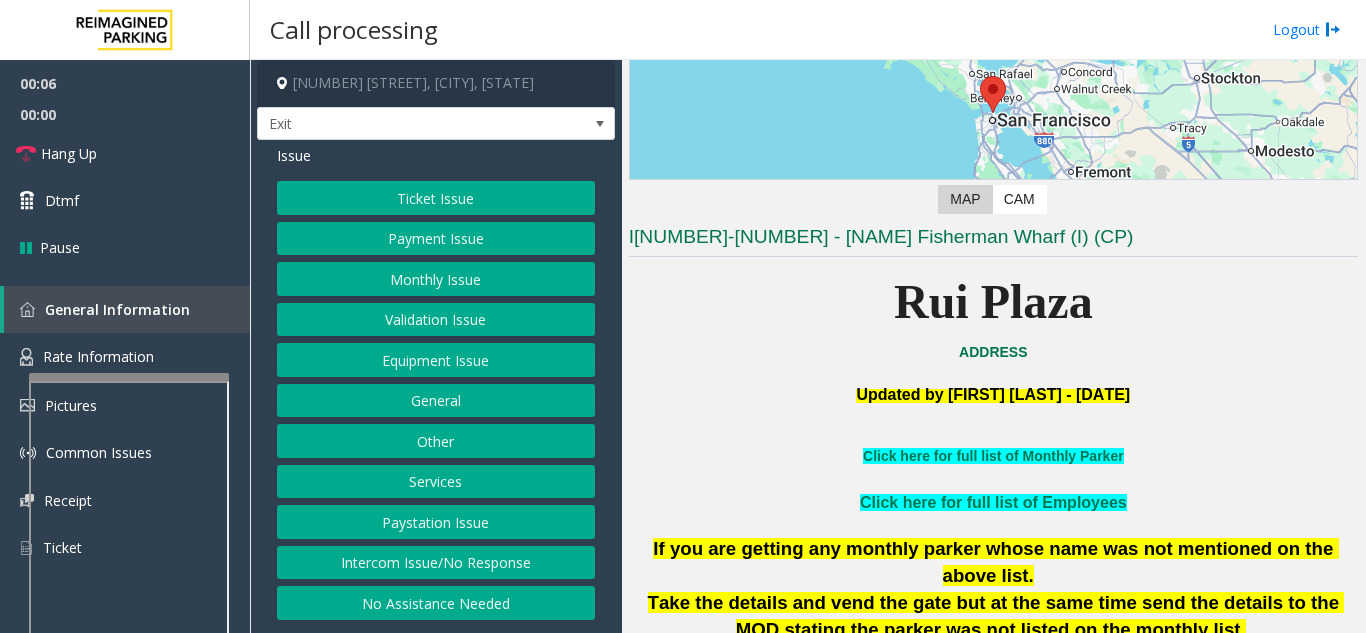 scroll, scrollTop: 300, scrollLeft: 0, axis: vertical 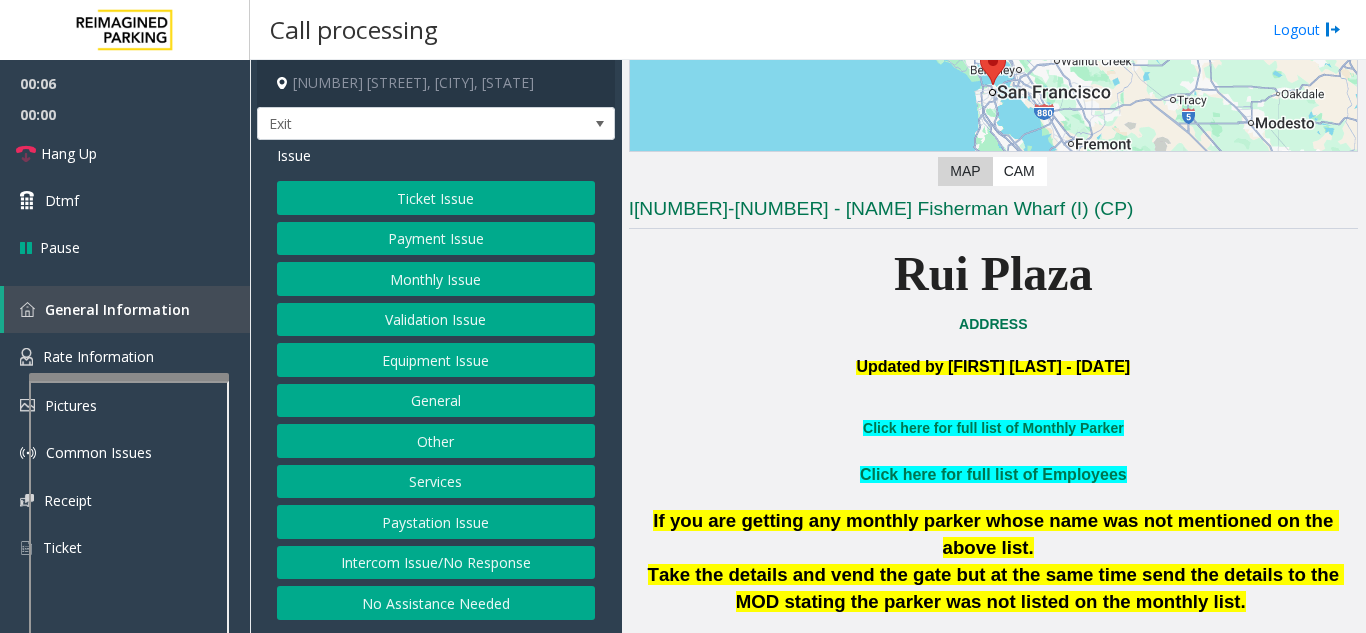 click on "Services" 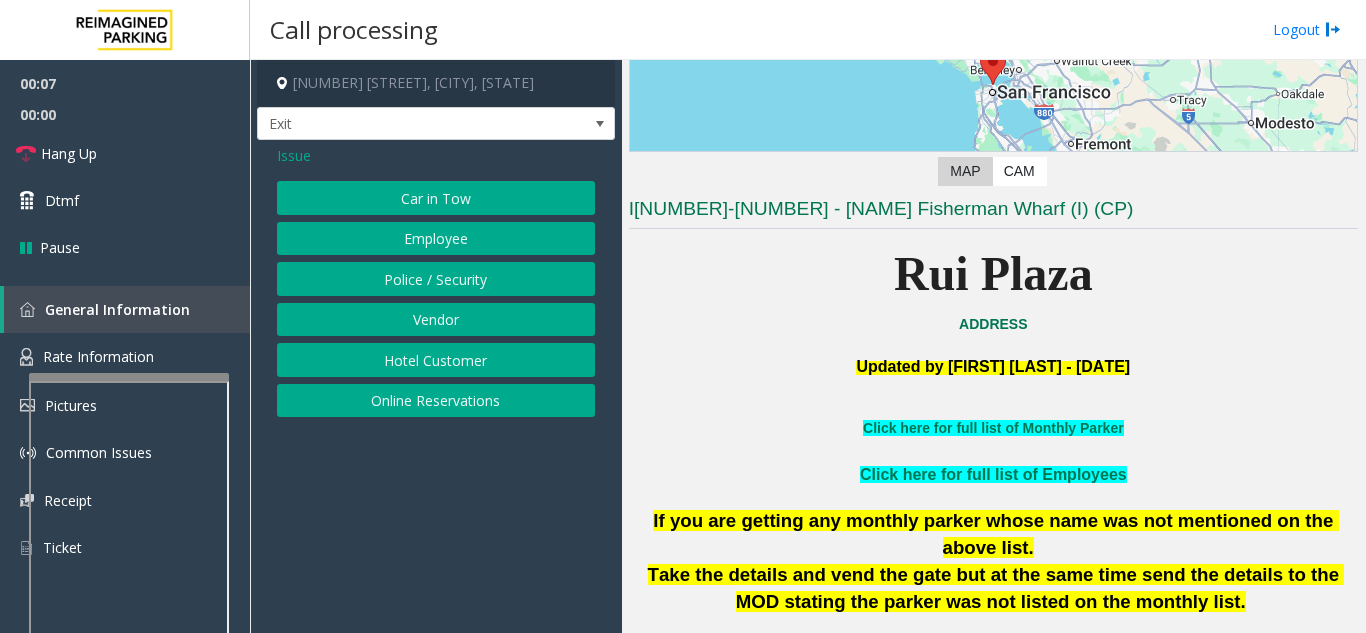 click on "Online Reservations" 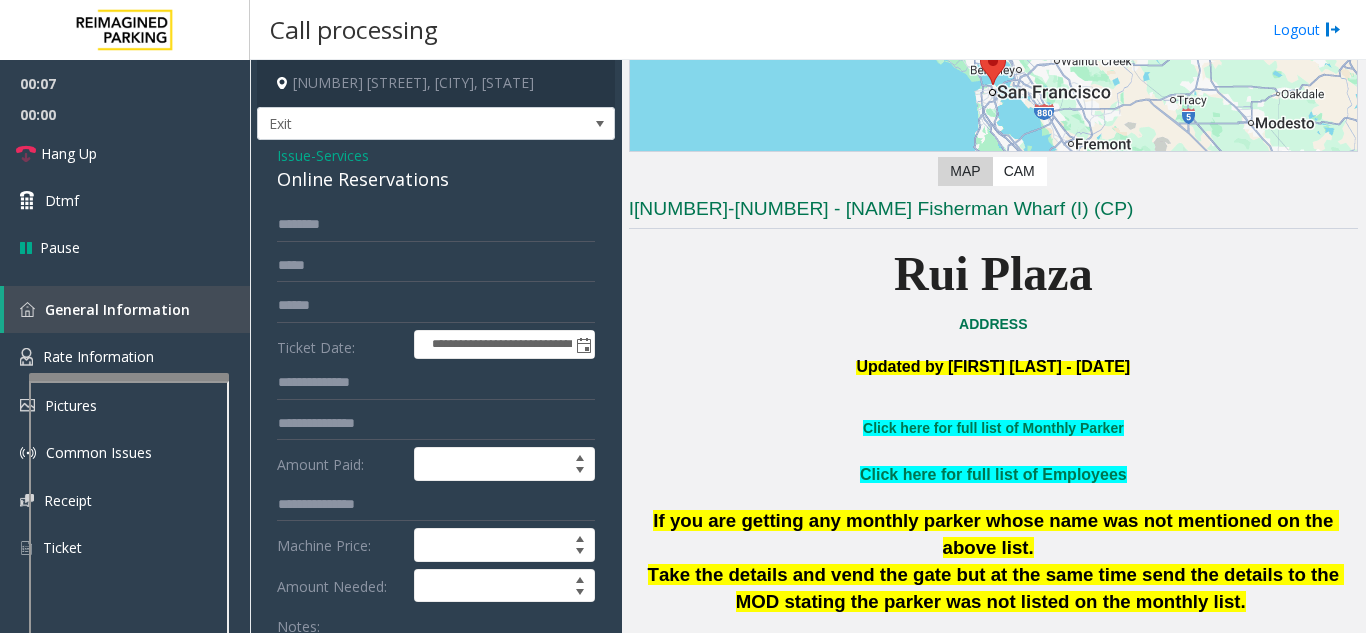 scroll, scrollTop: 100, scrollLeft: 0, axis: vertical 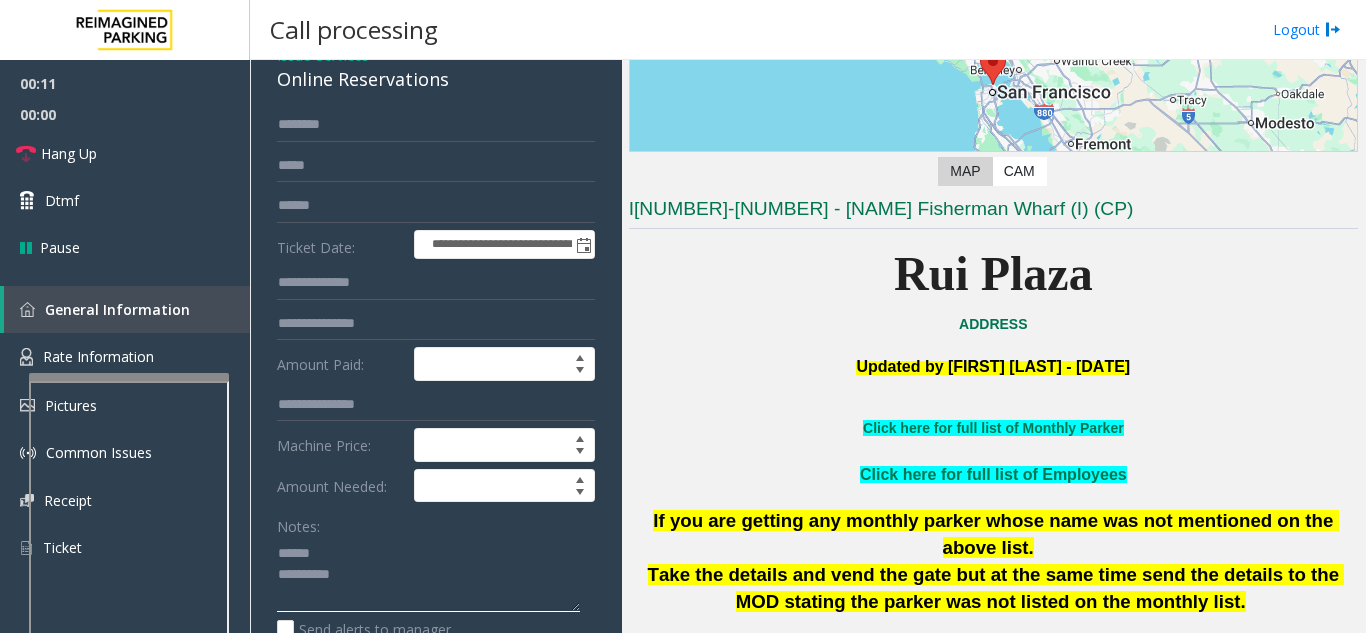 click 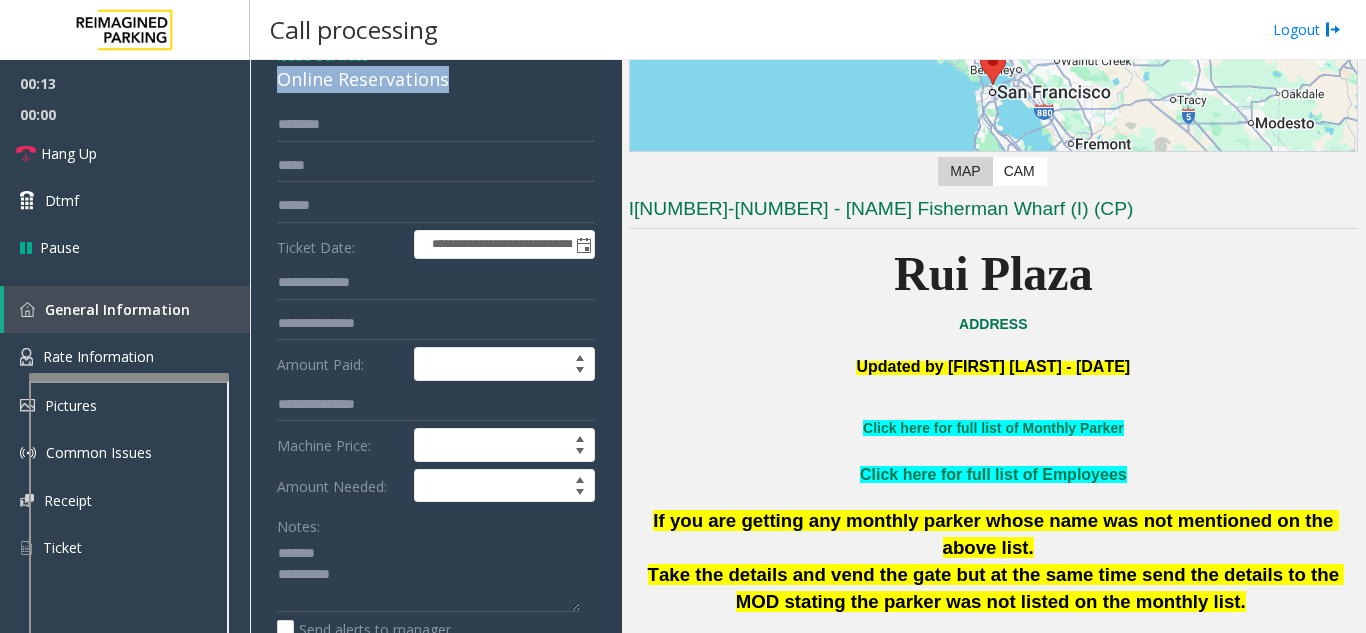 drag, startPoint x: 292, startPoint y: 86, endPoint x: 458, endPoint y: 87, distance: 166.003 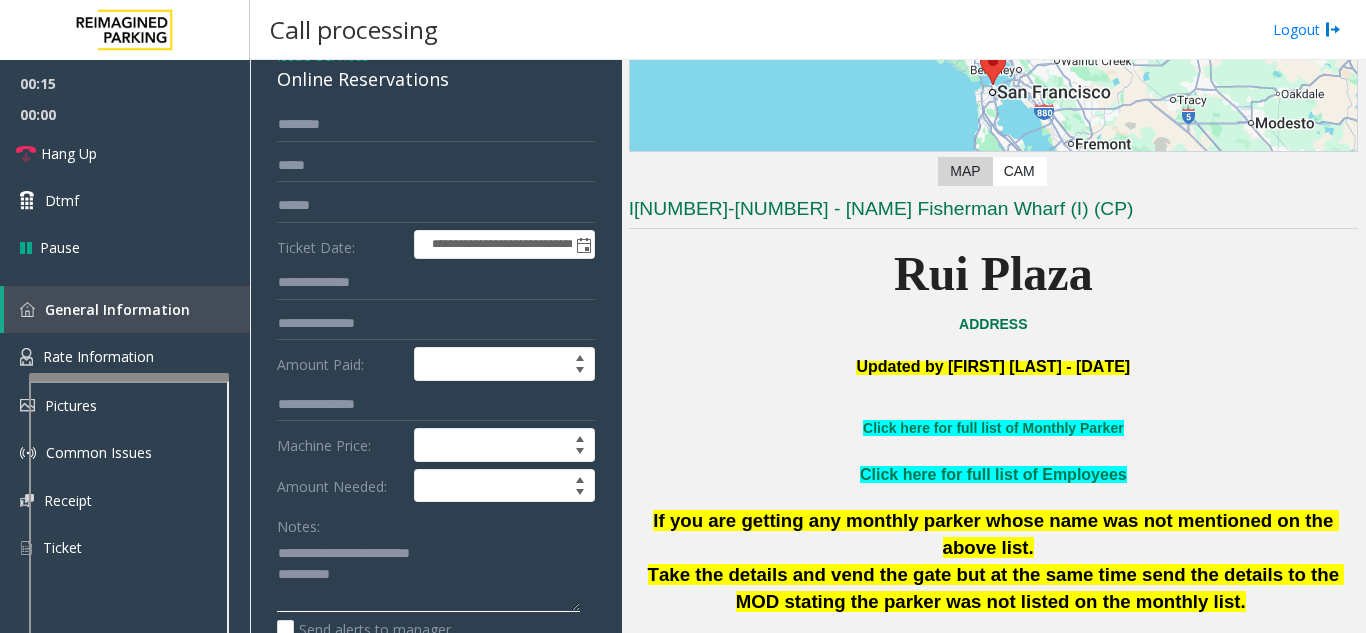 click 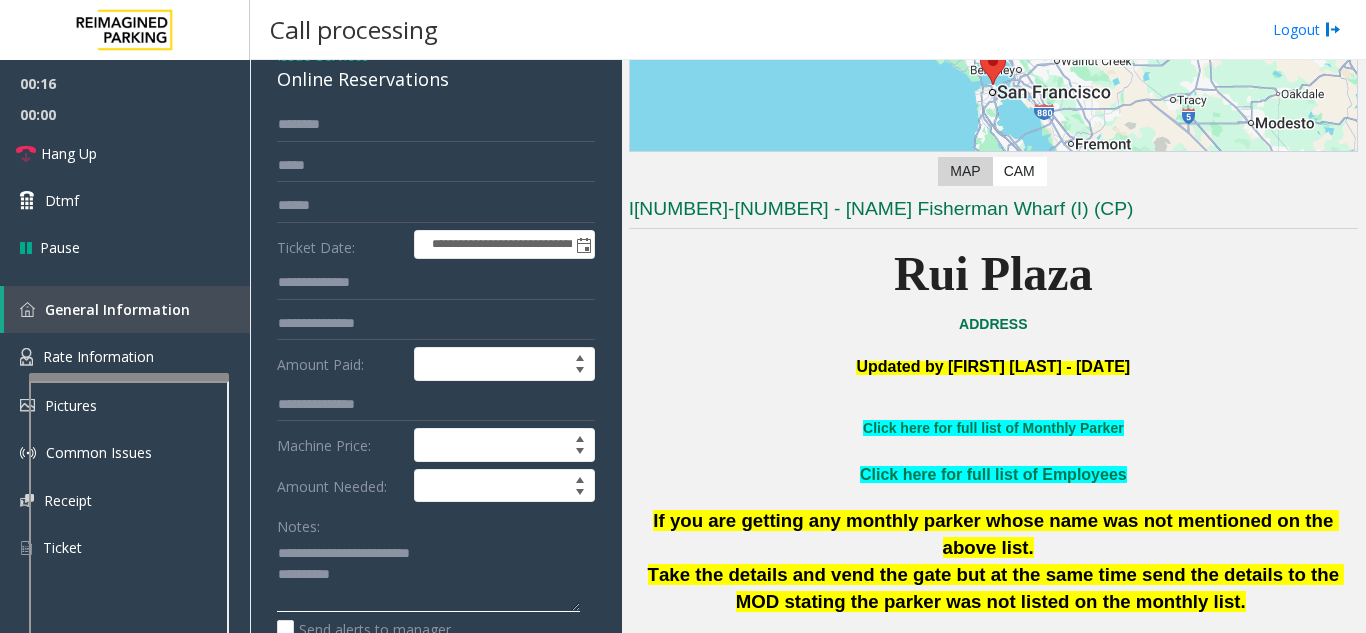click 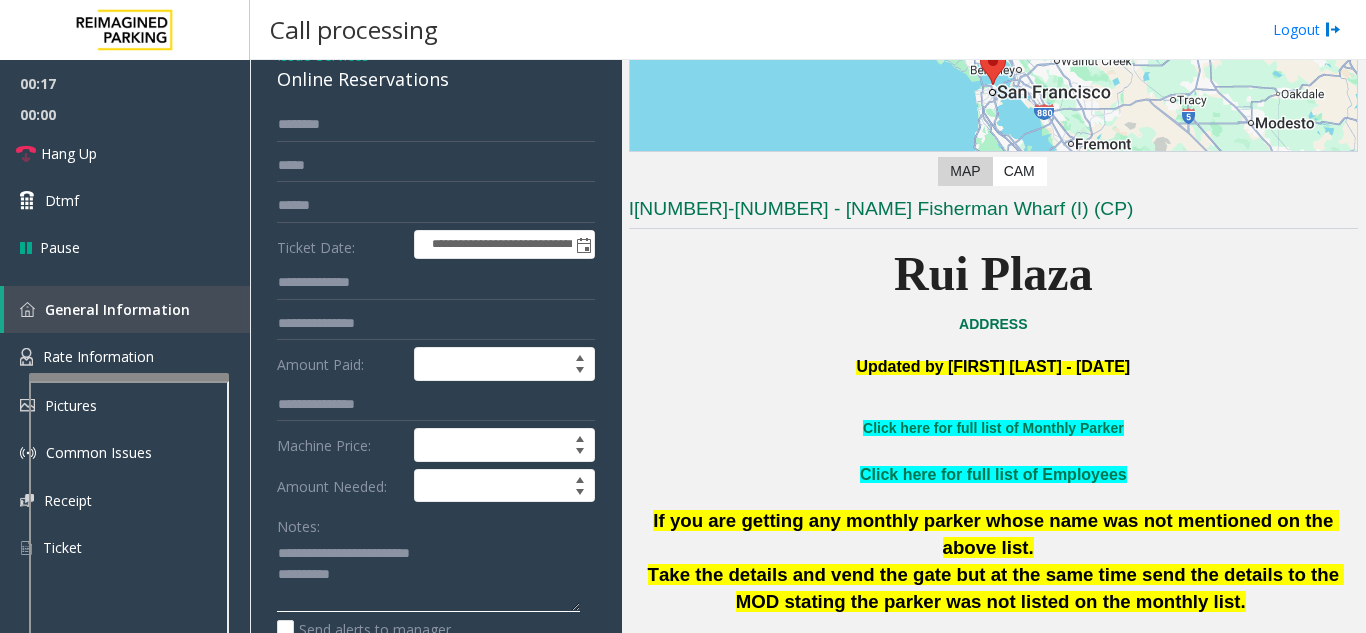 click 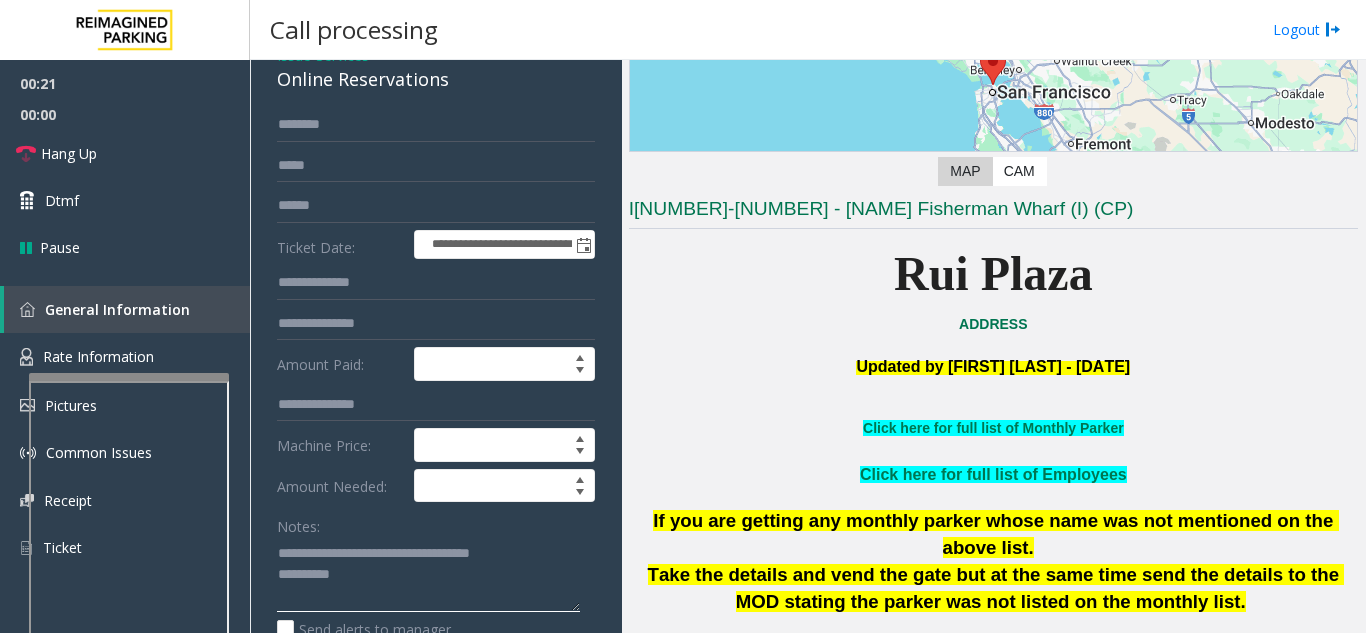 type on "**********" 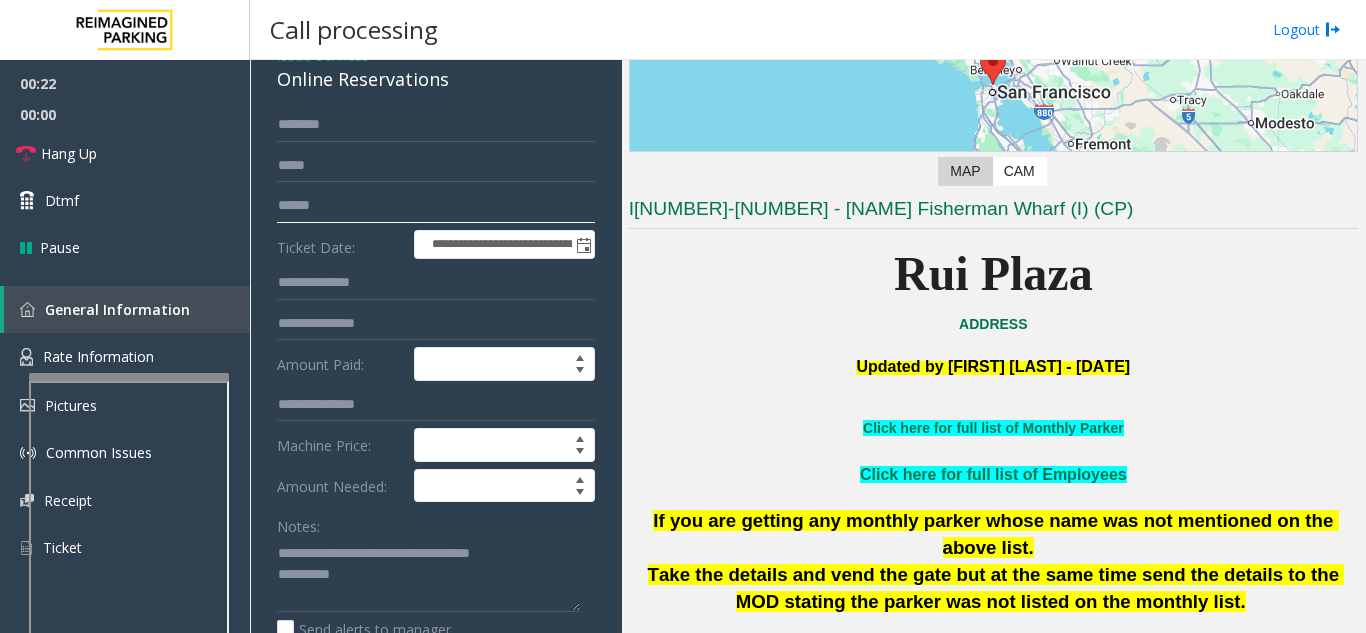 click 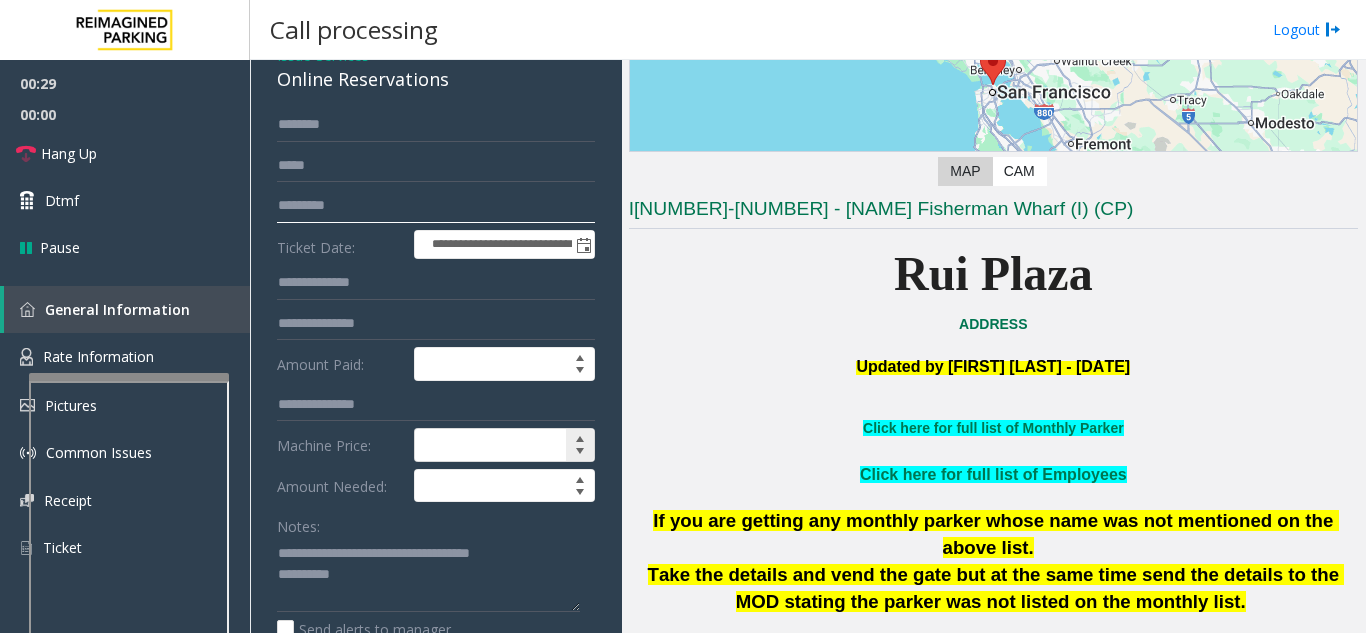 scroll, scrollTop: 300, scrollLeft: 0, axis: vertical 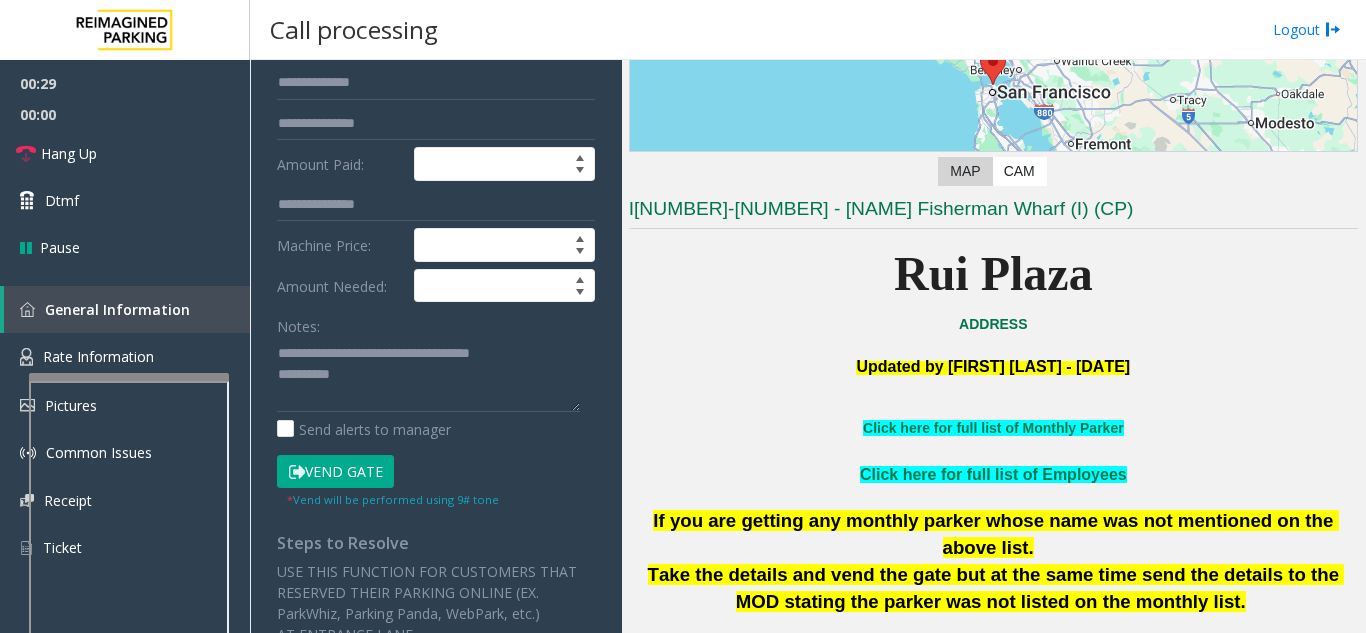 type on "*********" 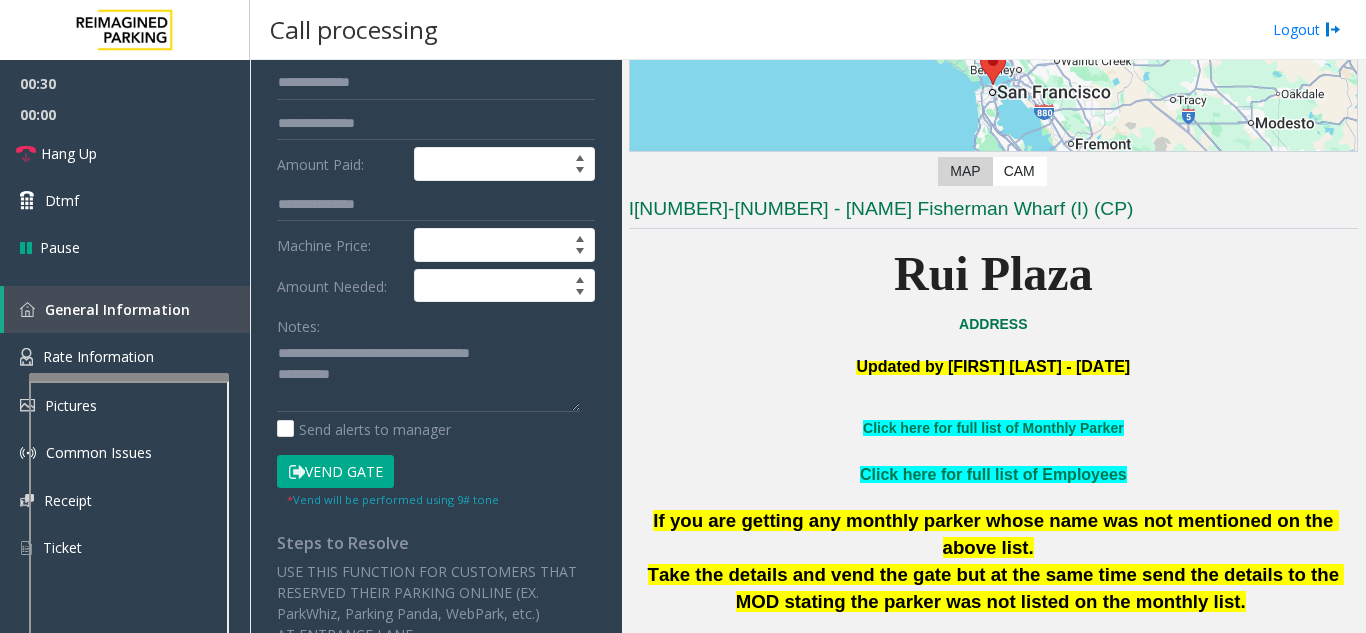 click on "Vend Gate" 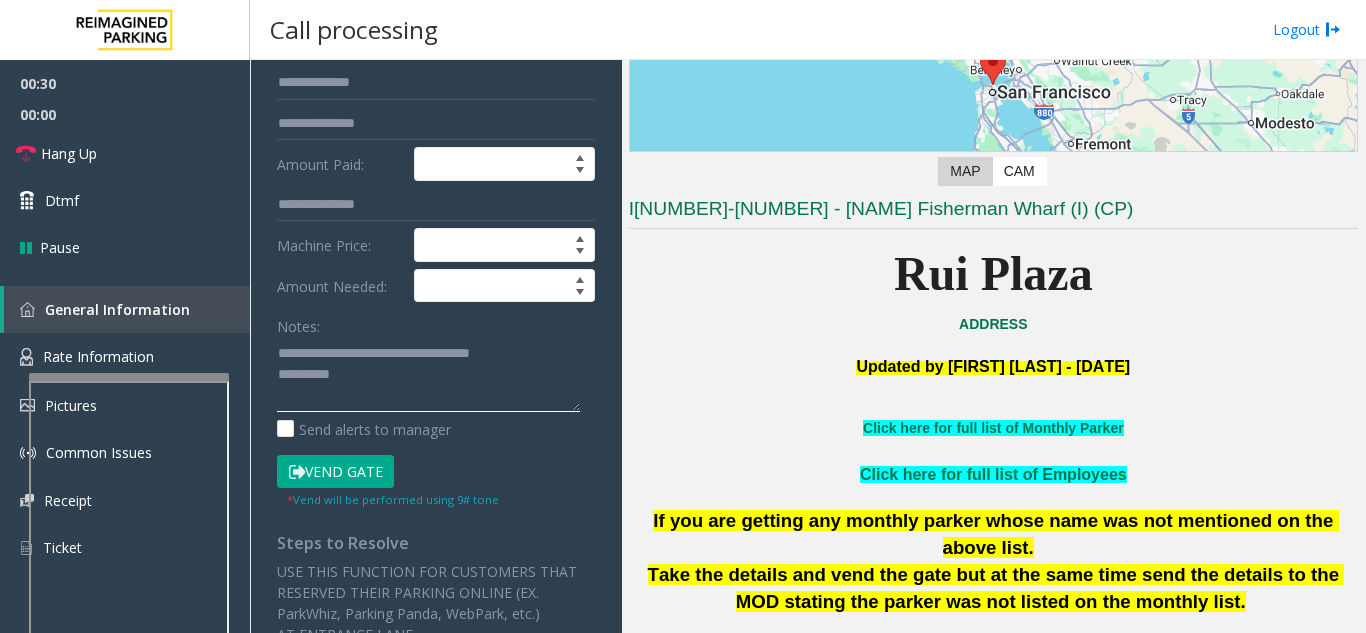 click 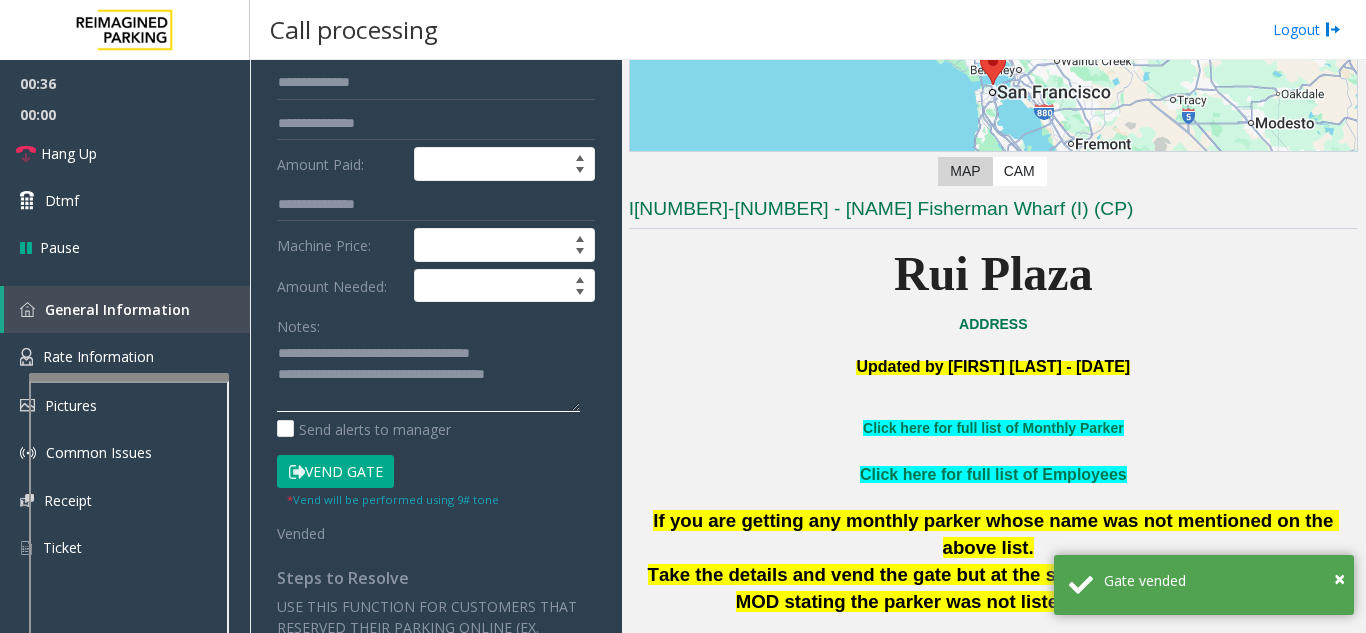 type on "**********" 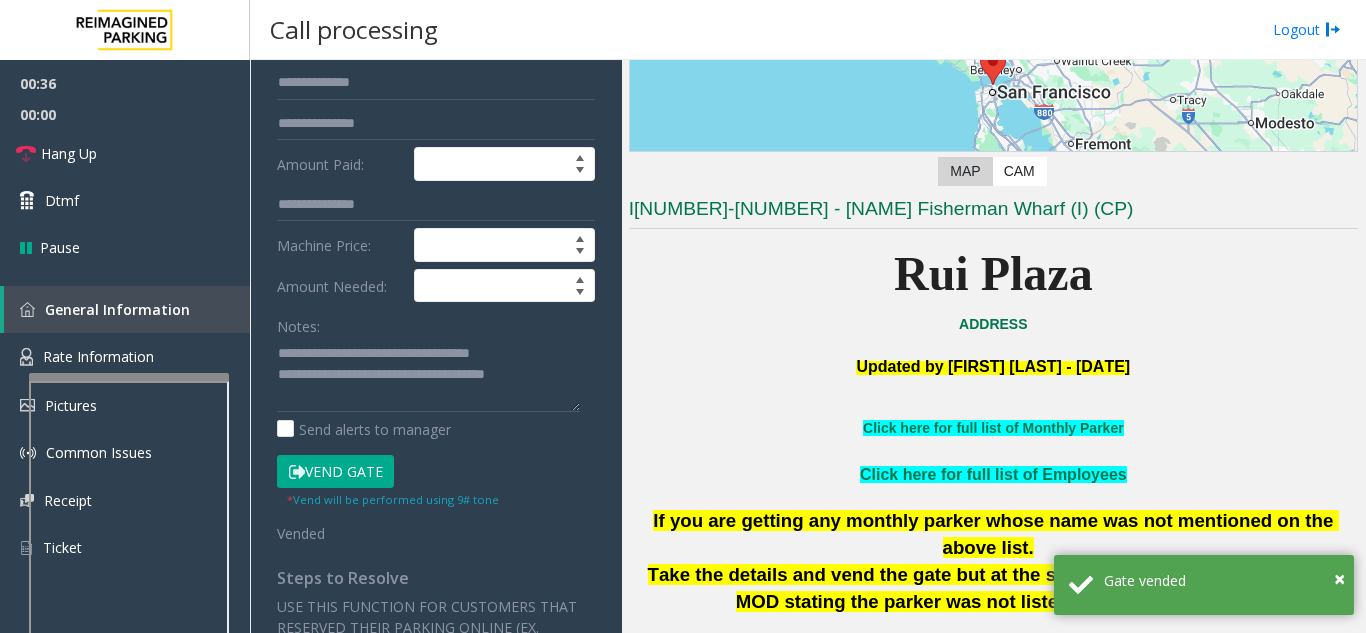 click on "Notes:" 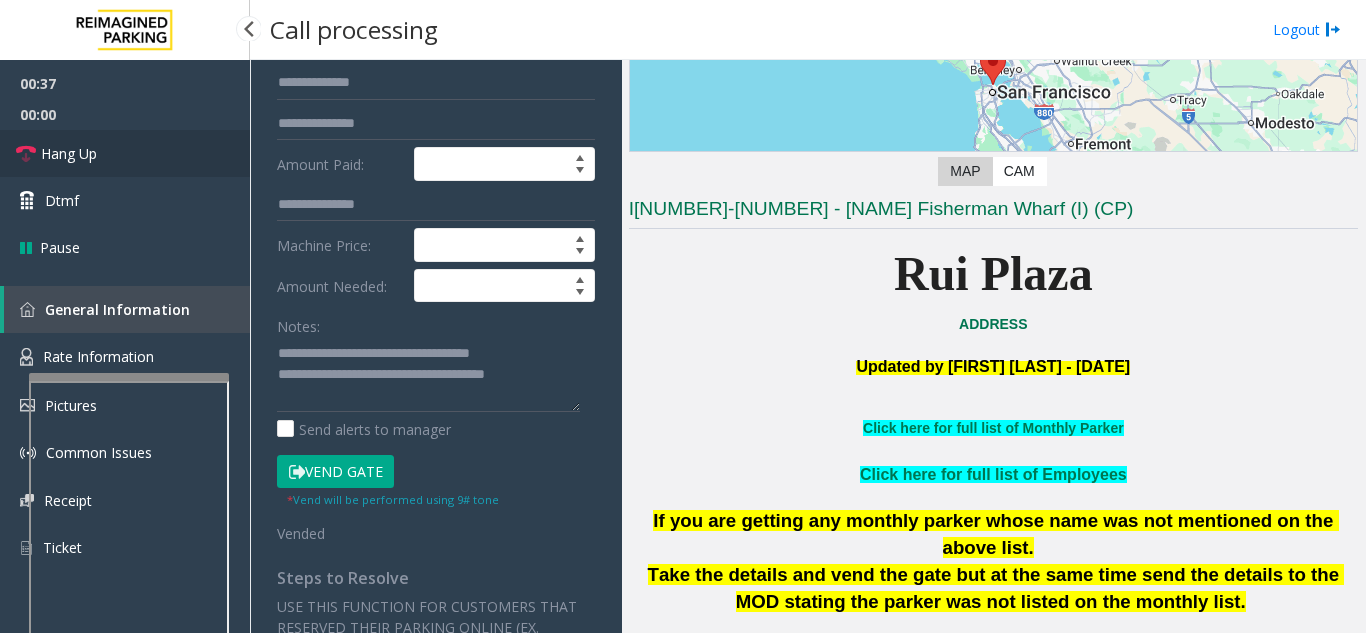 click on "Hang Up" at bounding box center (125, 153) 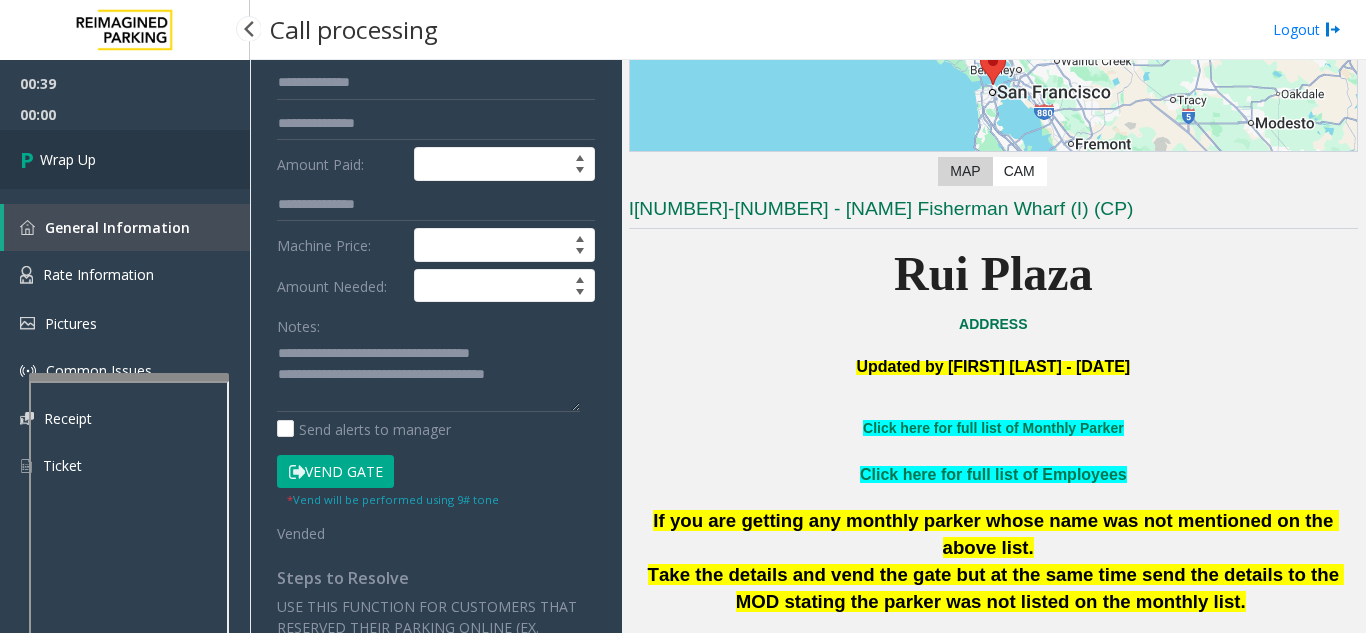 click on "Wrap Up" at bounding box center [125, 159] 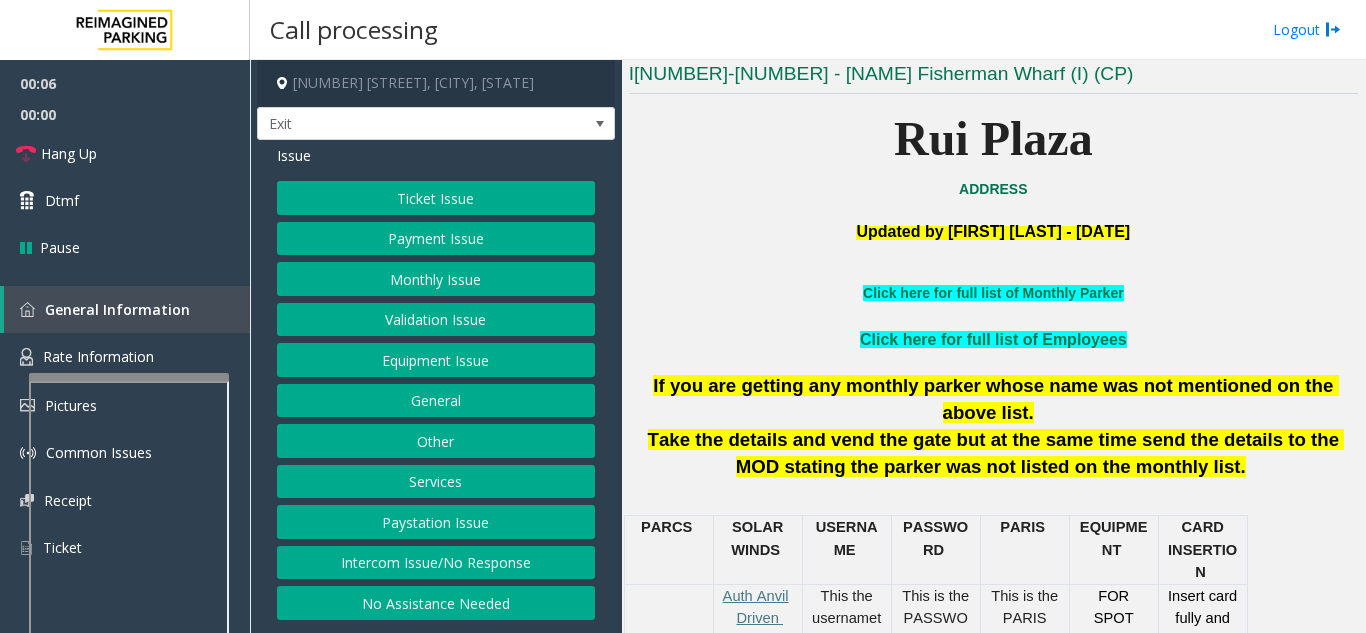 scroll, scrollTop: 400, scrollLeft: 0, axis: vertical 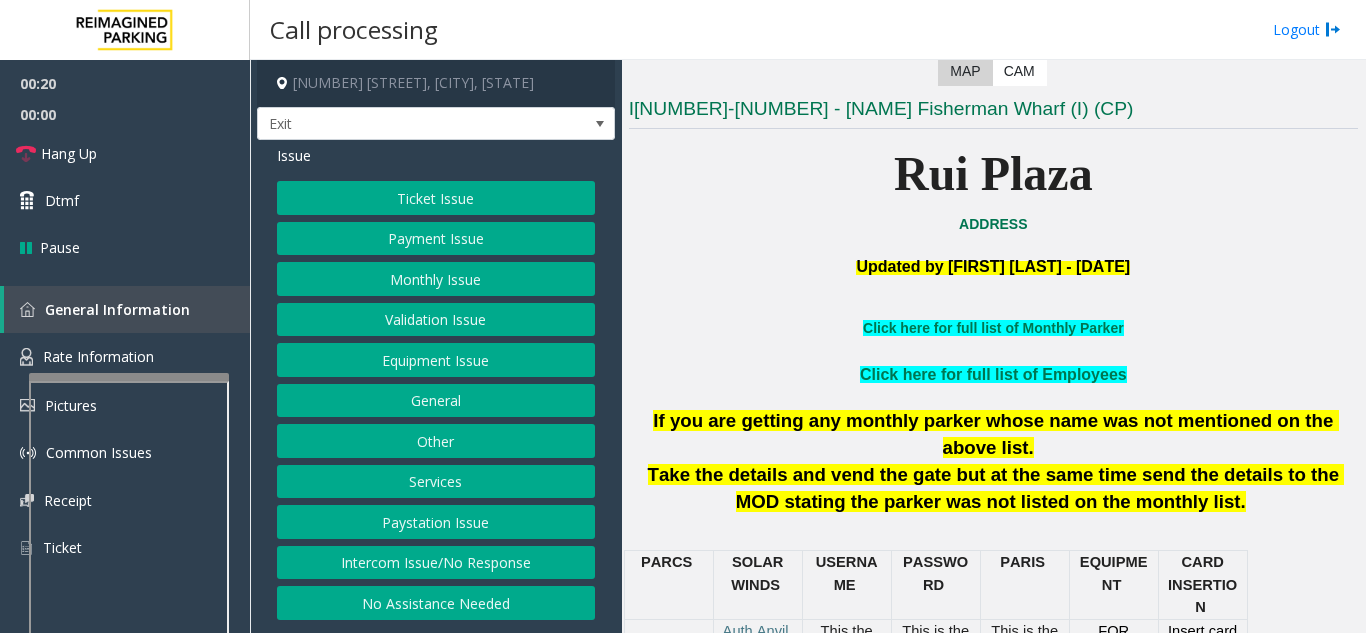 click on "Equipment Issue" 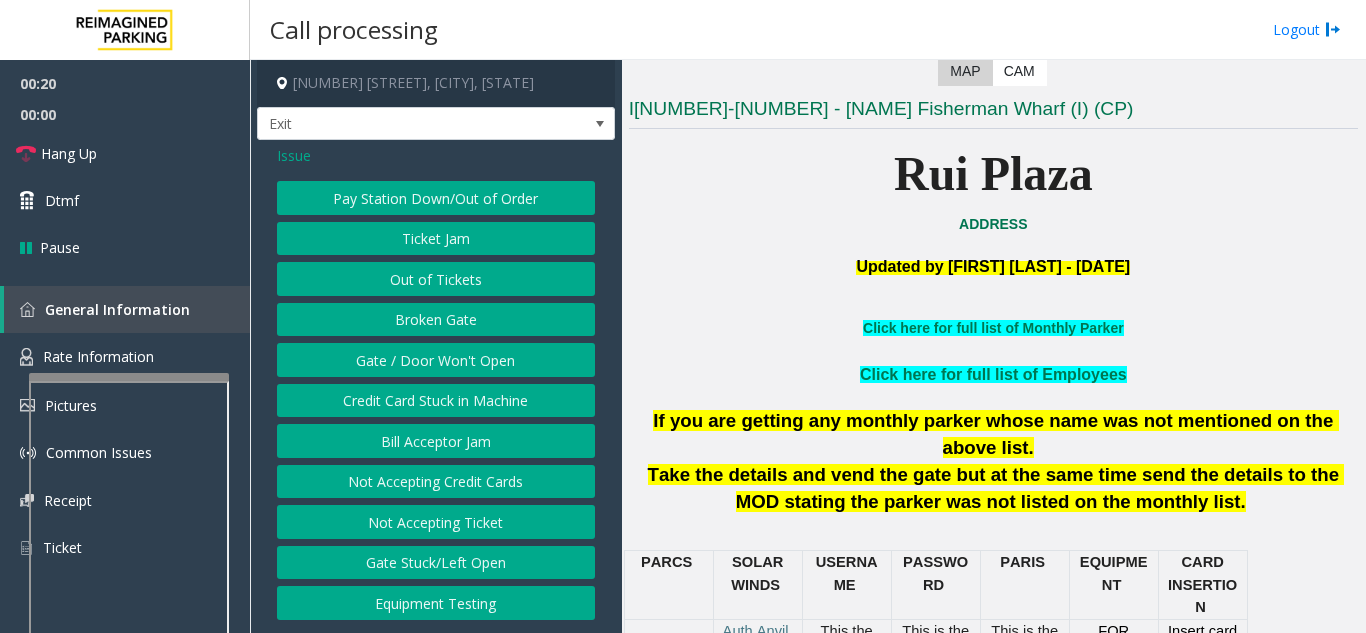 click on "Gate / Door Won't Open" 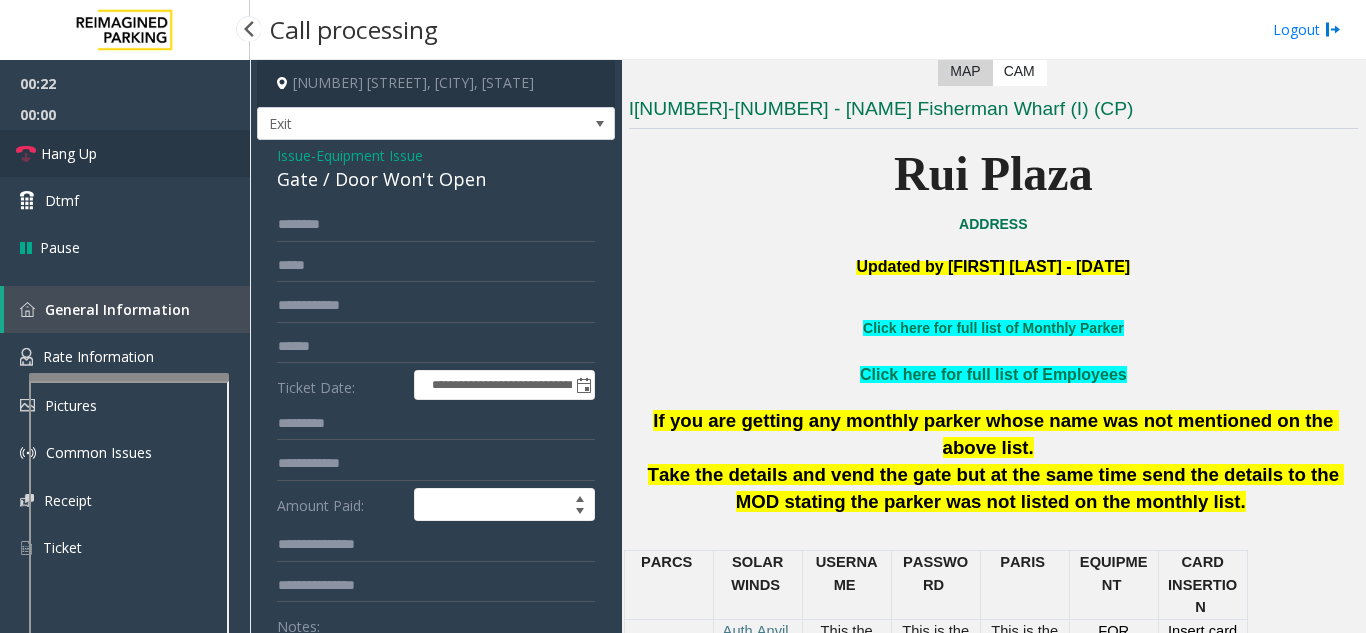 click on "Hang Up" at bounding box center [125, 153] 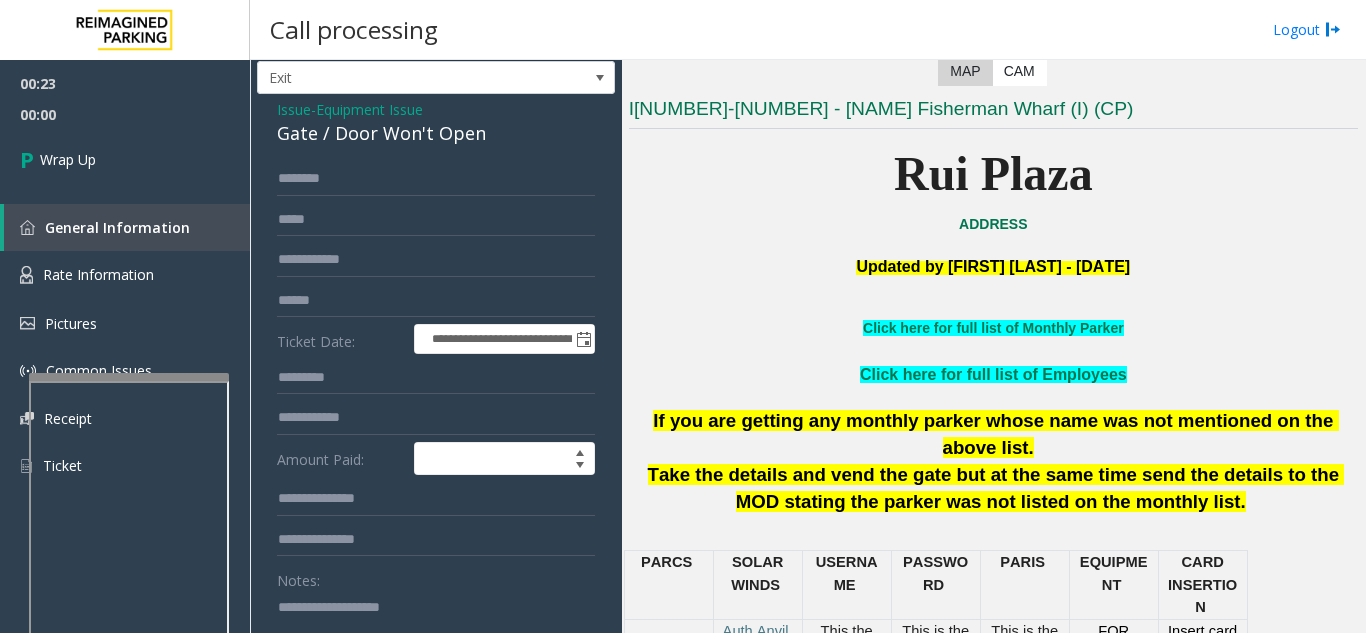 scroll, scrollTop: 0, scrollLeft: 0, axis: both 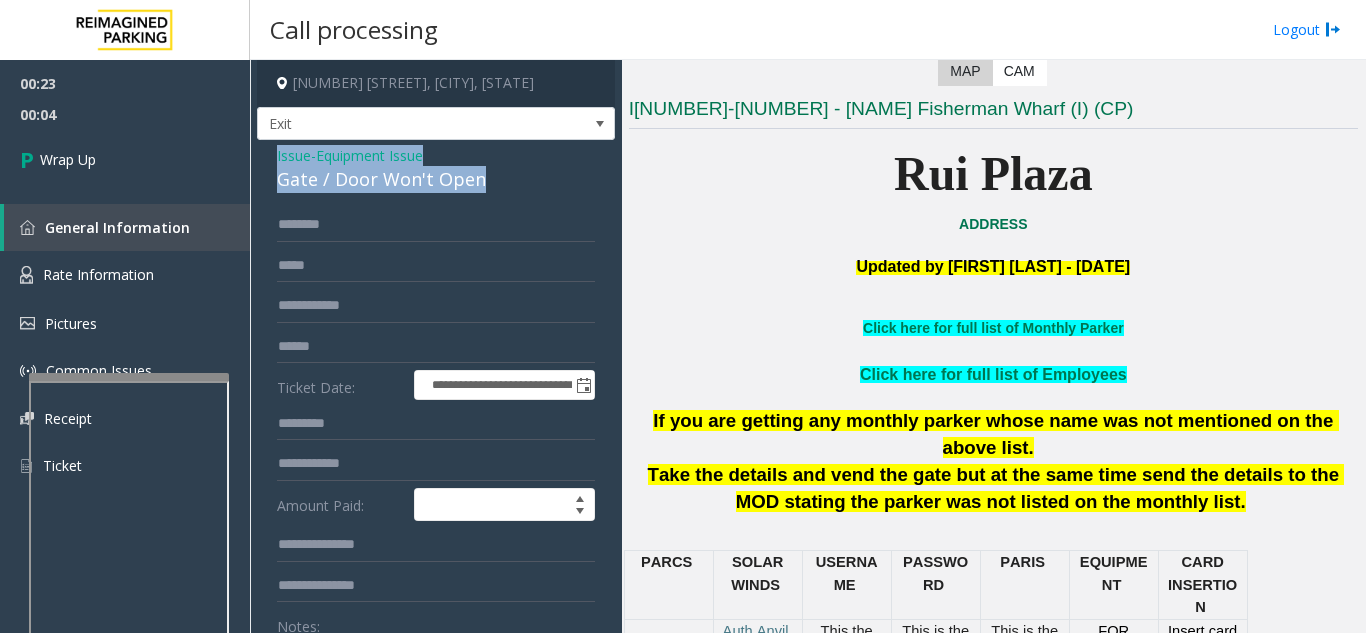drag, startPoint x: 265, startPoint y: 152, endPoint x: 495, endPoint y: 175, distance: 231.14714 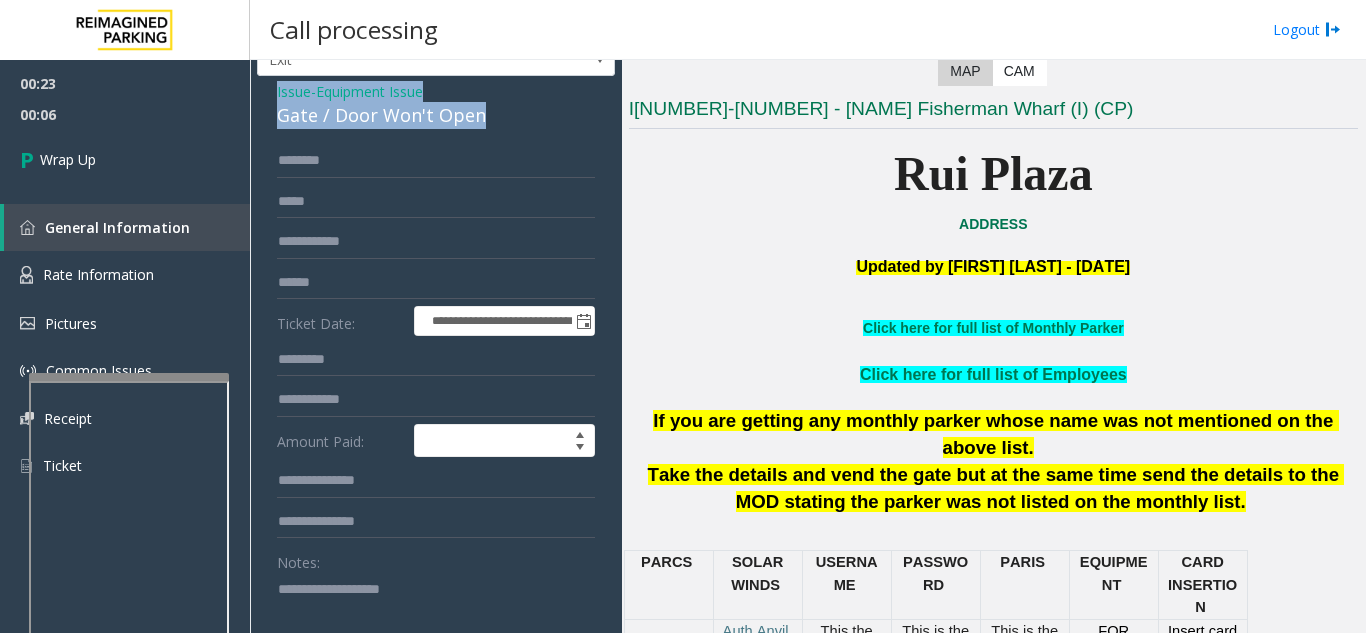 scroll, scrollTop: 78, scrollLeft: 0, axis: vertical 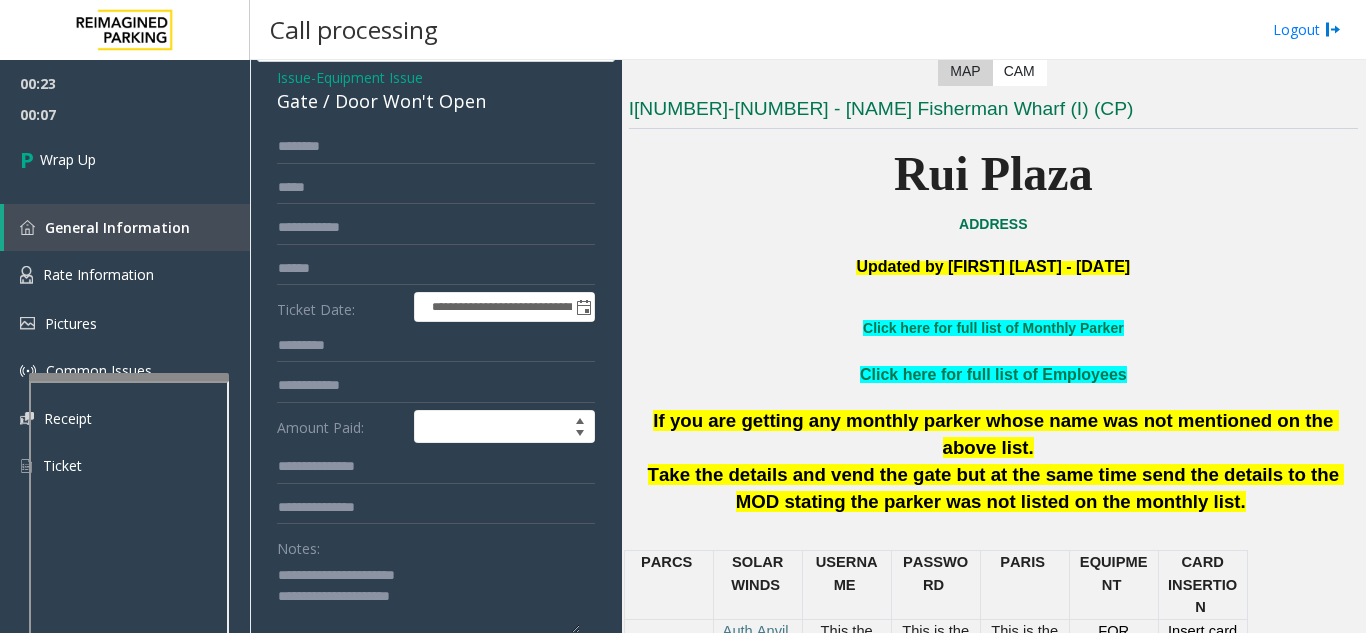 click 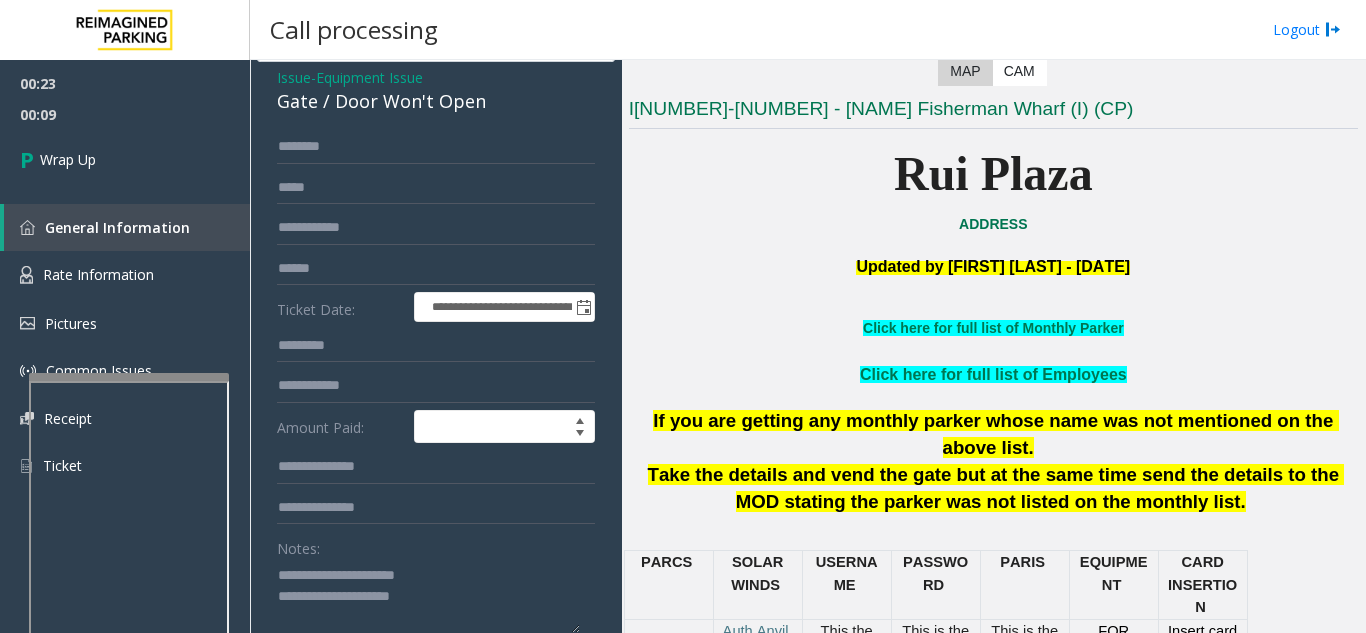 drag, startPoint x: 323, startPoint y: 575, endPoint x: 449, endPoint y: 582, distance: 126.1943 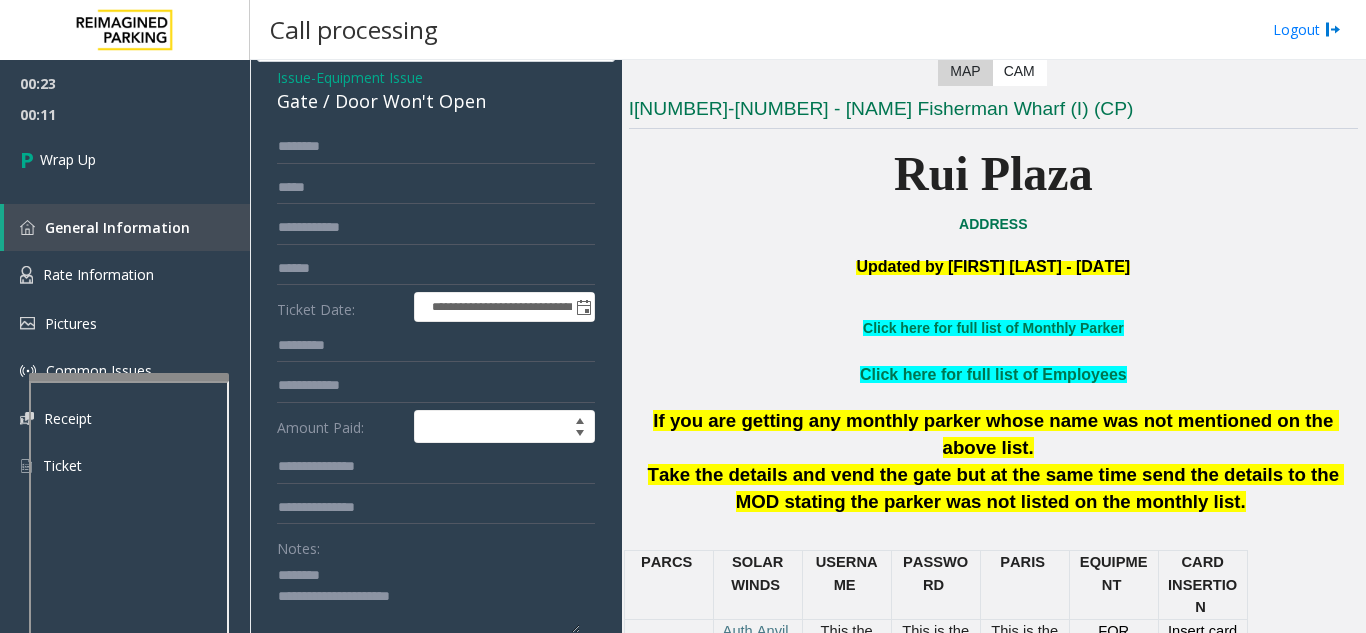 click 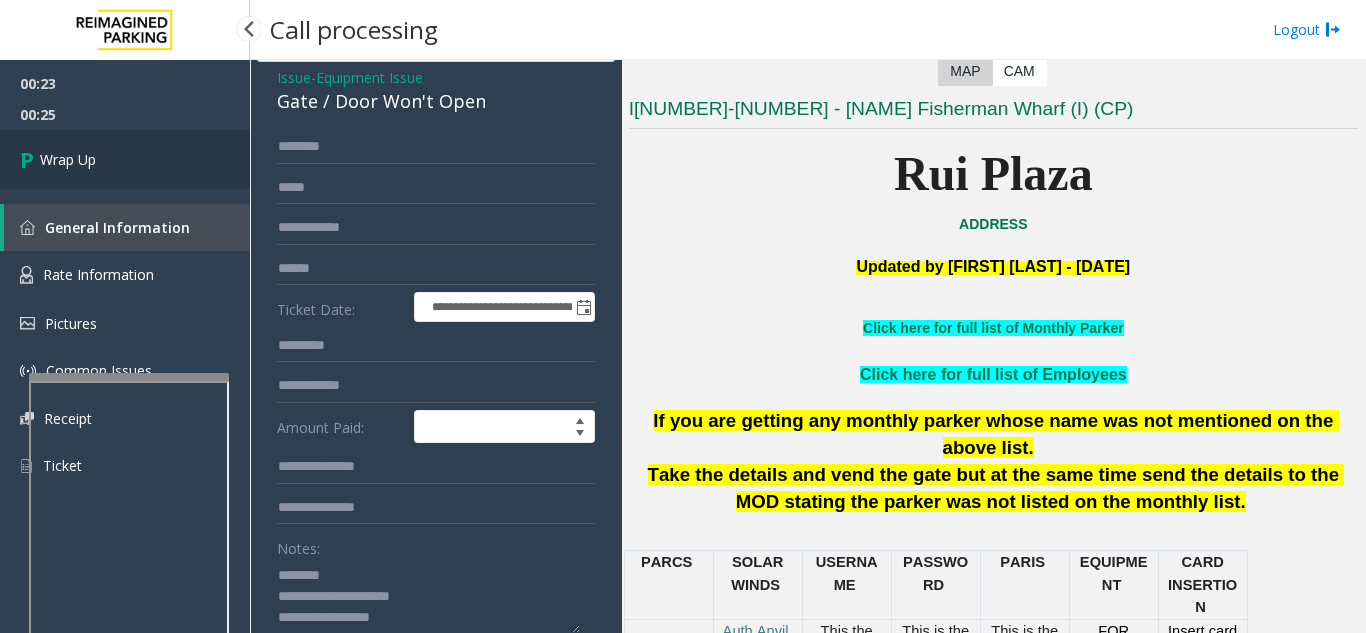 type on "**********" 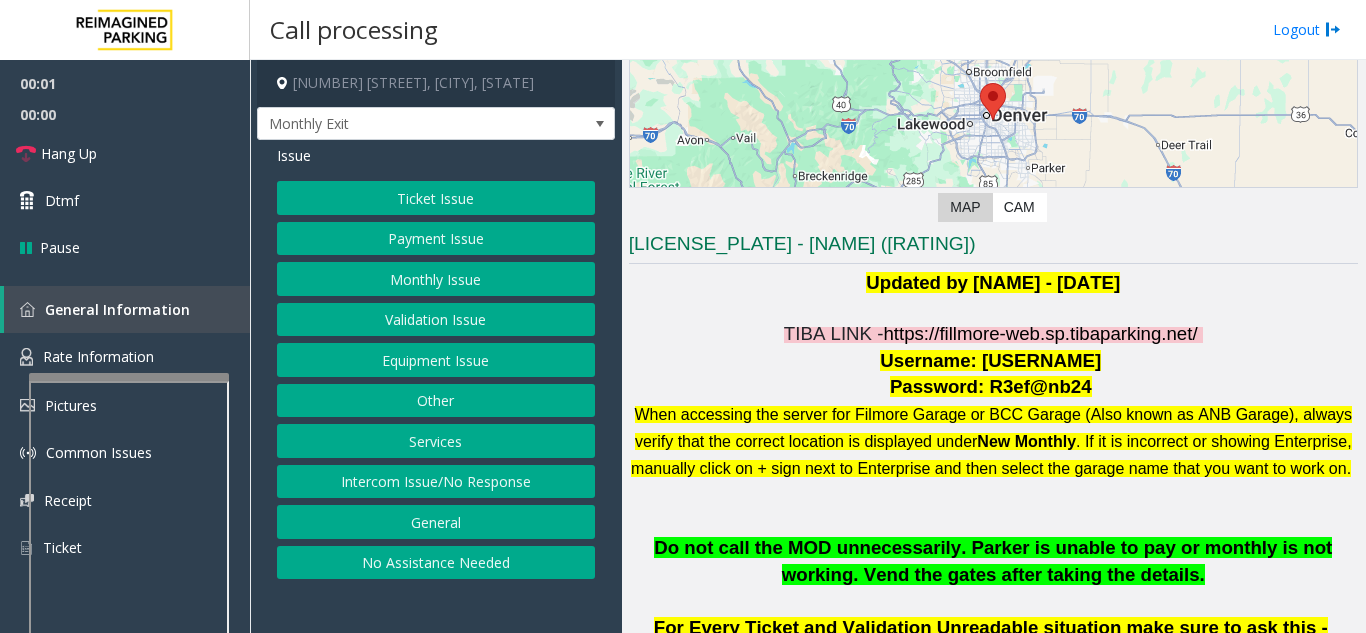 scroll, scrollTop: 300, scrollLeft: 0, axis: vertical 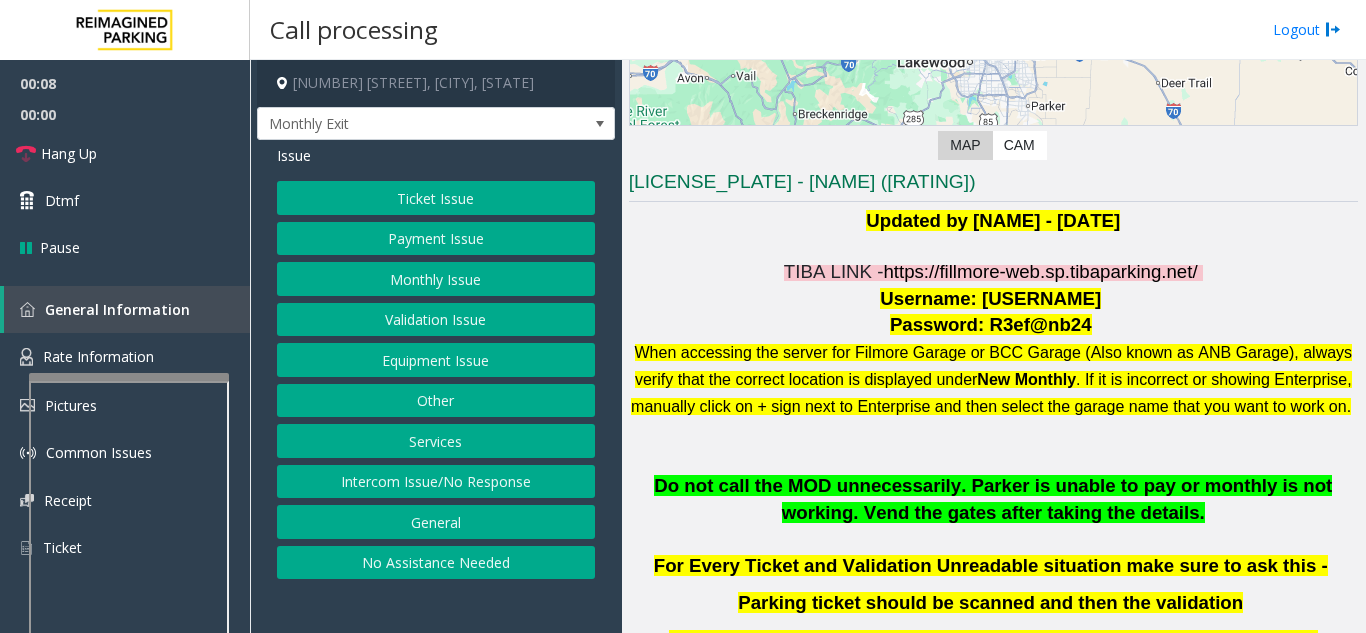 click on "Monthly Issue" 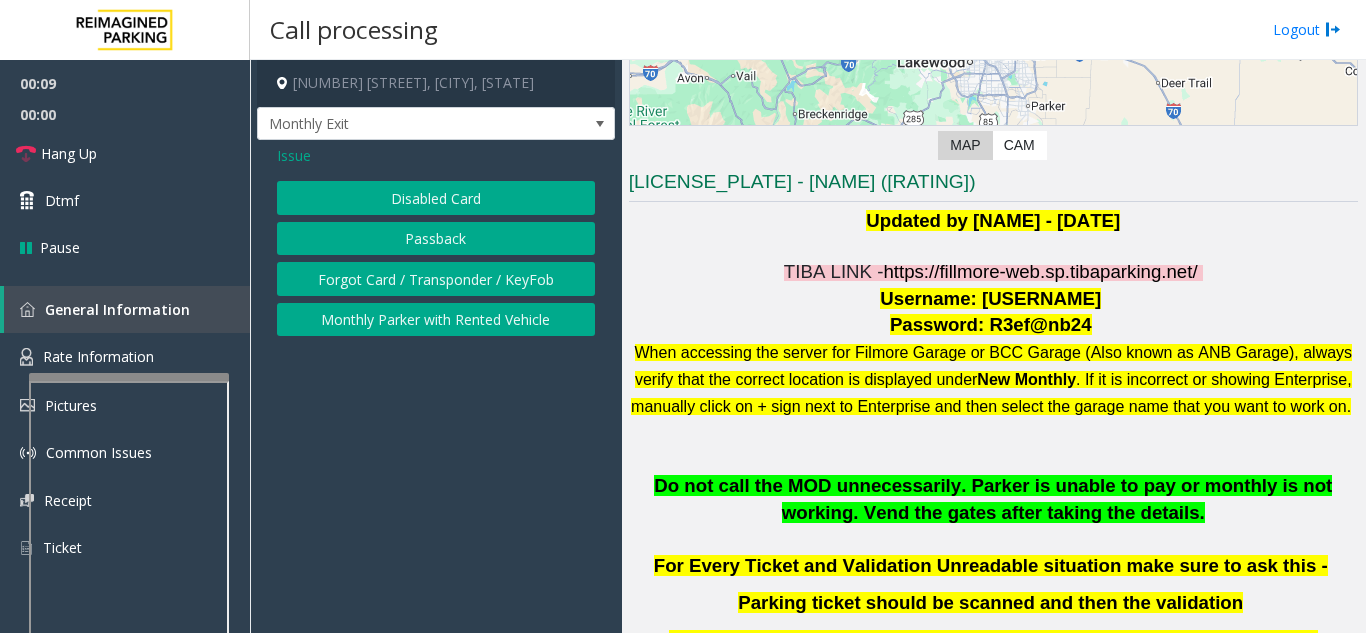 click on "Disabled Card" 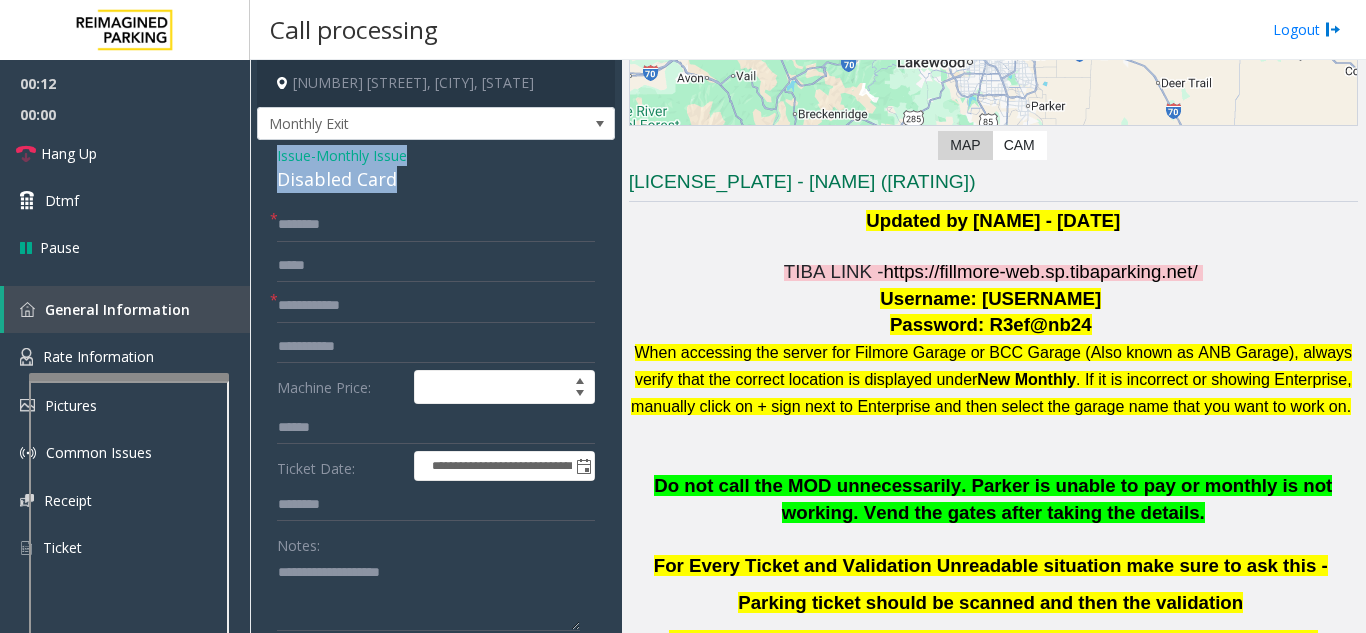 drag, startPoint x: 265, startPoint y: 149, endPoint x: 420, endPoint y: 186, distance: 159.35495 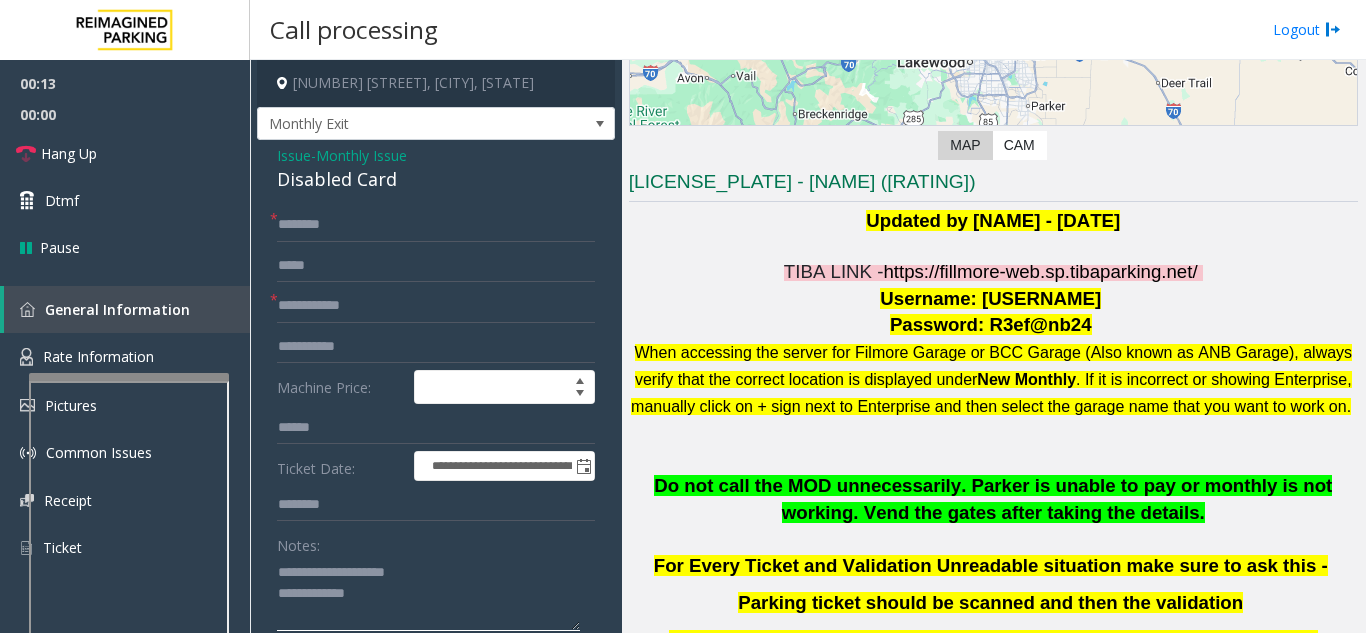 click 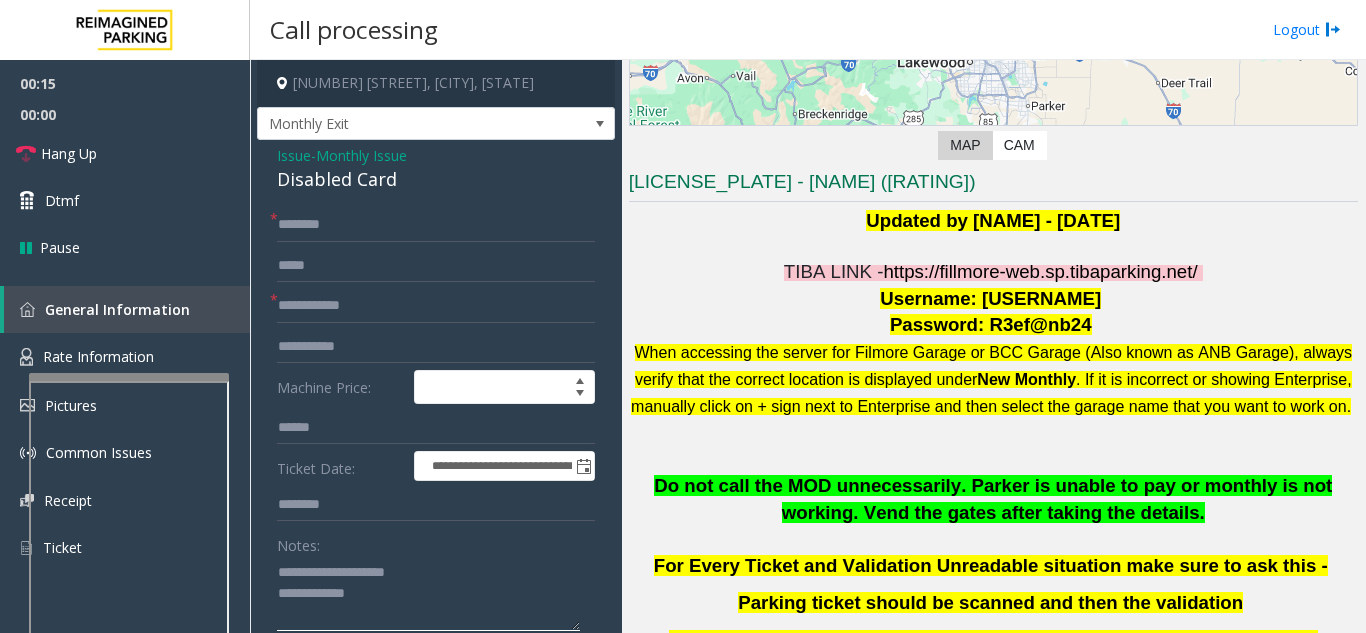 drag, startPoint x: 319, startPoint y: 573, endPoint x: 415, endPoint y: 574, distance: 96.00521 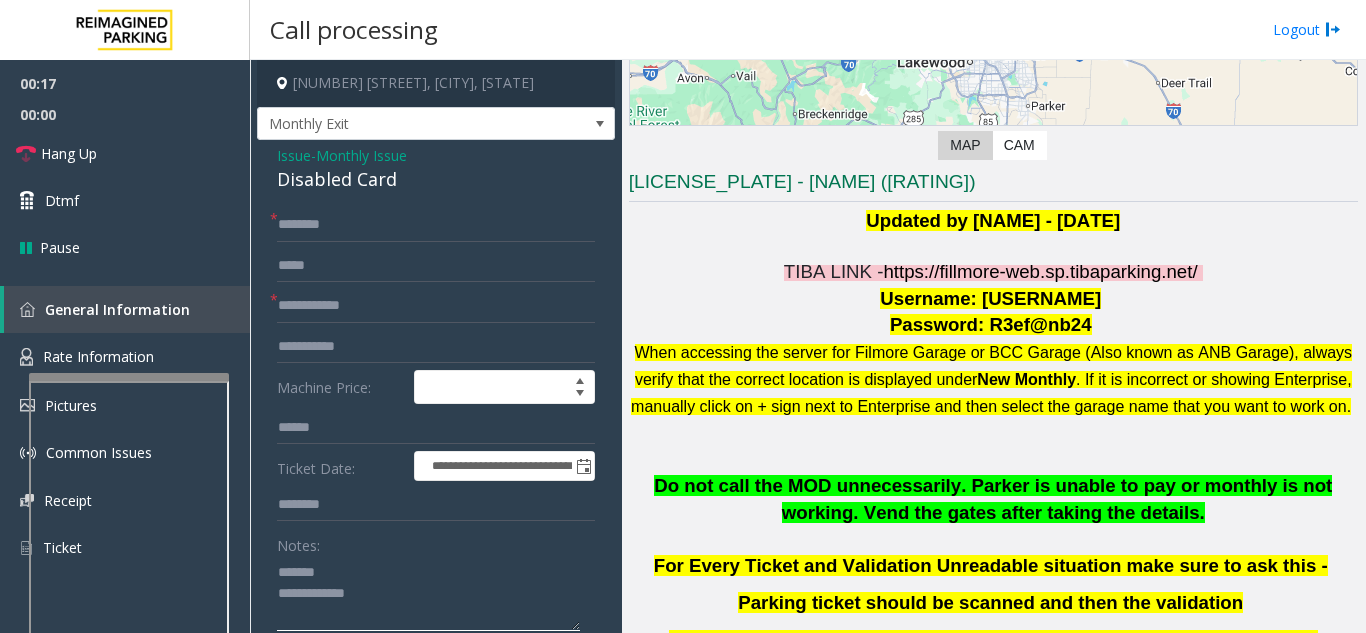 type on "**********" 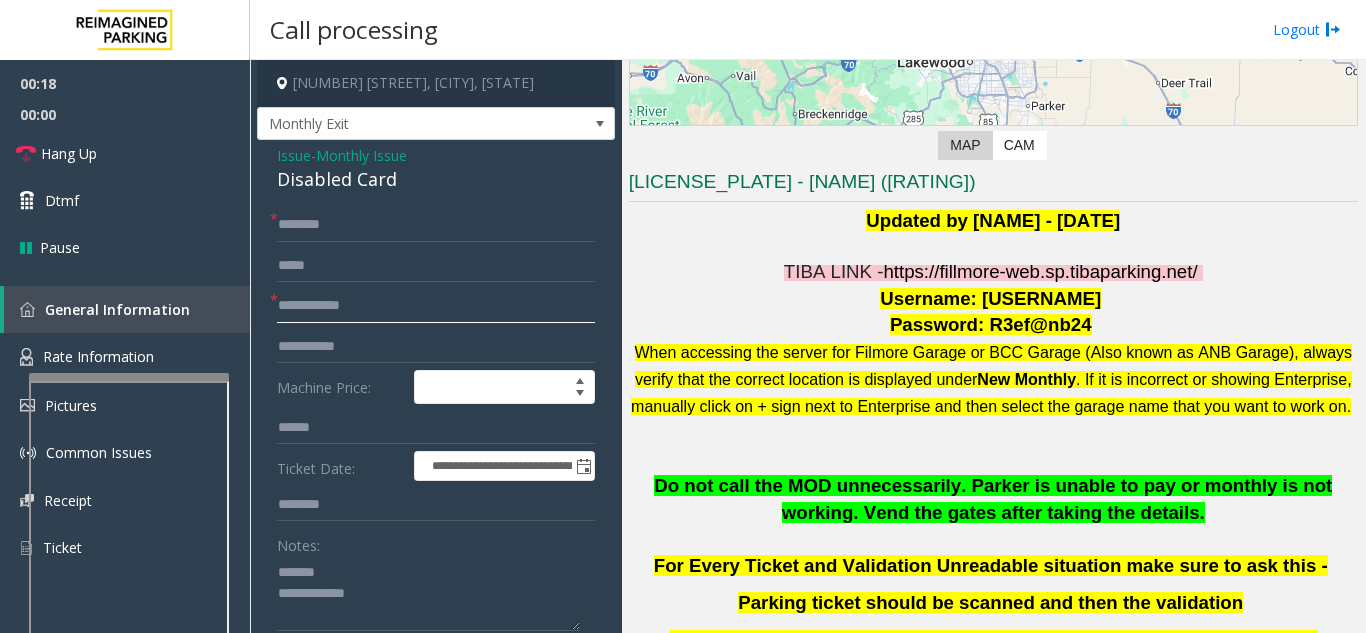 click 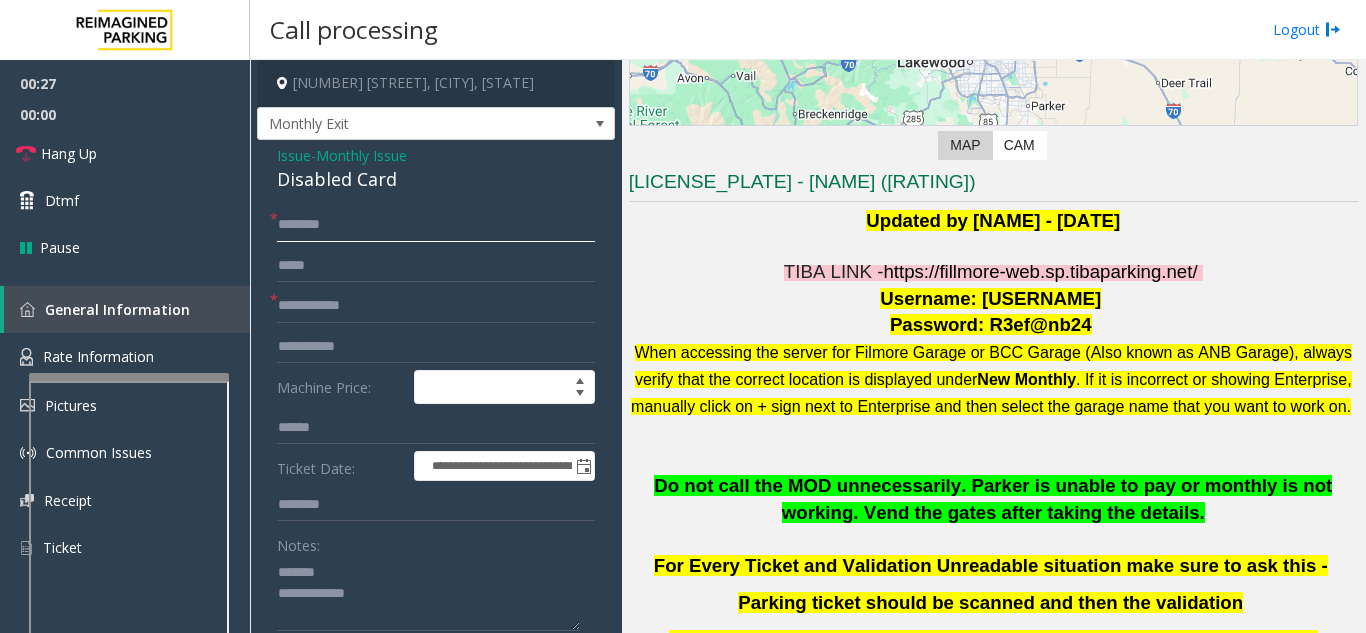 click 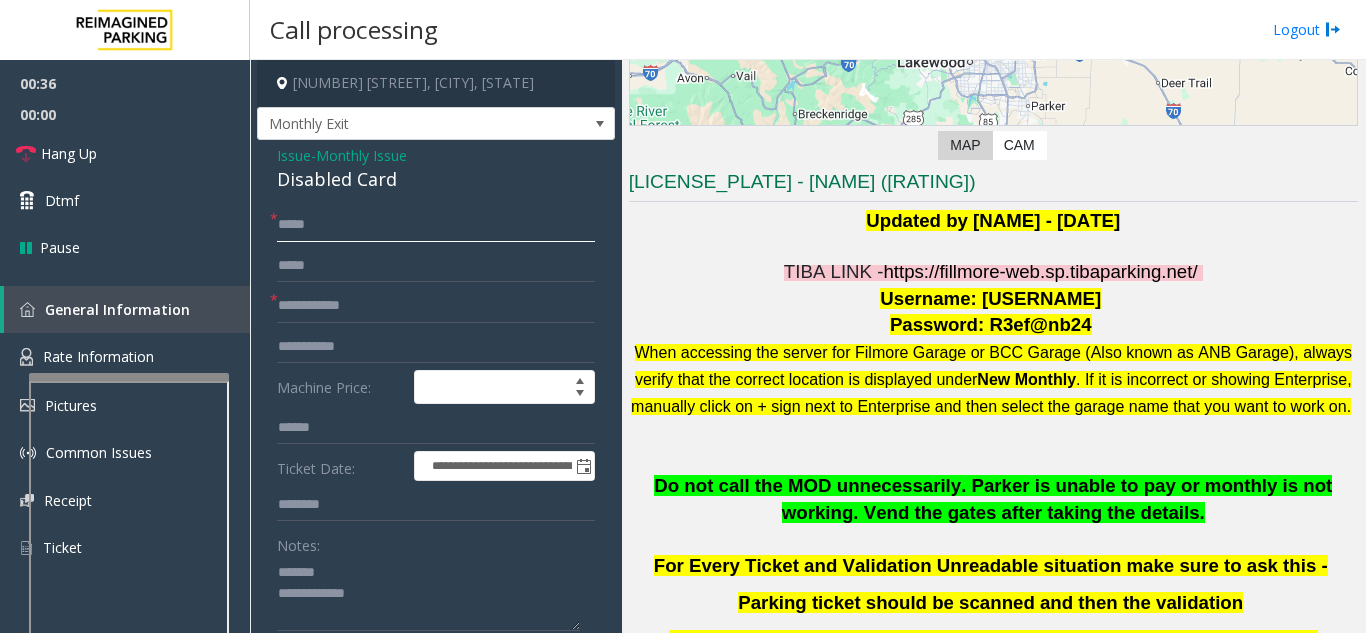 click on "*****" 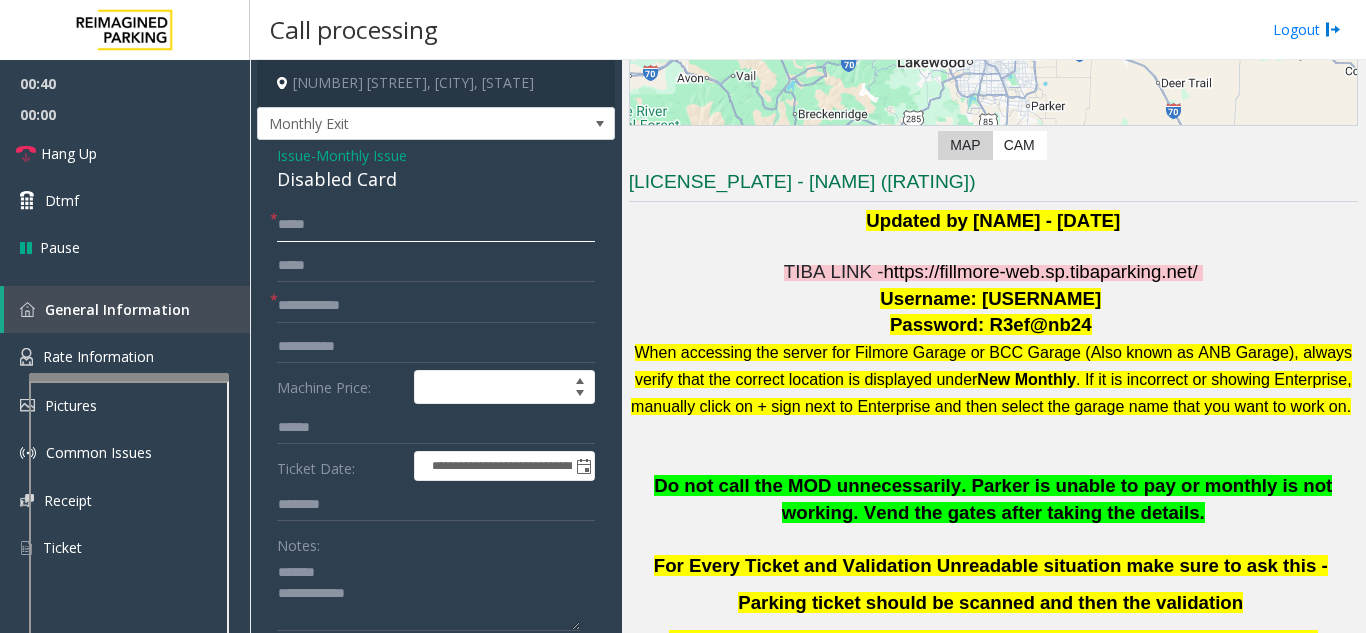 type on "*****" 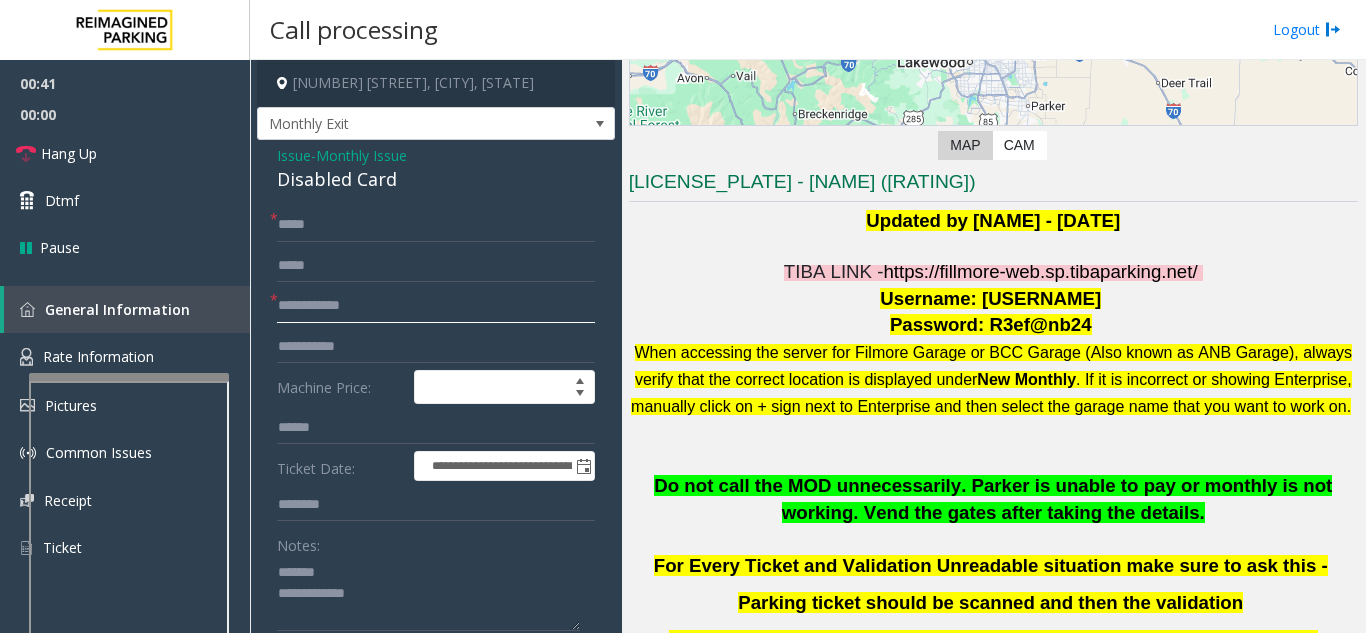 click 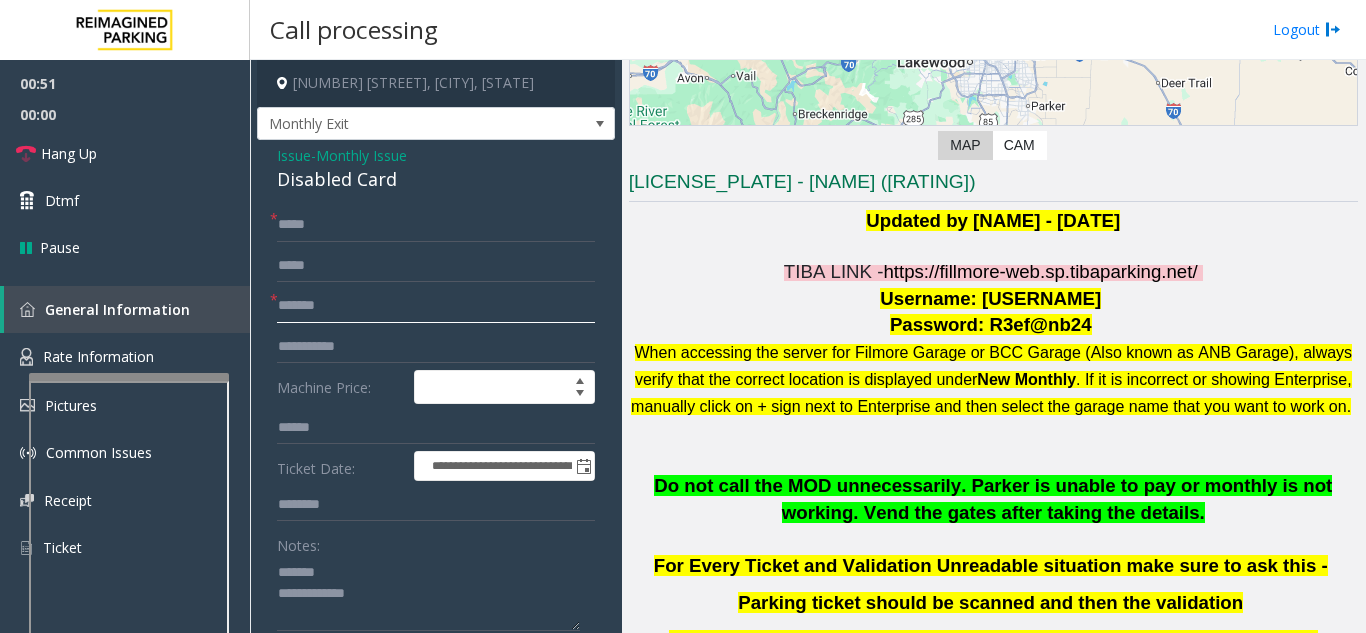 scroll, scrollTop: 100, scrollLeft: 0, axis: vertical 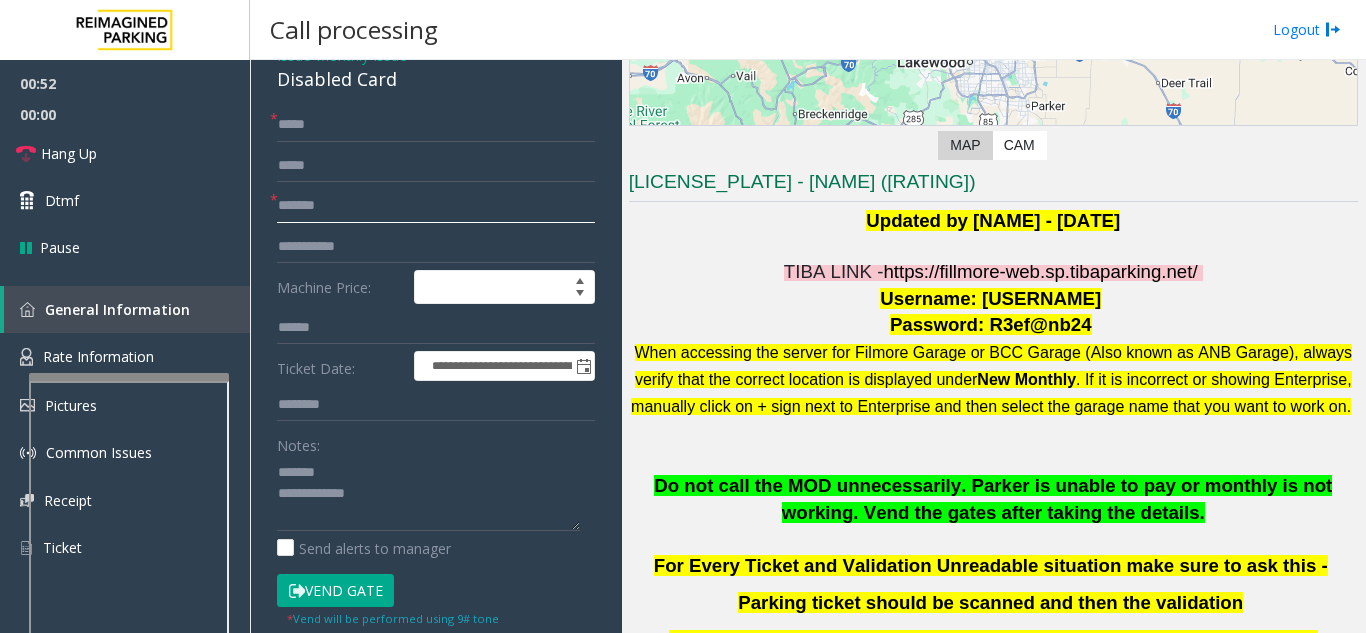 type on "*******" 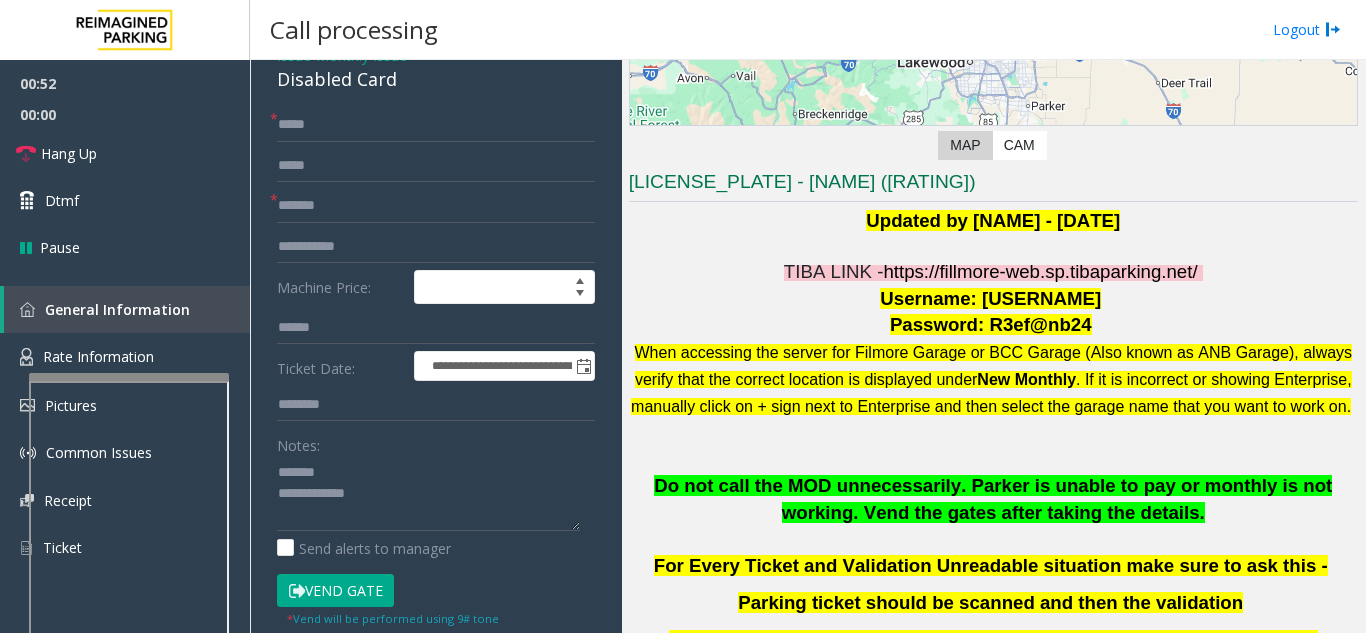 click on "Vend Gate" 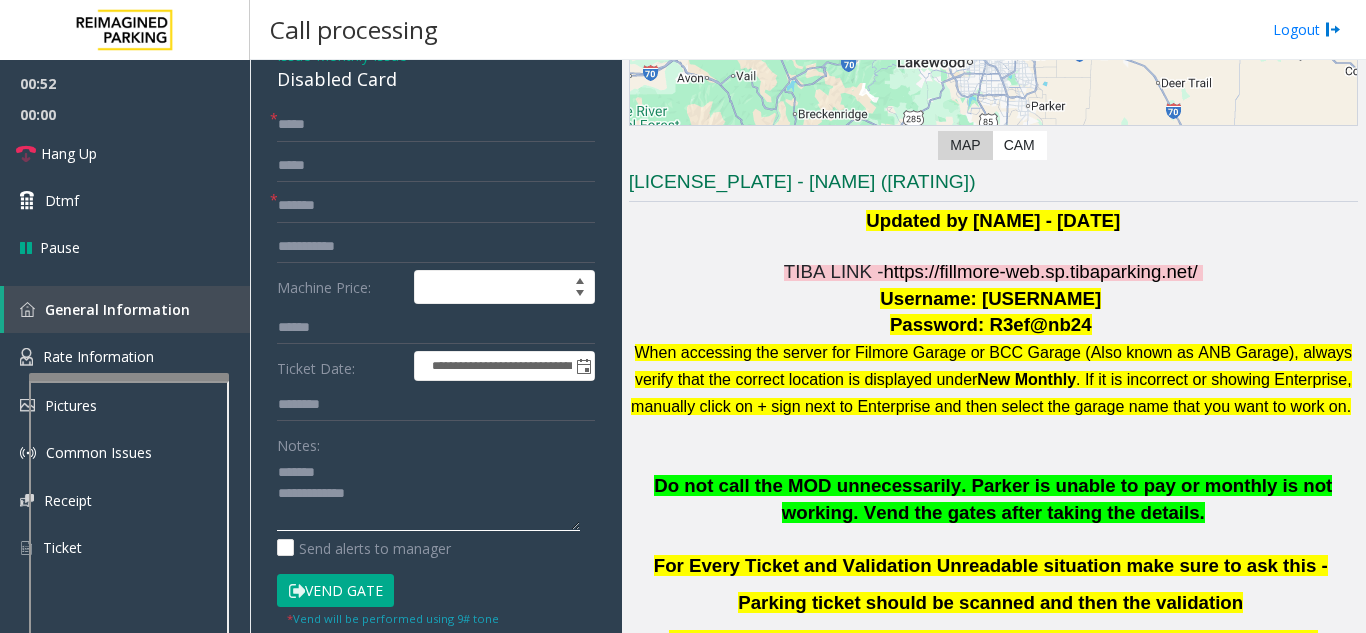 click 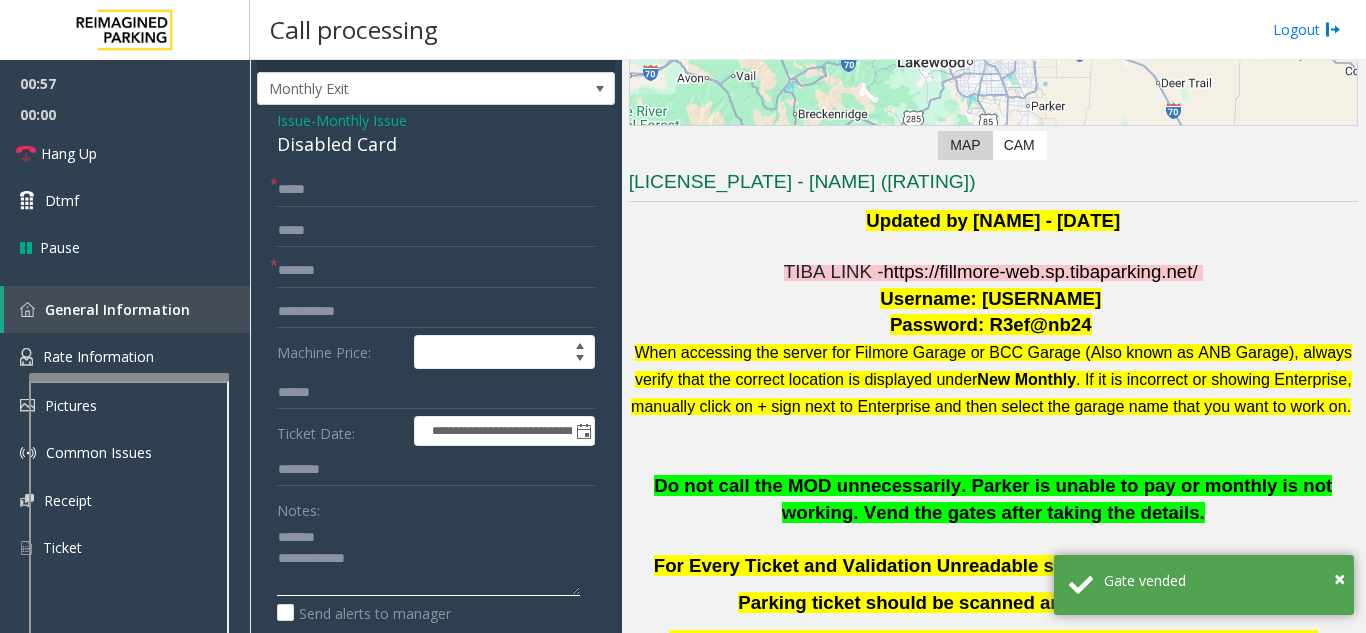 scroll, scrollTop: 0, scrollLeft: 0, axis: both 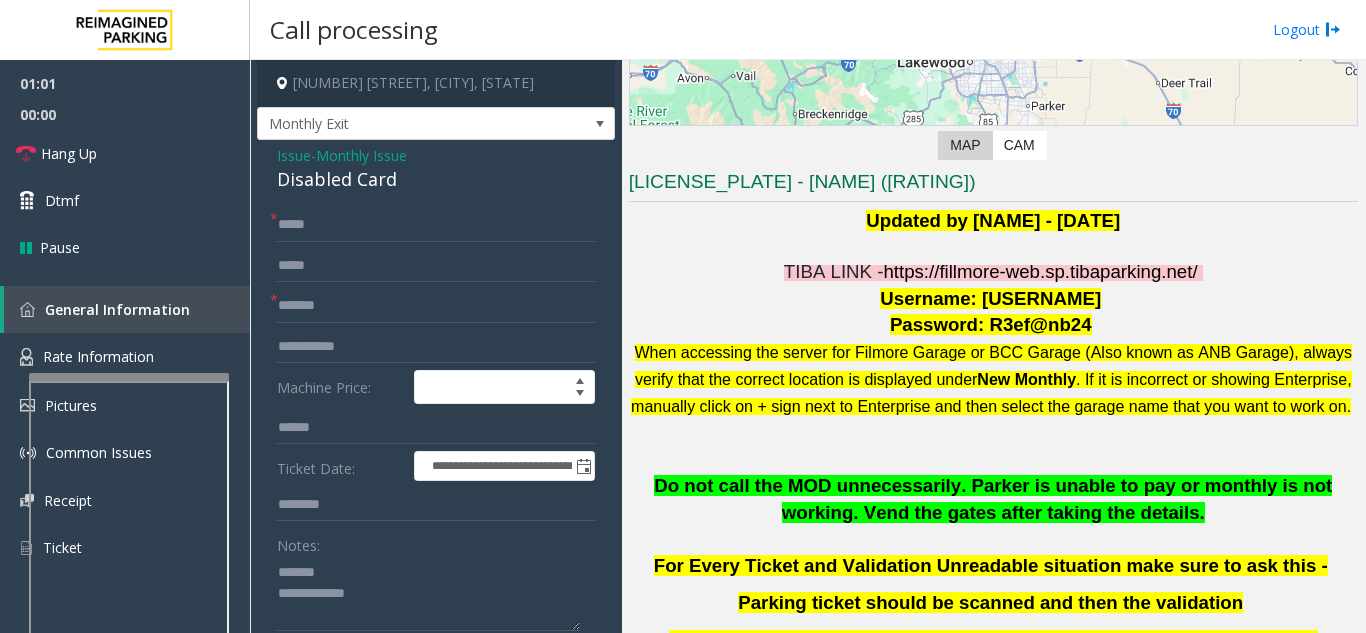 drag, startPoint x: 391, startPoint y: 175, endPoint x: 401, endPoint y: 195, distance: 22.36068 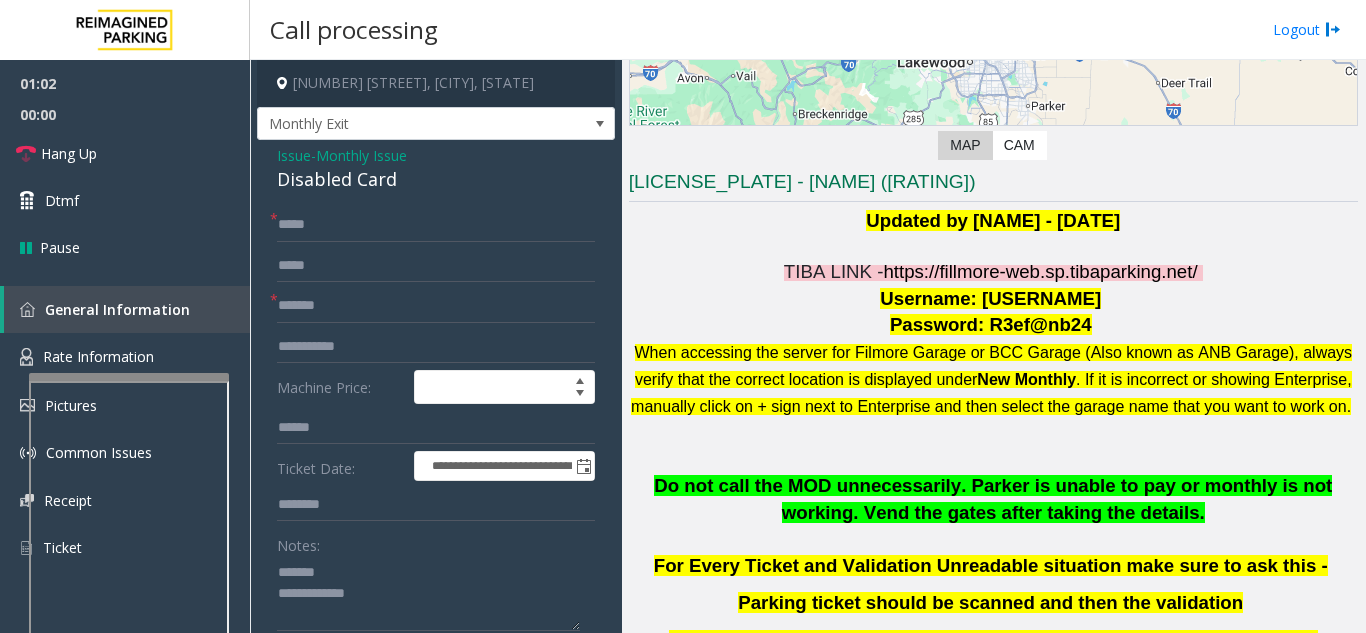 click on "**********" 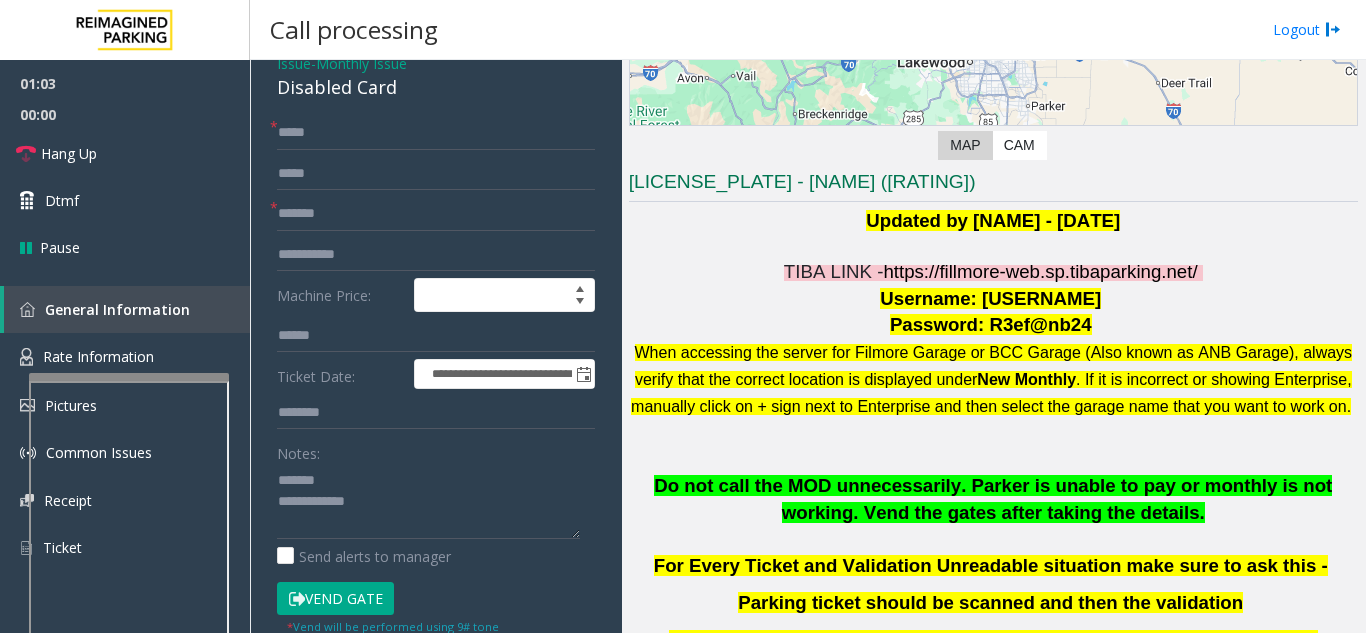 scroll, scrollTop: 200, scrollLeft: 0, axis: vertical 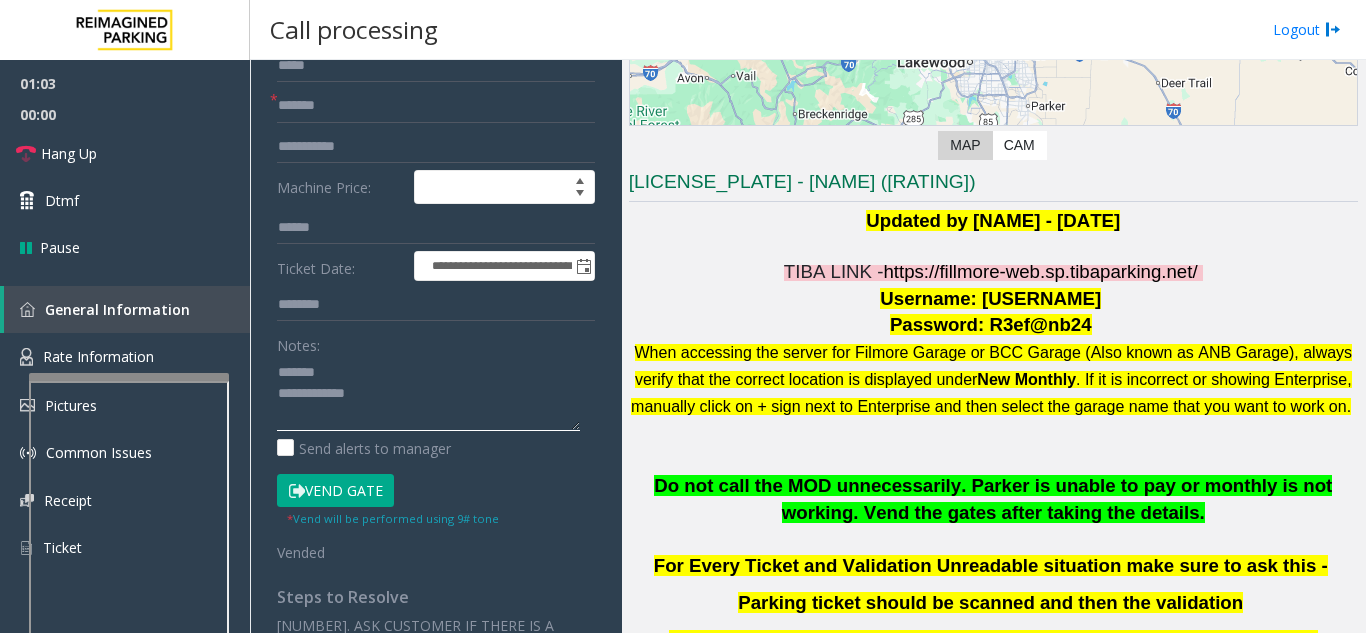 click 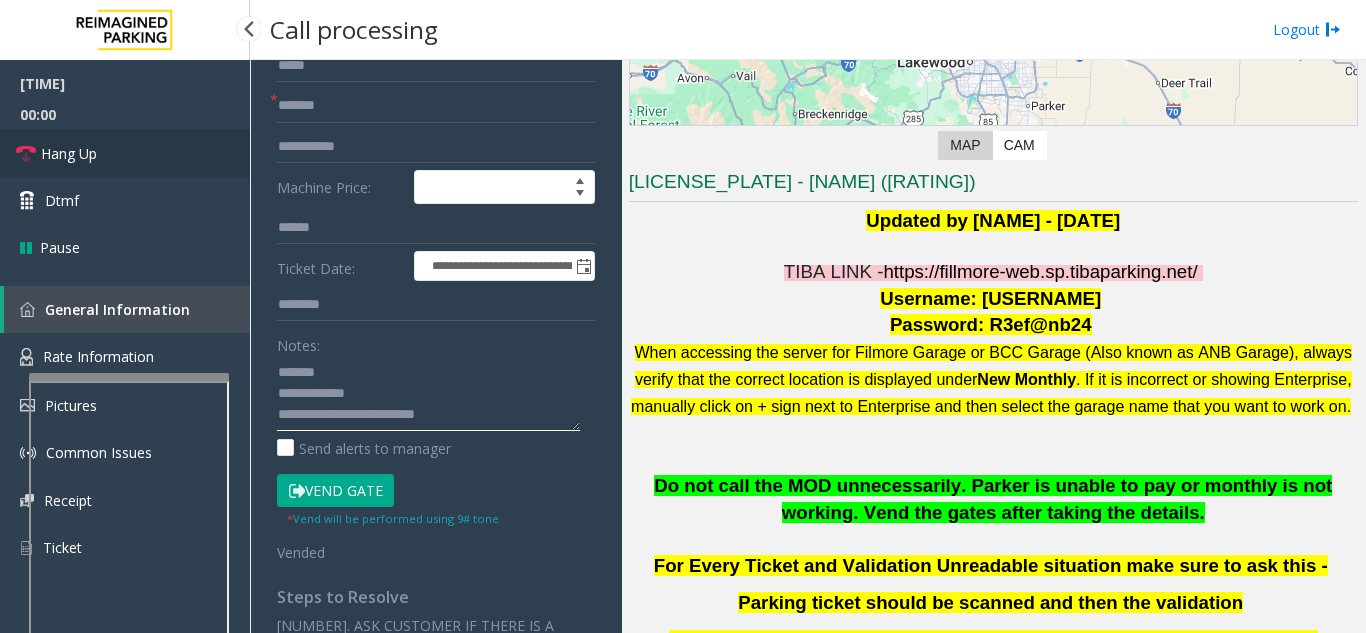 type on "**********" 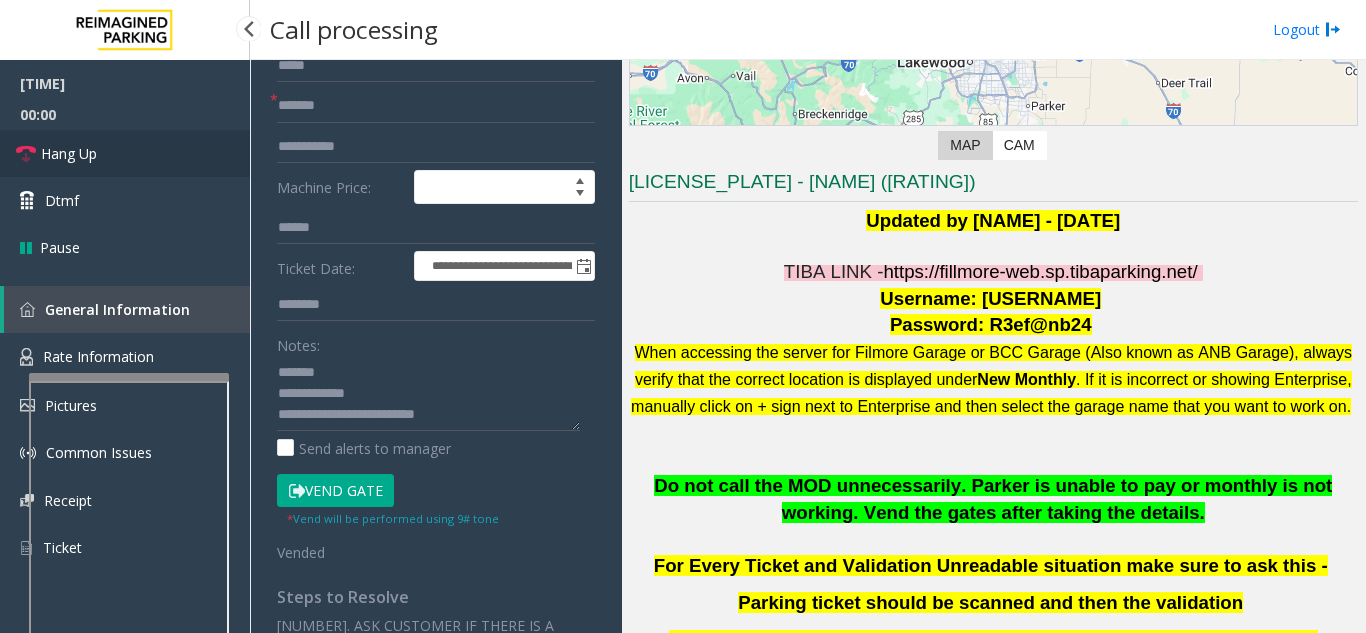 click on "Hang Up" at bounding box center (125, 153) 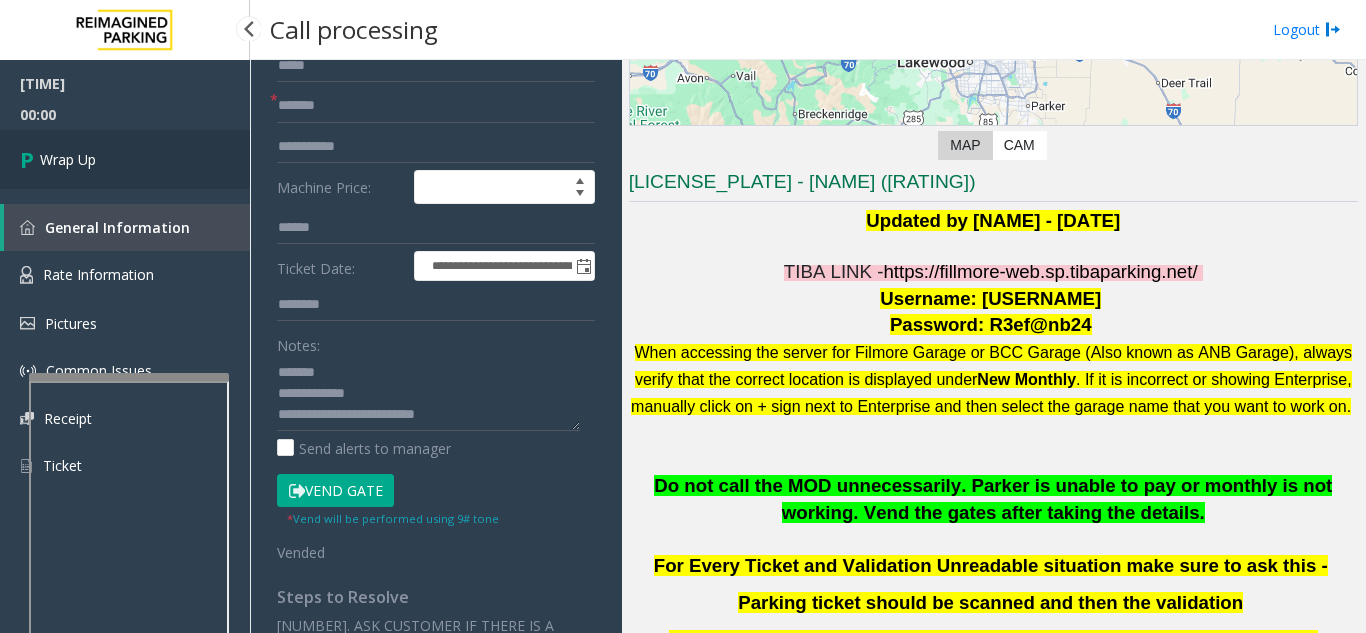 click on "Wrap Up" at bounding box center (125, 159) 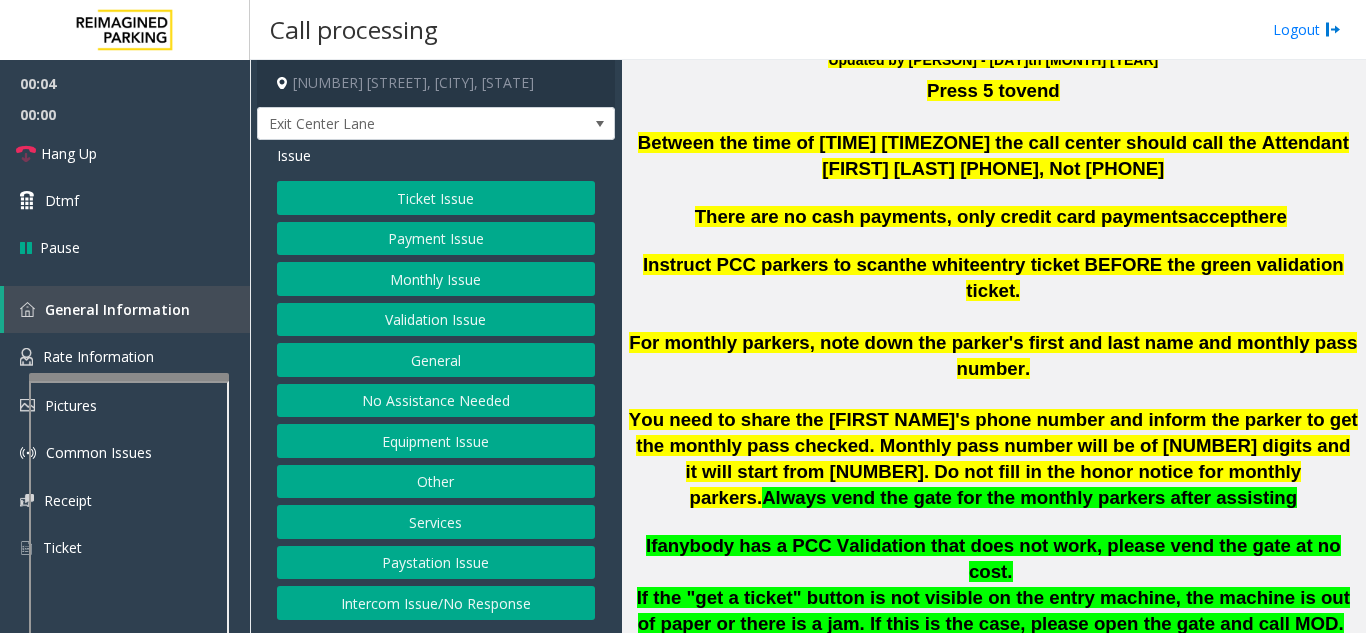 scroll, scrollTop: 600, scrollLeft: 0, axis: vertical 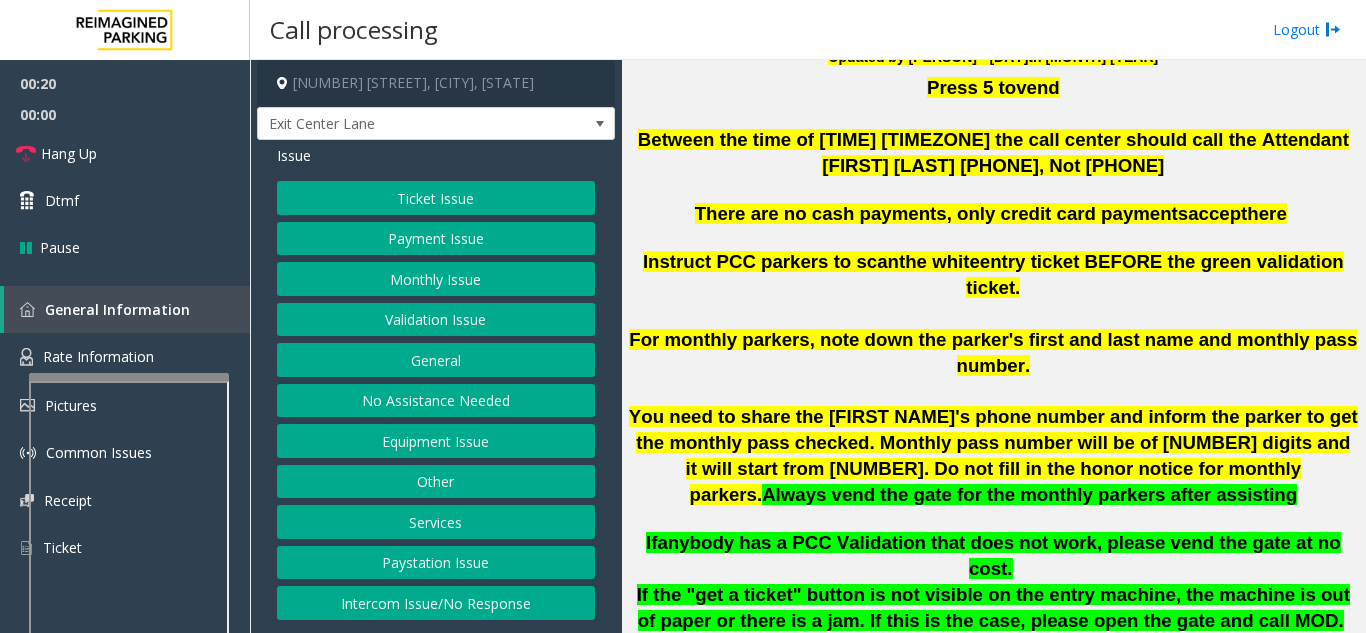 click on "Intercom Issue/No Response" 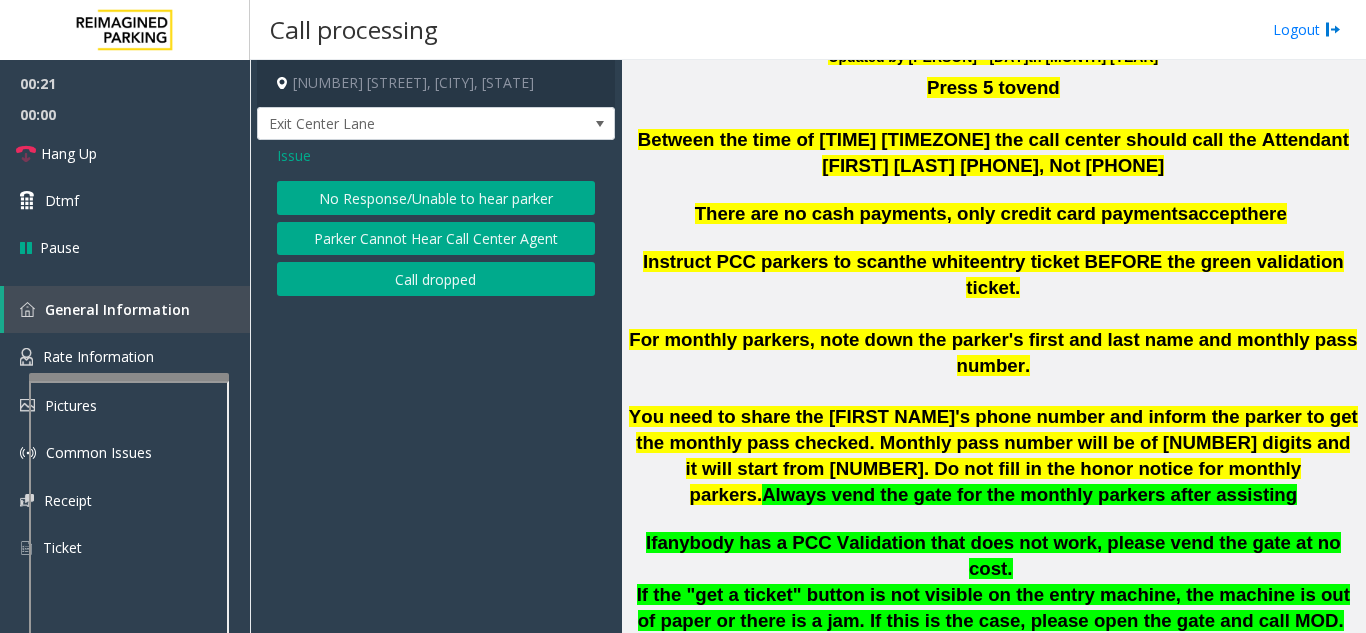 click on "No Response/Unable to hear parker" 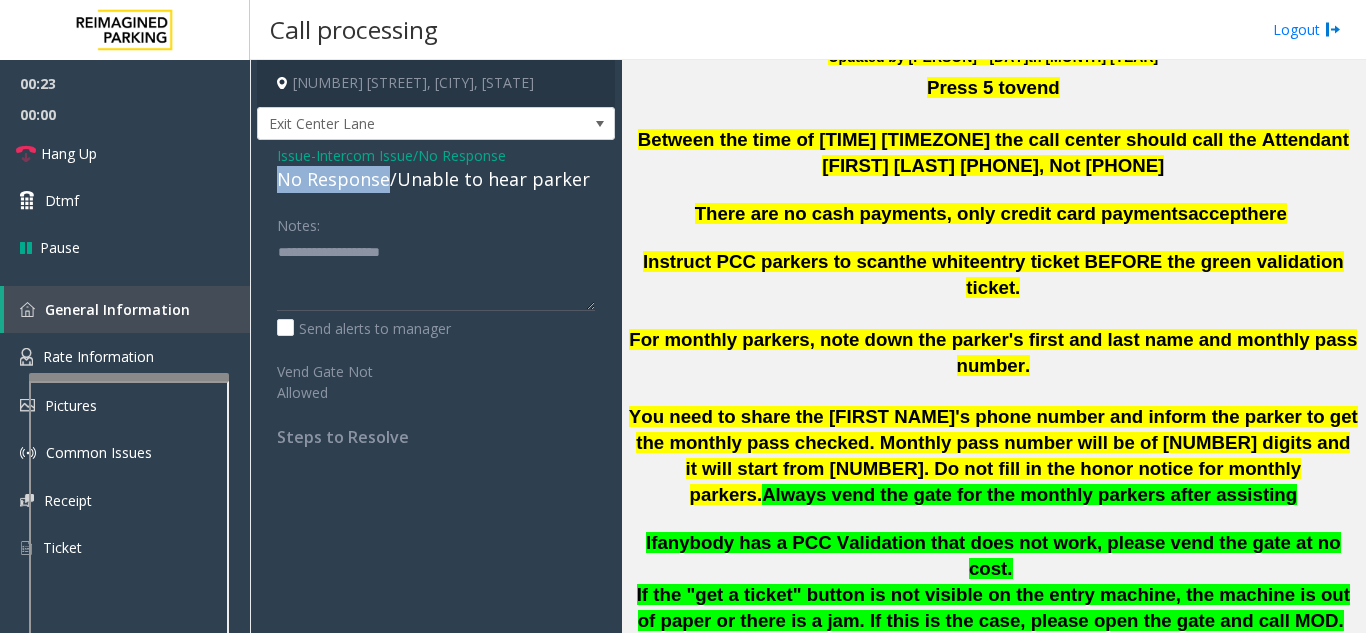 drag, startPoint x: 387, startPoint y: 181, endPoint x: 274, endPoint y: 181, distance: 113 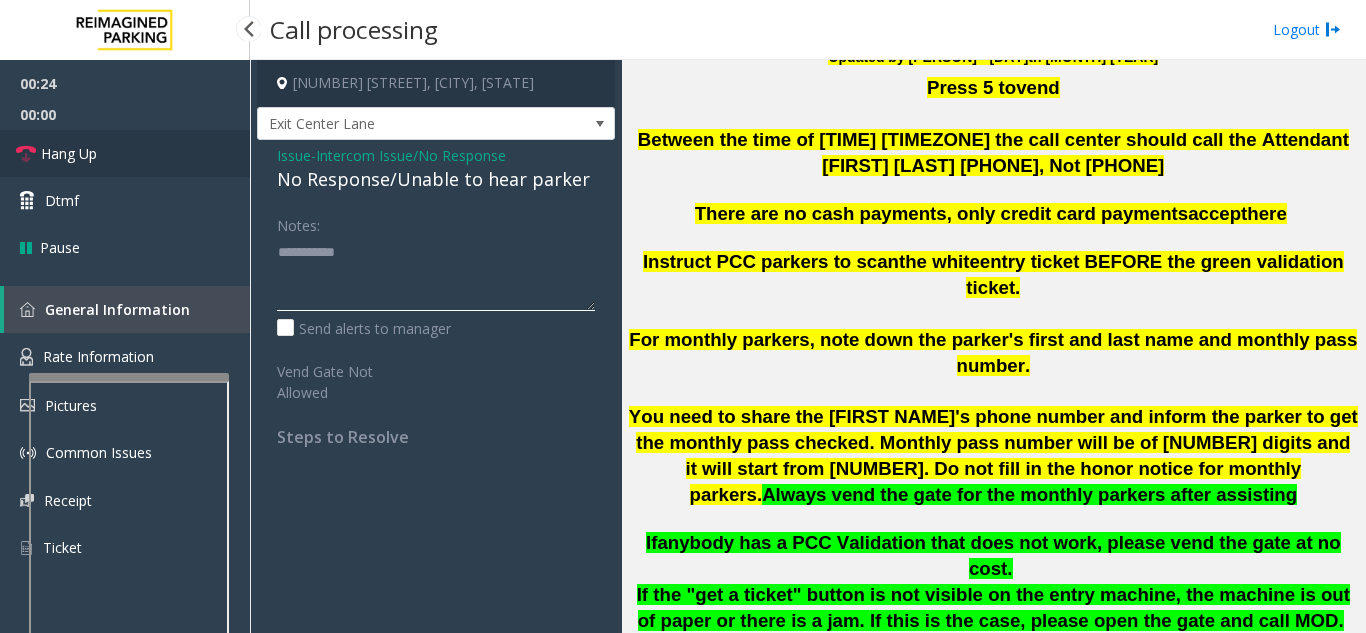 type on "**********" 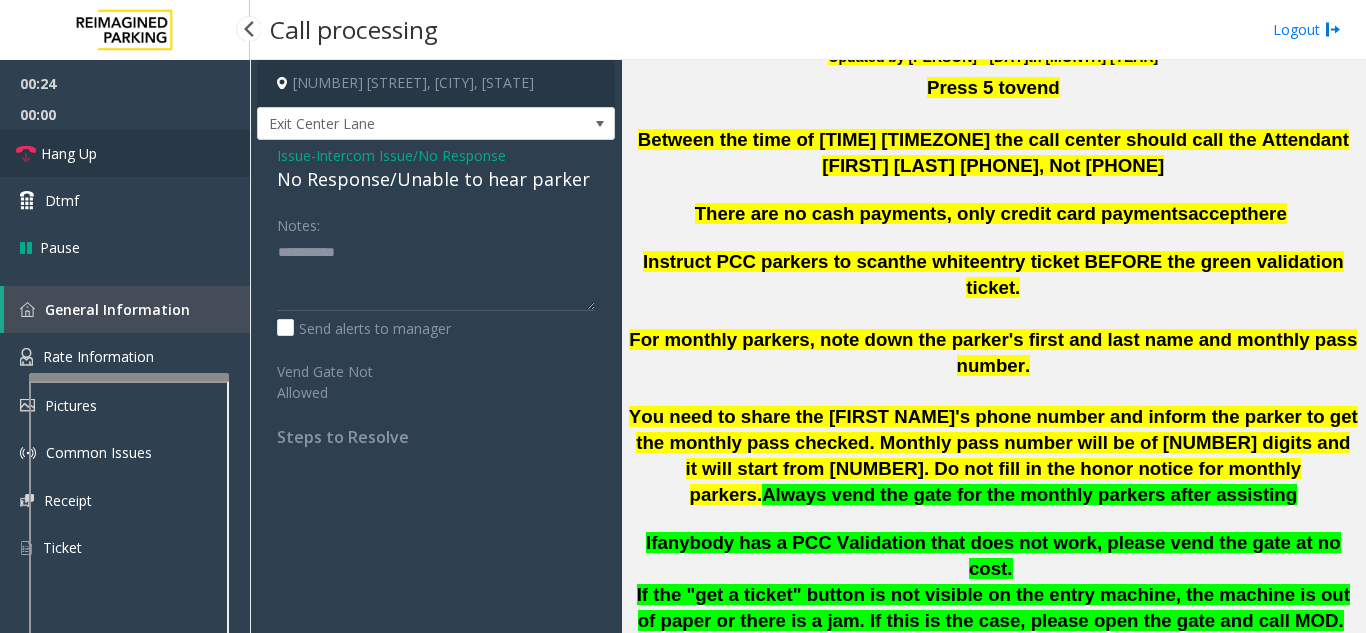 click on "Hang Up" at bounding box center [125, 153] 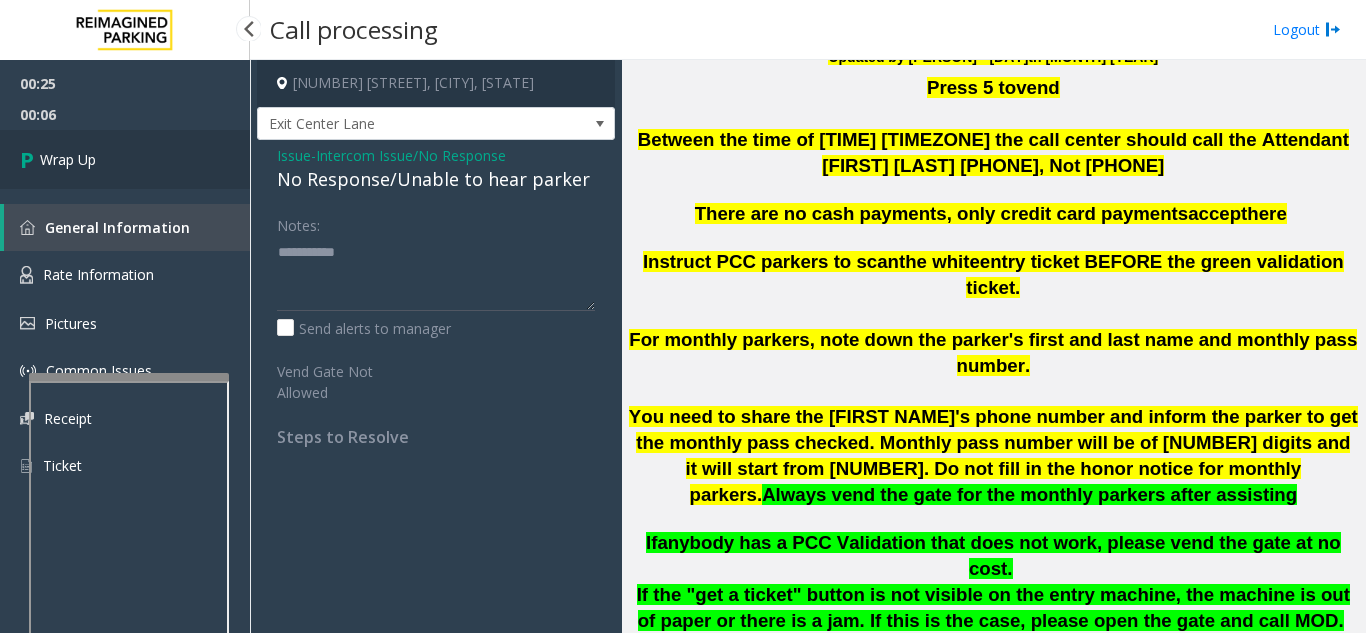 click on "Wrap Up" at bounding box center (125, 159) 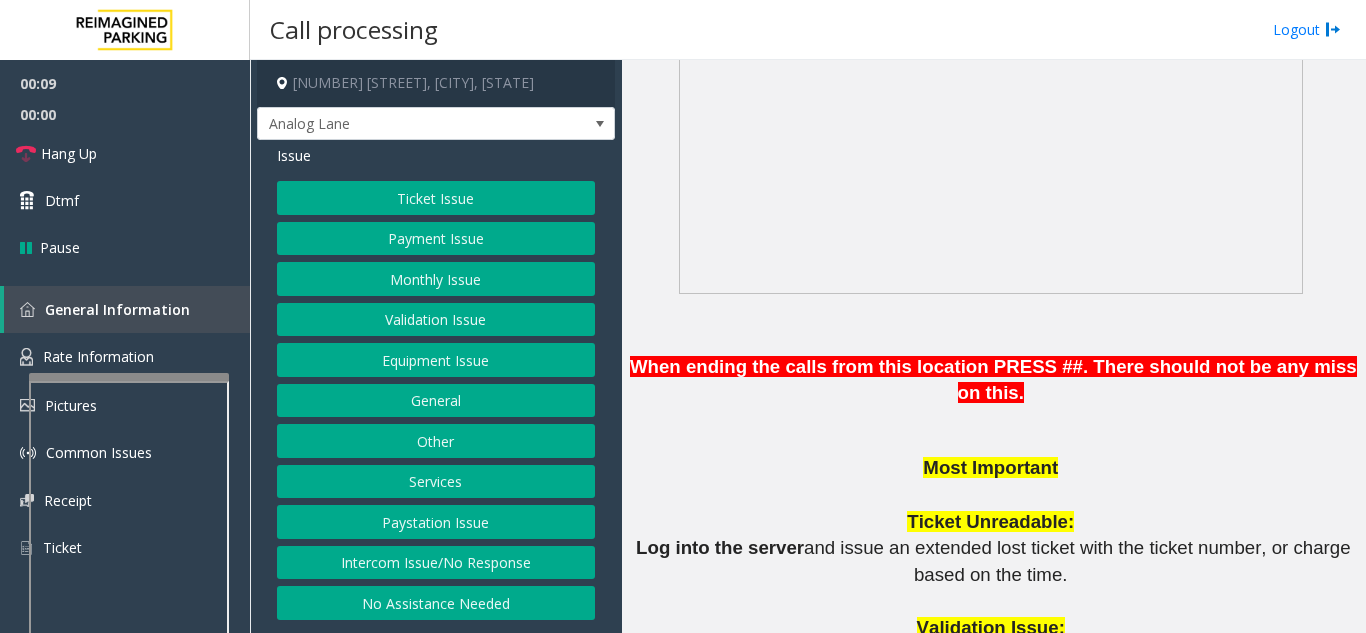scroll, scrollTop: 1500, scrollLeft: 0, axis: vertical 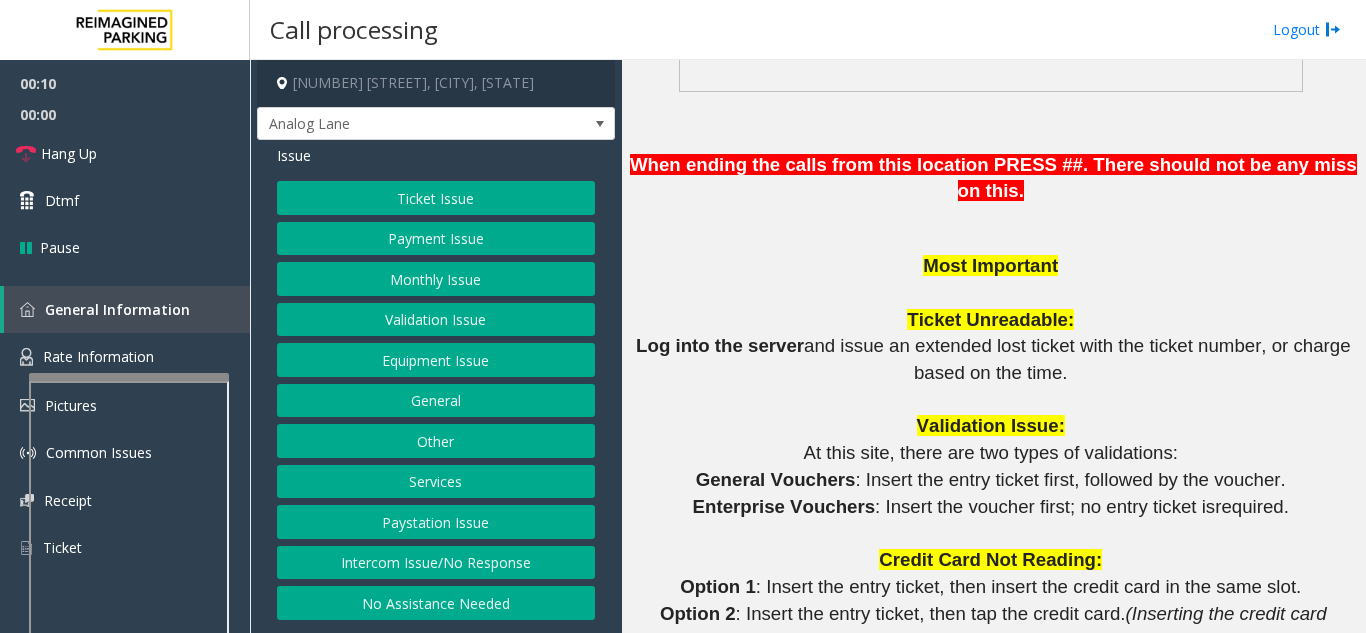 click on "Ticket Issue   Payment Issue   Monthly Issue   Validation Issue   Equipment Issue   General   Other   Services   Paystation Issue   Intercom Issue/No Response   No Assistance Needed" 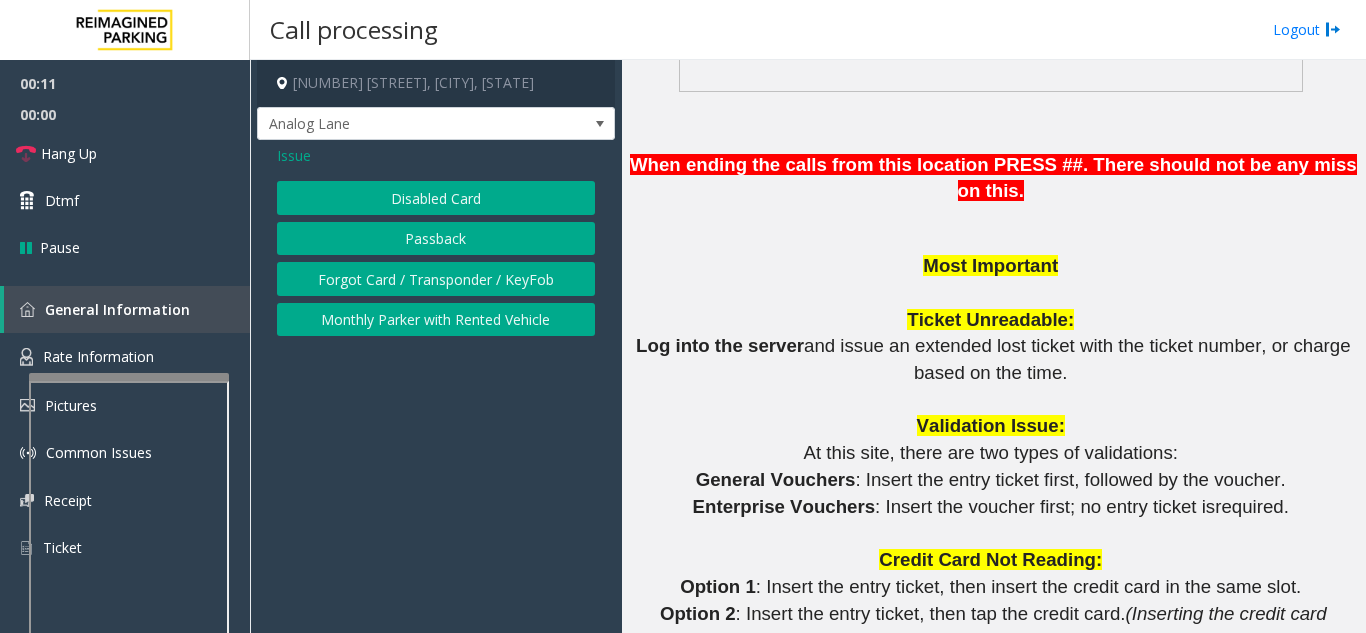 click on "Disabled Card" 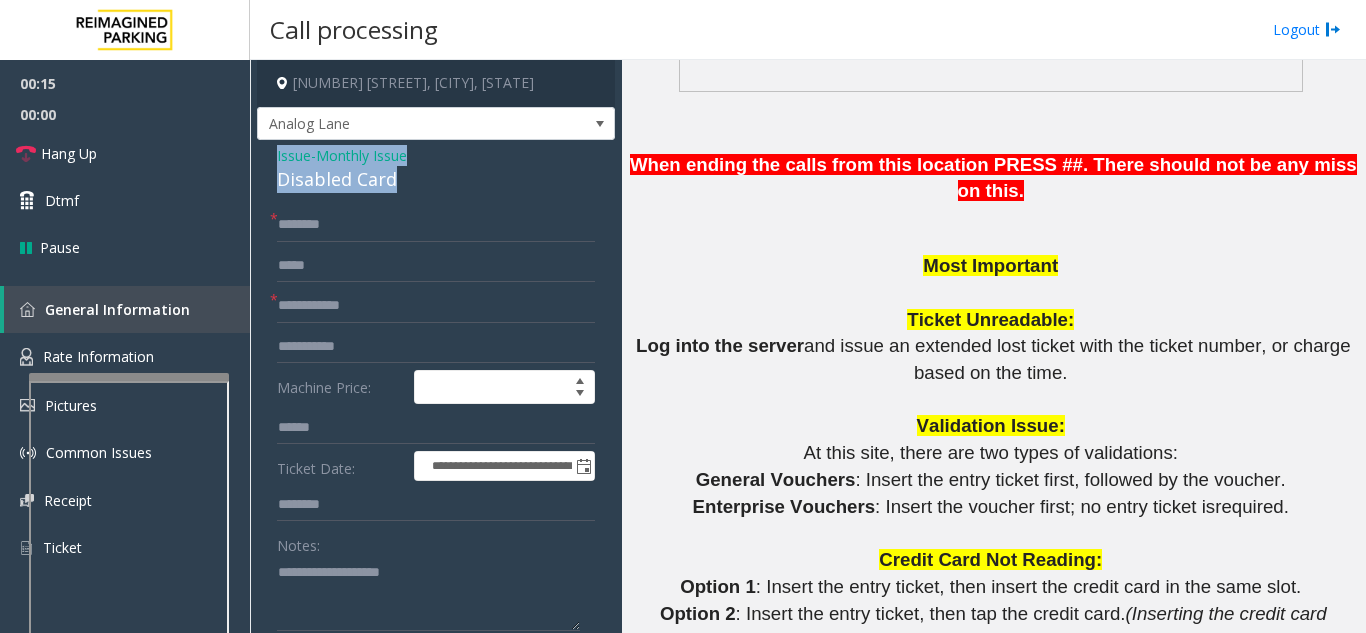 drag, startPoint x: 264, startPoint y: 155, endPoint x: 419, endPoint y: 179, distance: 156.84706 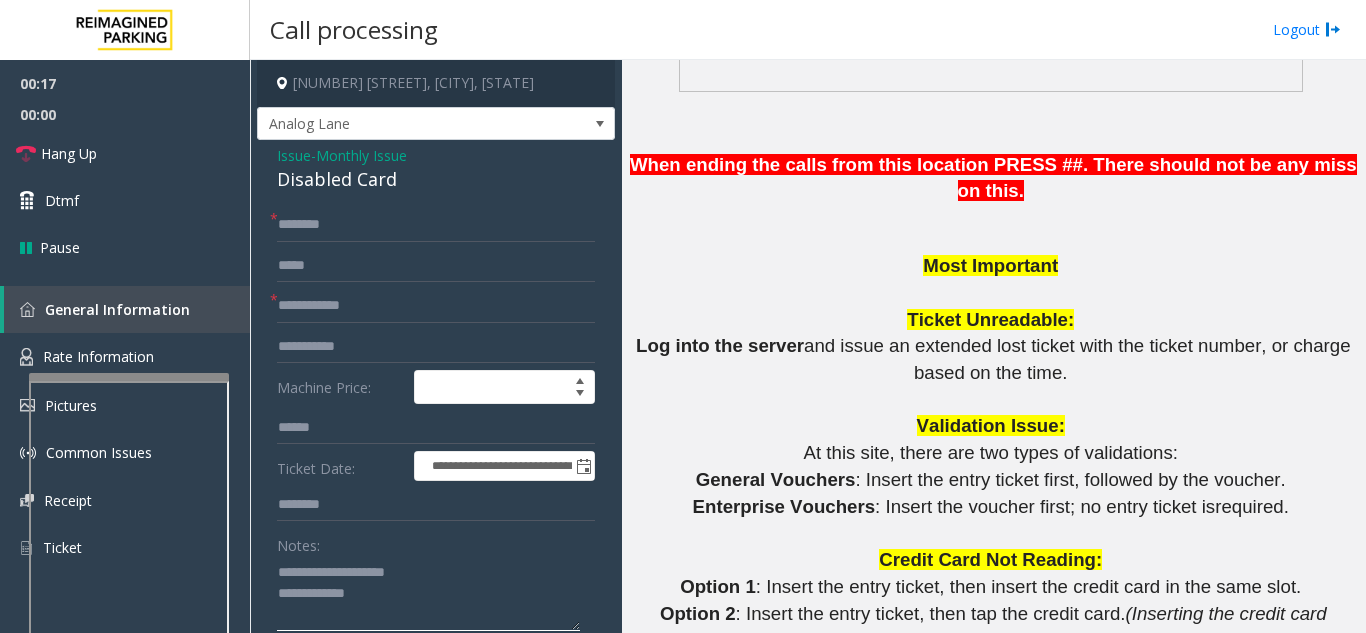 click 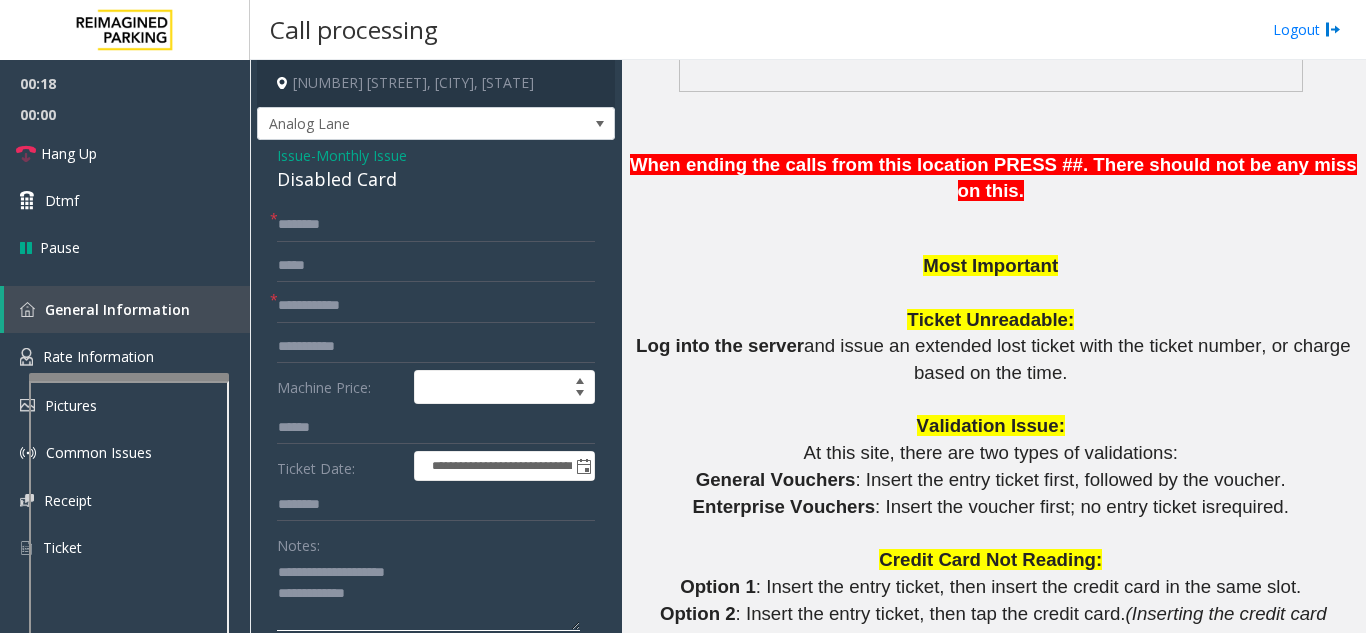 drag, startPoint x: 325, startPoint y: 572, endPoint x: 448, endPoint y: 578, distance: 123.146255 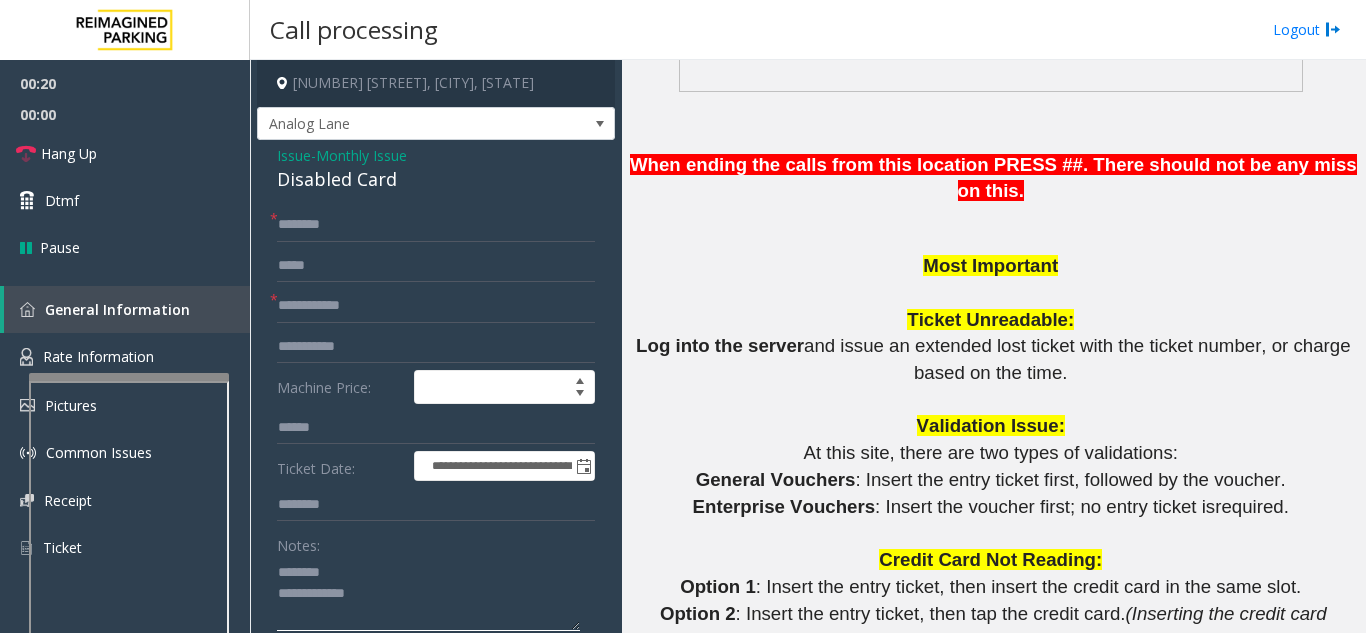 click 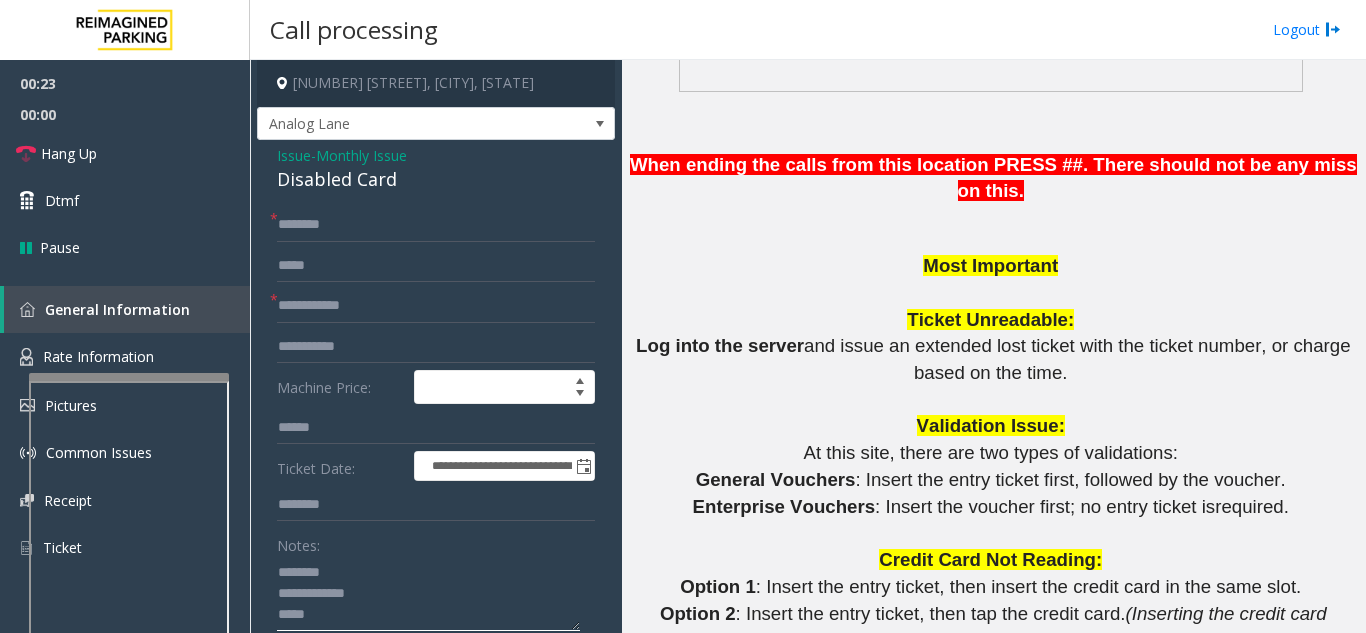type on "**********" 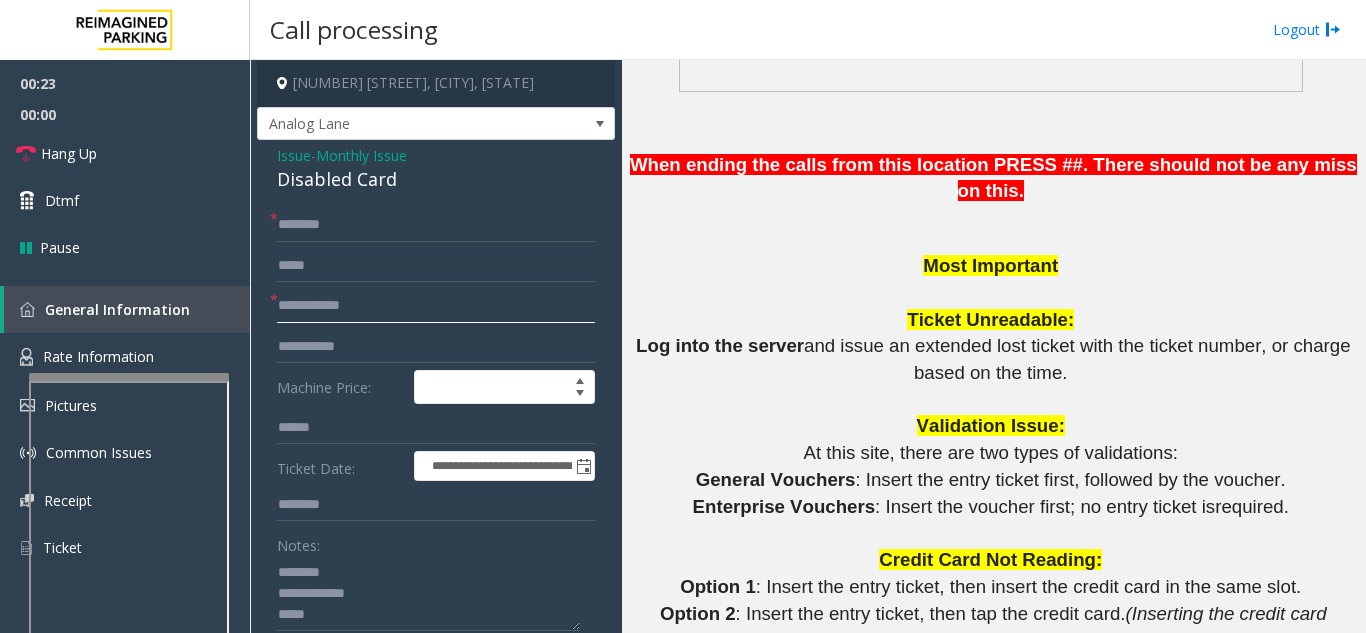 click 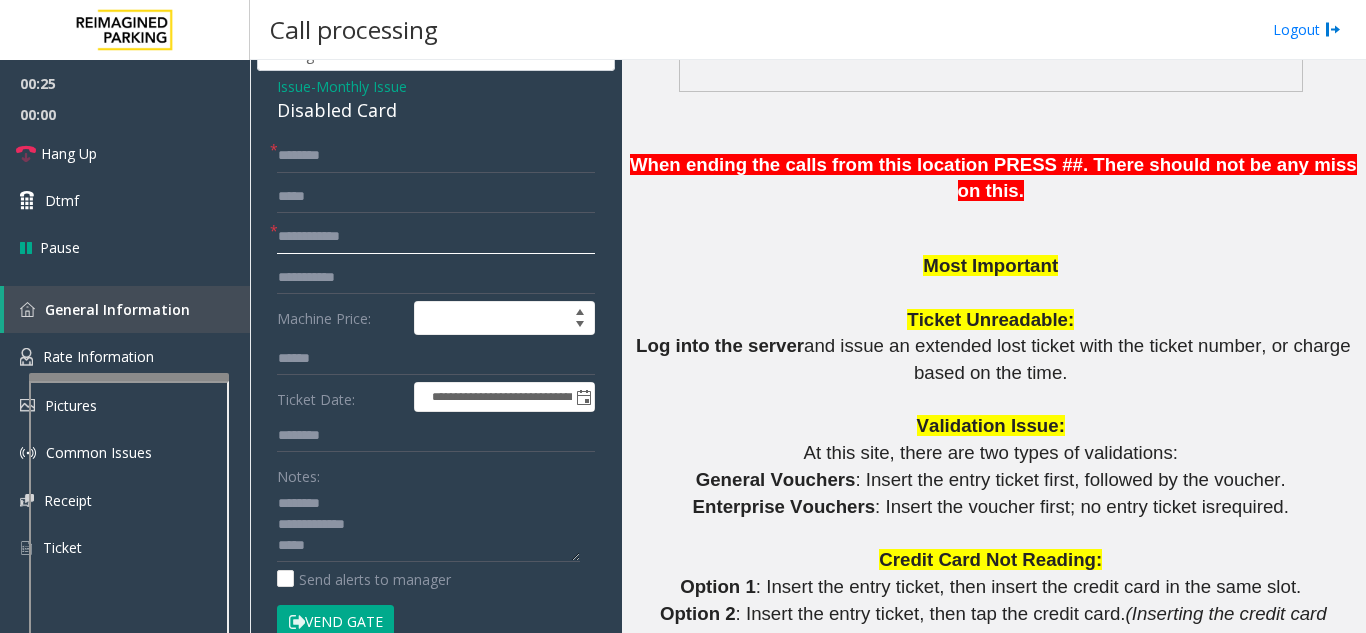 scroll, scrollTop: 100, scrollLeft: 0, axis: vertical 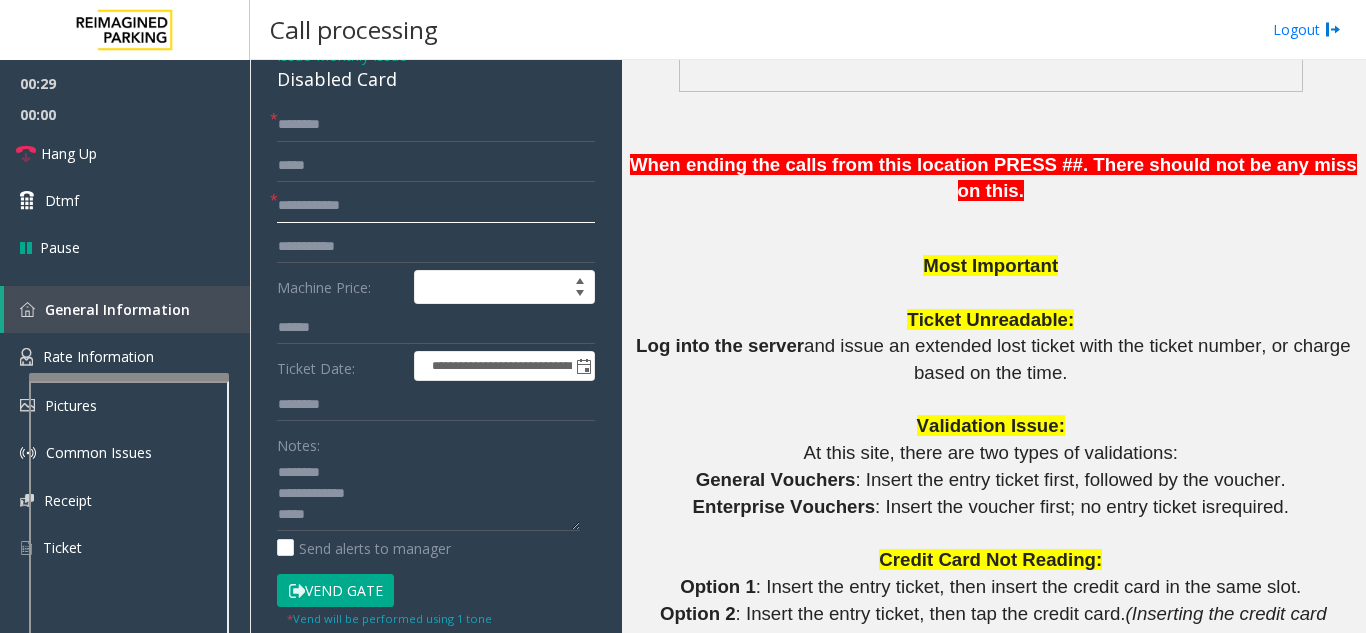 click 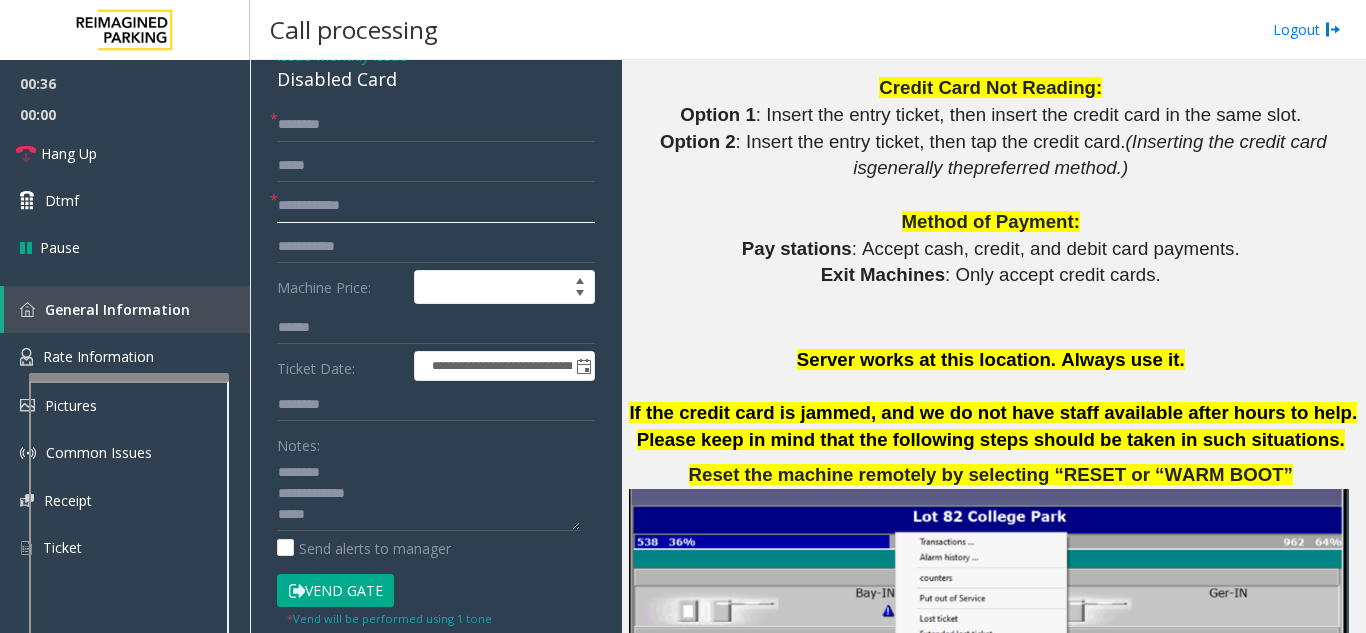 scroll, scrollTop: 2000, scrollLeft: 0, axis: vertical 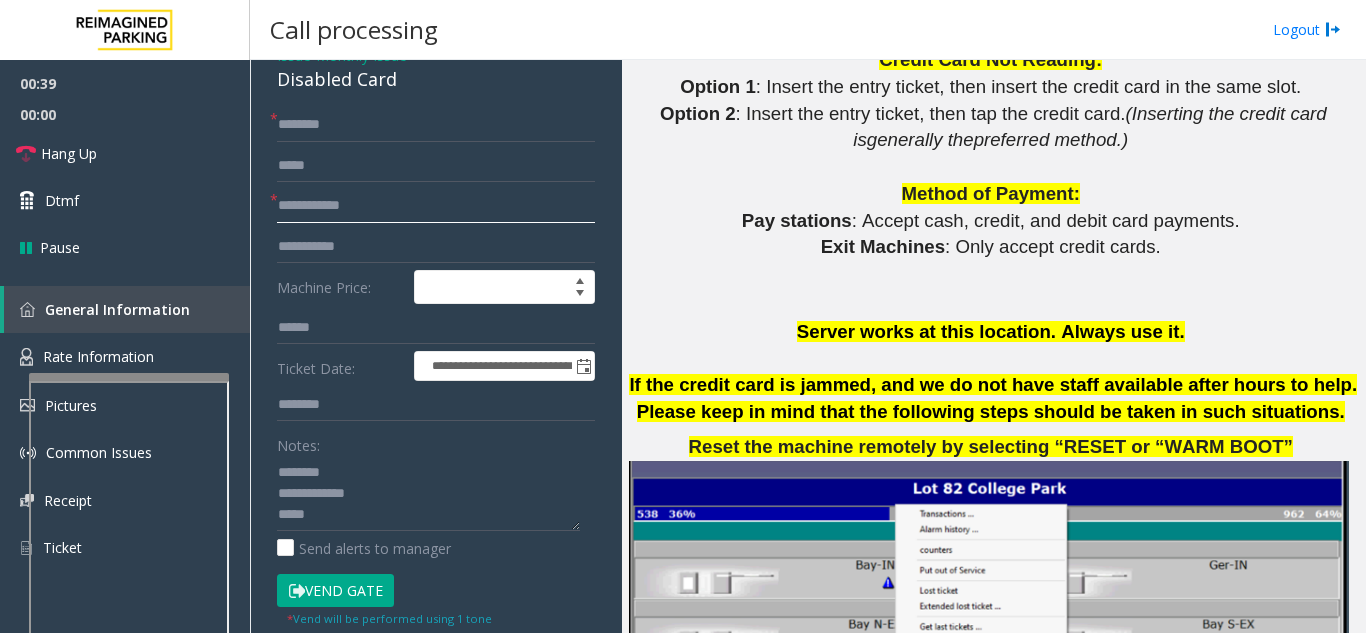 click 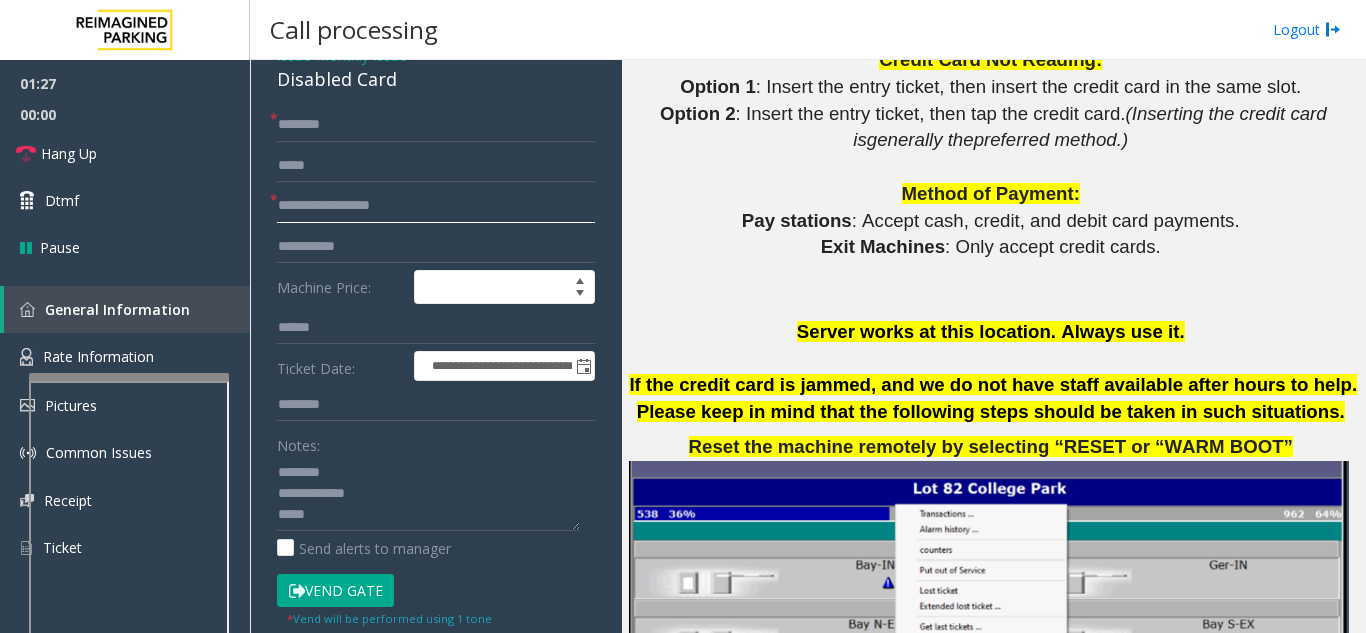 type on "**********" 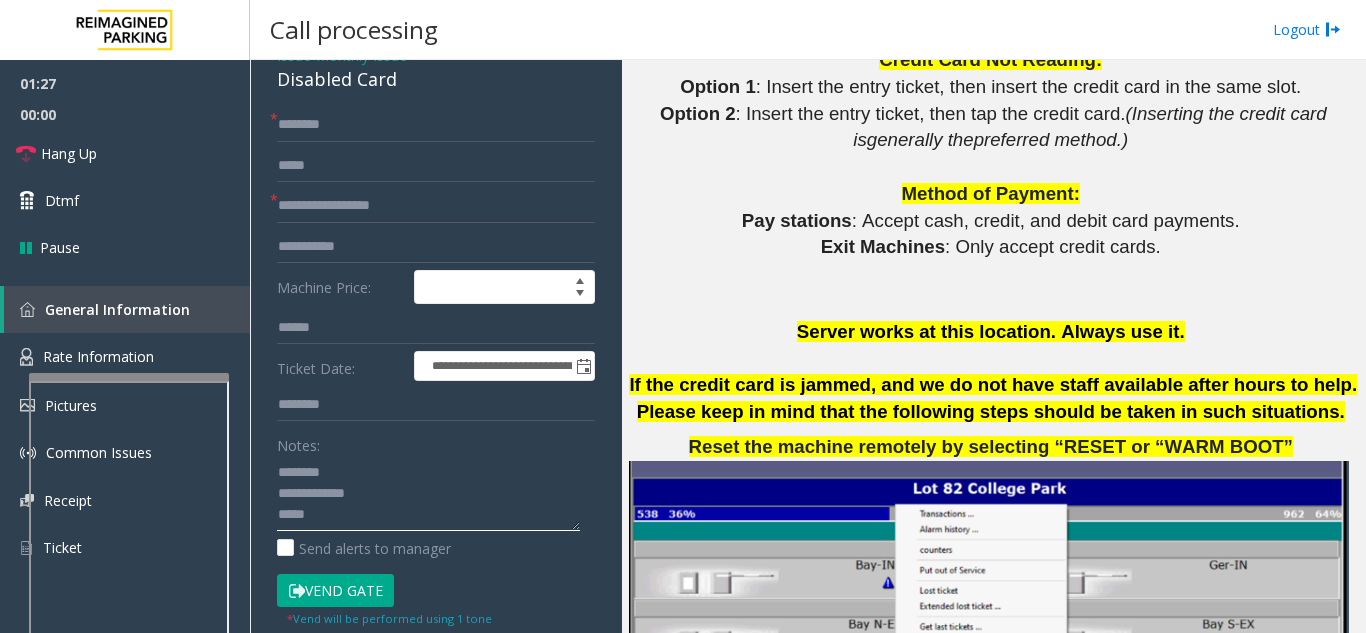 click 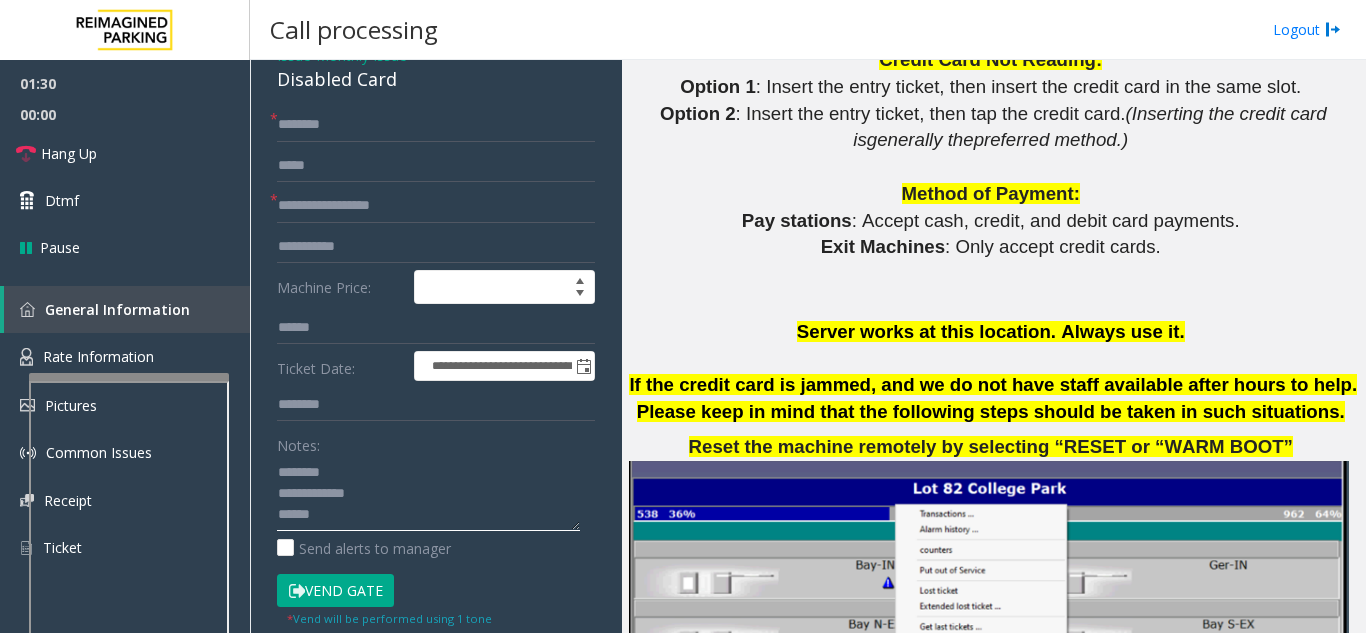 type on "**********" 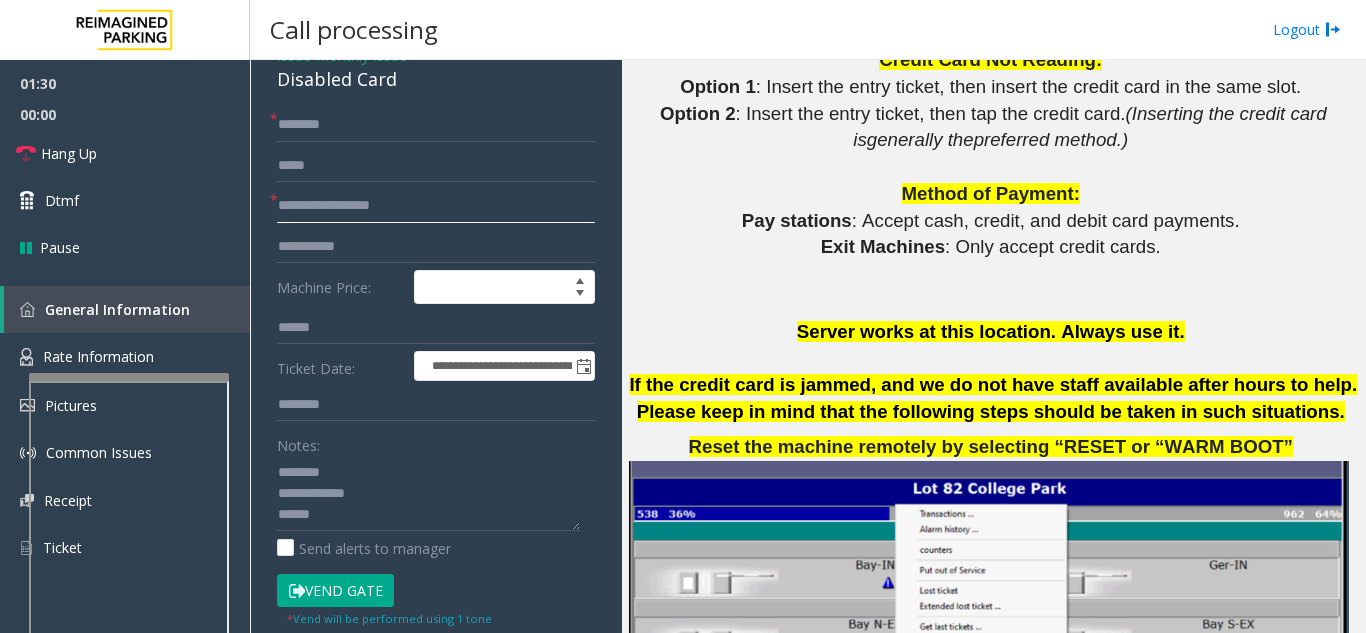 click on "**********" 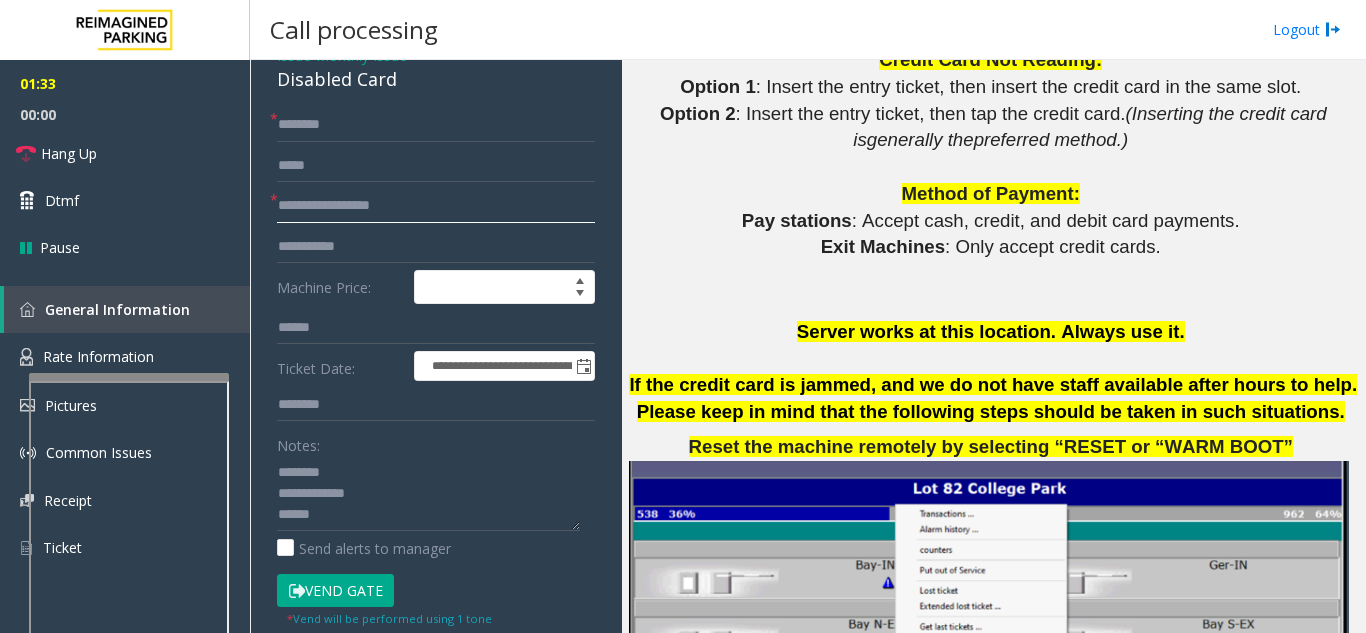 type on "**********" 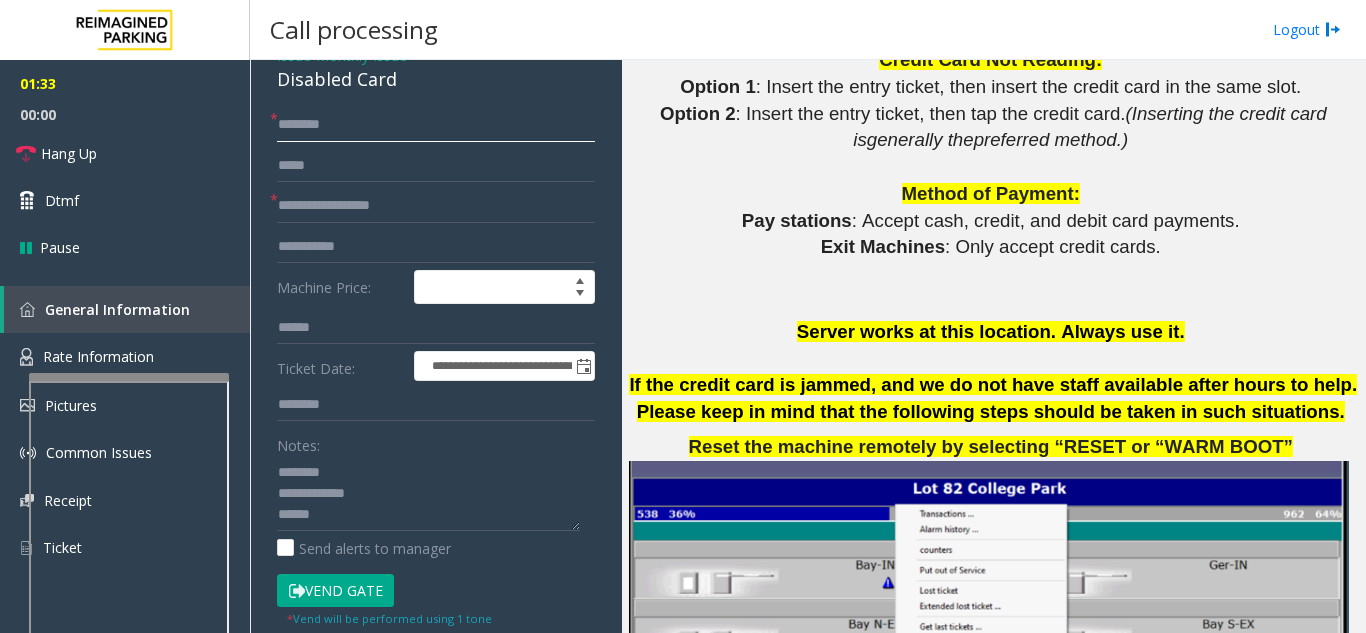 click 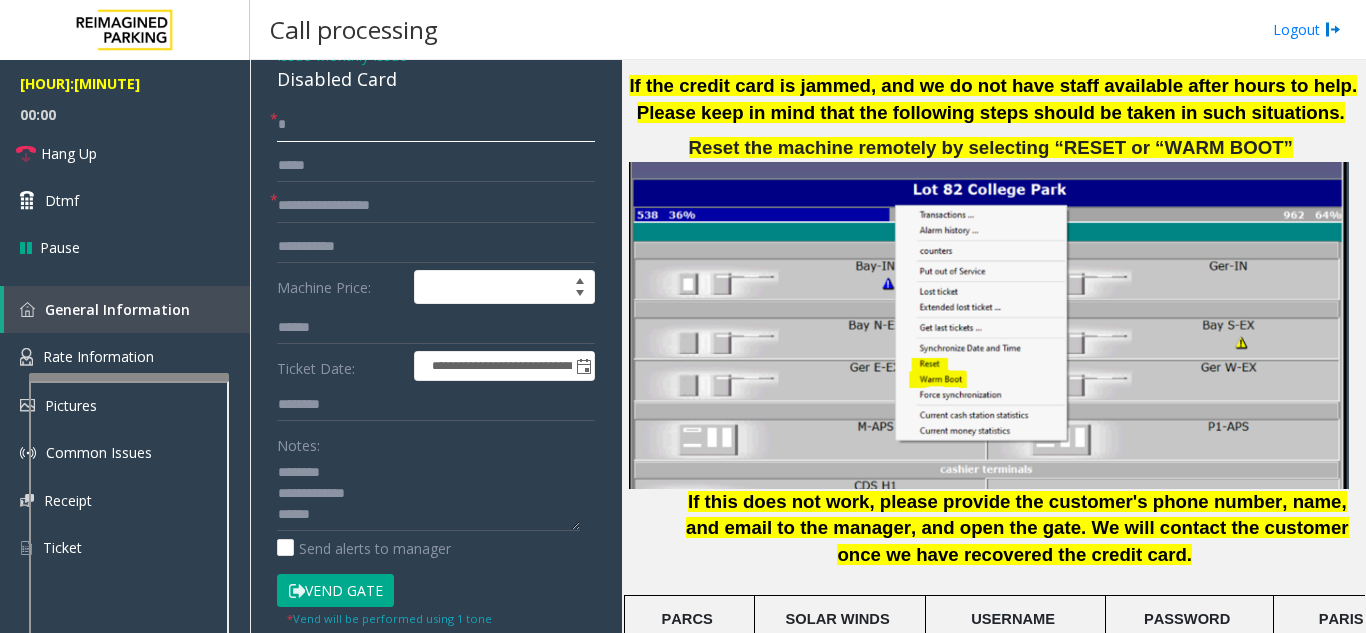 scroll, scrollTop: 2300, scrollLeft: 0, axis: vertical 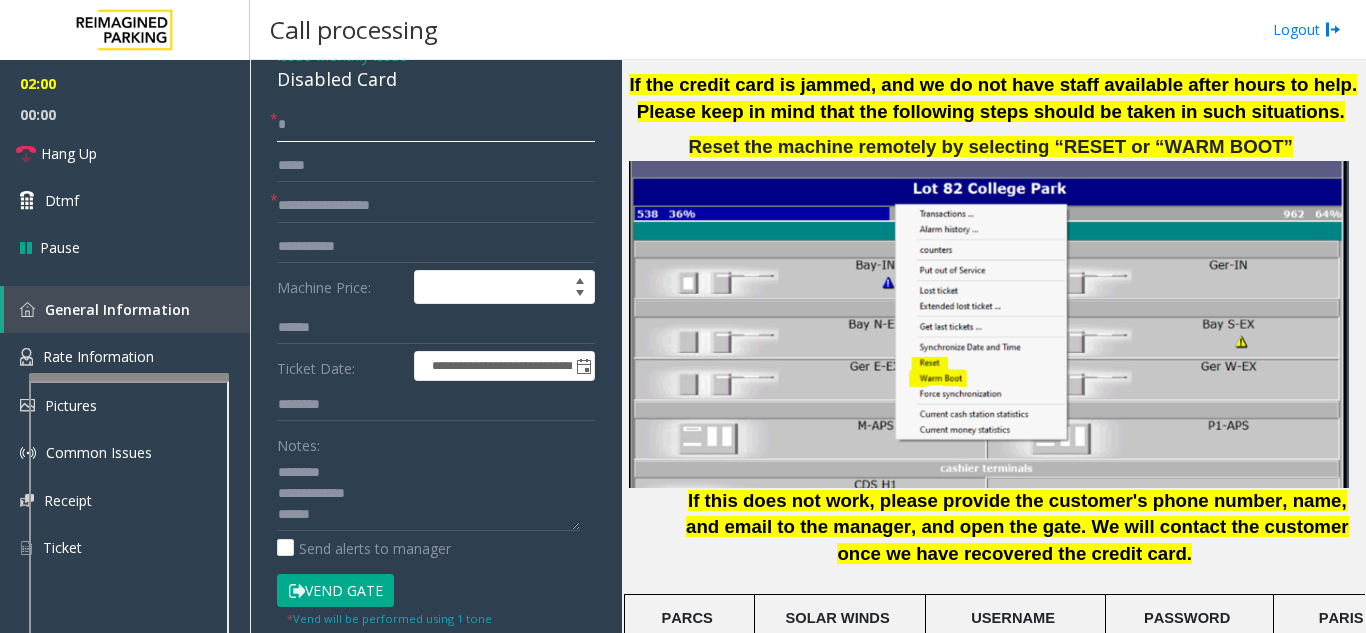 click 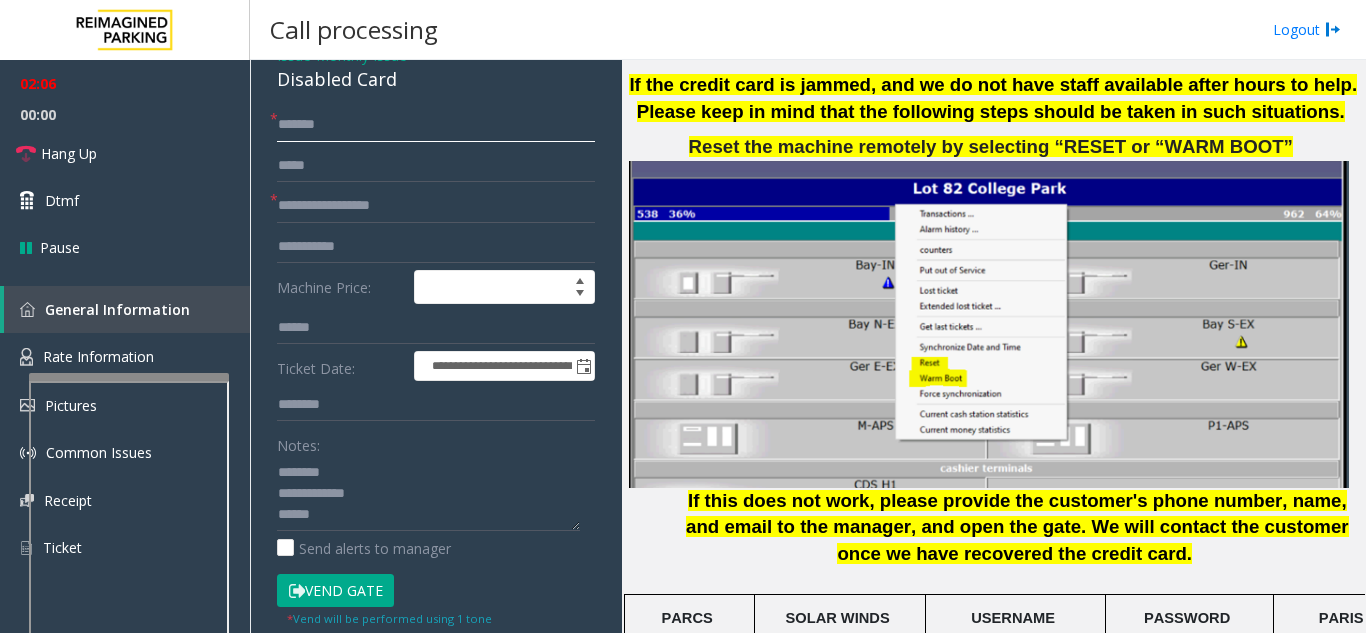 click on "*****" 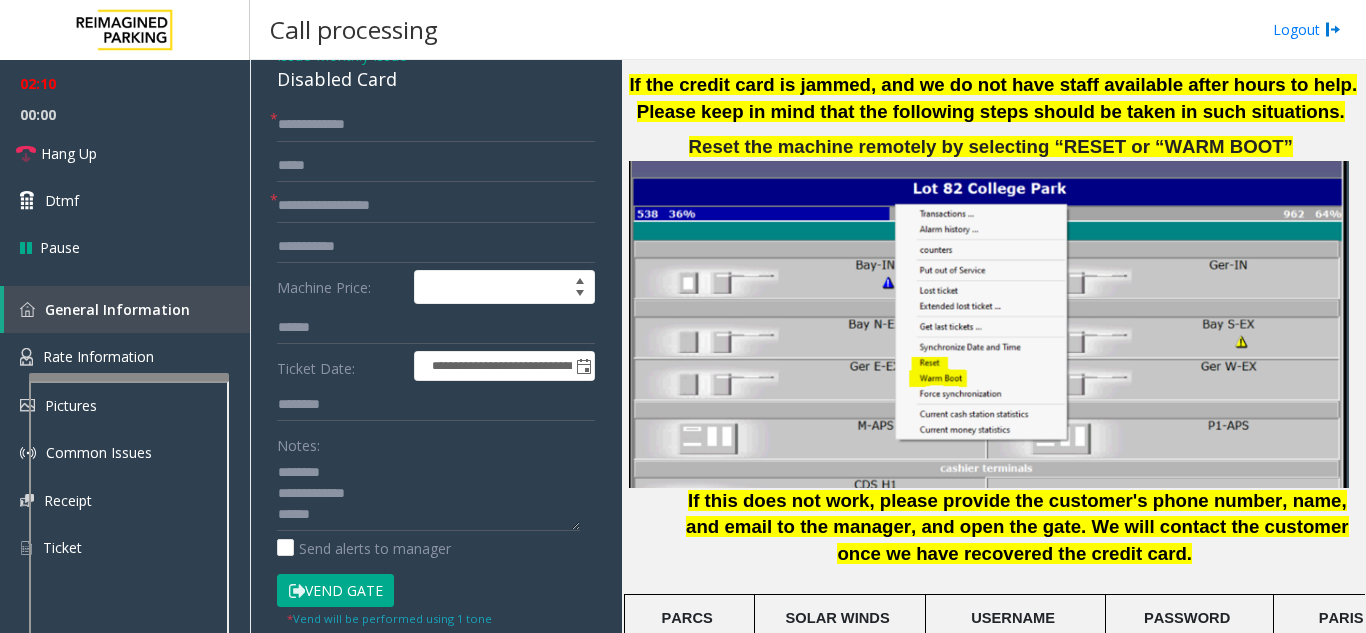 click on "Vend Gate" 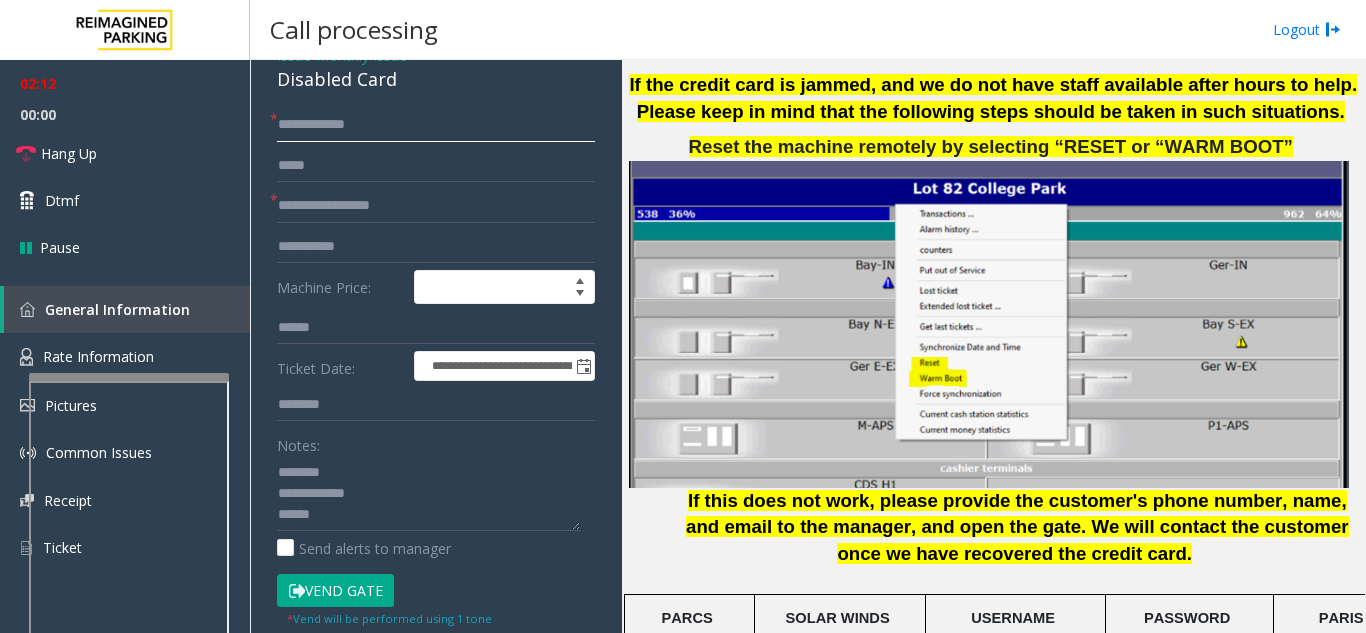 drag, startPoint x: 321, startPoint y: 128, endPoint x: 268, endPoint y: 127, distance: 53.009434 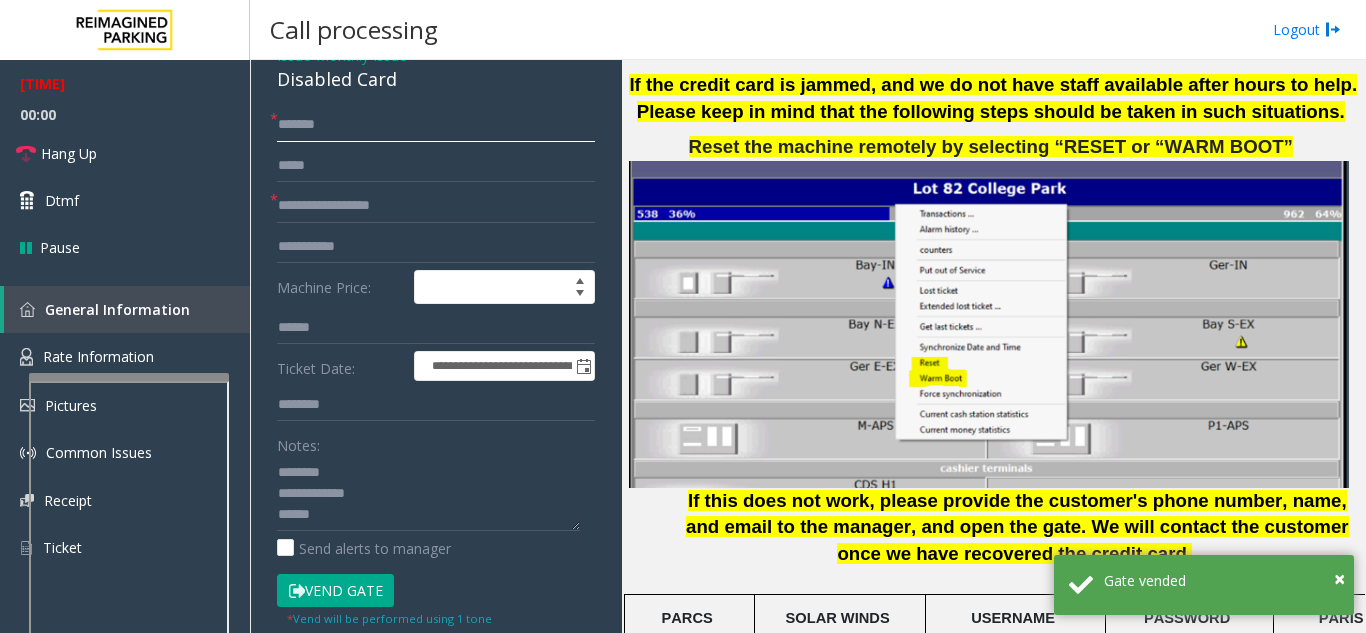 type on "****" 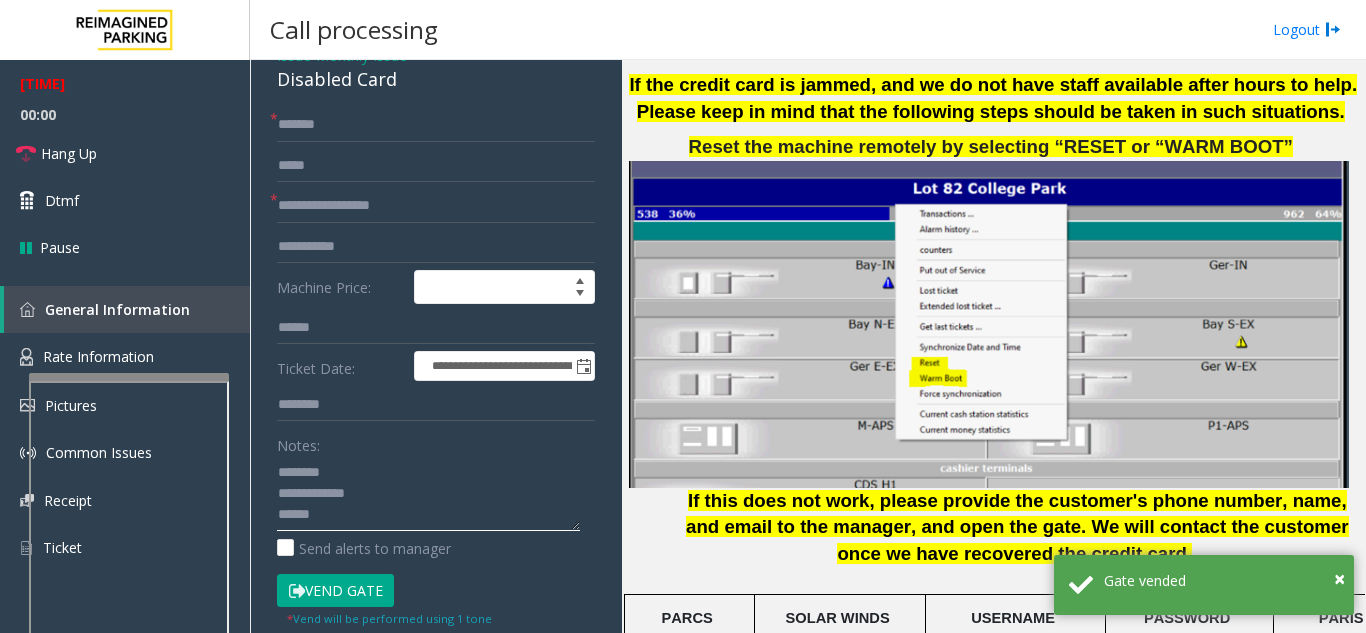 click 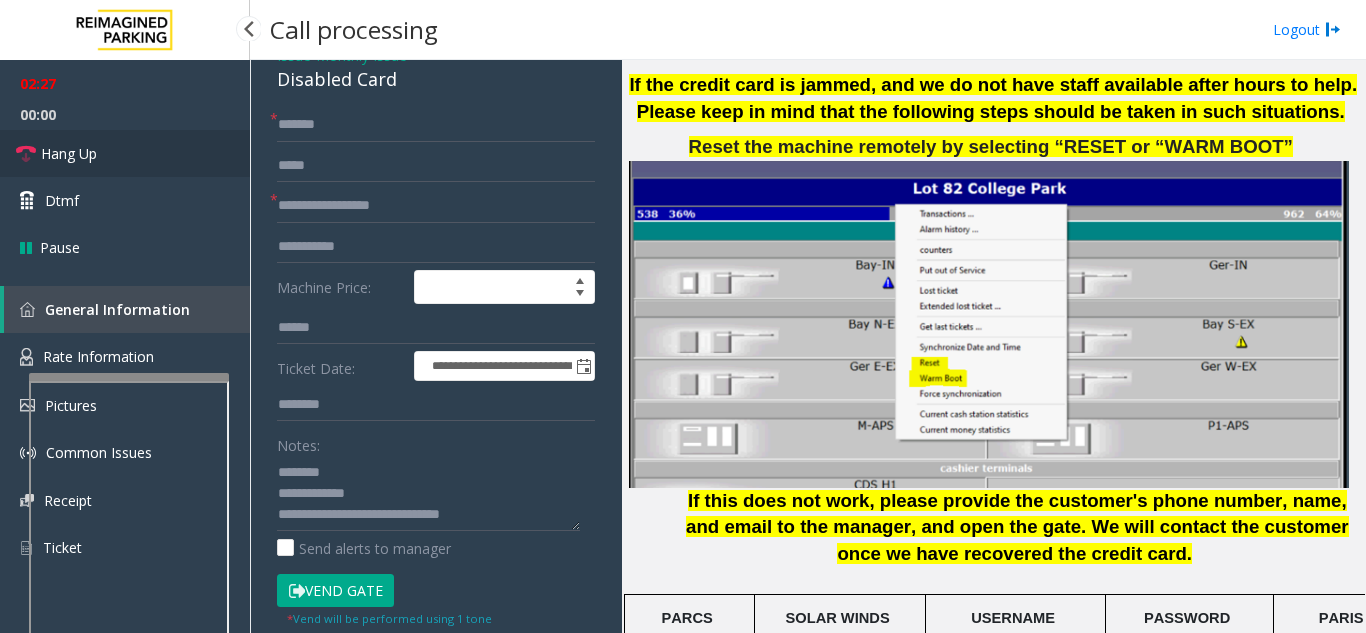click on "Hang Up" at bounding box center [125, 153] 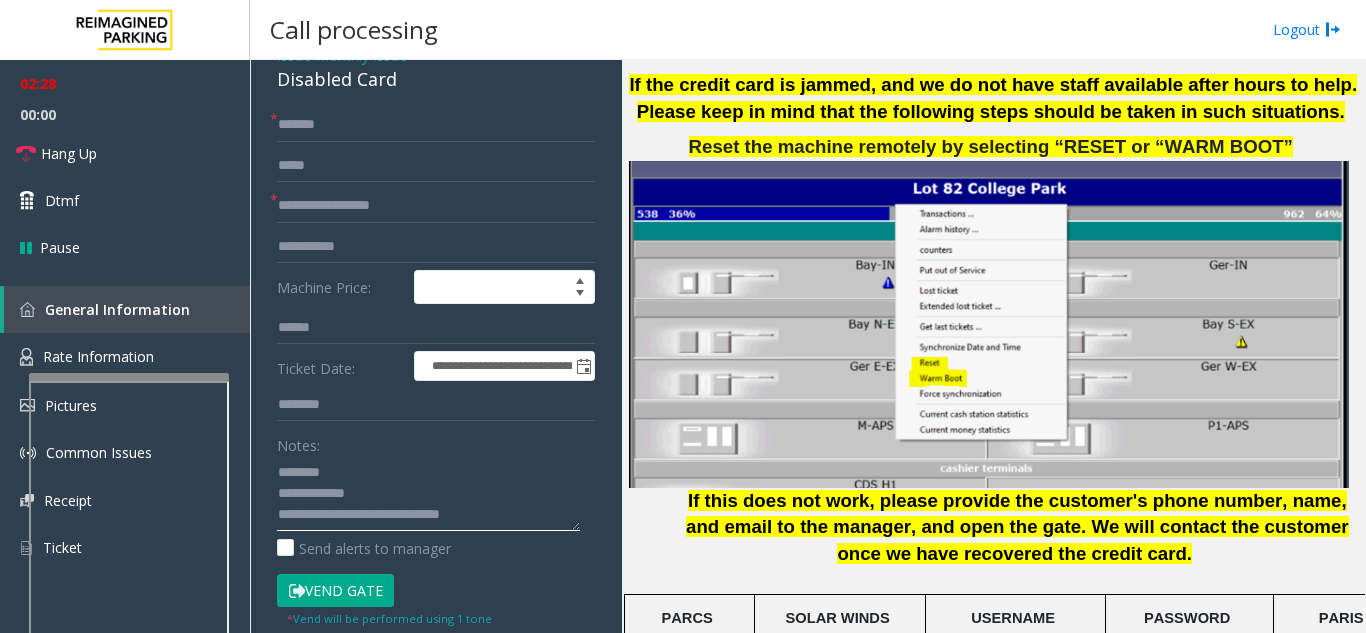 click 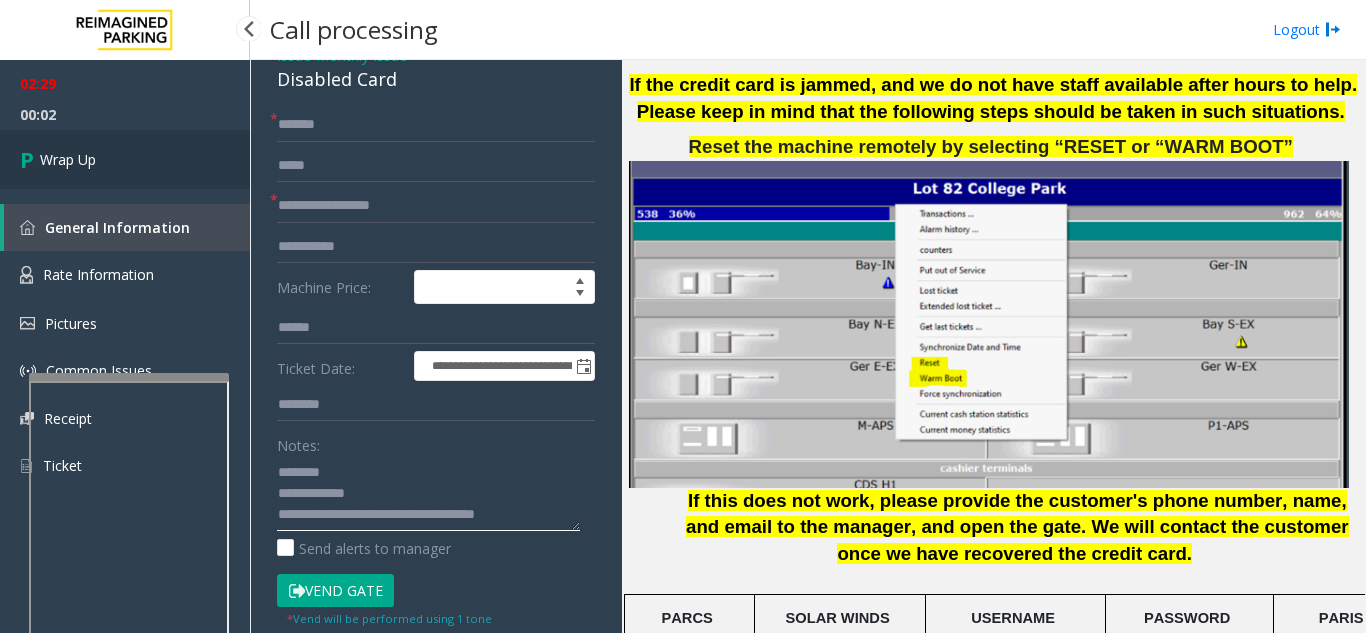 type on "**********" 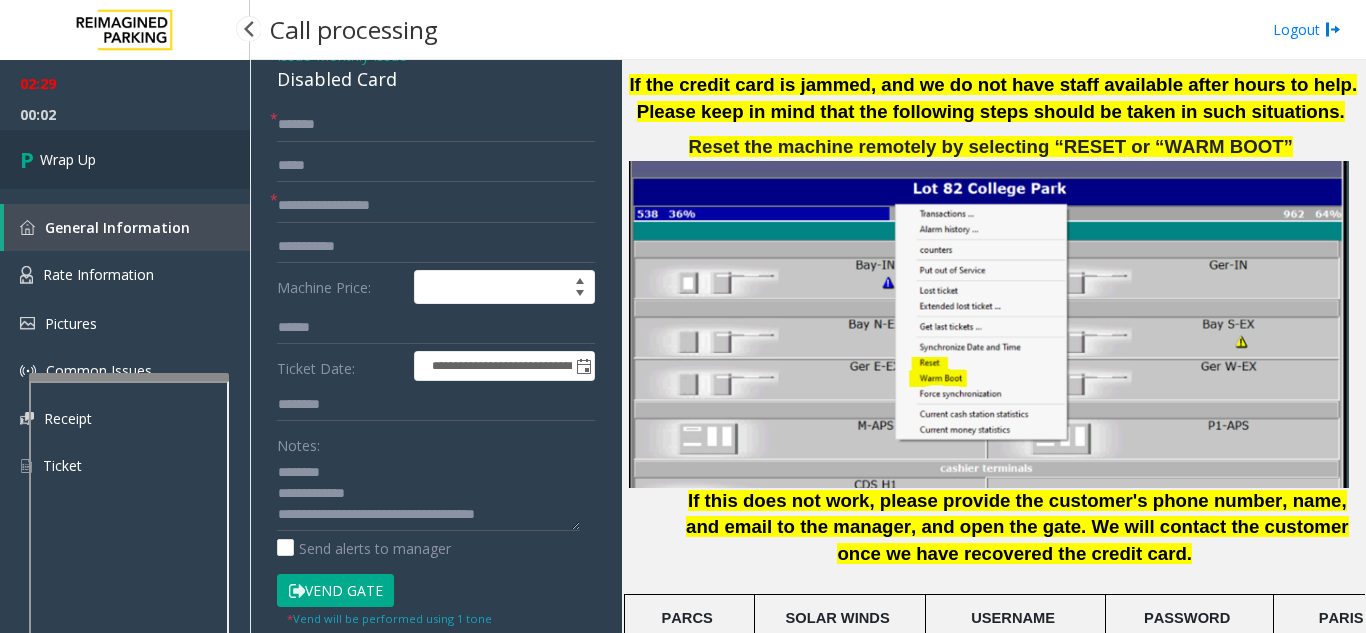 click on "Wrap Up" at bounding box center (125, 159) 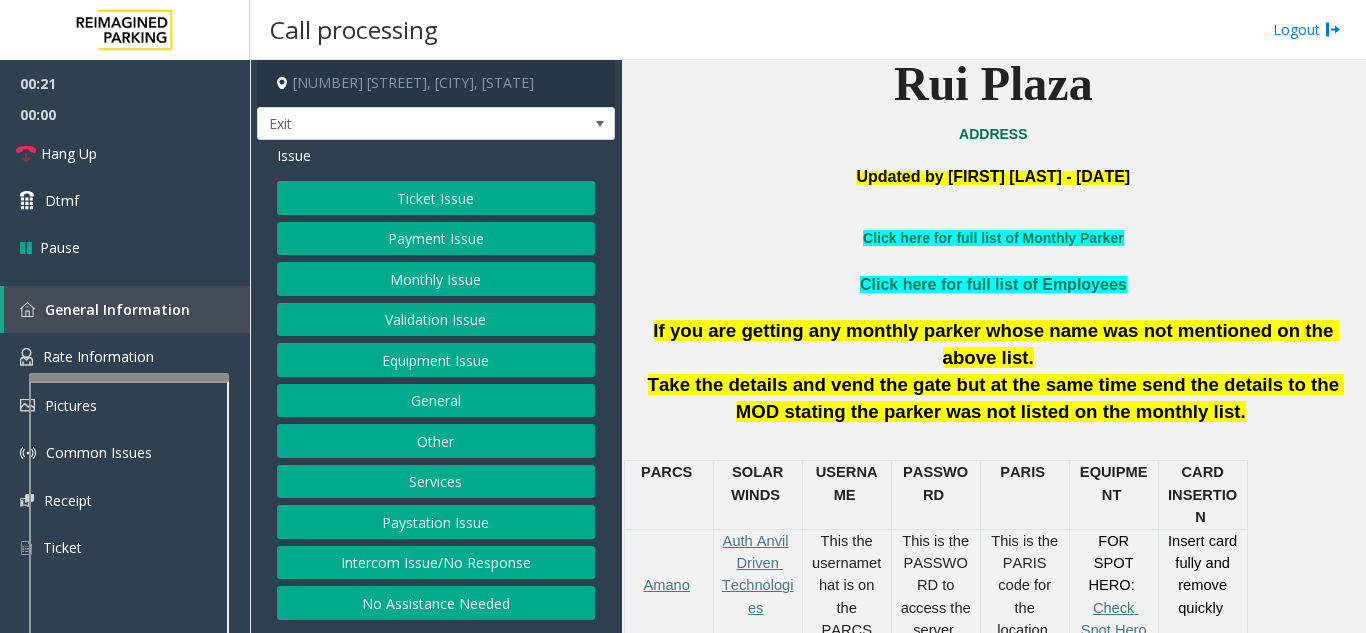 scroll, scrollTop: 600, scrollLeft: 0, axis: vertical 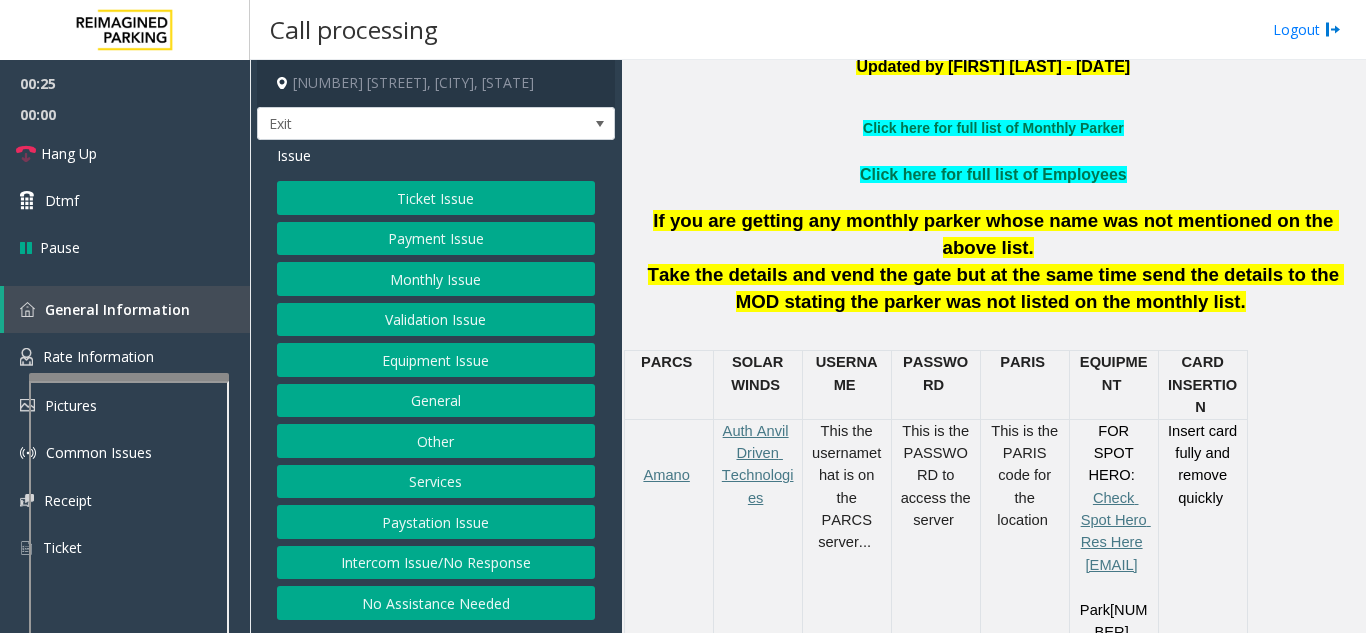 click on "Payment Issue" 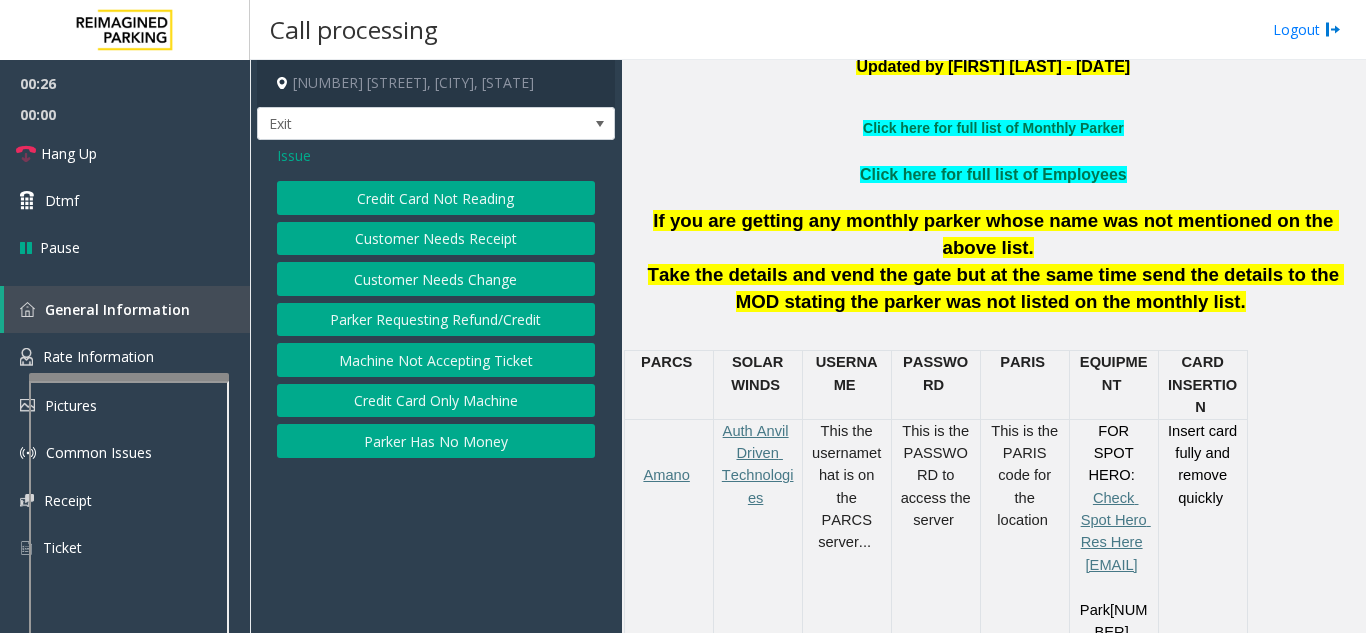 click on "Credit Card Not Reading" 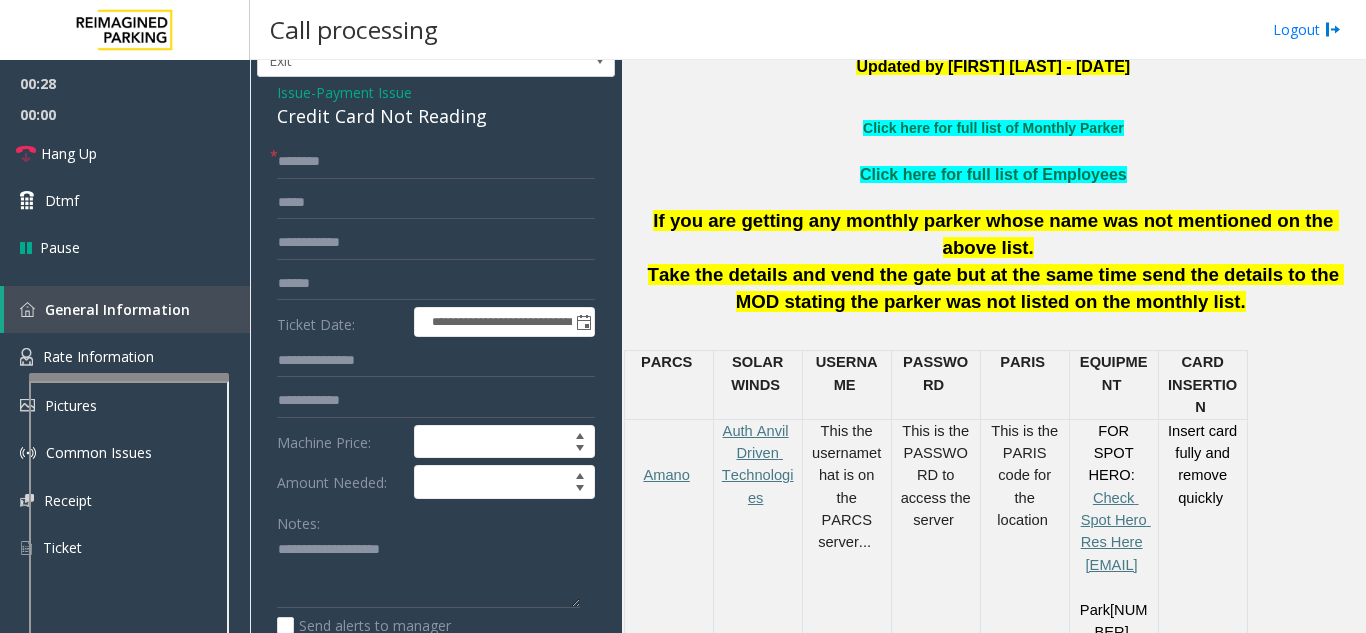 scroll, scrollTop: 0, scrollLeft: 0, axis: both 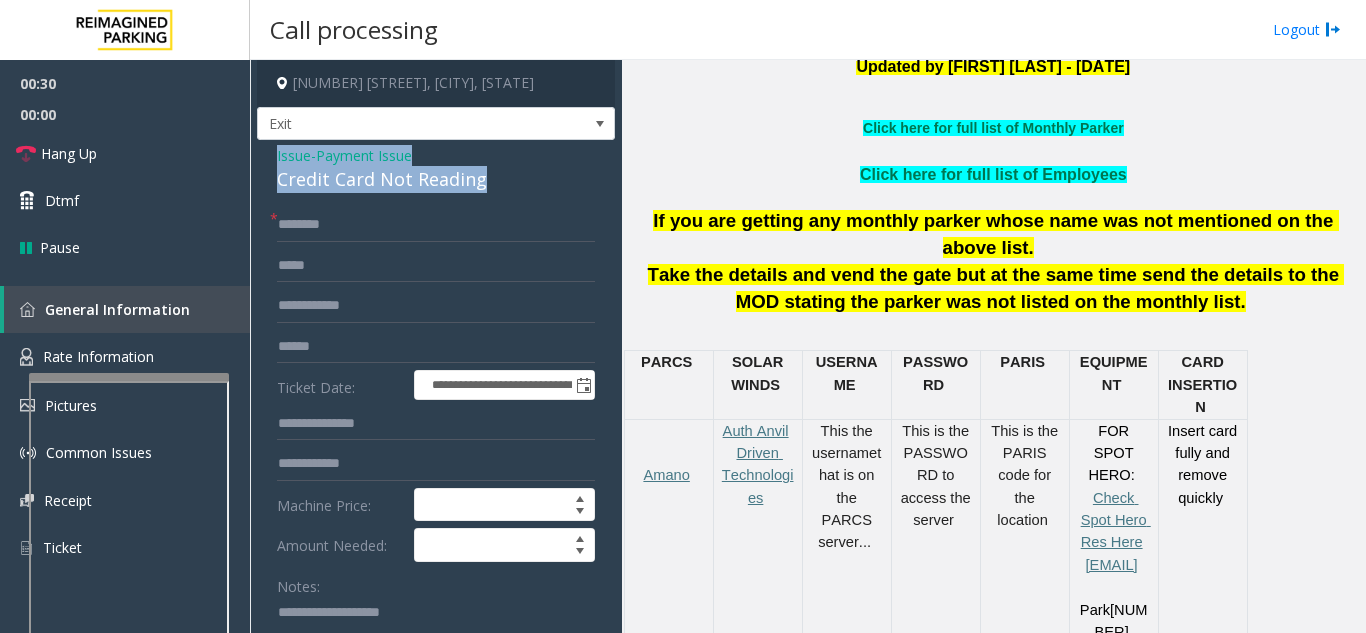 drag, startPoint x: 273, startPoint y: 155, endPoint x: 506, endPoint y: 181, distance: 234.44615 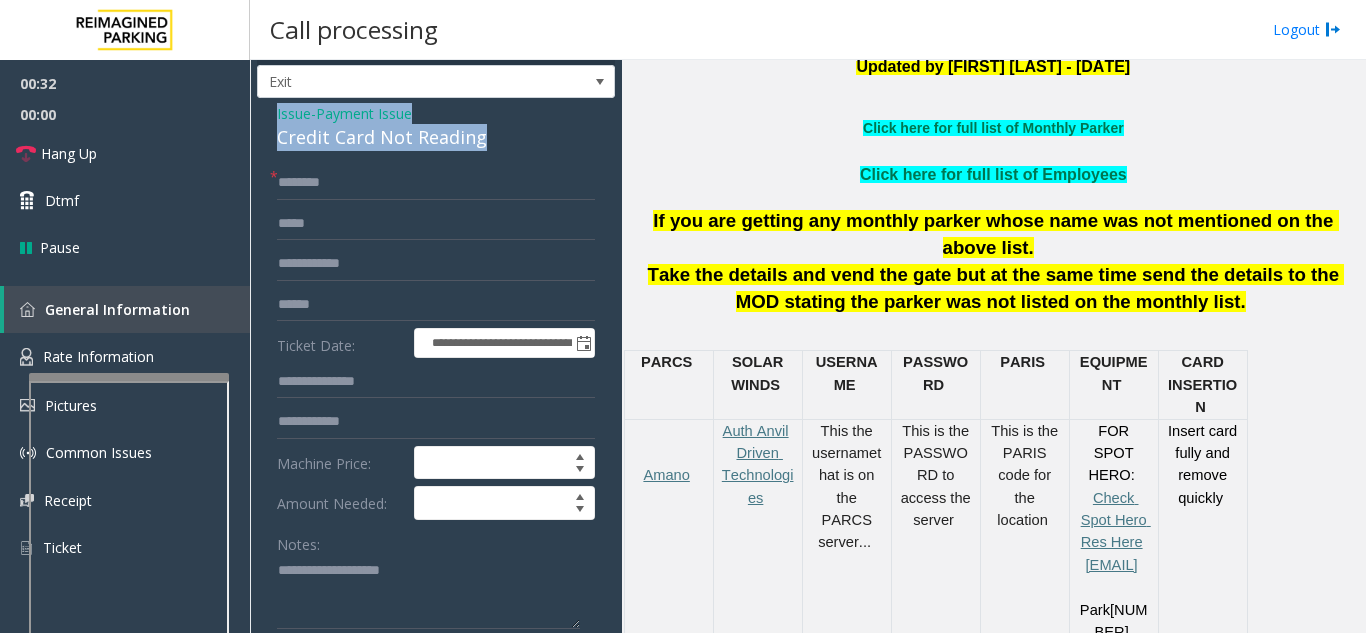 scroll, scrollTop: 80, scrollLeft: 0, axis: vertical 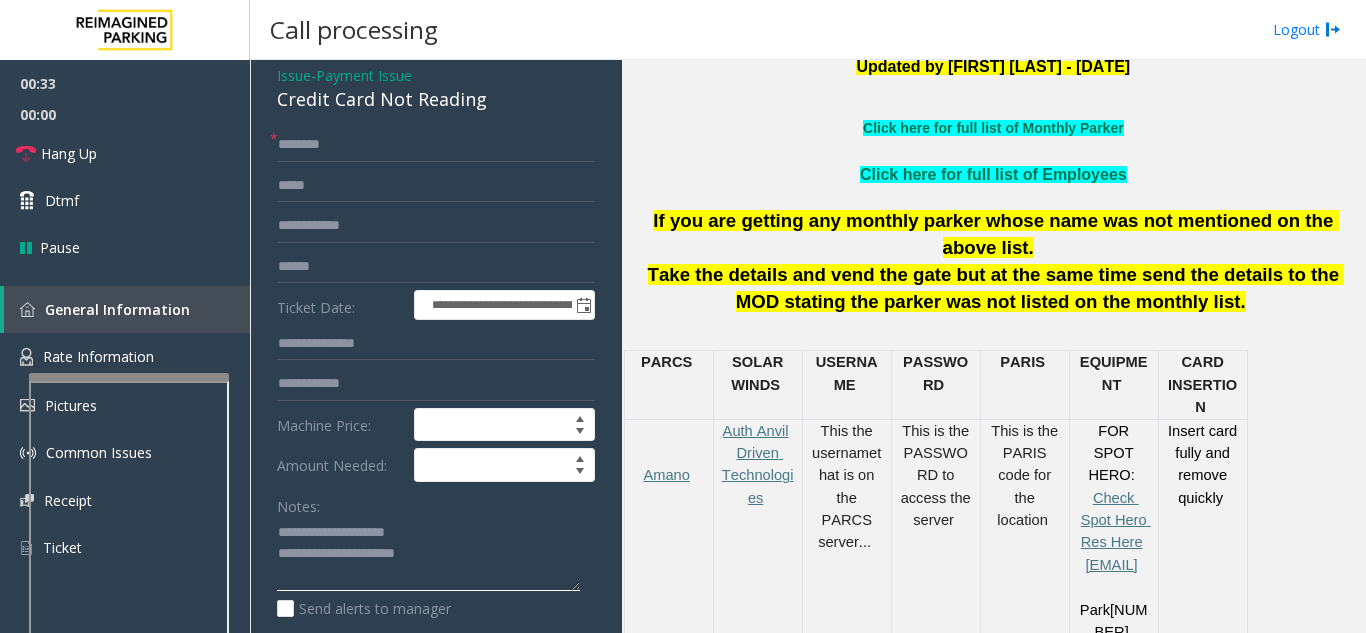 click 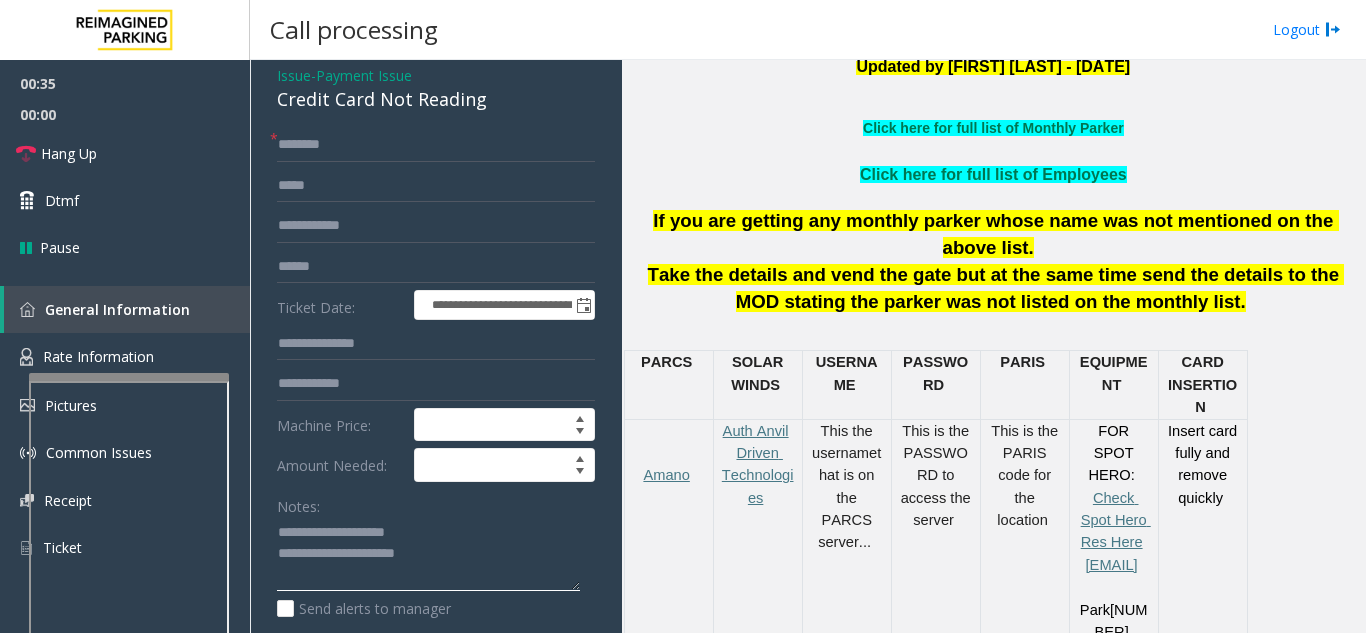 drag, startPoint x: 325, startPoint y: 531, endPoint x: 423, endPoint y: 536, distance: 98.12747 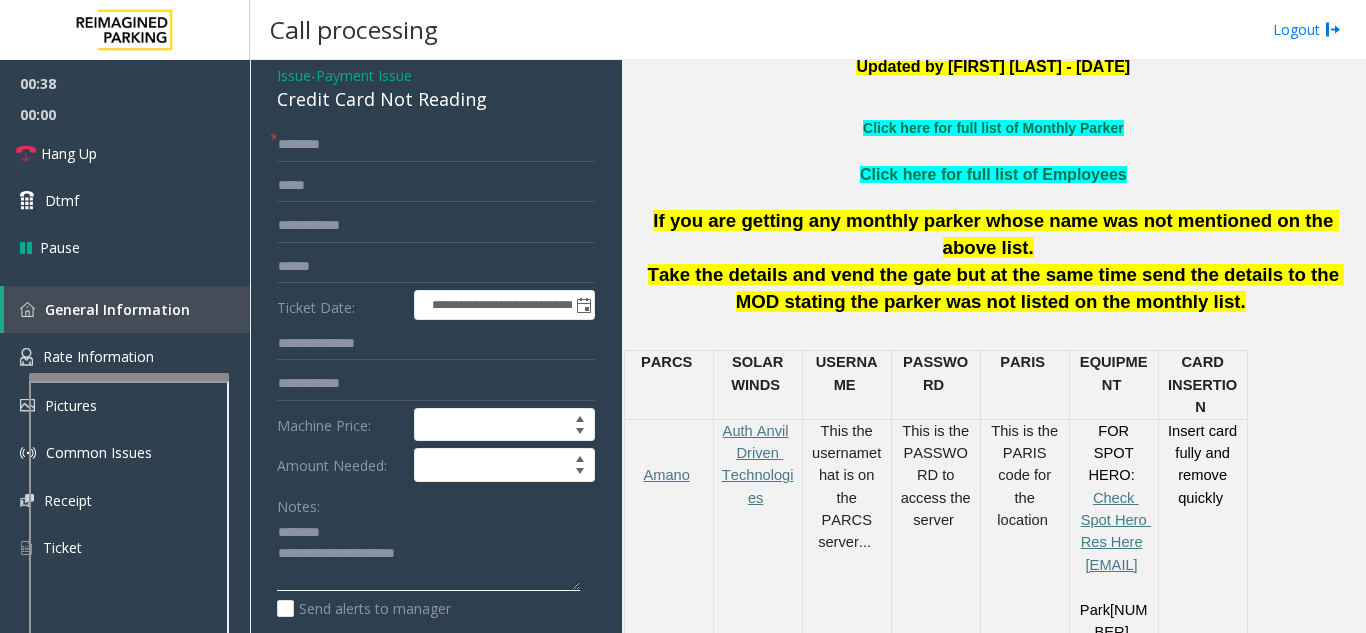 click 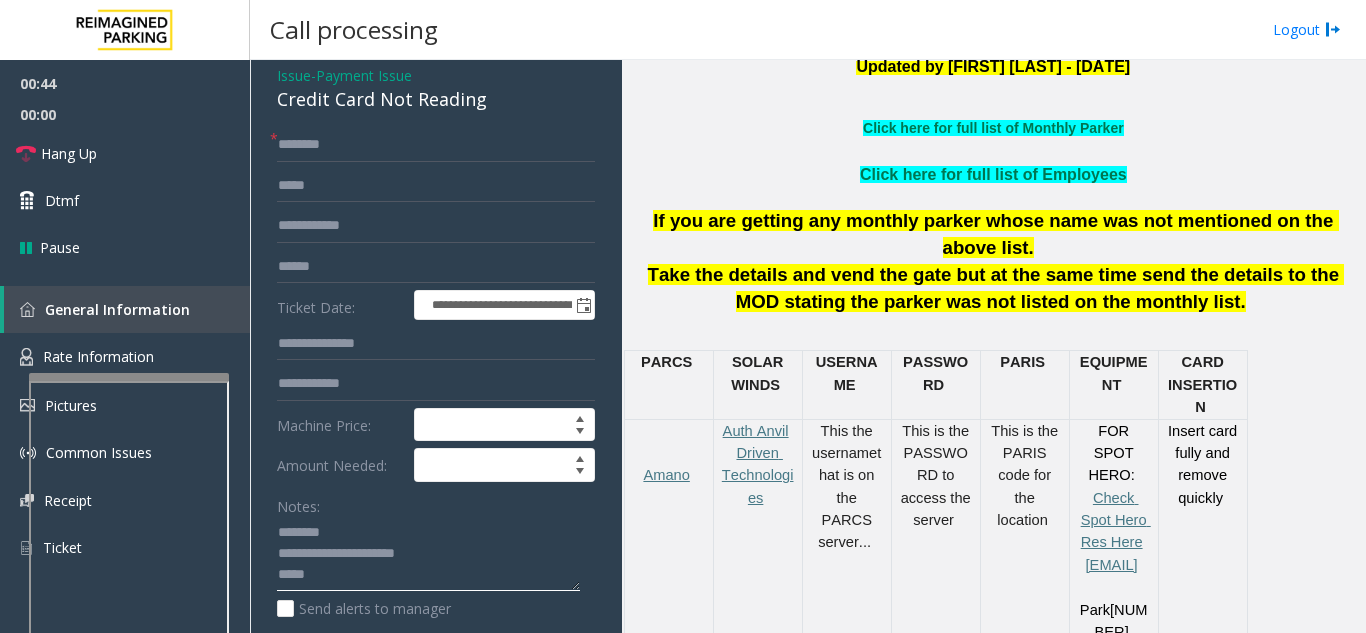 type on "**********" 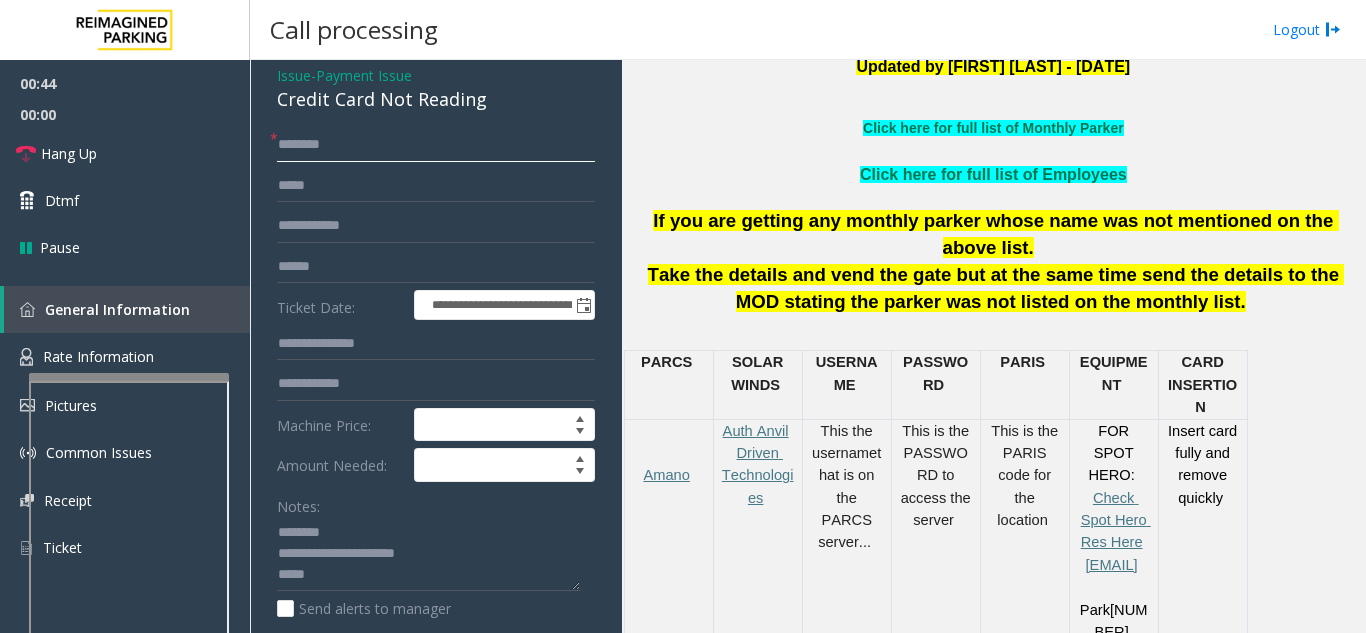 click 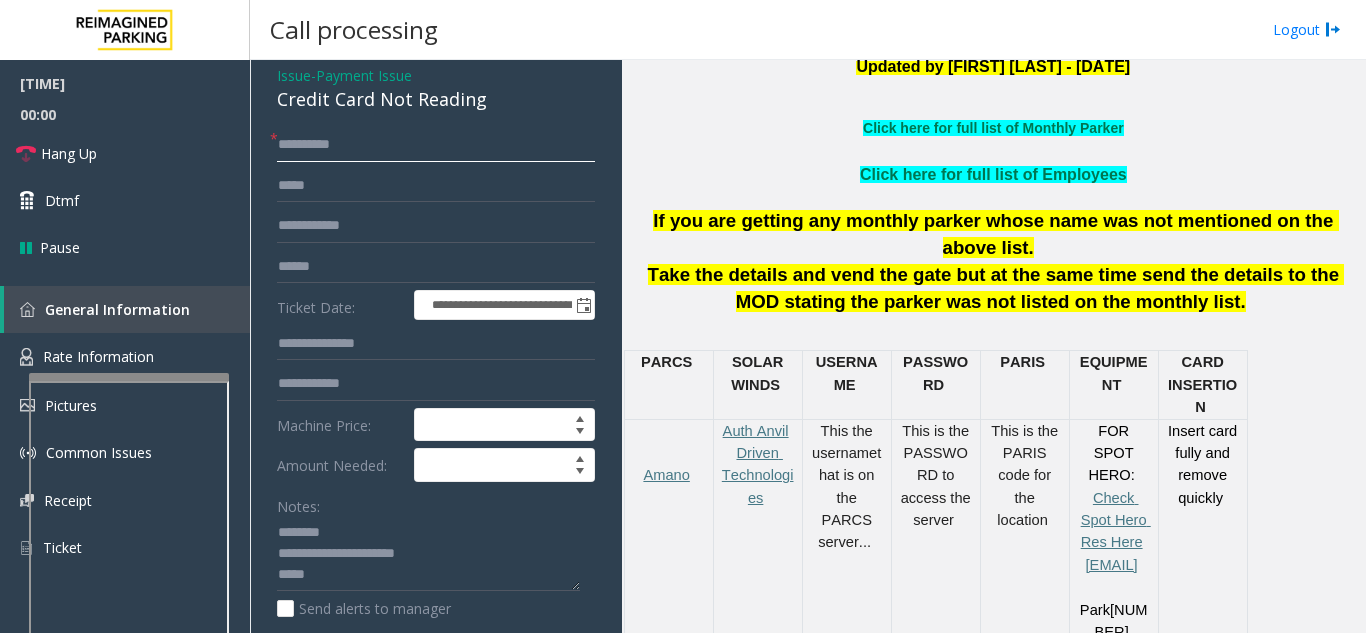 type on "*********" 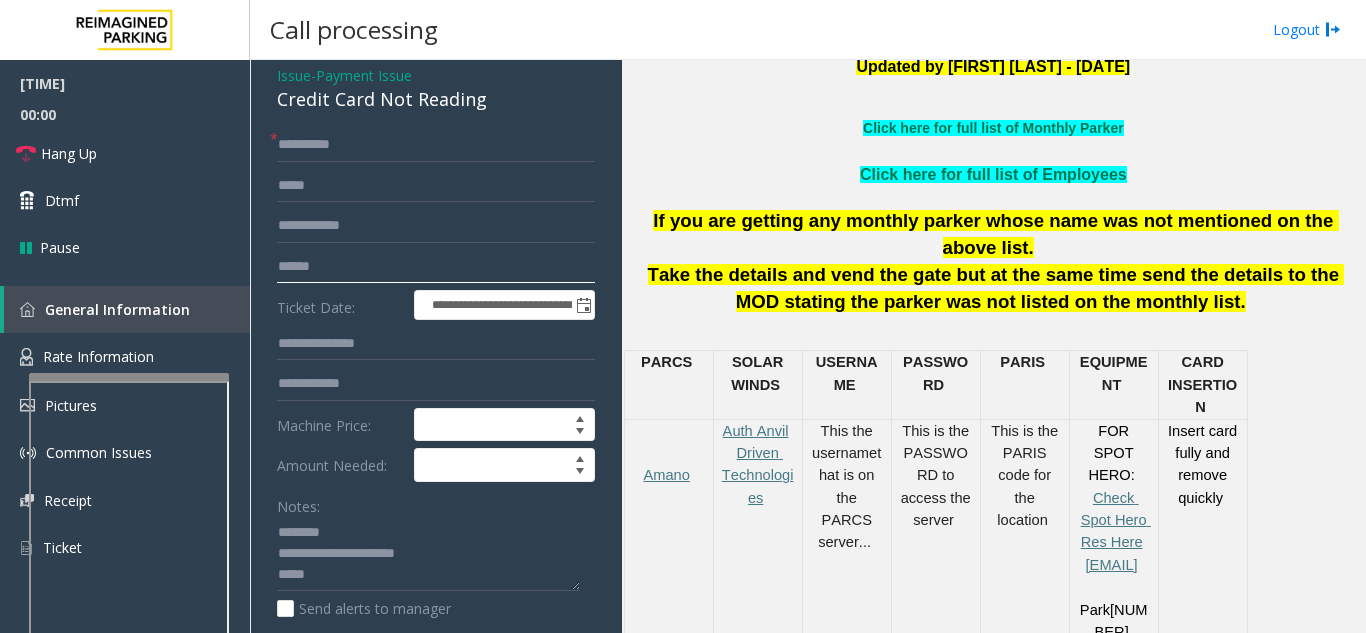 click 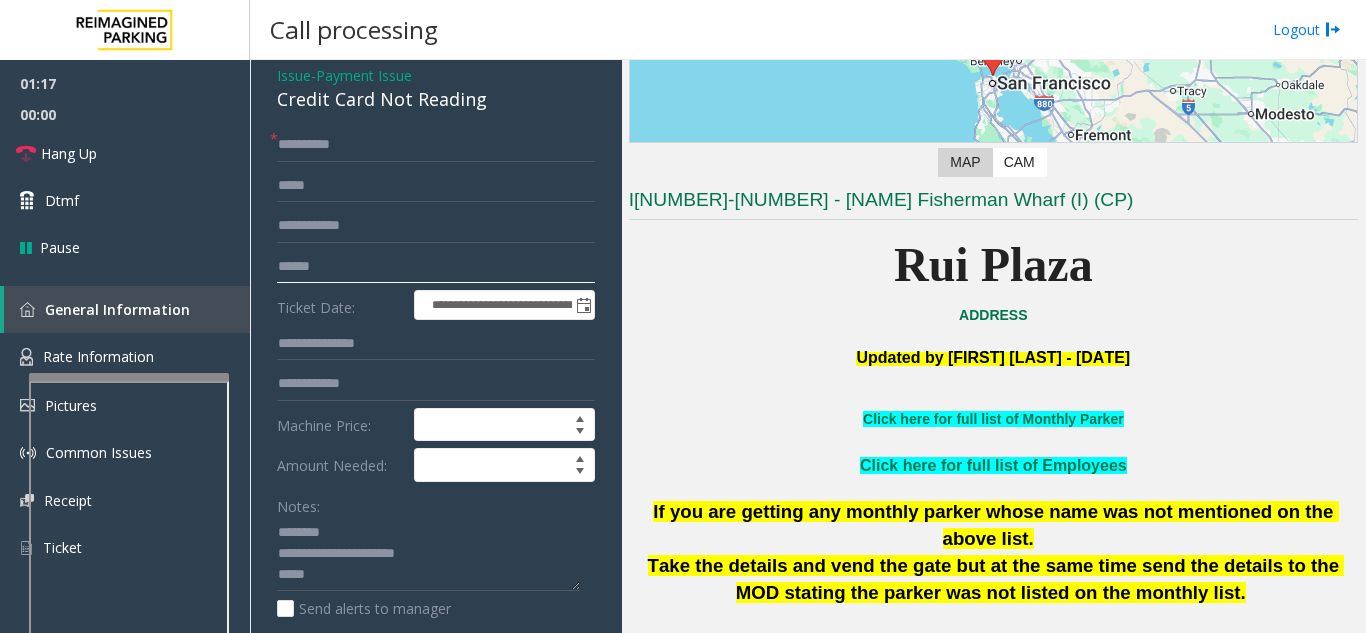 scroll, scrollTop: 300, scrollLeft: 0, axis: vertical 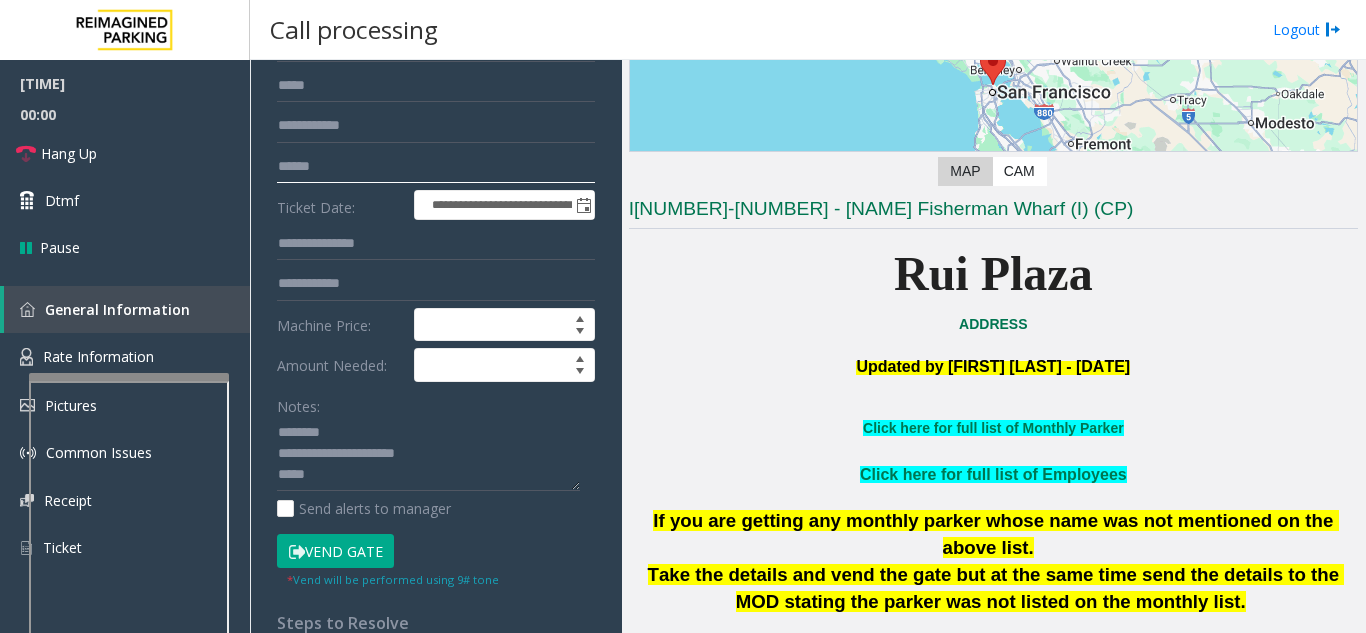 click 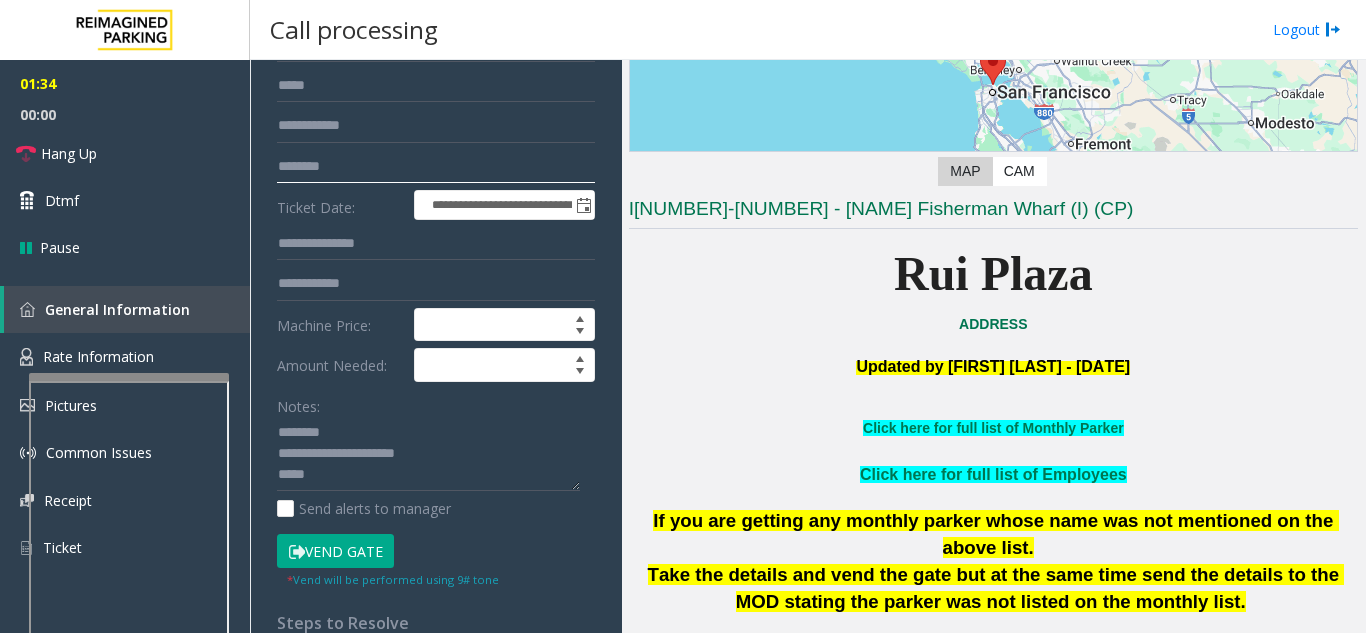 type on "********" 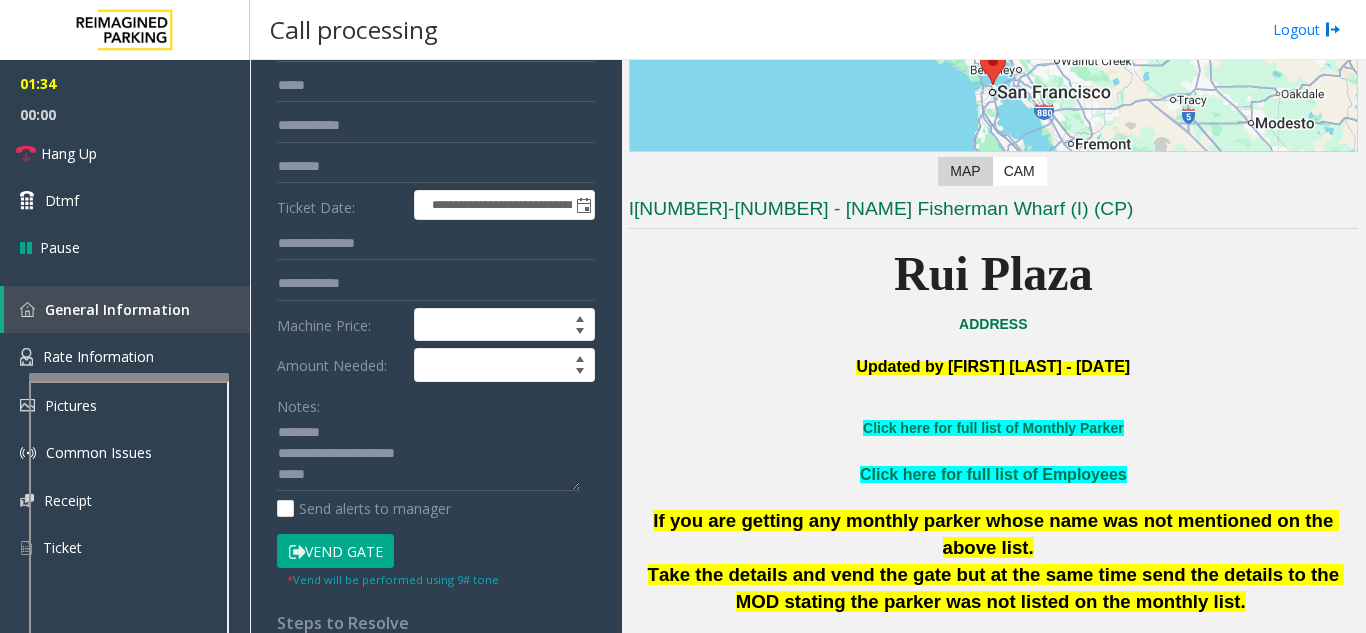 click on "Vend Gate" 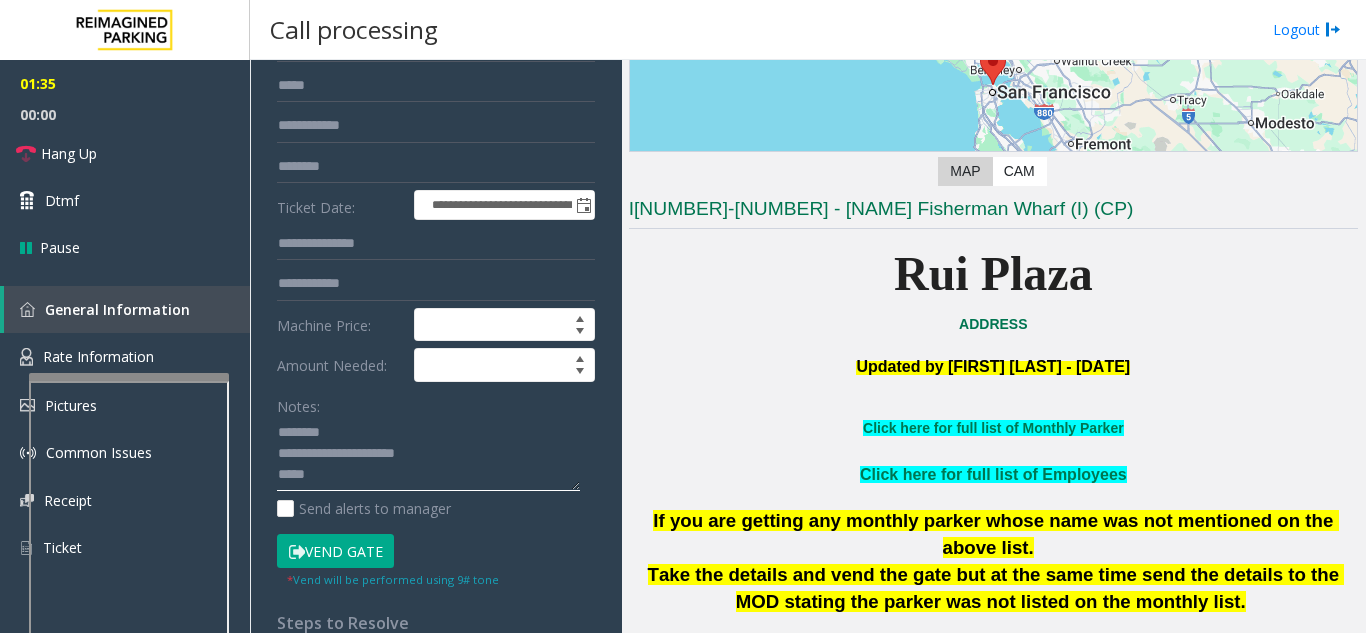 click 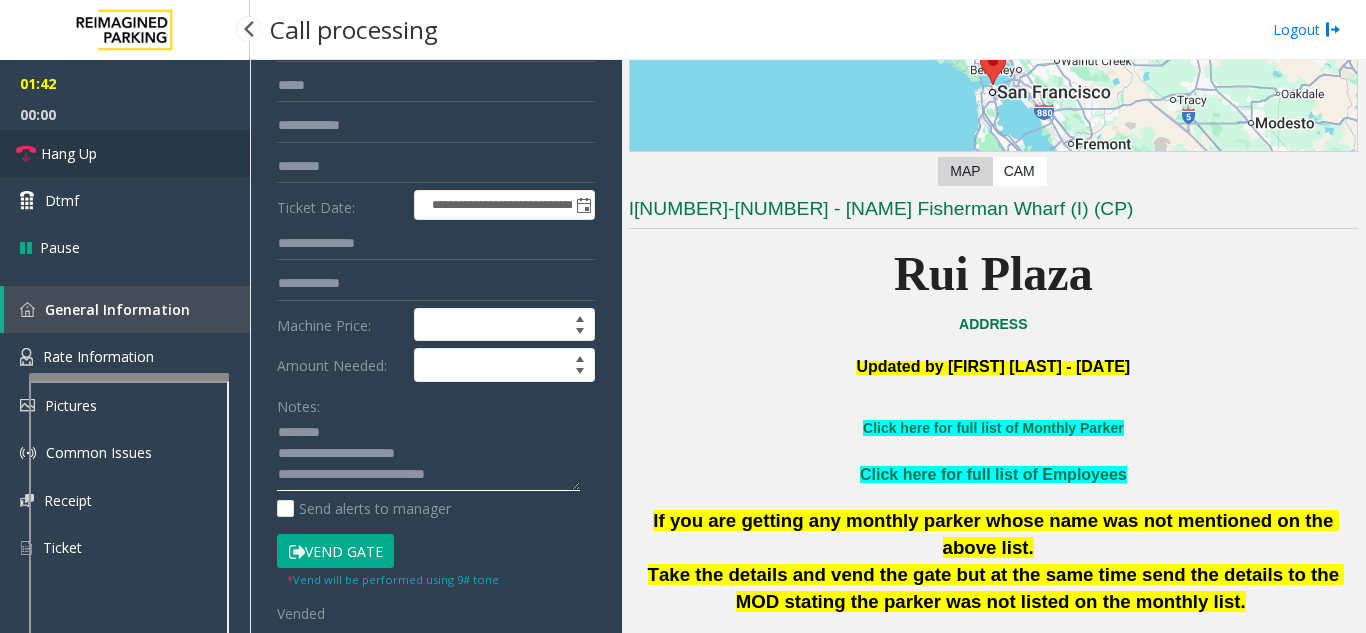 type on "**********" 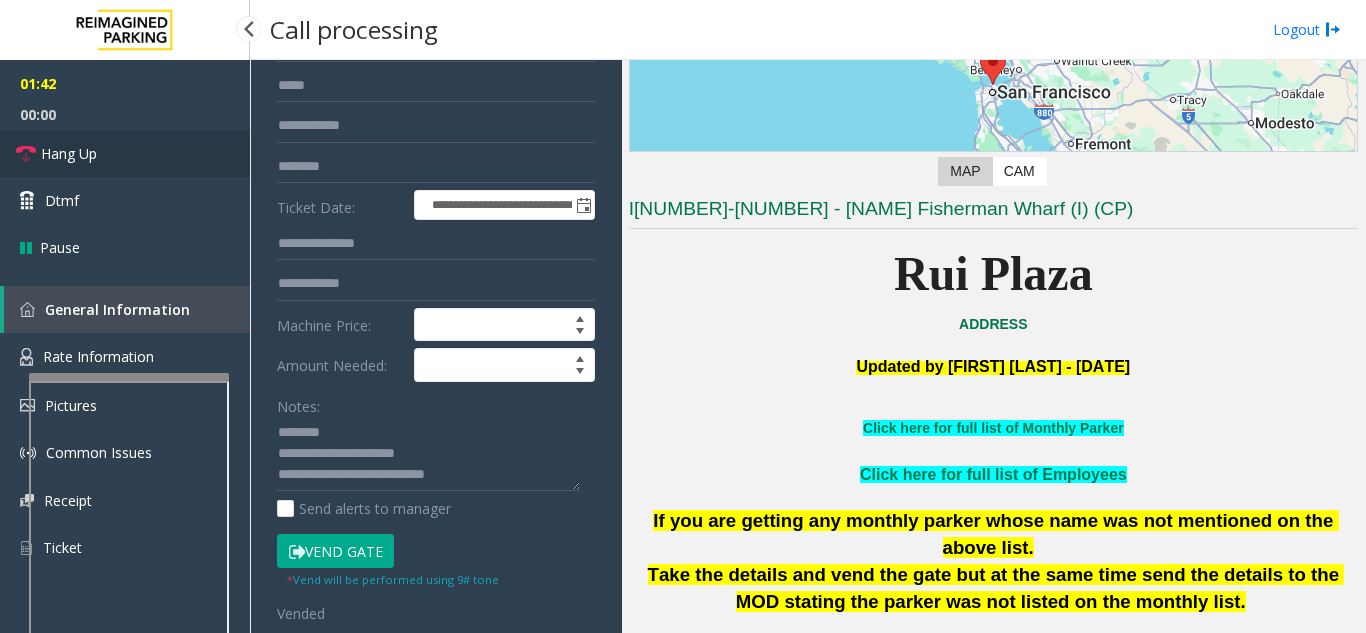 click on "Hang Up" at bounding box center [125, 153] 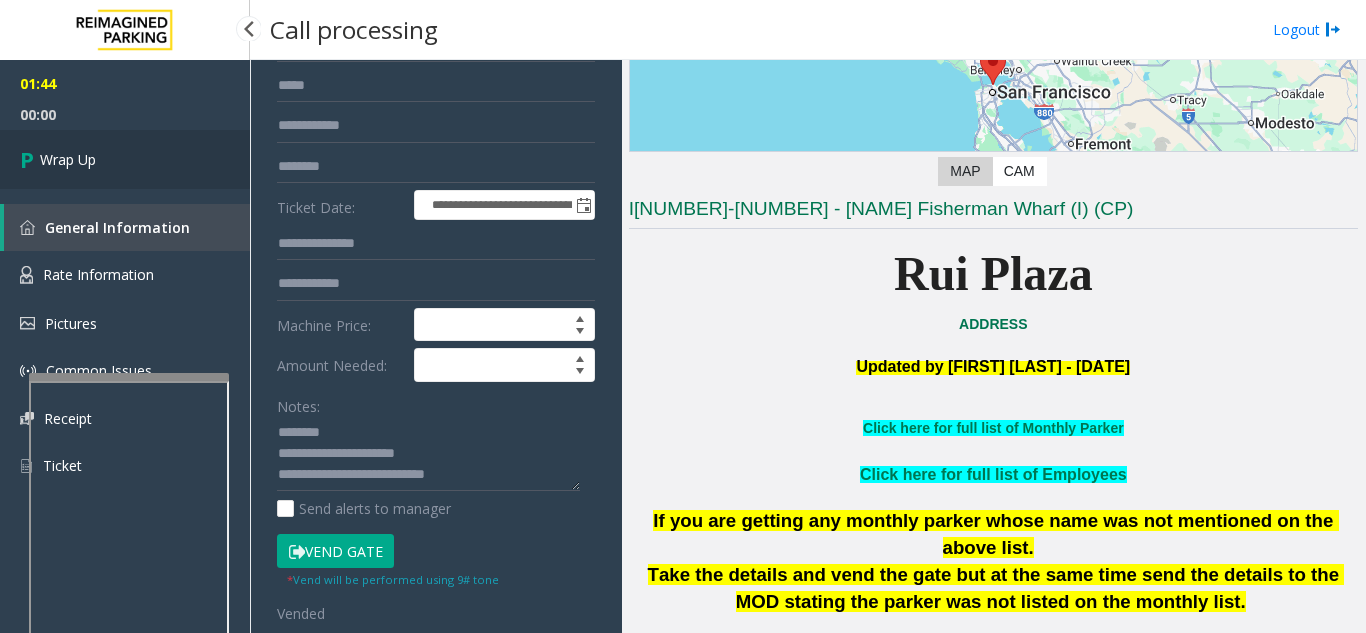 click on "Wrap Up" at bounding box center (125, 159) 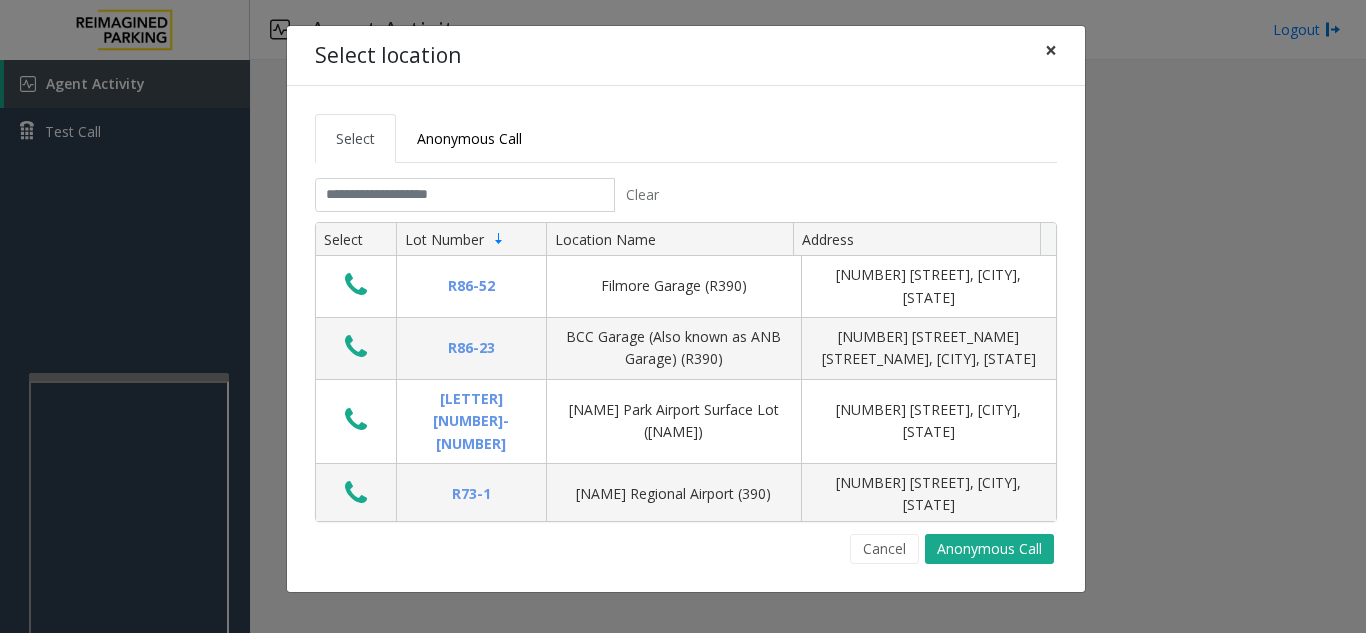 click on "×" 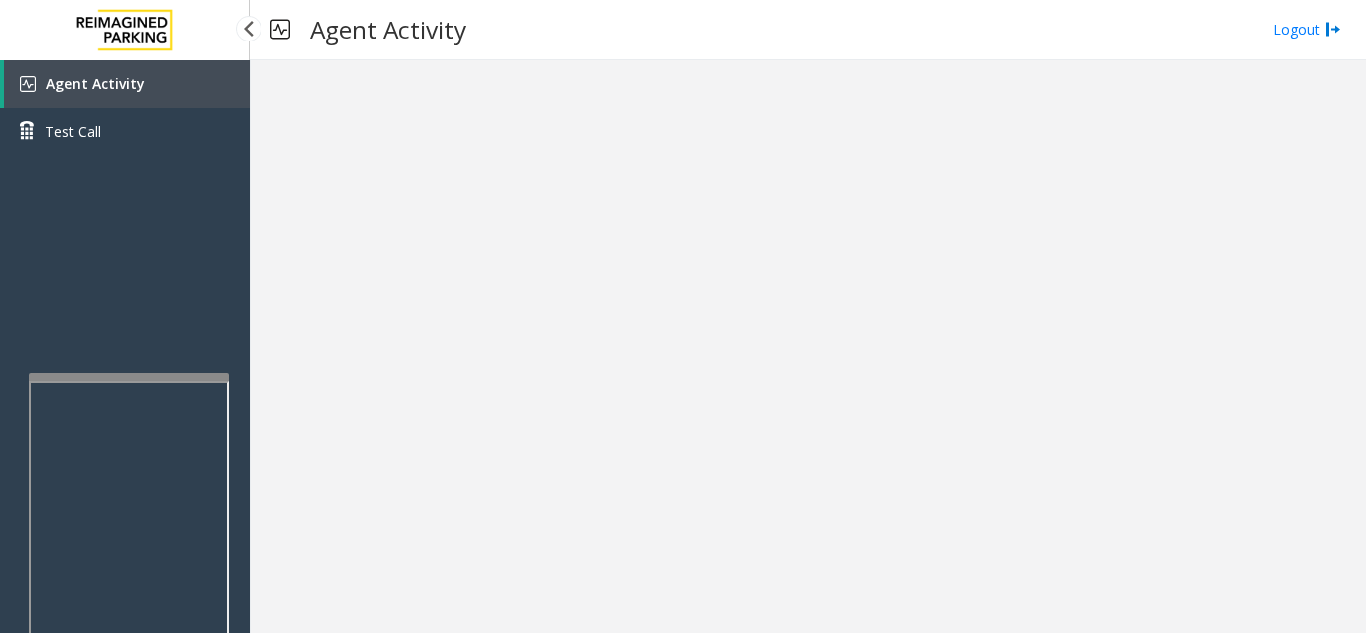 click on "Agent Activity" at bounding box center [127, 84] 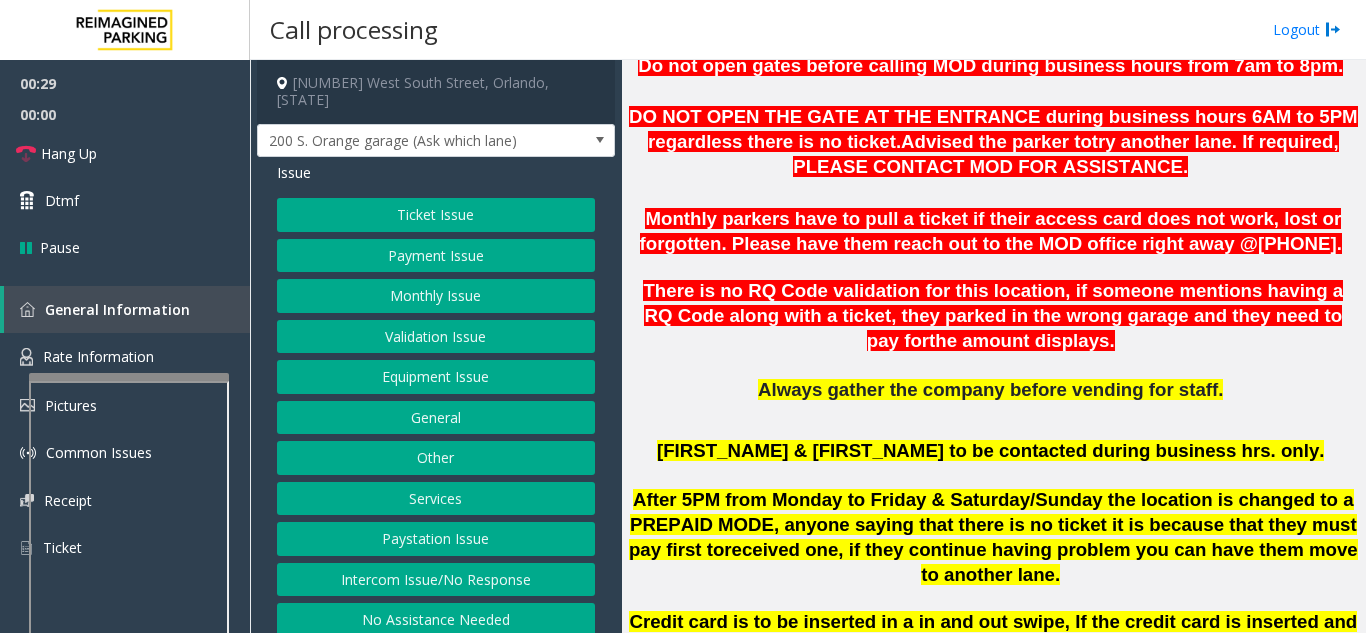 scroll, scrollTop: 700, scrollLeft: 0, axis: vertical 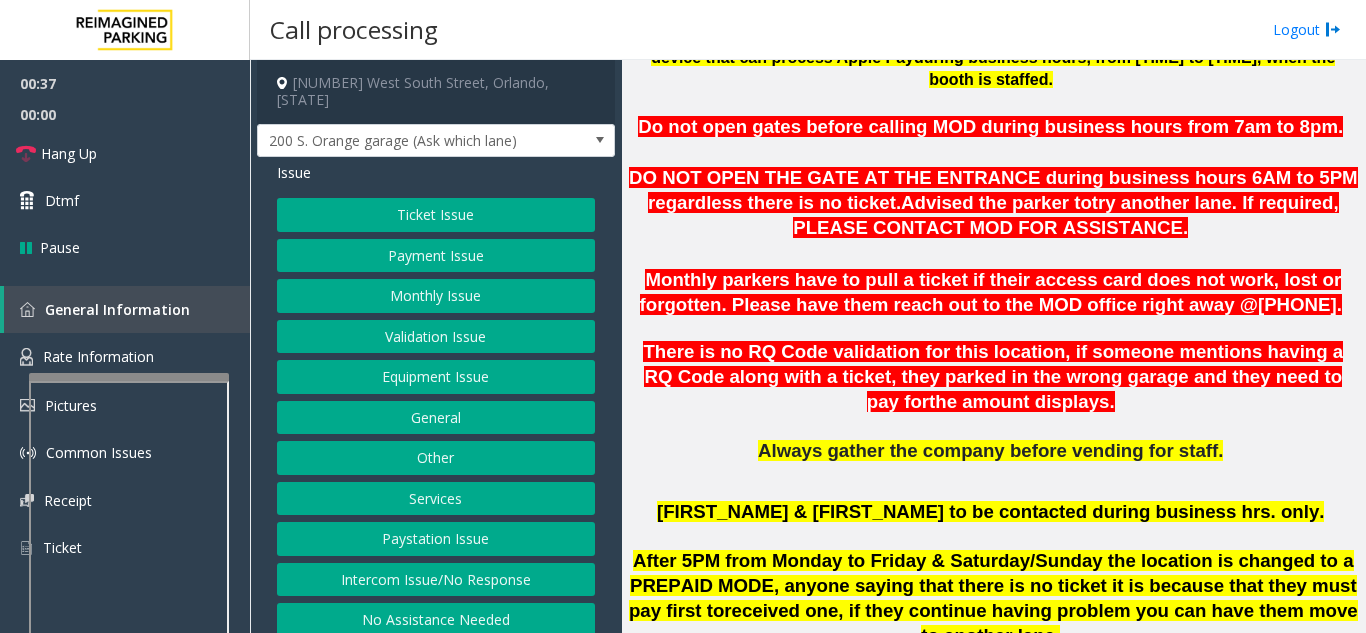 click on "General" 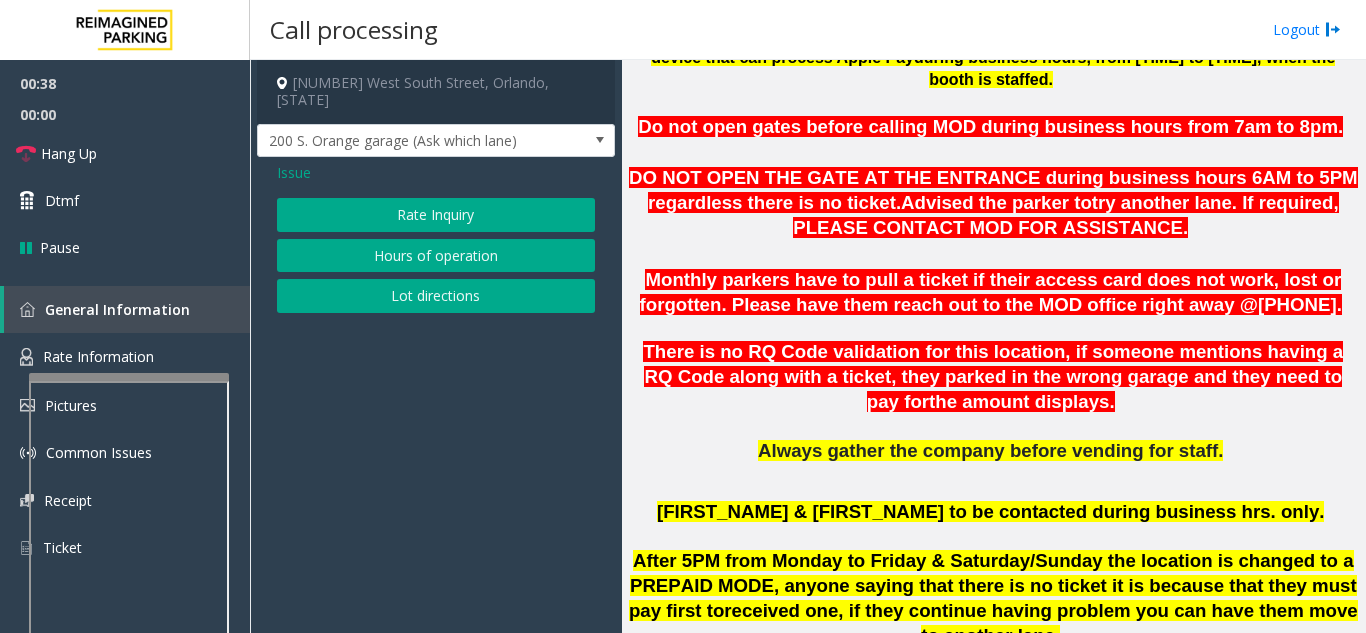click on "Issue" 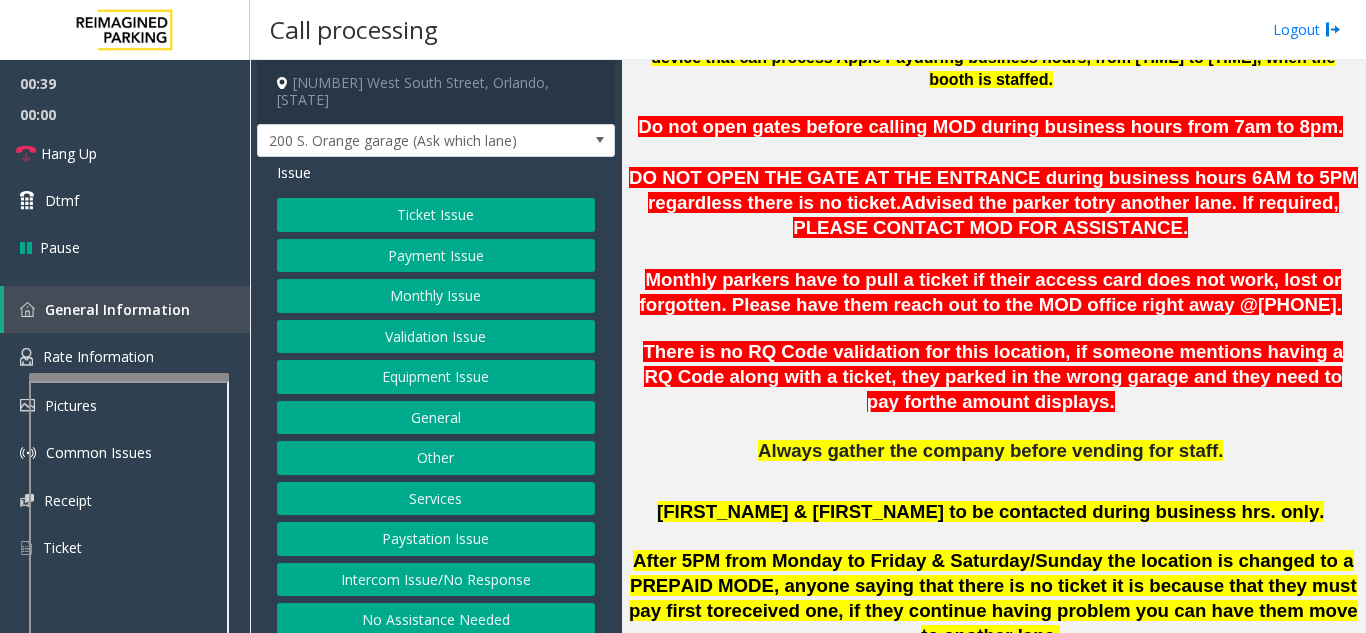 click on "Other" 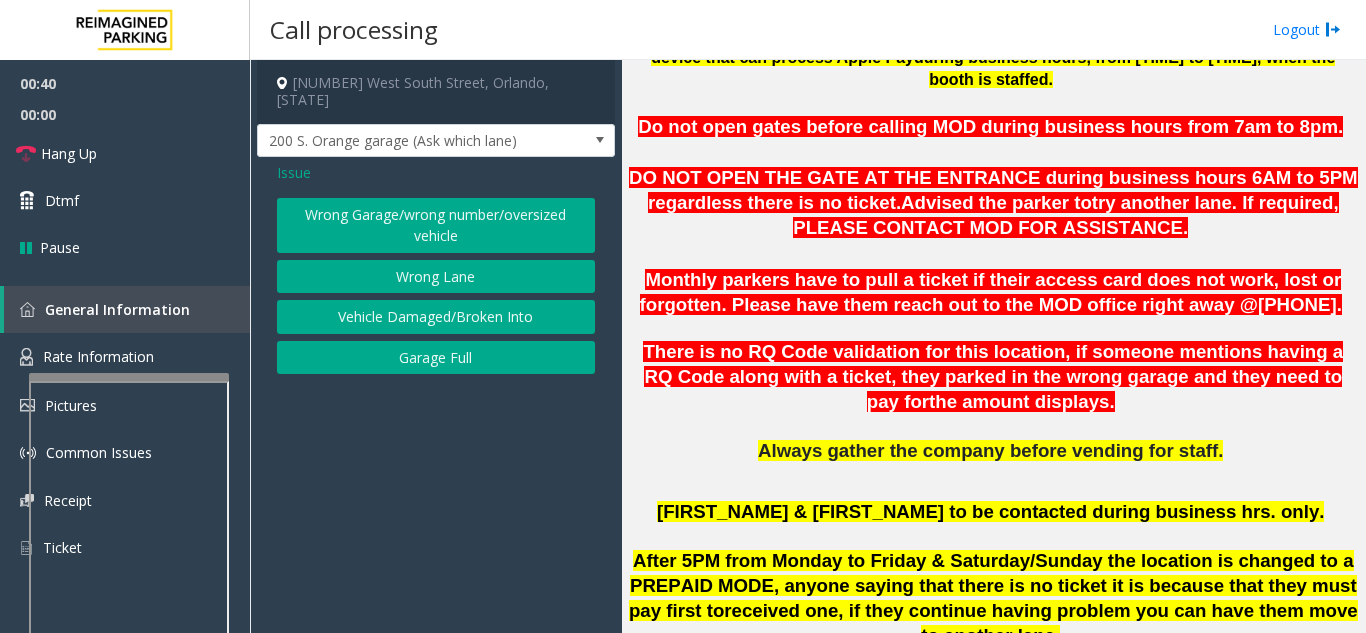 click on "Wrong Garage/wrong number/oversized vehicle" 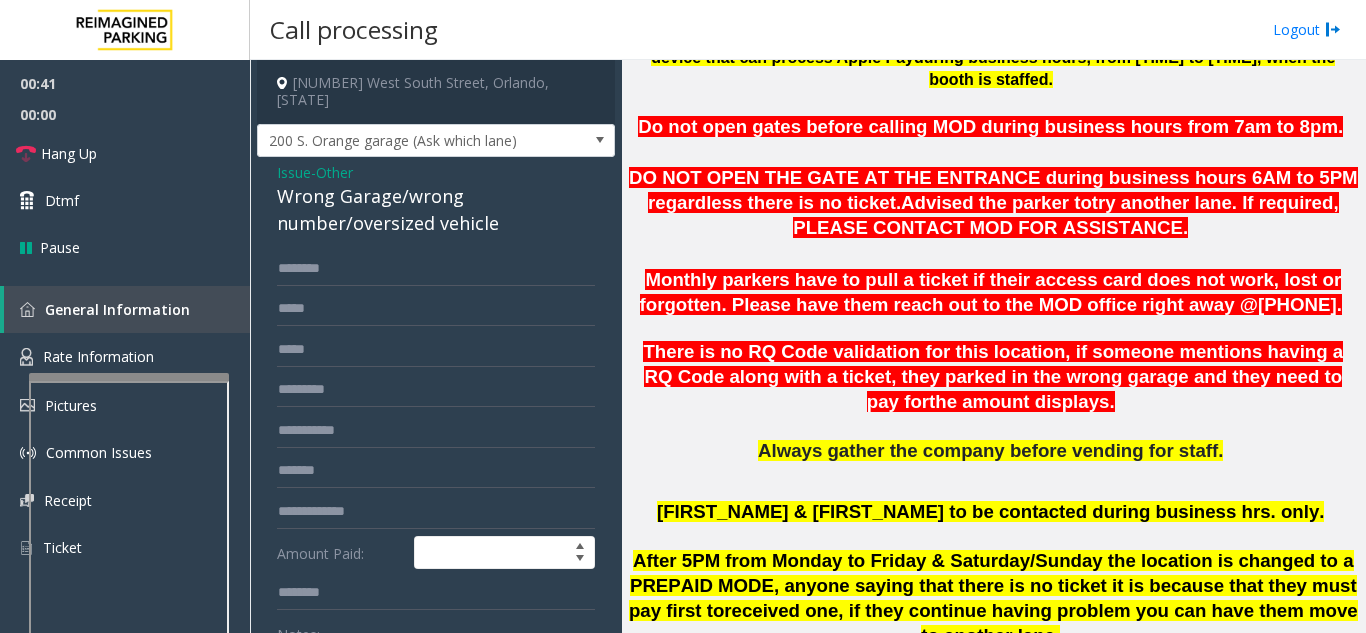 scroll, scrollTop: 100, scrollLeft: 0, axis: vertical 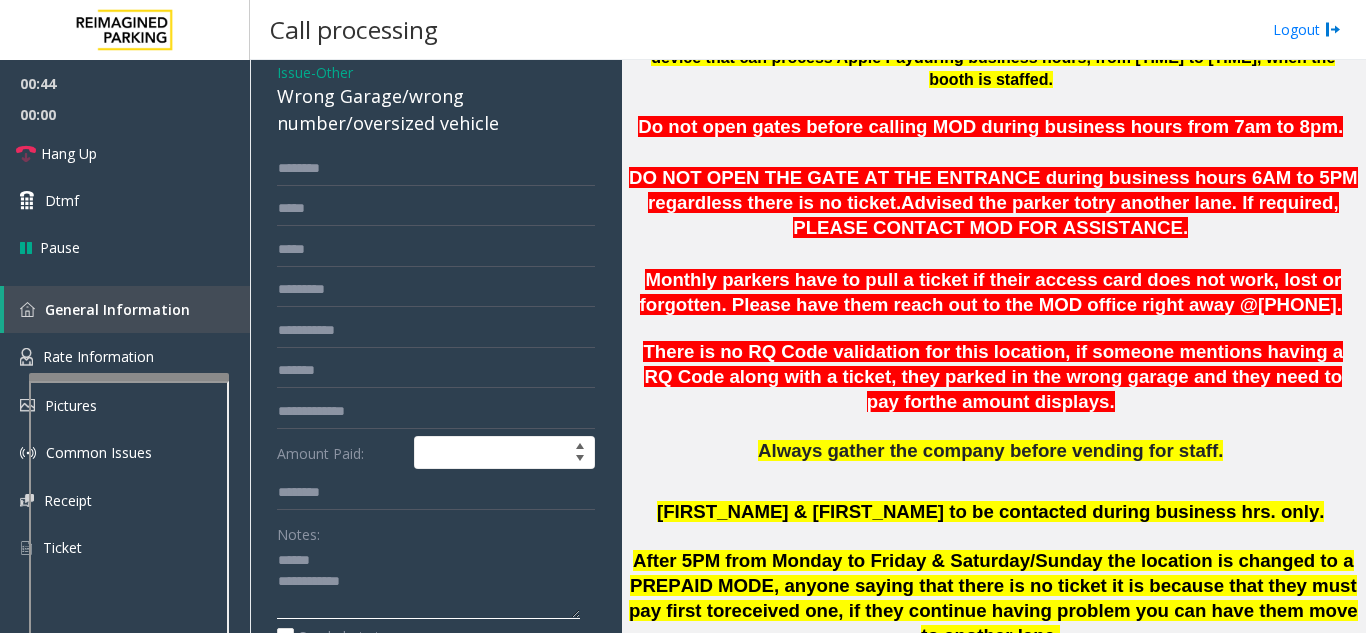 click 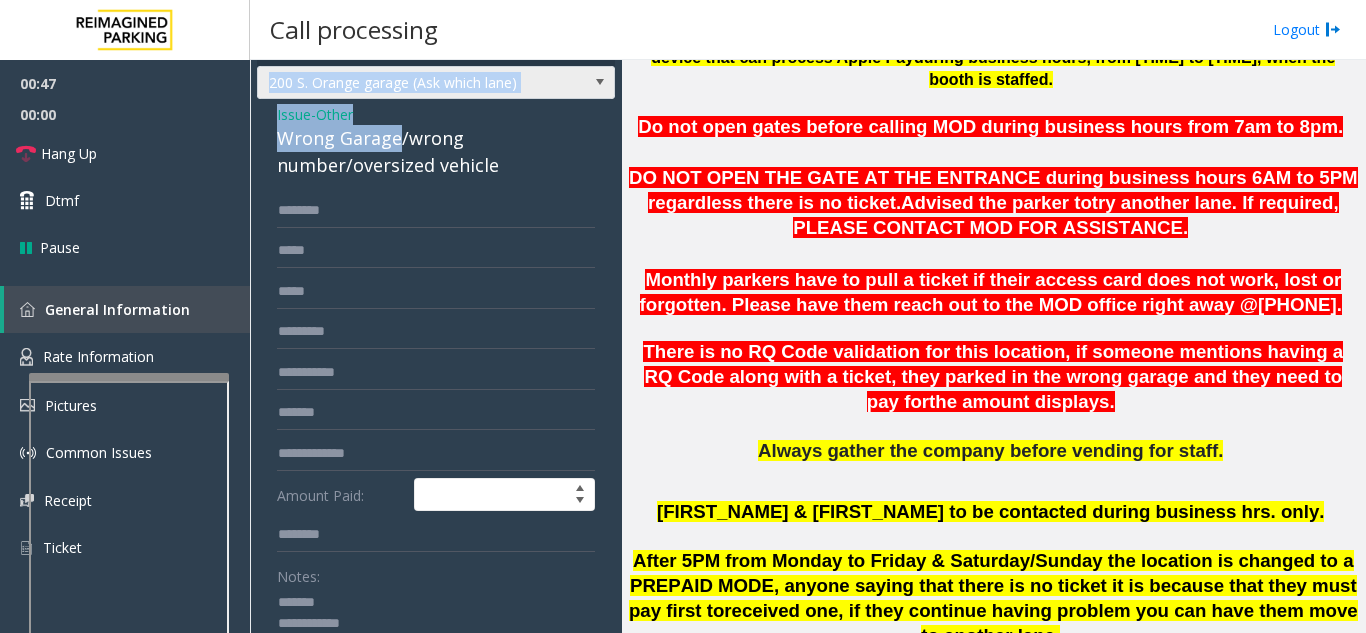 scroll, scrollTop: 30, scrollLeft: 0, axis: vertical 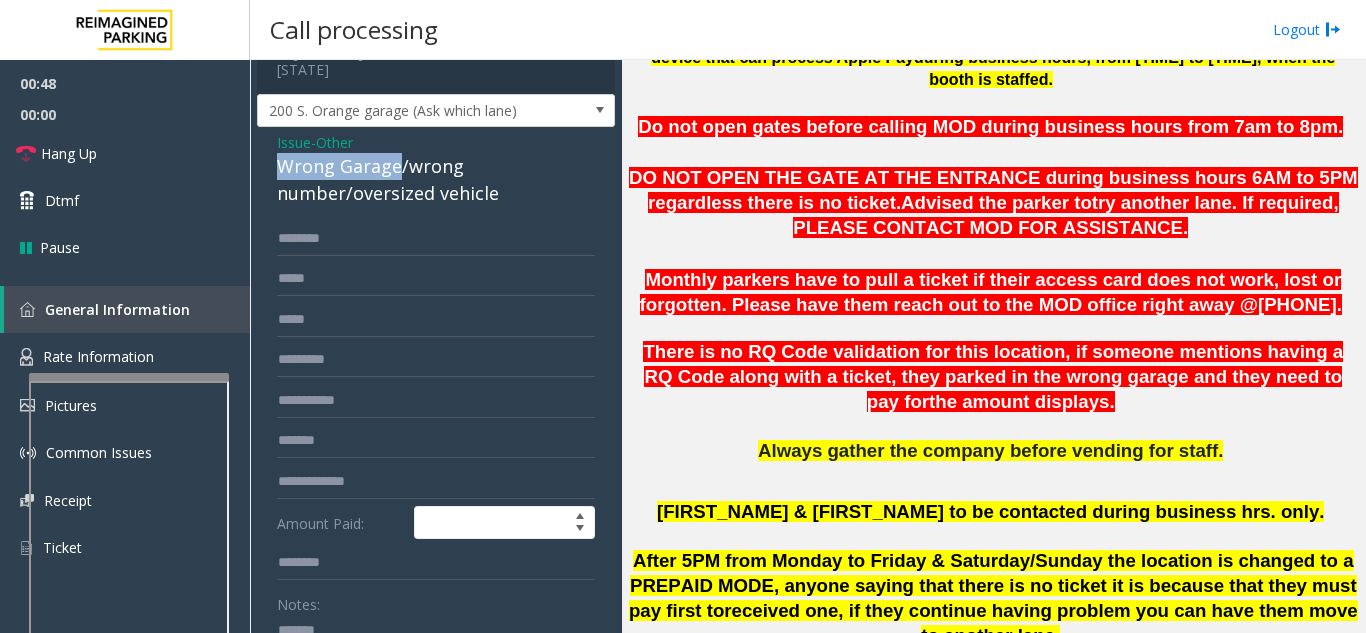 drag, startPoint x: 395, startPoint y: 84, endPoint x: 269, endPoint y: 137, distance: 136.69308 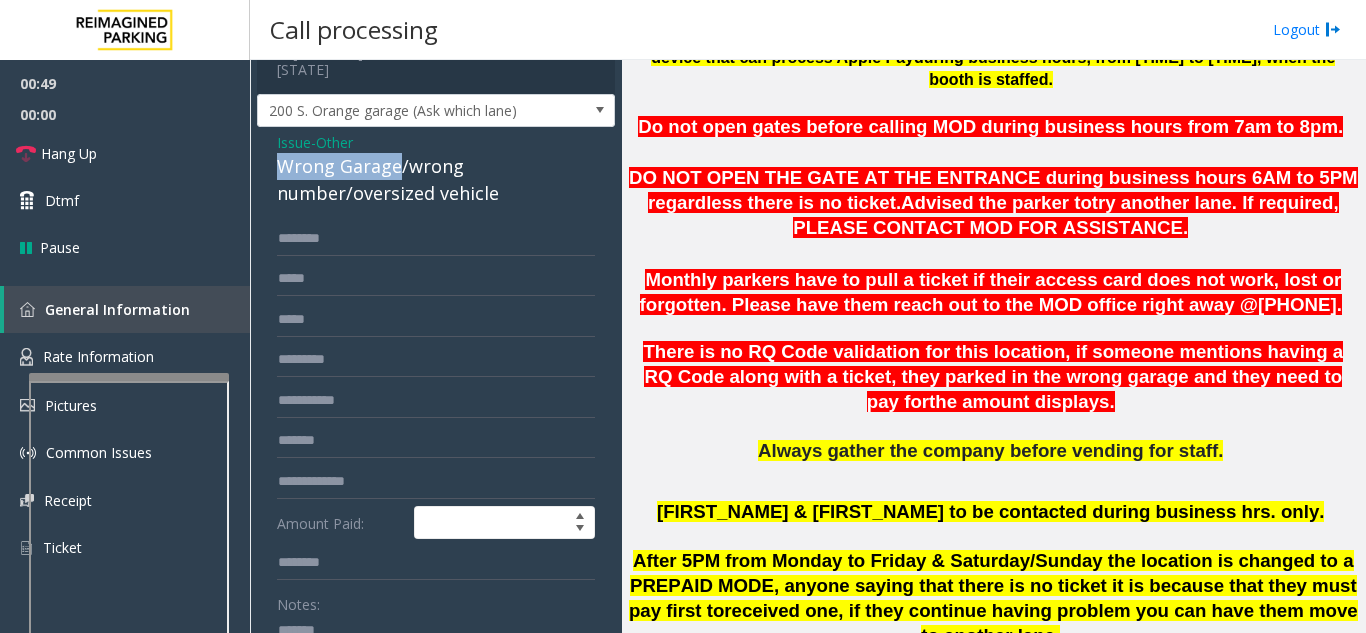 scroll, scrollTop: 102, scrollLeft: 0, axis: vertical 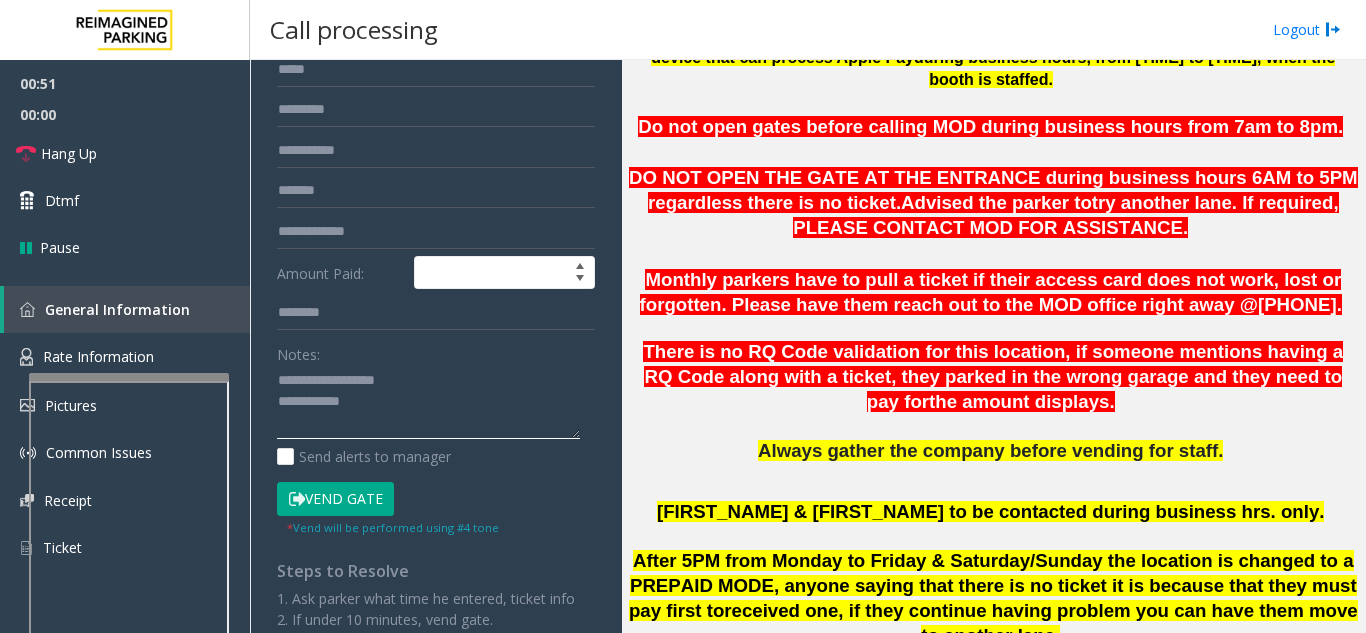 click 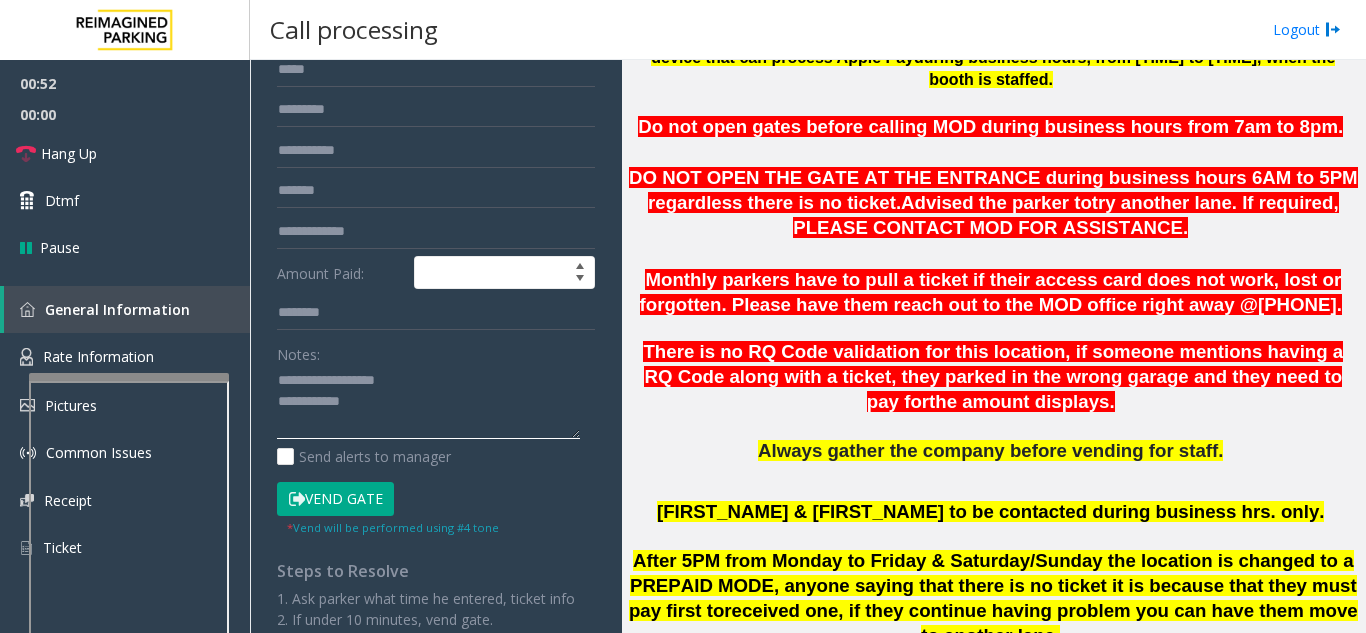 click 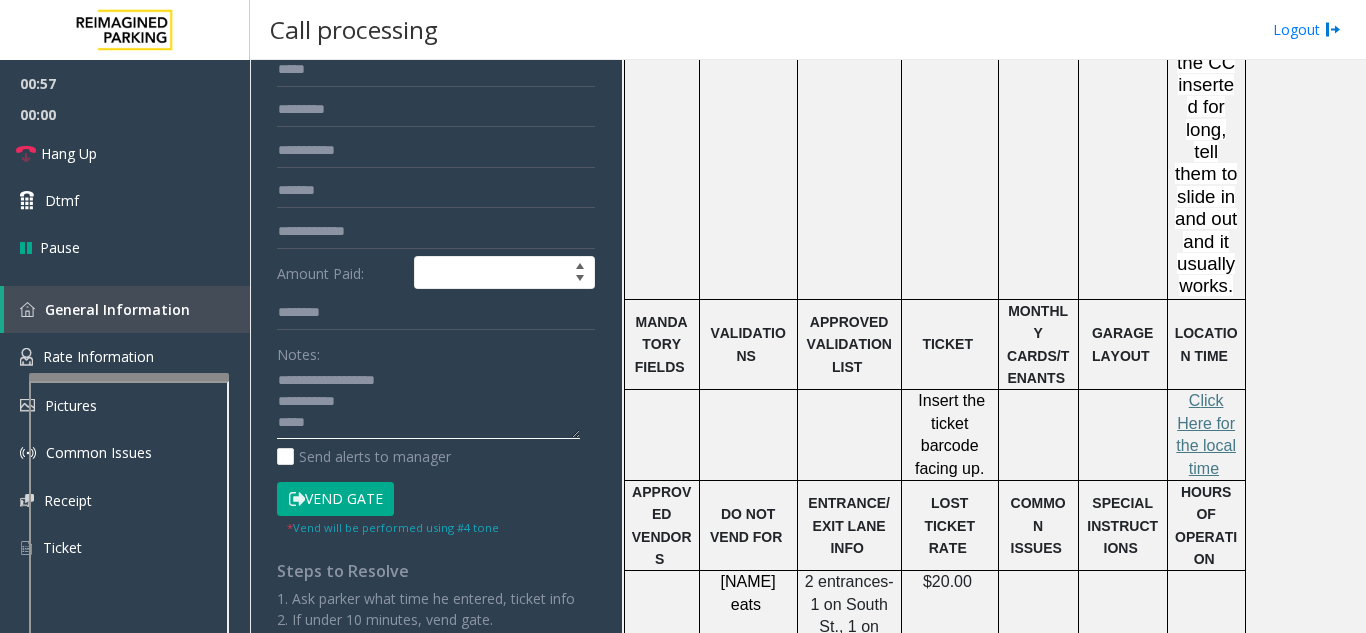 scroll, scrollTop: 2100, scrollLeft: 0, axis: vertical 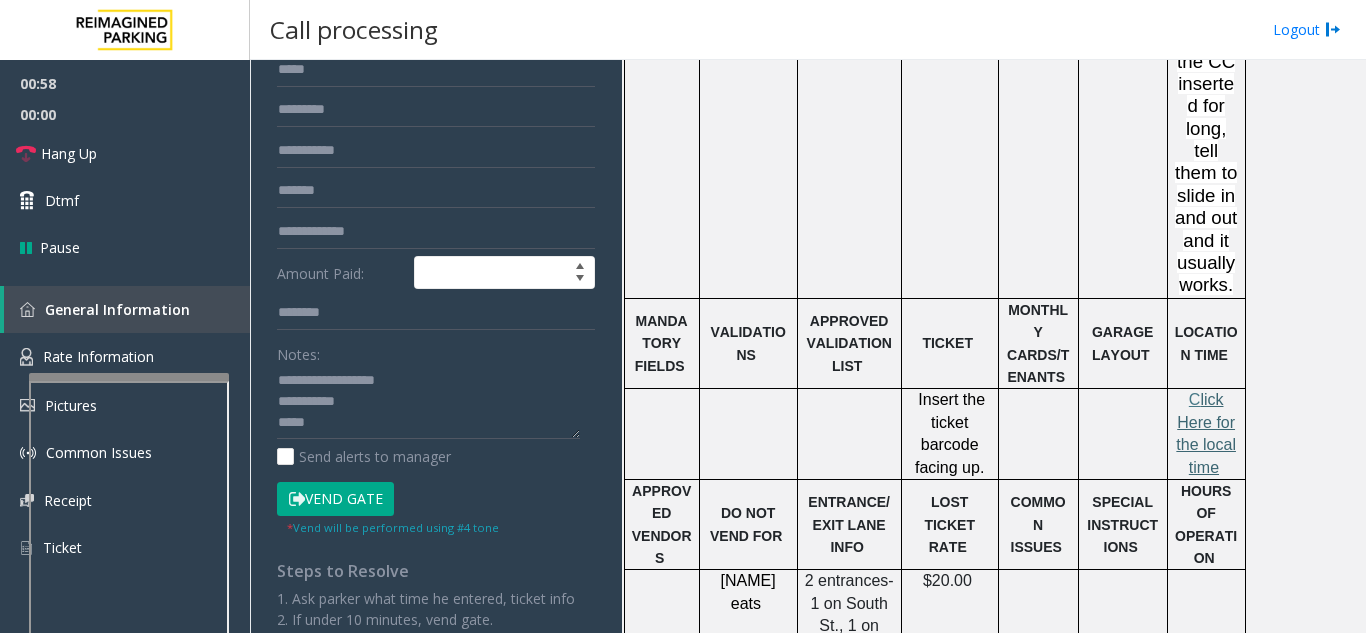 click on "lick Here for the local time" 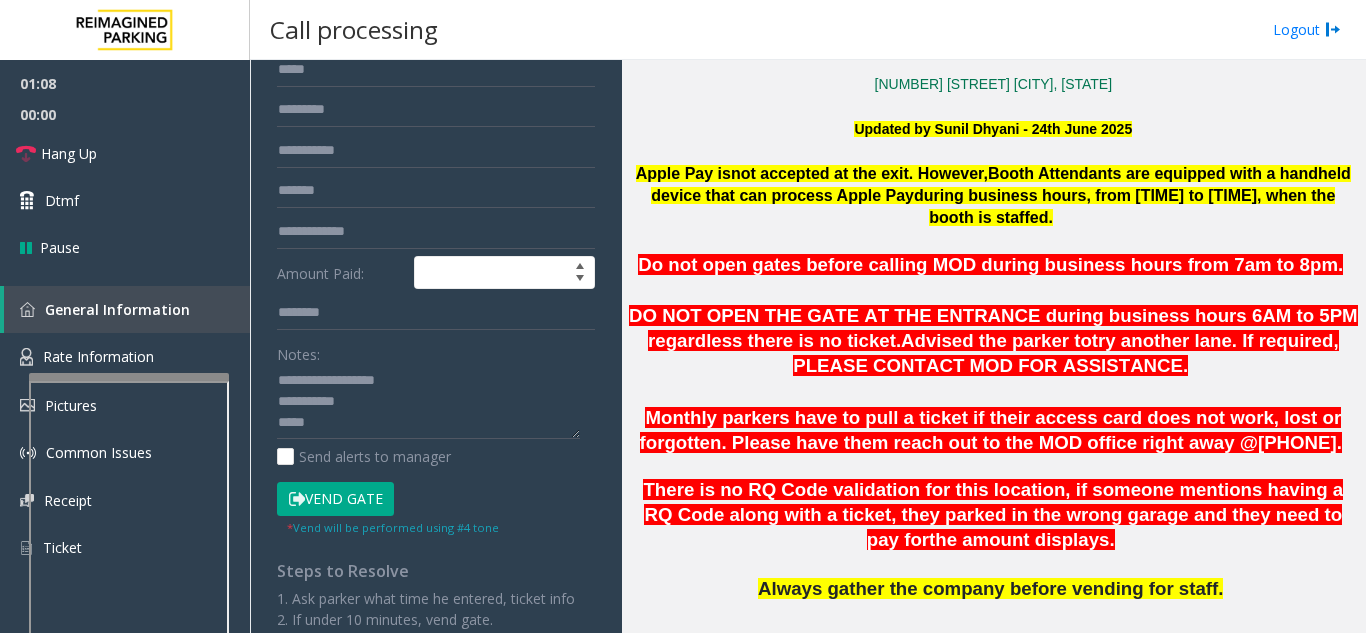 scroll, scrollTop: 600, scrollLeft: 0, axis: vertical 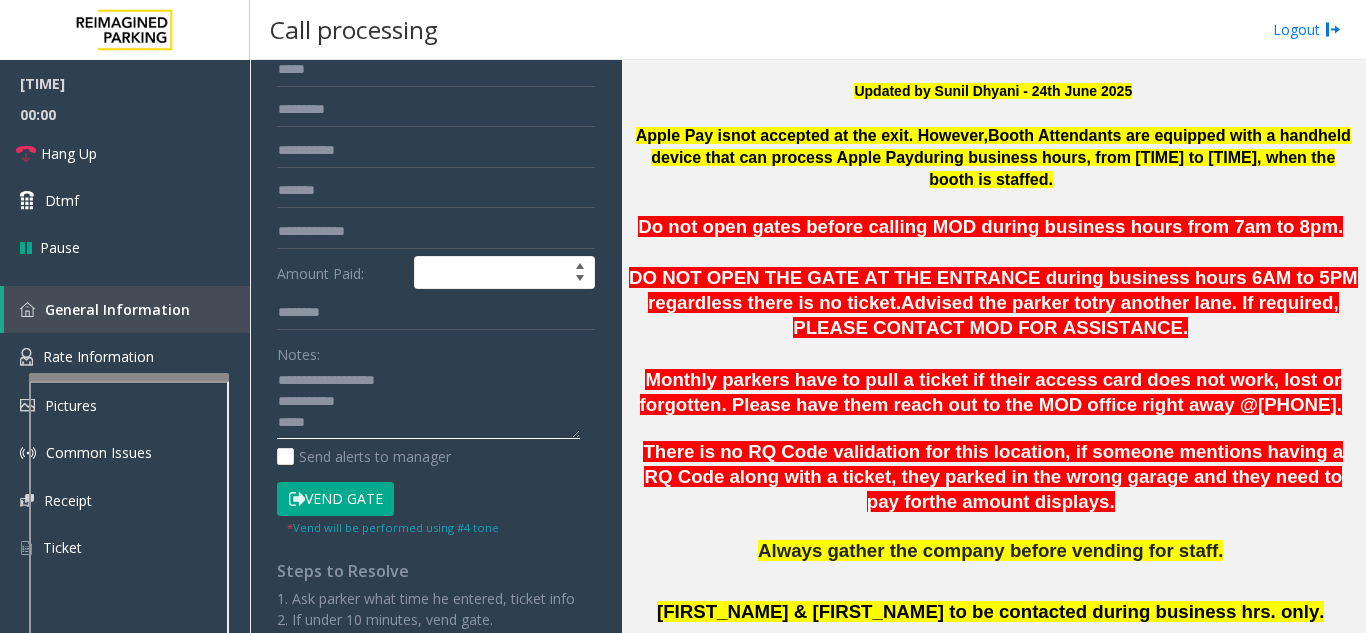 click 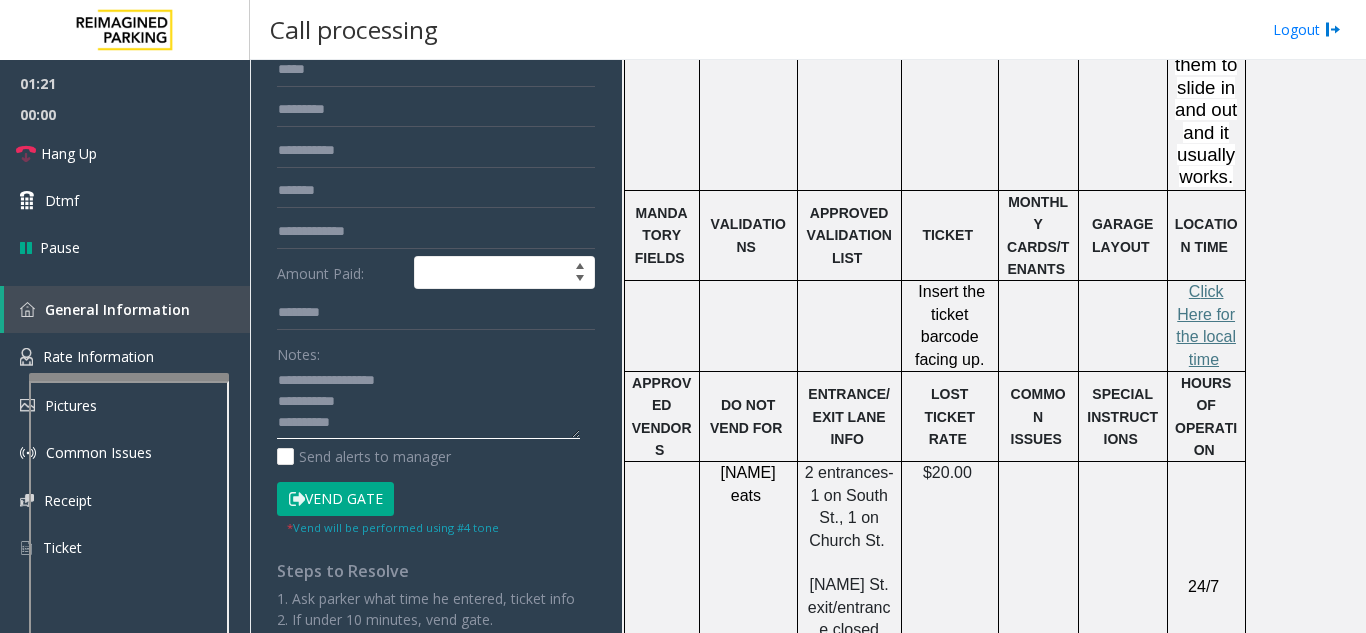 scroll, scrollTop: 2100, scrollLeft: 0, axis: vertical 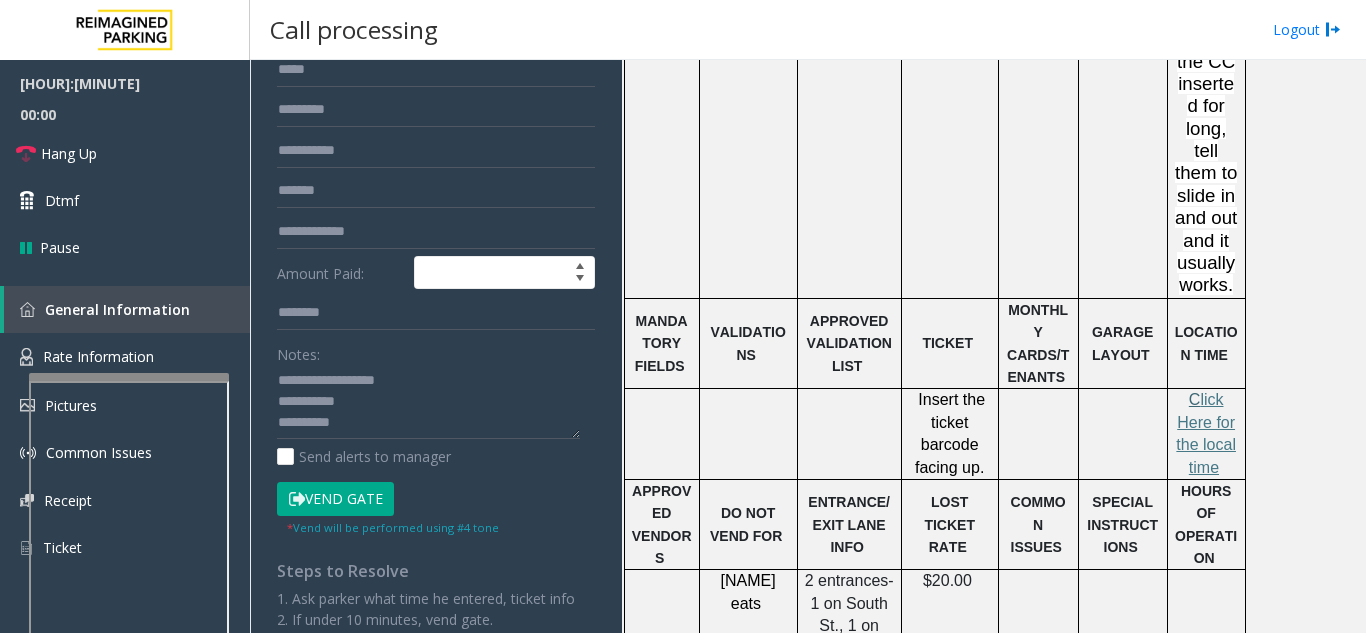 click on "C" 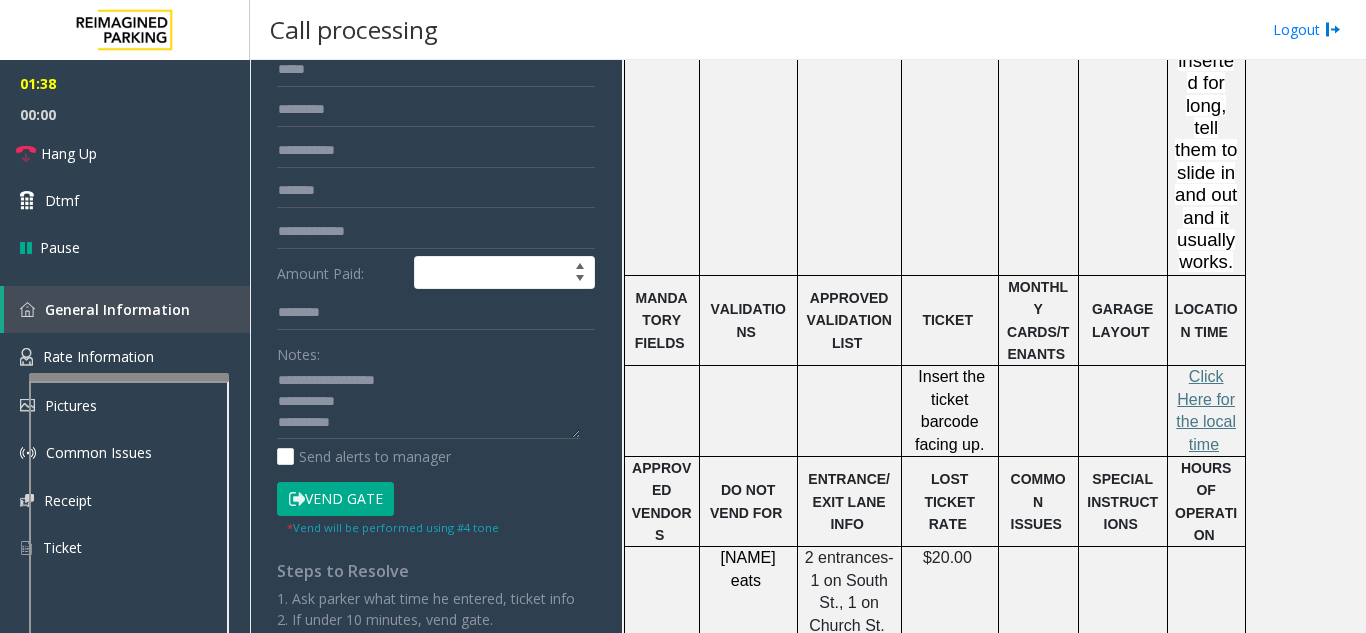 scroll, scrollTop: 2100, scrollLeft: 0, axis: vertical 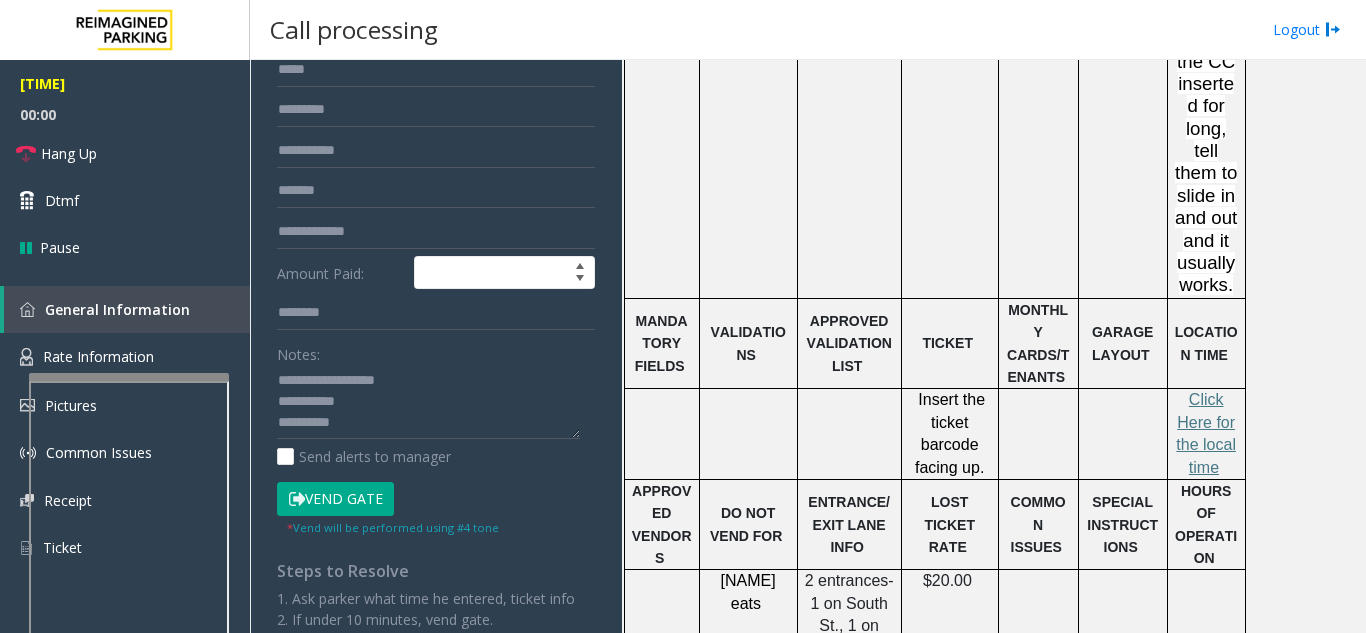 click on "C lick Here for the local time" 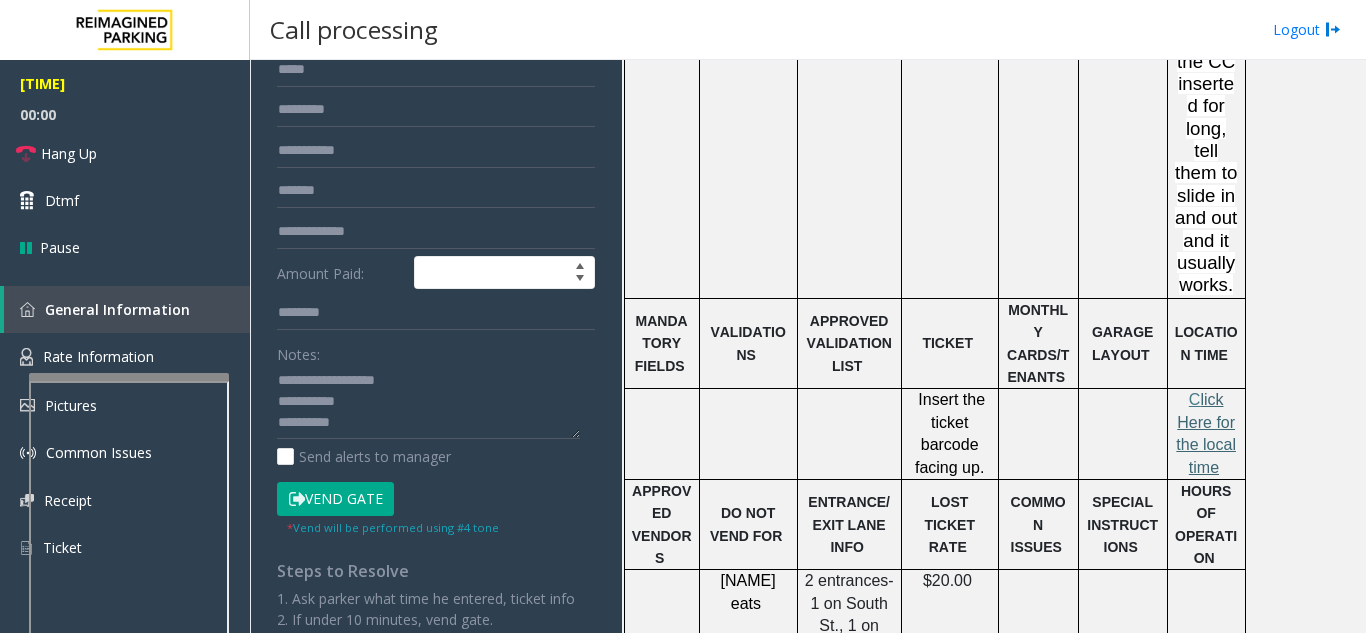 click on "lick Here for the local time" 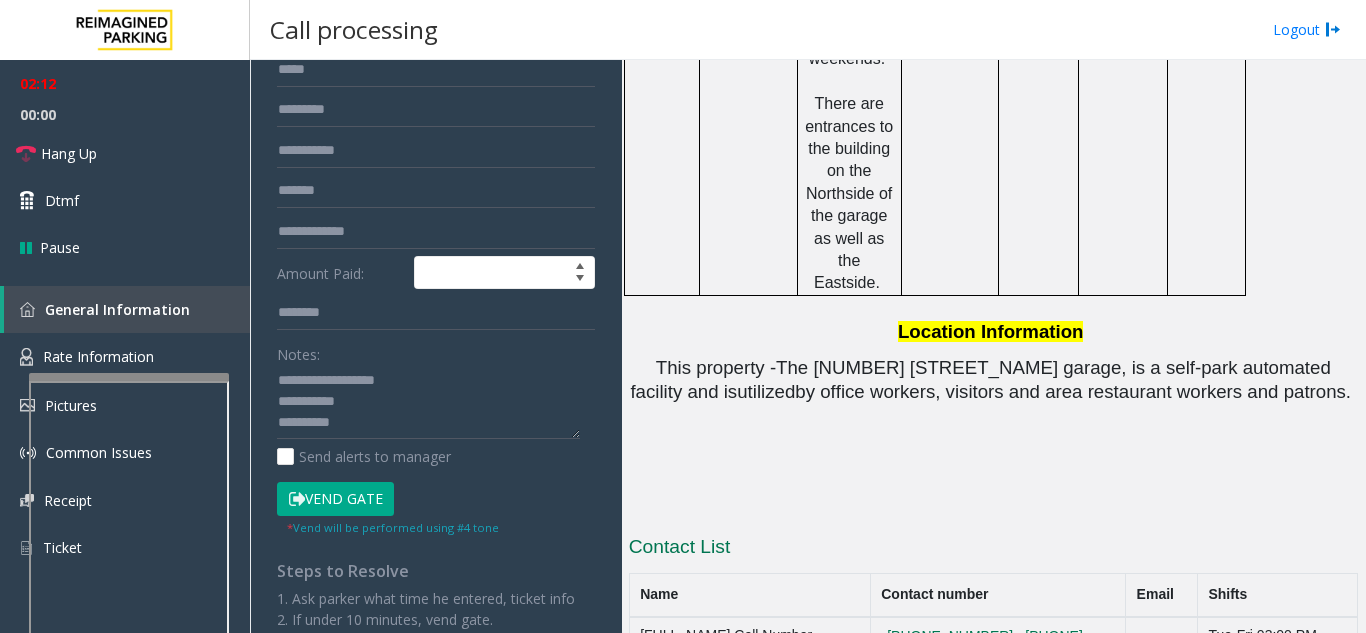 scroll, scrollTop: 3100, scrollLeft: 0, axis: vertical 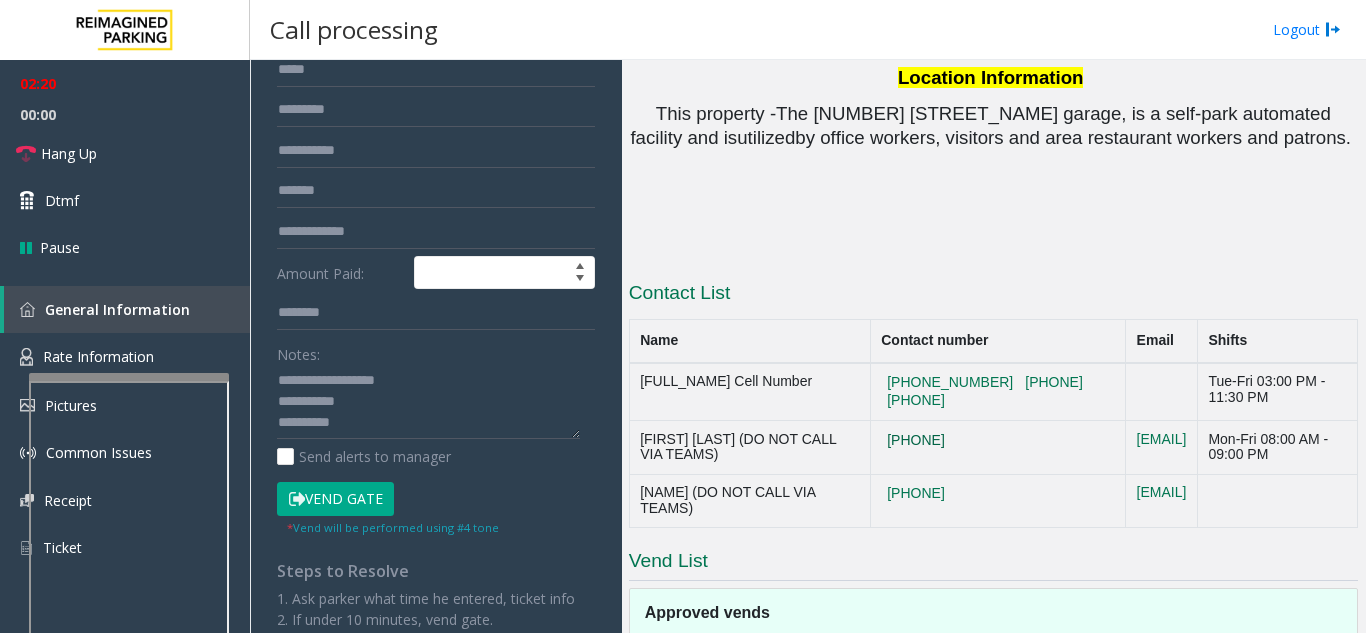 drag, startPoint x: 890, startPoint y: 292, endPoint x: 809, endPoint y: 296, distance: 81.09871 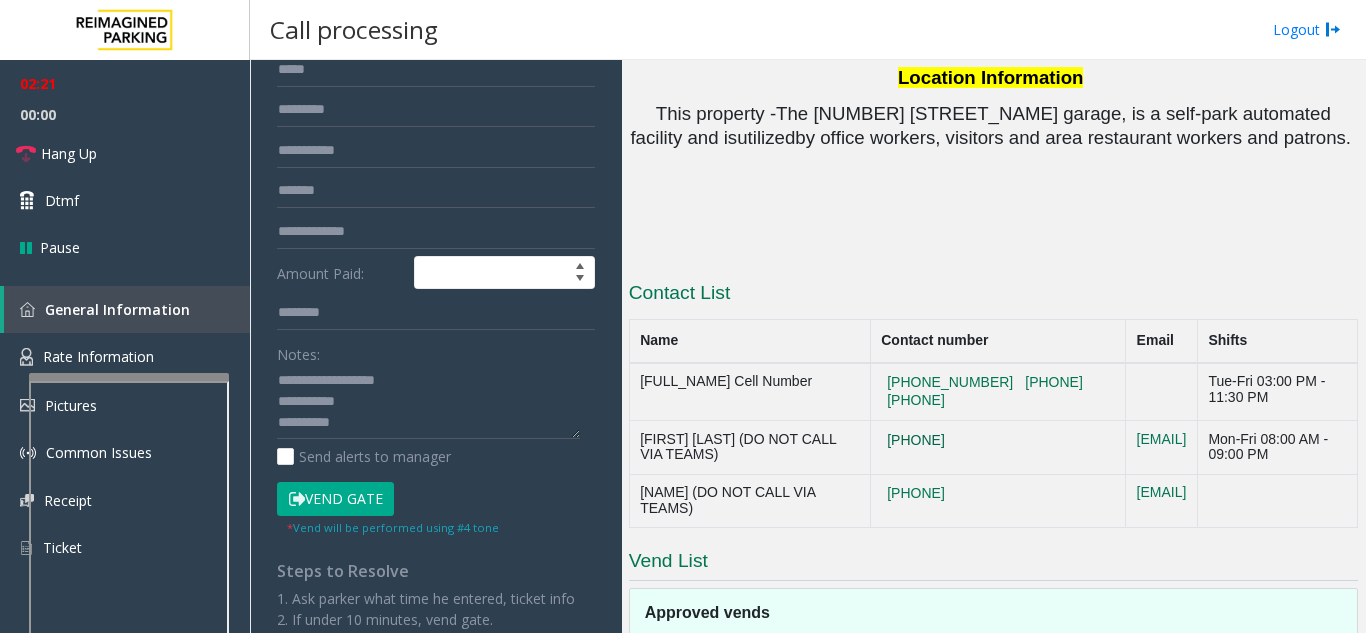 click on "[PHONE]" 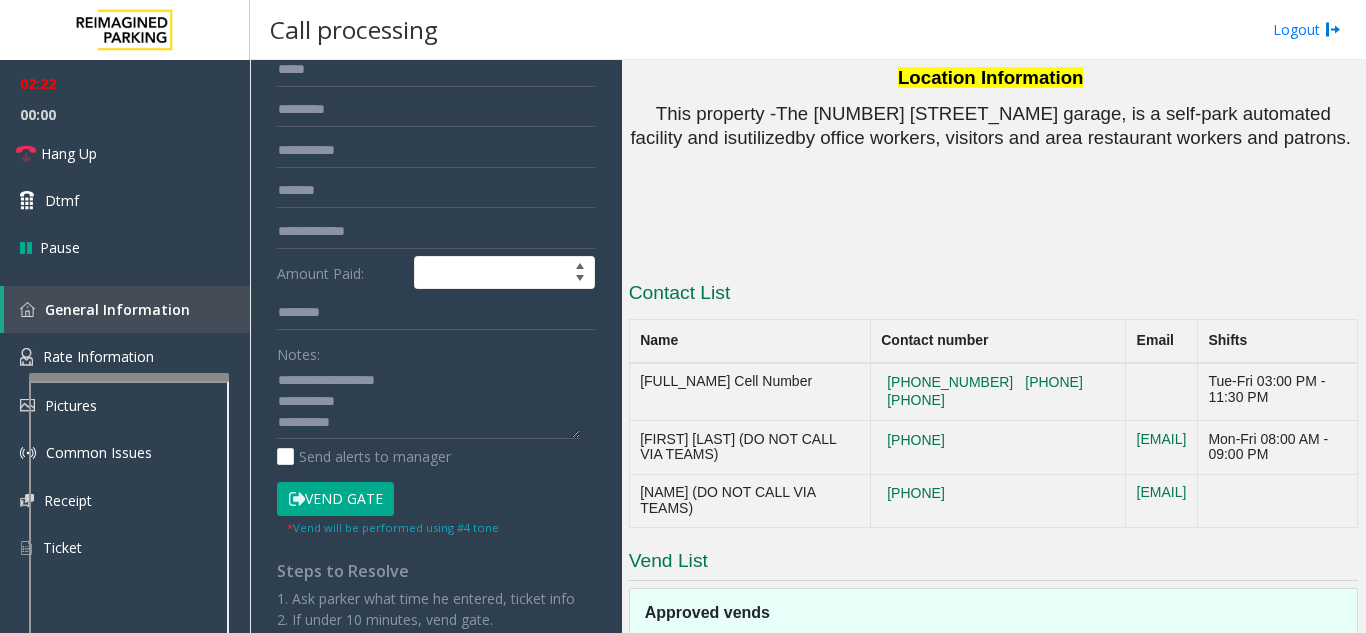 drag, startPoint x: 888, startPoint y: 295, endPoint x: 695, endPoint y: 288, distance: 193.1269 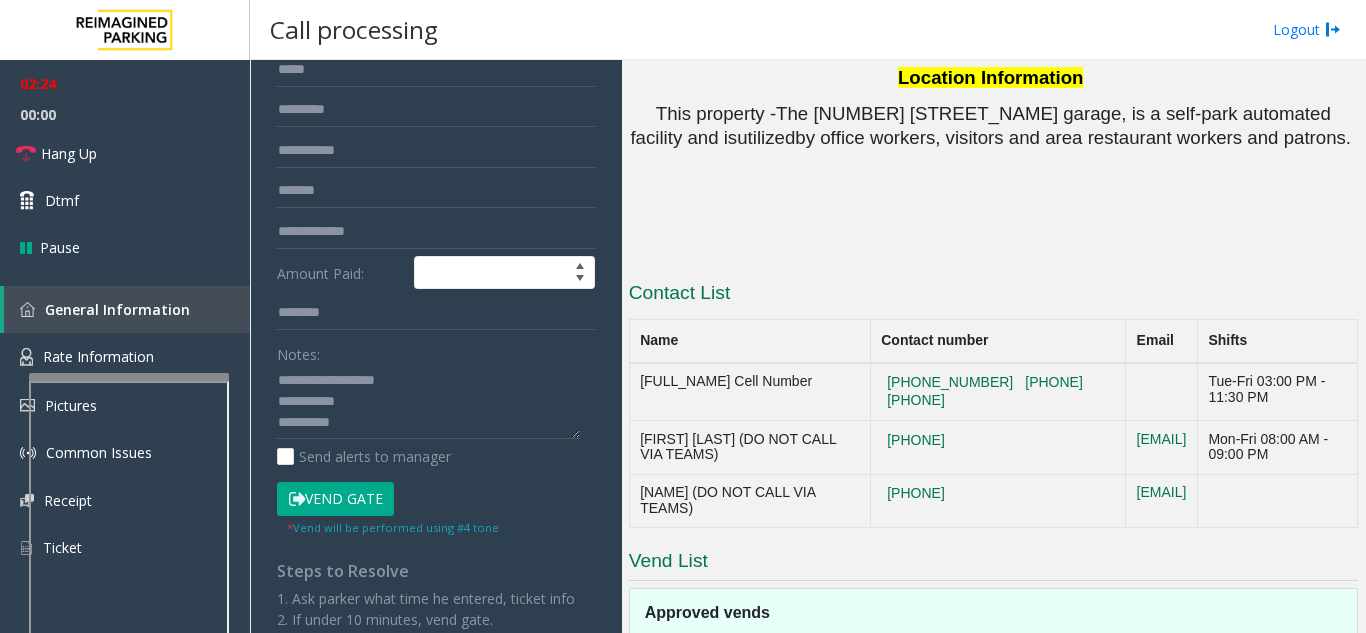 drag, startPoint x: 639, startPoint y: 294, endPoint x: 893, endPoint y: 294, distance: 254 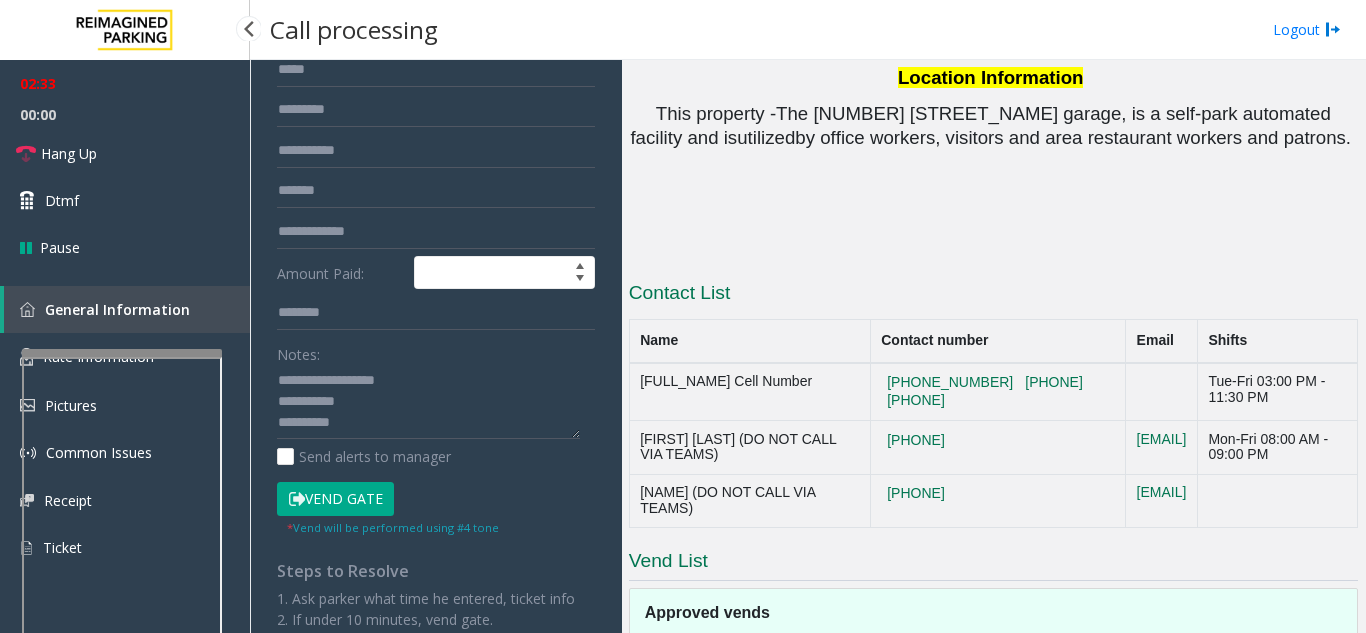 click at bounding box center (122, 353) 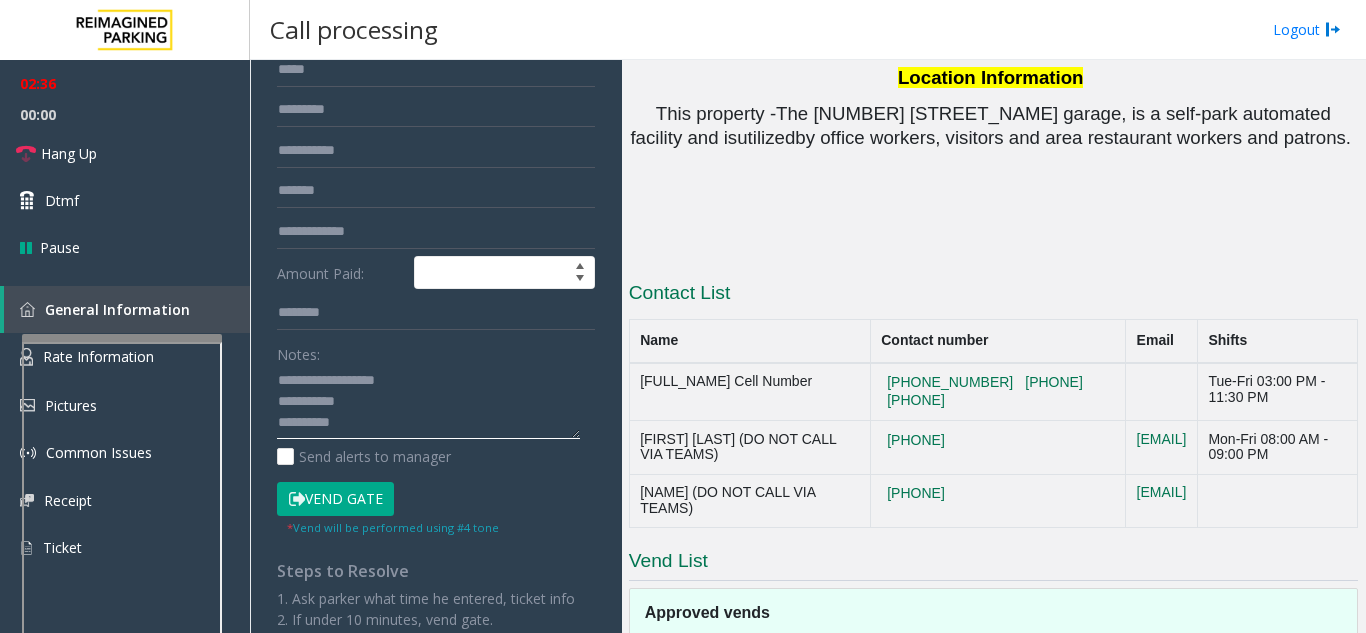 click 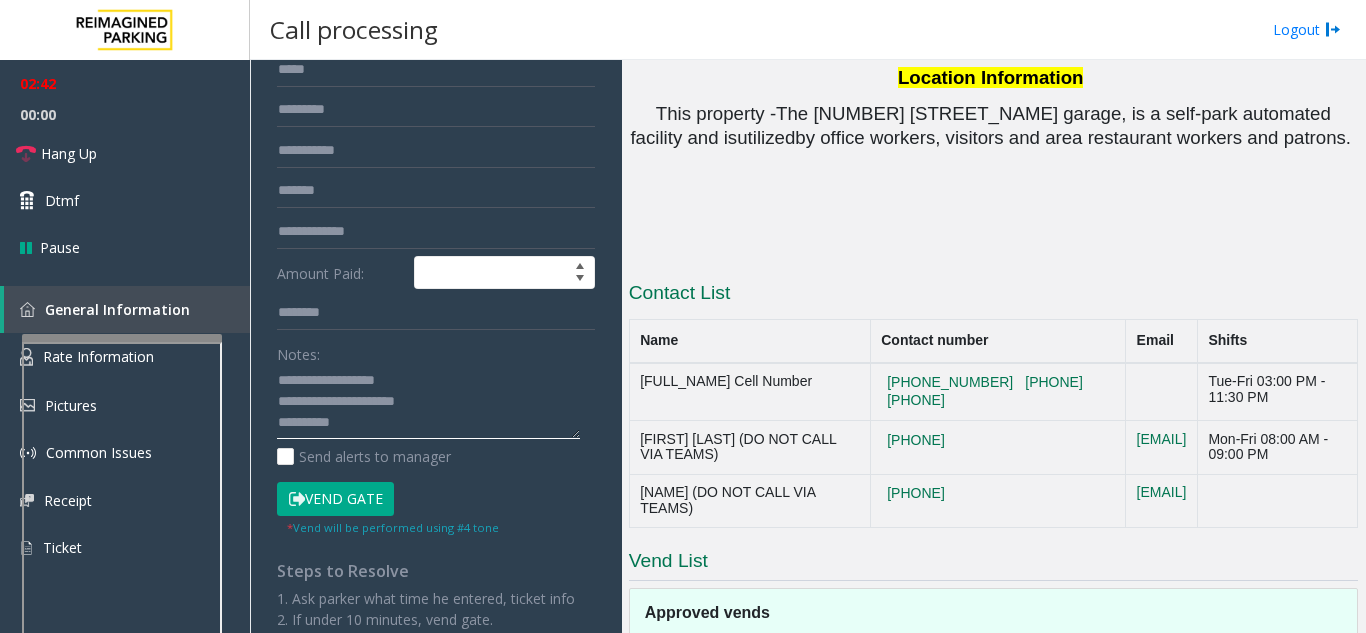 paste on "**********" 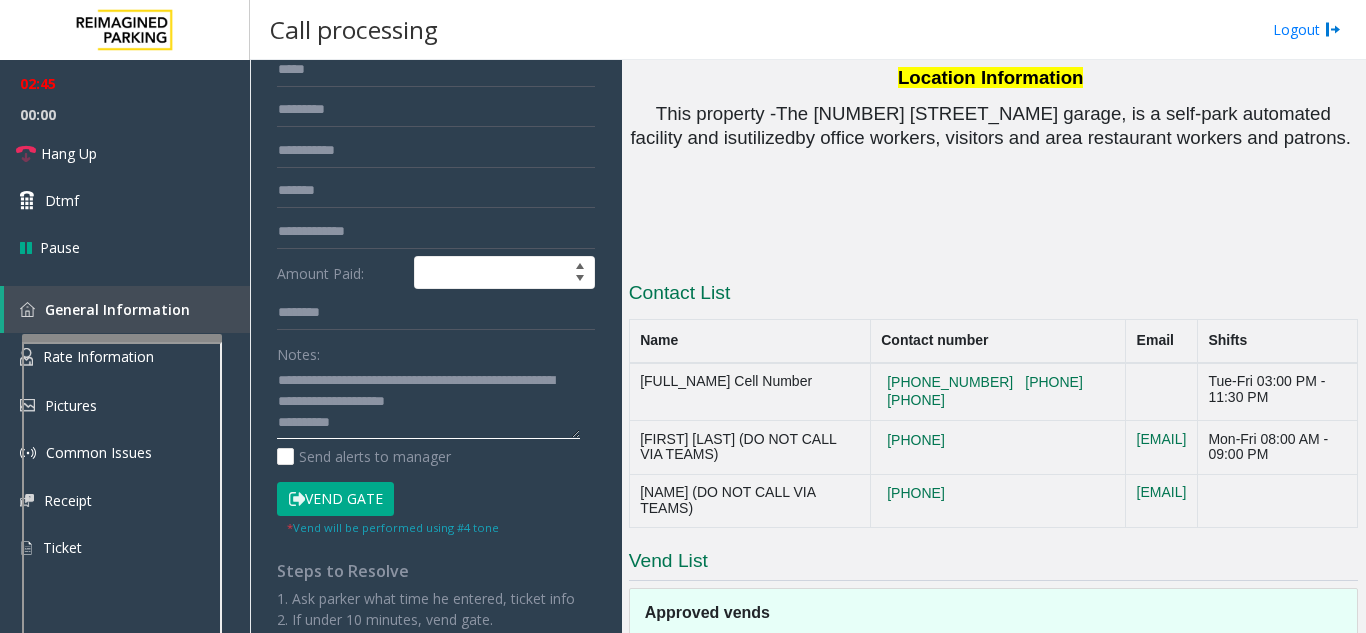 scroll, scrollTop: 42, scrollLeft: 0, axis: vertical 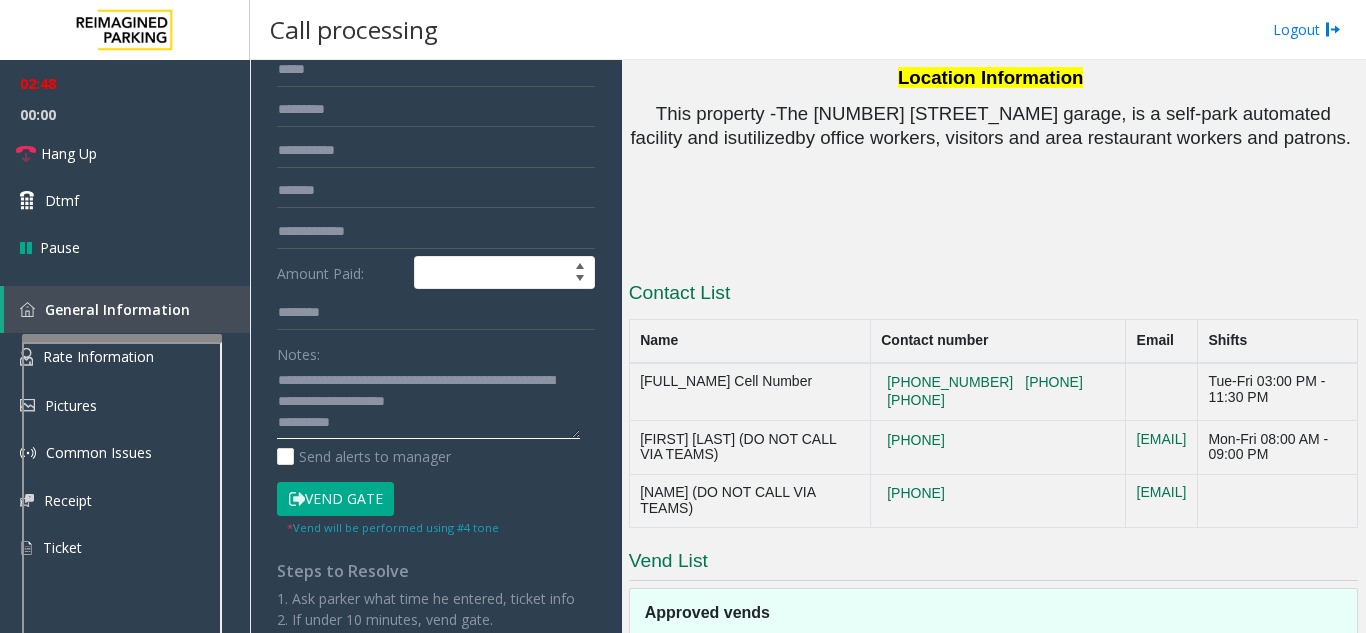 drag, startPoint x: 549, startPoint y: 405, endPoint x: 274, endPoint y: 371, distance: 277.09384 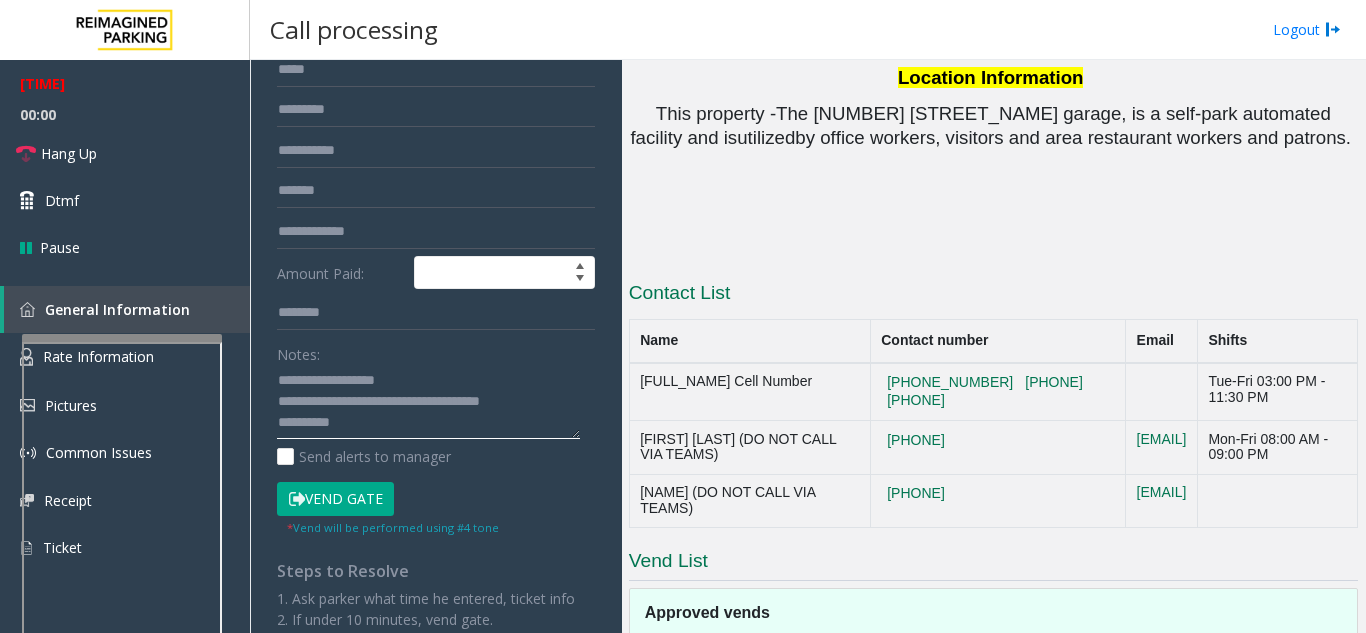 scroll, scrollTop: 0, scrollLeft: 0, axis: both 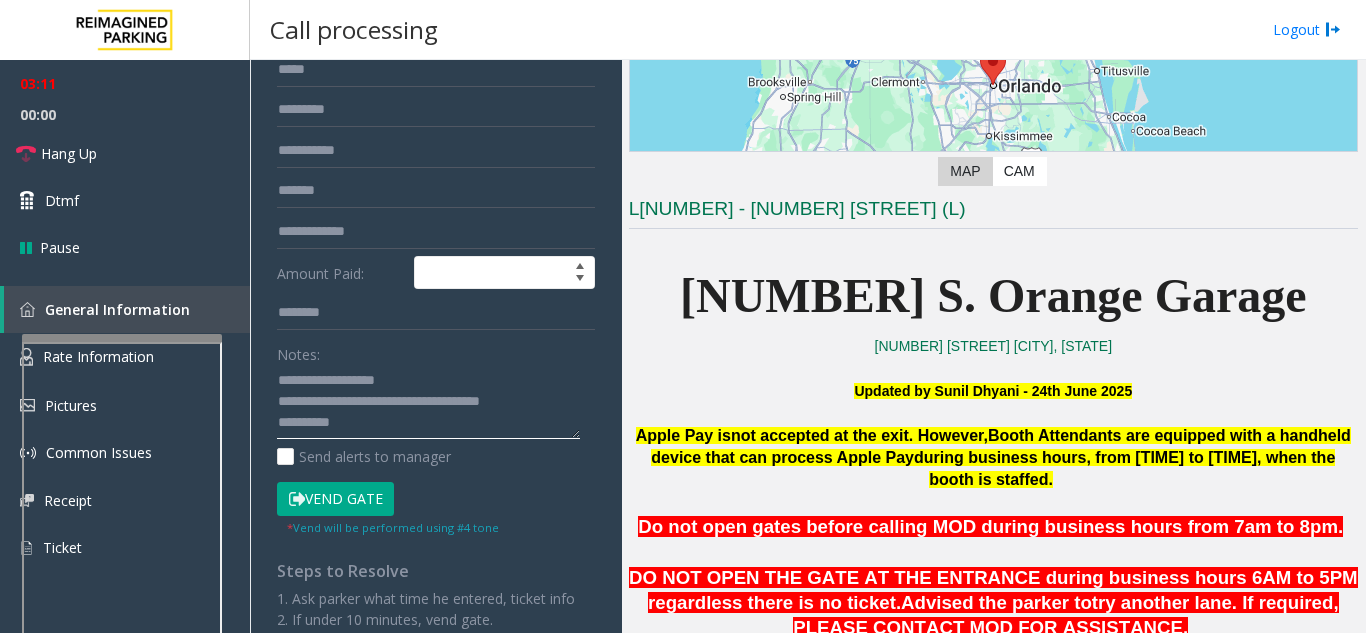 click 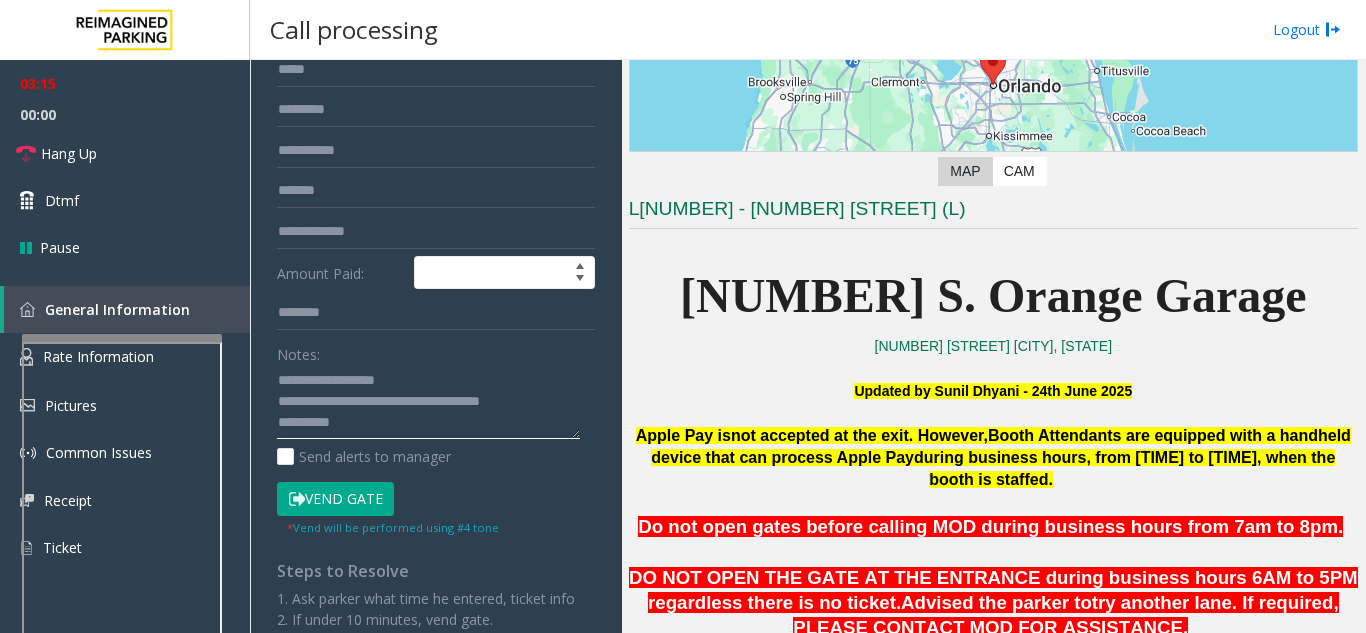 click 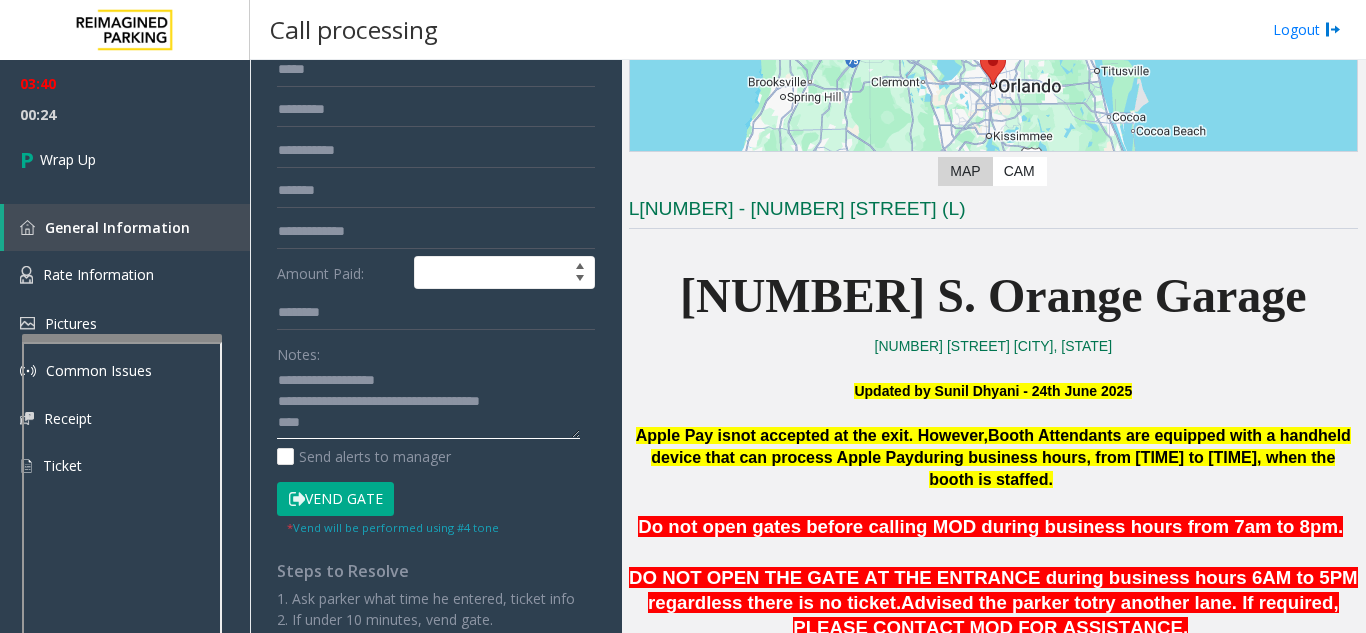 click 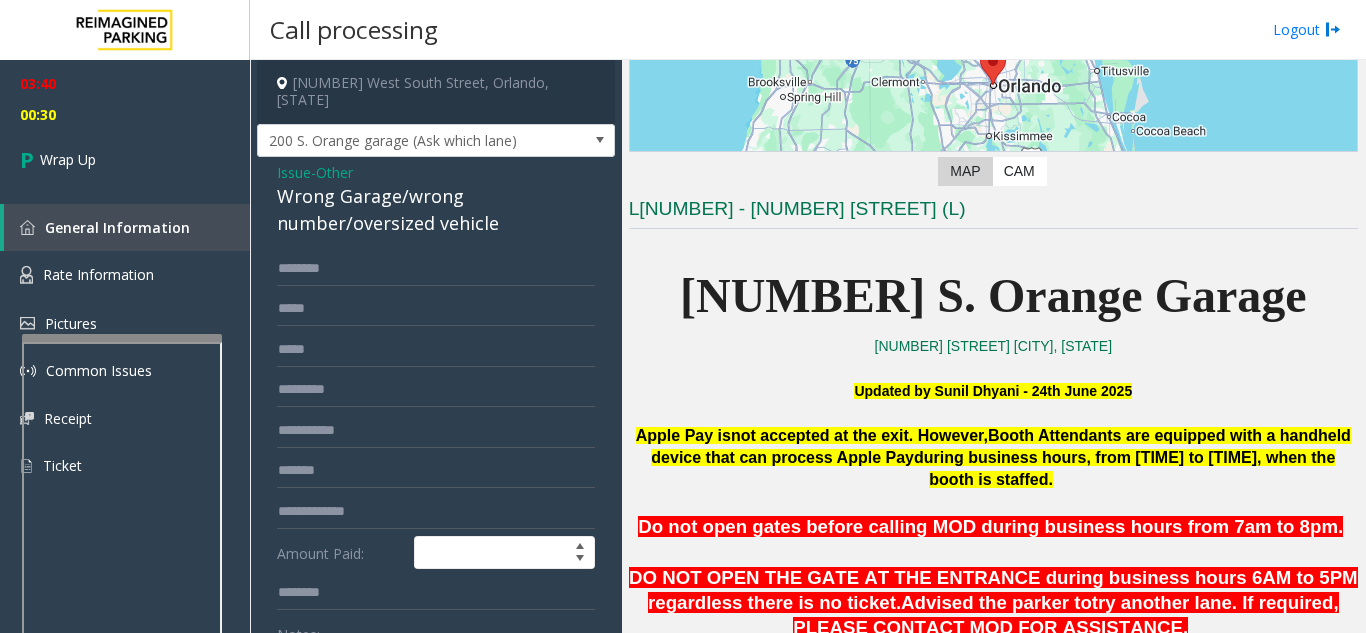 scroll, scrollTop: 280, scrollLeft: 0, axis: vertical 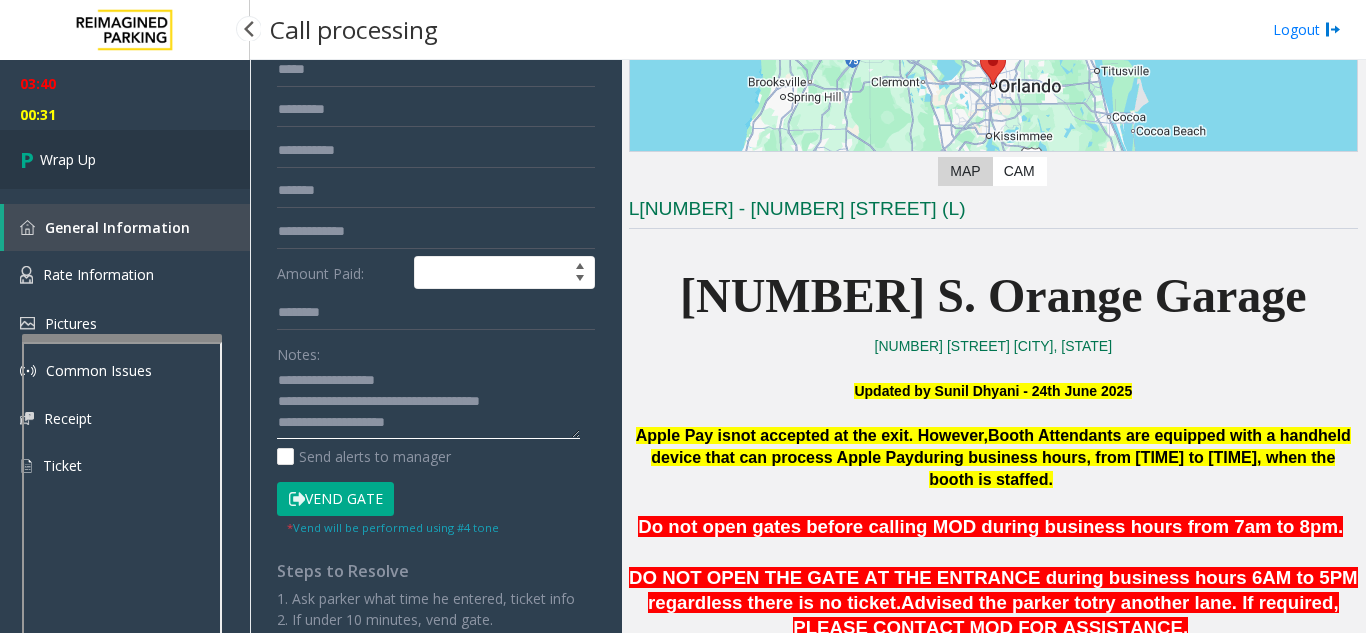 type on "**********" 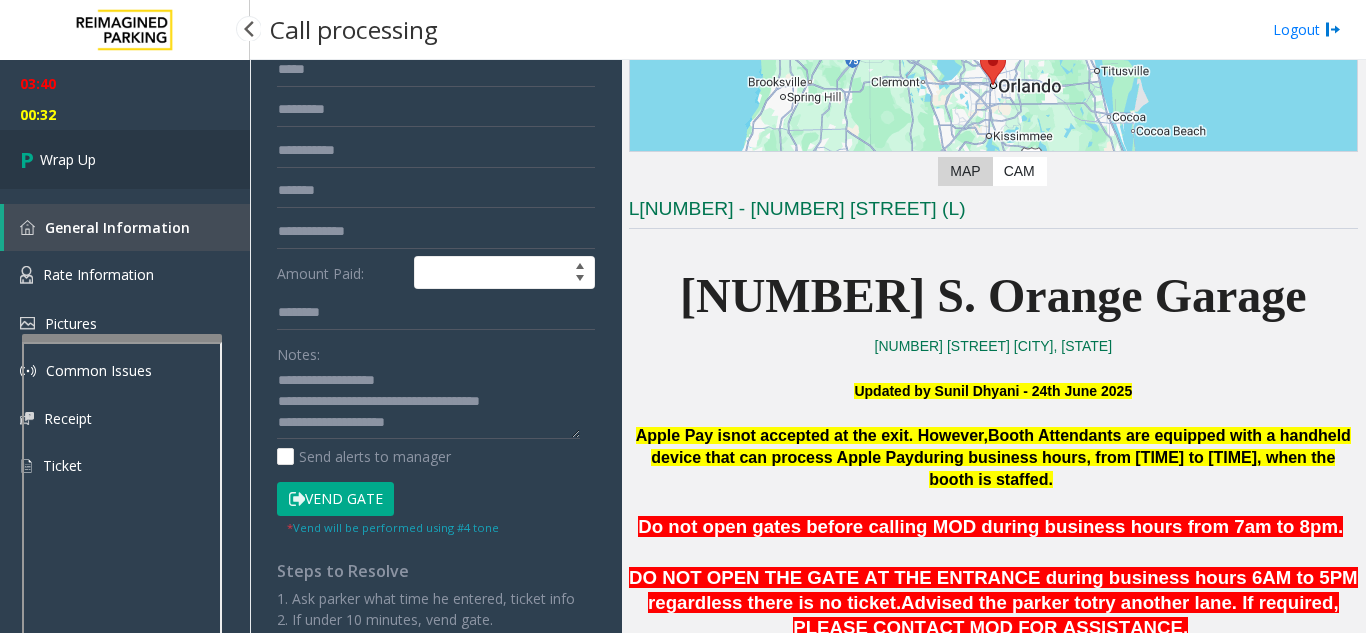 click on "Wrap Up" at bounding box center (125, 159) 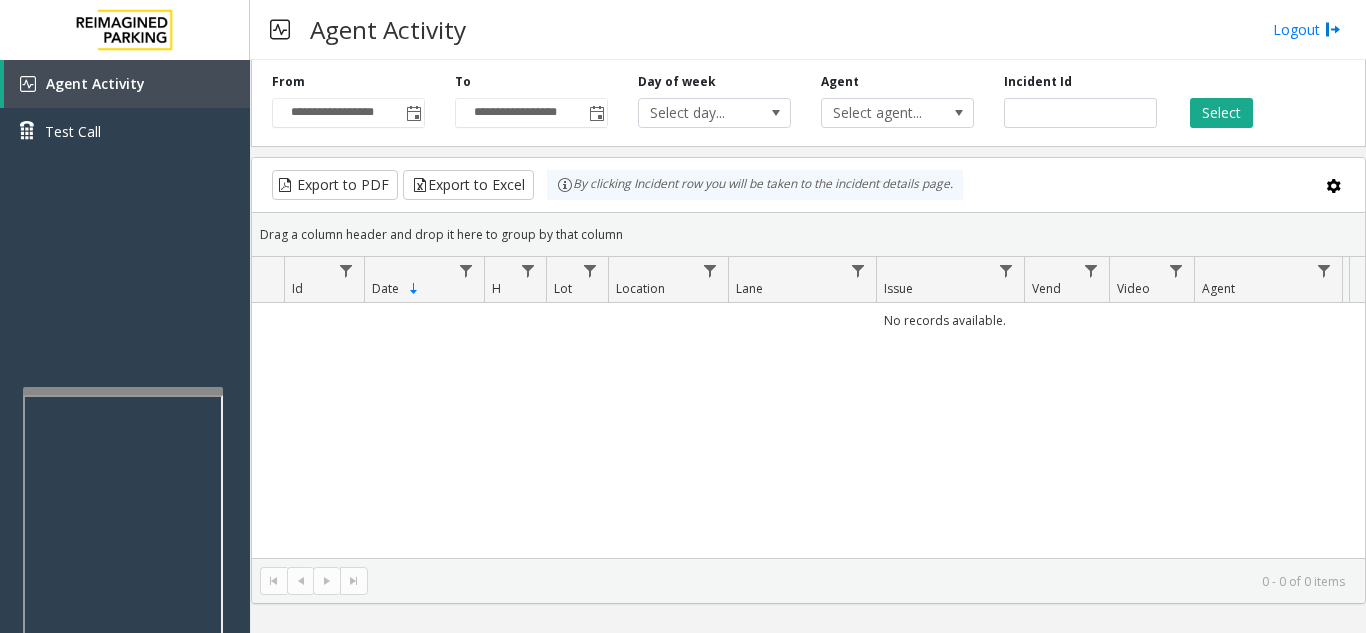 click at bounding box center (123, 391) 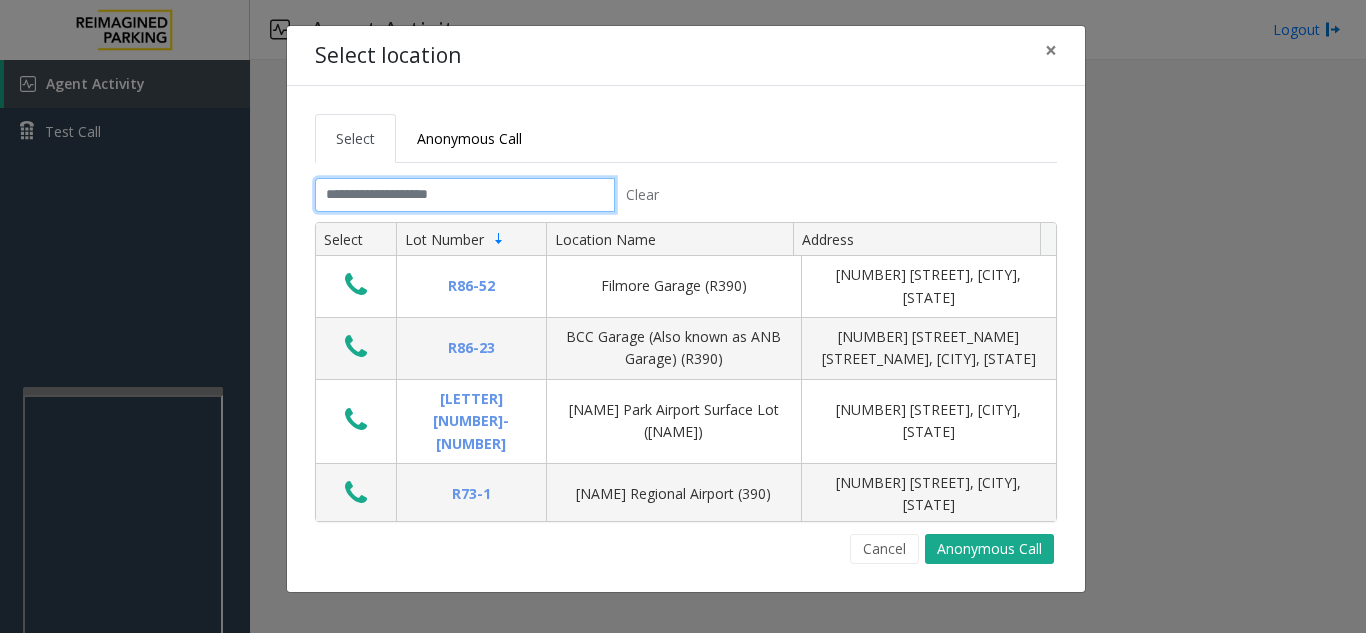 click 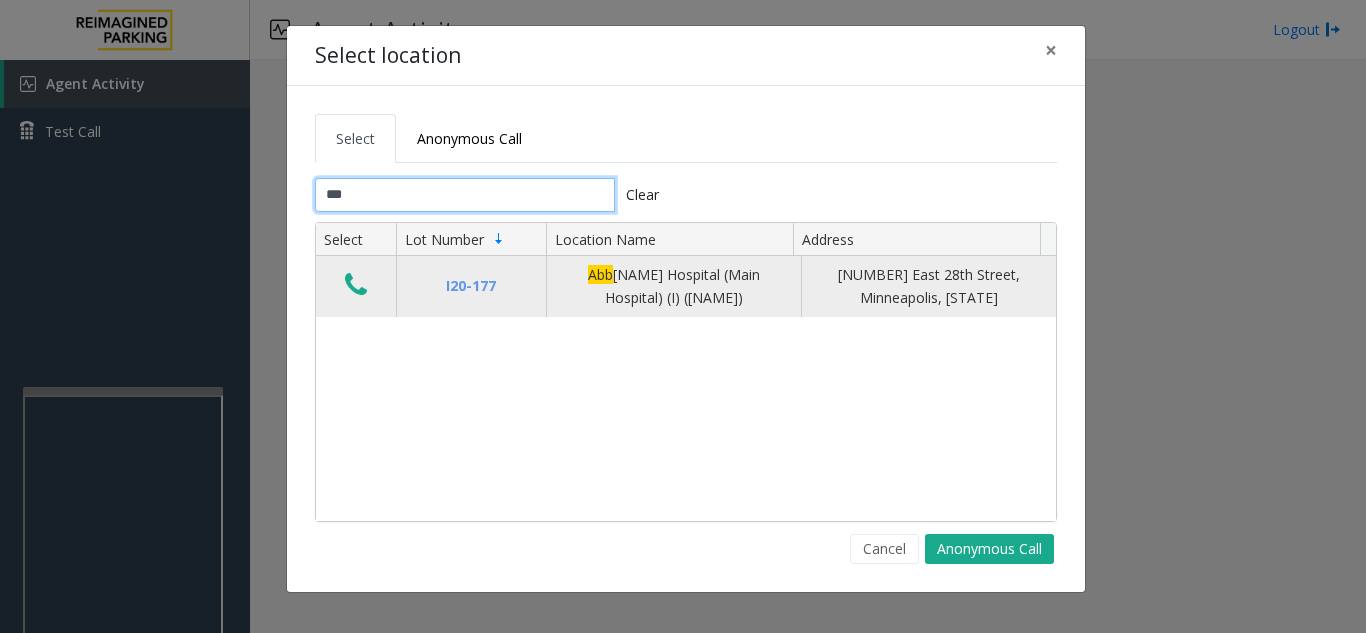 type on "***" 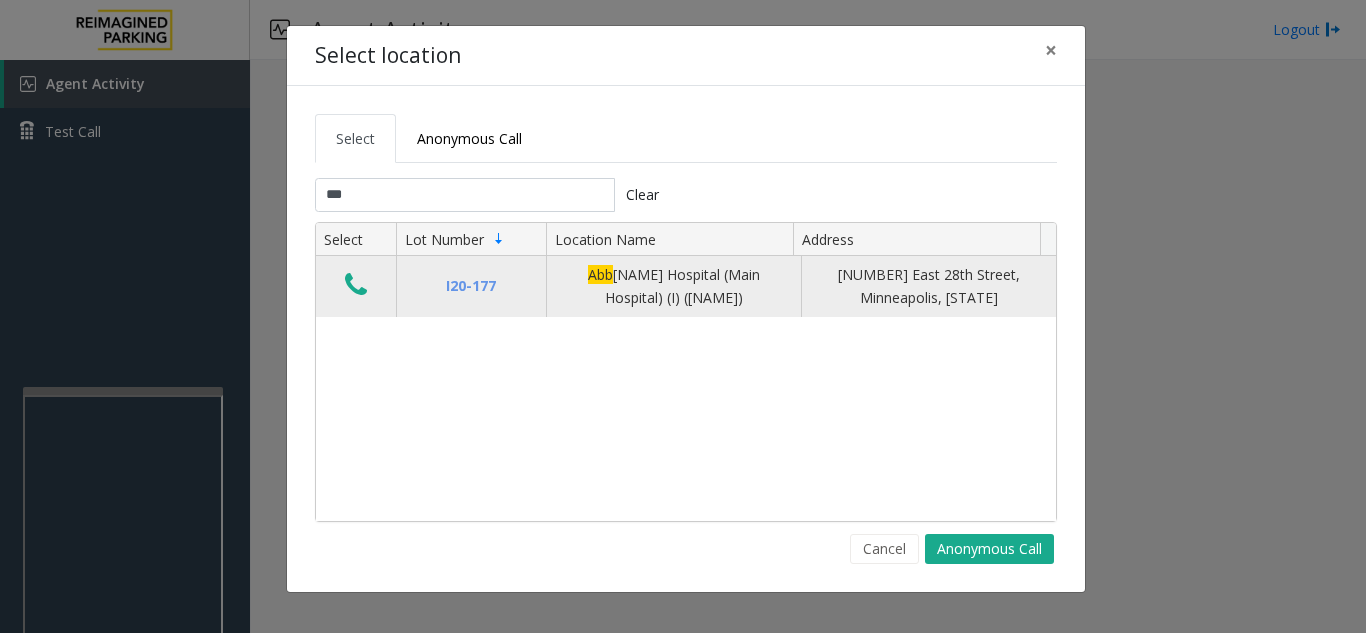 click 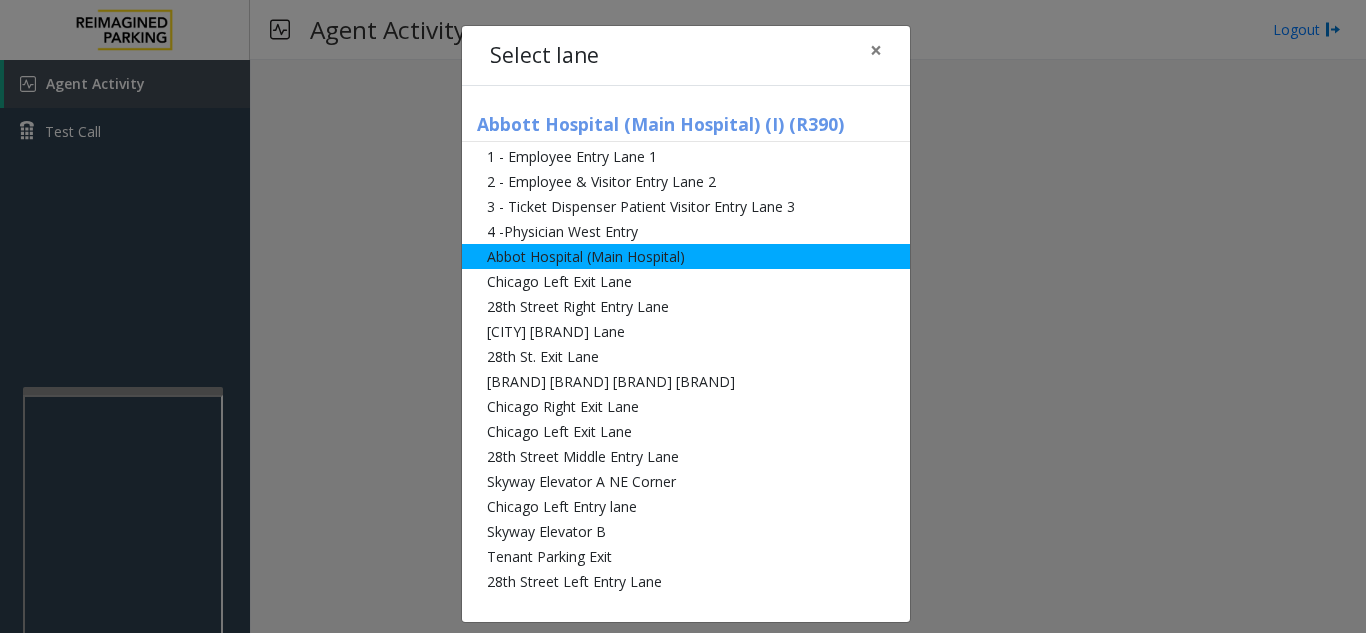 click on "Abbot Hospital (Main Hospital)" 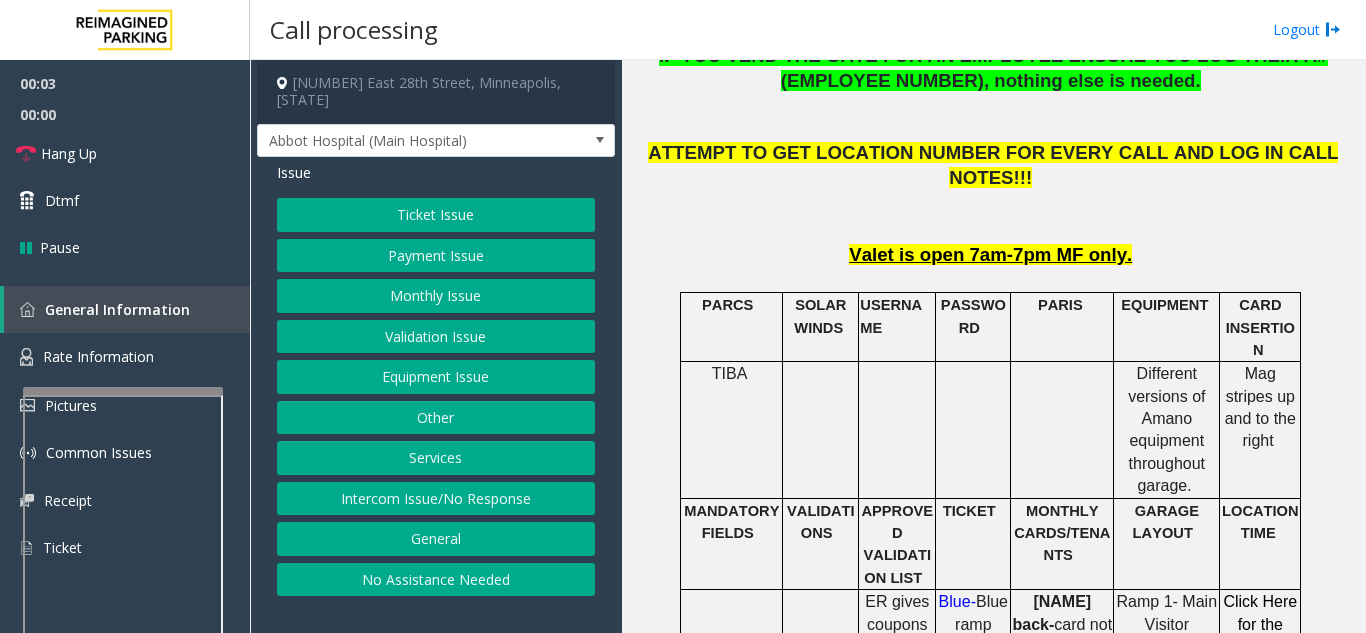 scroll, scrollTop: 900, scrollLeft: 0, axis: vertical 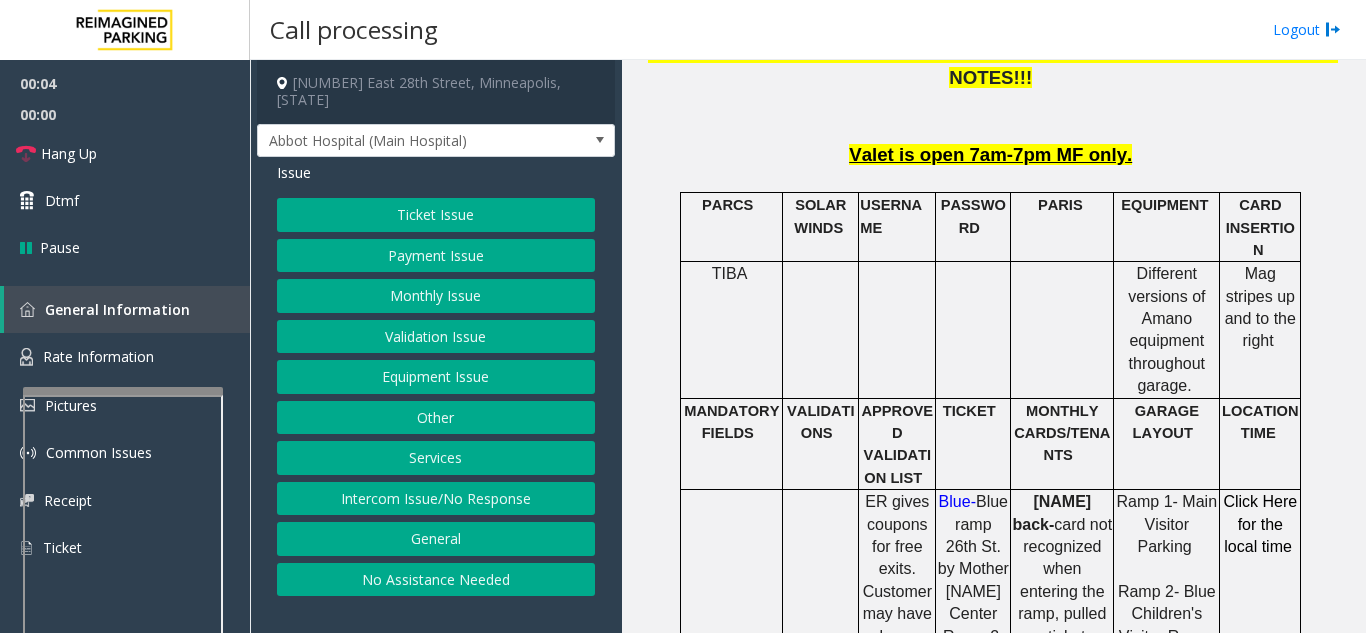 click on "Payment Issue" 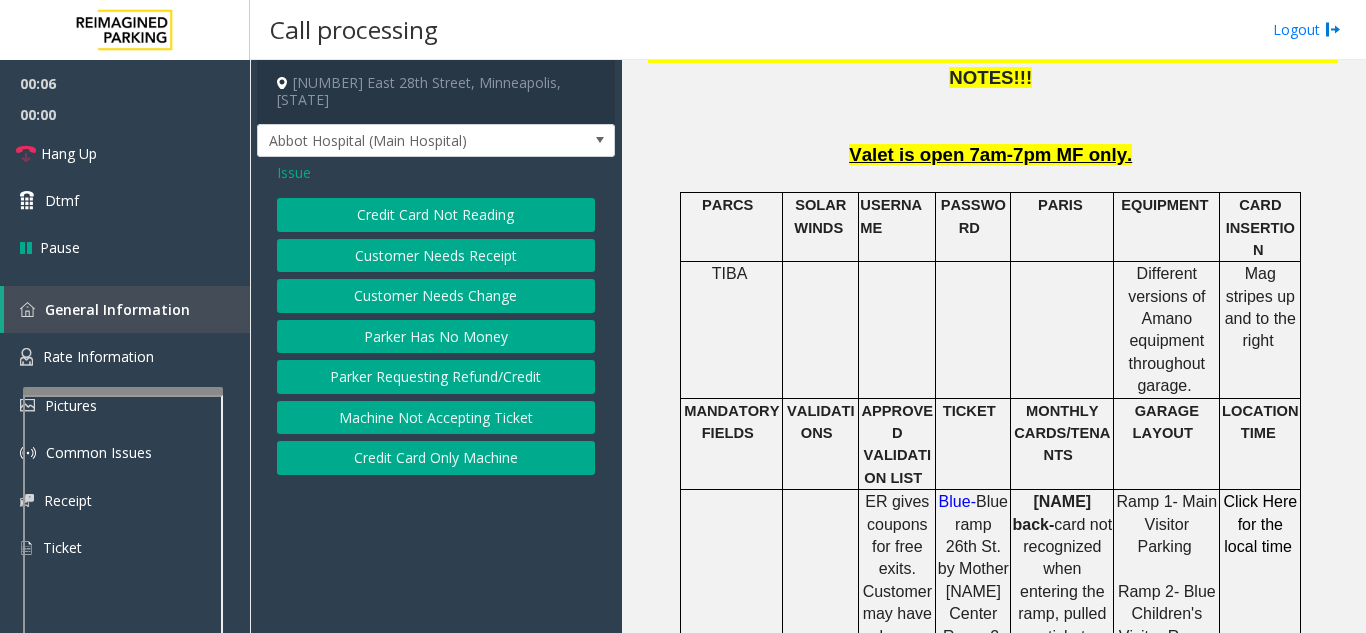 click on "Issue" 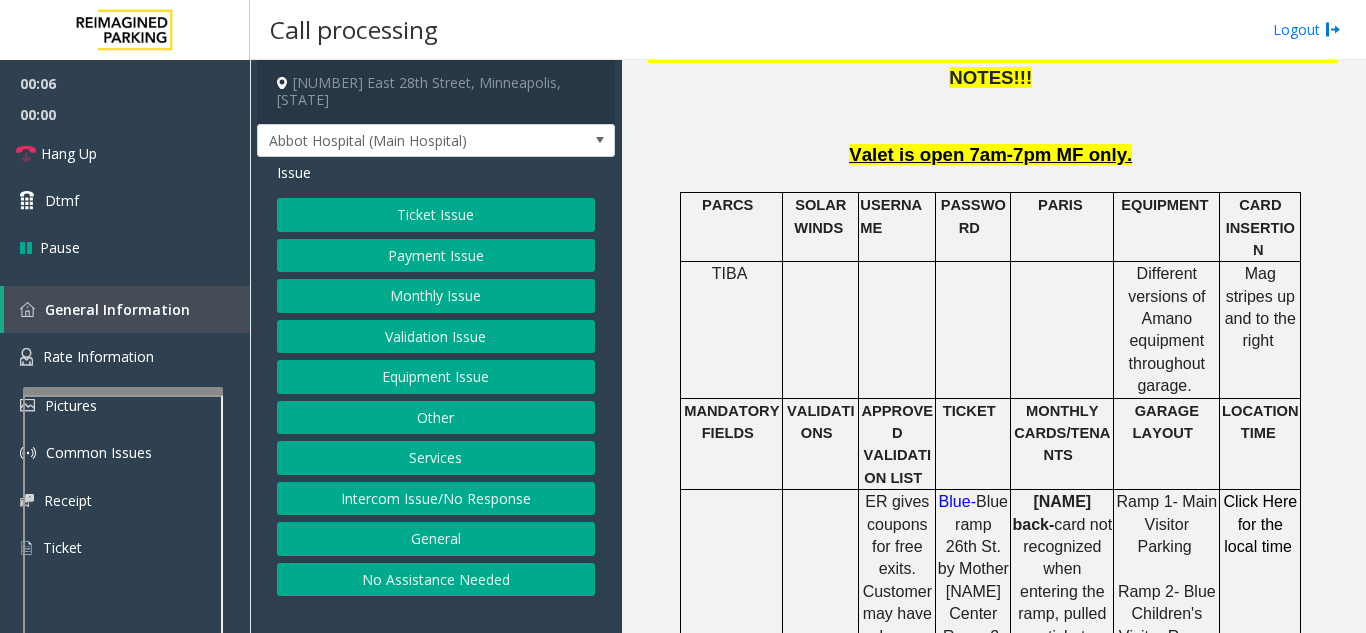 click on "Ticket Issue" 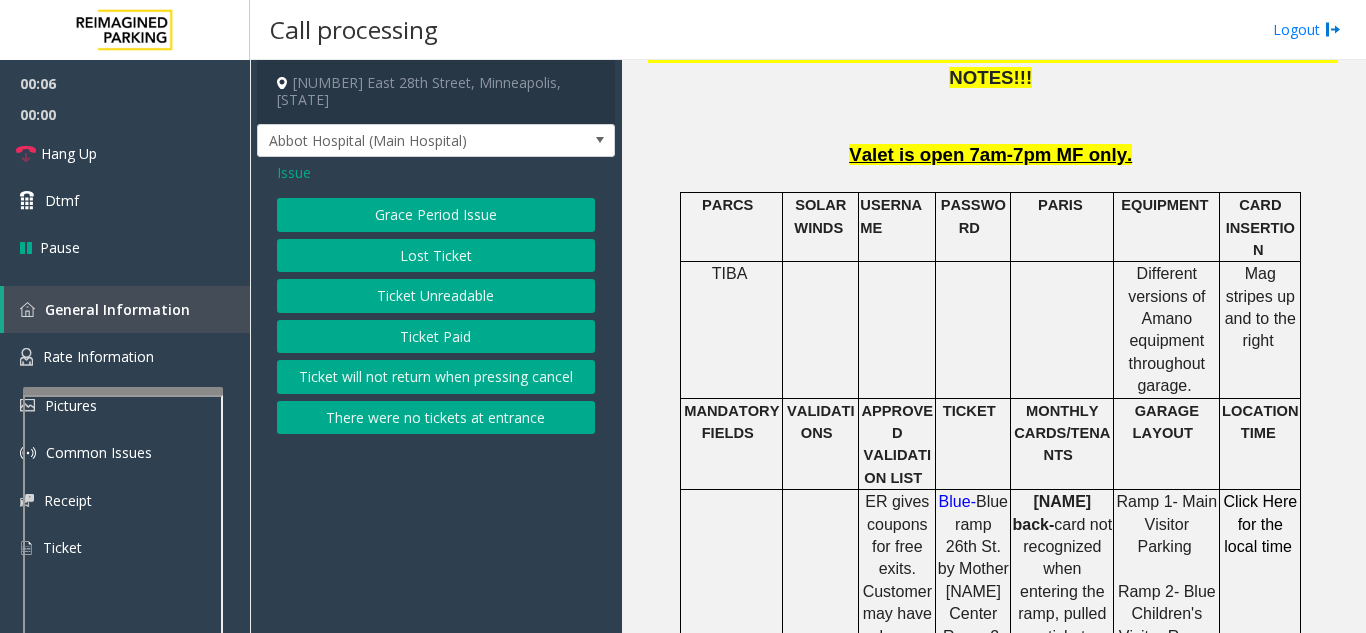 click on "Ticket Unreadable" 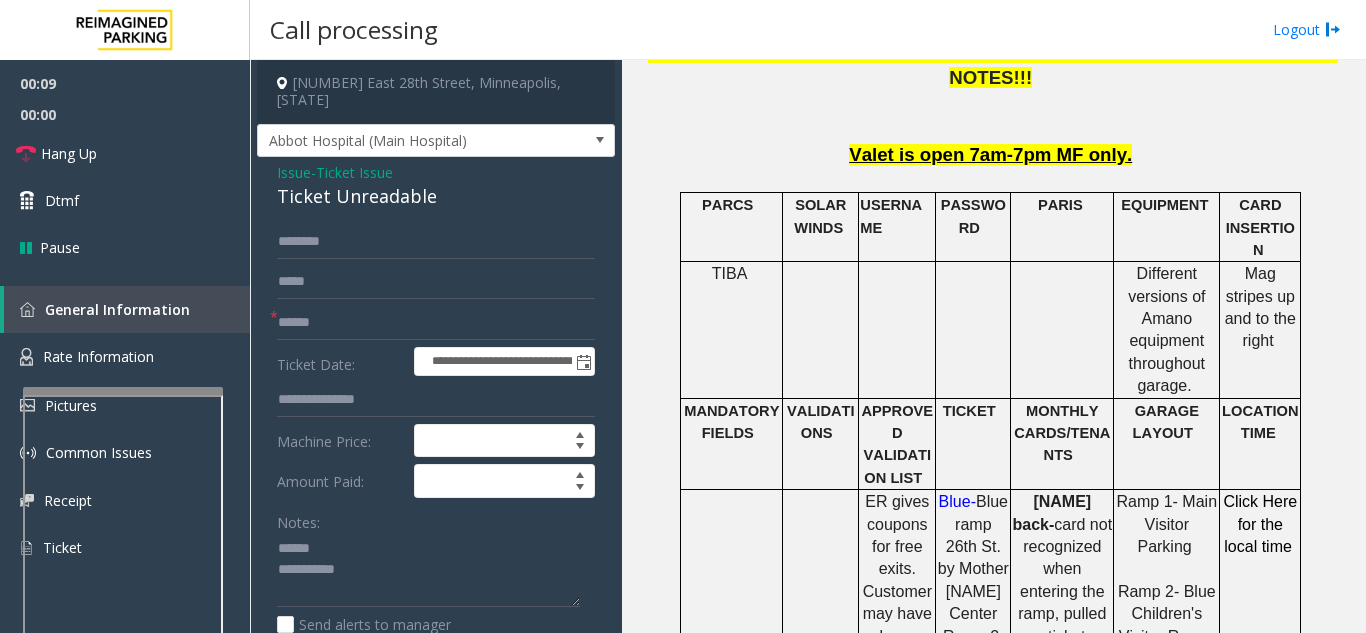 click on "Notes:" 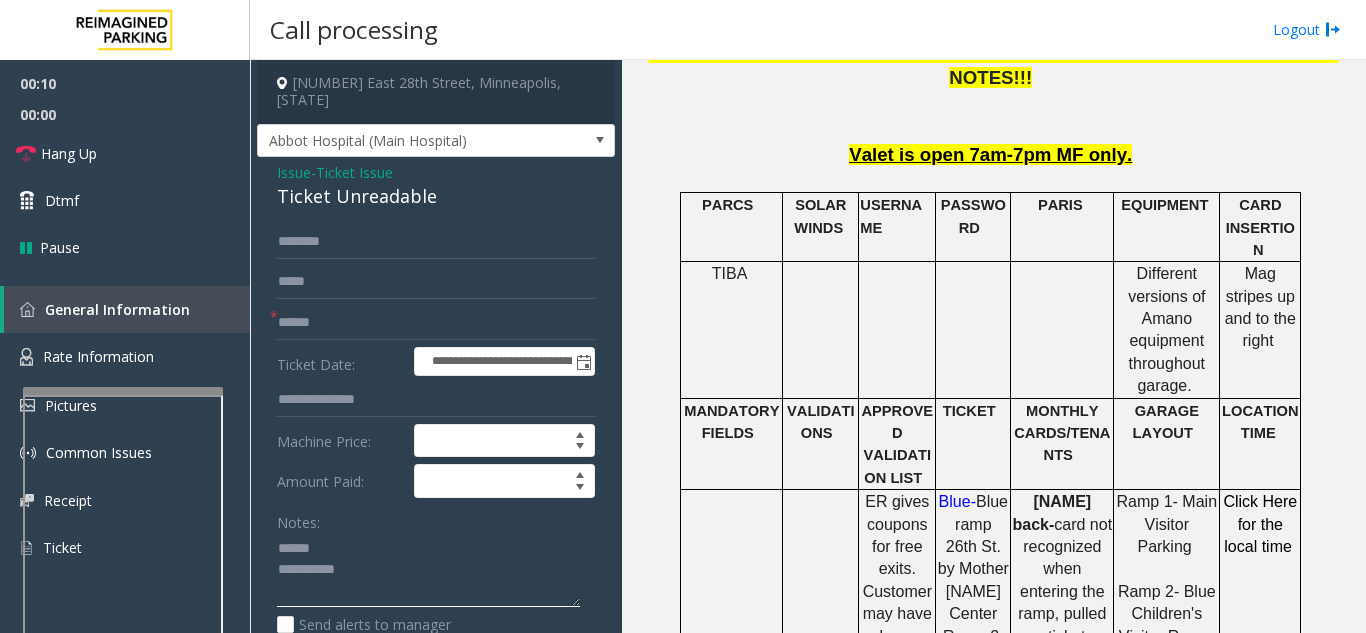click 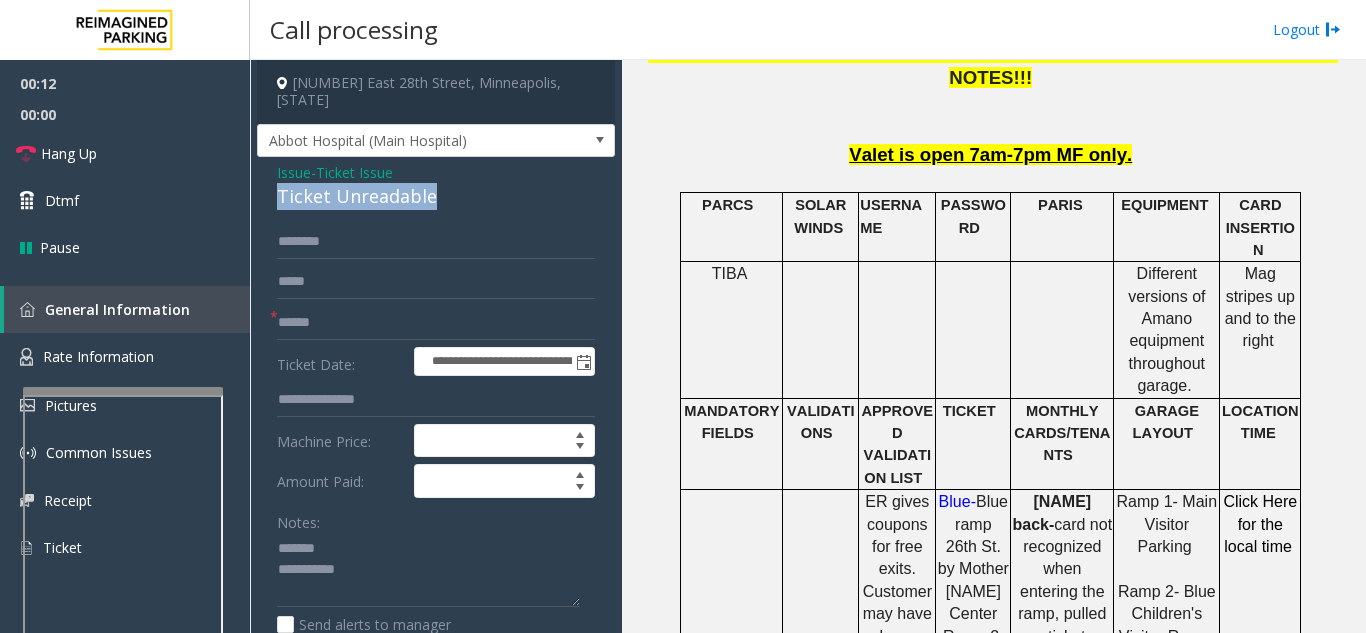 drag, startPoint x: 439, startPoint y: 179, endPoint x: 277, endPoint y: 182, distance: 162.02777 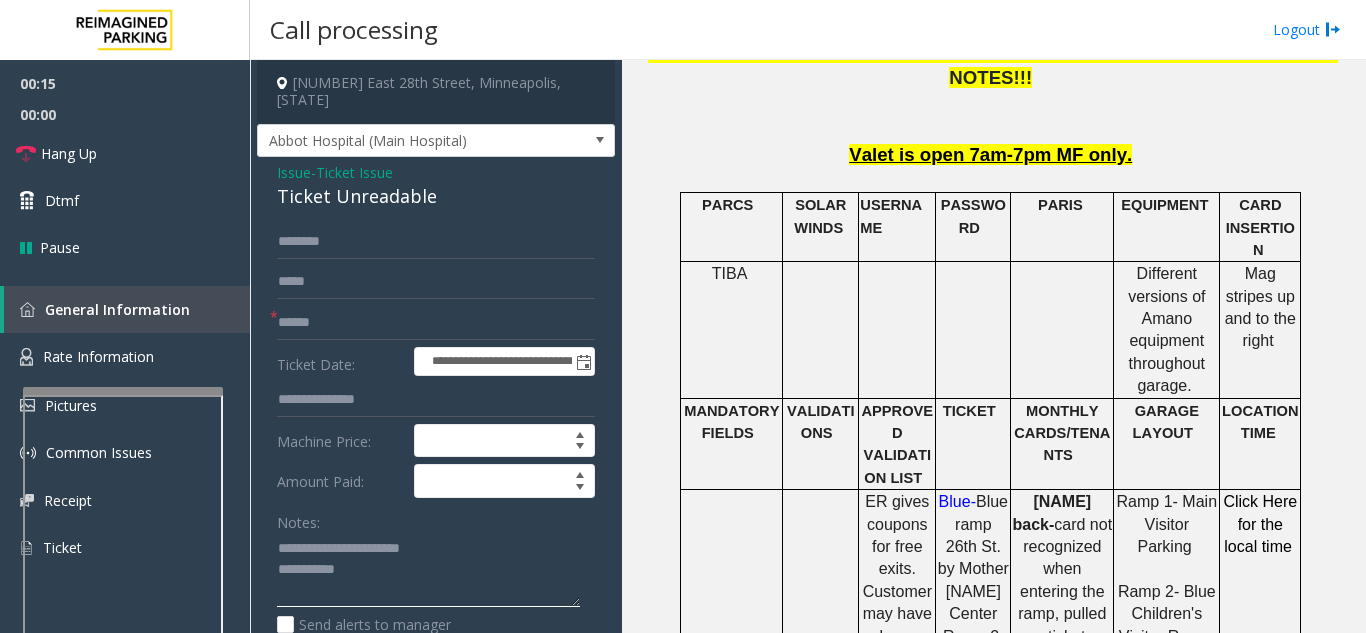 type on "**********" 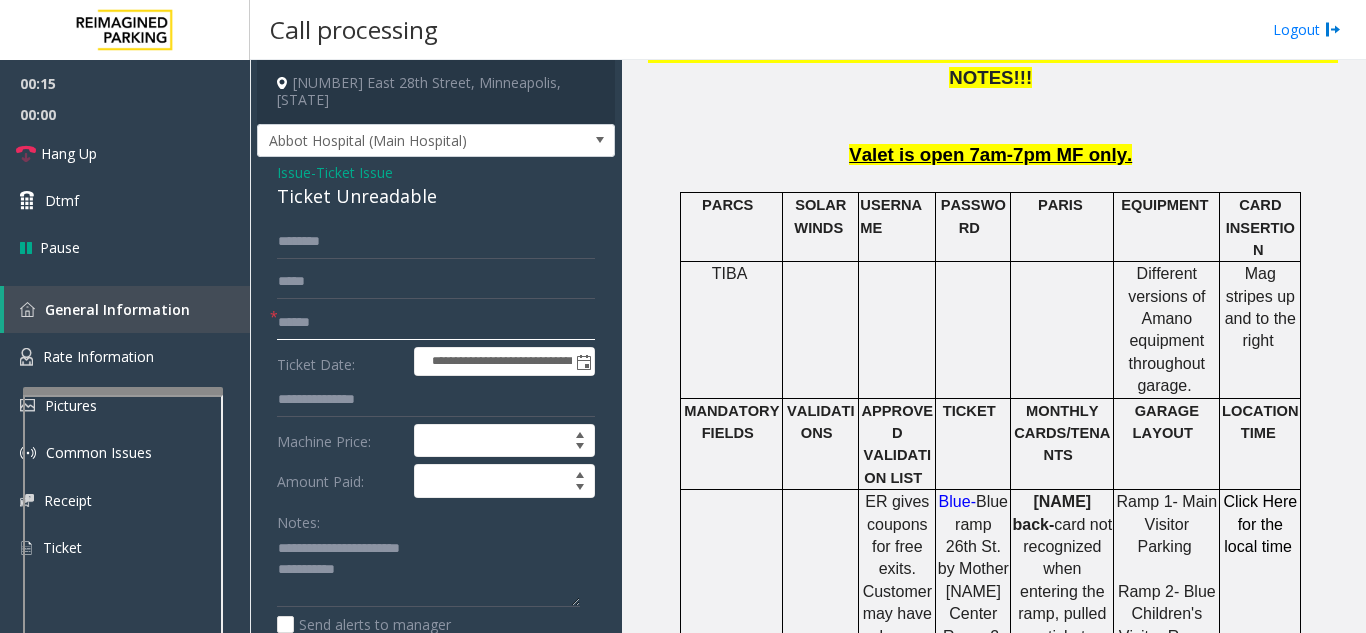 click 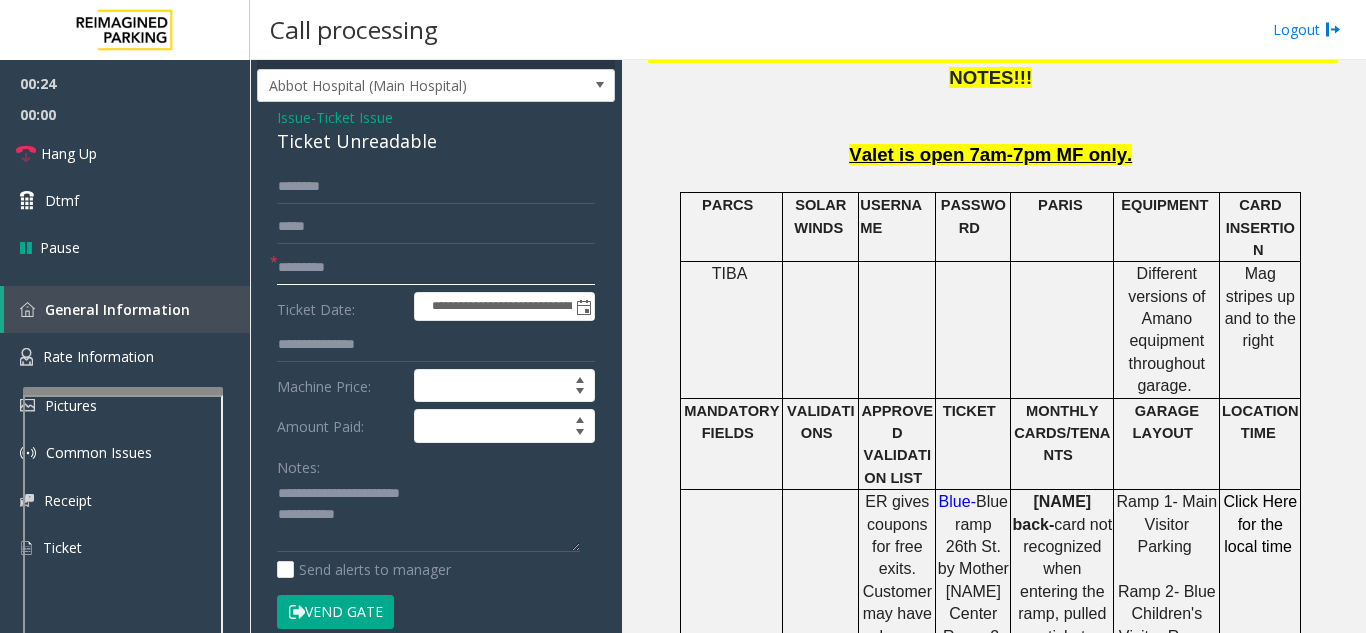 scroll, scrollTop: 100, scrollLeft: 0, axis: vertical 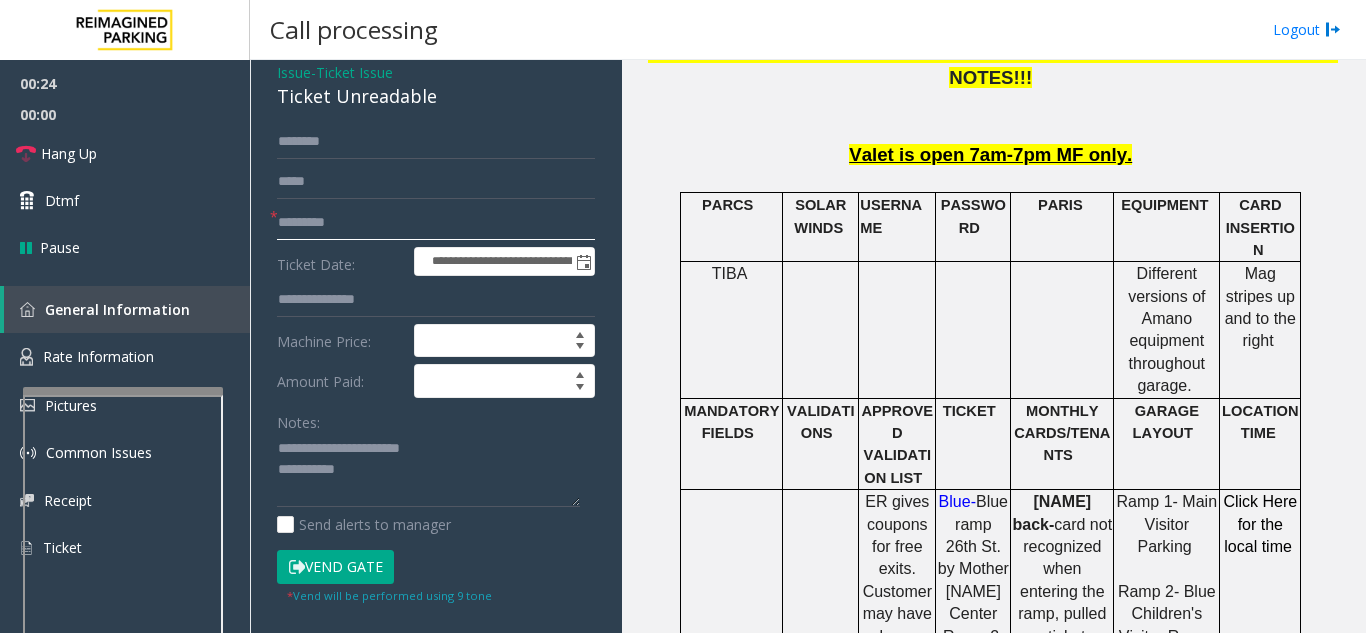 type on "*********" 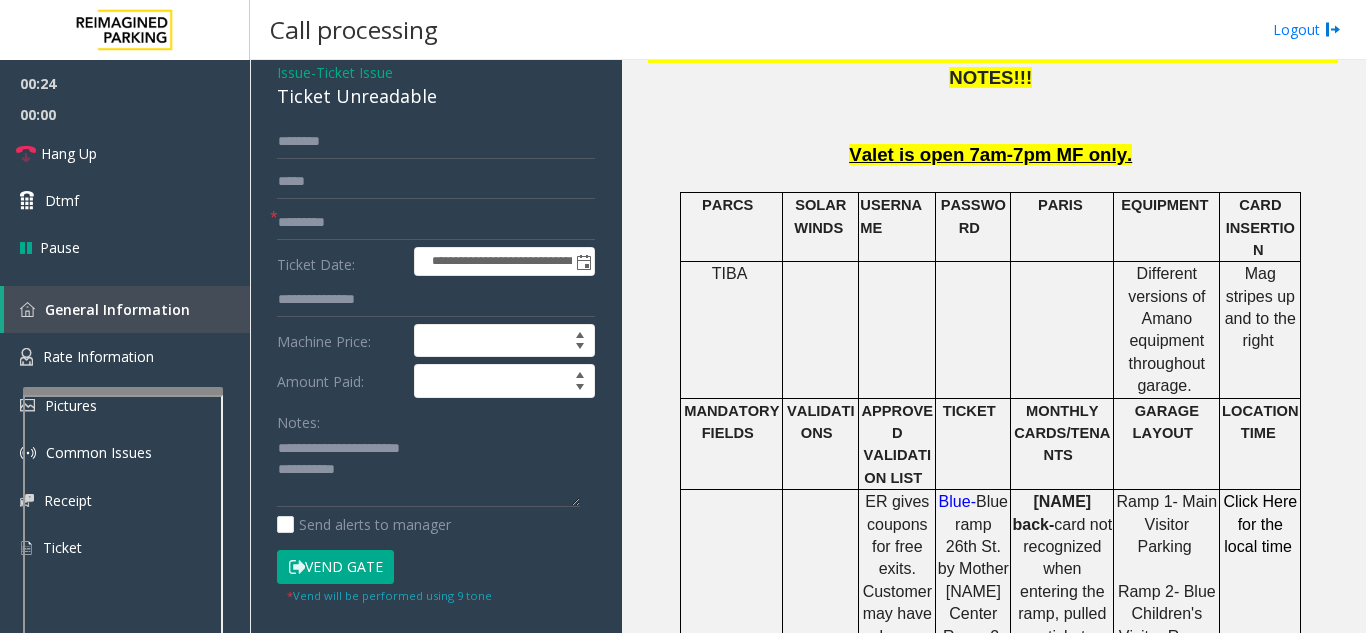 click on "Vend Gate" 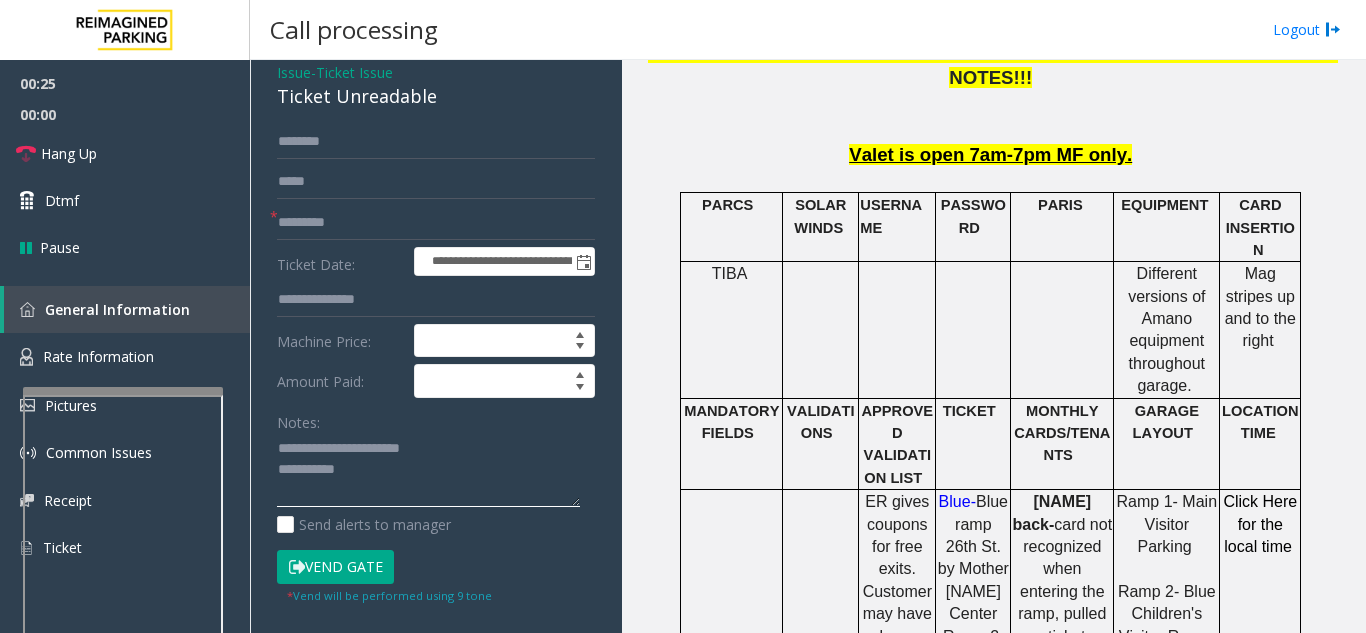 click 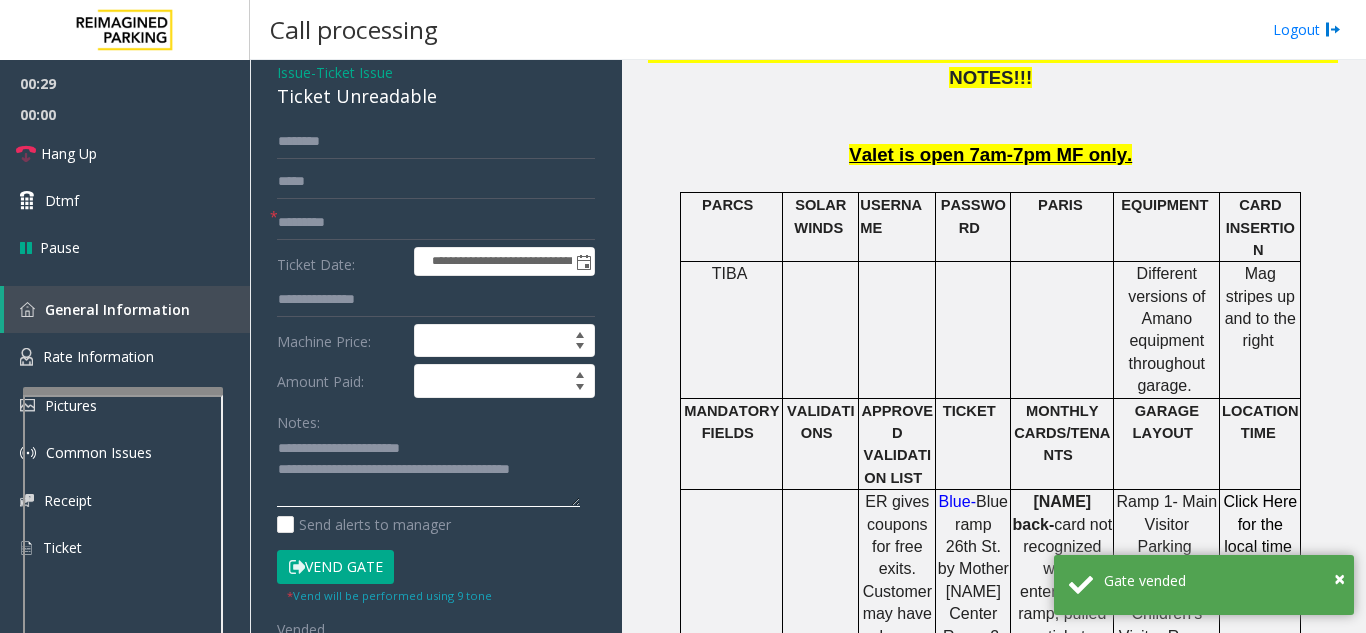 type on "**********" 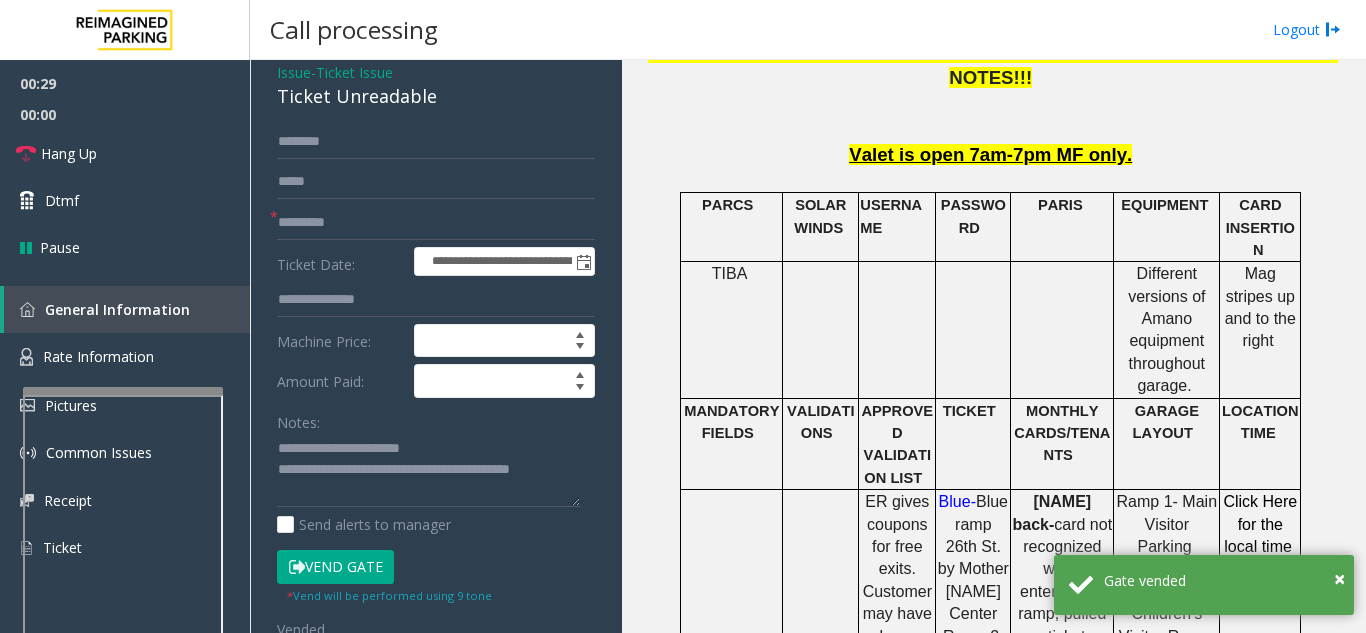 click on "Amount Paid:" 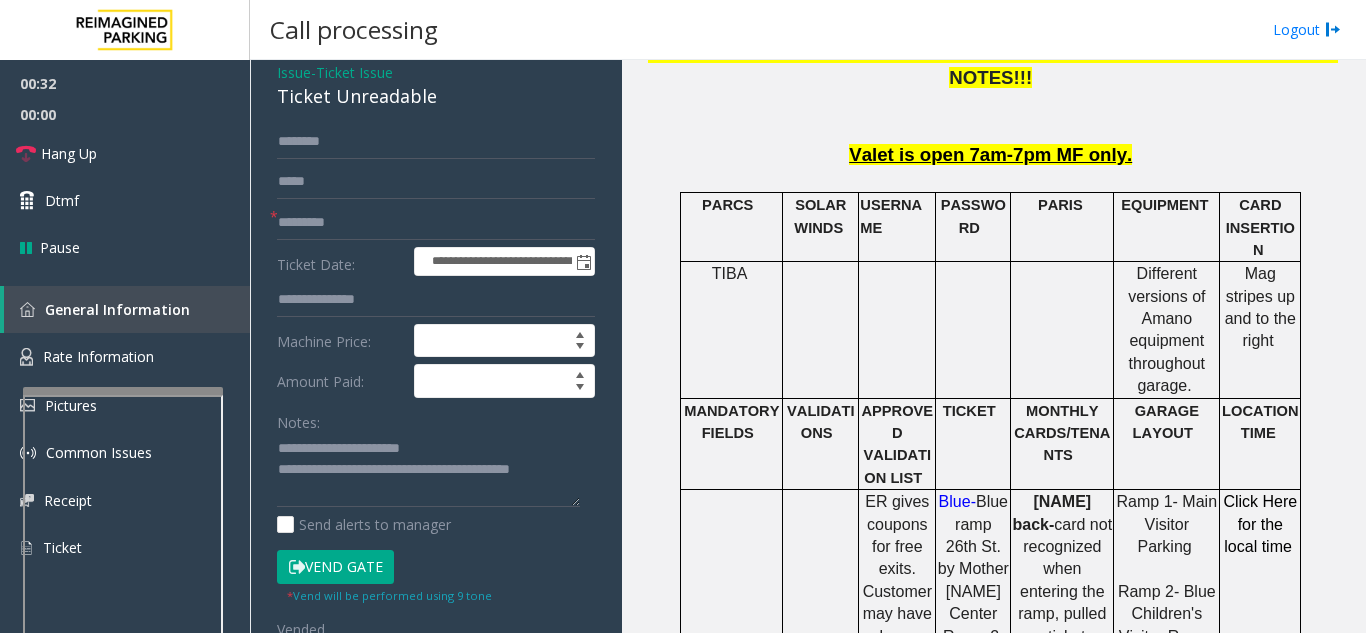 click on "Vend Gate" 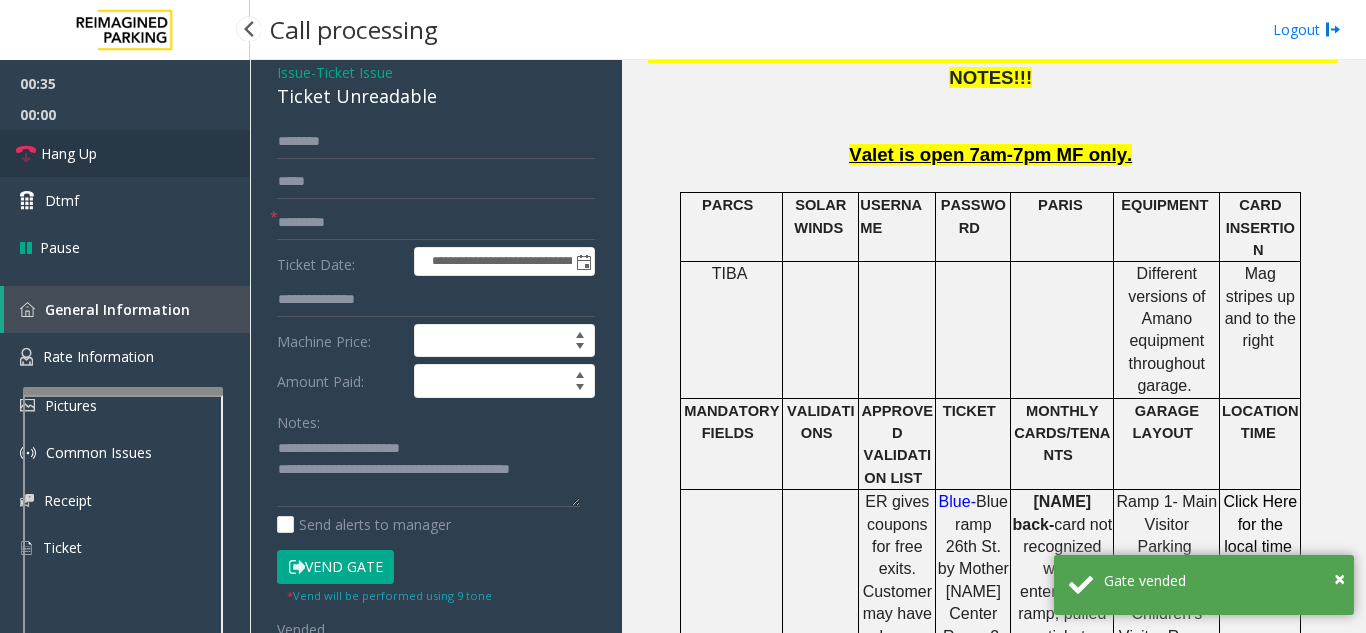 click on "Hang Up" at bounding box center [125, 153] 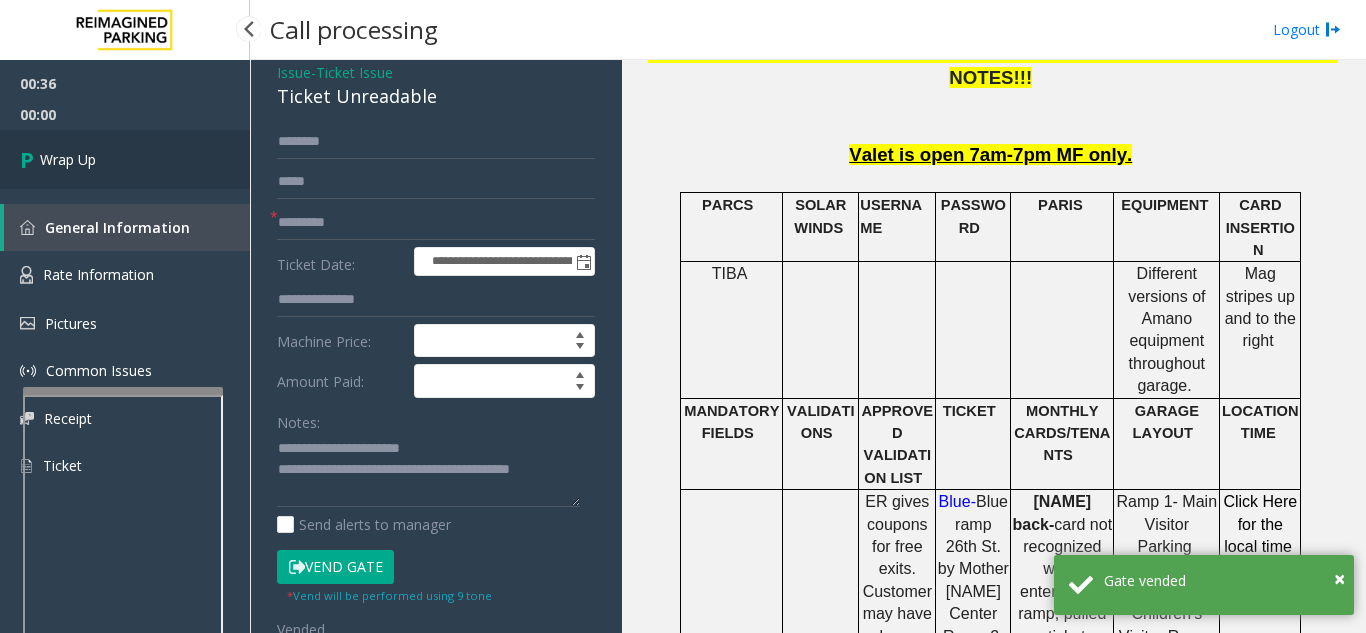 click on "Wrap Up" at bounding box center [125, 159] 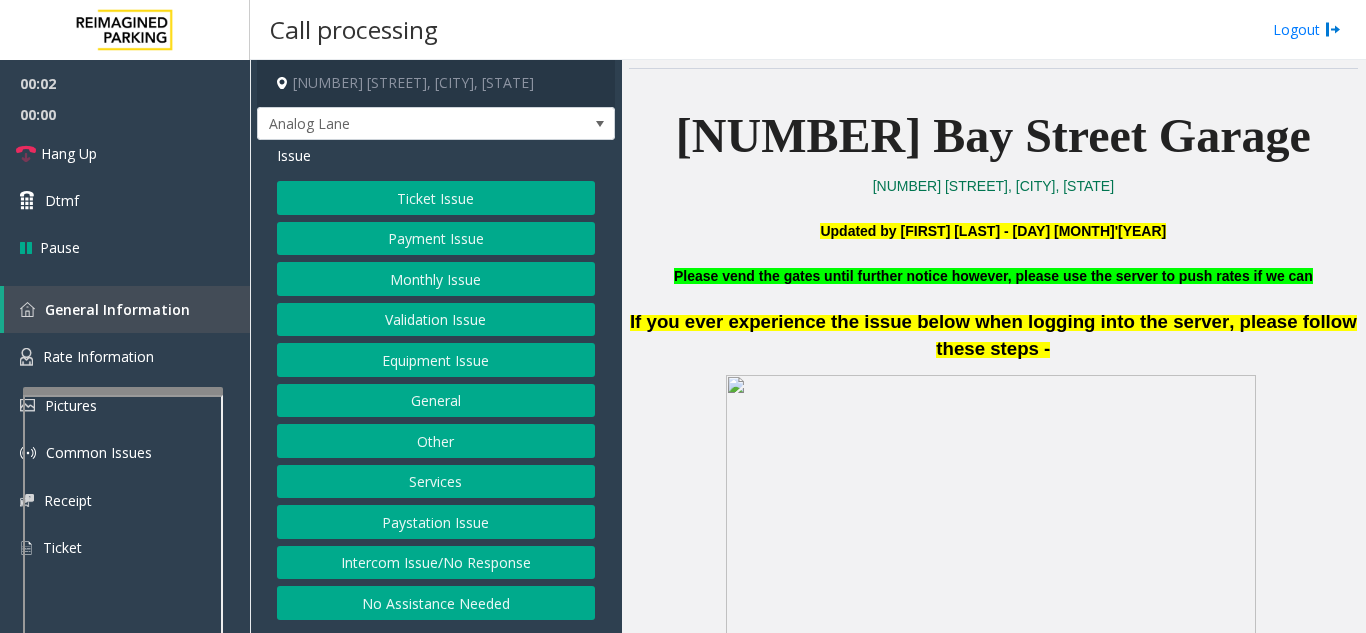 scroll, scrollTop: 500, scrollLeft: 0, axis: vertical 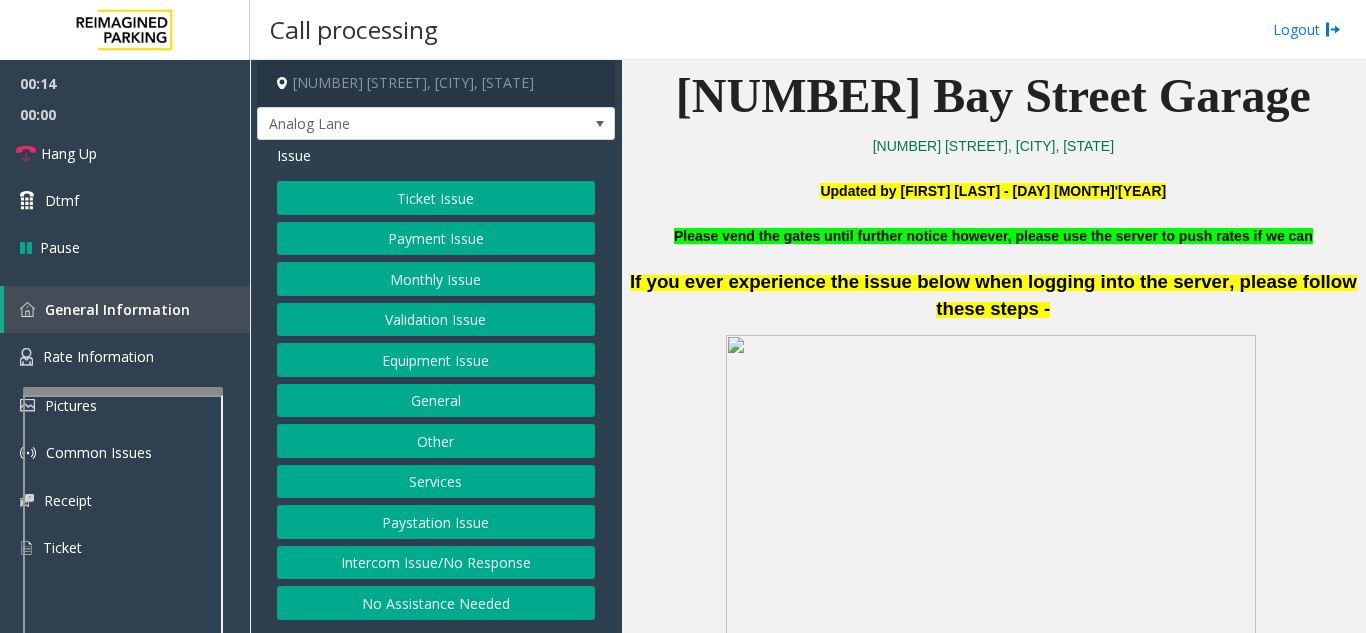 click on "Intercom Issue/No Response" 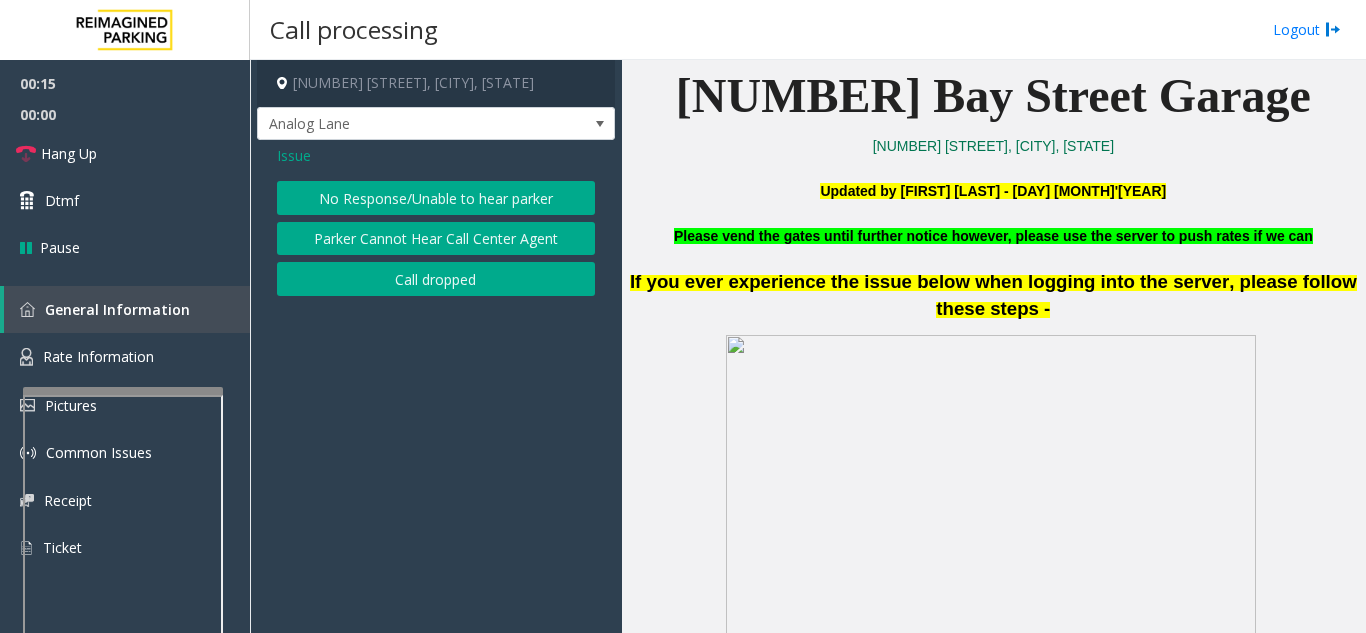 click on "No Response/Unable to hear parker" 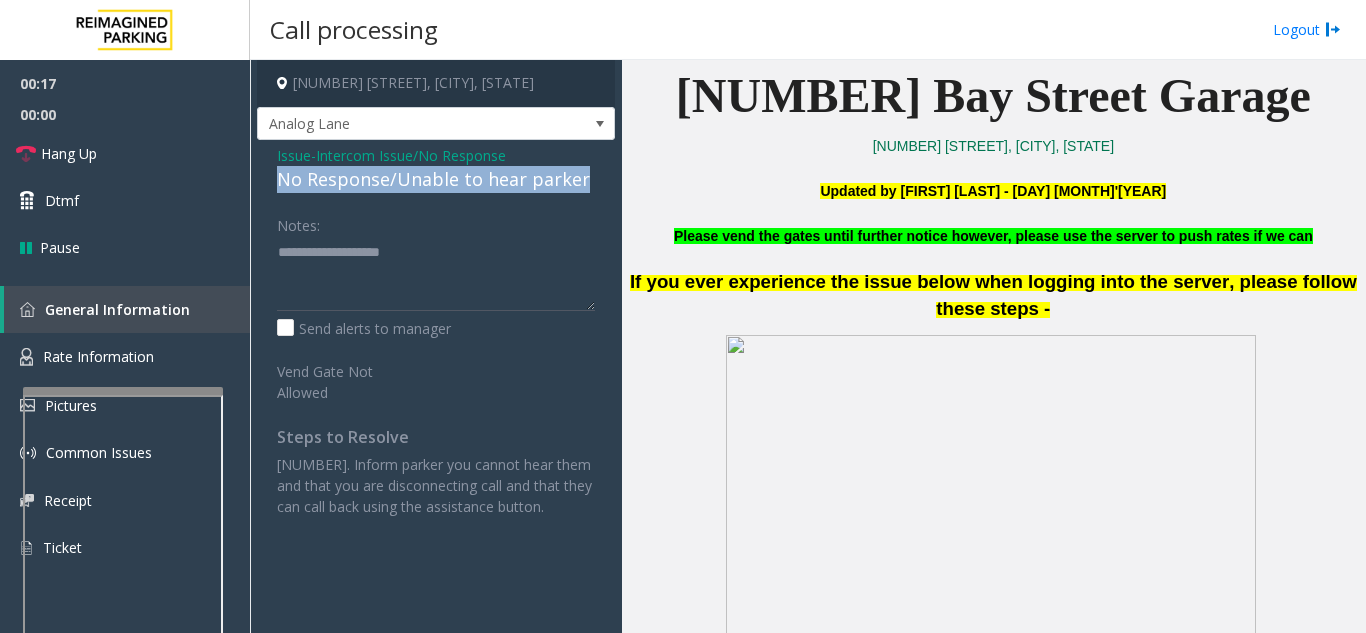 drag, startPoint x: 269, startPoint y: 186, endPoint x: 613, endPoint y: 179, distance: 344.07123 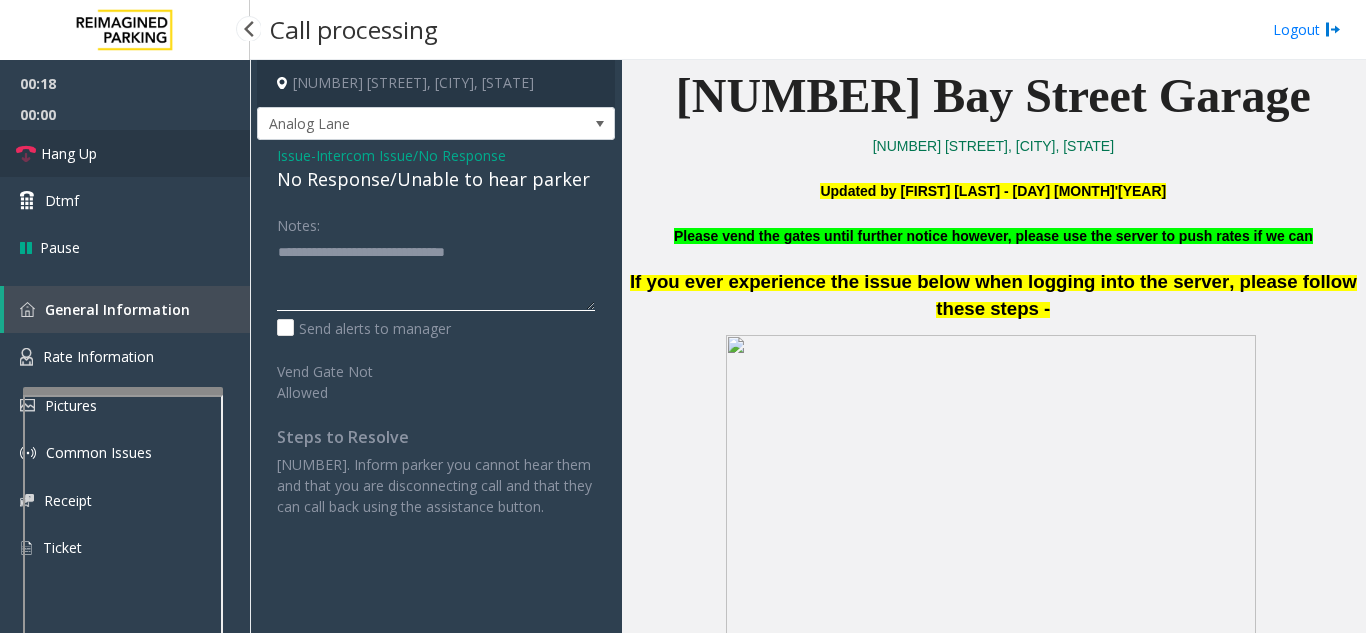 type on "**********" 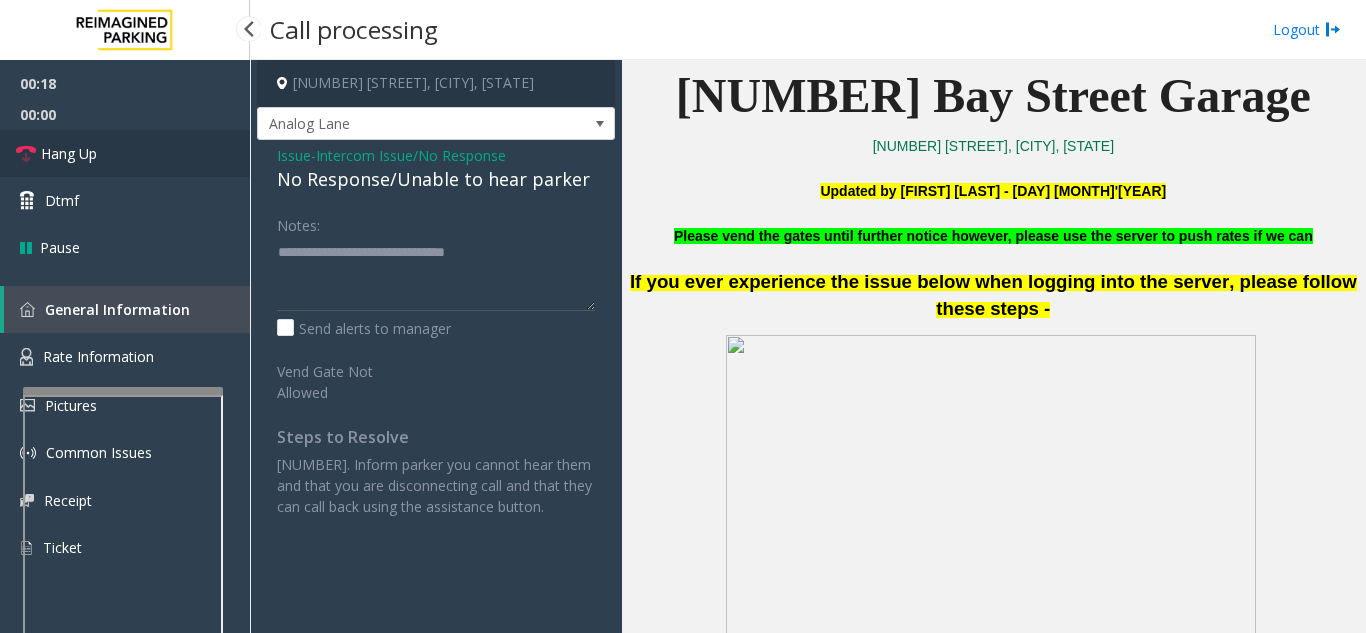 click on "Hang Up" at bounding box center (125, 153) 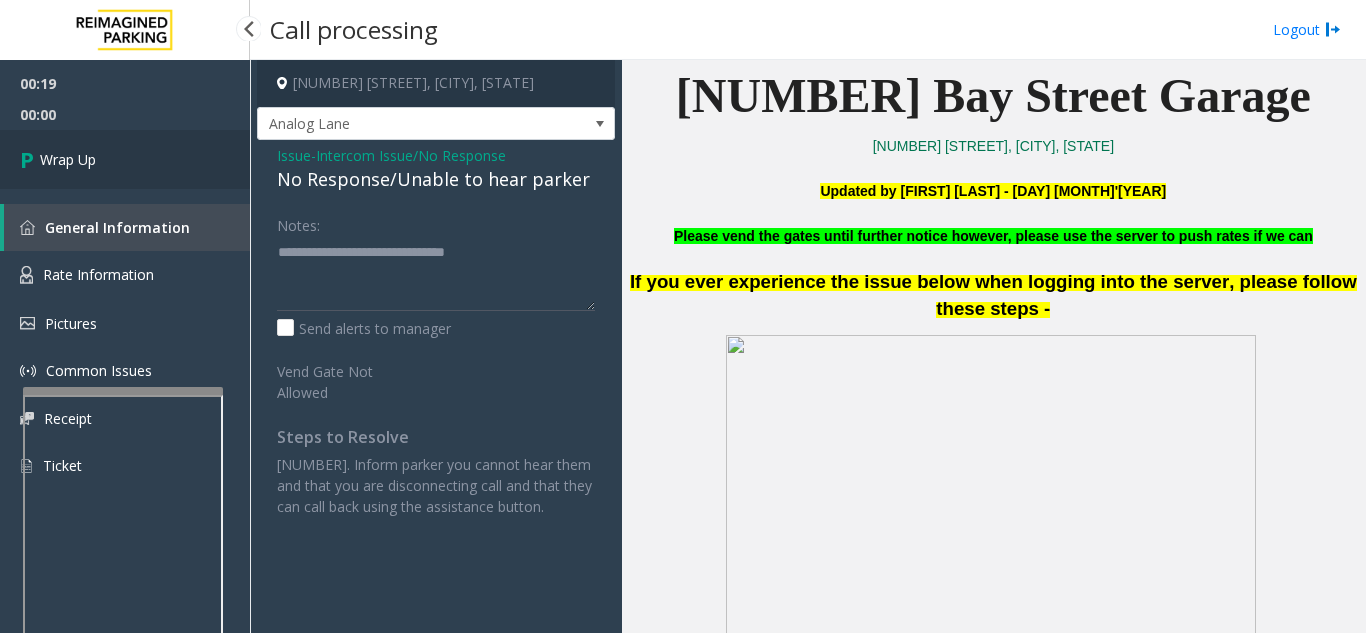 click on "Wrap Up" at bounding box center (125, 159) 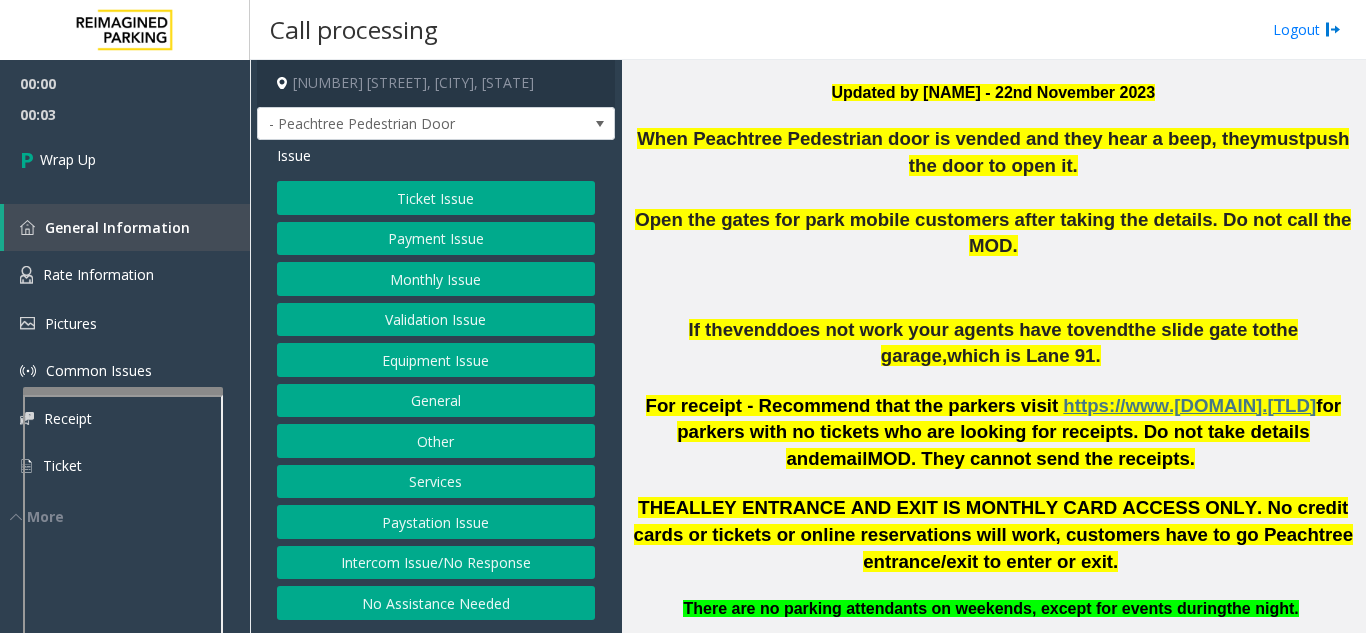 scroll, scrollTop: 600, scrollLeft: 0, axis: vertical 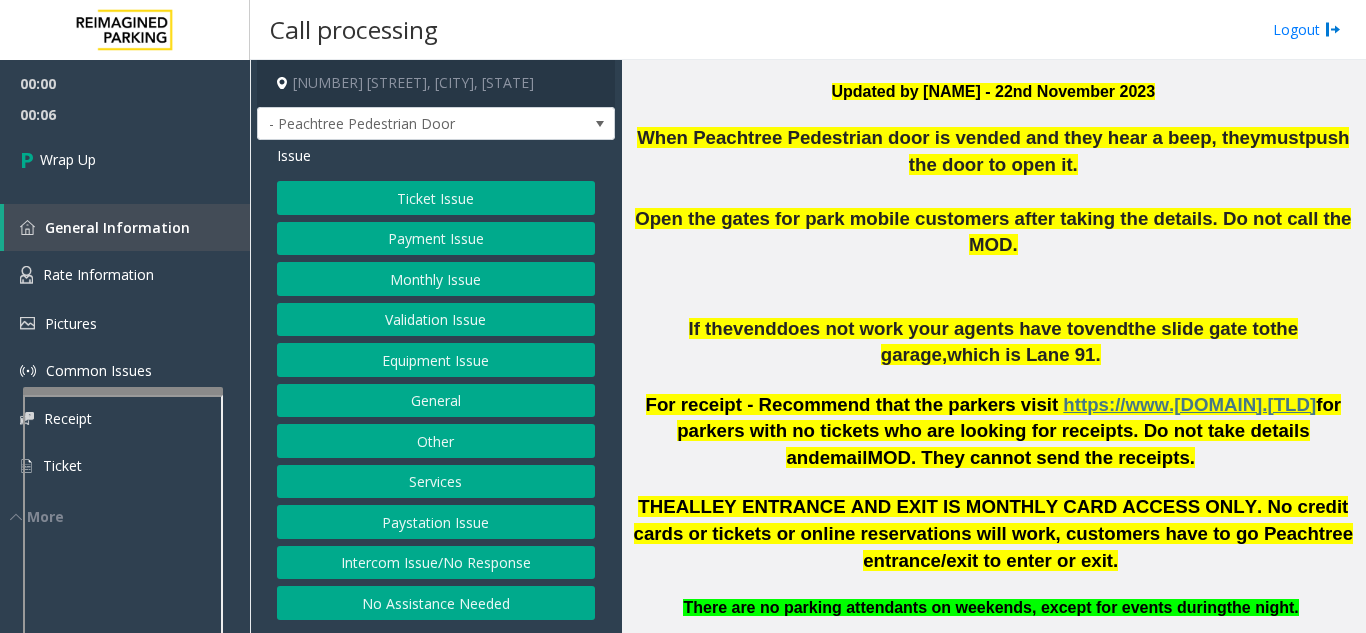 click on "Intercom Issue/No Response" 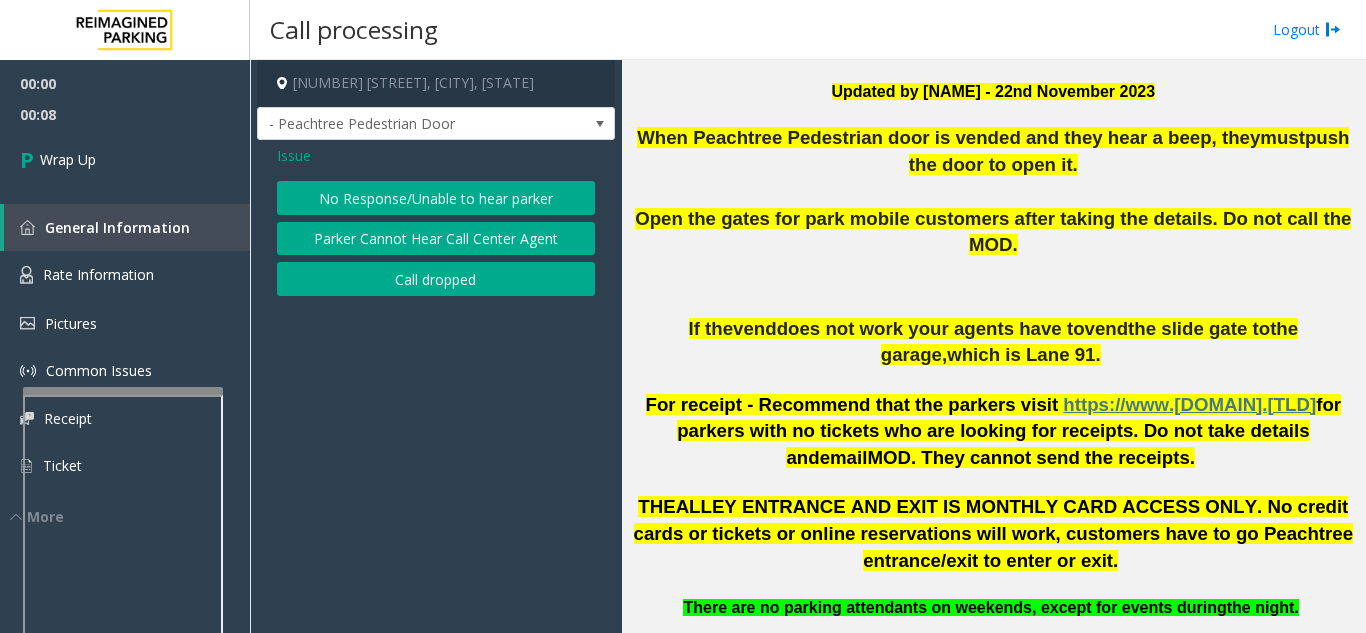 click on "No Response/Unable to hear parker" 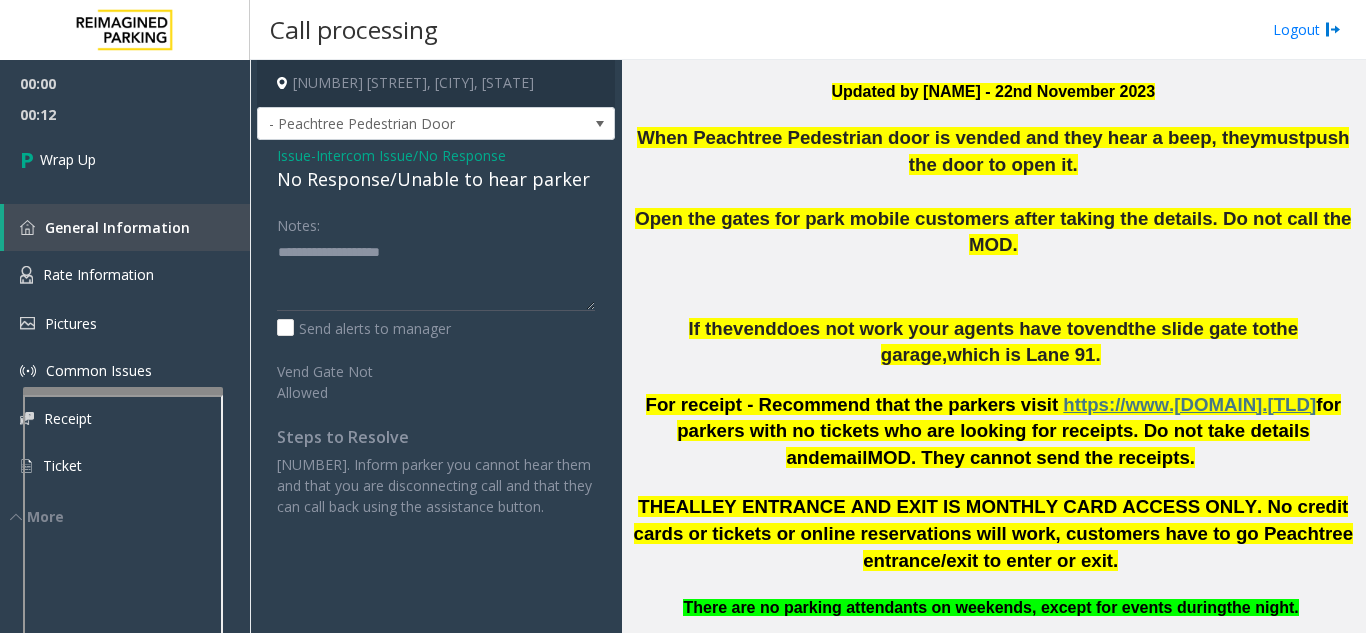 click on "Issue - Intercom Issue/No Response No Response/Unable to hear parker Notes: Send alerts to manager Vend Gate Not Allowed Steps to Resolve 1. Inform parker you cannot hear them and that you are disconnecting call and that they can call back using the assistance button." 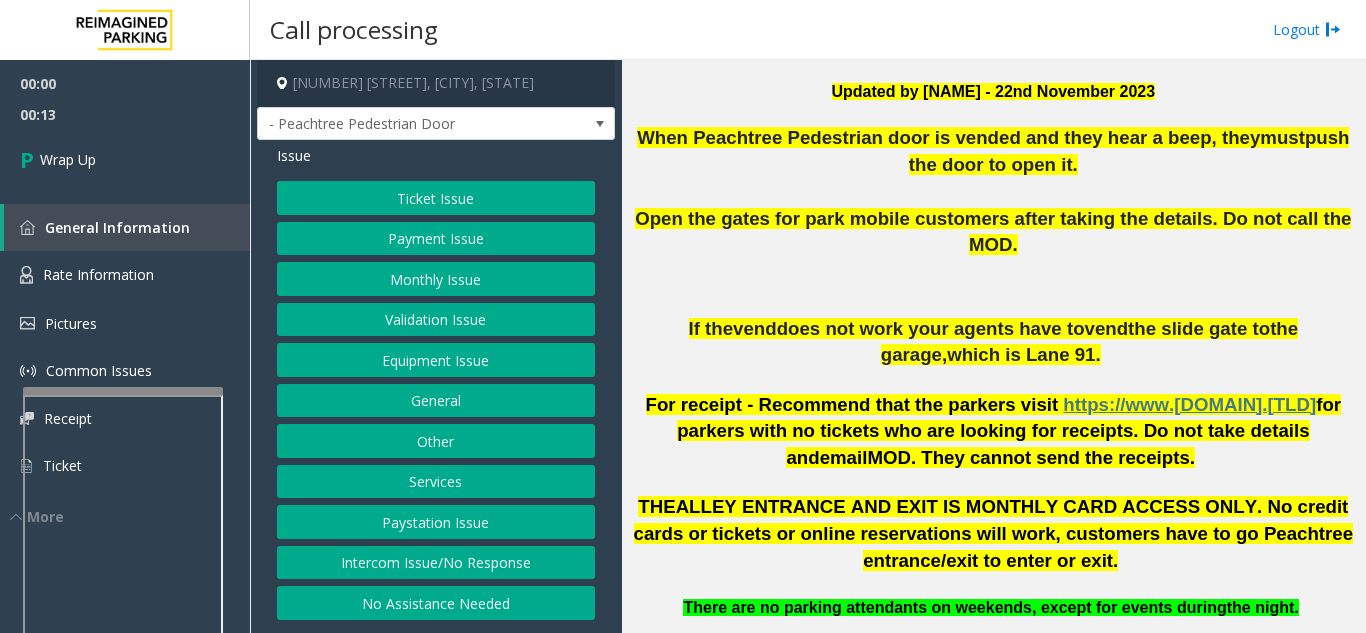 click on "Intercom Issue/No Response" 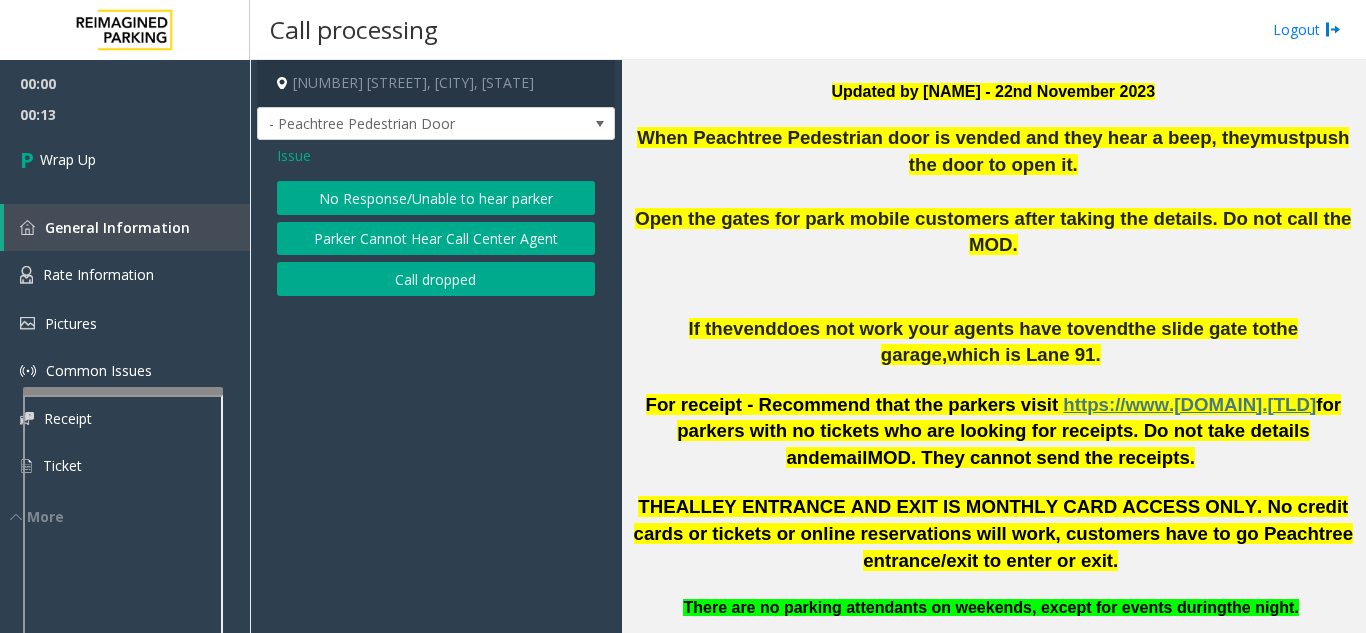 click on "Call dropped" 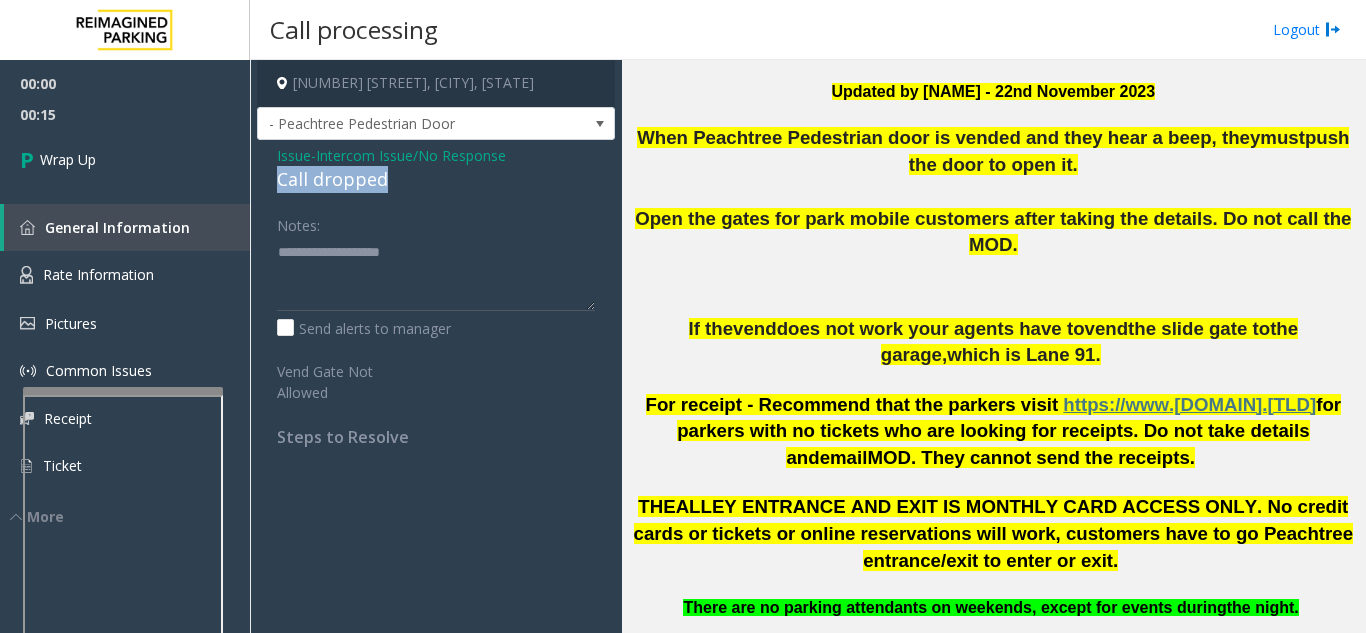 drag, startPoint x: 403, startPoint y: 181, endPoint x: 276, endPoint y: 186, distance: 127.09839 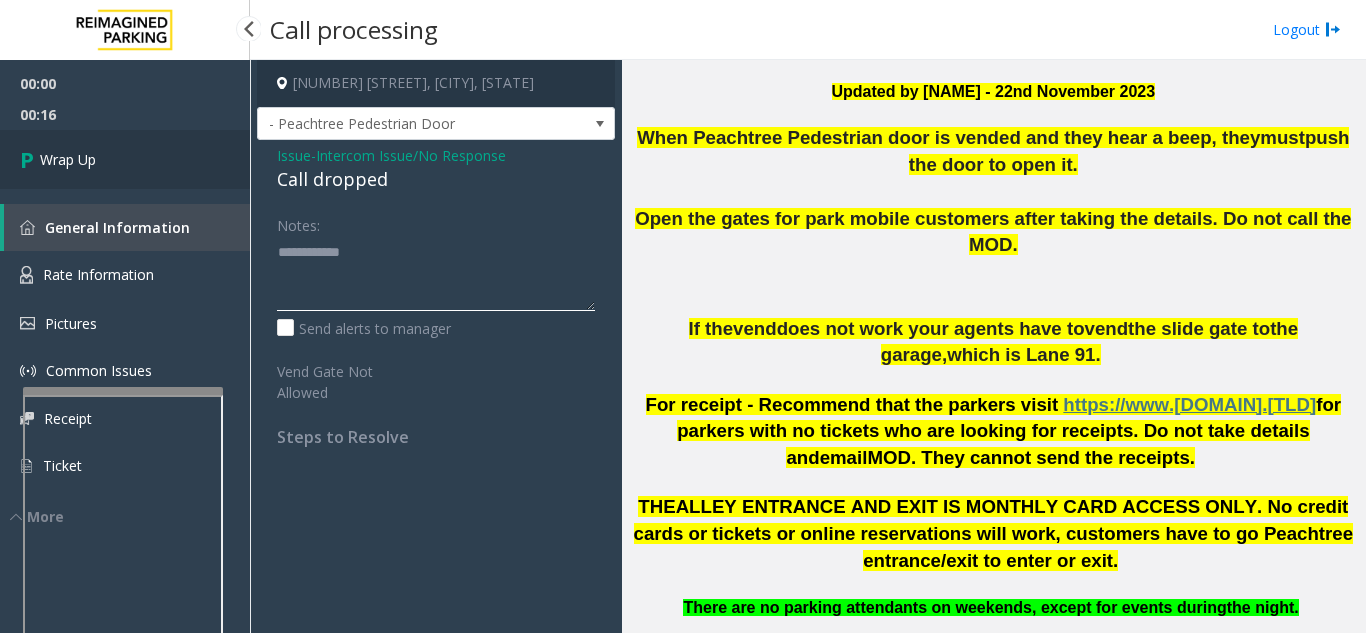 type on "**********" 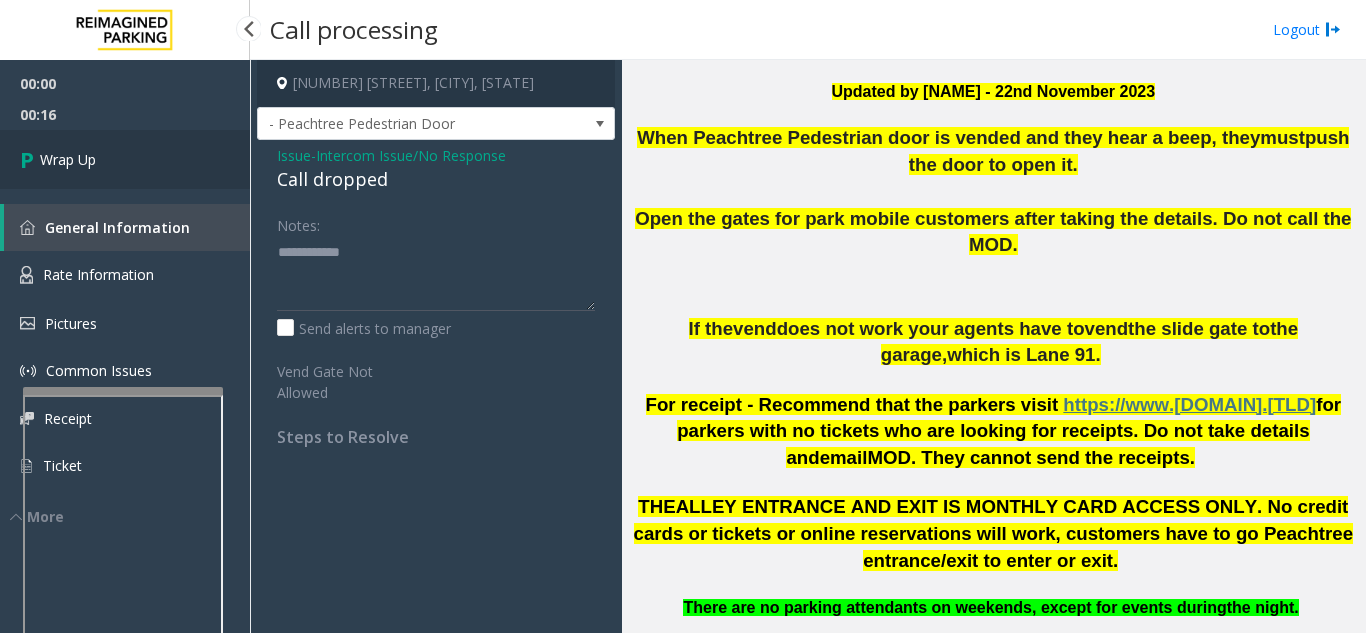 click on "Wrap Up" at bounding box center (125, 159) 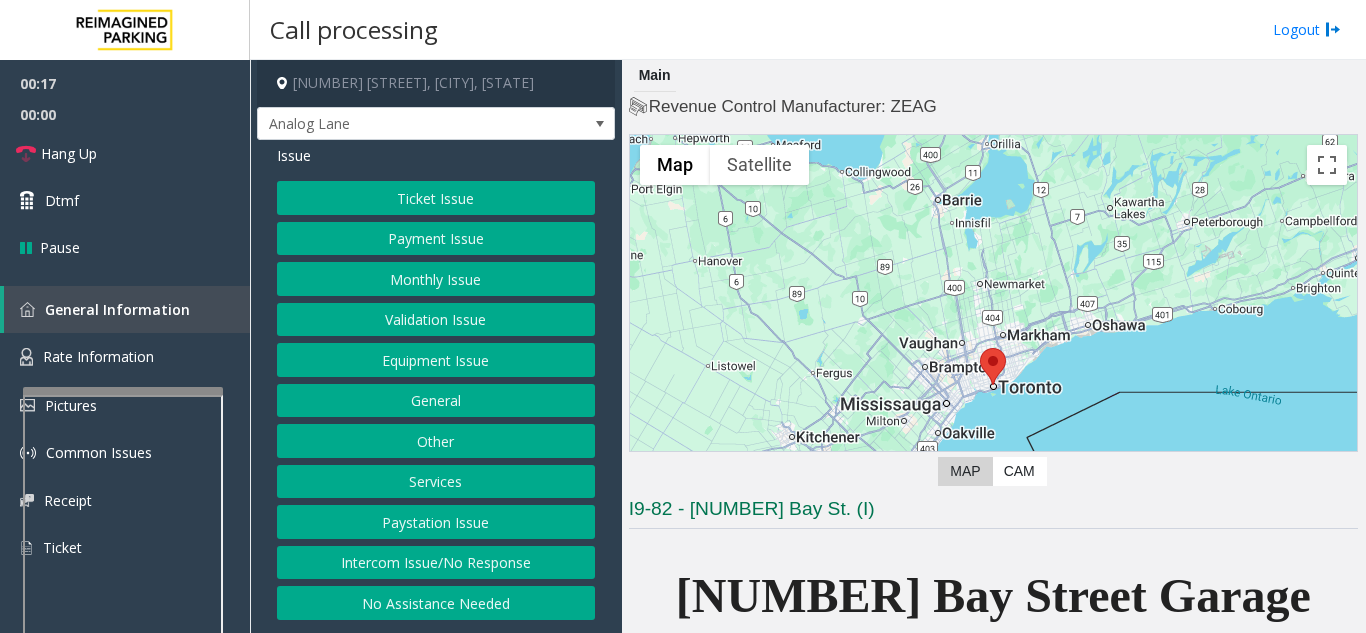 click on "Intercom Issue/No Response" 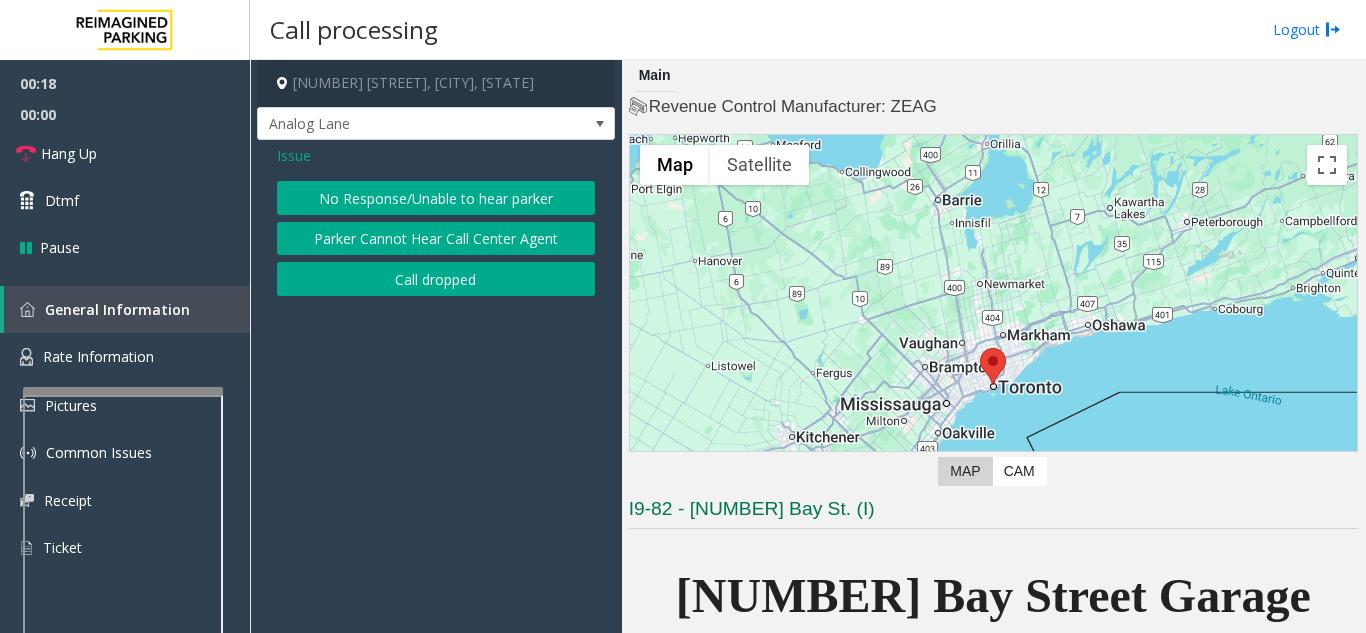 click on "No Response/Unable to hear parker" 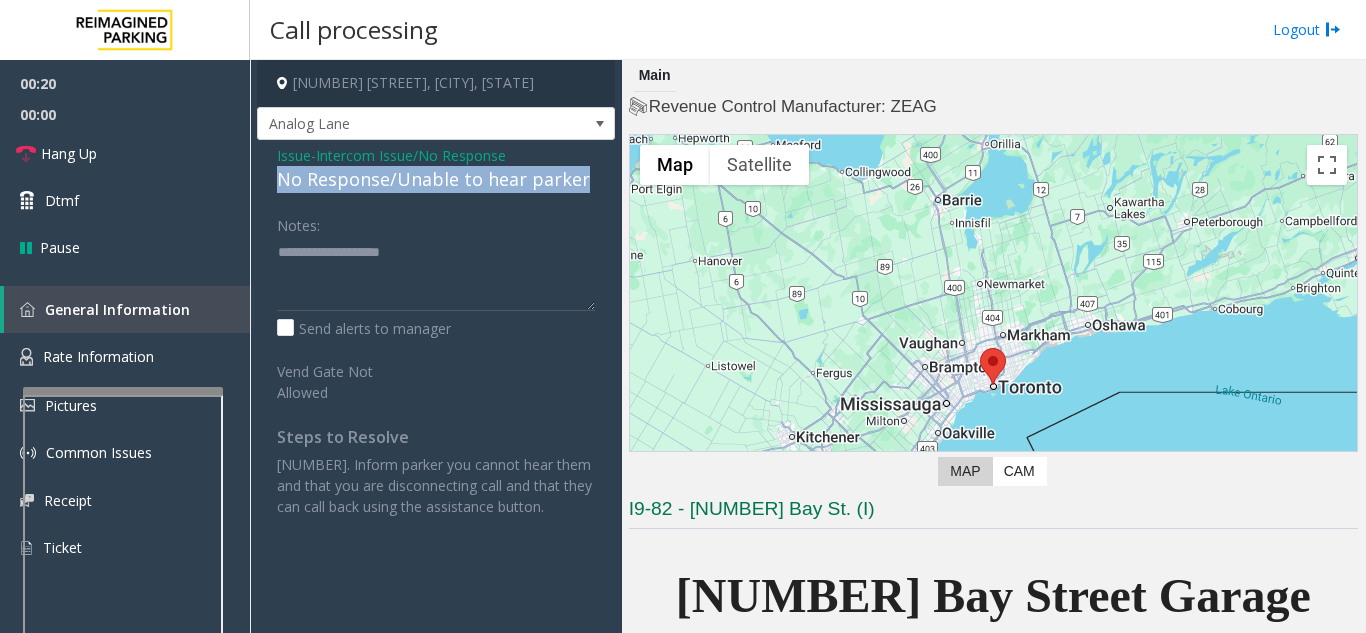 drag, startPoint x: 270, startPoint y: 177, endPoint x: 591, endPoint y: 177, distance: 321 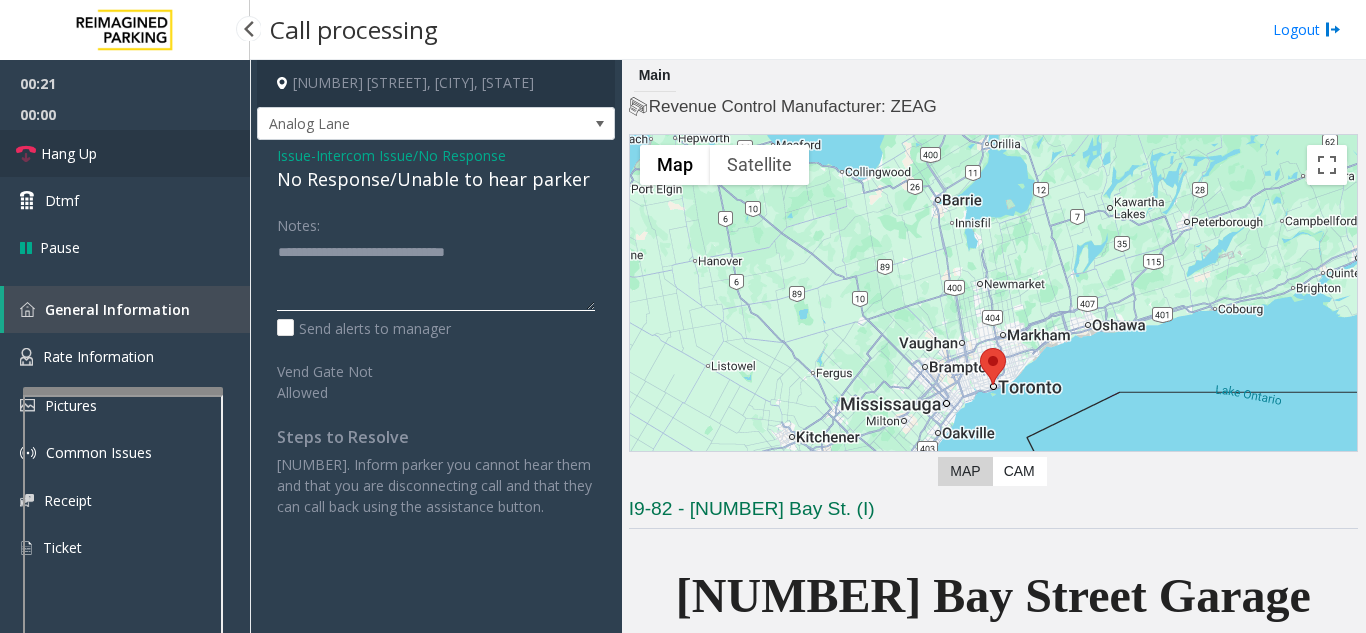 type on "**********" 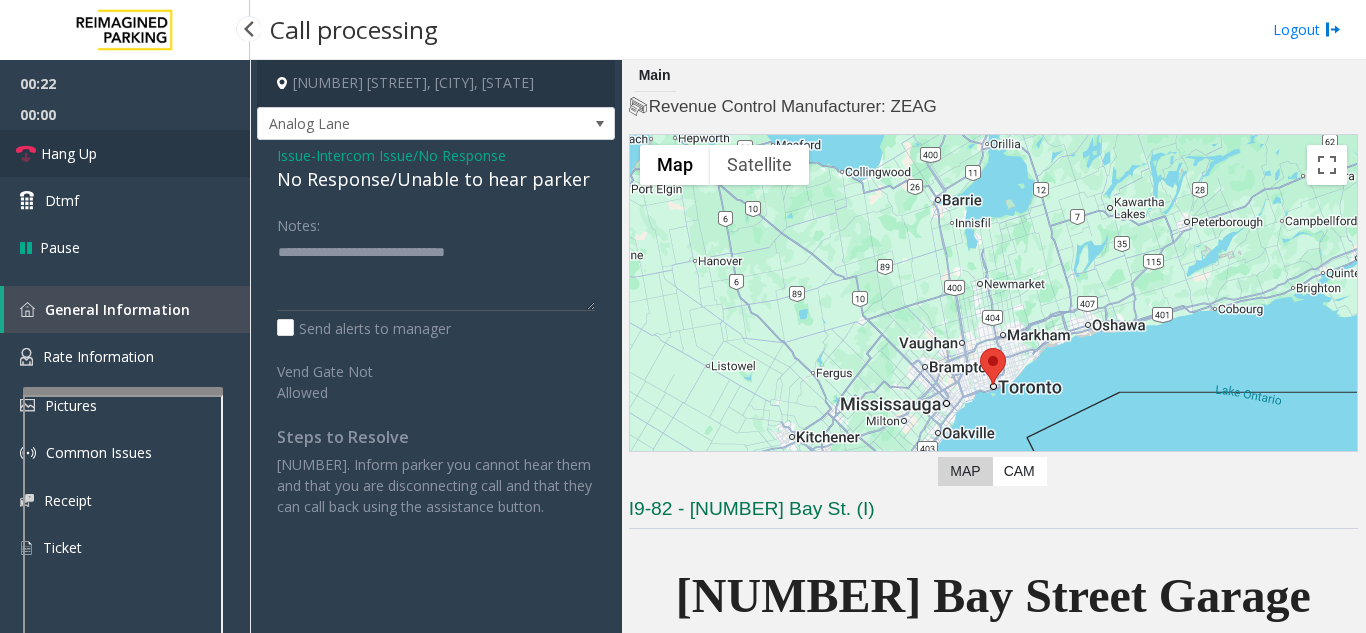 click on "Hang Up" at bounding box center (125, 153) 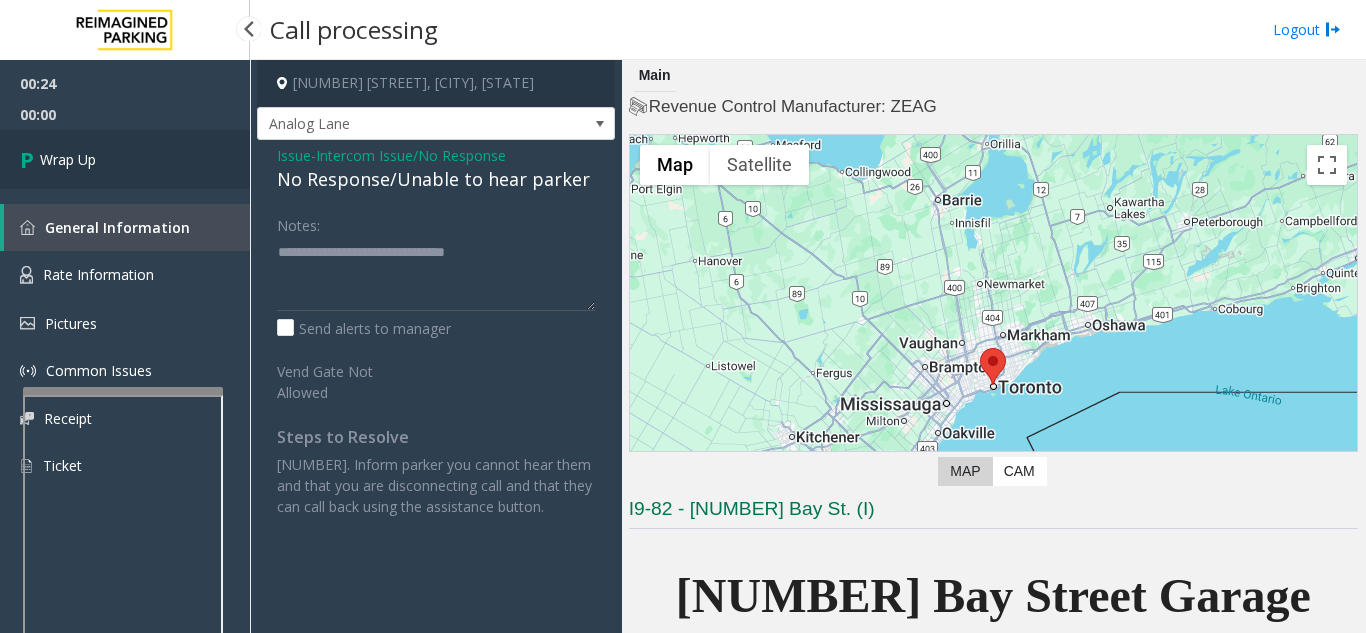 click on "Wrap Up" at bounding box center [125, 159] 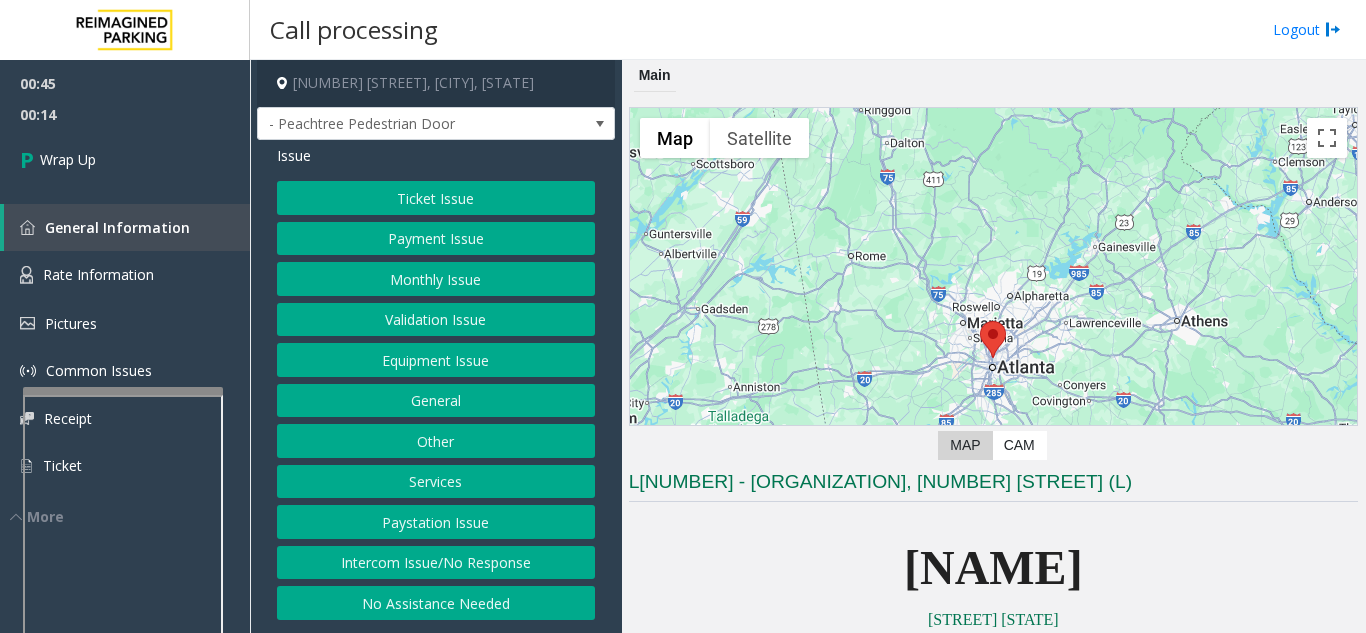 click on "Intercom Issue/No Response" 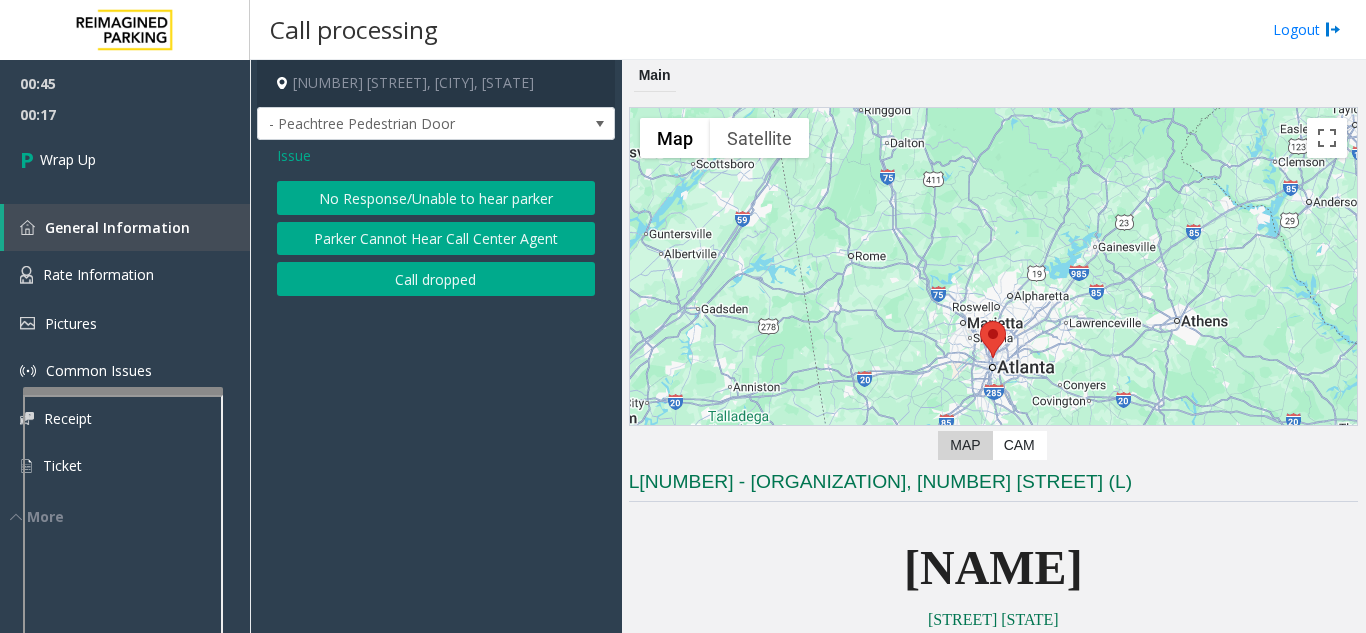 click on "Issue" 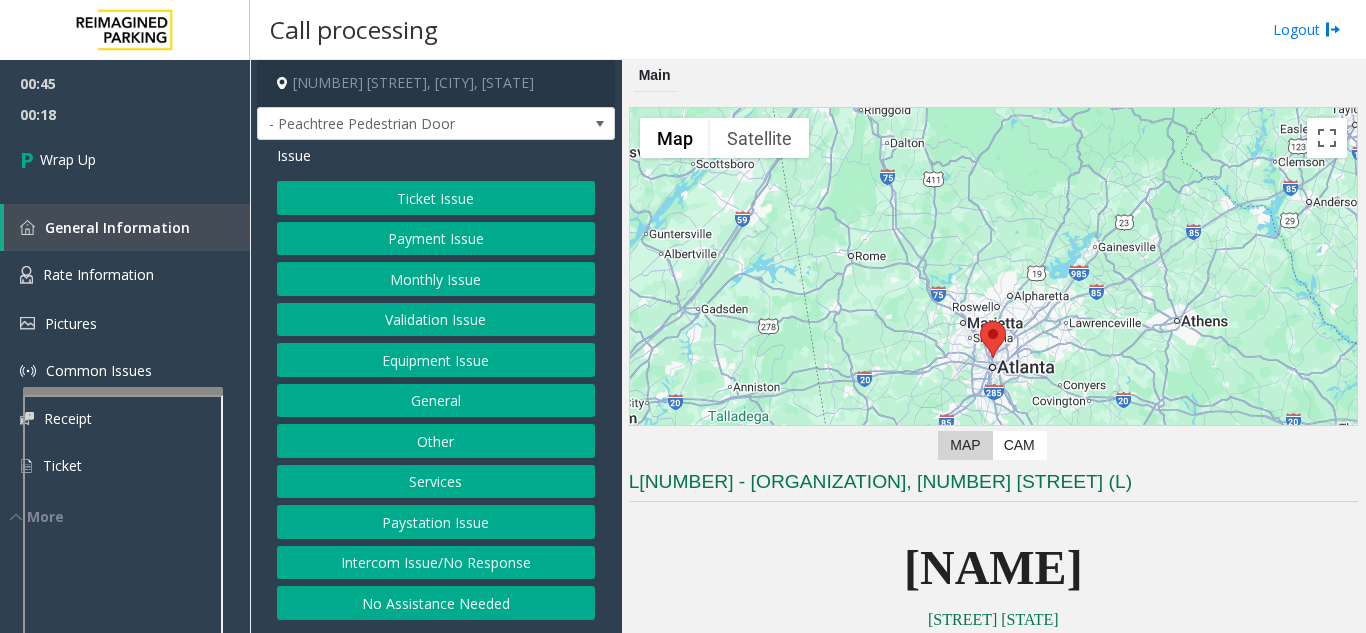 click on "Equipment Issue" 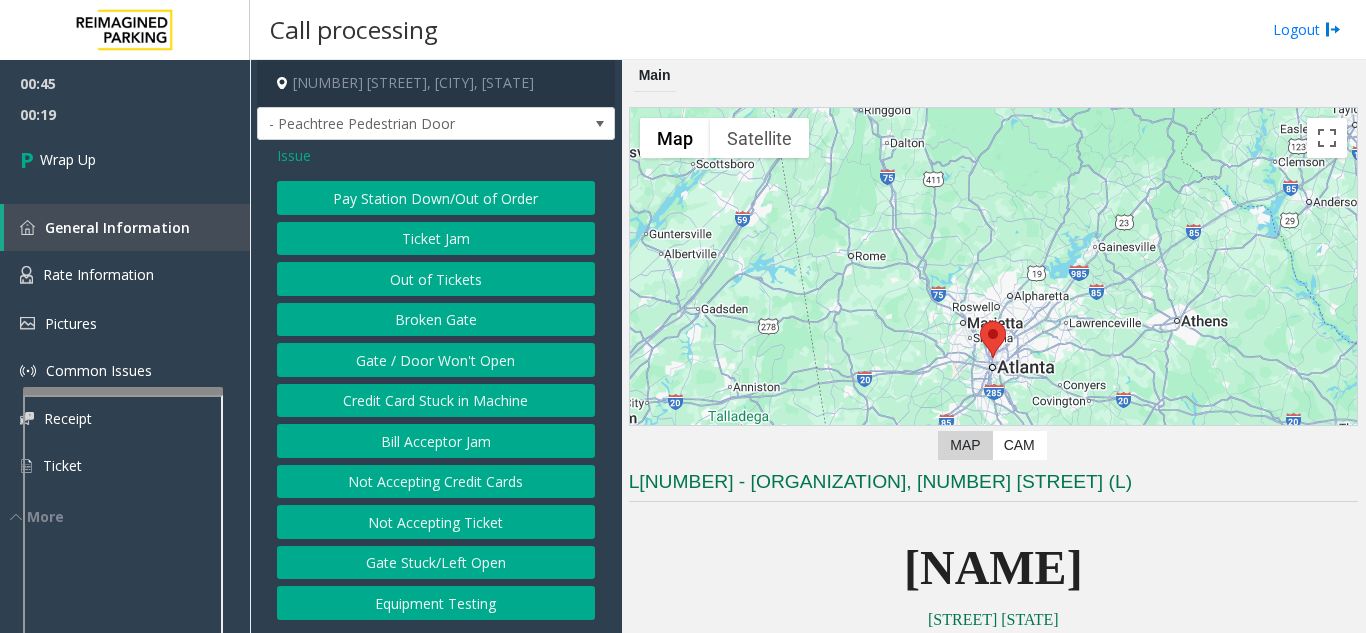 click on "Gate / Door Won't Open" 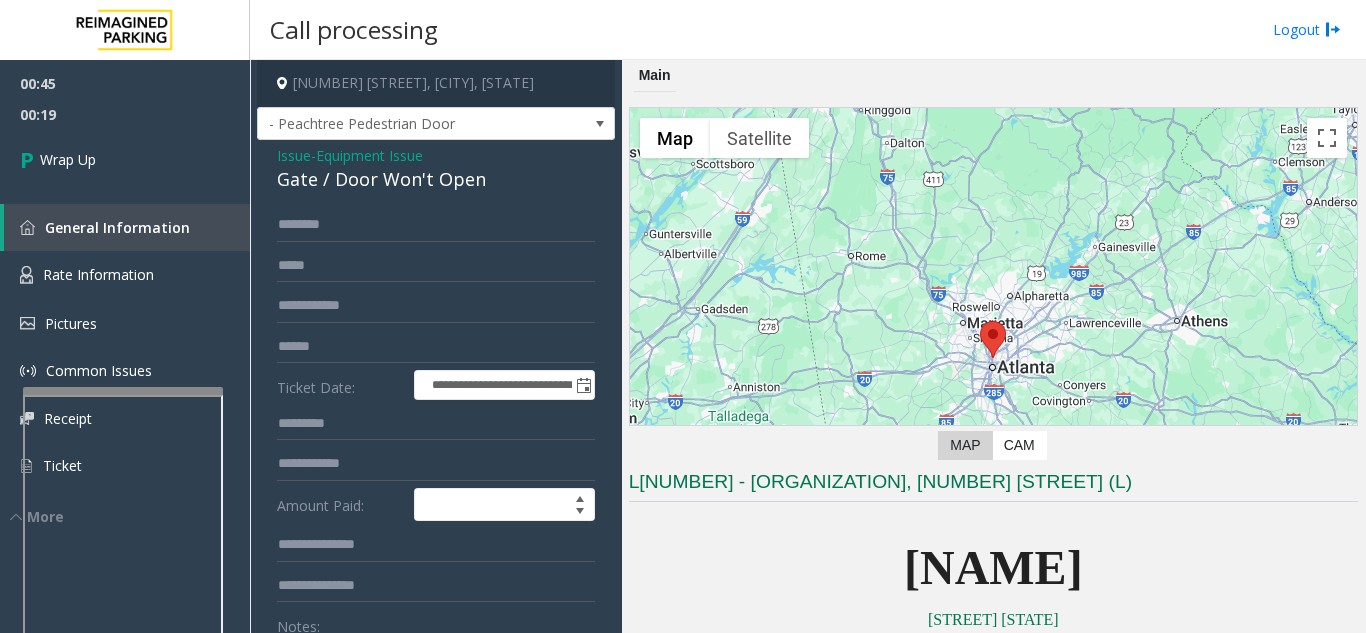 scroll, scrollTop: 100, scrollLeft: 0, axis: vertical 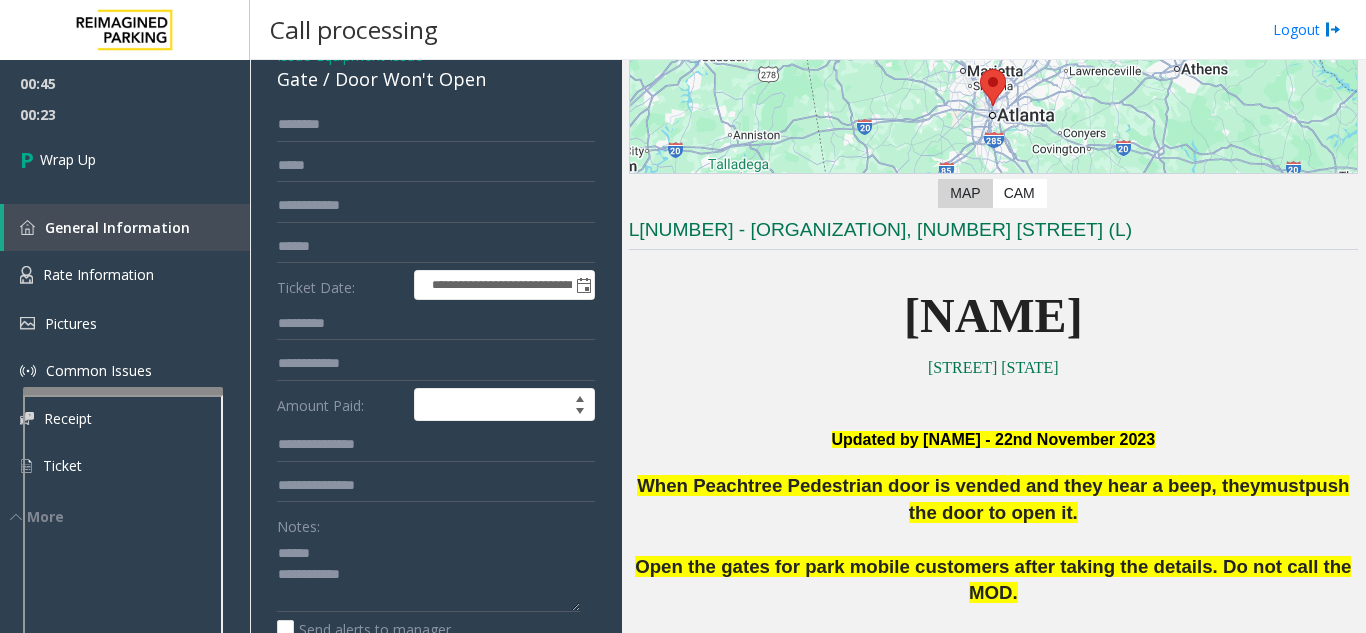 click on "Notes:" 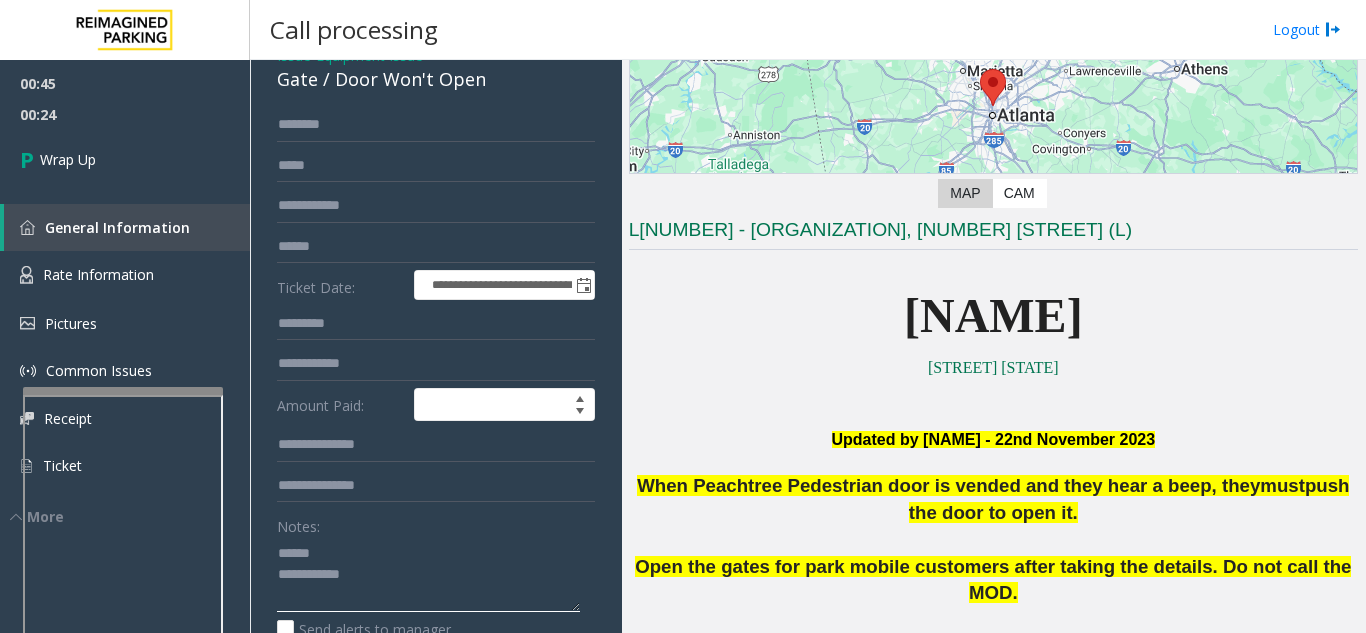 click 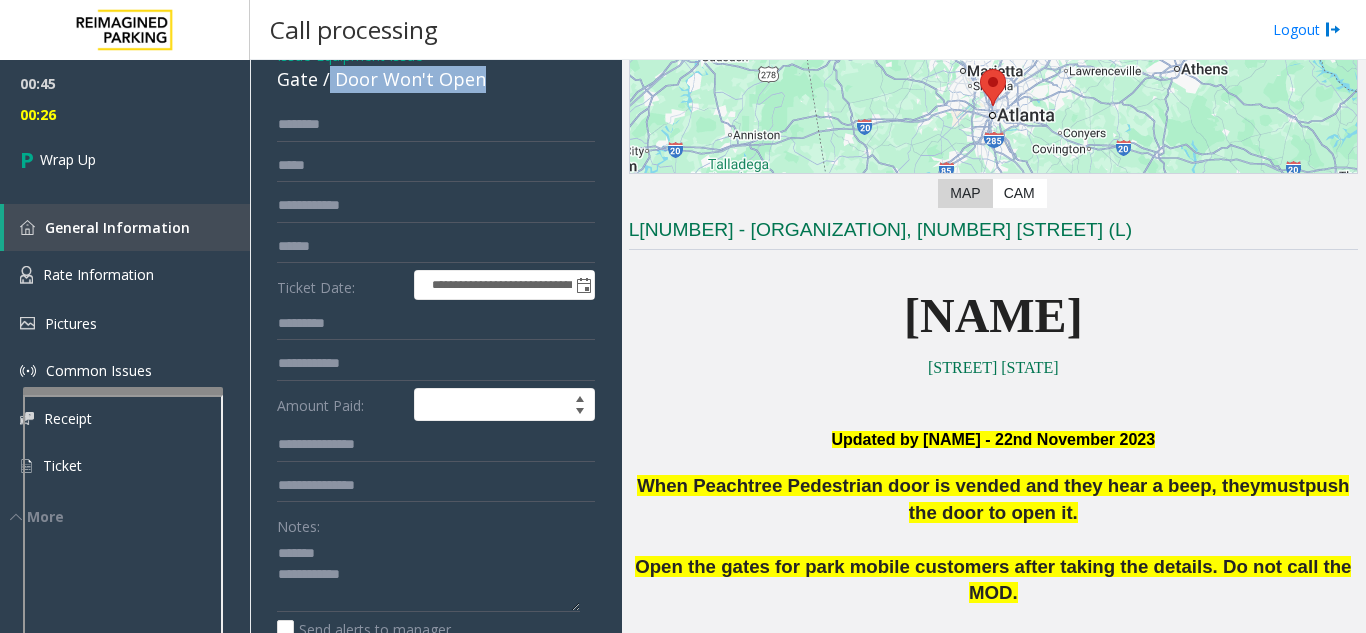 drag, startPoint x: 330, startPoint y: 102, endPoint x: 497, endPoint y: 101, distance: 167.00299 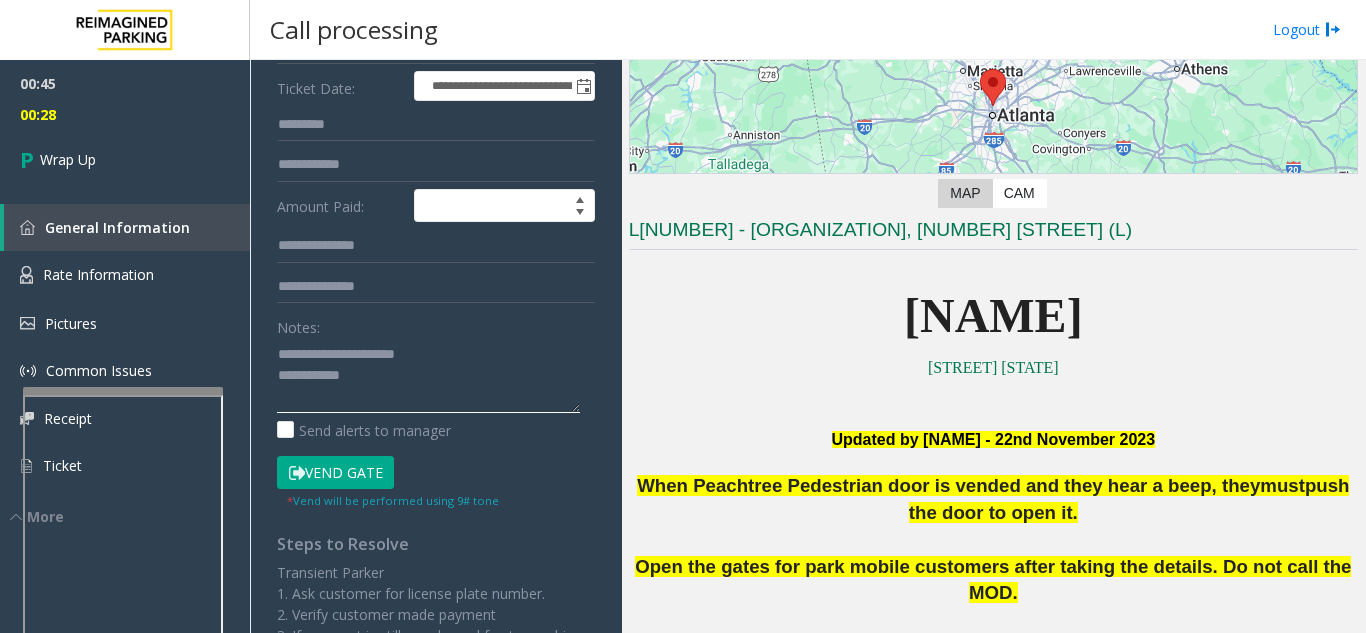 scroll, scrollTop: 300, scrollLeft: 0, axis: vertical 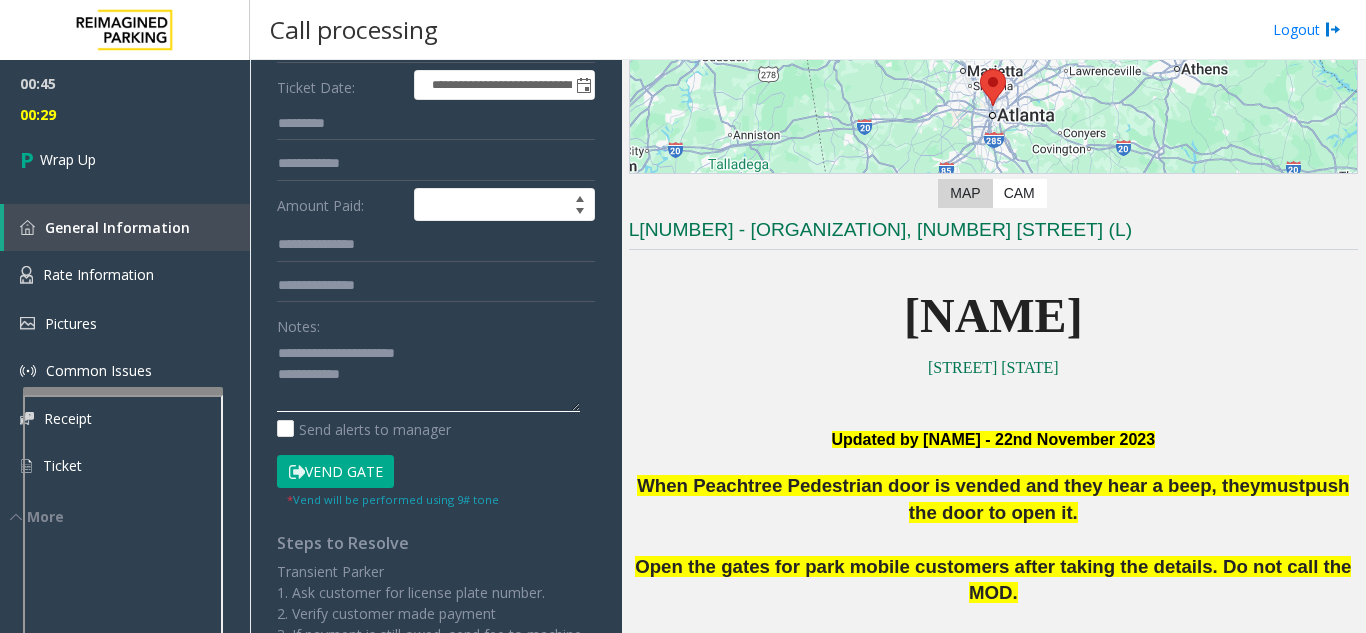 click 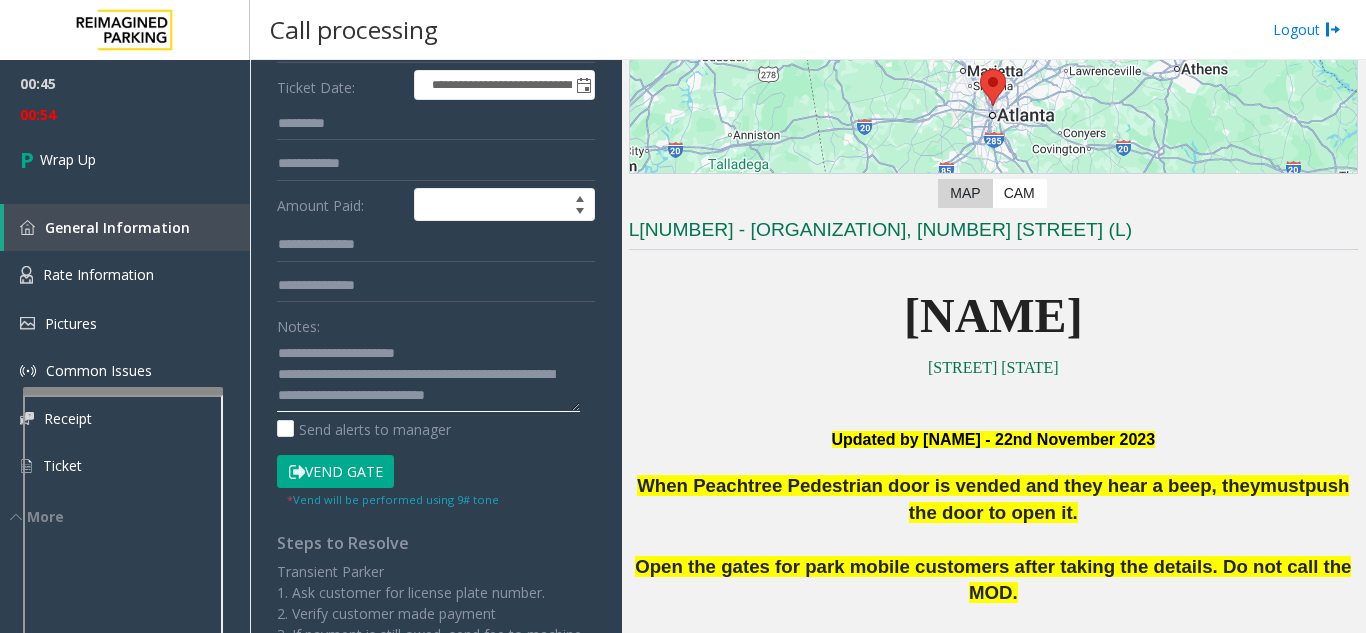 scroll, scrollTop: 15, scrollLeft: 0, axis: vertical 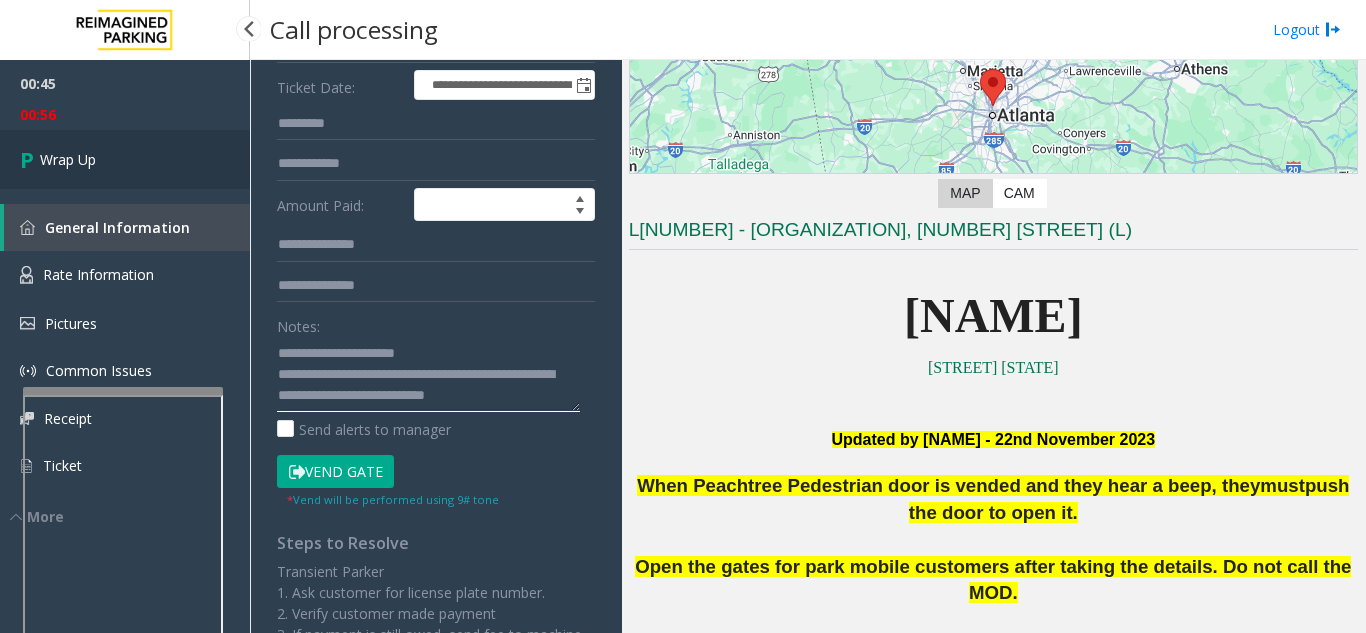type on "**********" 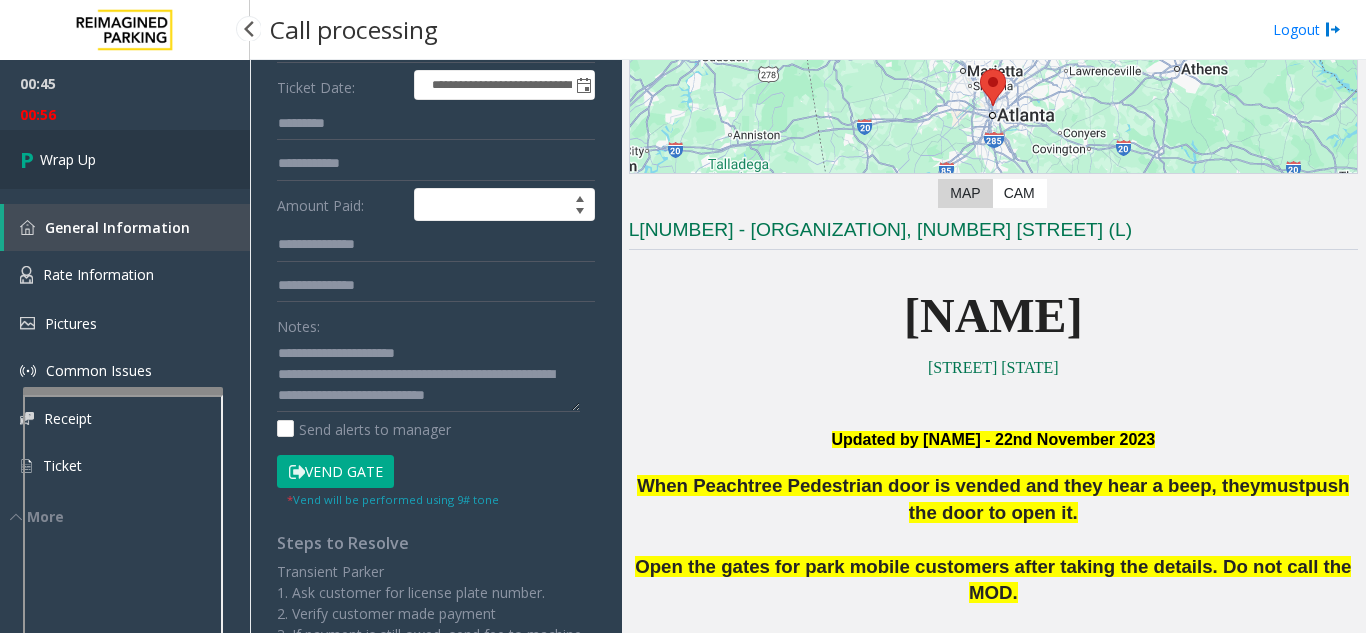 click on "Wrap Up" at bounding box center [125, 159] 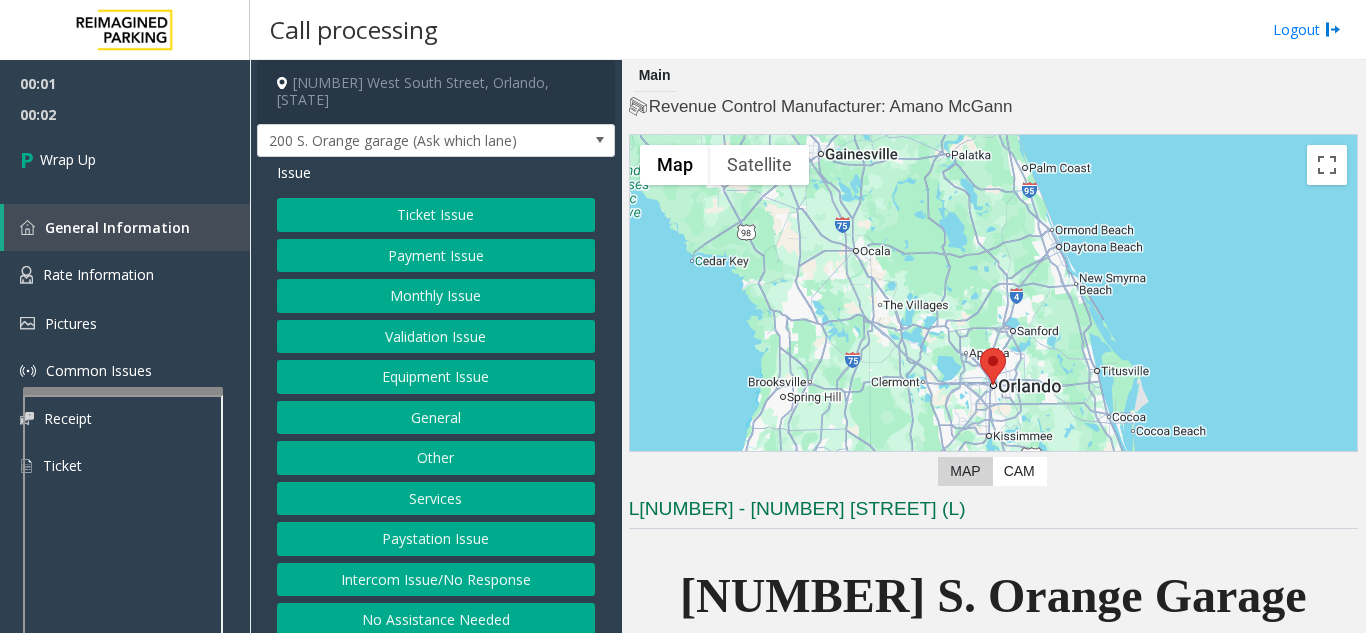 click on "Intercom Issue/No Response" 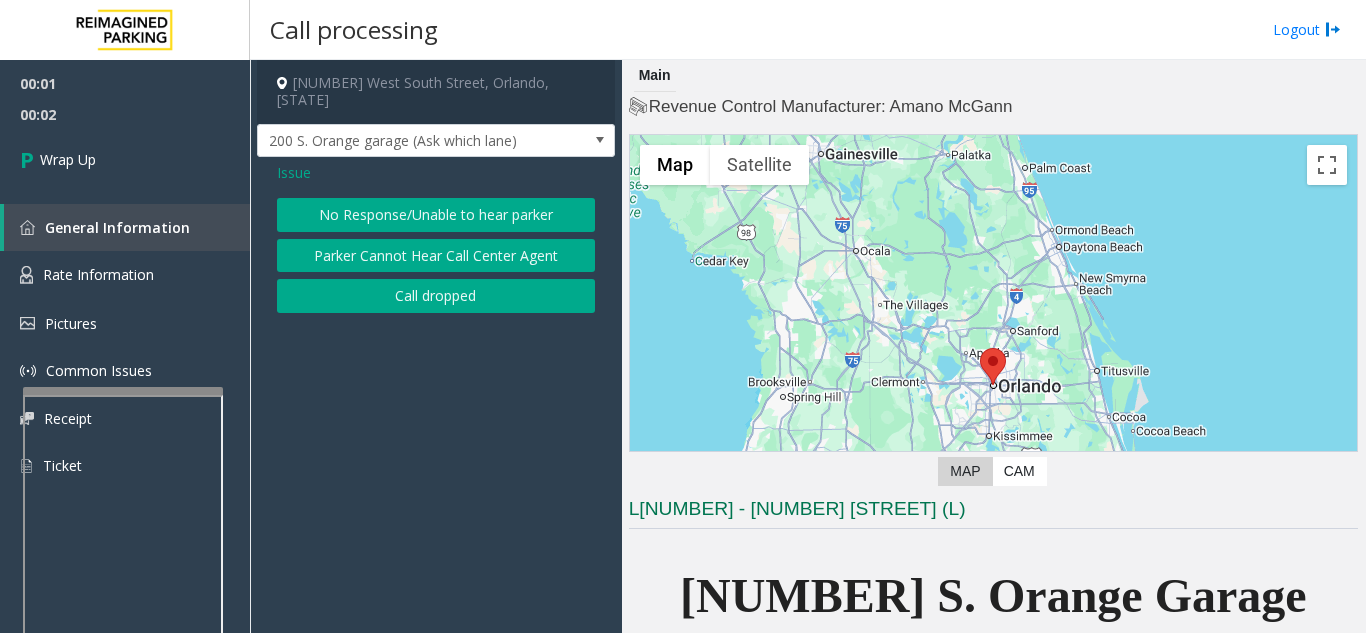 click on "Call dropped" 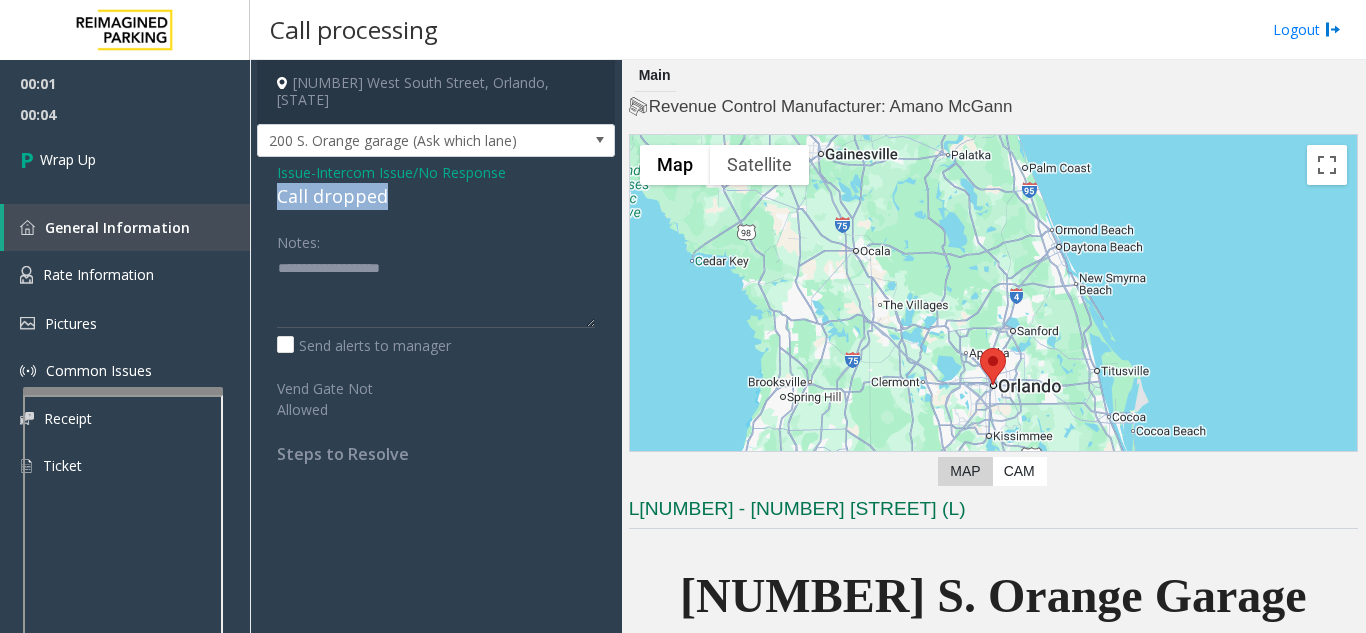 drag, startPoint x: 391, startPoint y: 180, endPoint x: 269, endPoint y: 182, distance: 122.016396 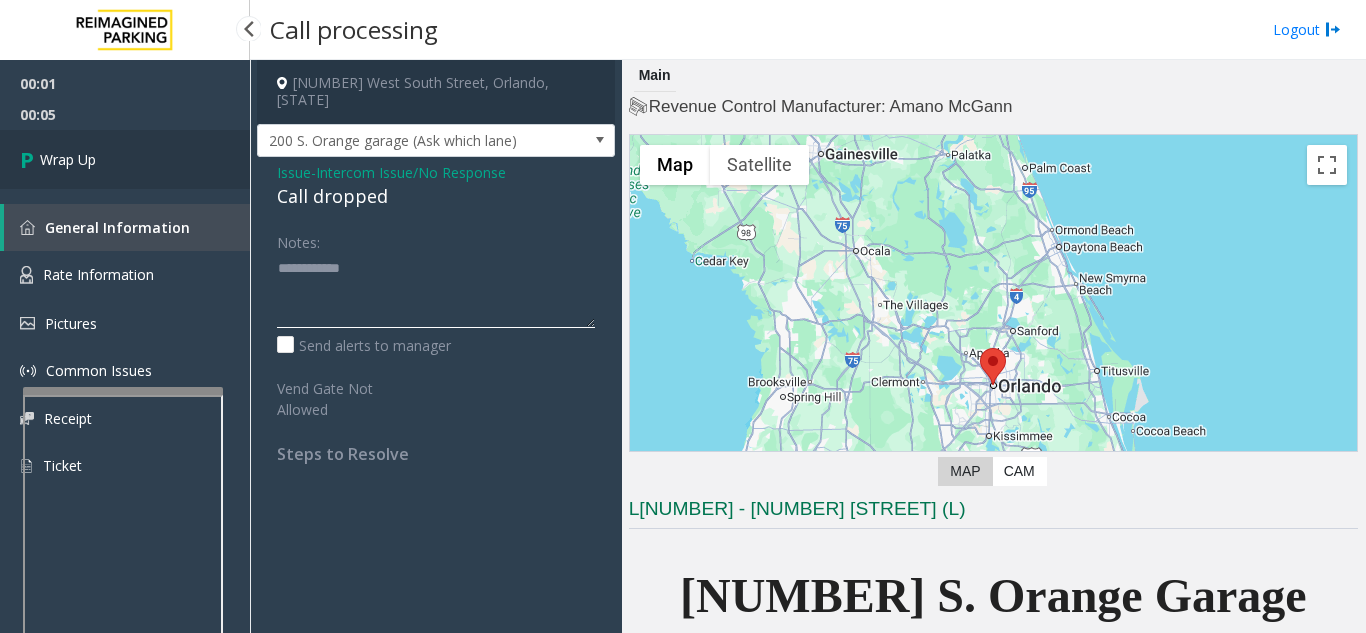 type on "**********" 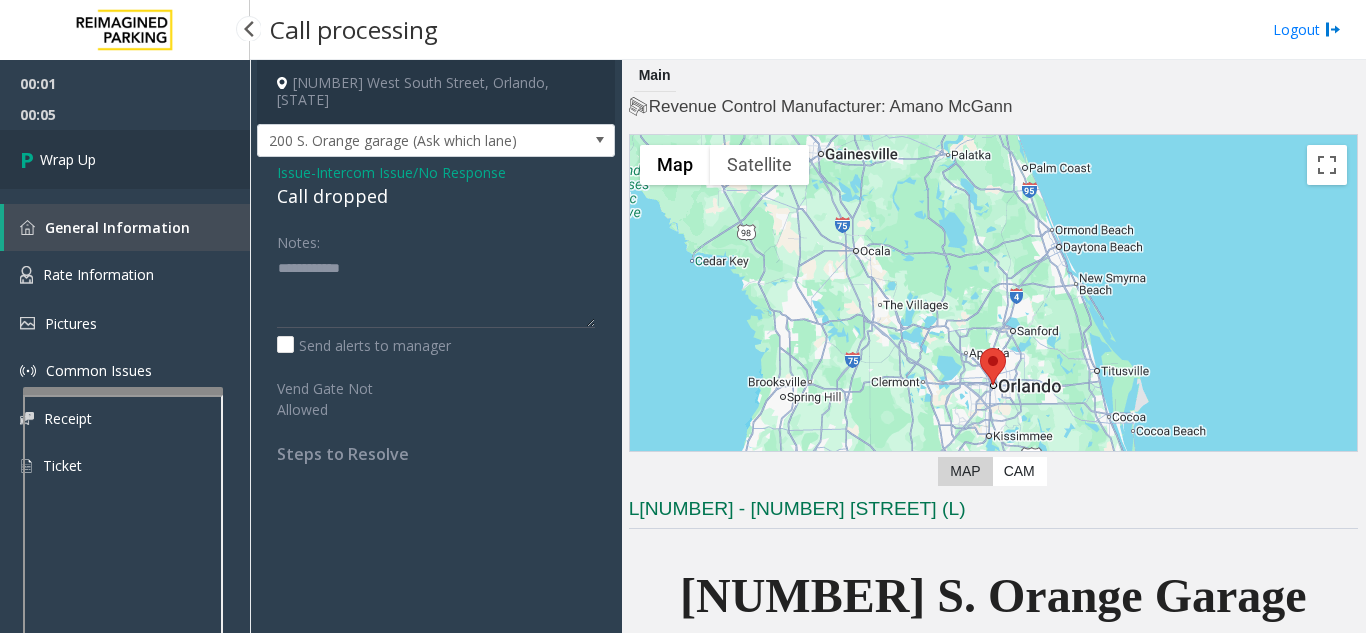 click on "Wrap Up" at bounding box center [125, 159] 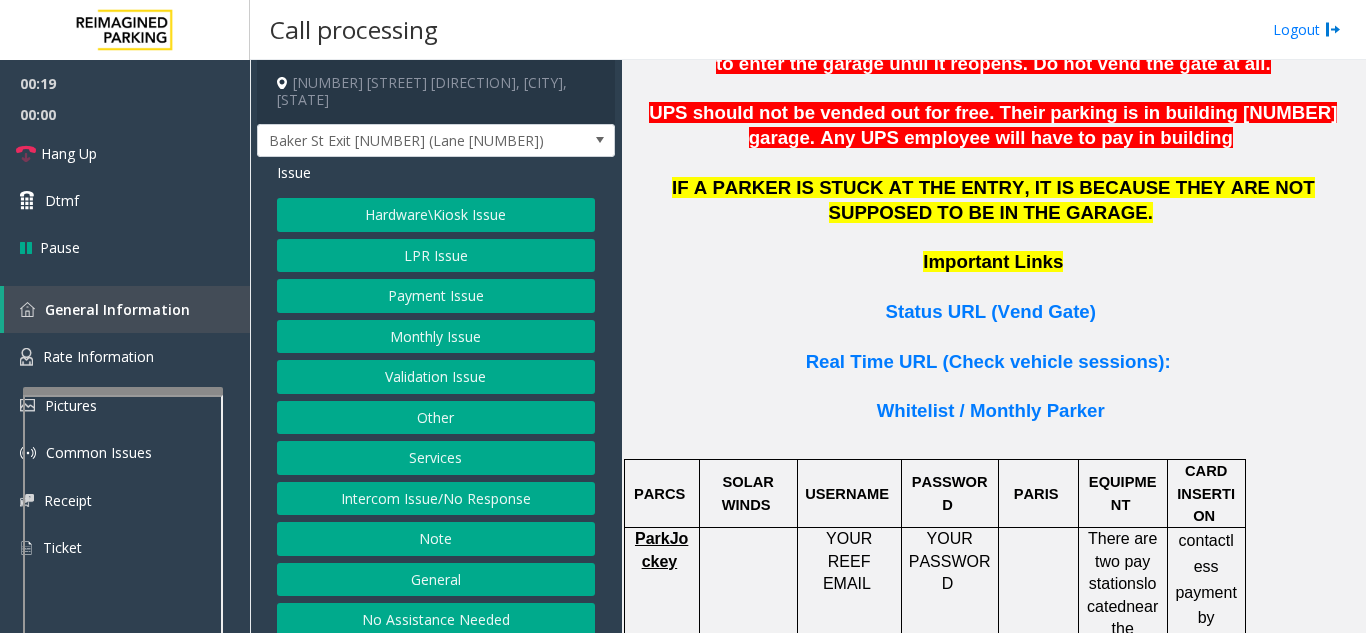 scroll, scrollTop: 1400, scrollLeft: 0, axis: vertical 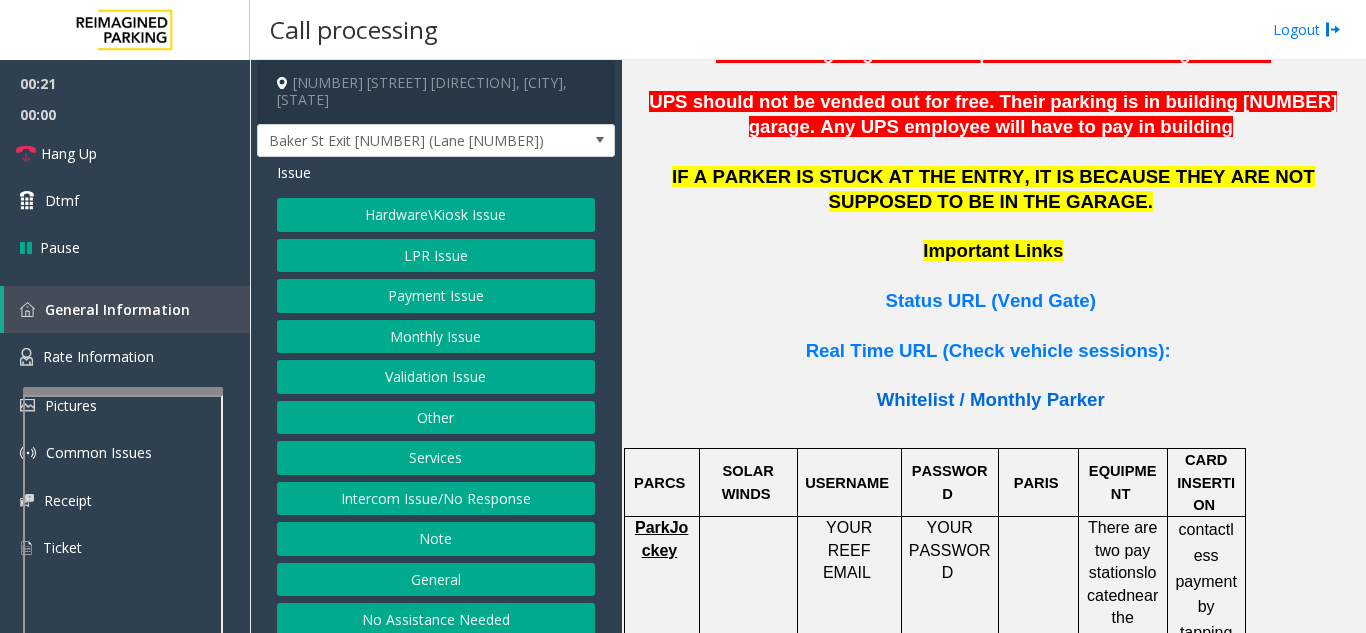 click on "Whitelist / Monthly Parker" 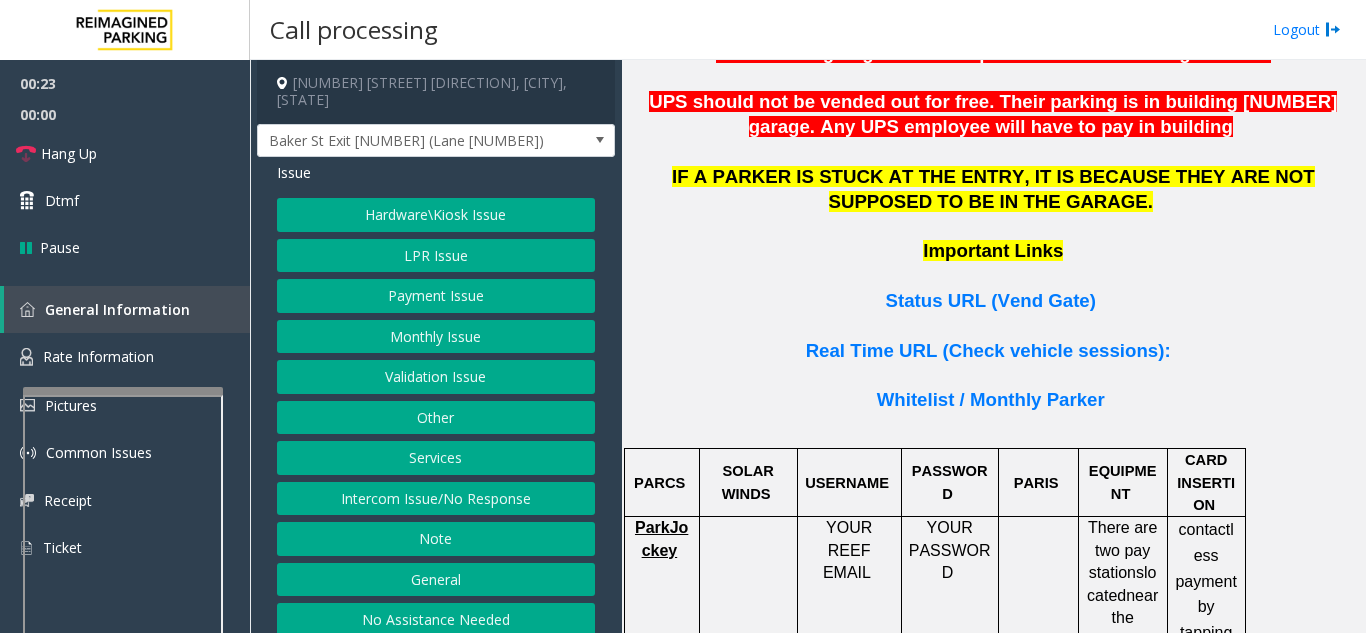 click on "LPR Issue" 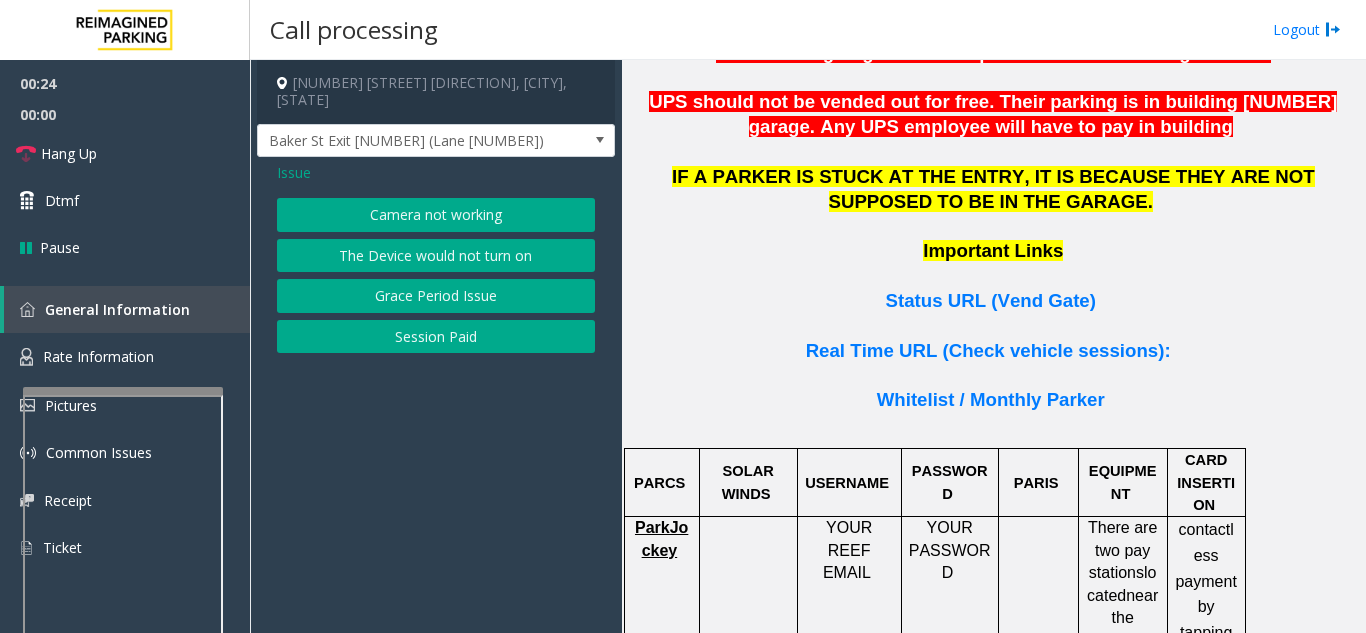 click on "Camera not working" 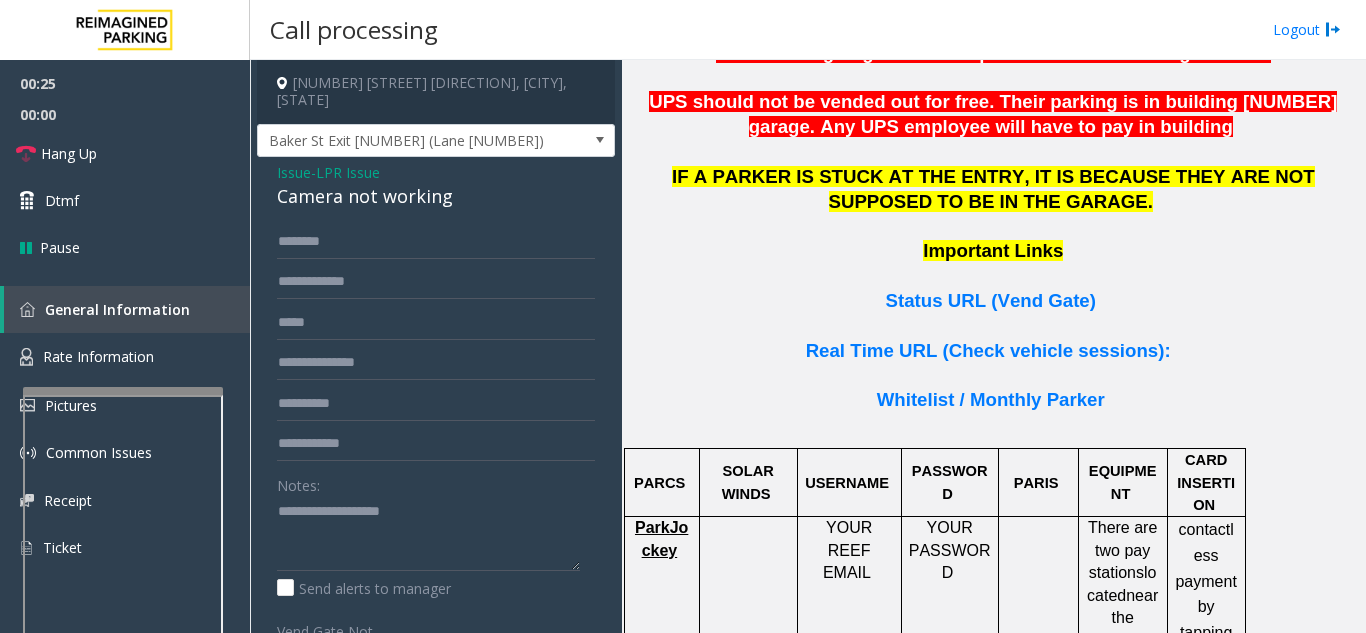 click on "Notes:                      Send alerts to manager  Vend Gate Not Allowed" 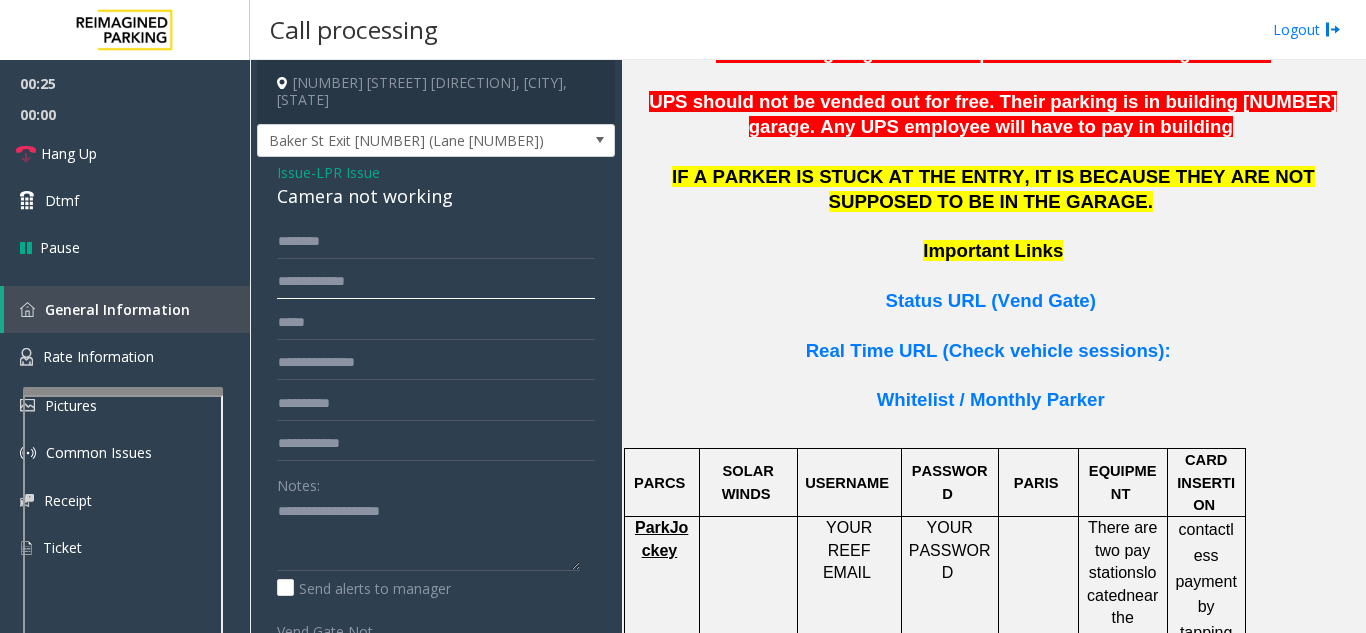 click 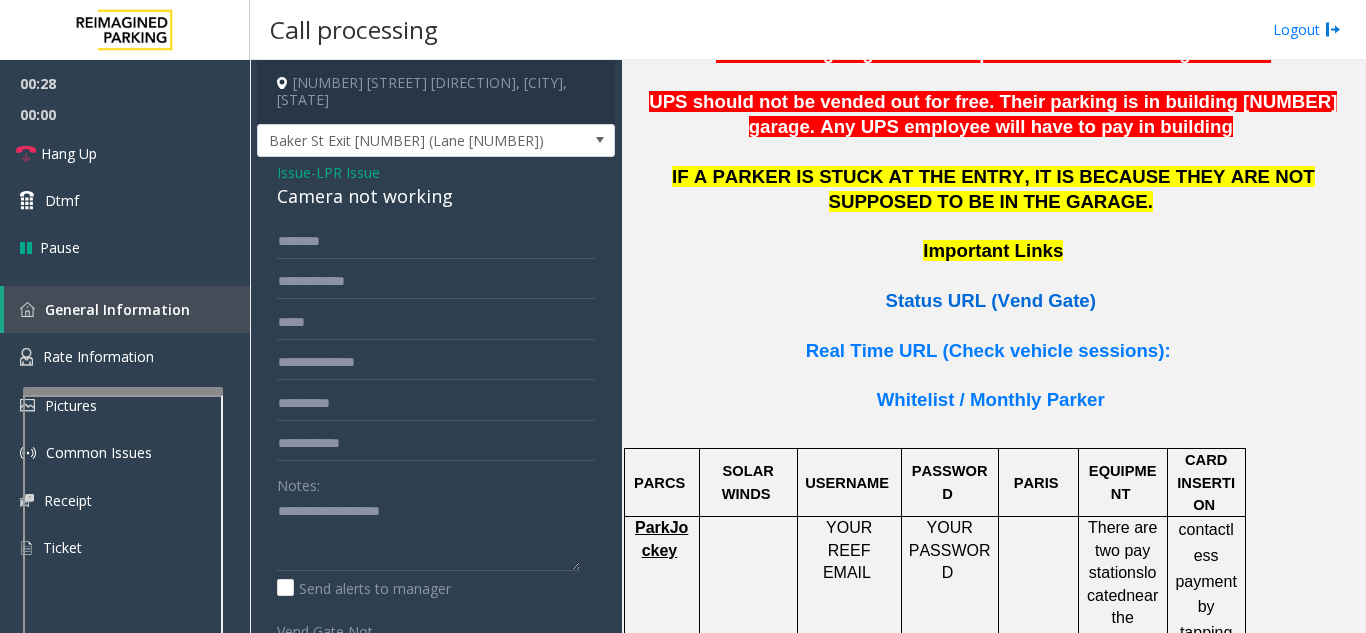 click on "Status URL (Vend Gate)" 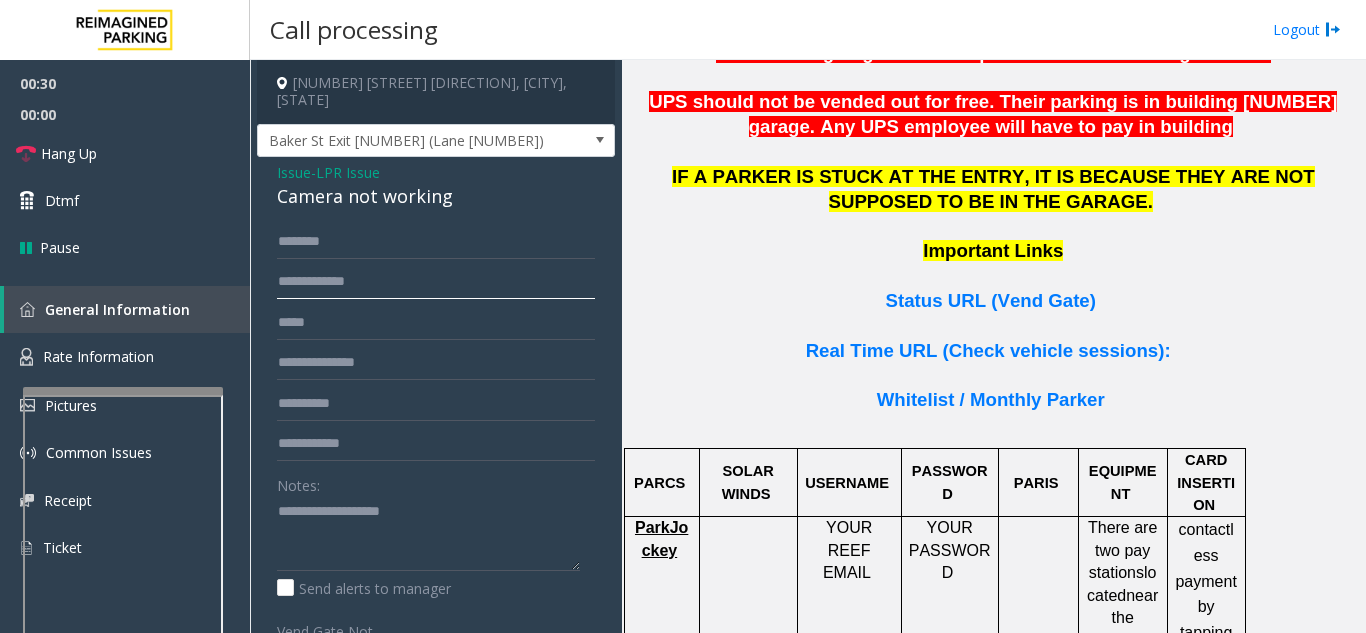 click 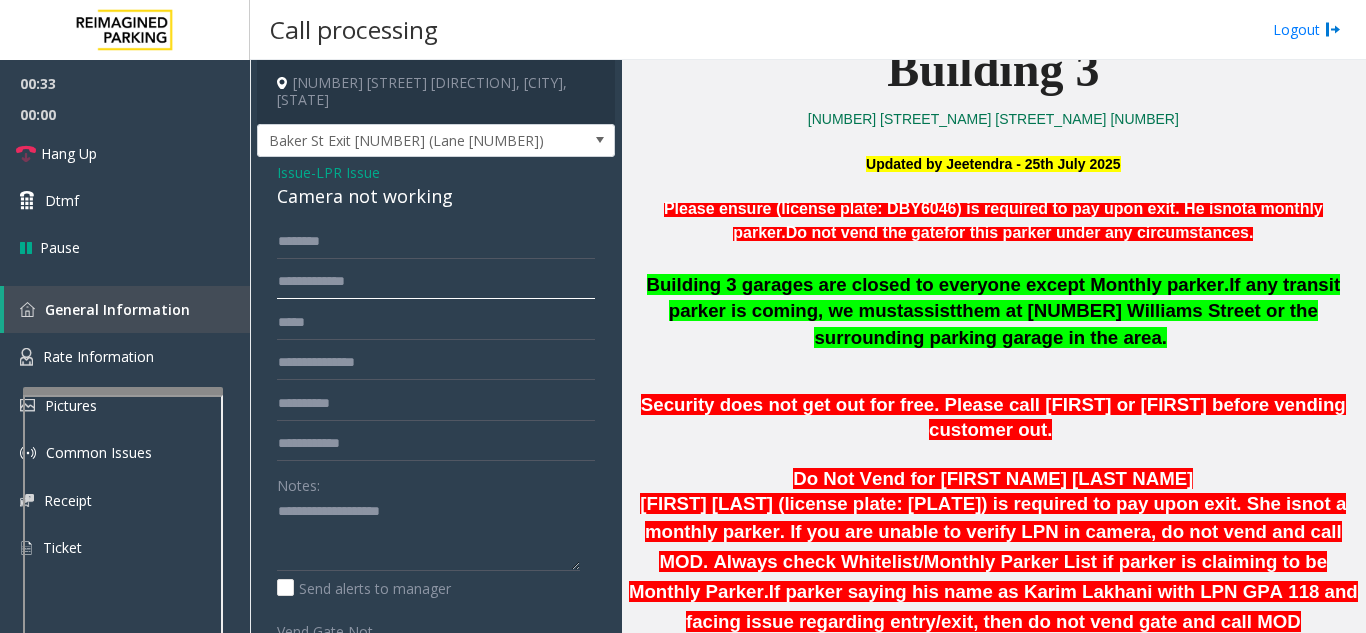 scroll, scrollTop: 800, scrollLeft: 0, axis: vertical 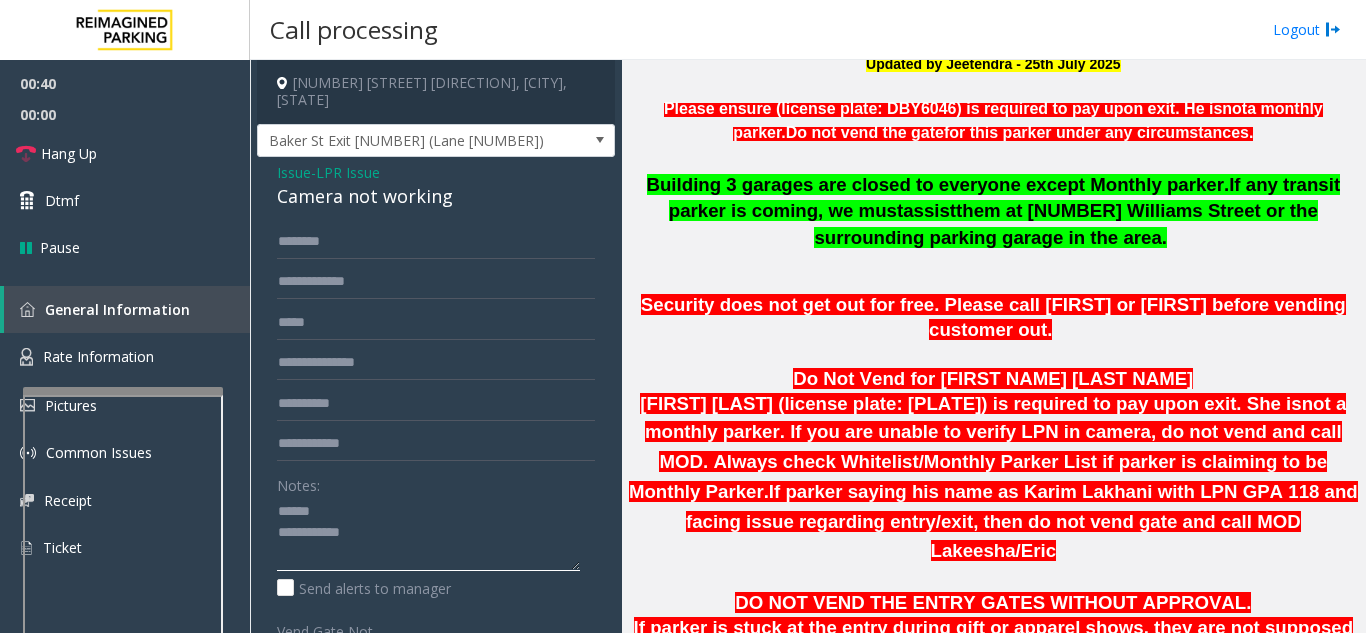 click 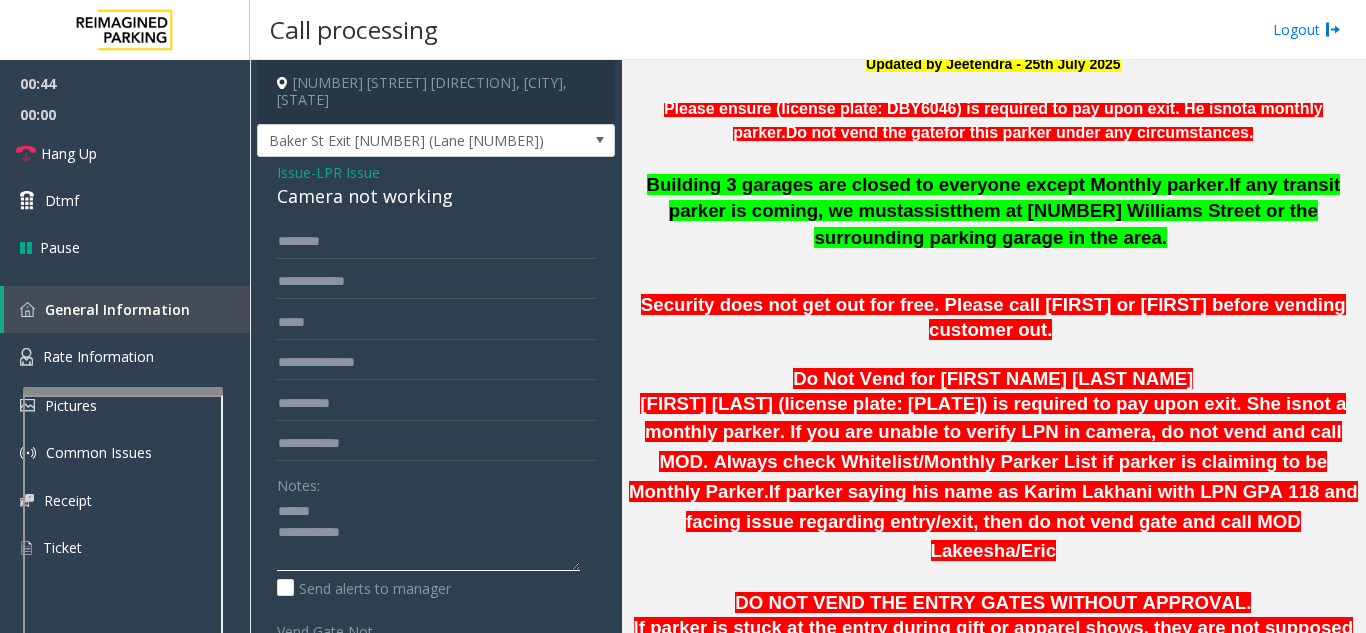 type on "**********" 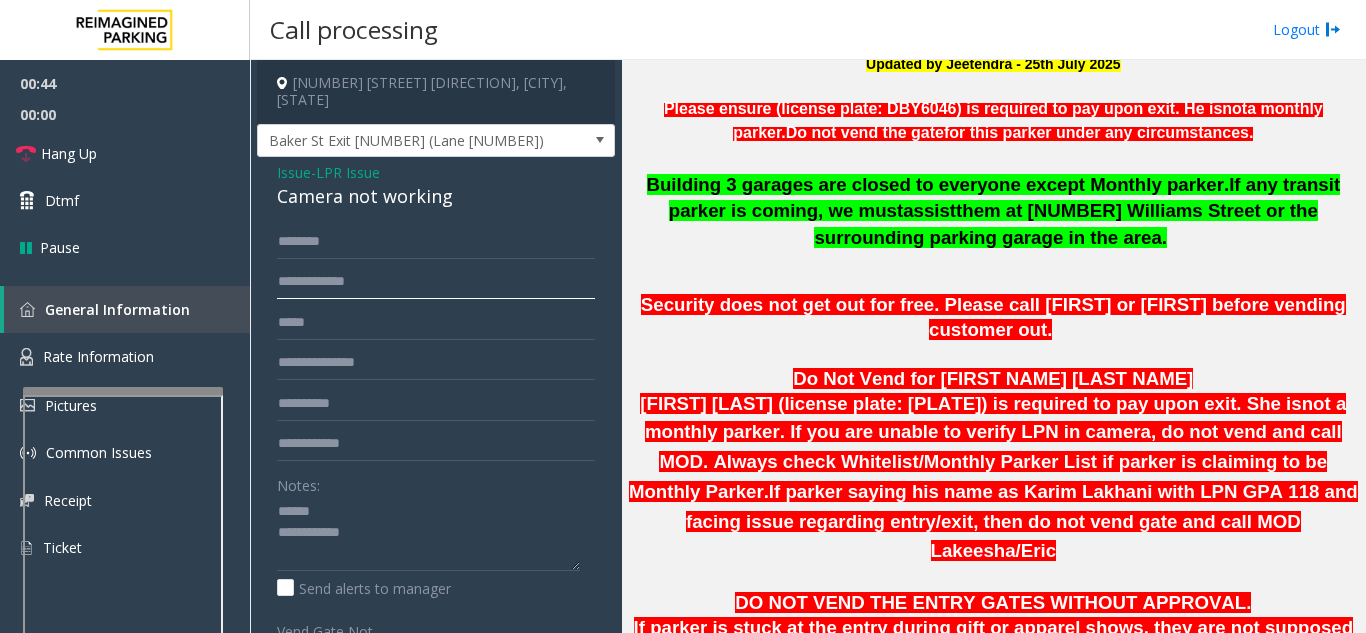 click 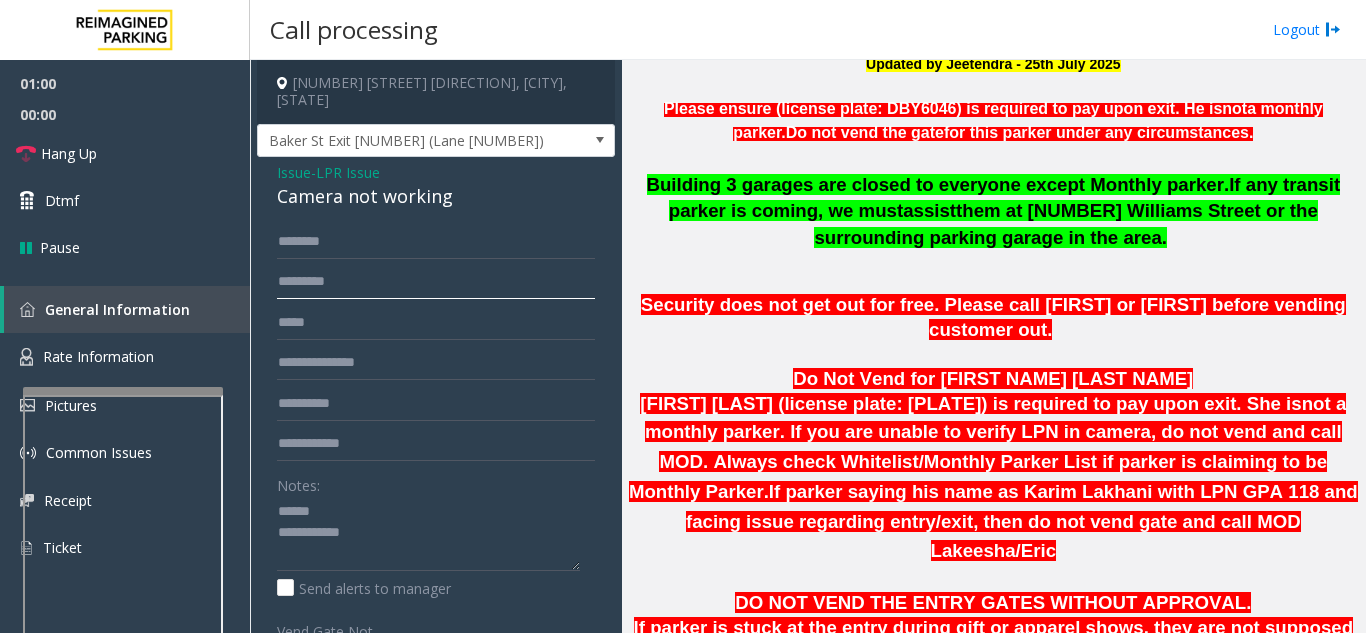 type on "********" 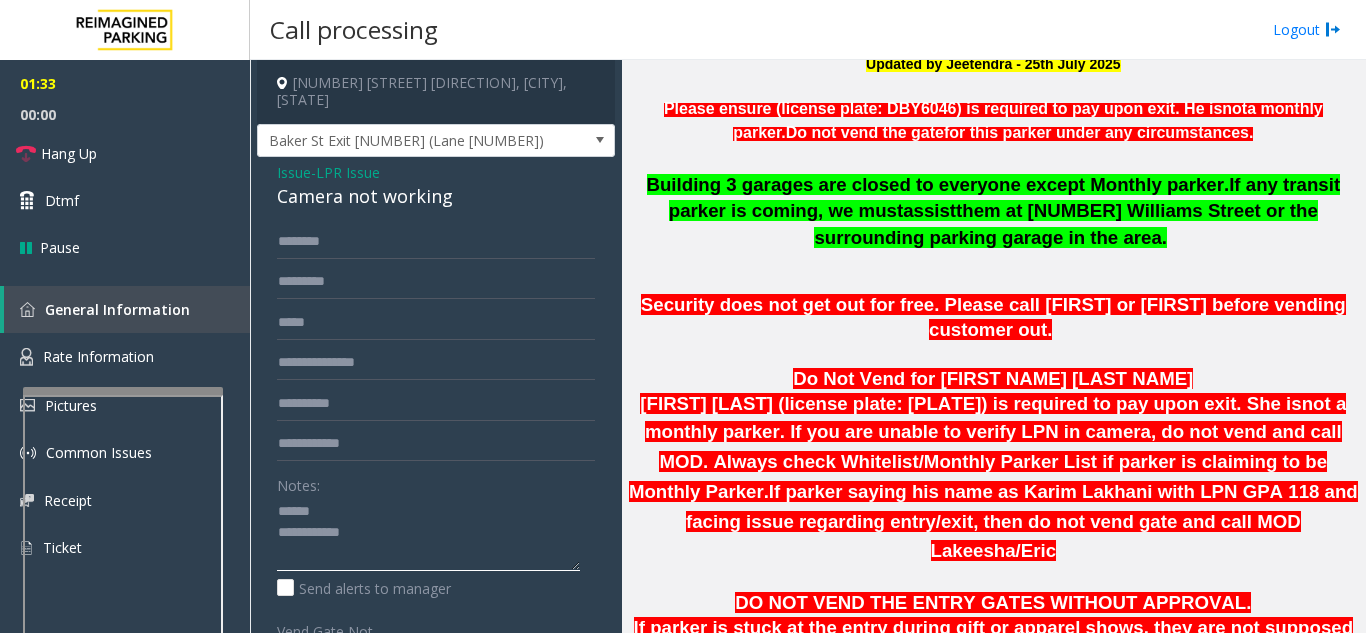click 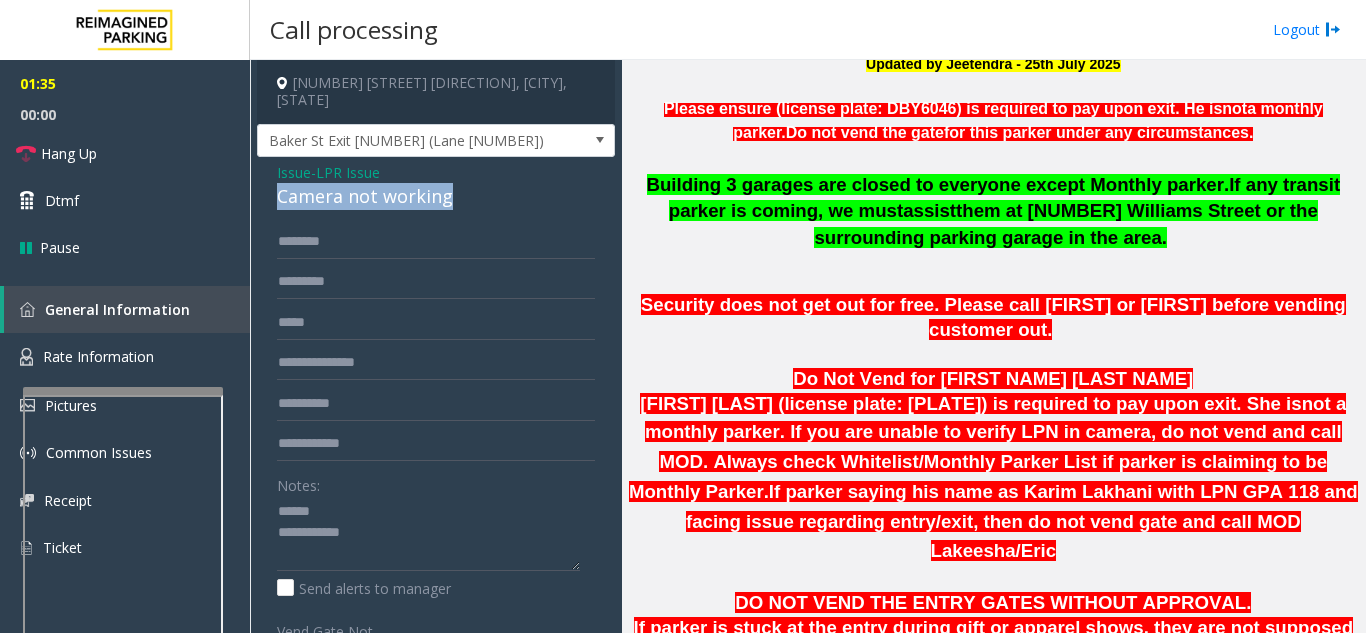 drag, startPoint x: 484, startPoint y: 180, endPoint x: 252, endPoint y: 176, distance: 232.03448 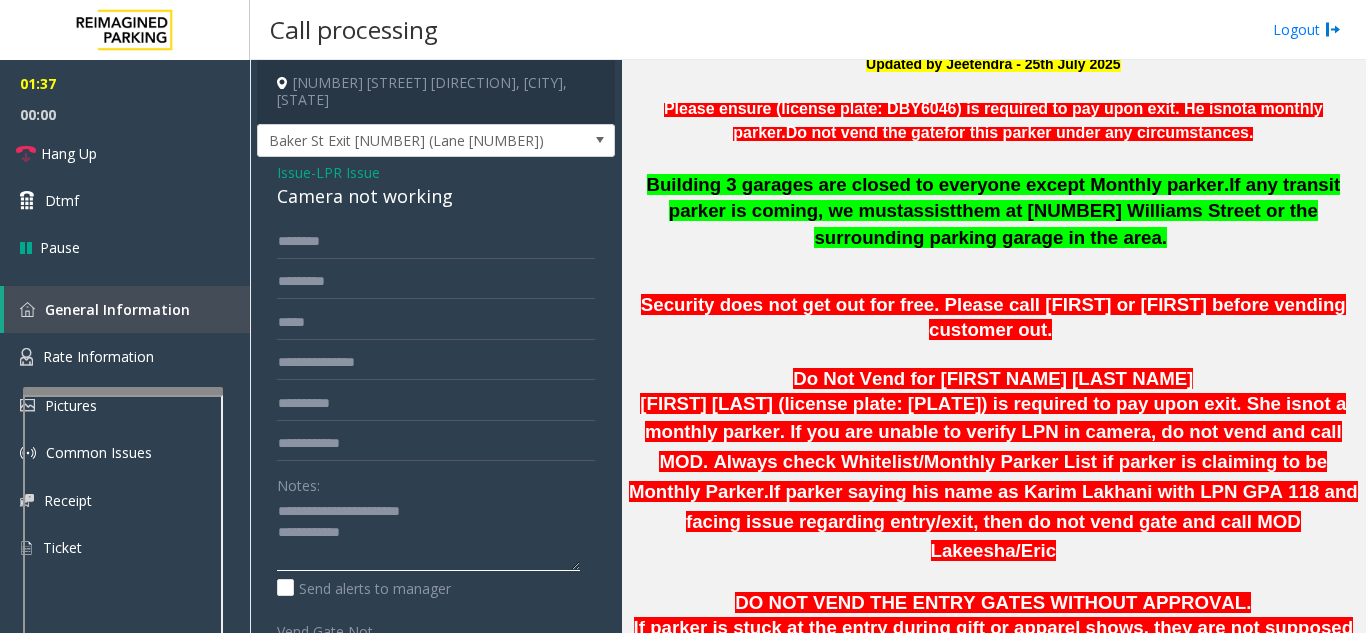 click 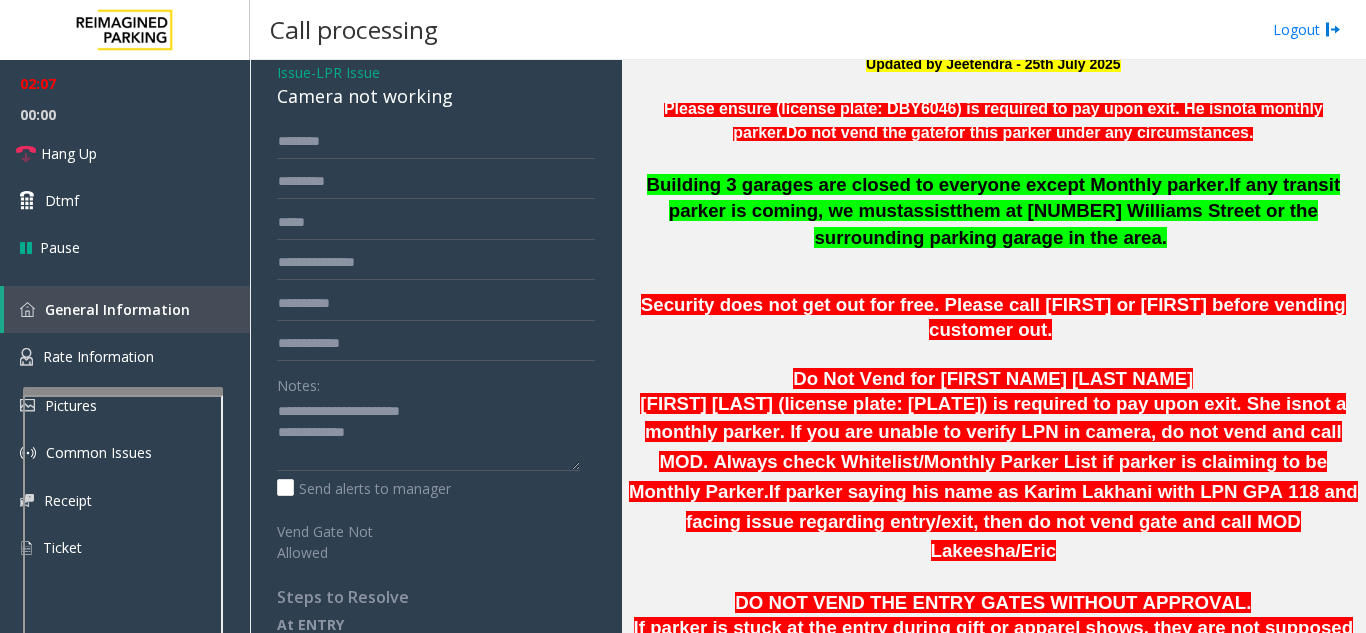 scroll, scrollTop: 0, scrollLeft: 0, axis: both 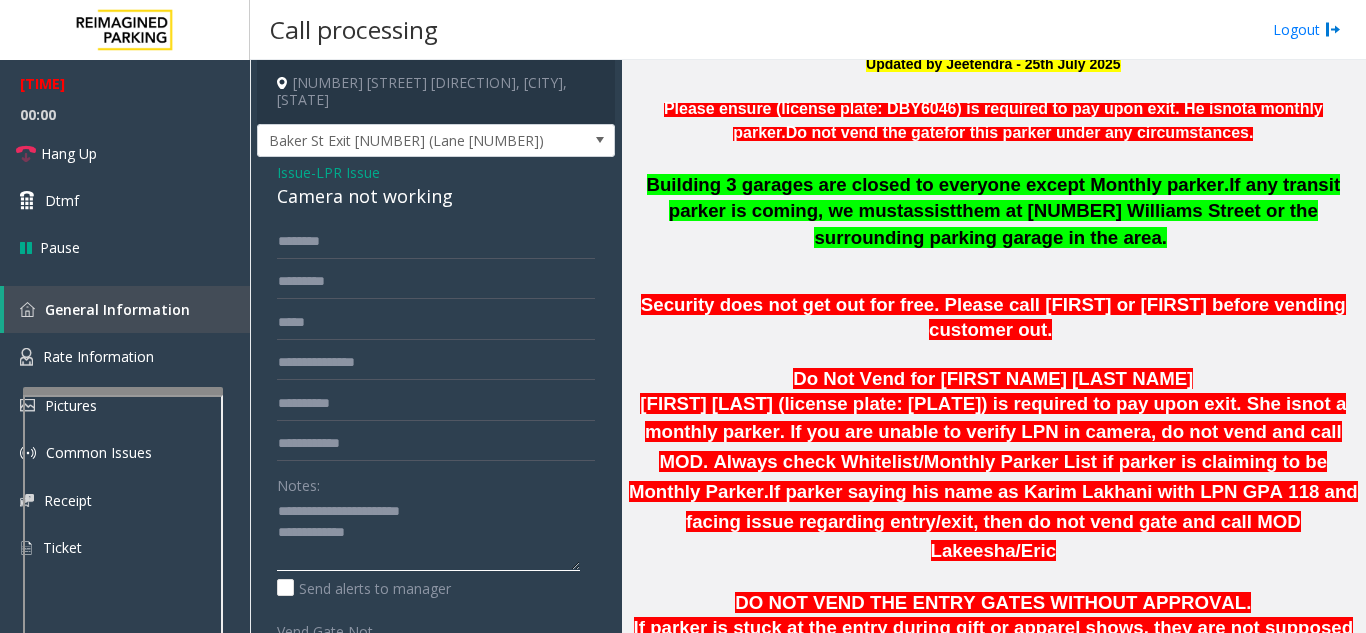 click 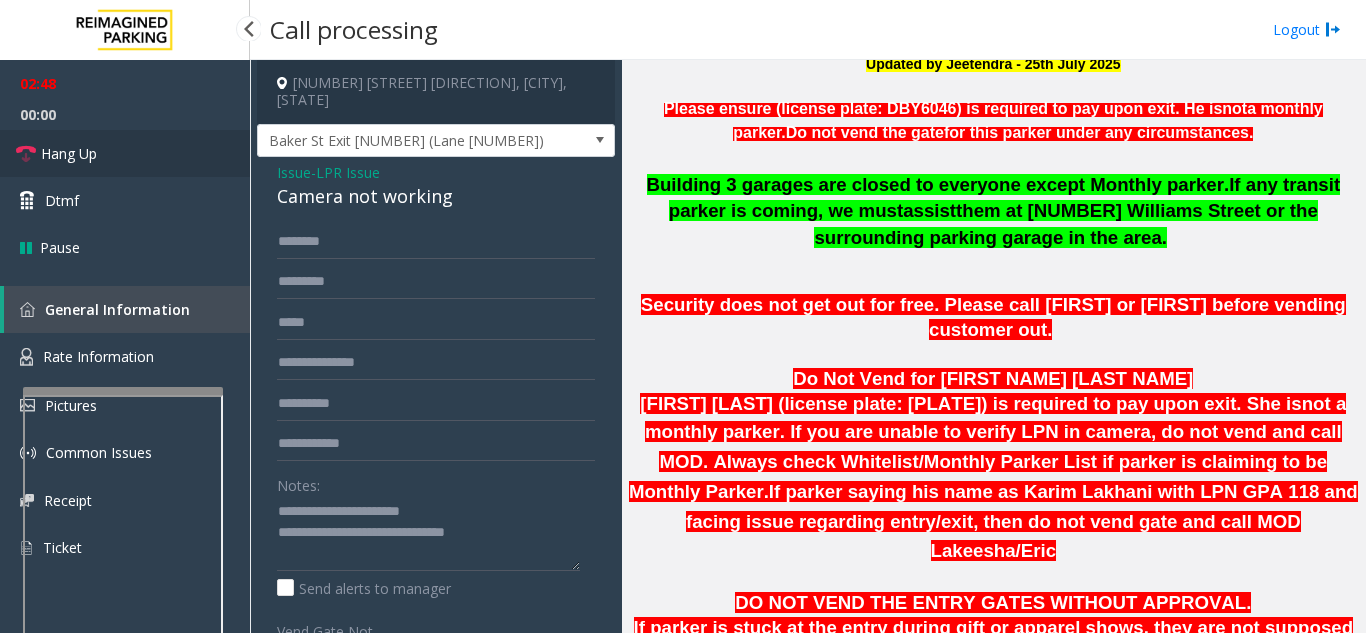 click on "Hang Up" at bounding box center (125, 153) 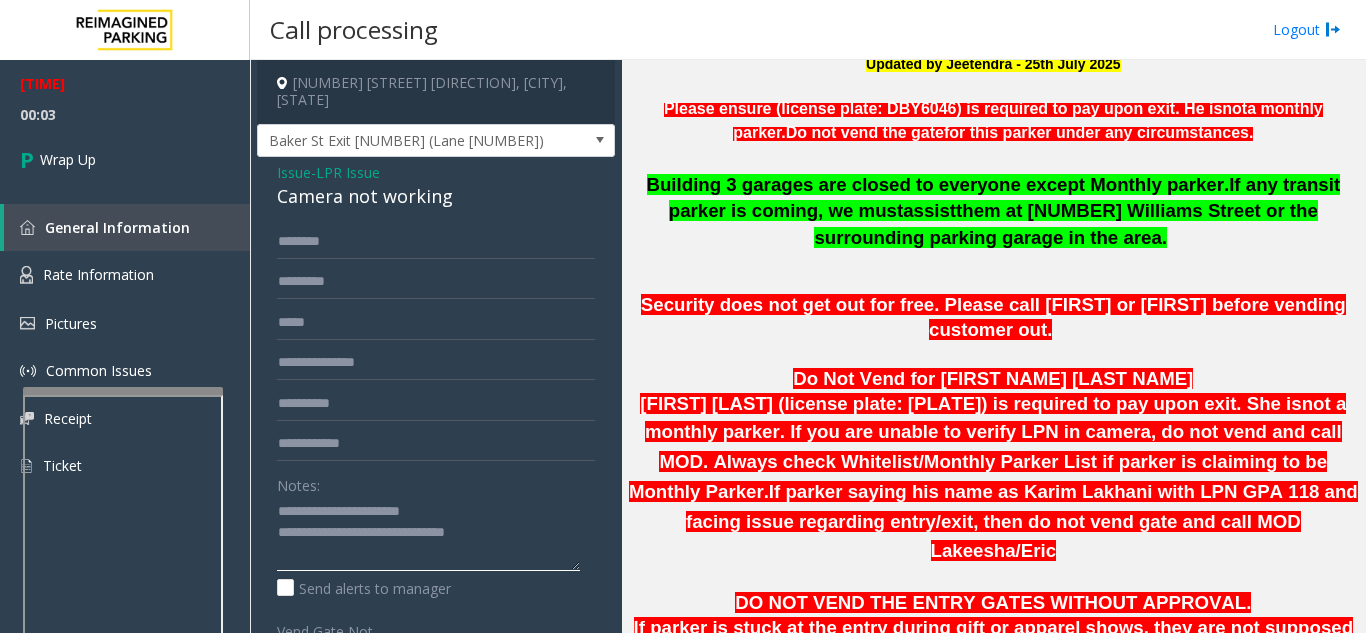 click 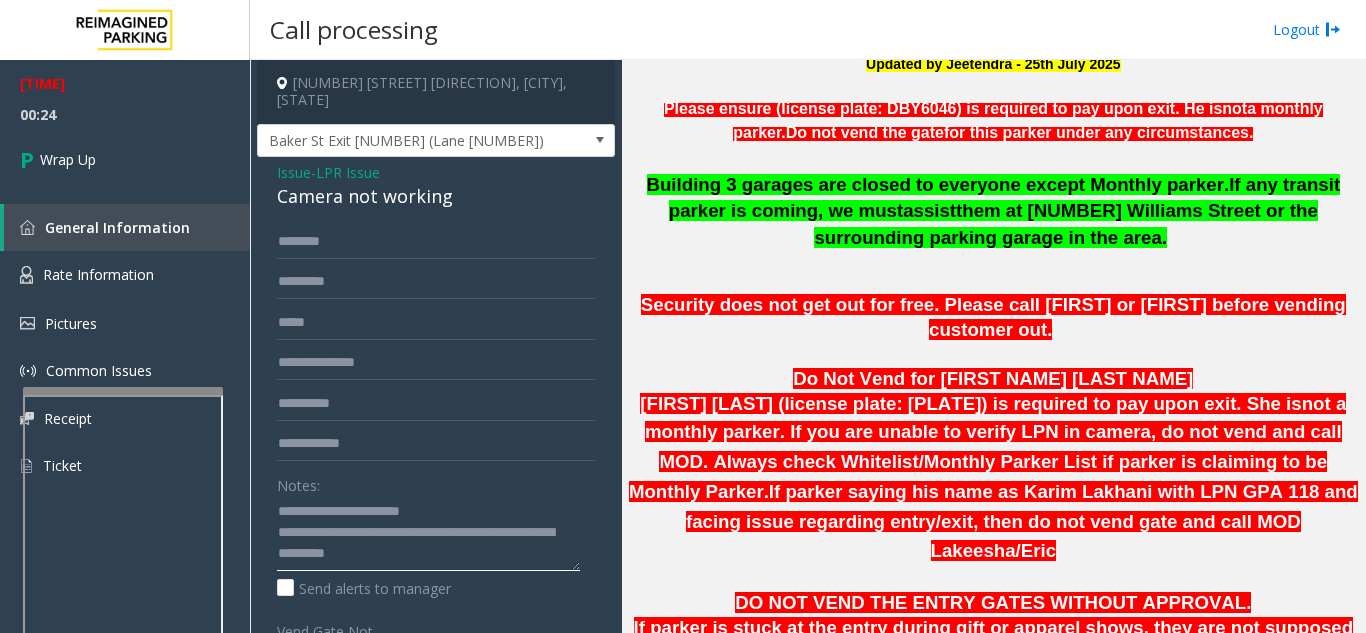 click 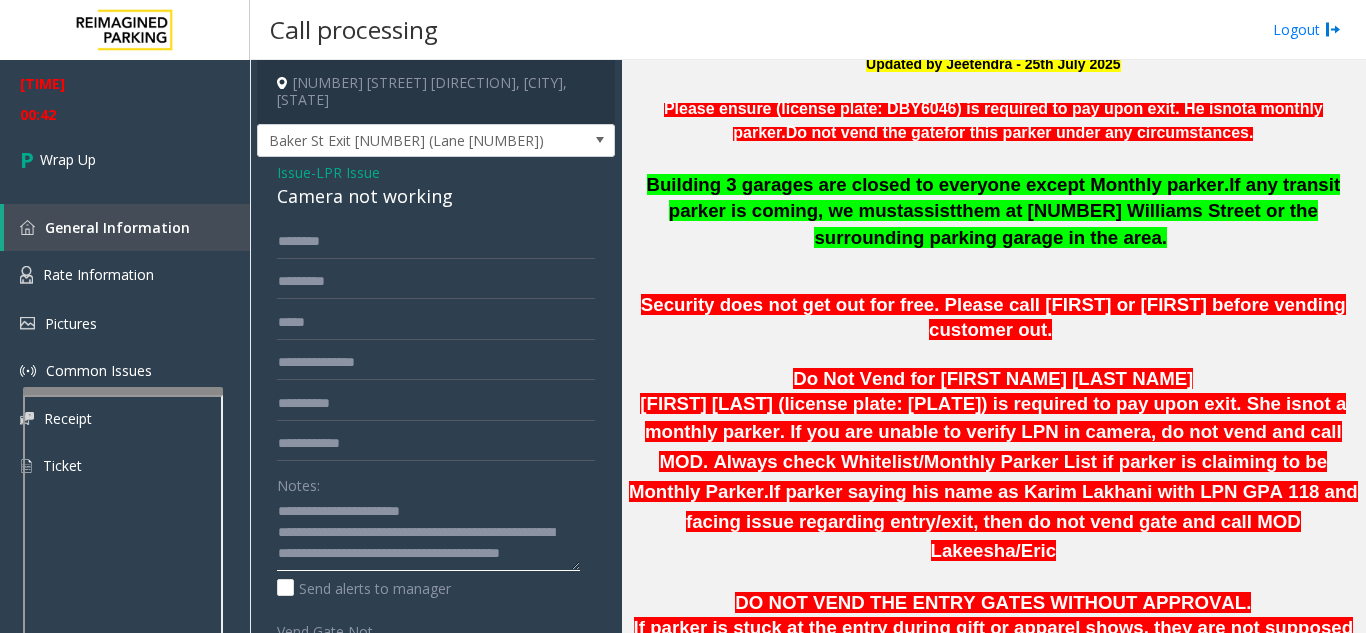 type on "**********" 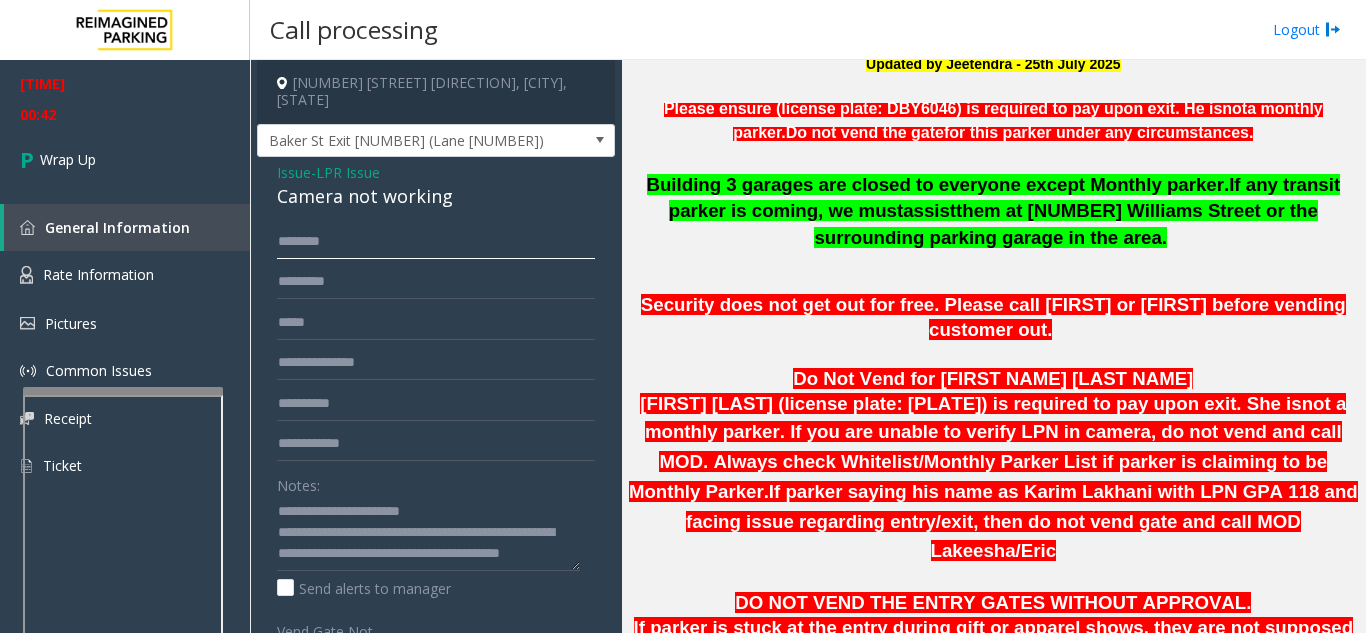 click 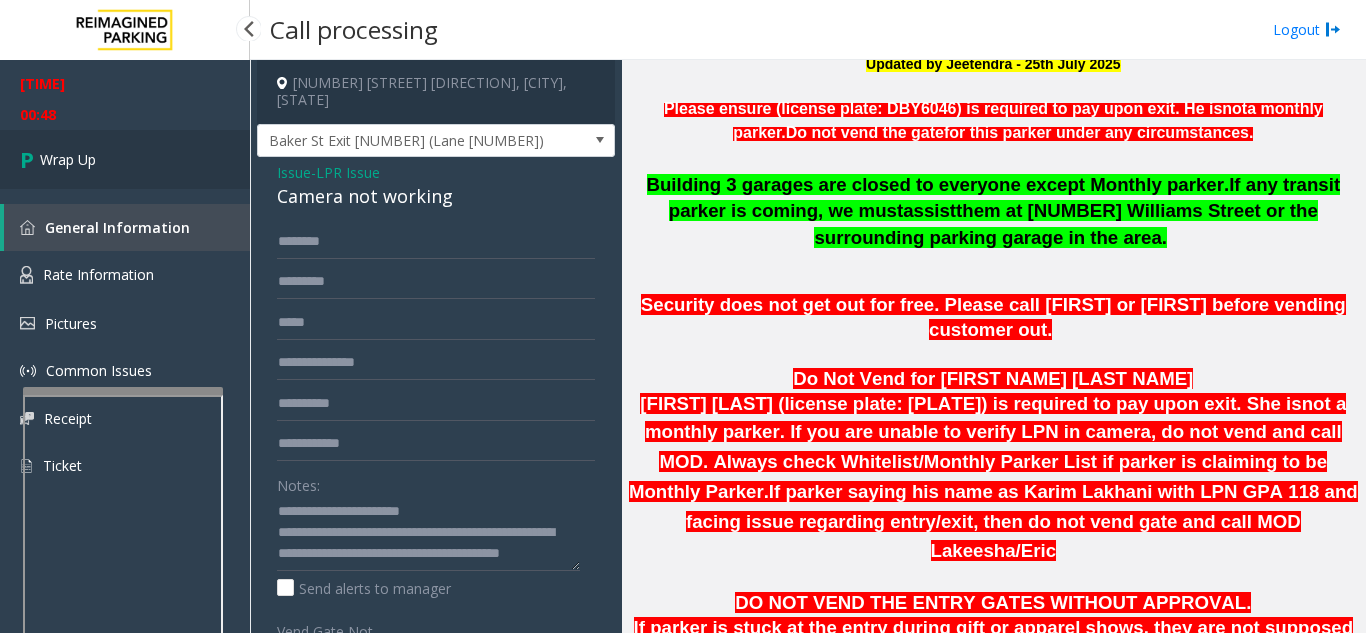 click on "Wrap Up" at bounding box center (125, 159) 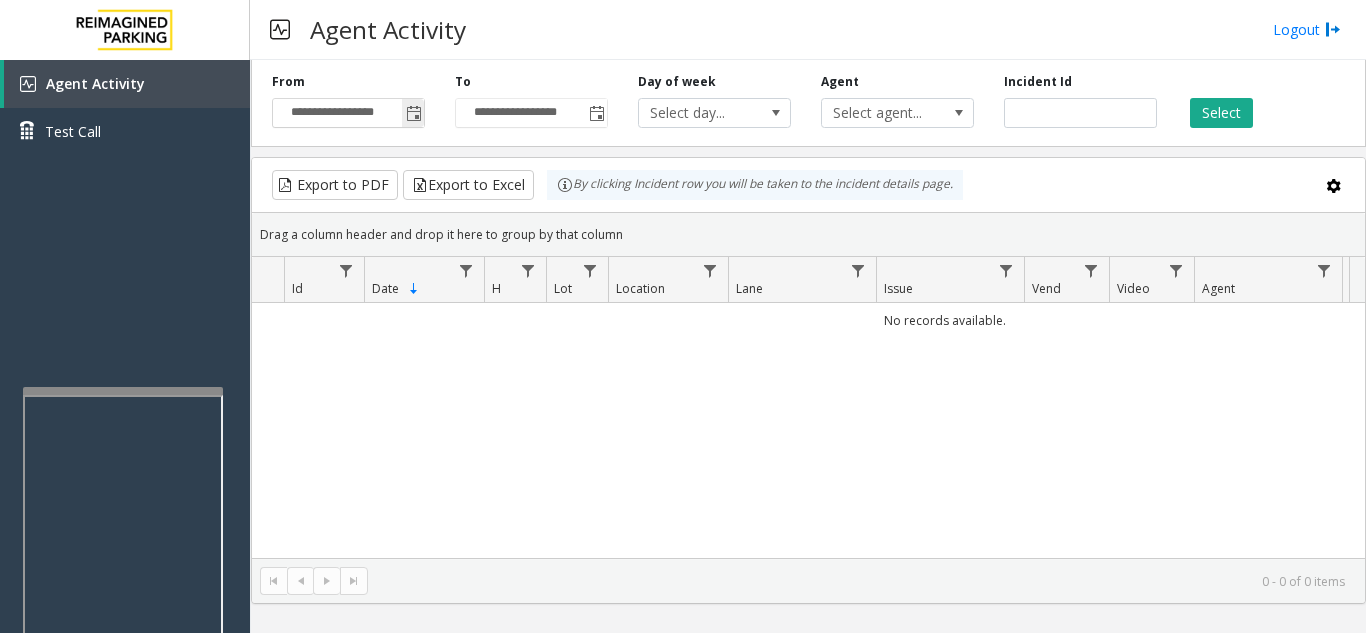 click 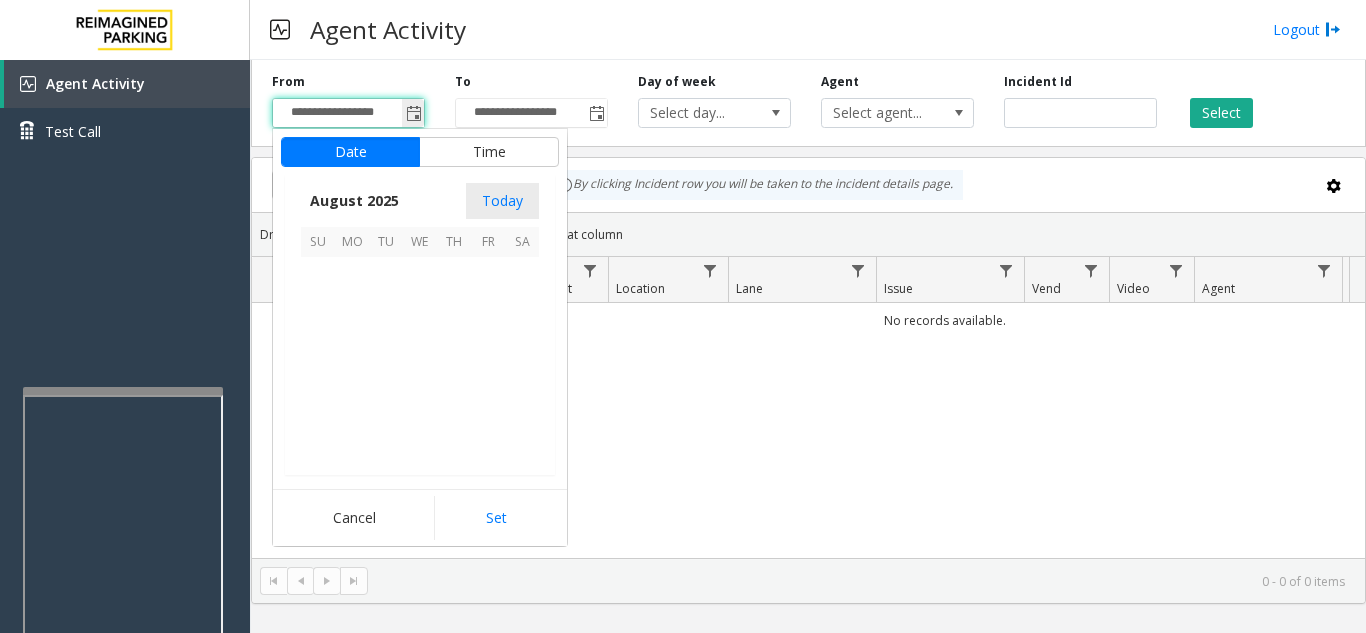 scroll, scrollTop: 358666, scrollLeft: 0, axis: vertical 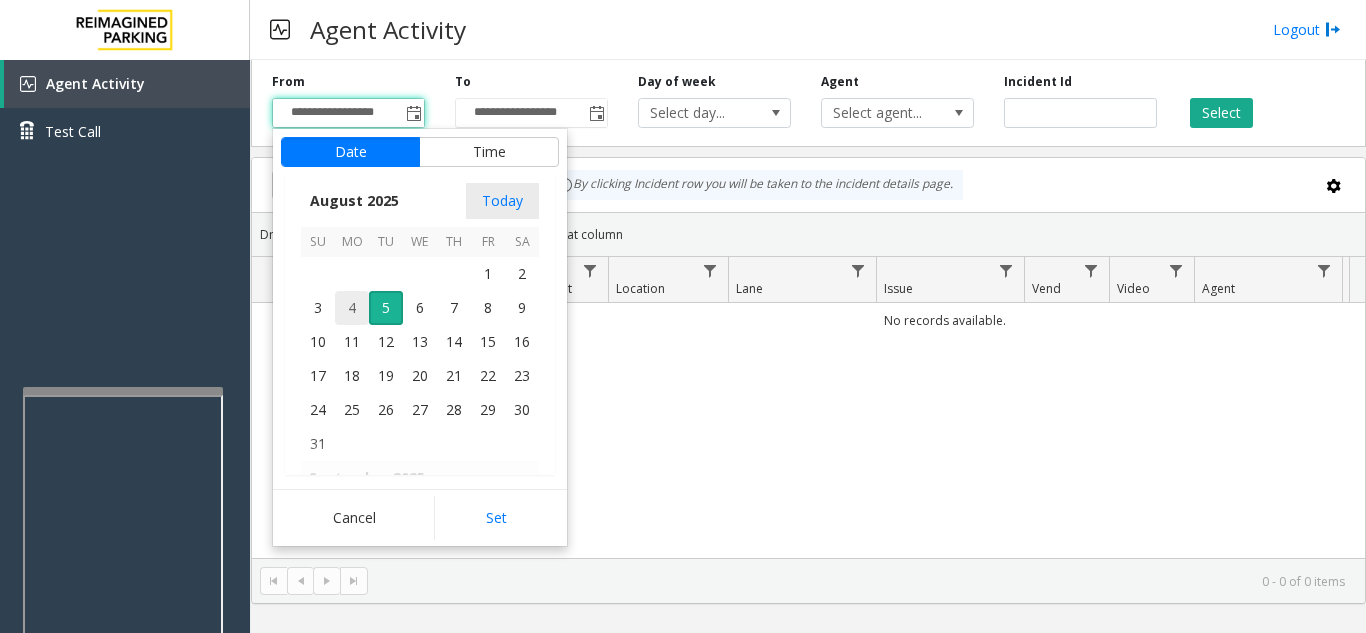 click on "4" at bounding box center [352, 308] 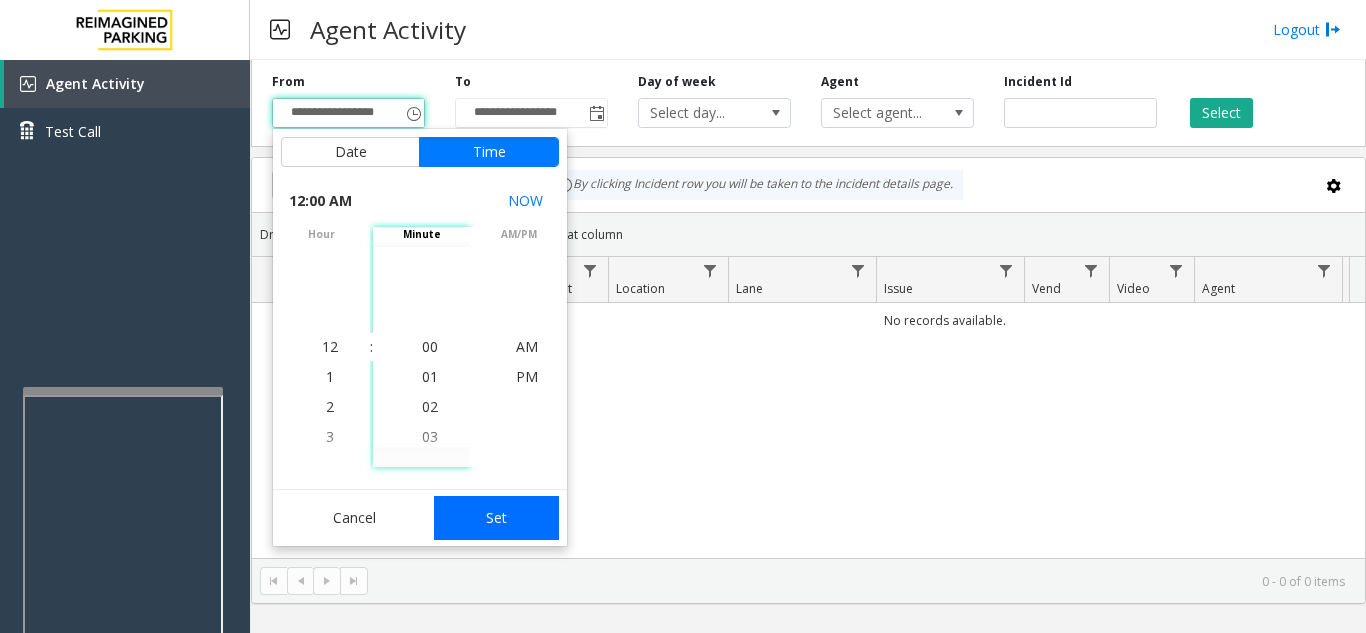 click on "Set" 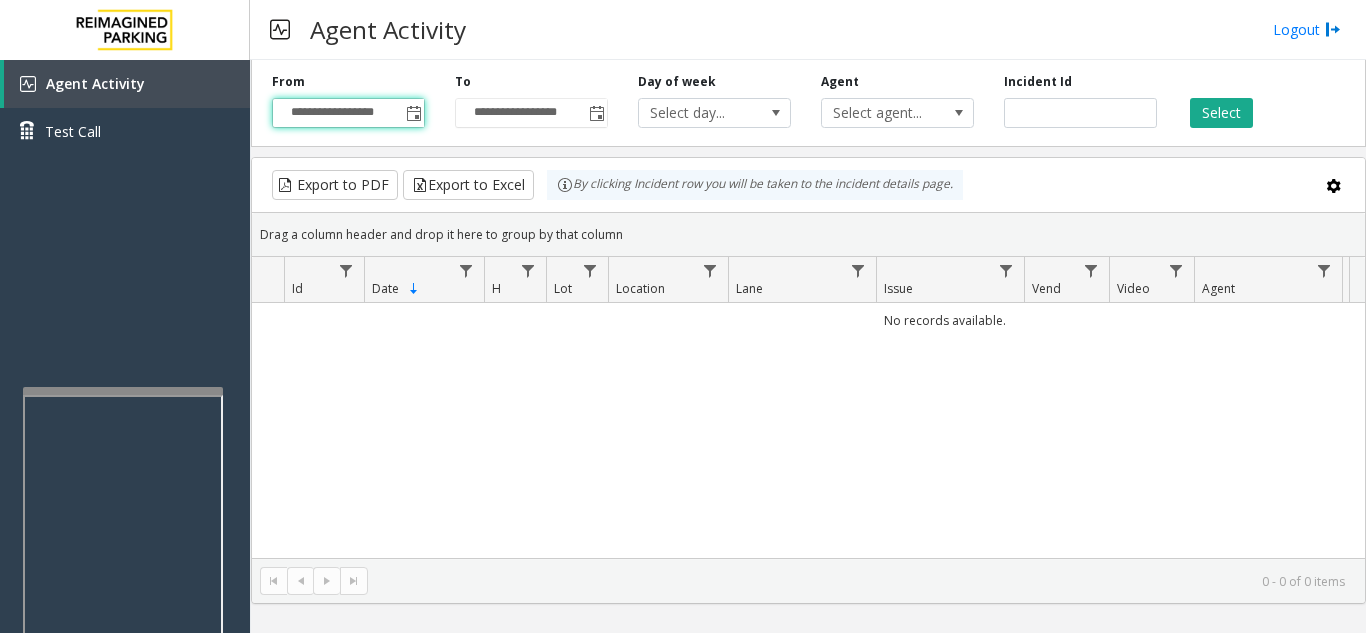 click on "**********" 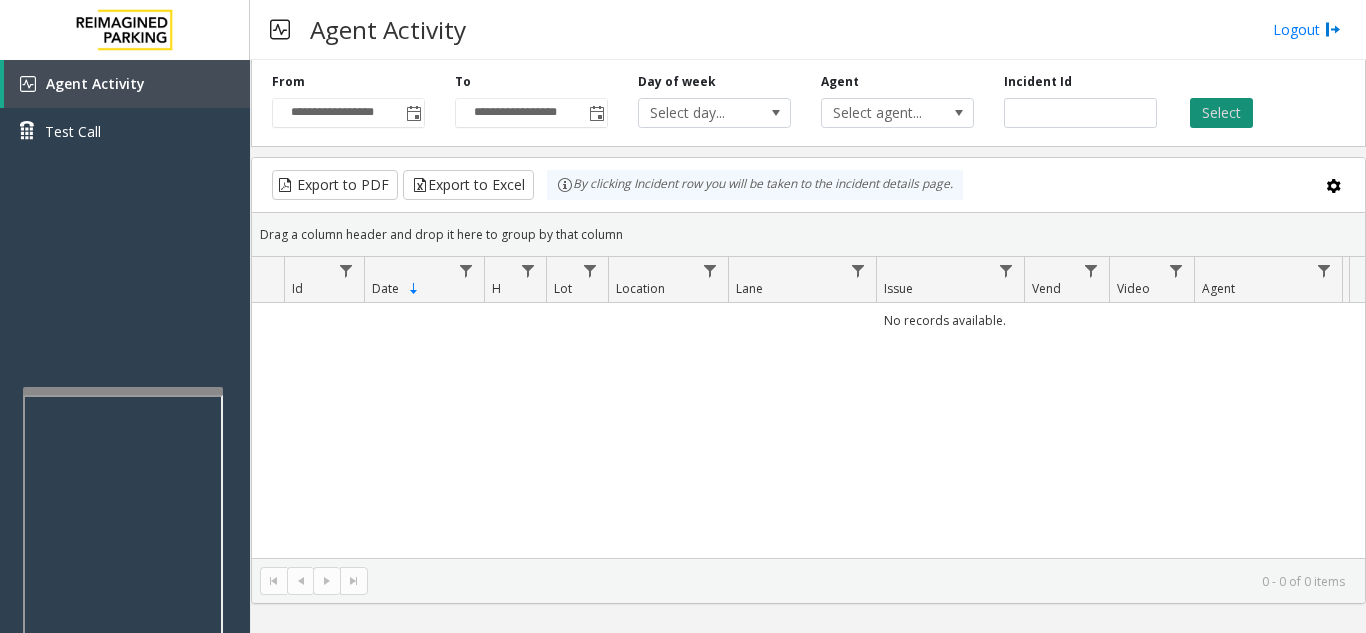 click on "Select" 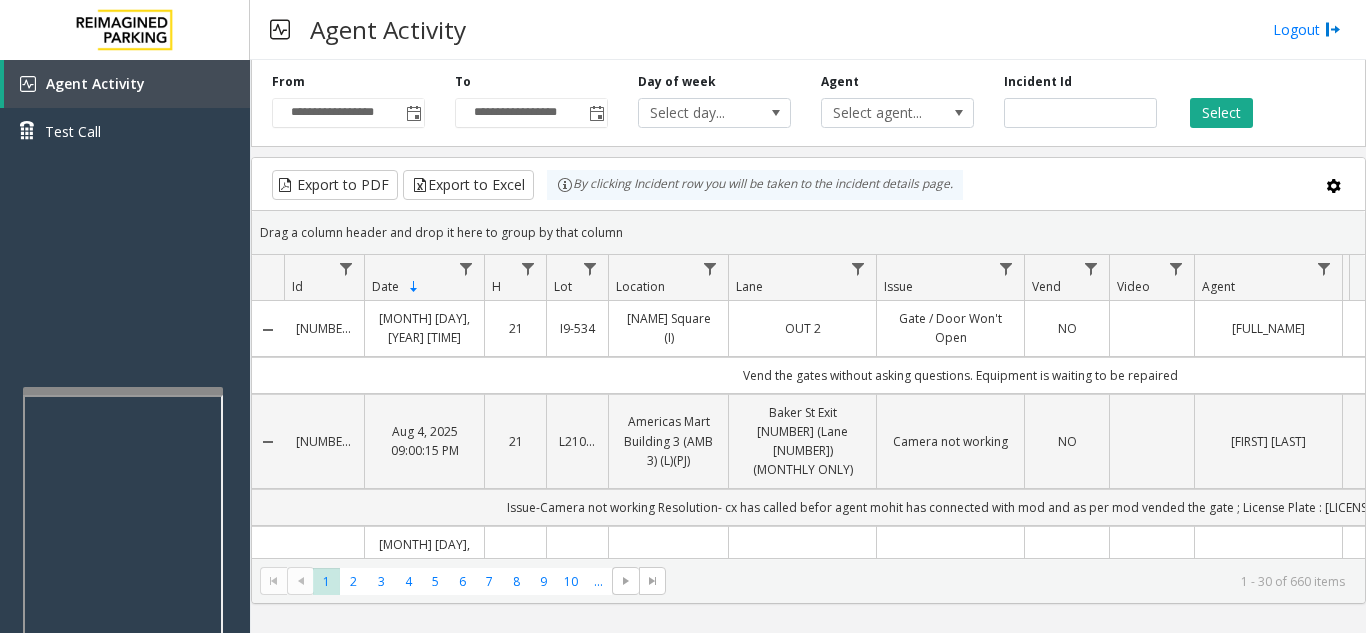 scroll, scrollTop: 0, scrollLeft: 43, axis: horizontal 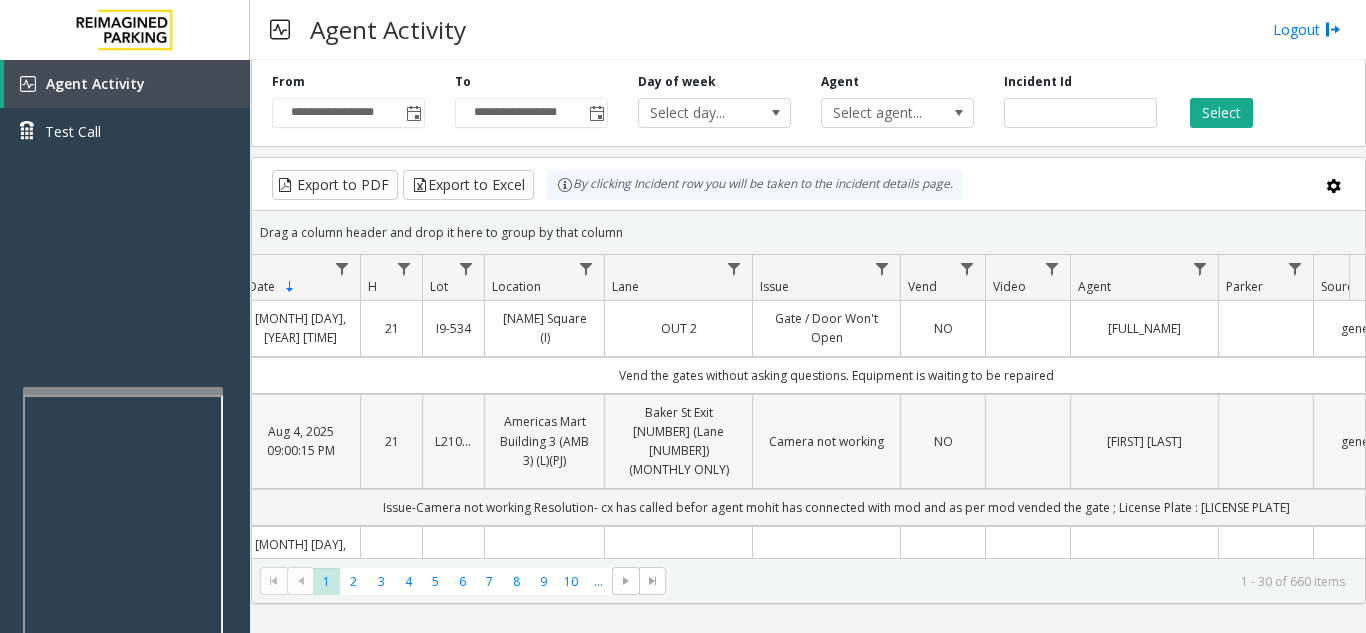 click 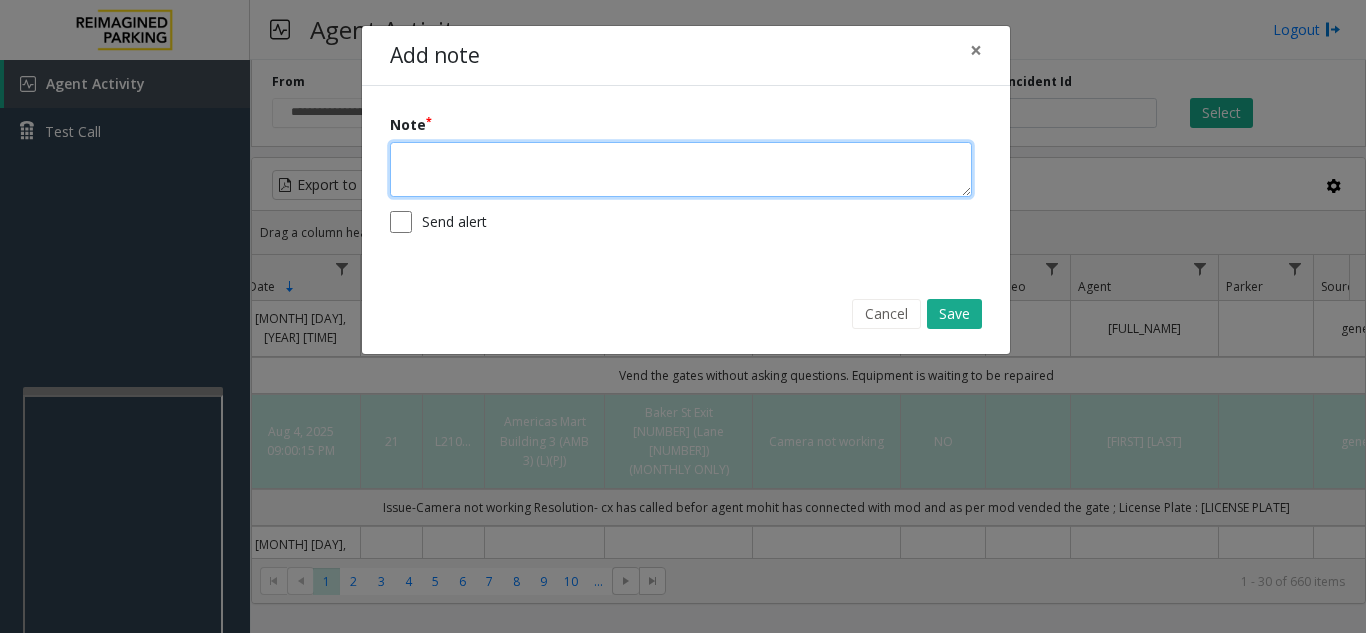 click 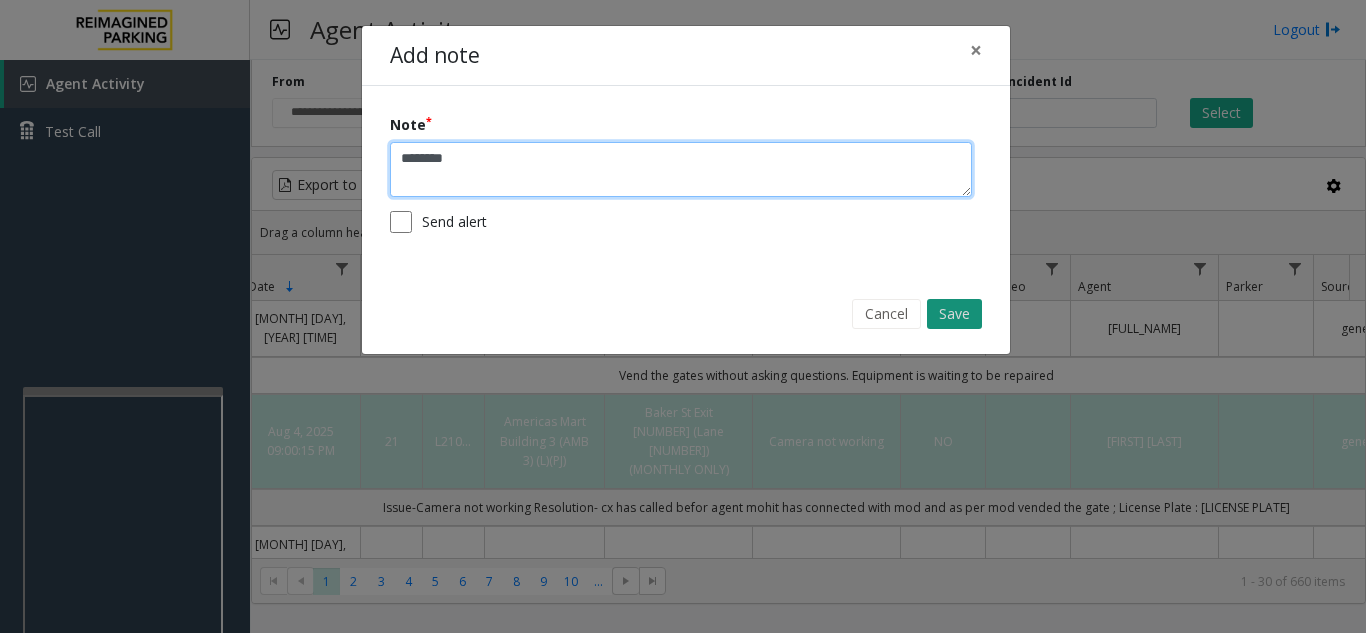 type on "********" 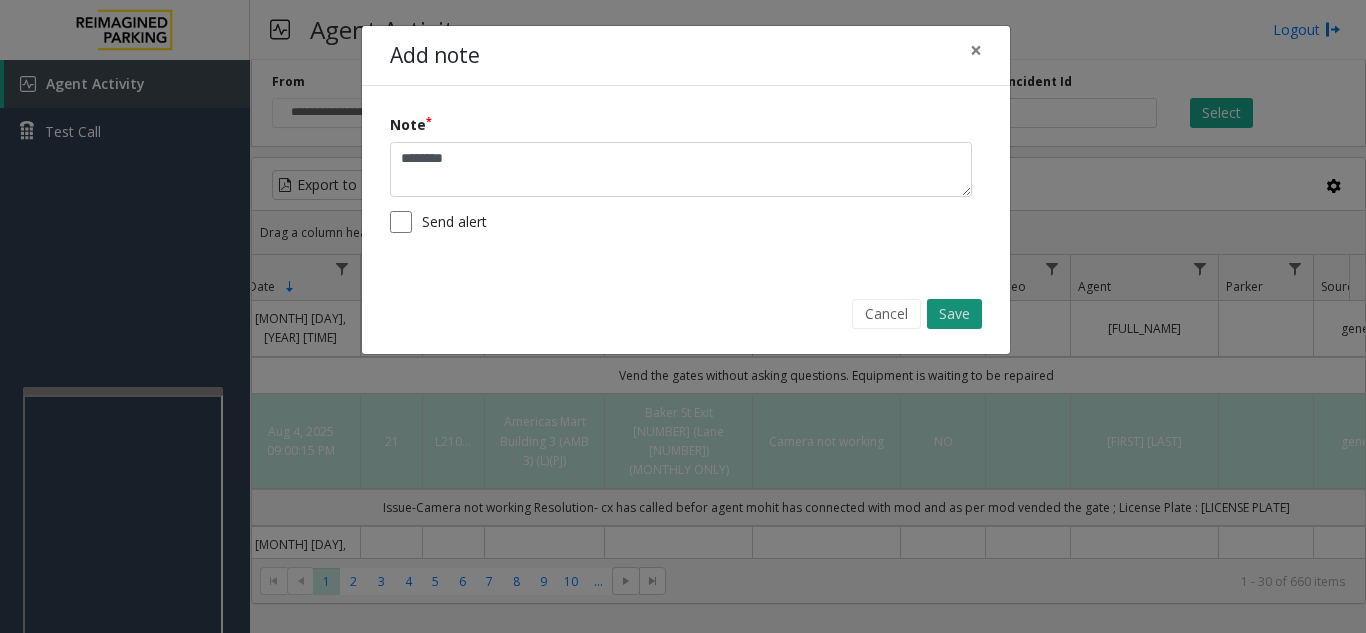 click on "Save" 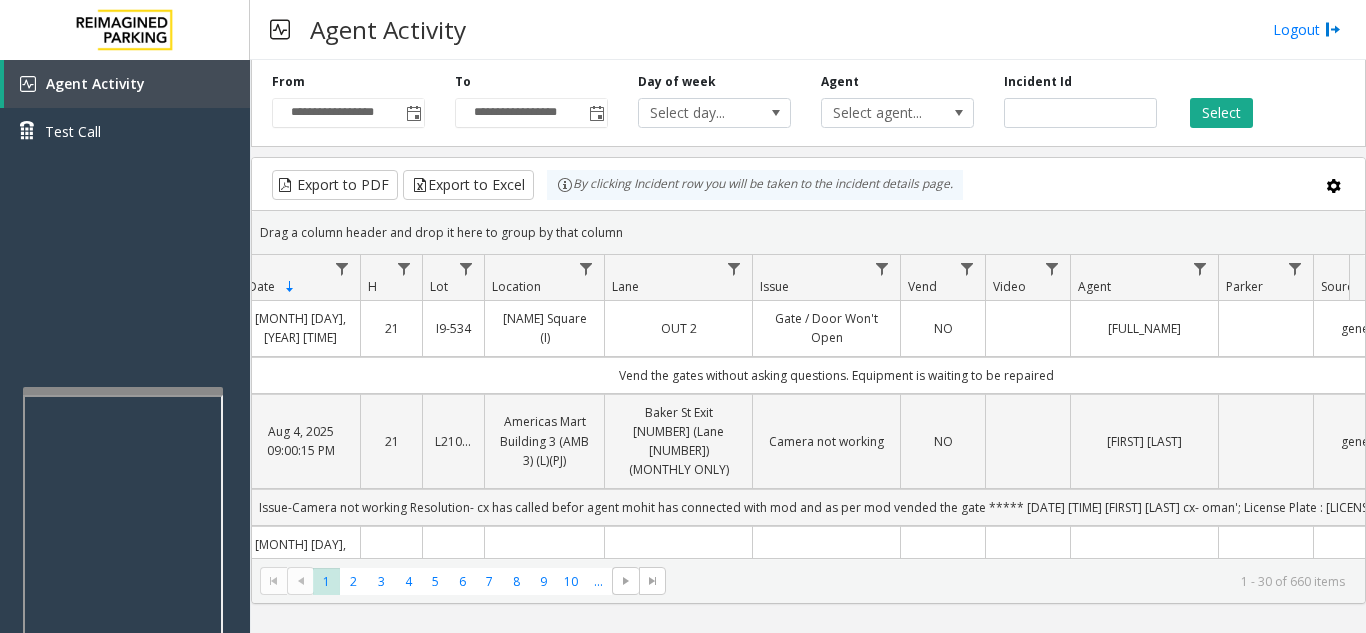 scroll, scrollTop: 0, scrollLeft: 0, axis: both 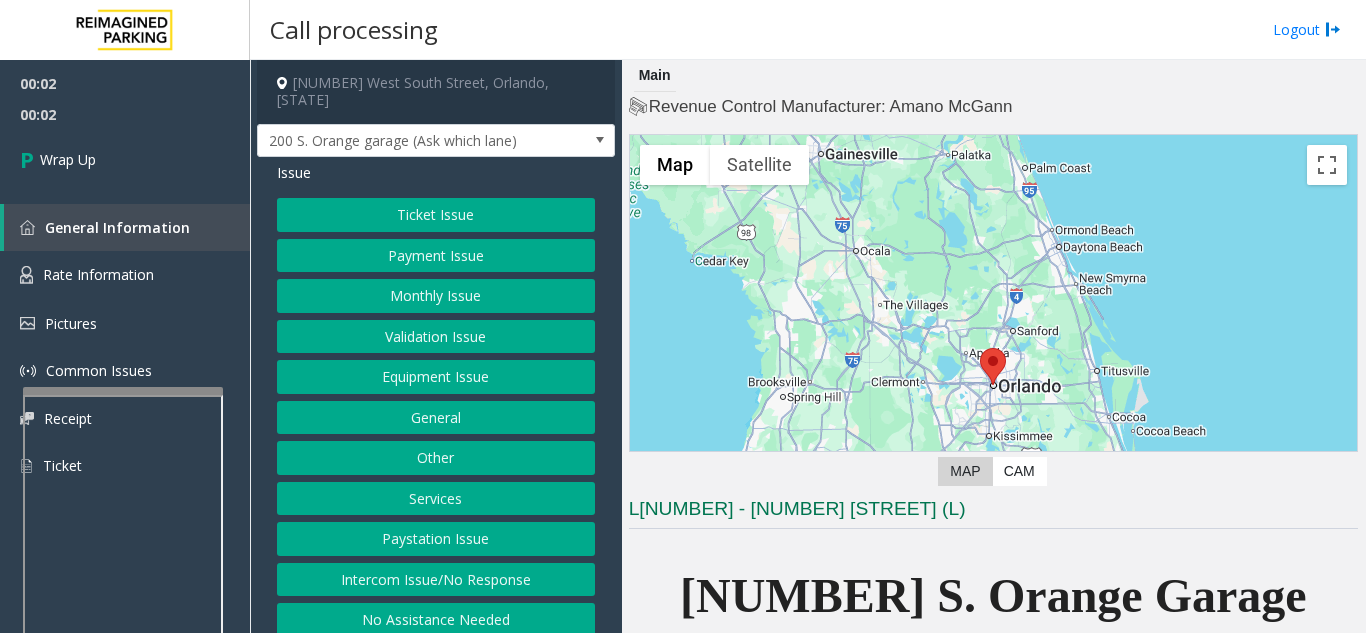 drag, startPoint x: 454, startPoint y: 555, endPoint x: 454, endPoint y: 529, distance: 26 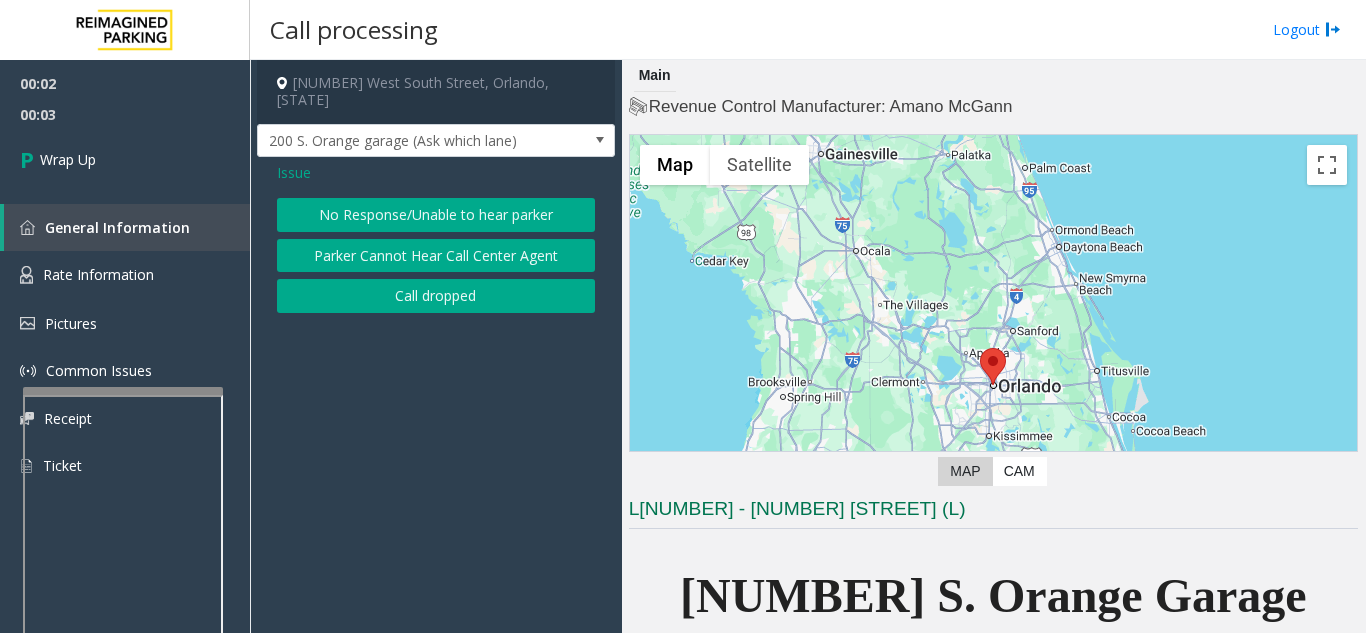 click on "Call dropped" 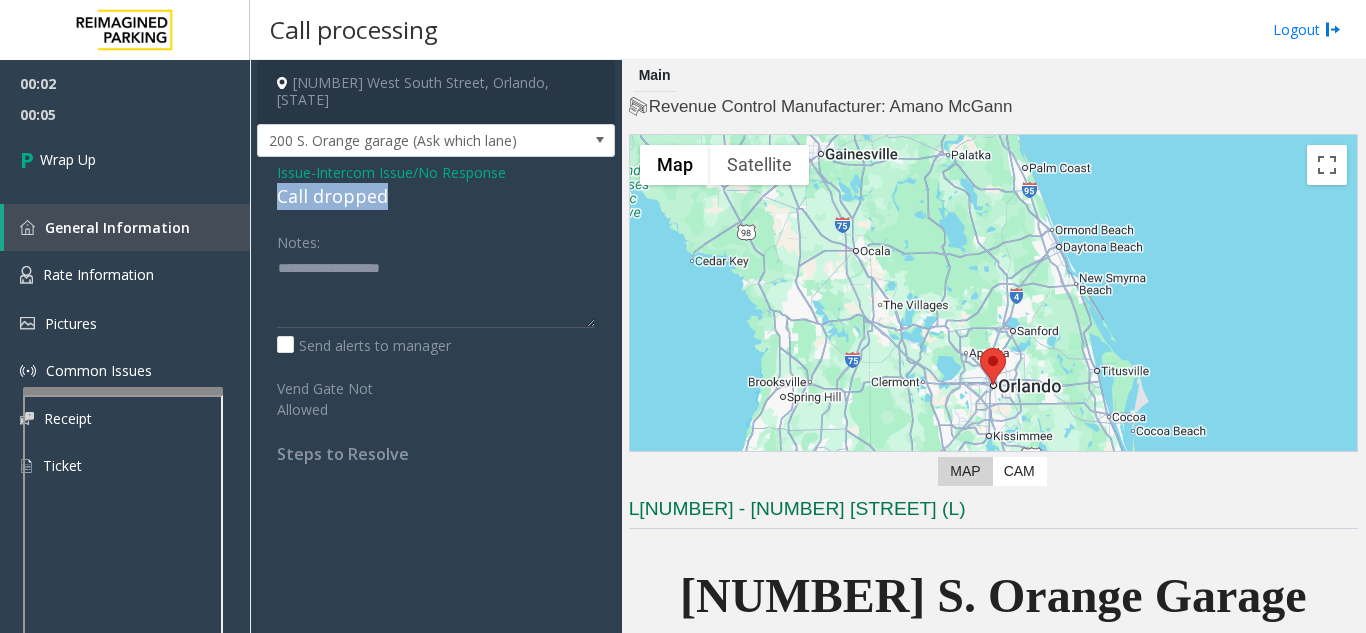 drag, startPoint x: 391, startPoint y: 176, endPoint x: 274, endPoint y: 177, distance: 117.00427 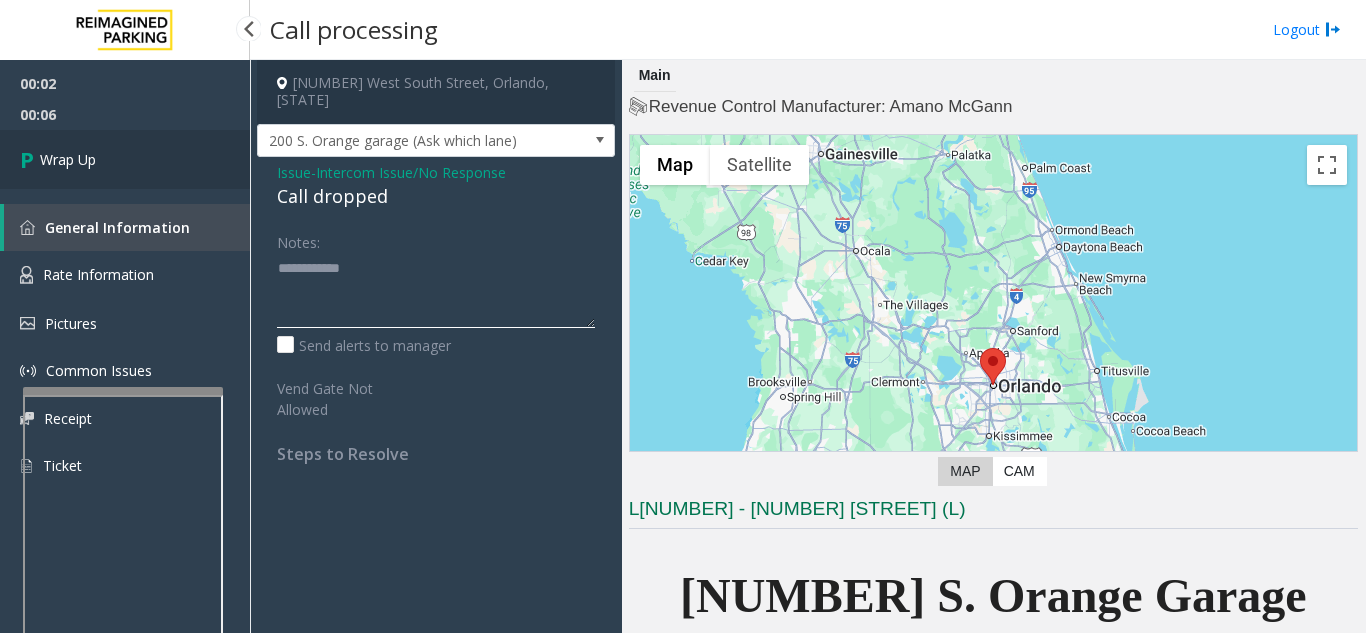 type on "**********" 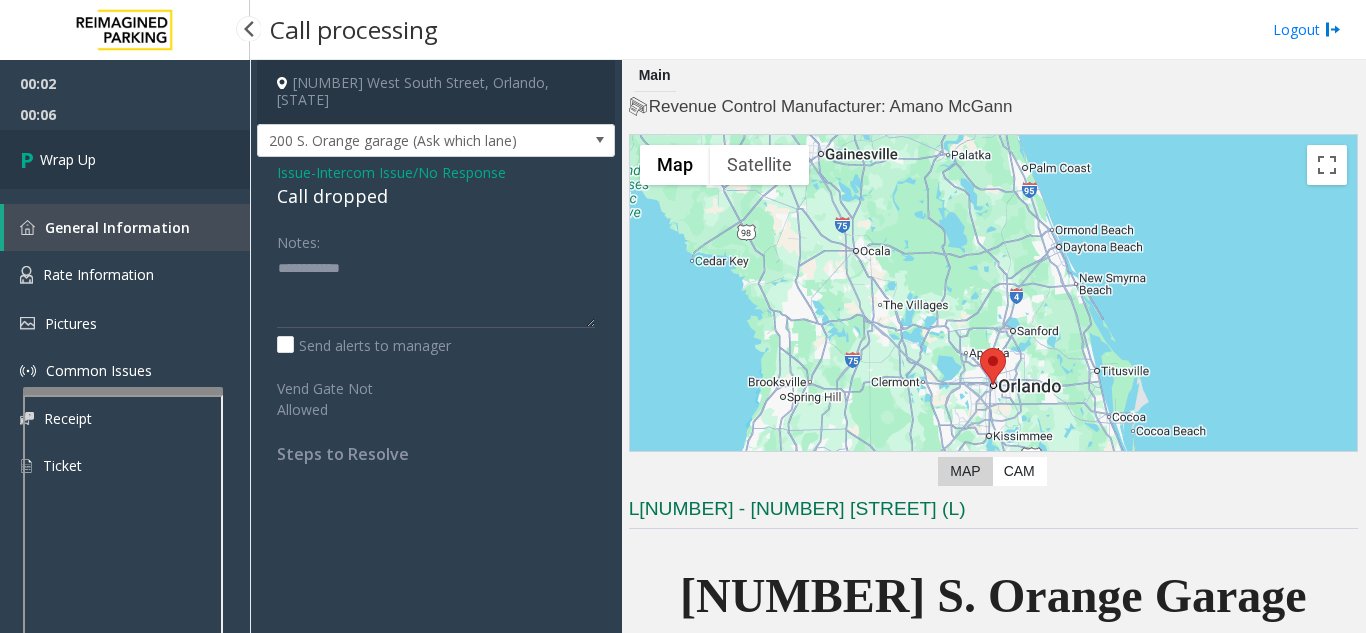 click on "Wrap Up" at bounding box center (125, 159) 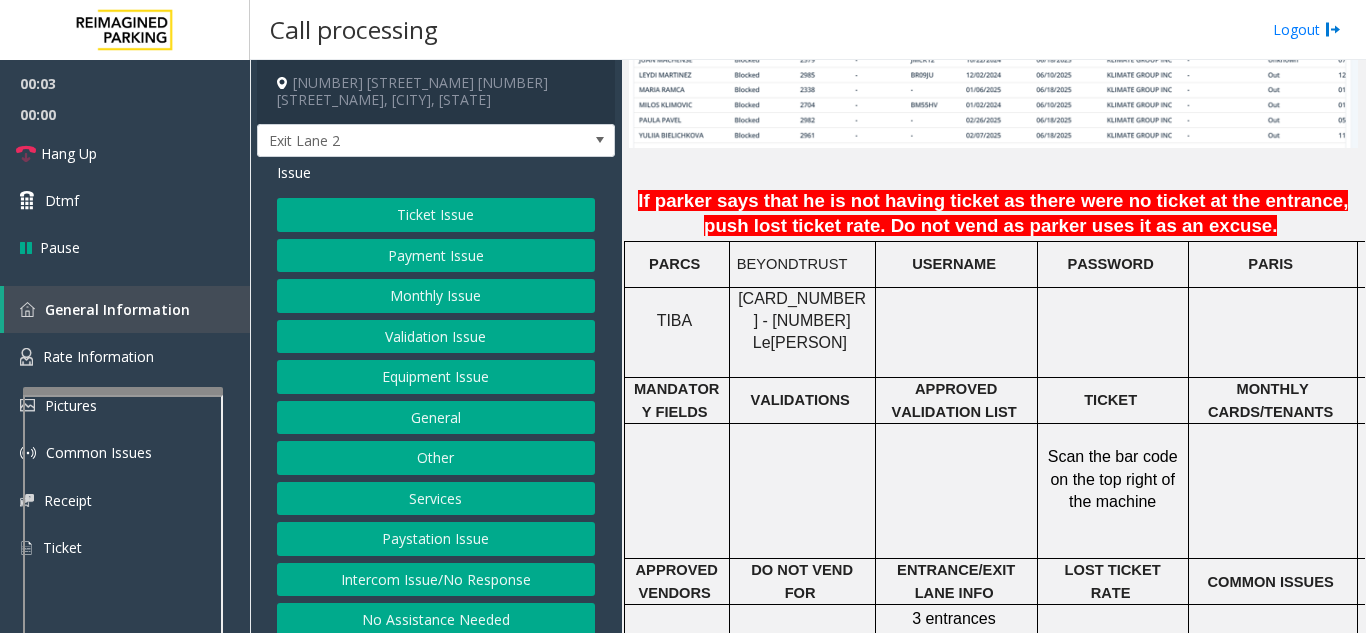 scroll, scrollTop: 1600, scrollLeft: 0, axis: vertical 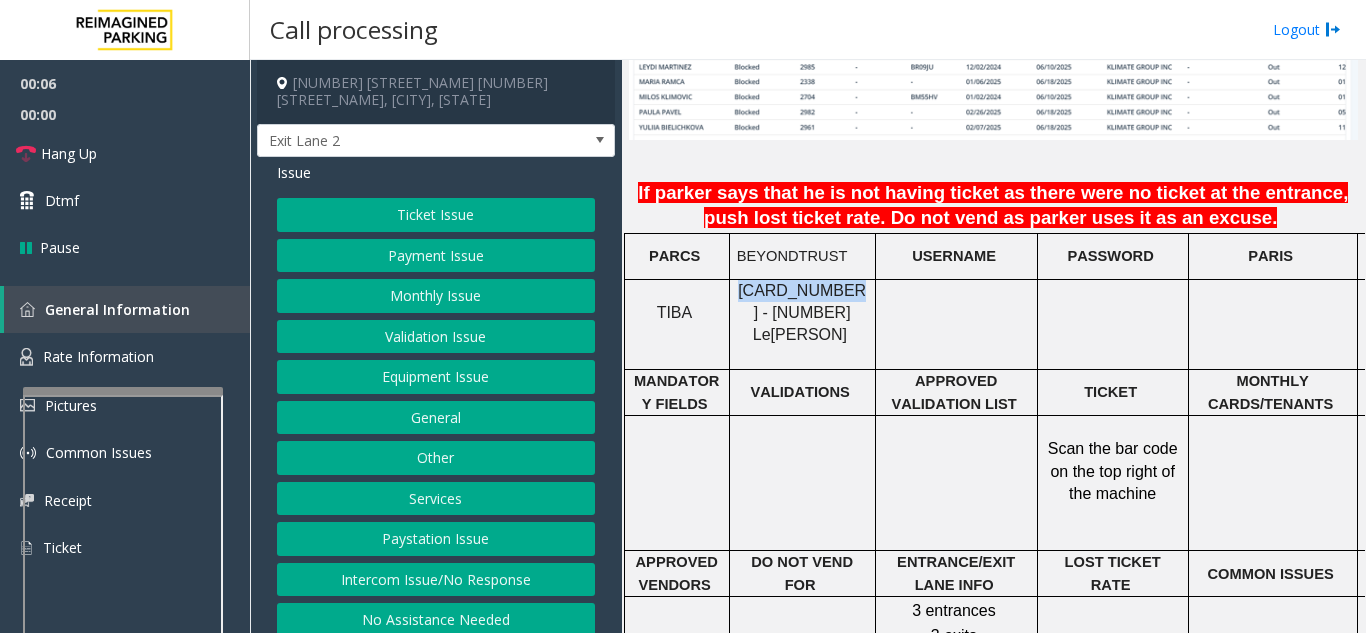 drag, startPoint x: 832, startPoint y: 280, endPoint x: 739, endPoint y: 290, distance: 93.53609 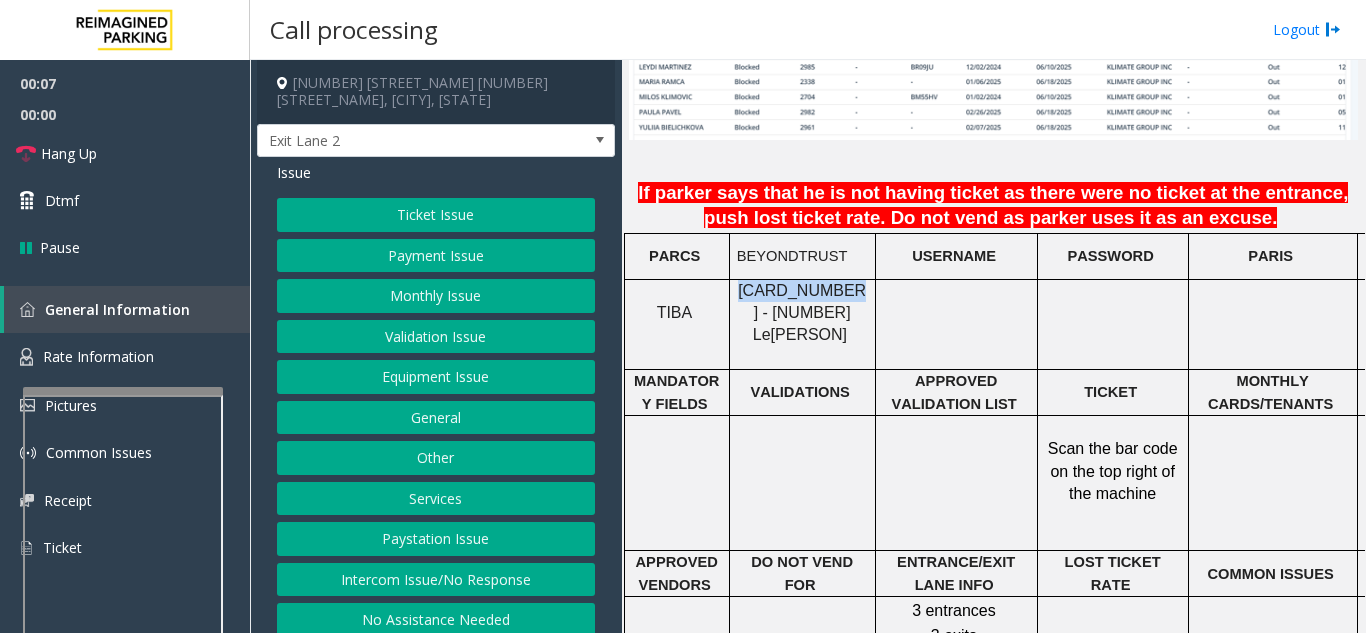 copy on "LAN21091600" 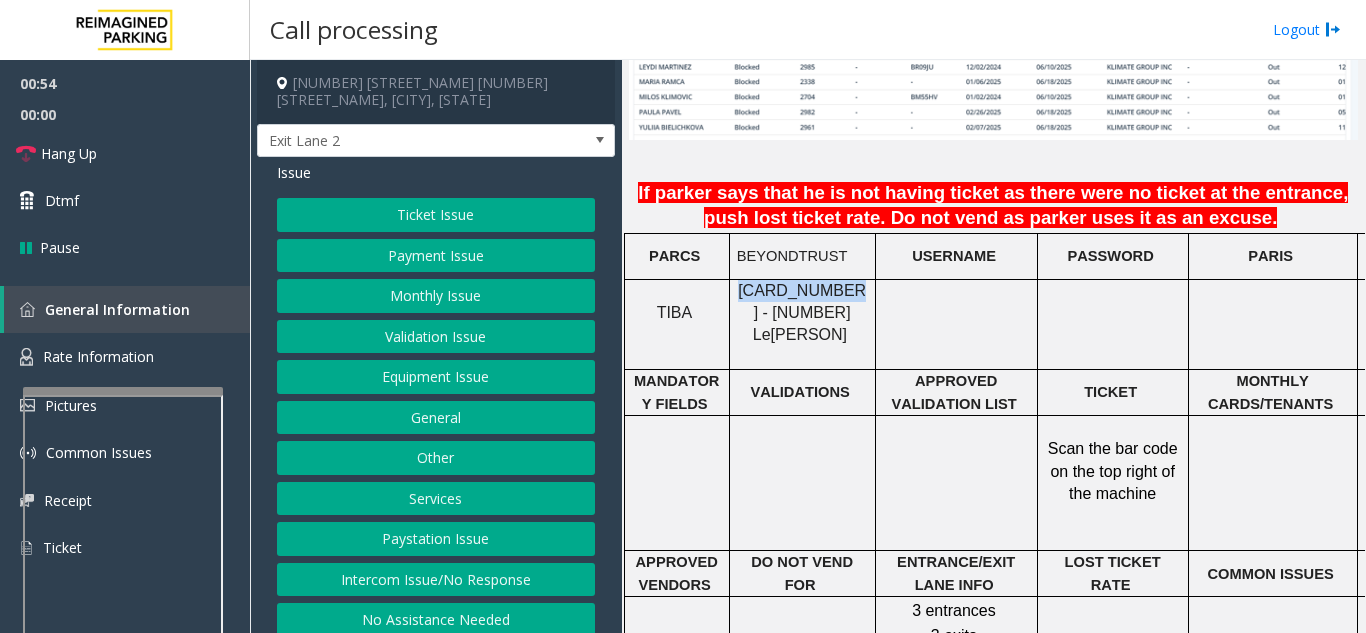 click on "Monthly Issue" 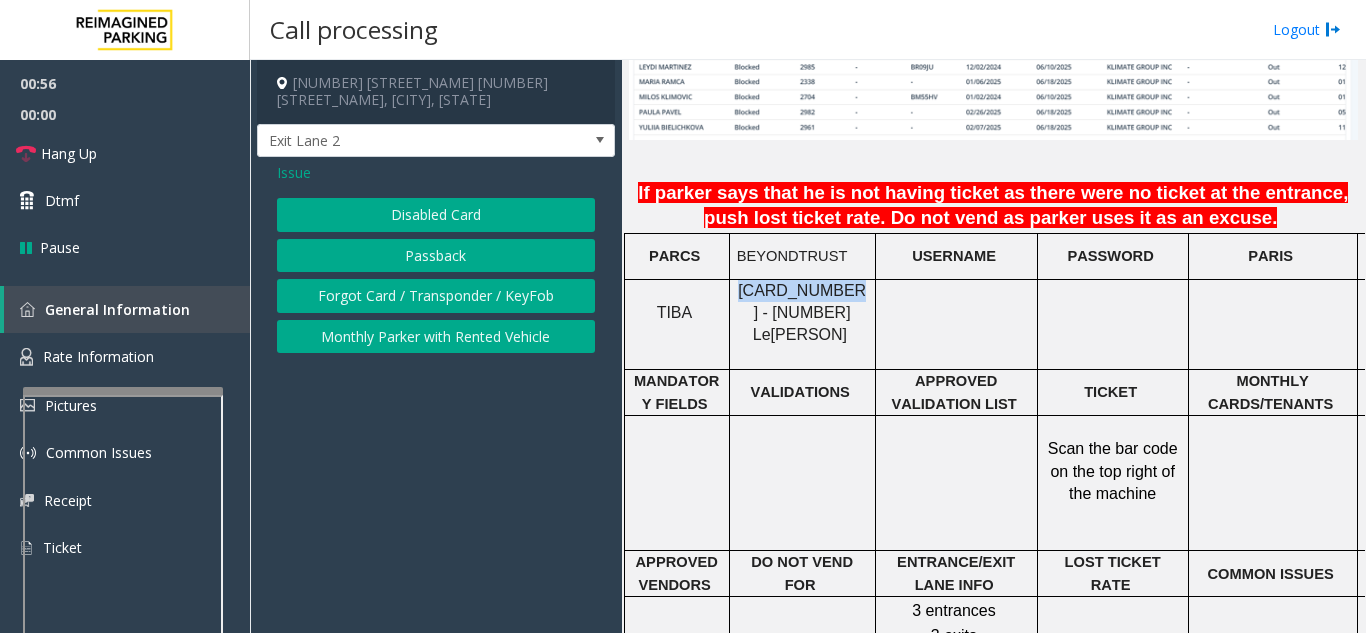 click on "Disabled Card" 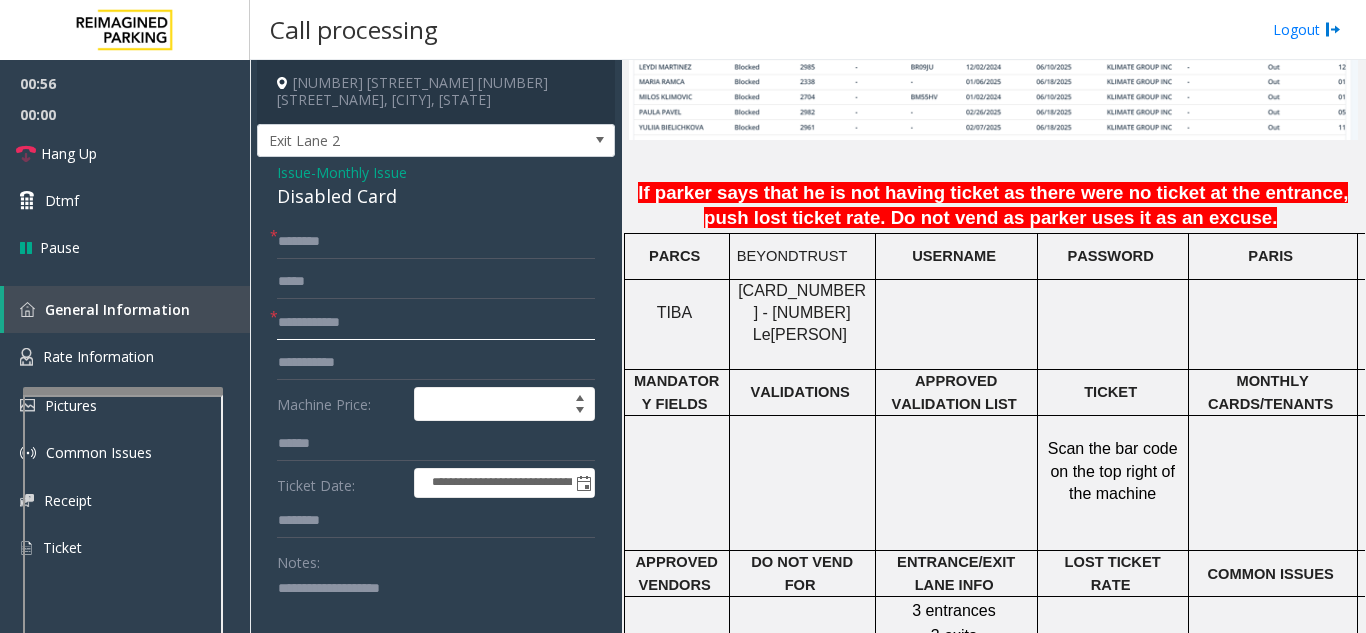 click 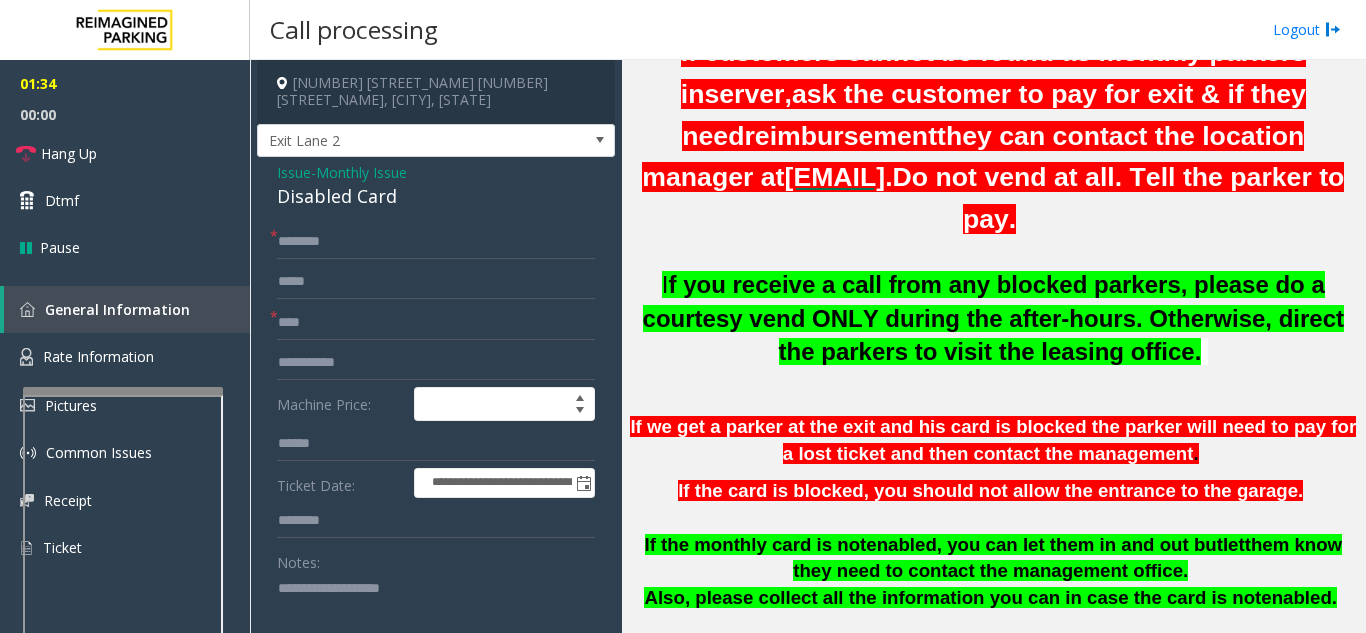 scroll, scrollTop: 500, scrollLeft: 0, axis: vertical 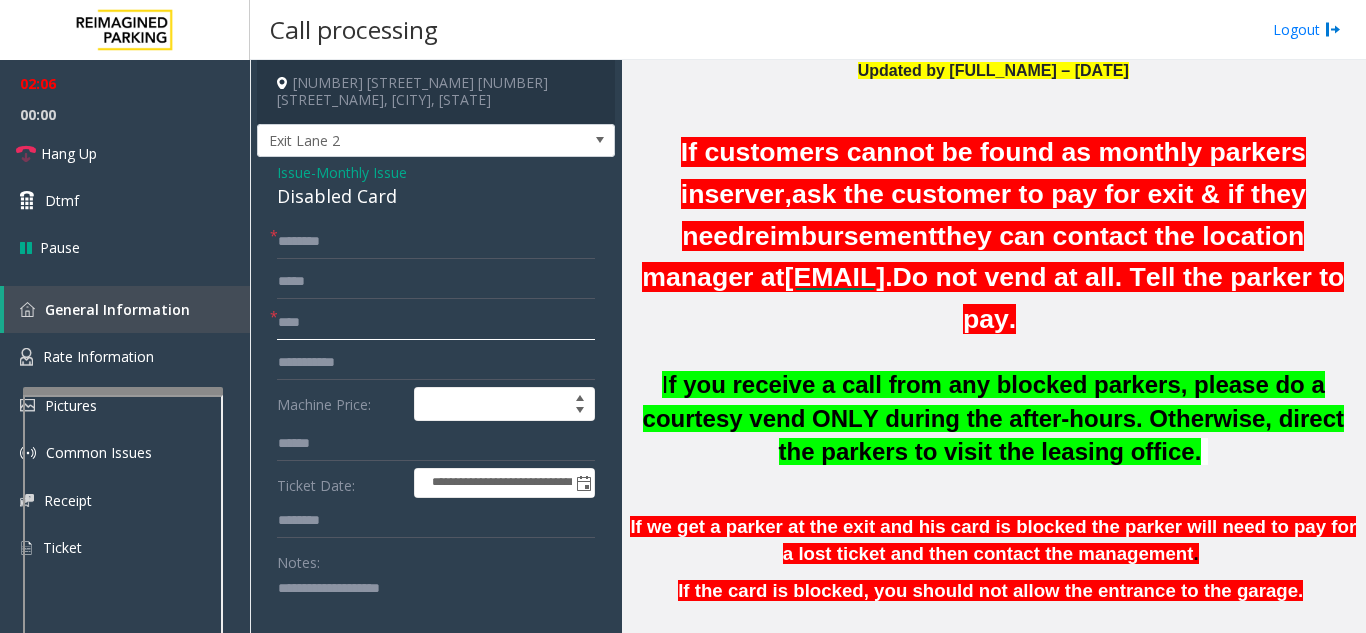 click on "****" 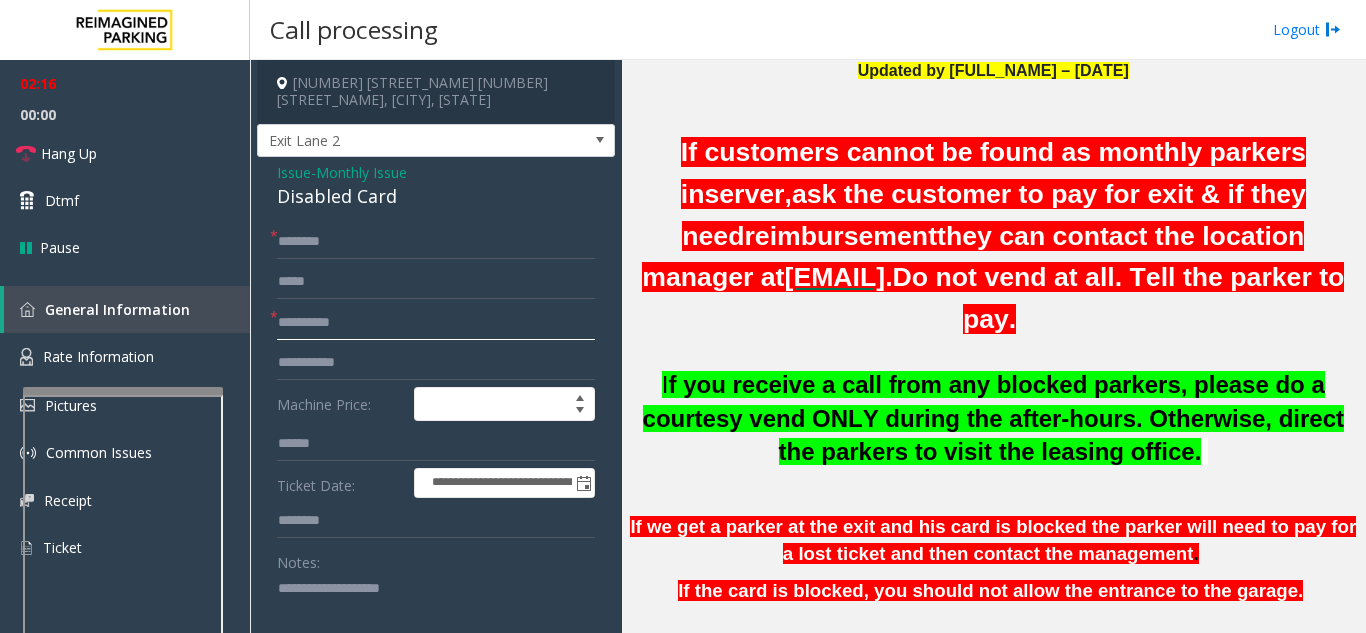 type on "**********" 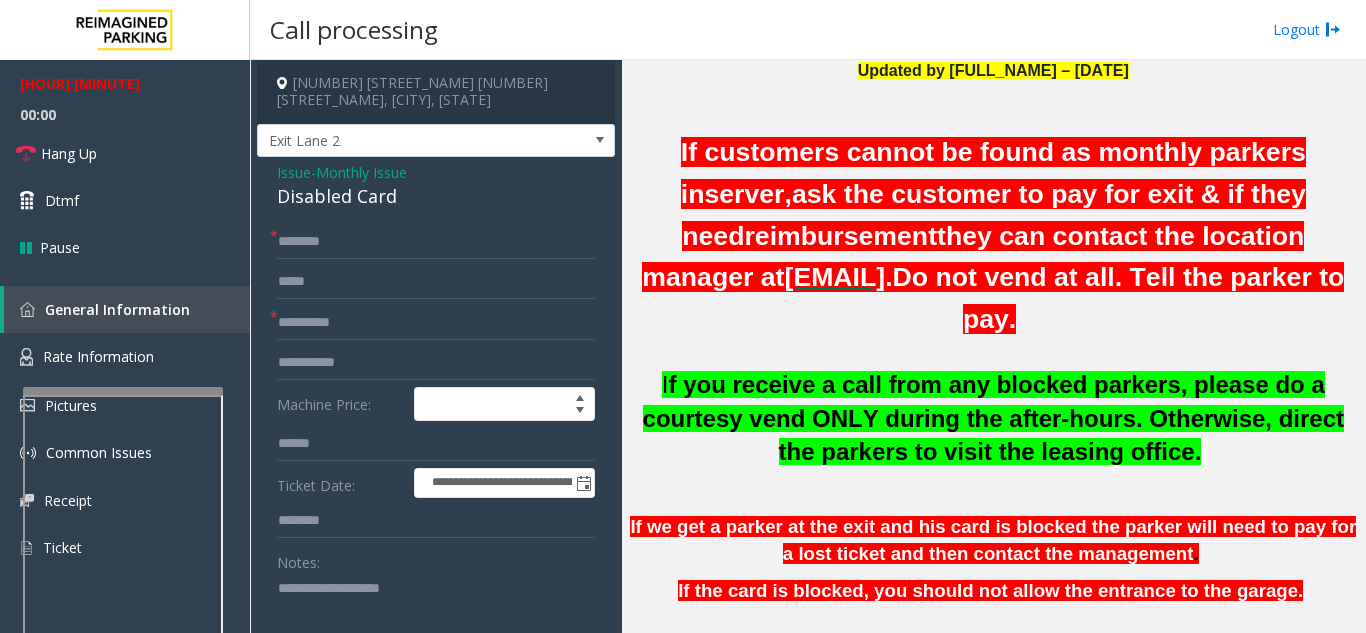 click on "Issue" 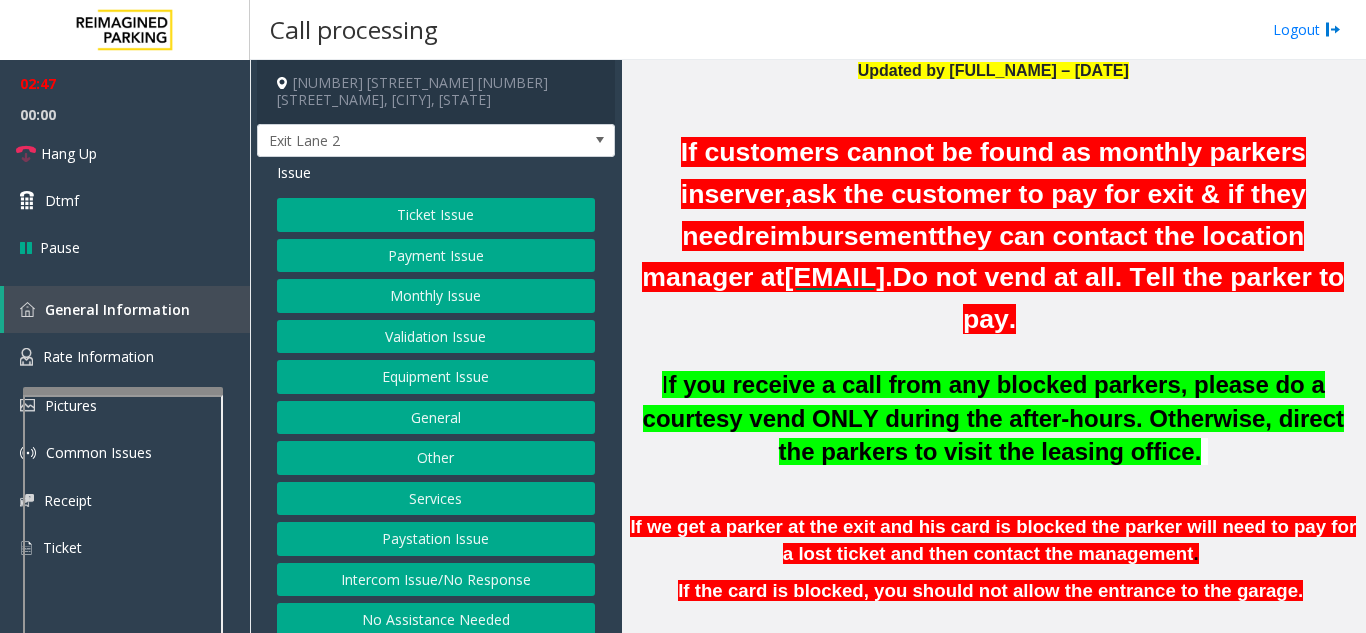 click on "Monthly Issue" 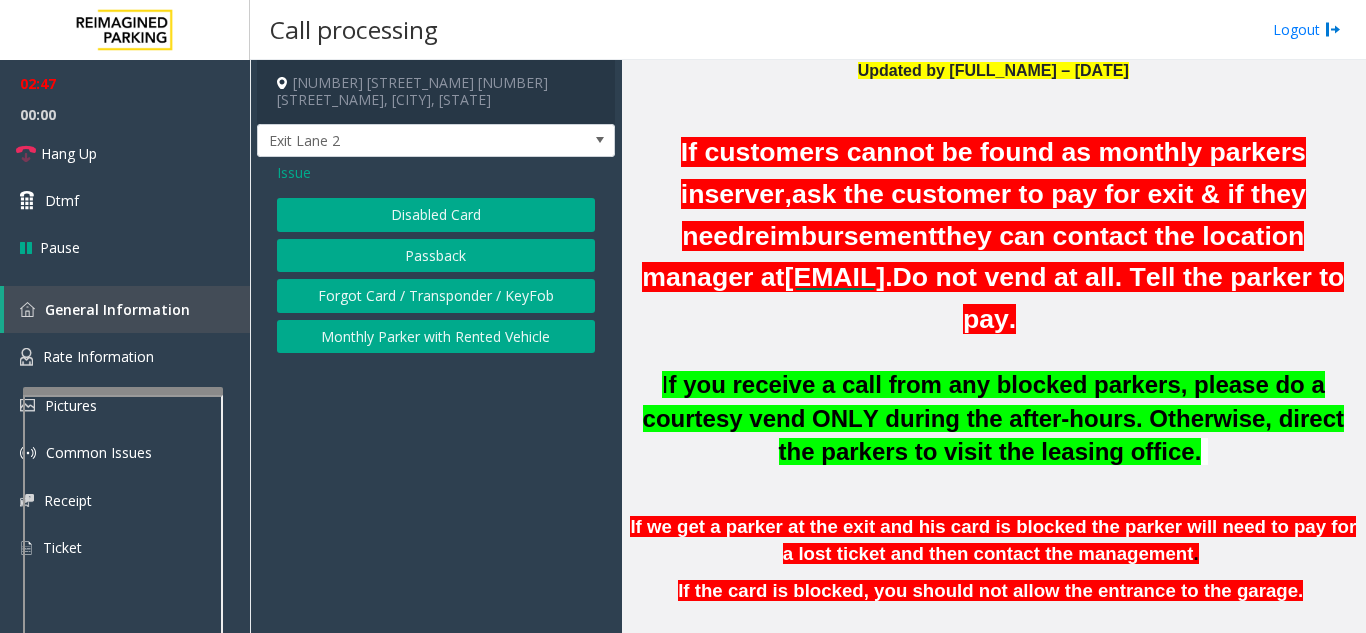 click on "Passback" 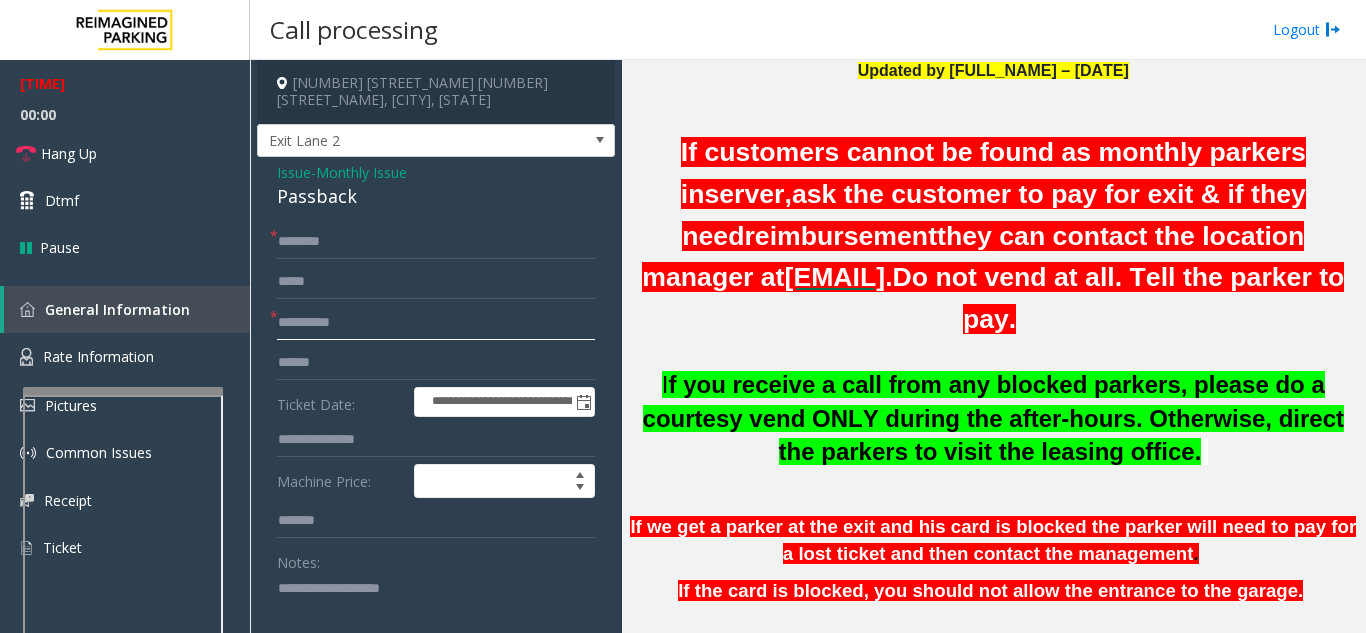 drag, startPoint x: 314, startPoint y: 302, endPoint x: 275, endPoint y: 313, distance: 40.5216 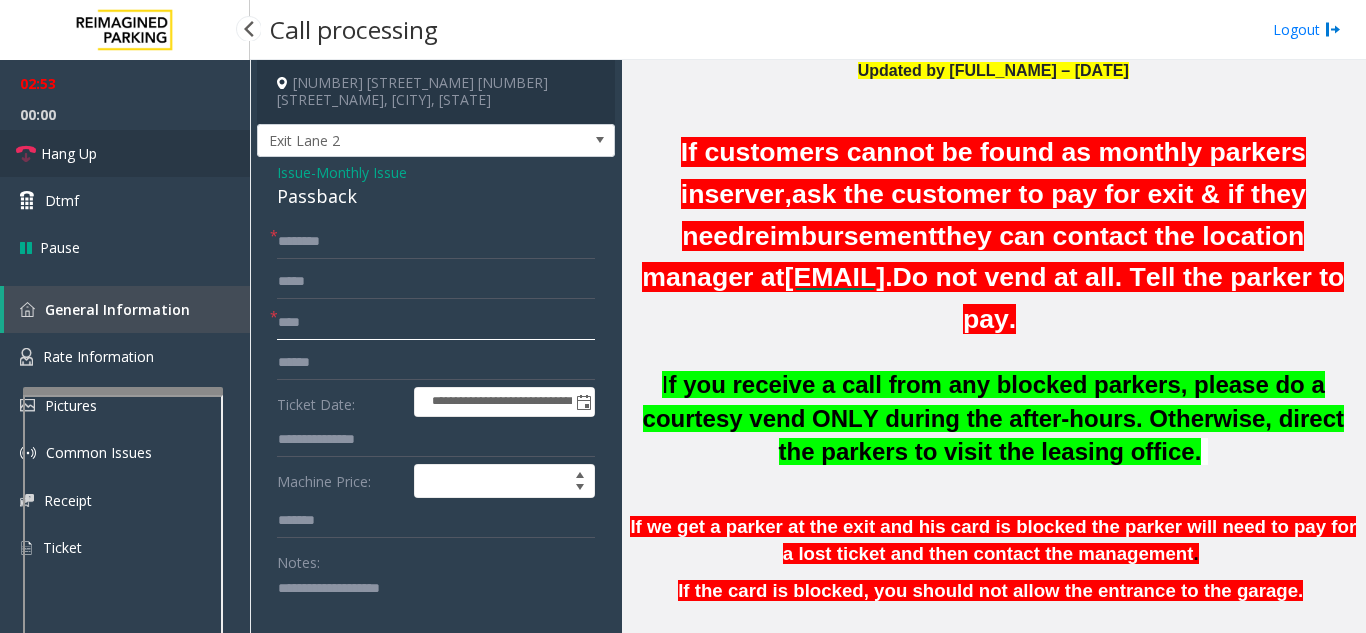 type on "****" 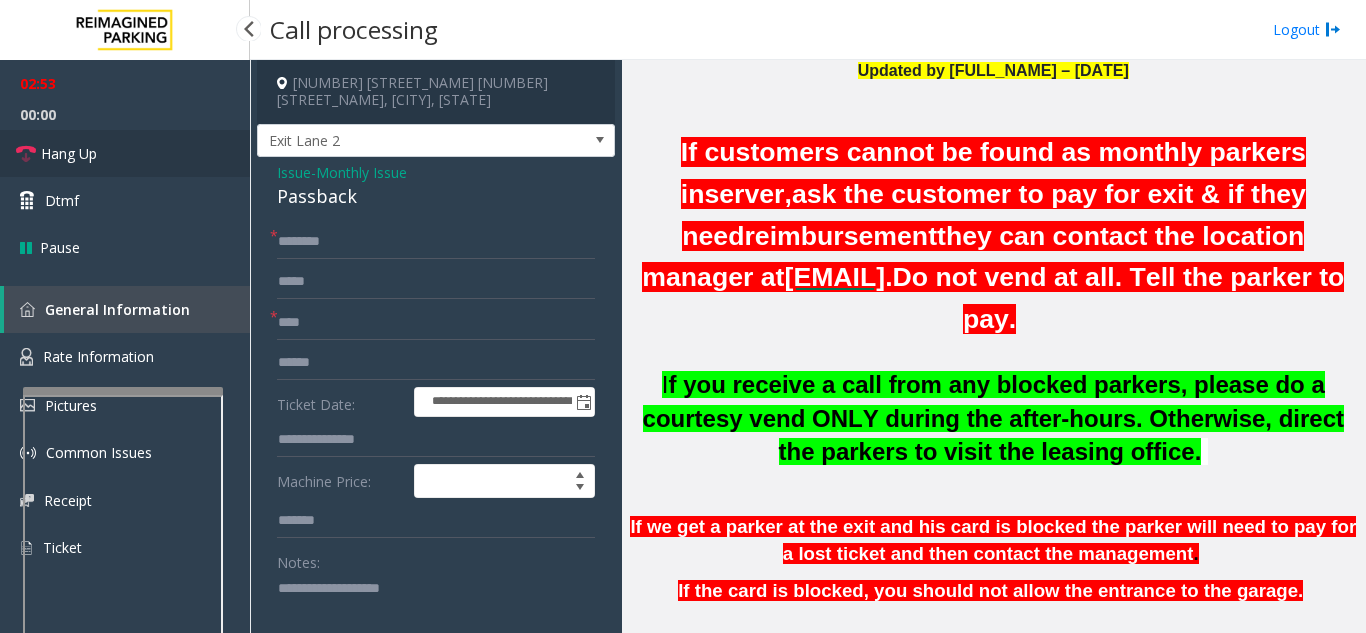 click on "Hang Up" at bounding box center [125, 153] 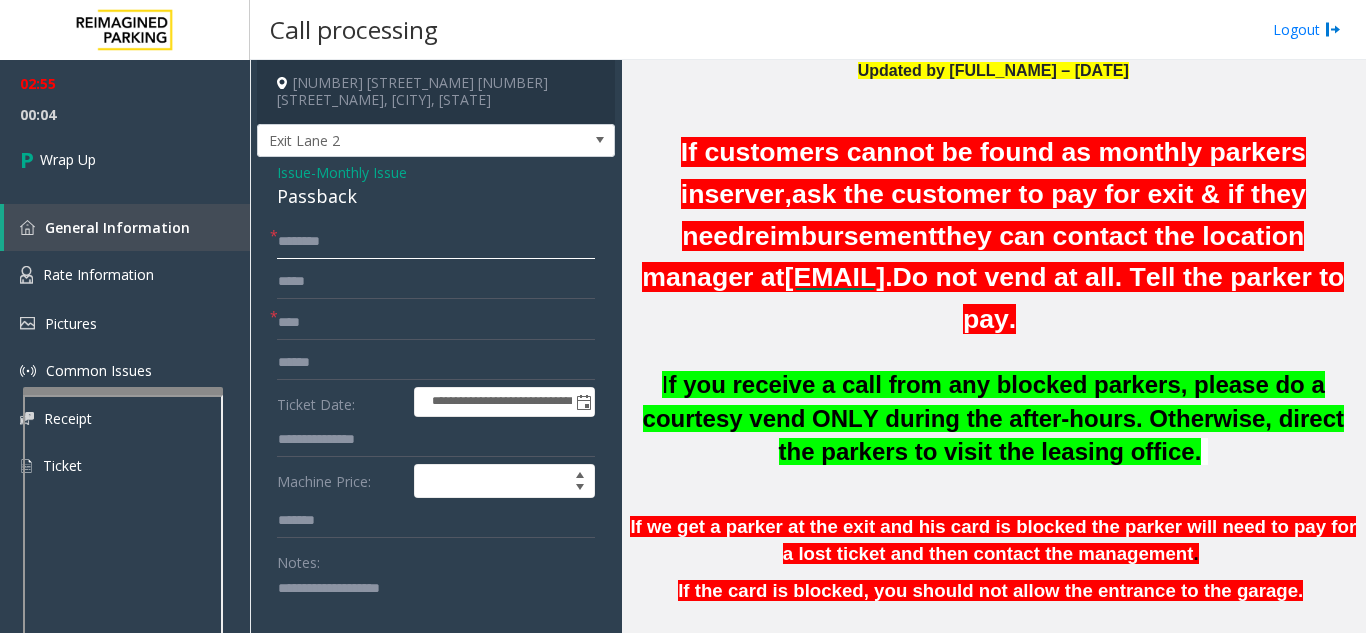 click 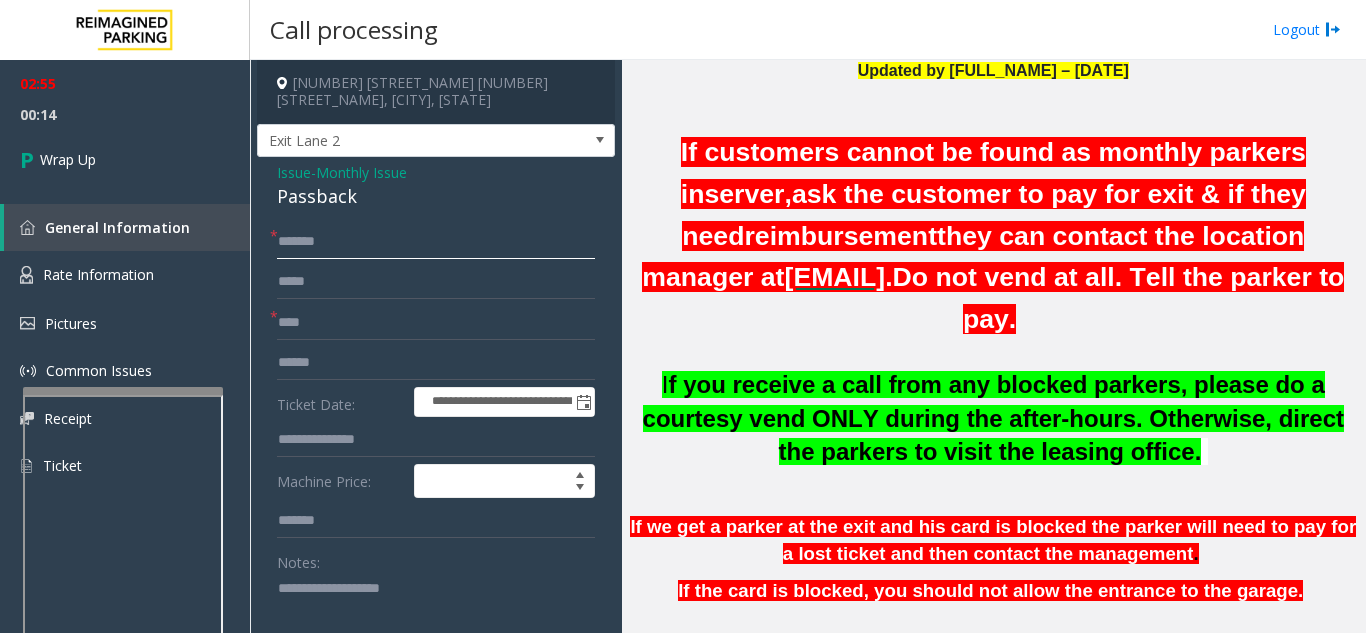 type on "******" 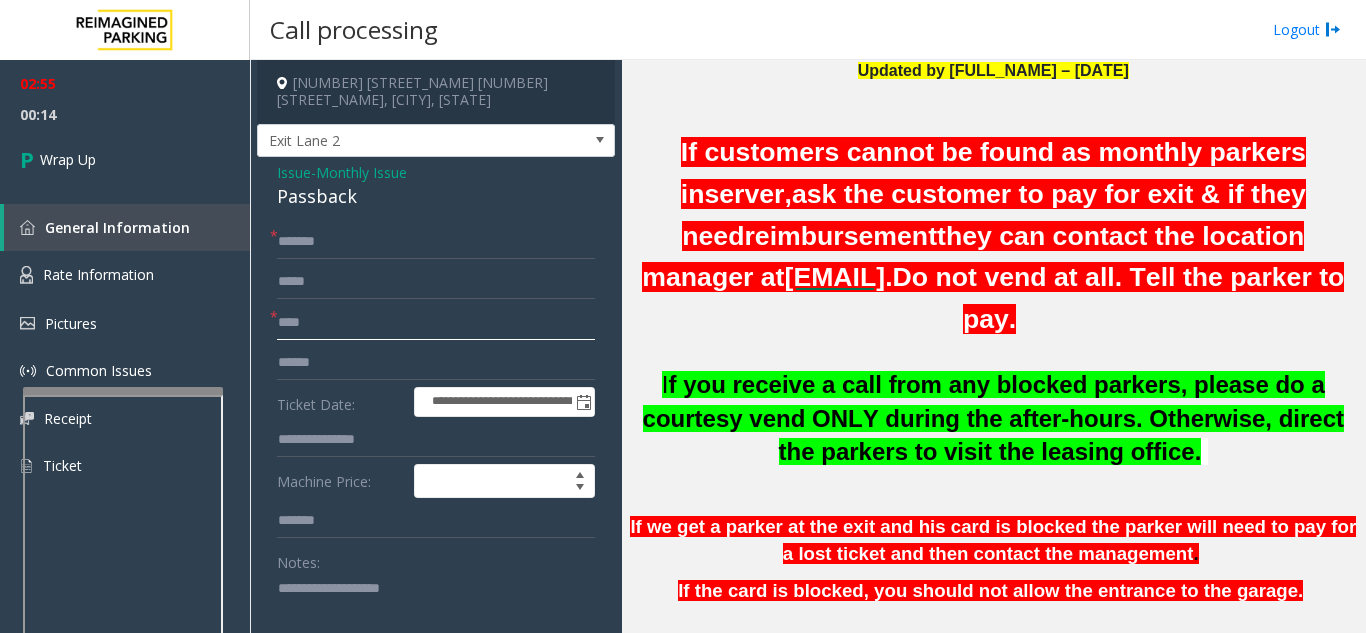 click on "****" 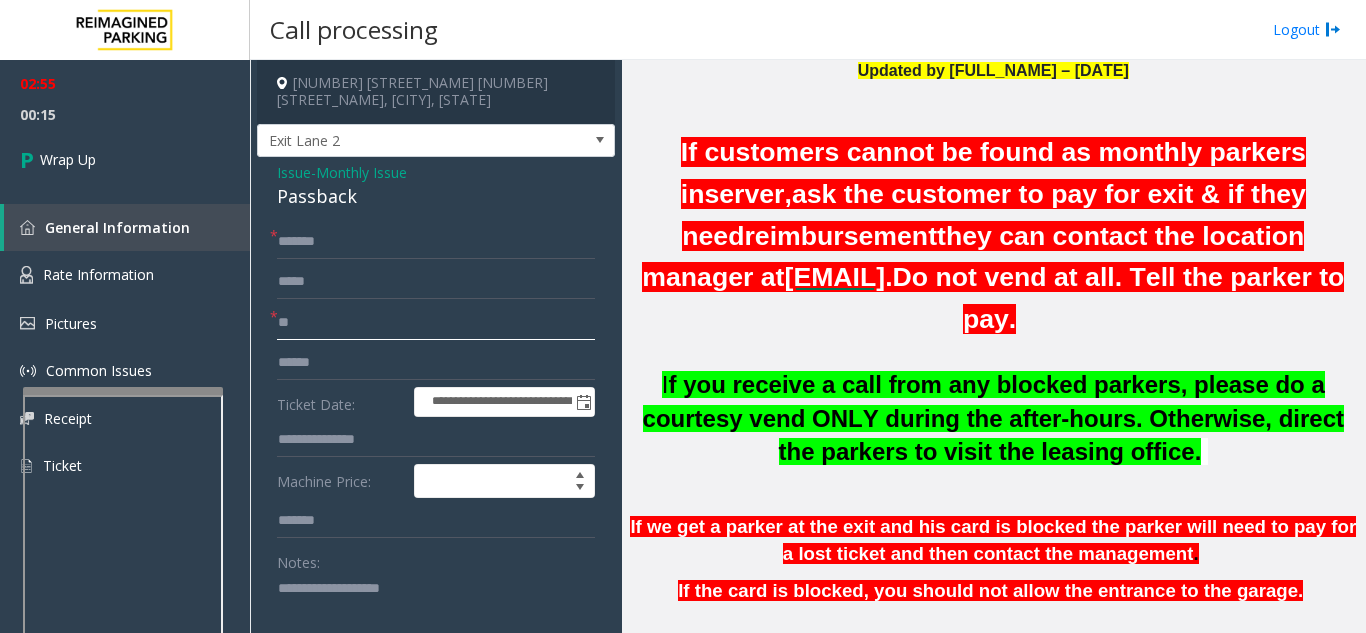 type on "*" 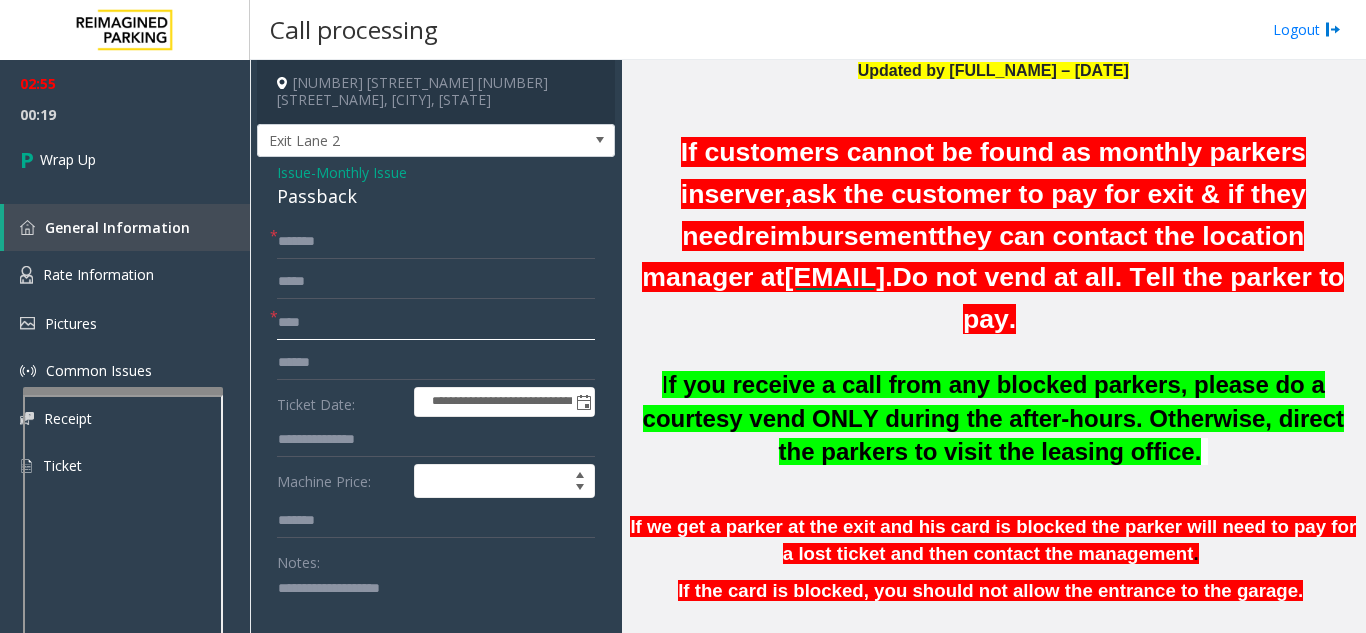 type on "****" 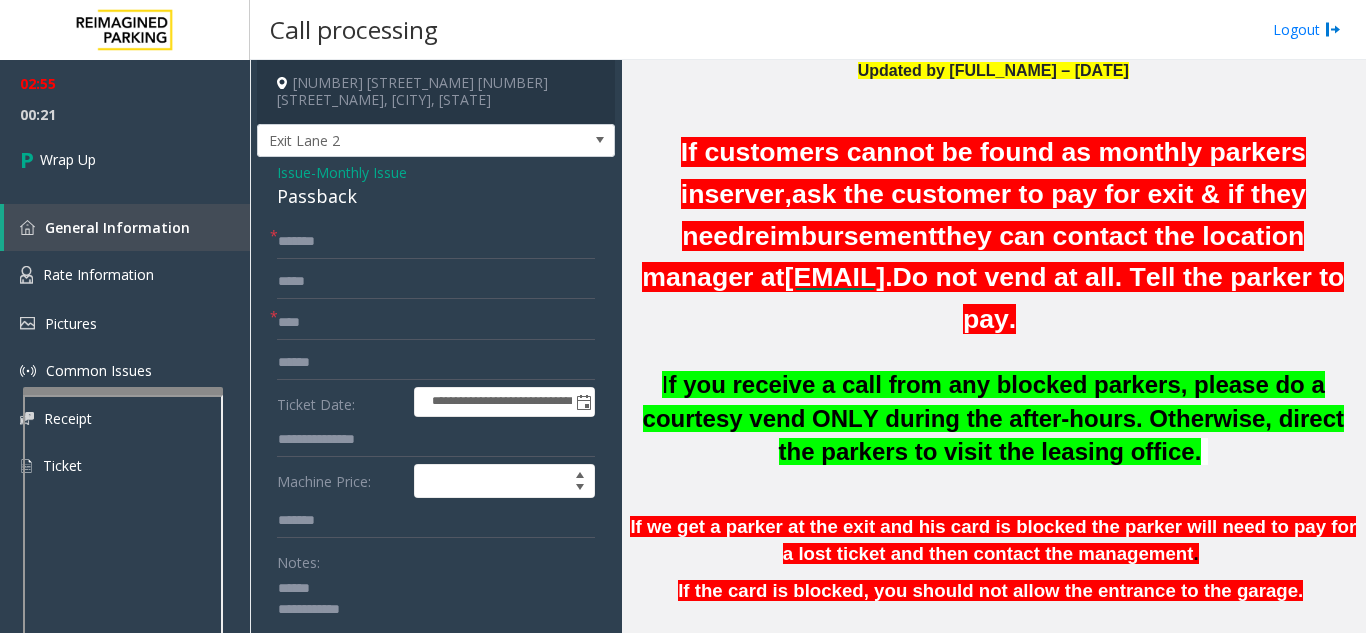 click 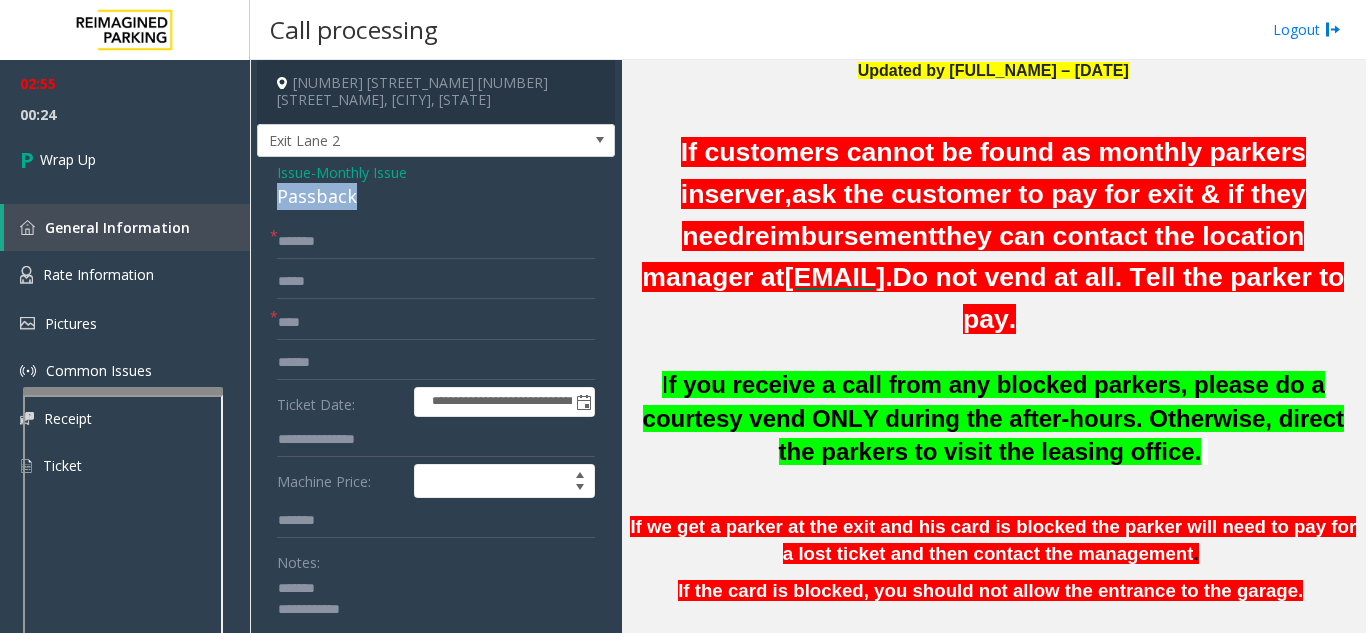 drag, startPoint x: 357, startPoint y: 179, endPoint x: 268, endPoint y: 175, distance: 89.08984 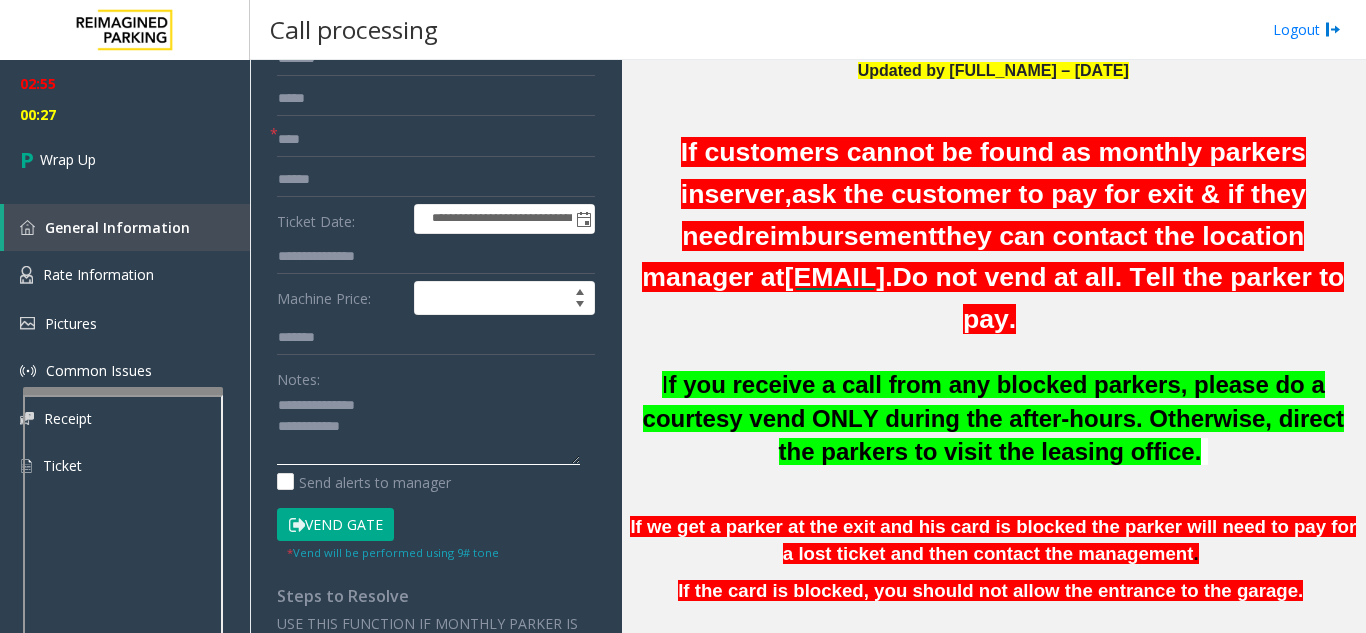 scroll, scrollTop: 200, scrollLeft: 0, axis: vertical 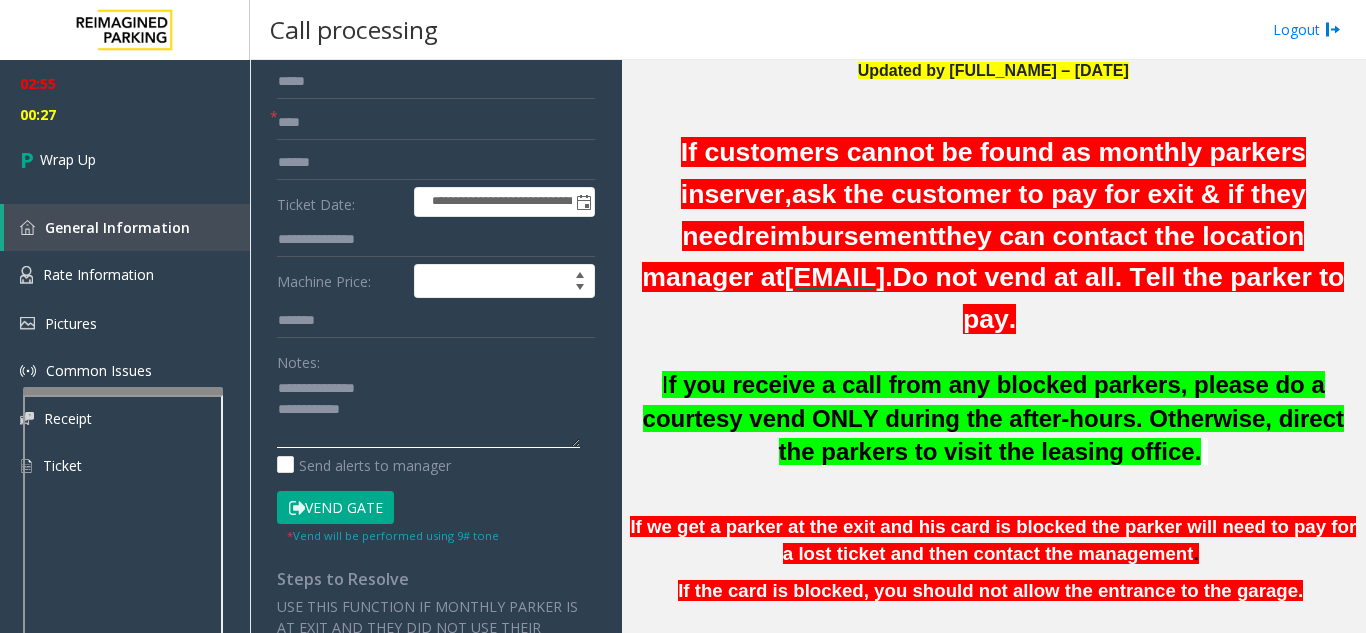 click 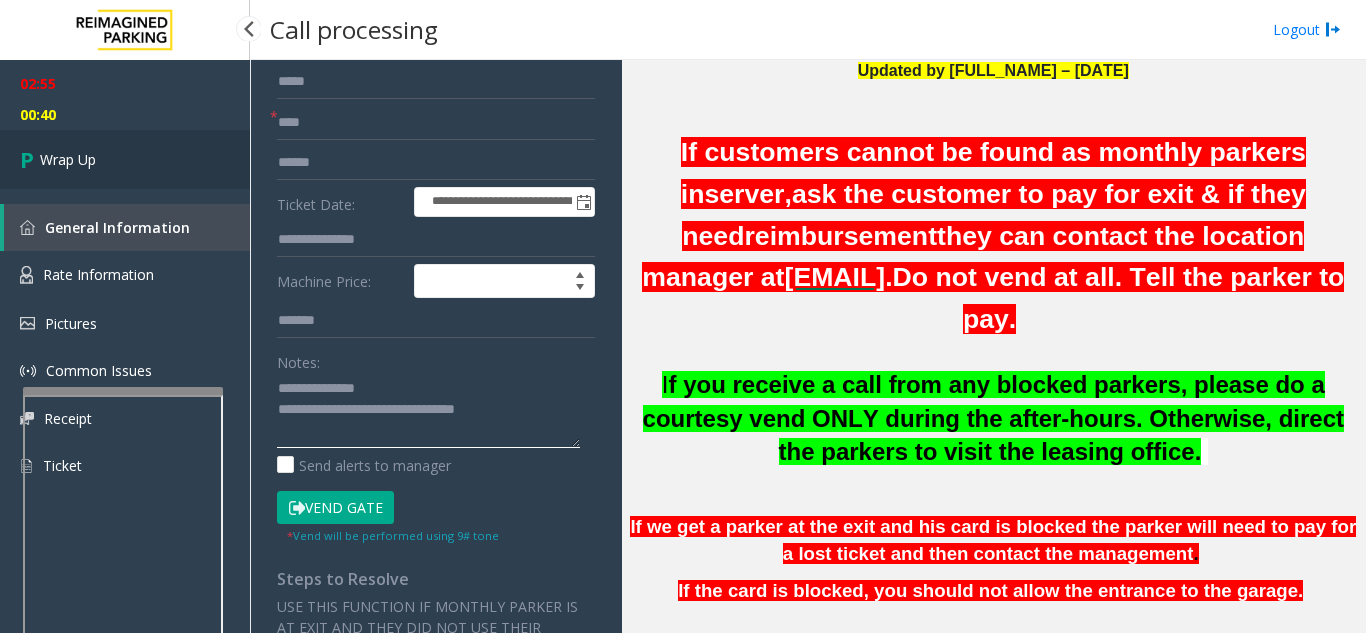 type on "**********" 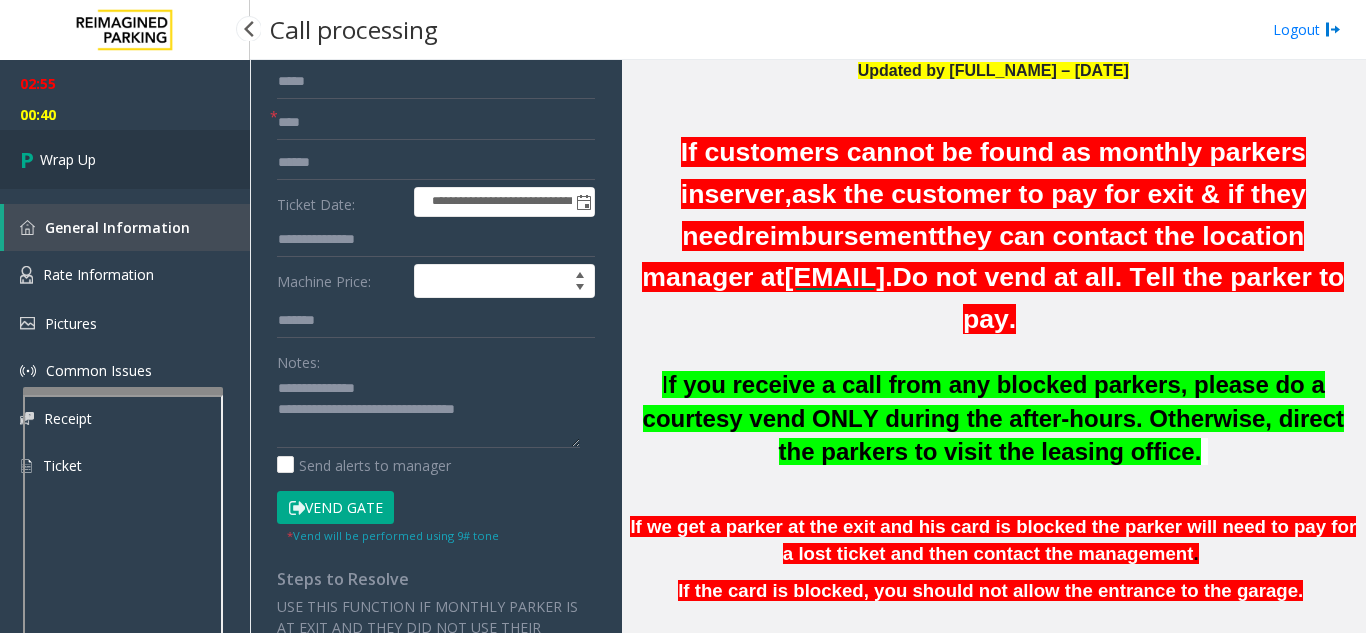 click on "Wrap Up" at bounding box center [125, 159] 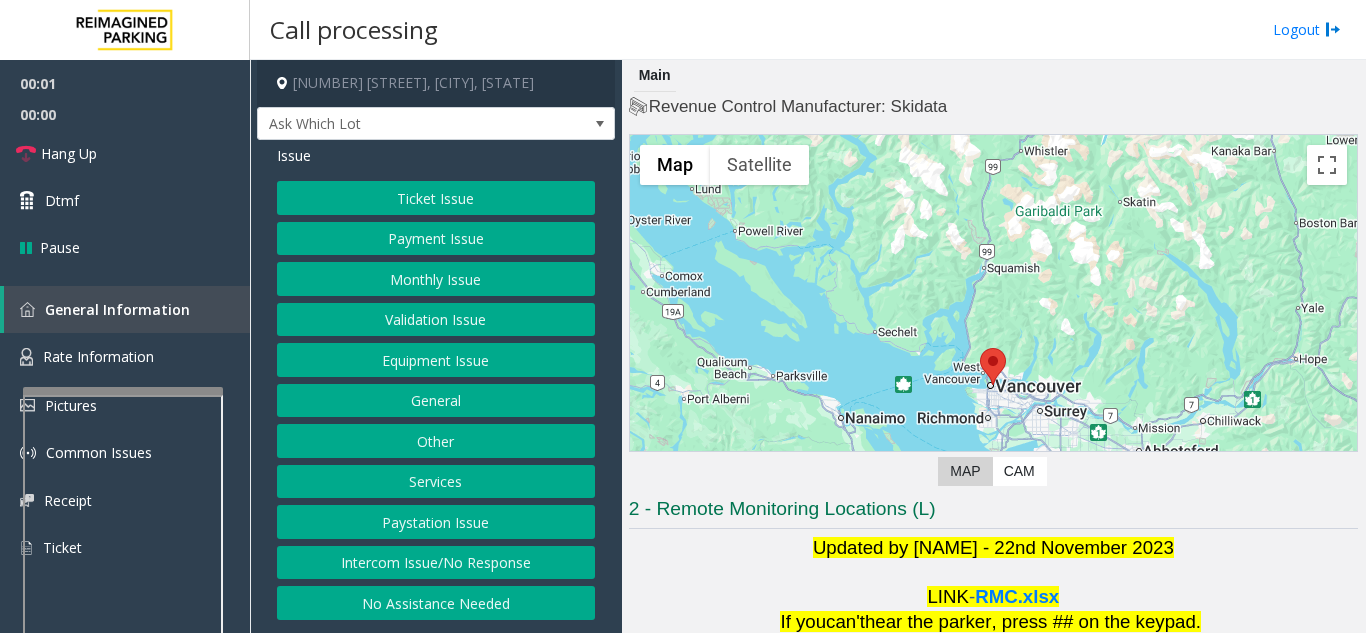 scroll, scrollTop: 294, scrollLeft: 0, axis: vertical 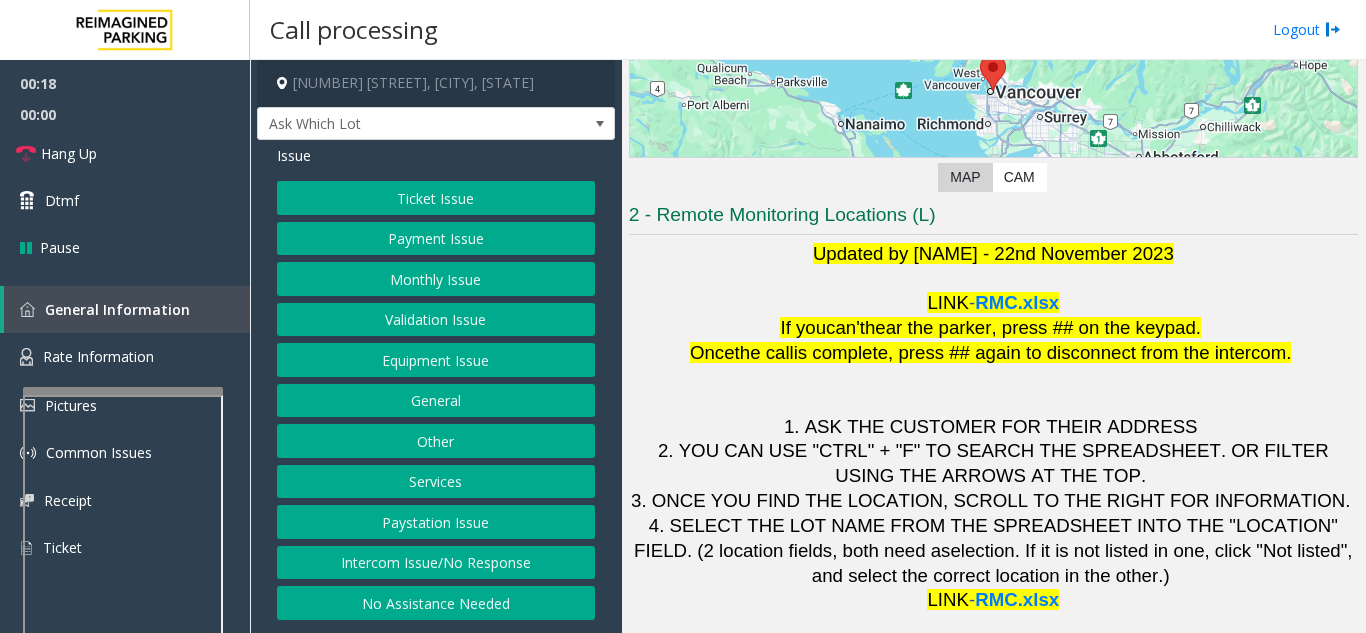 click on "Validation Issue" 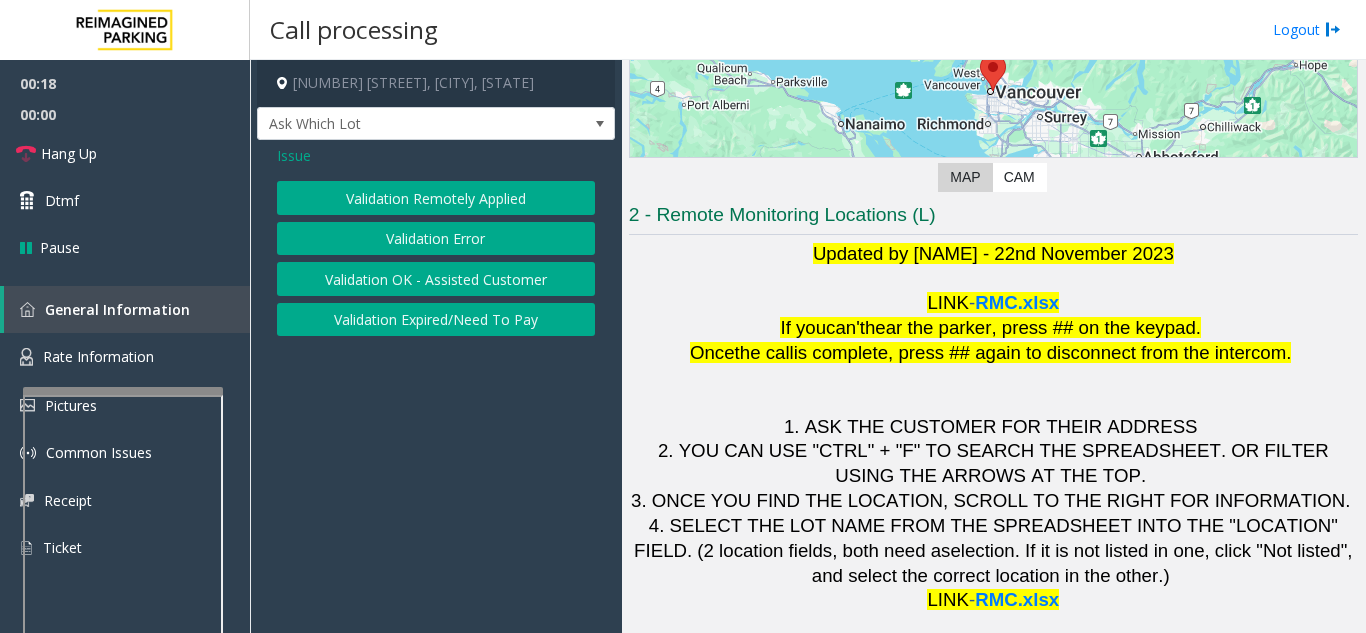 click on "Validation Error" 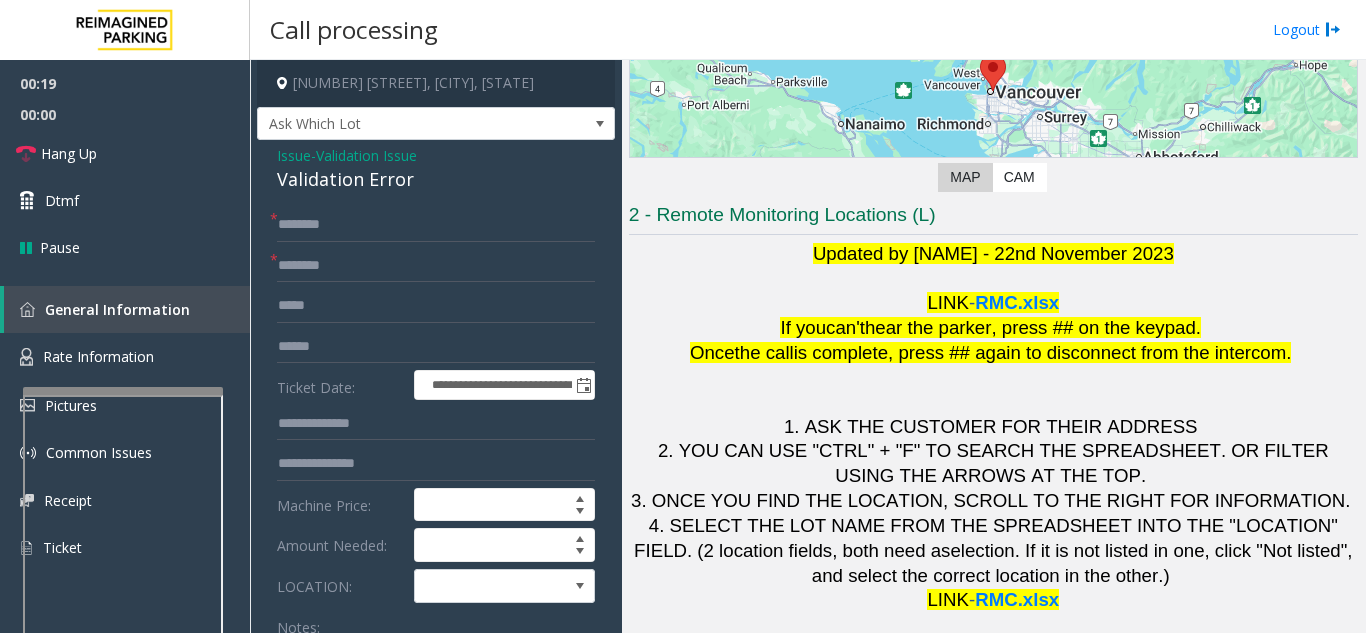 scroll, scrollTop: 100, scrollLeft: 0, axis: vertical 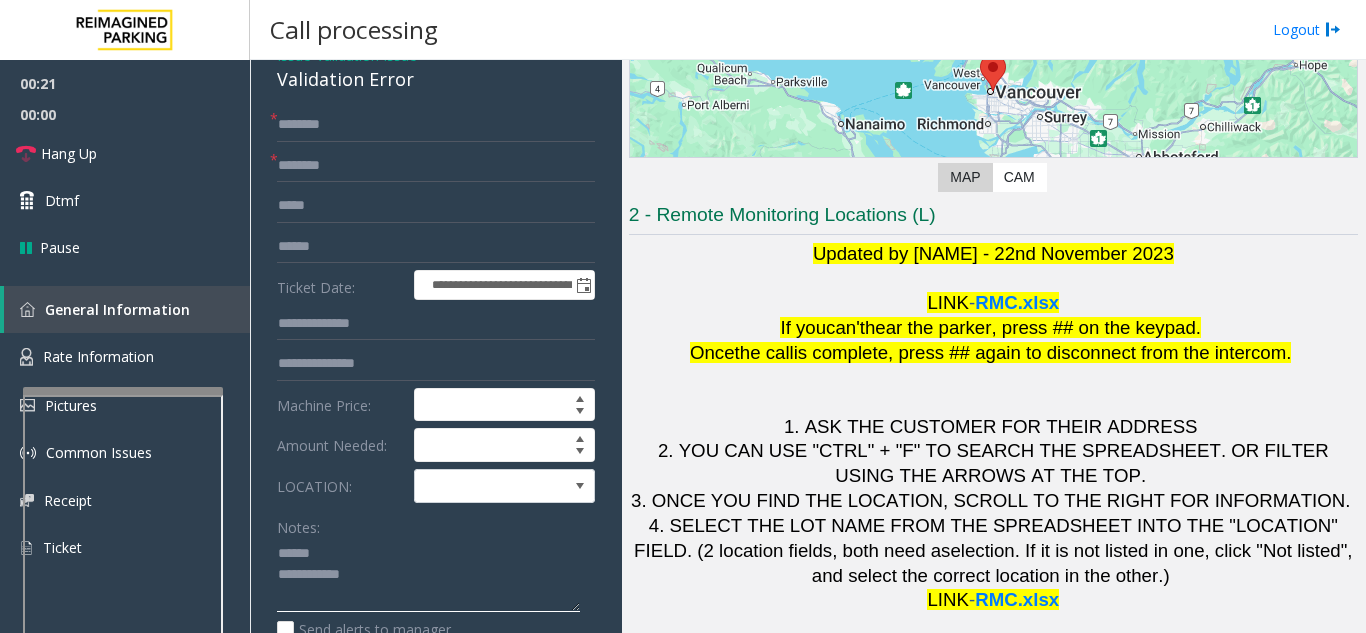 click 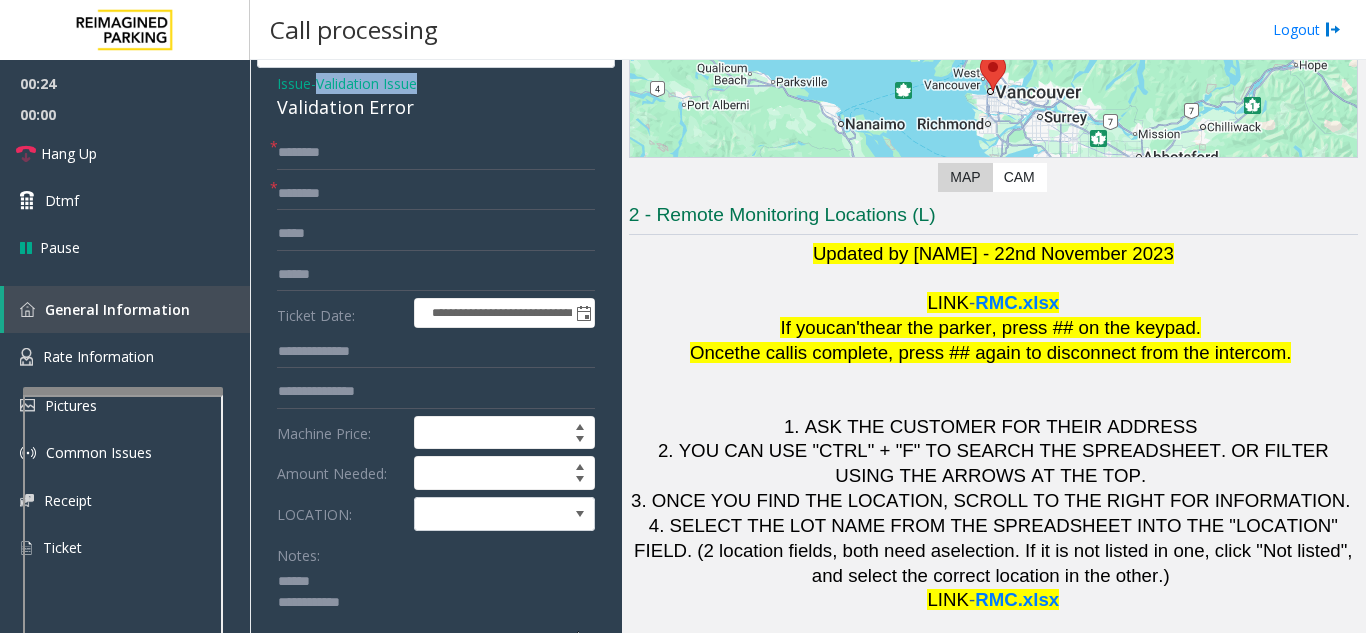 scroll, scrollTop: 62, scrollLeft: 0, axis: vertical 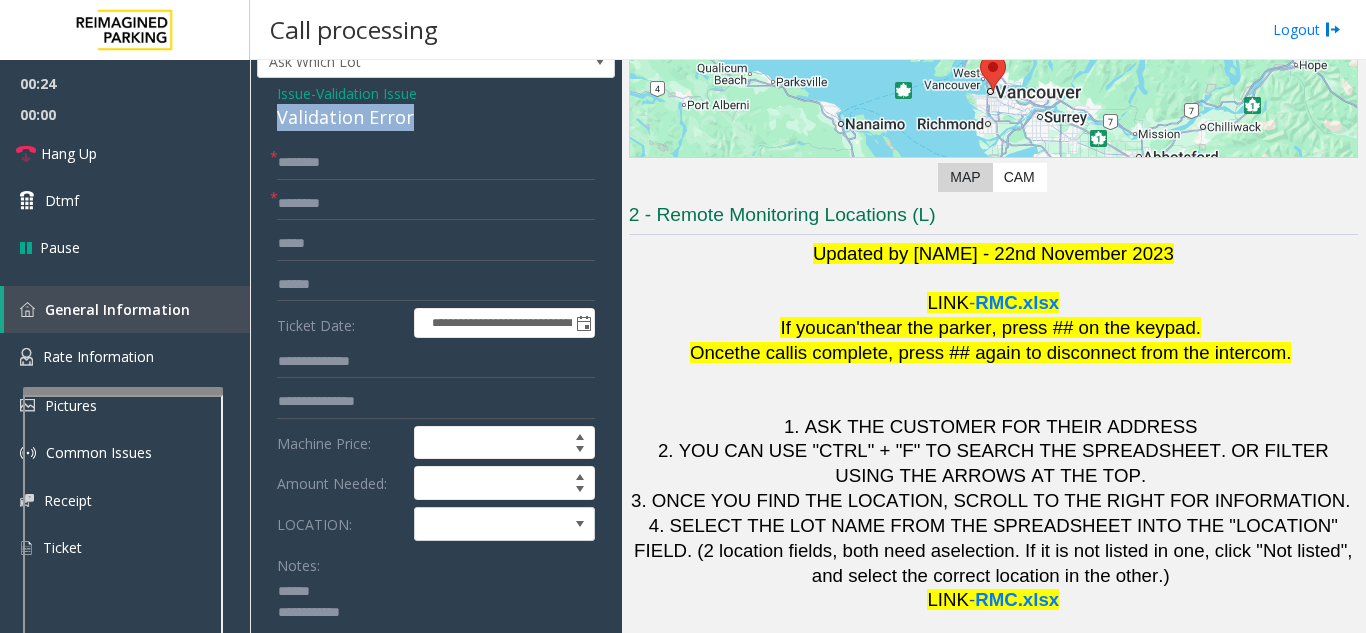 drag, startPoint x: 308, startPoint y: 78, endPoint x: 432, endPoint y: 115, distance: 129.40247 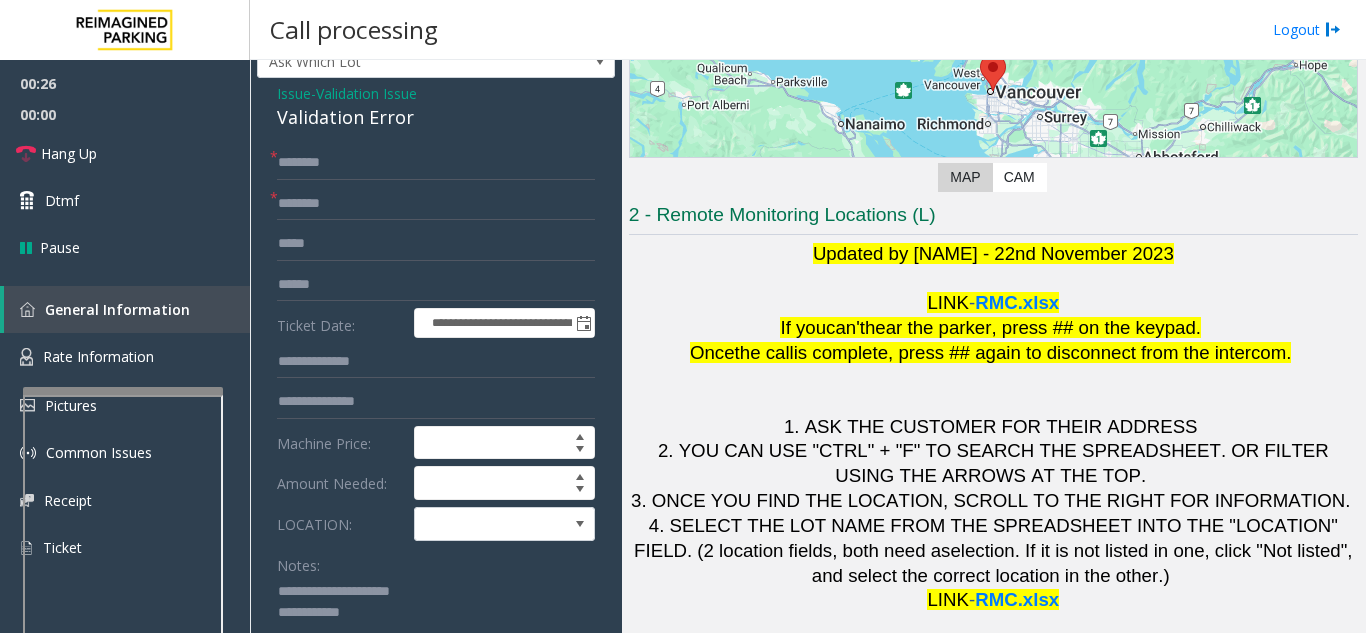 type on "**********" 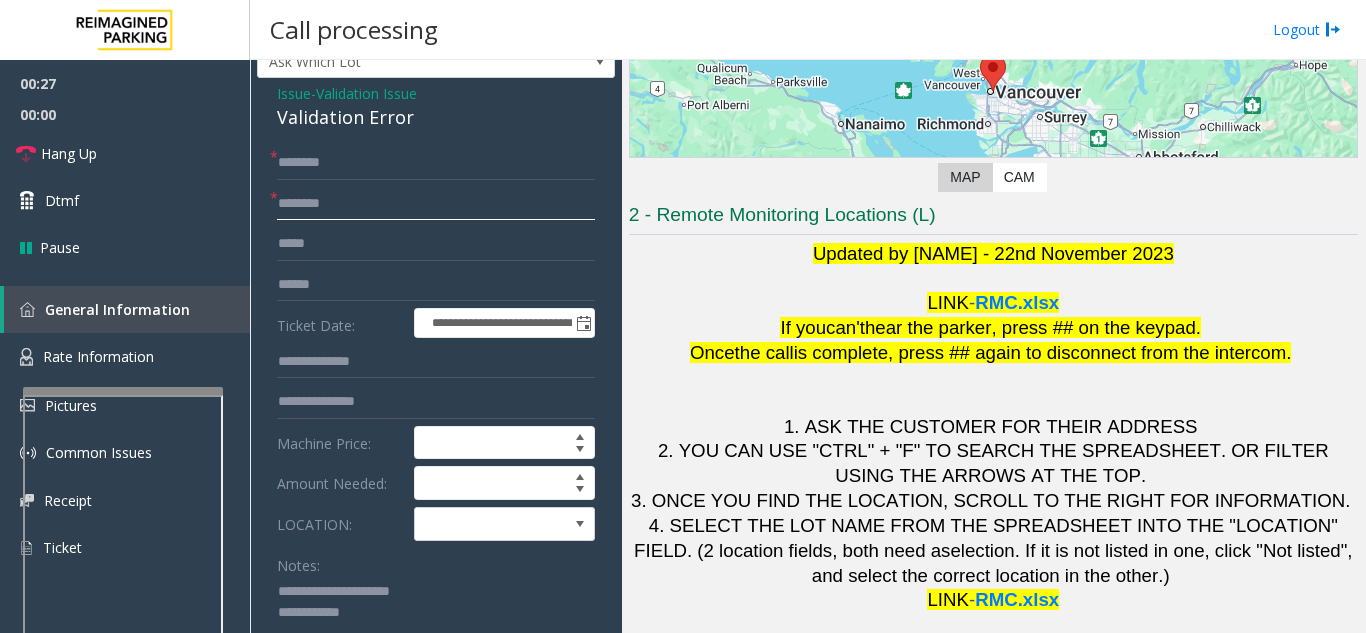 click 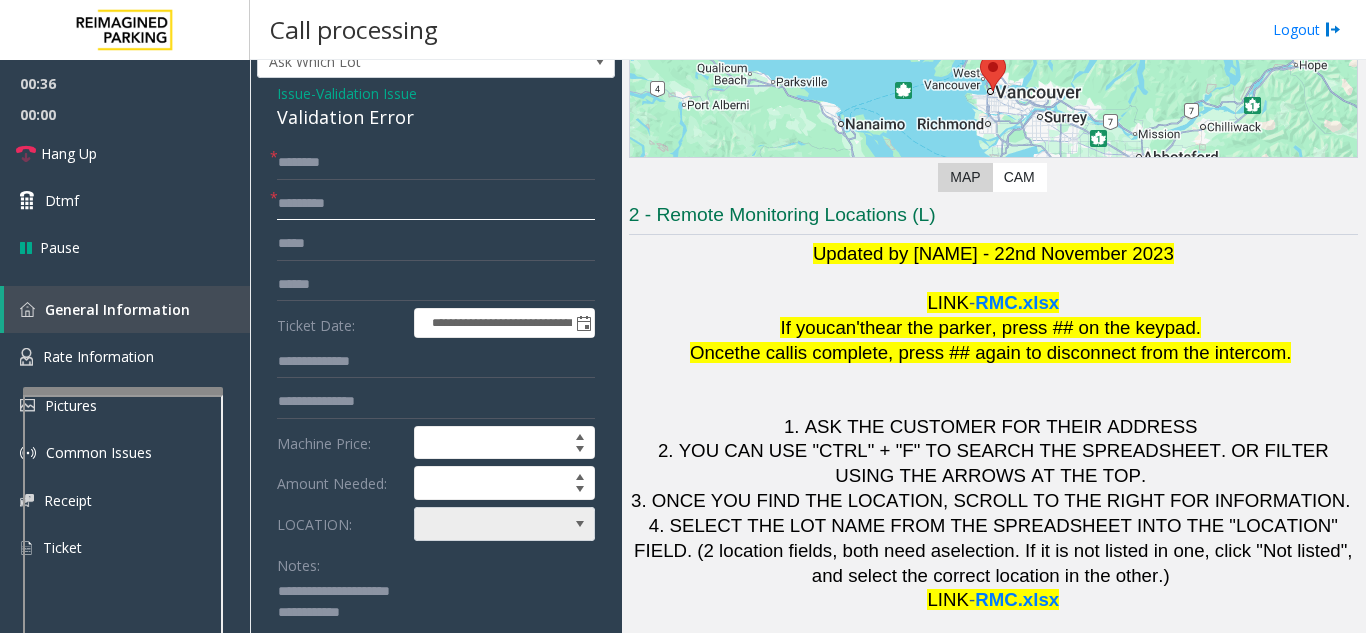 type on "********" 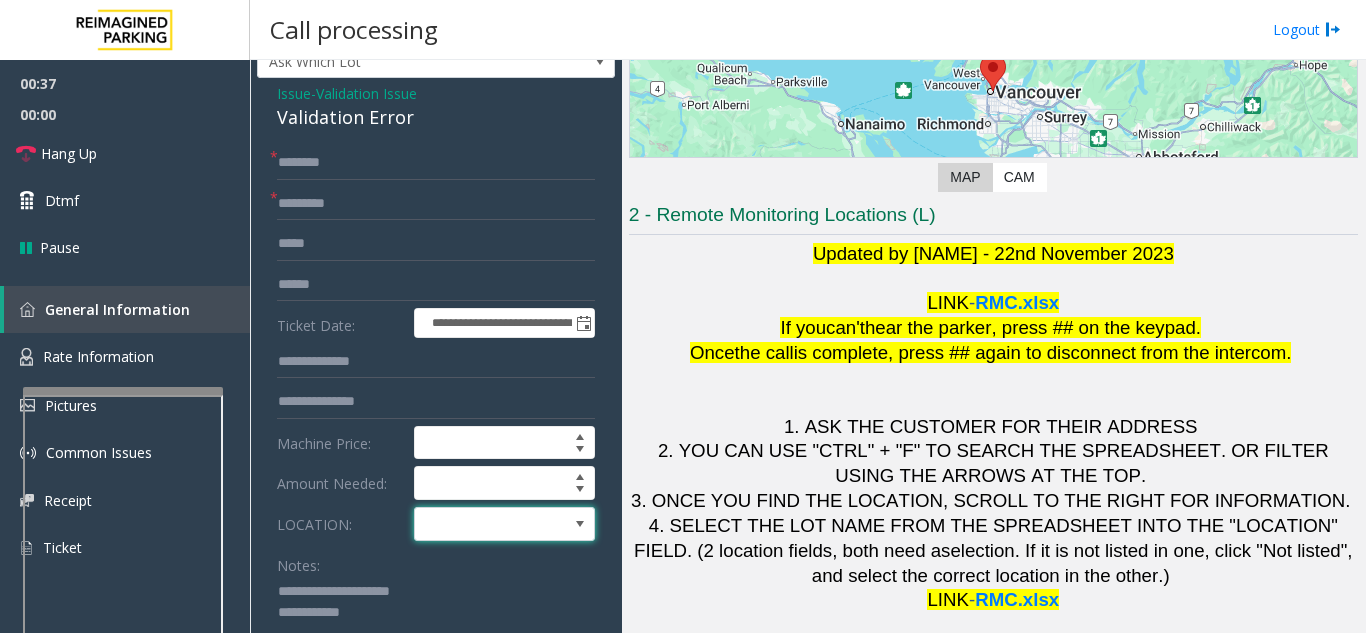 click at bounding box center (486, 524) 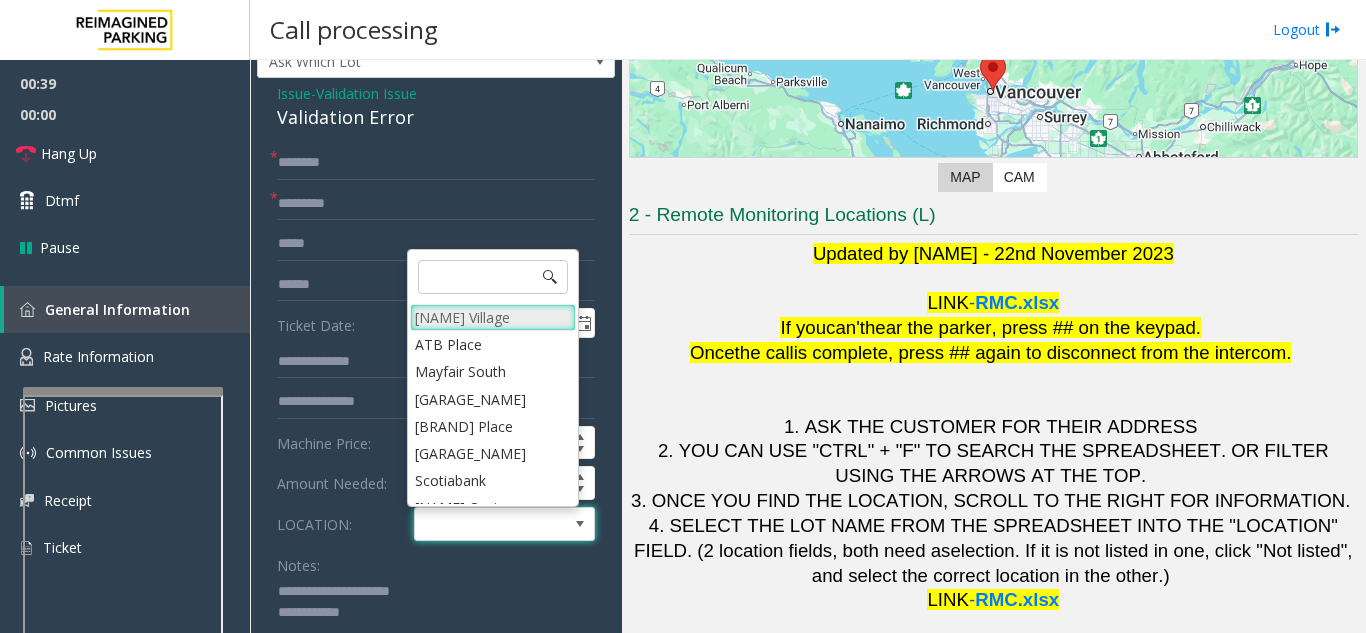 click on "[NAME] Village" at bounding box center [493, 317] 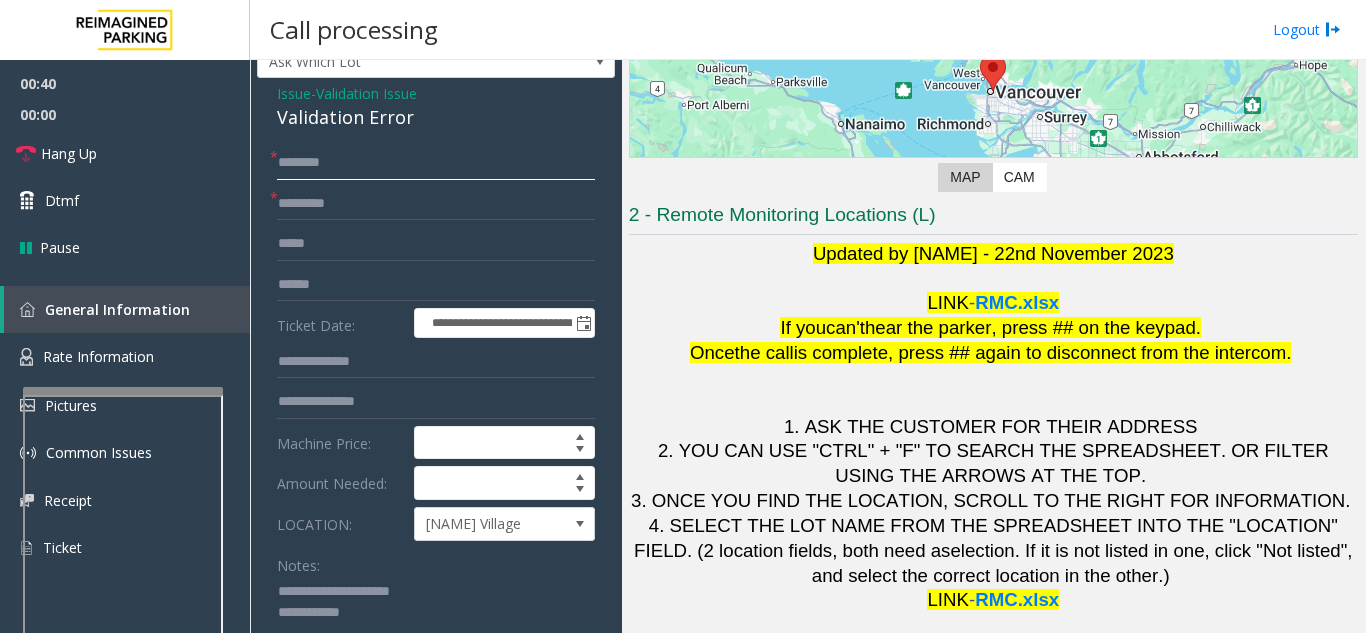 click 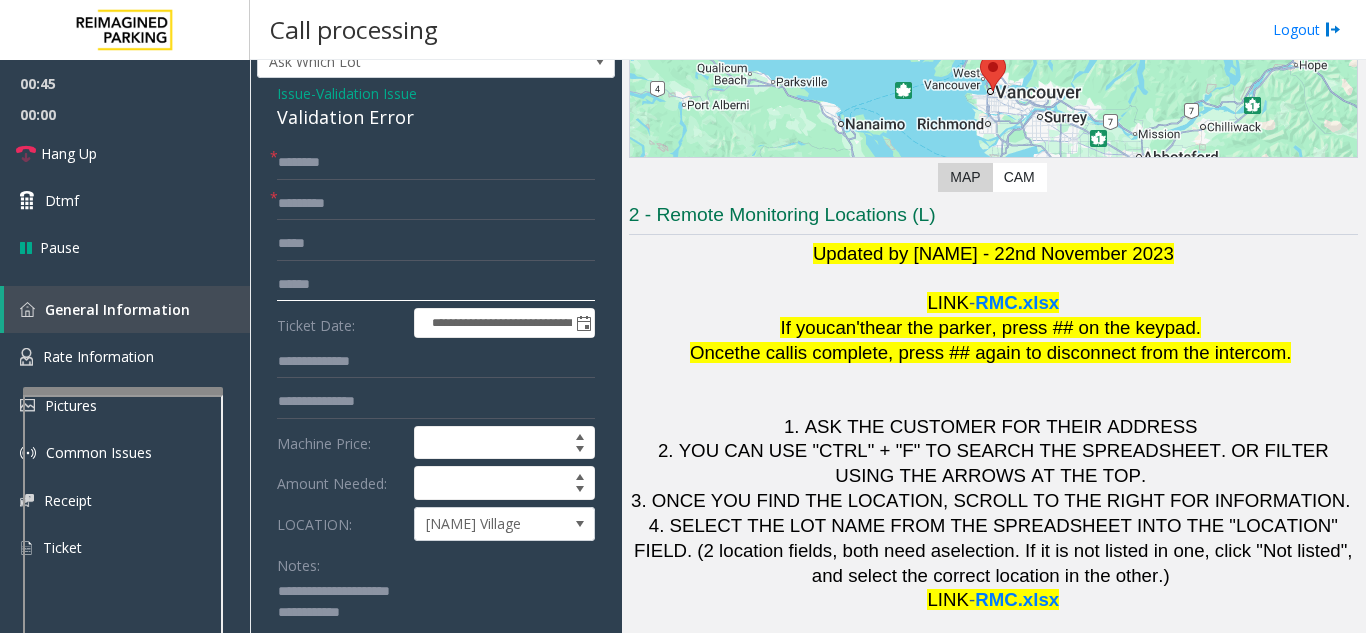 click 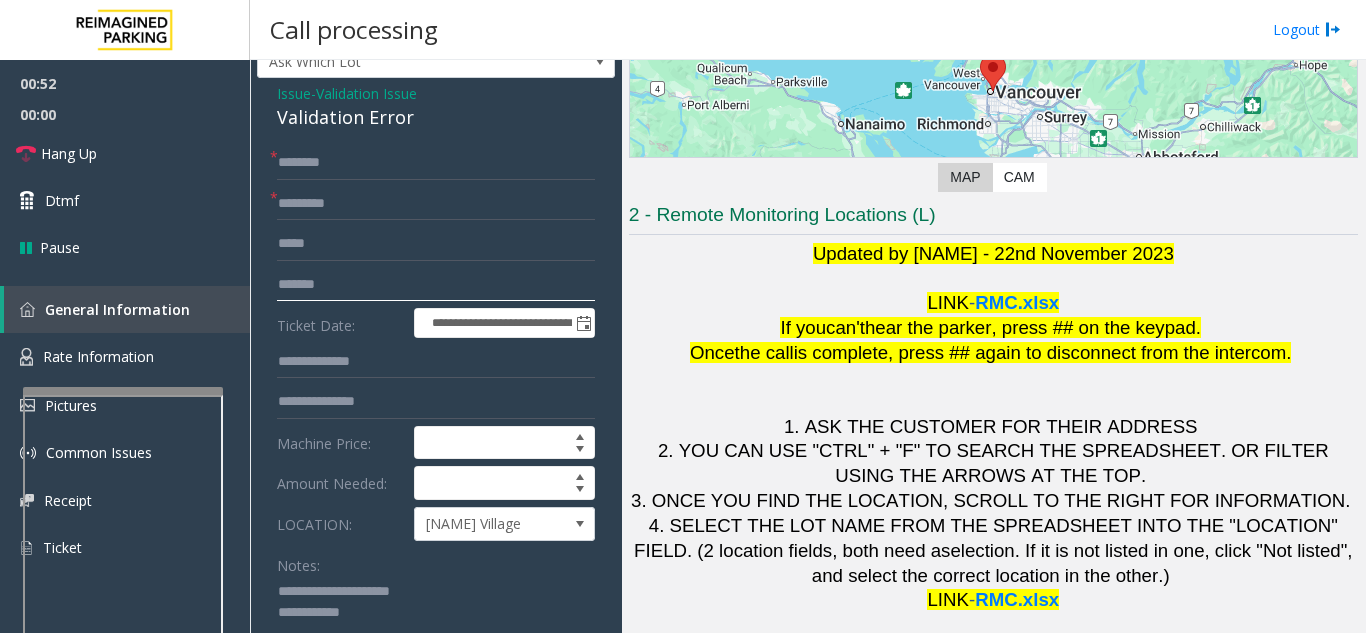scroll, scrollTop: 162, scrollLeft: 0, axis: vertical 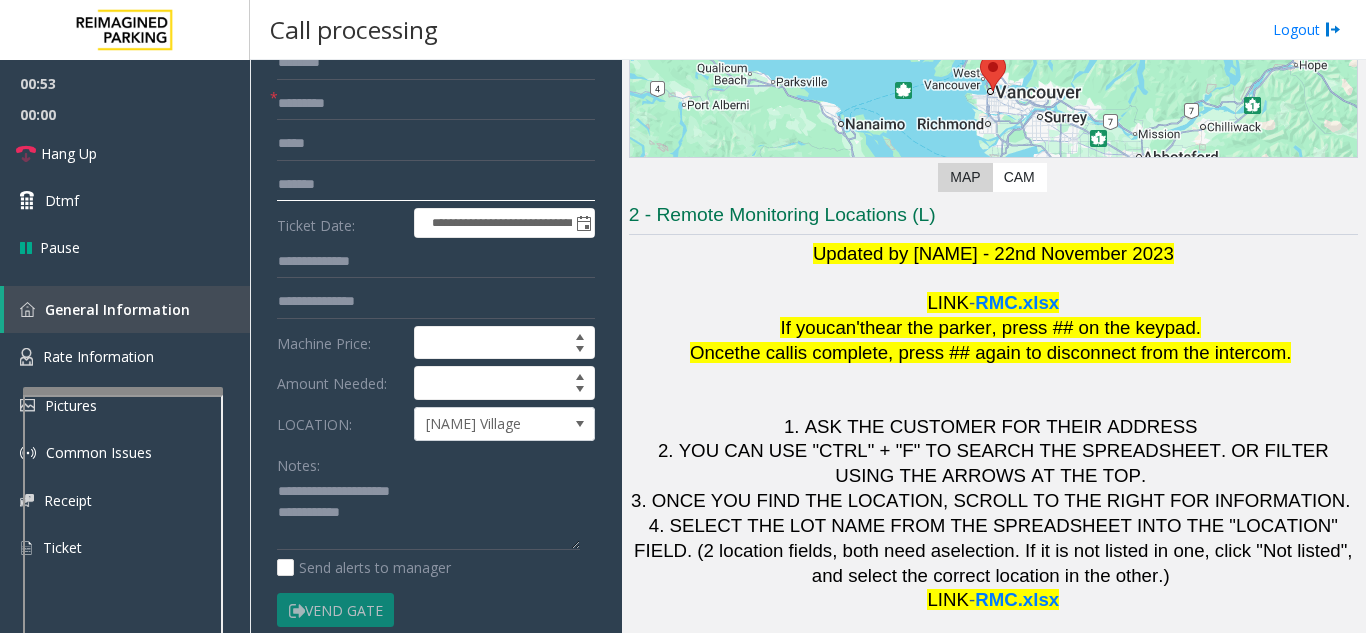 type on "*******" 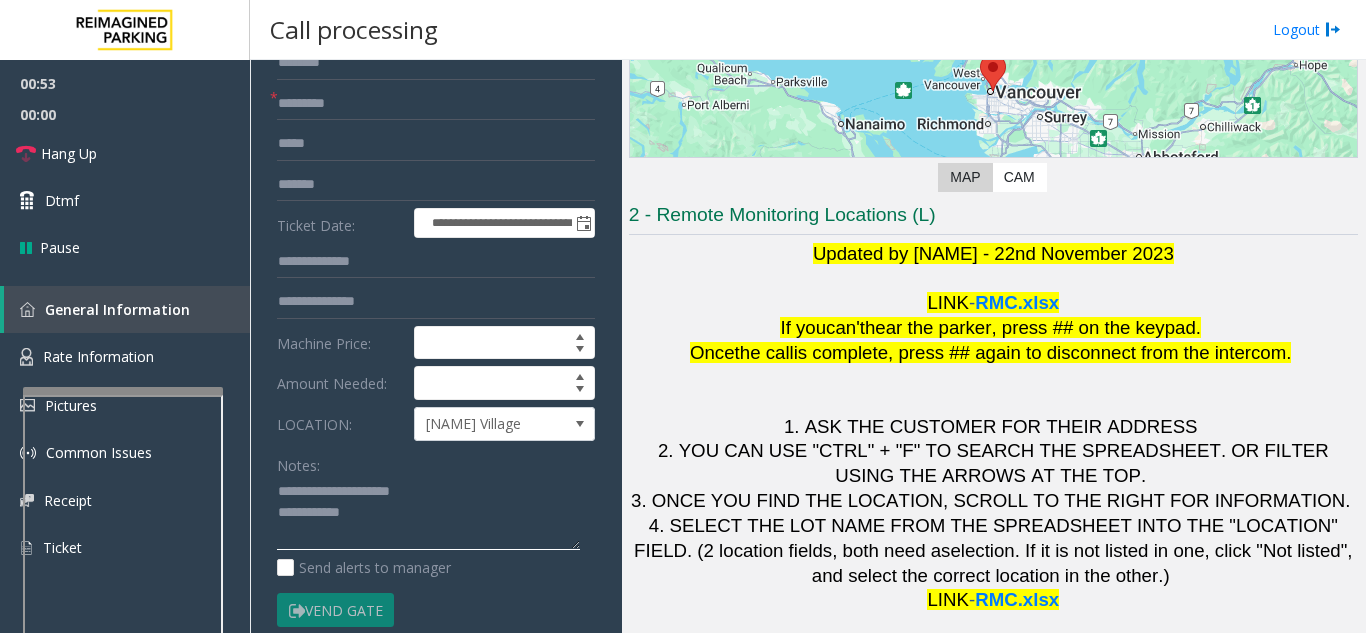 click 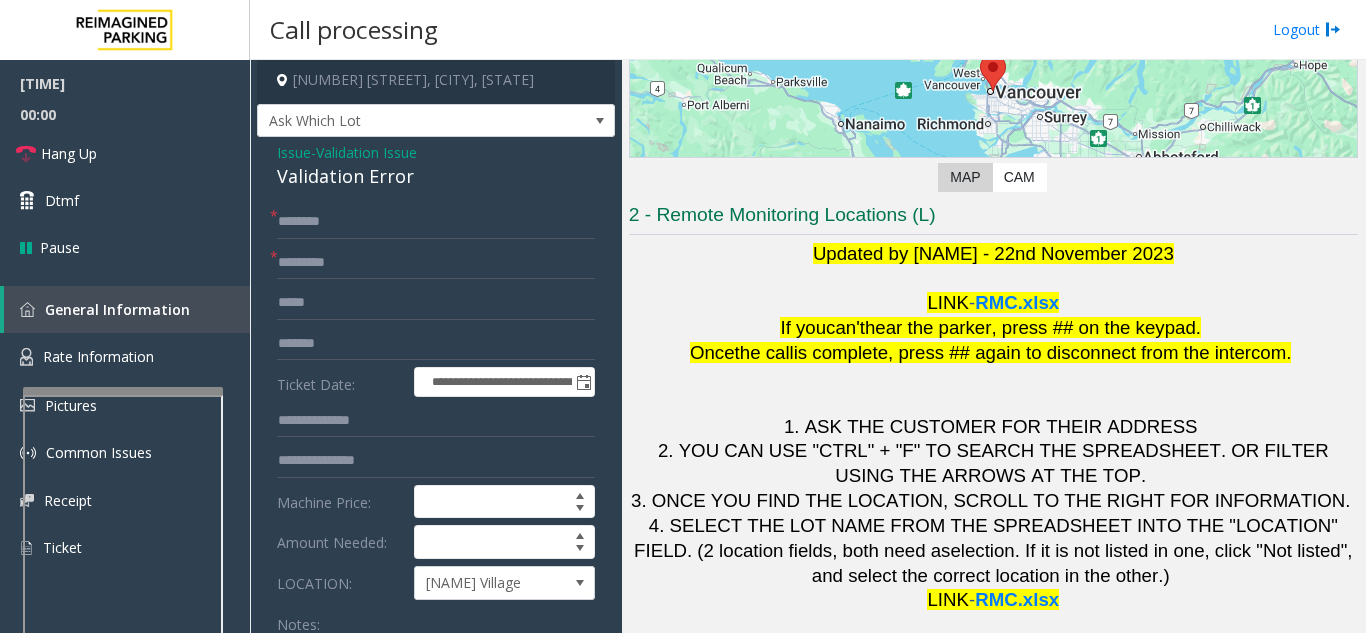 scroll, scrollTop: 0, scrollLeft: 0, axis: both 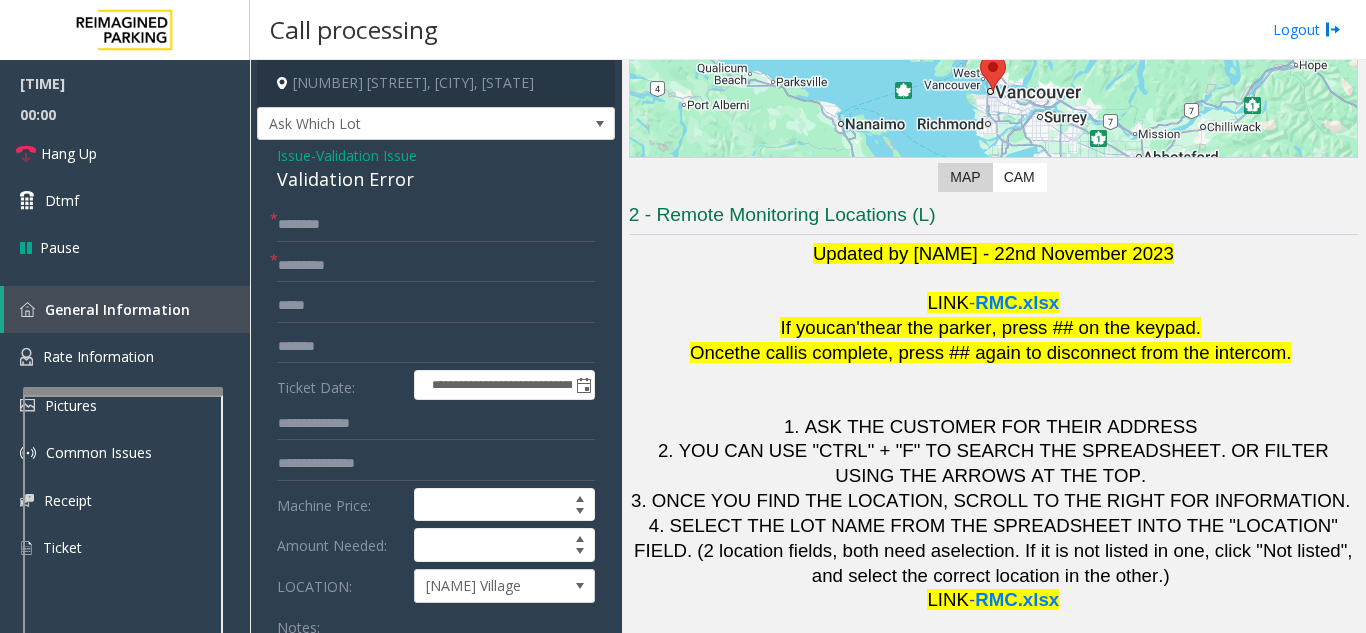 type on "**********" 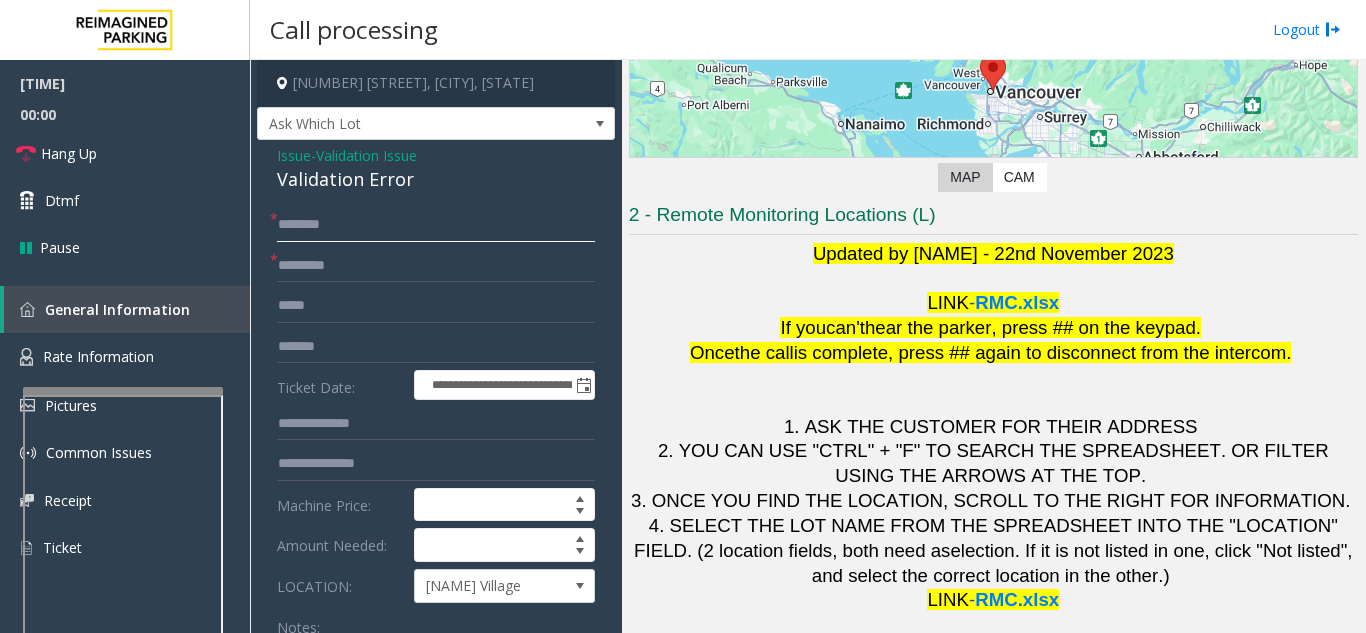 click 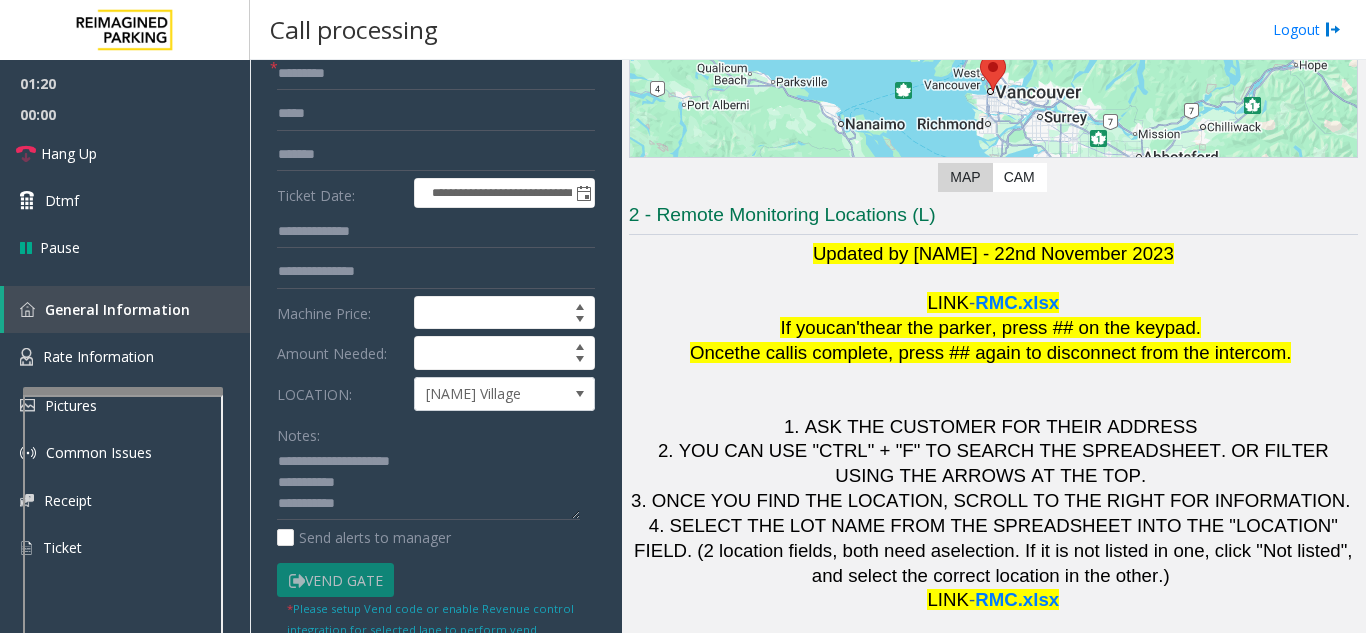 scroll, scrollTop: 200, scrollLeft: 0, axis: vertical 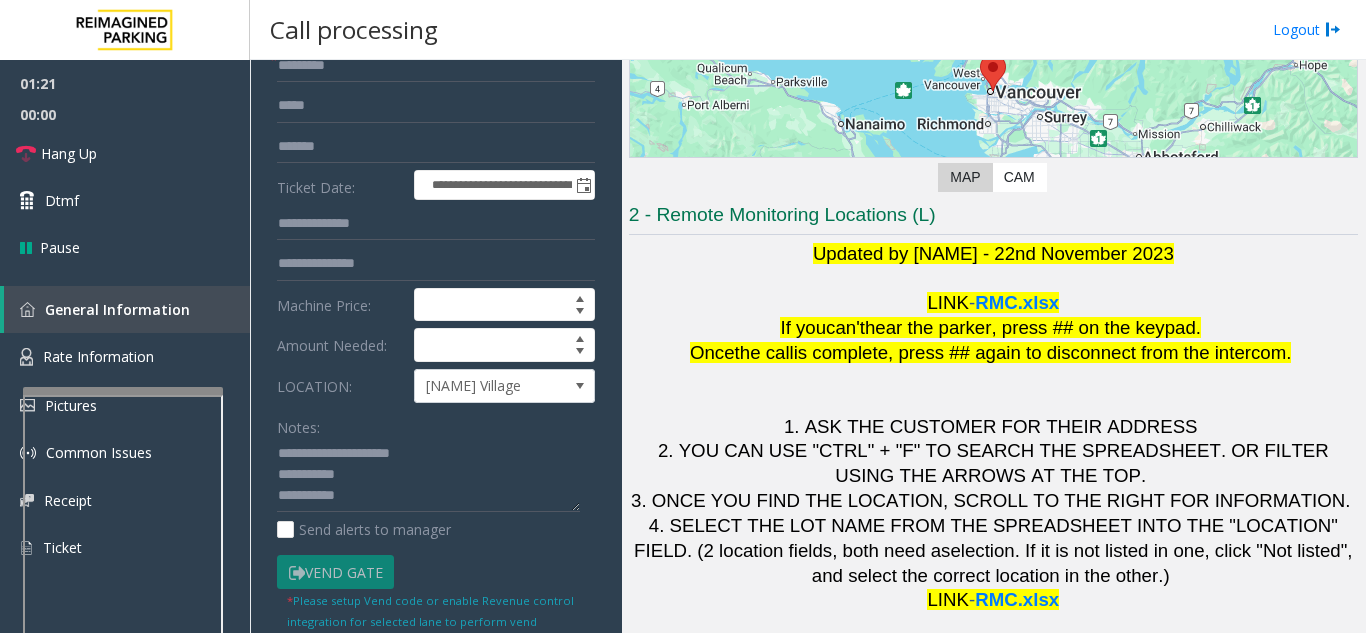 type on "*****" 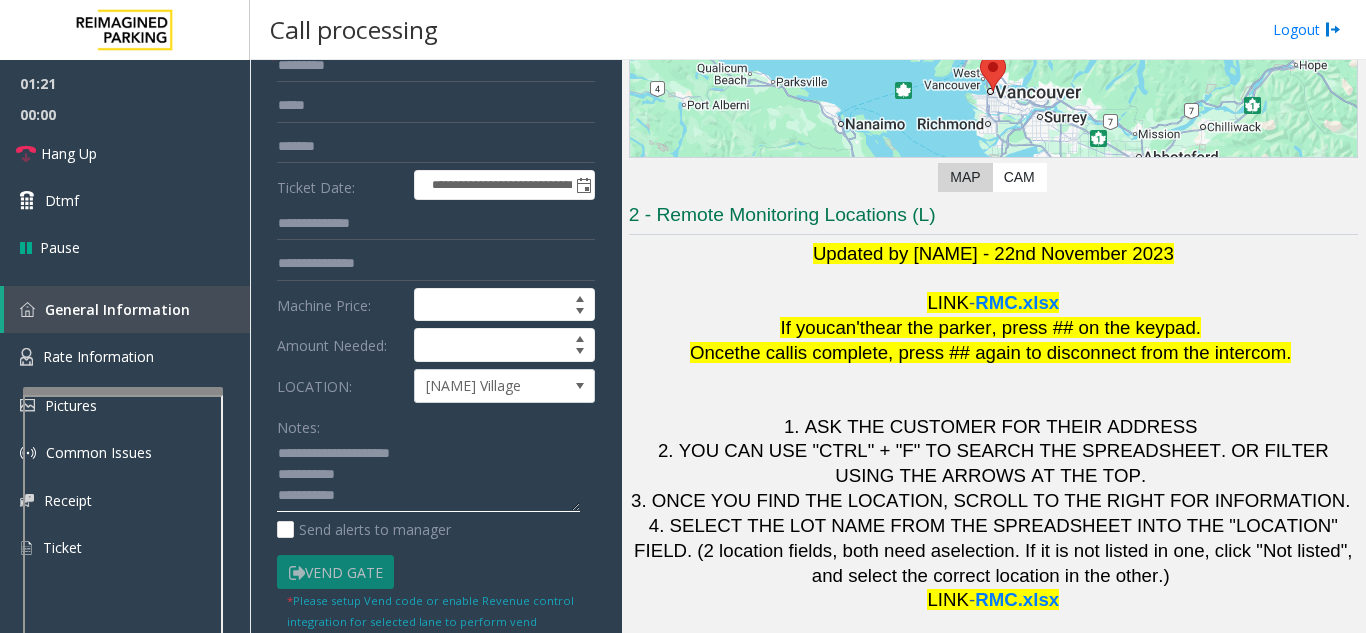 click 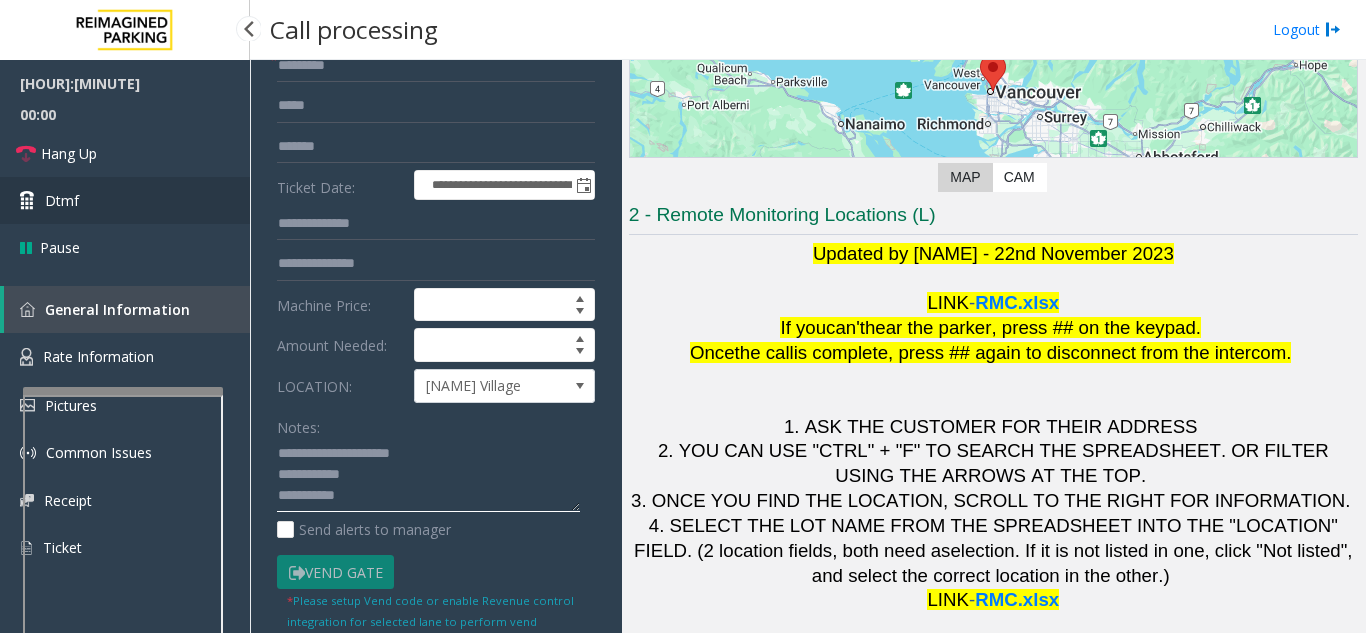type on "**********" 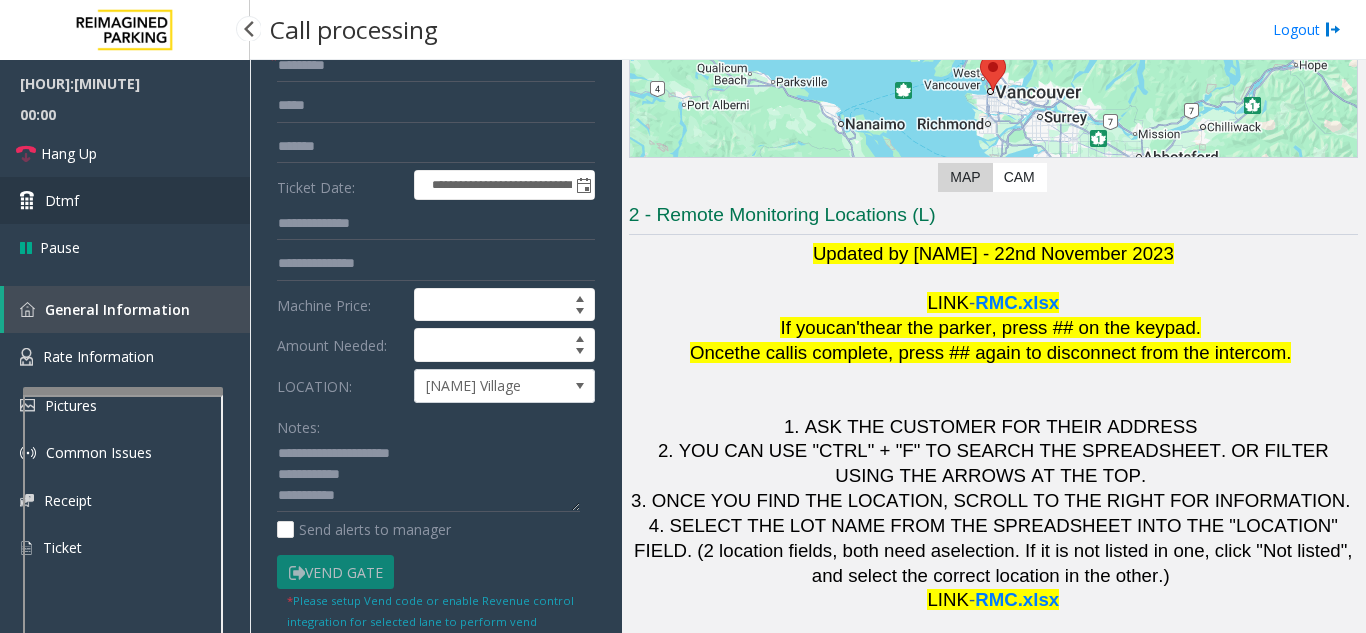 click on "Dtmf" at bounding box center [125, 200] 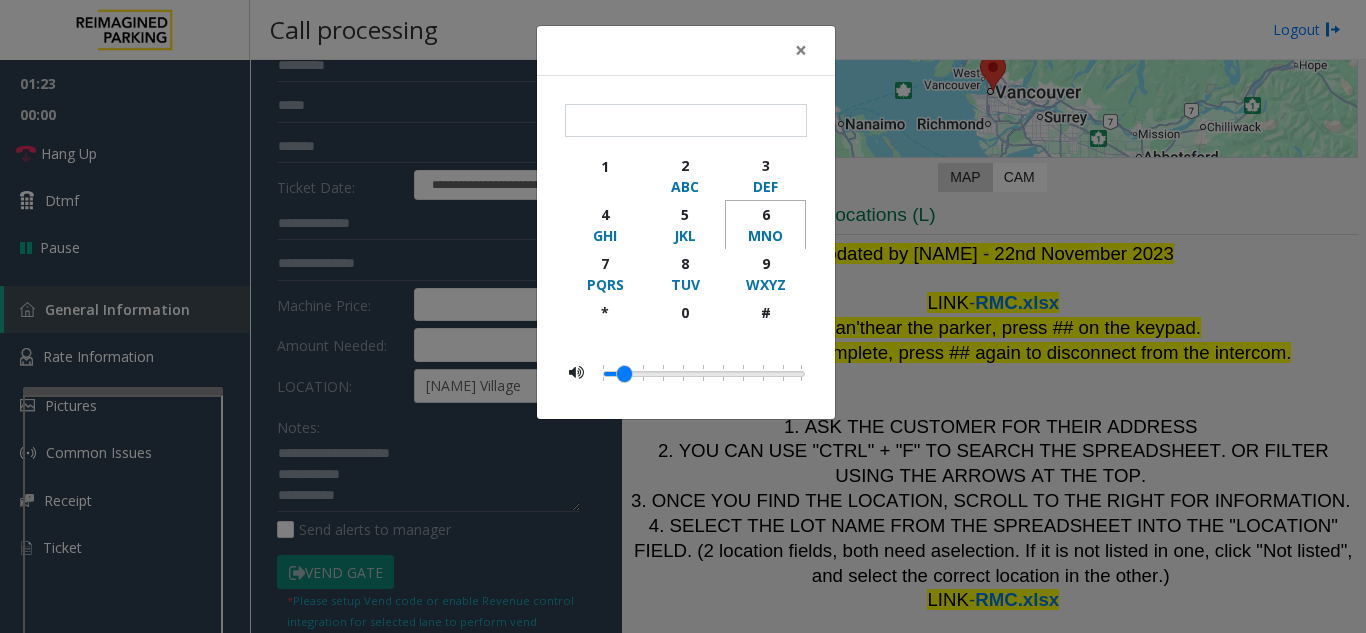 click on "6" 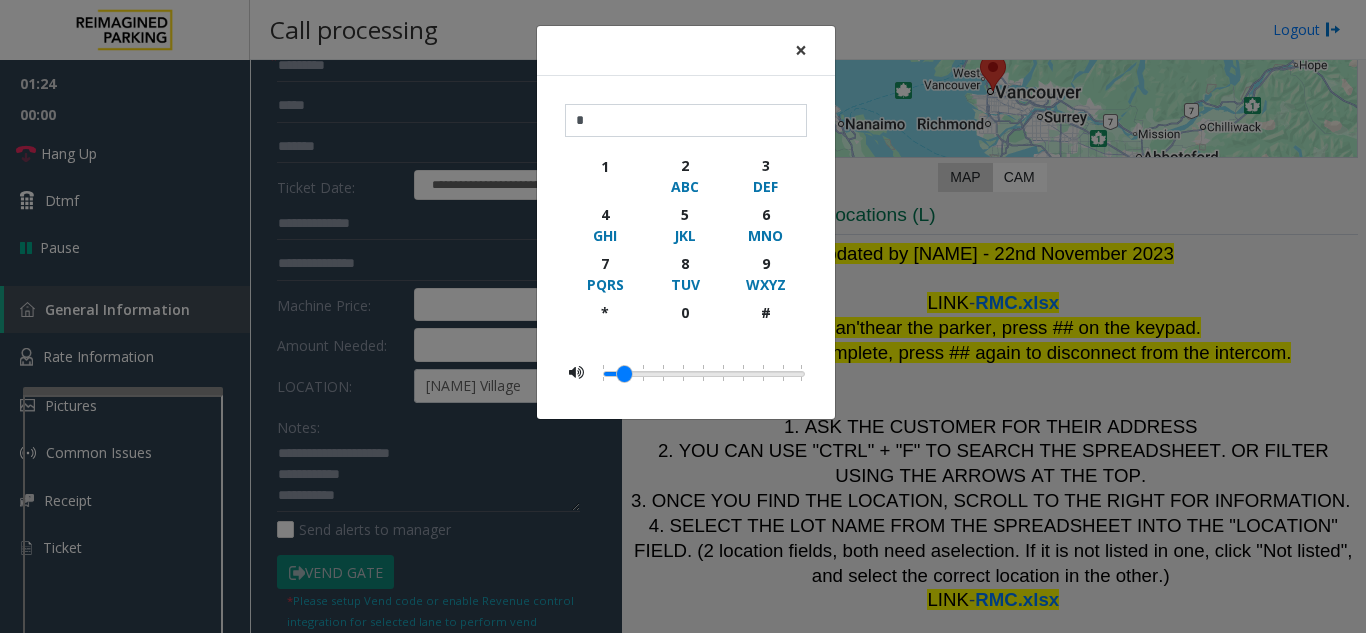 click on "×" 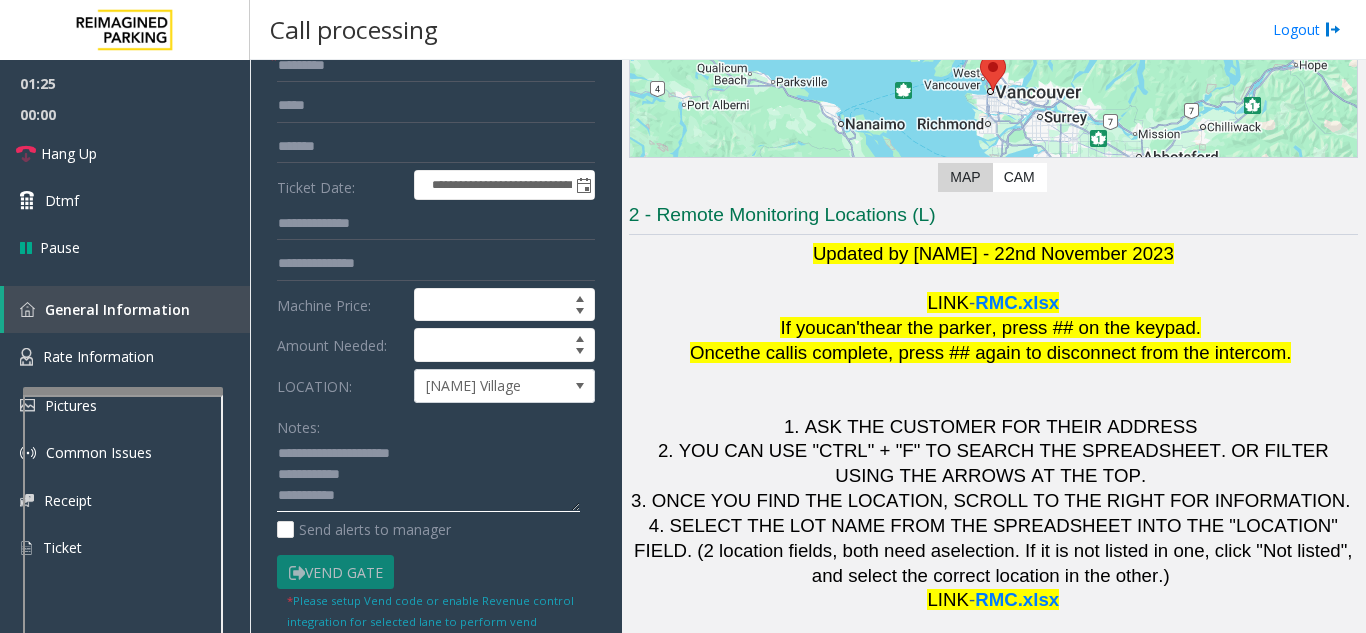 click 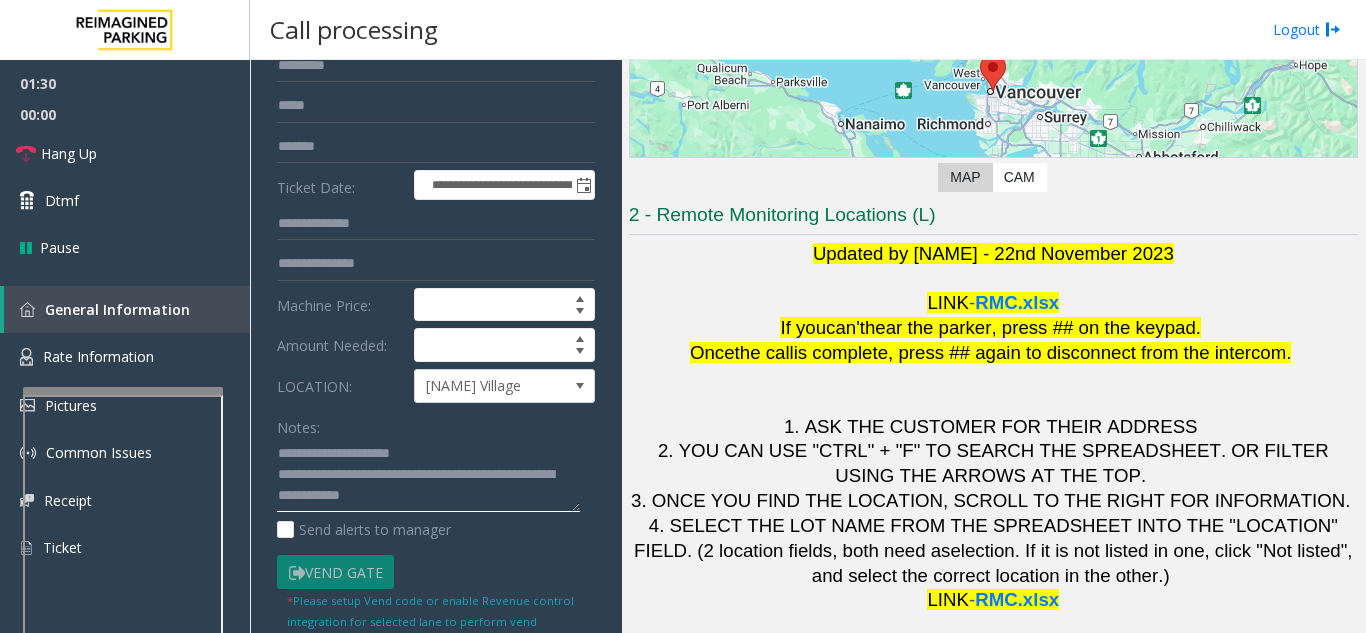type on "**********" 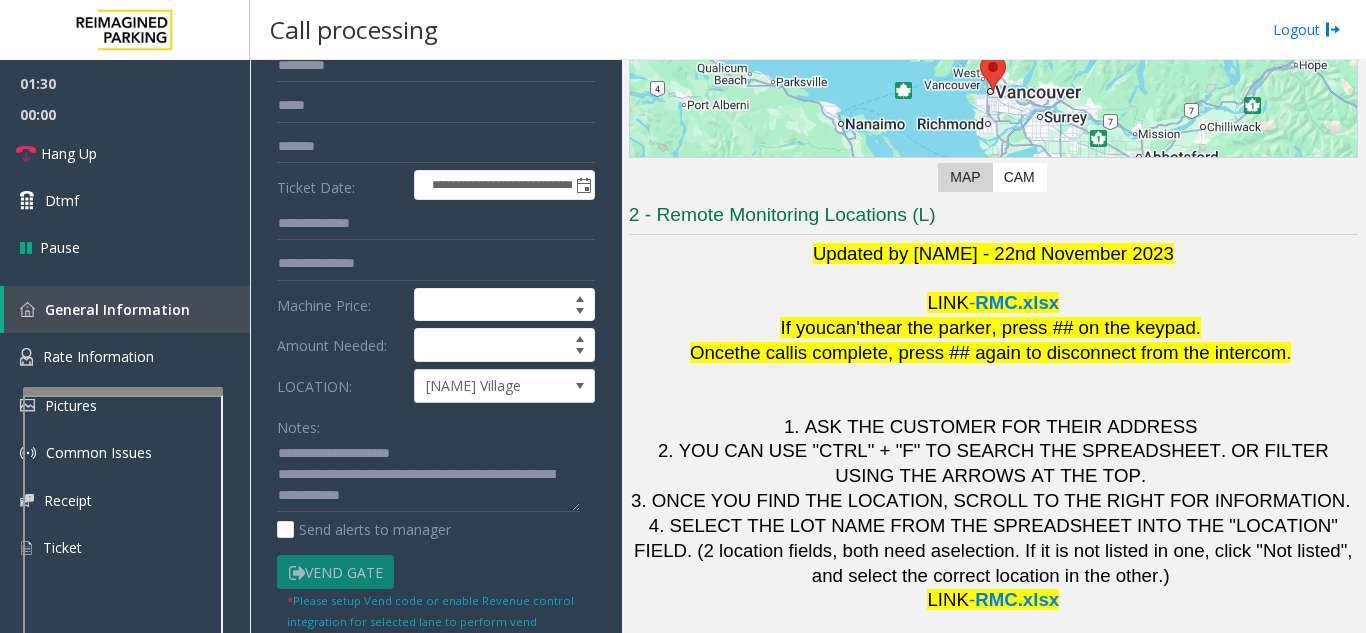 click on "Notes:" 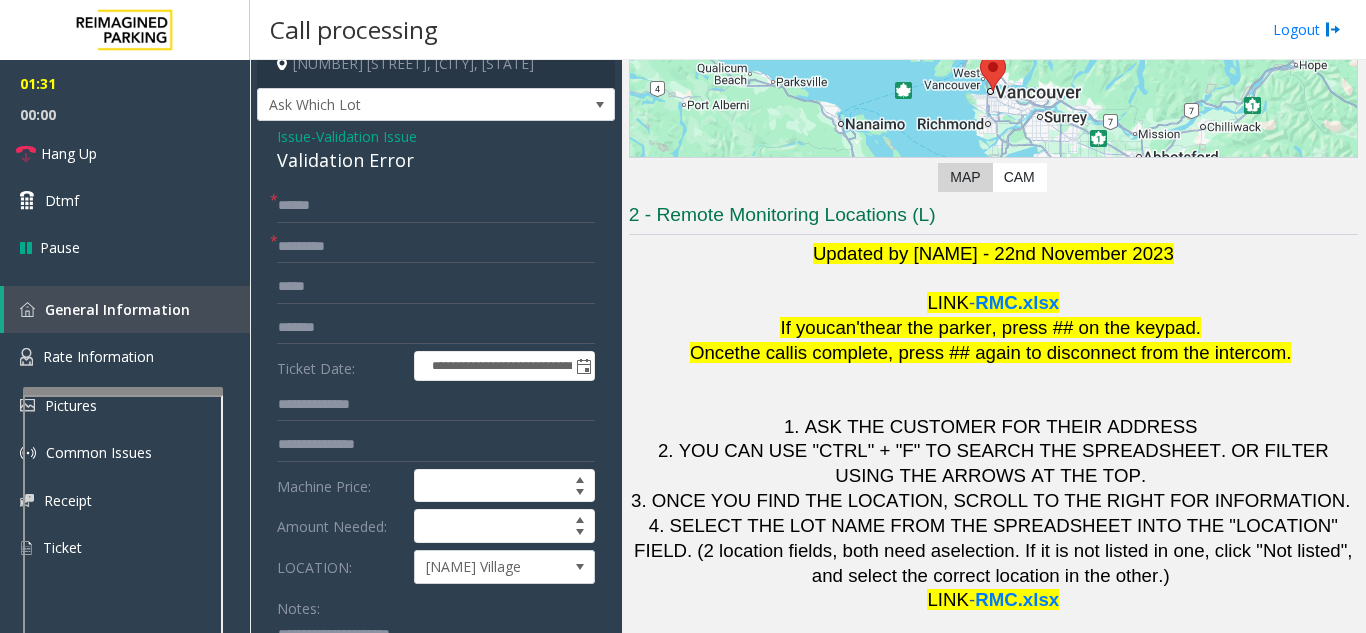 scroll, scrollTop: 0, scrollLeft: 0, axis: both 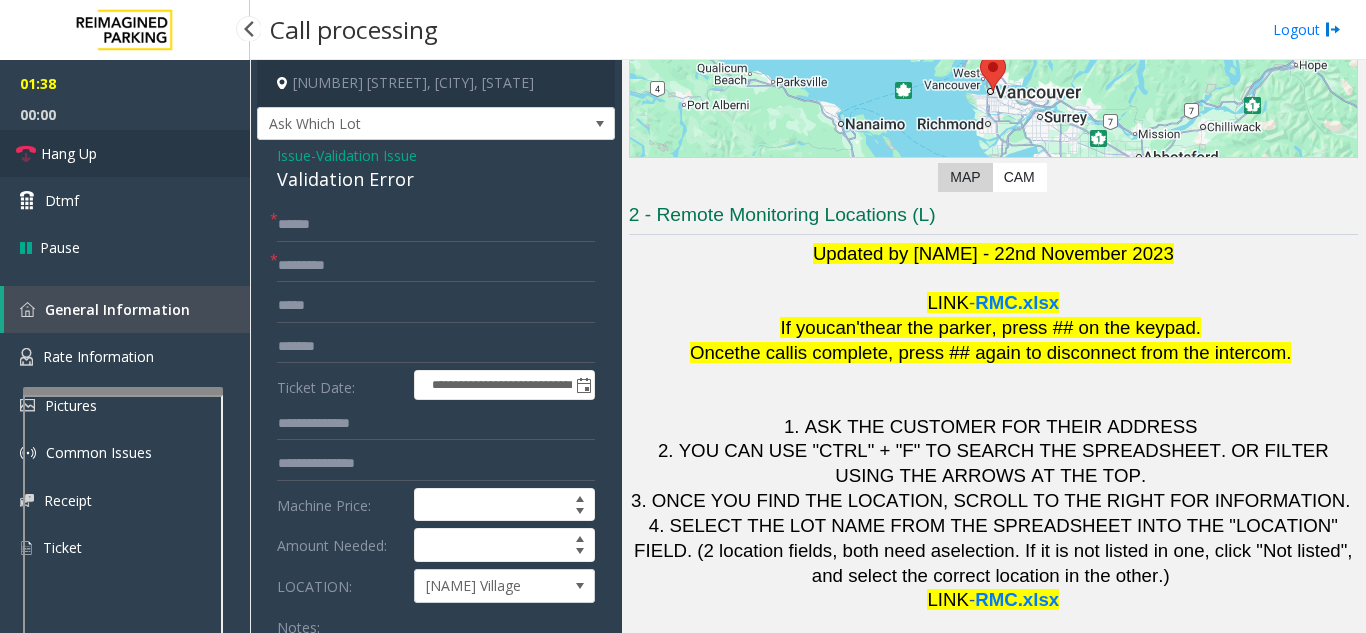 click on "Hang Up" at bounding box center (125, 153) 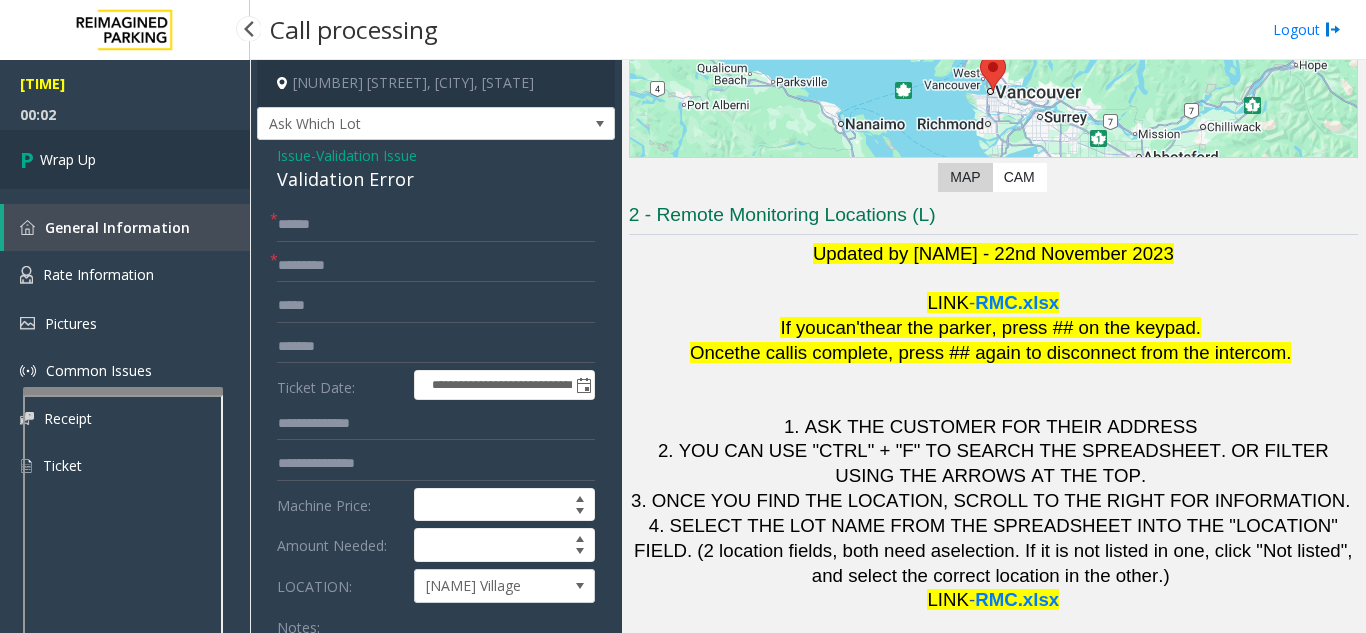 click on "Wrap Up" at bounding box center [125, 159] 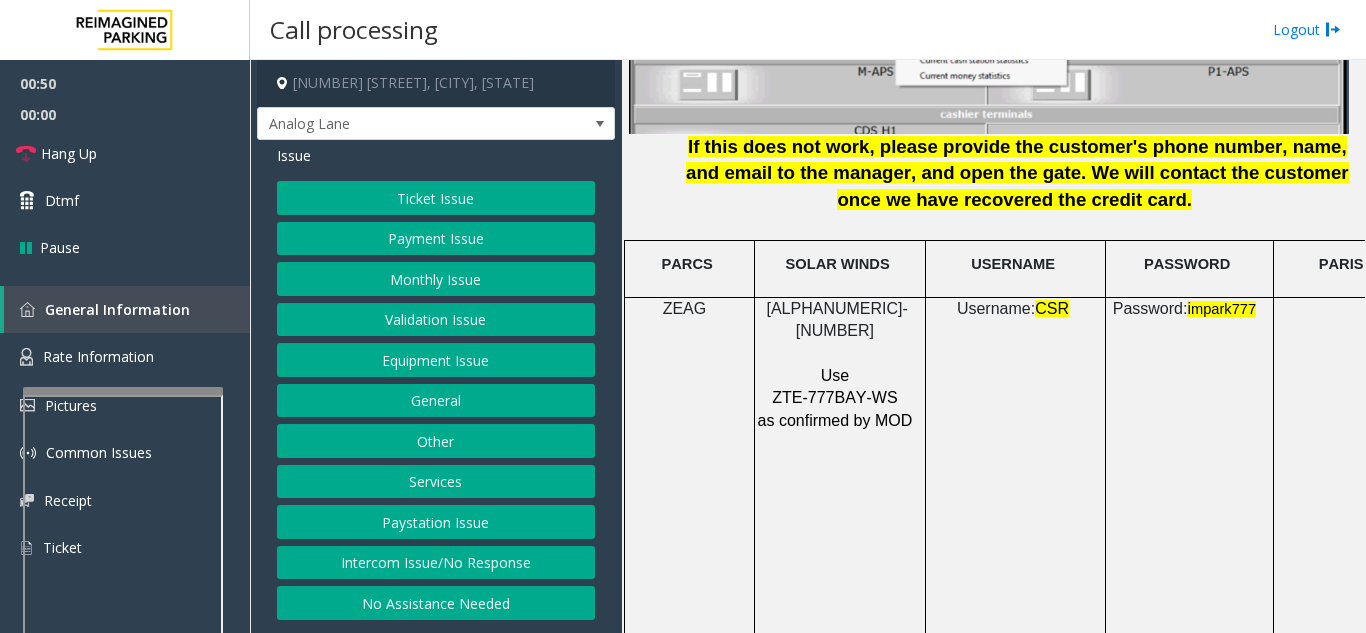 scroll, scrollTop: 2700, scrollLeft: 0, axis: vertical 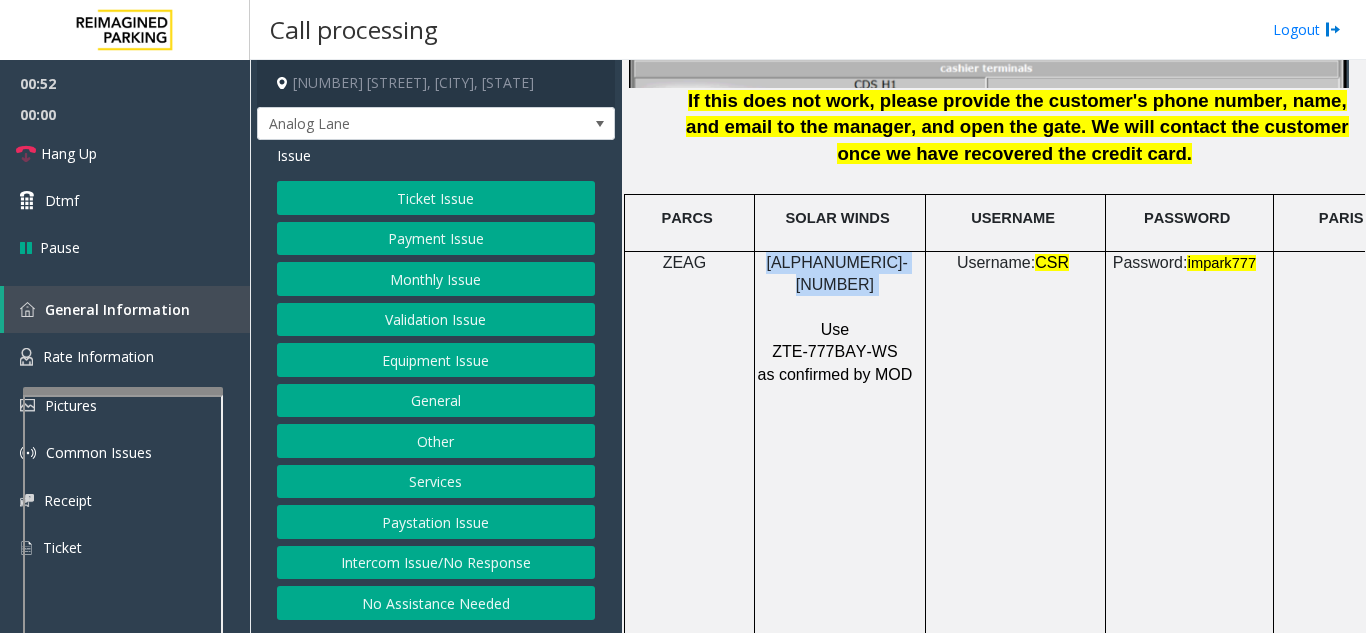 drag, startPoint x: 894, startPoint y: 251, endPoint x: 787, endPoint y: 249, distance: 107.01869 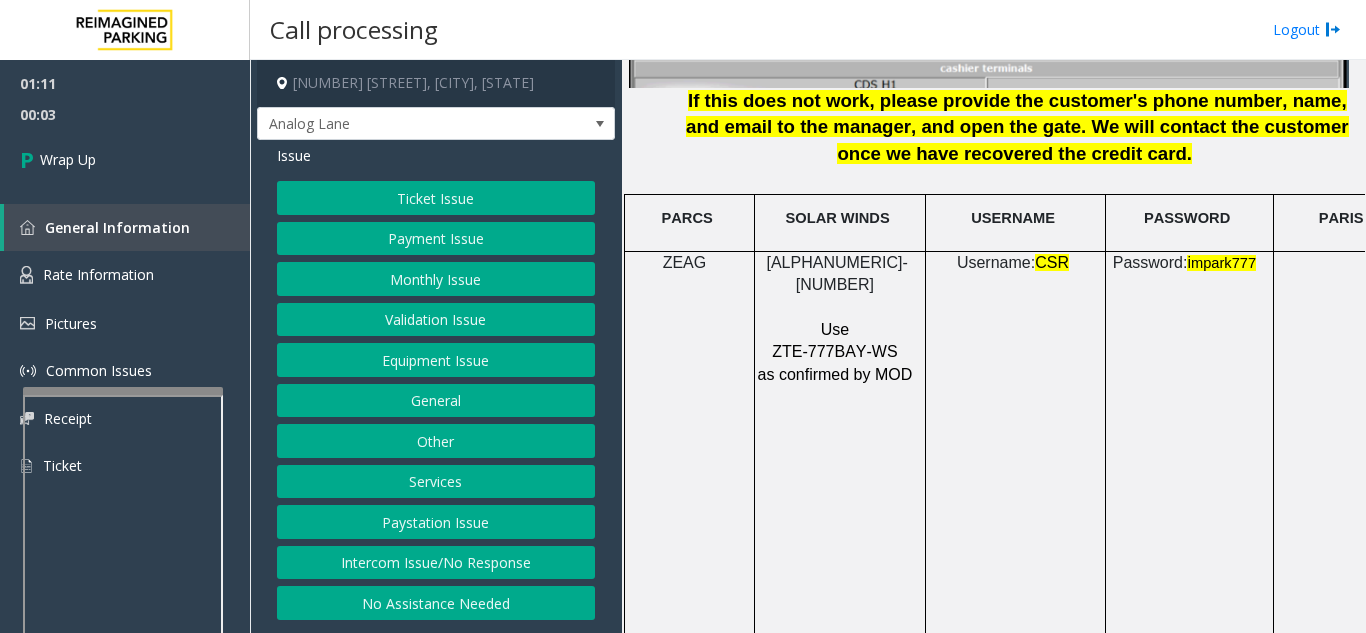 click on "Ticket Issue   Payment Issue   Monthly Issue   Validation Issue   Equipment Issue   General   Other   Services   Paystation Issue   Intercom Issue/No Response   No Assistance Needed" 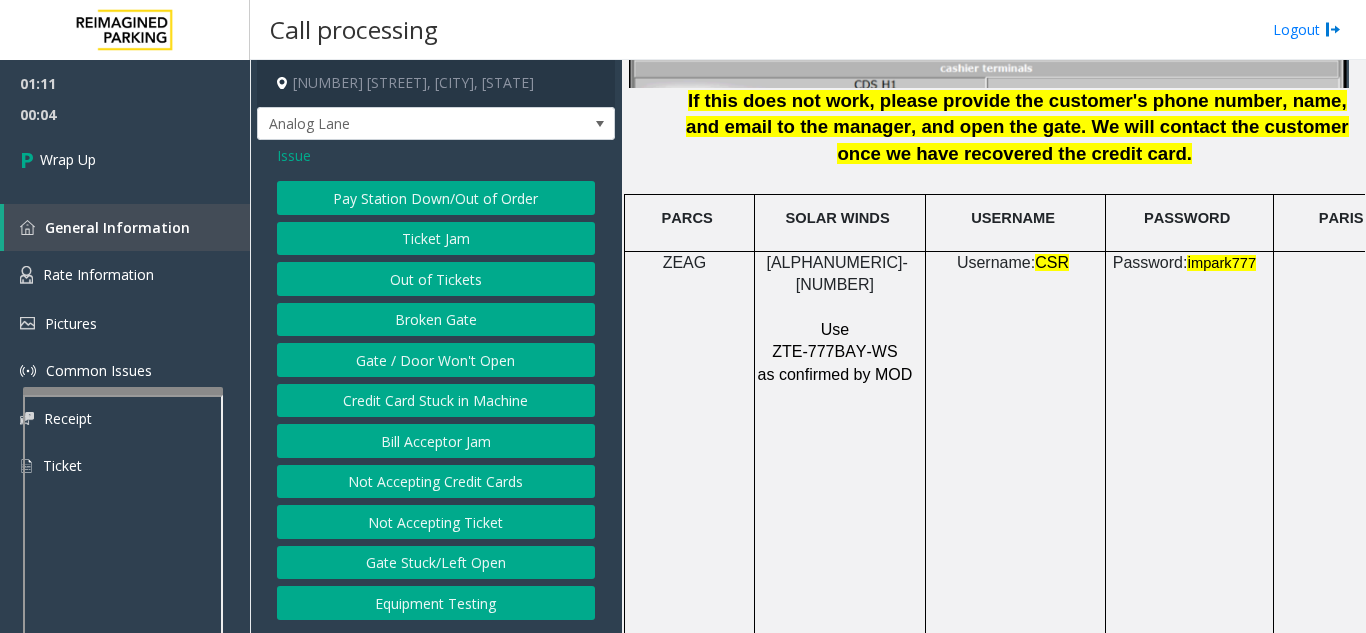click on "Gate / Door Won't Open" 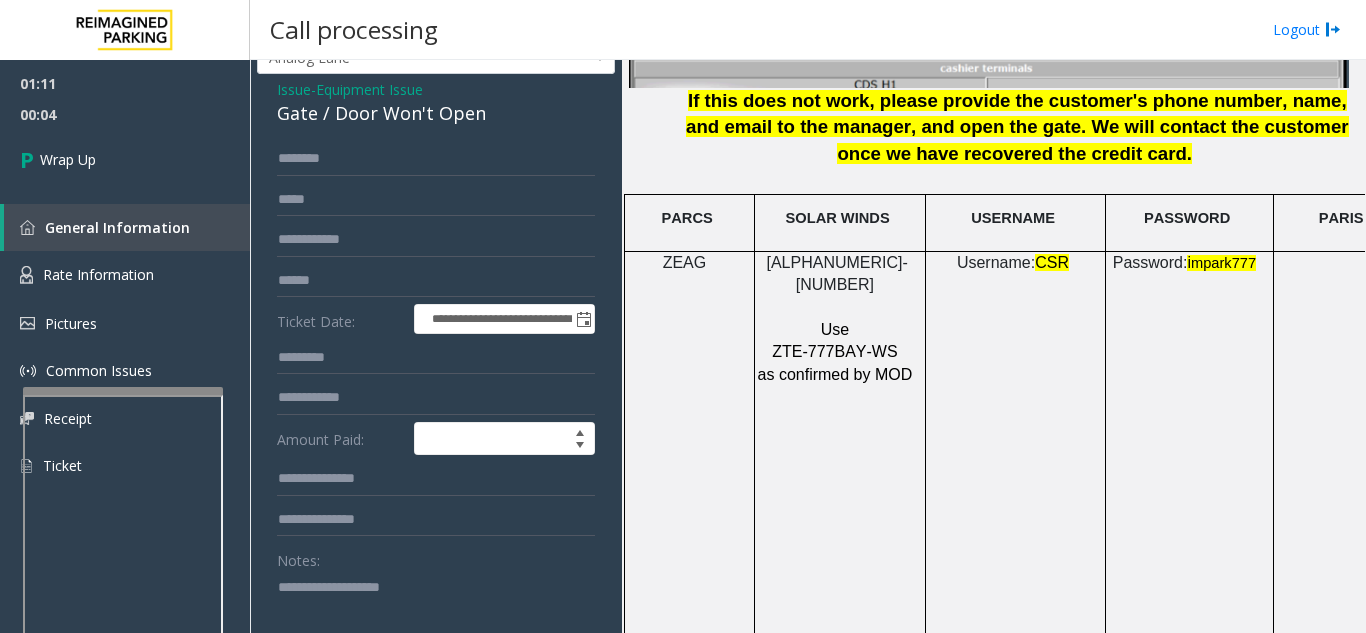 scroll, scrollTop: 100, scrollLeft: 0, axis: vertical 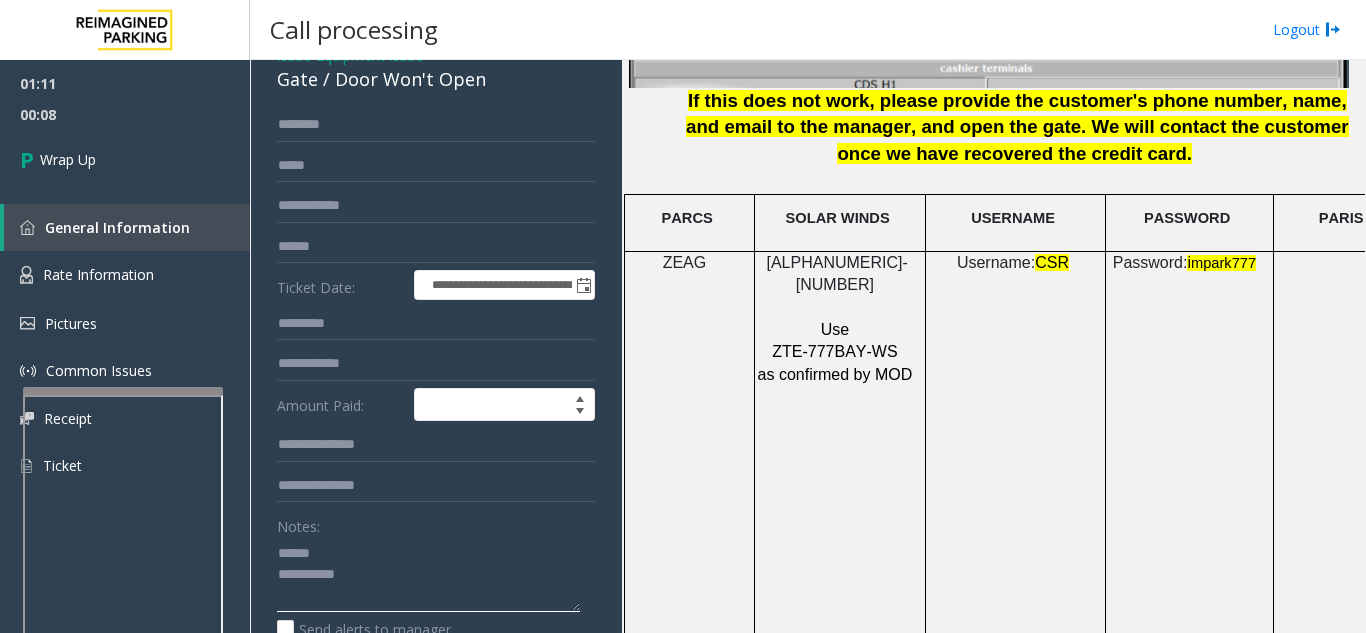 click 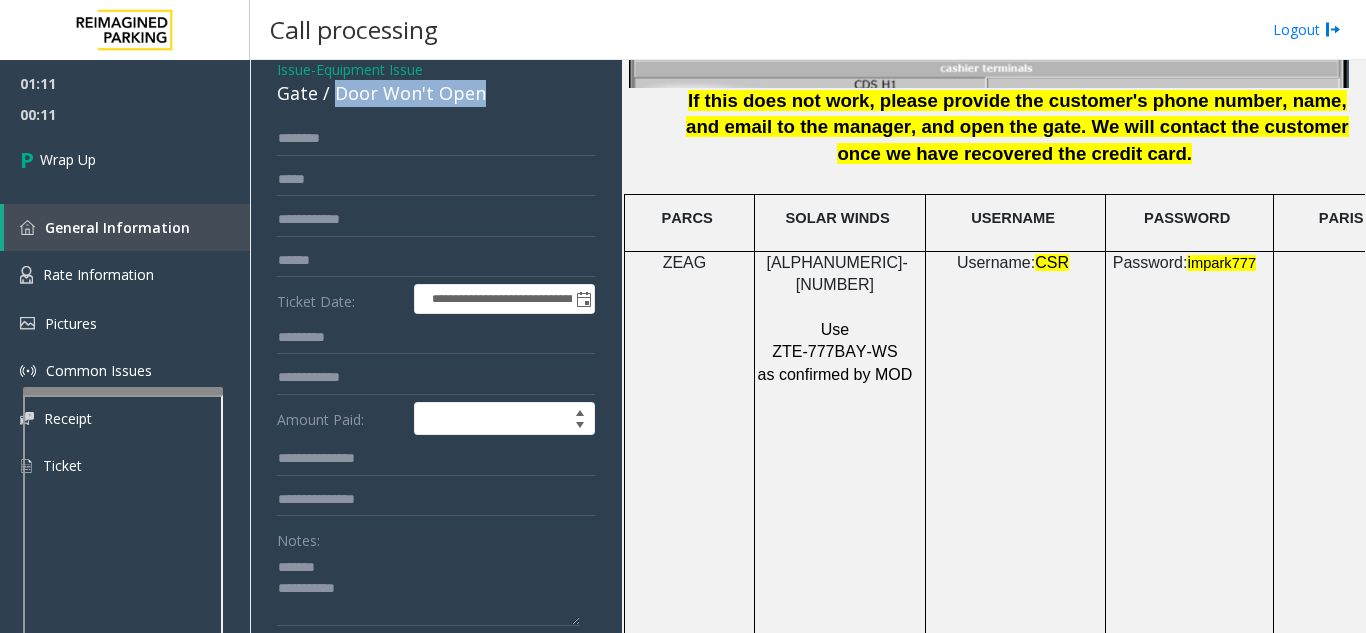 drag, startPoint x: 332, startPoint y: 78, endPoint x: 490, endPoint y: 79, distance: 158.00316 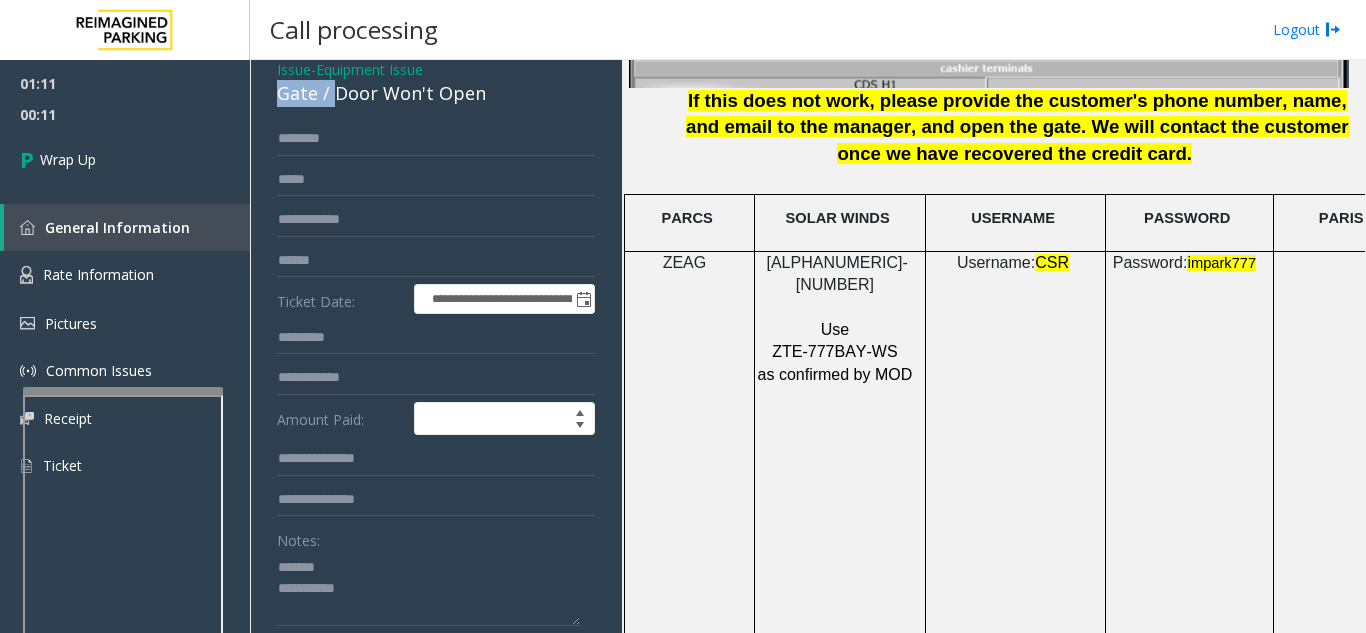 scroll, scrollTop: 84, scrollLeft: 0, axis: vertical 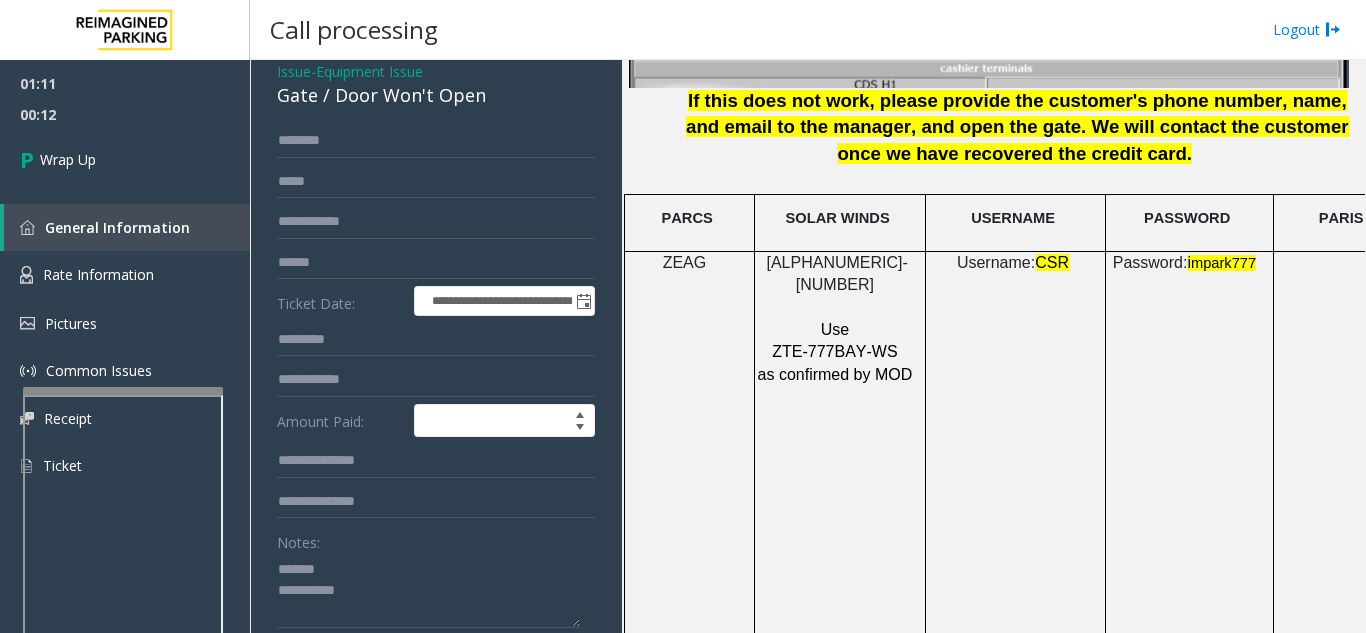 click on "Gate / Door Won't Open" 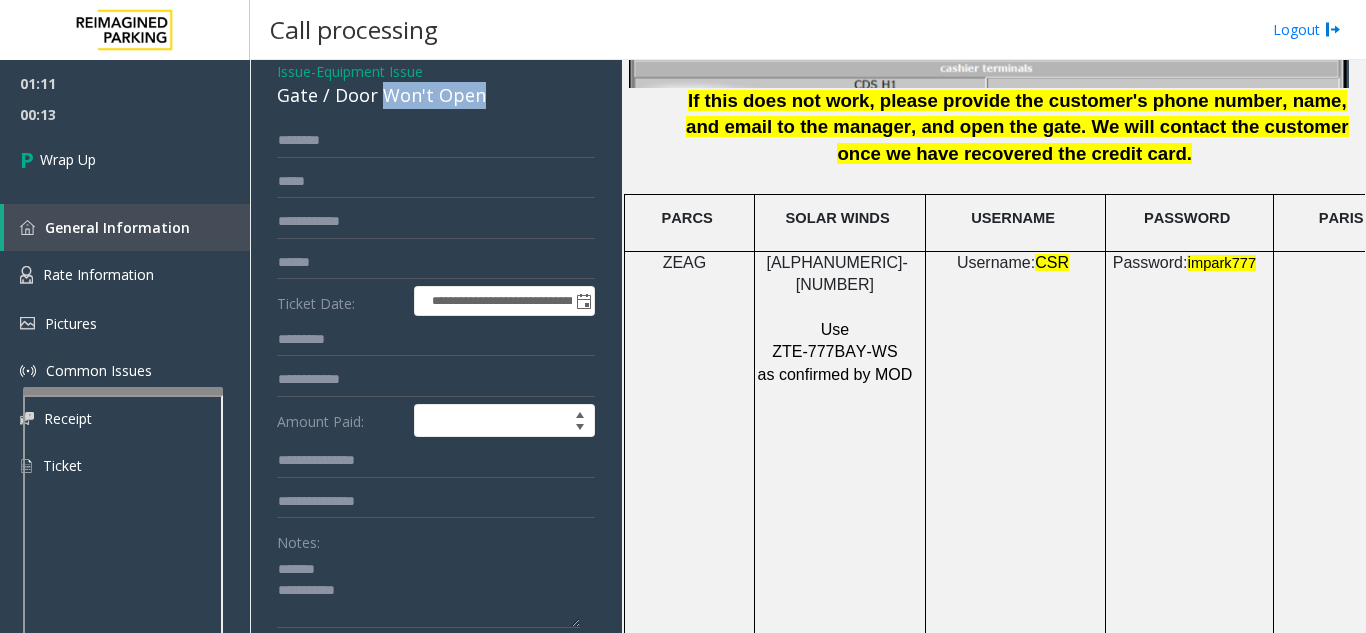 drag, startPoint x: 481, startPoint y: 98, endPoint x: 367, endPoint y: 94, distance: 114.07015 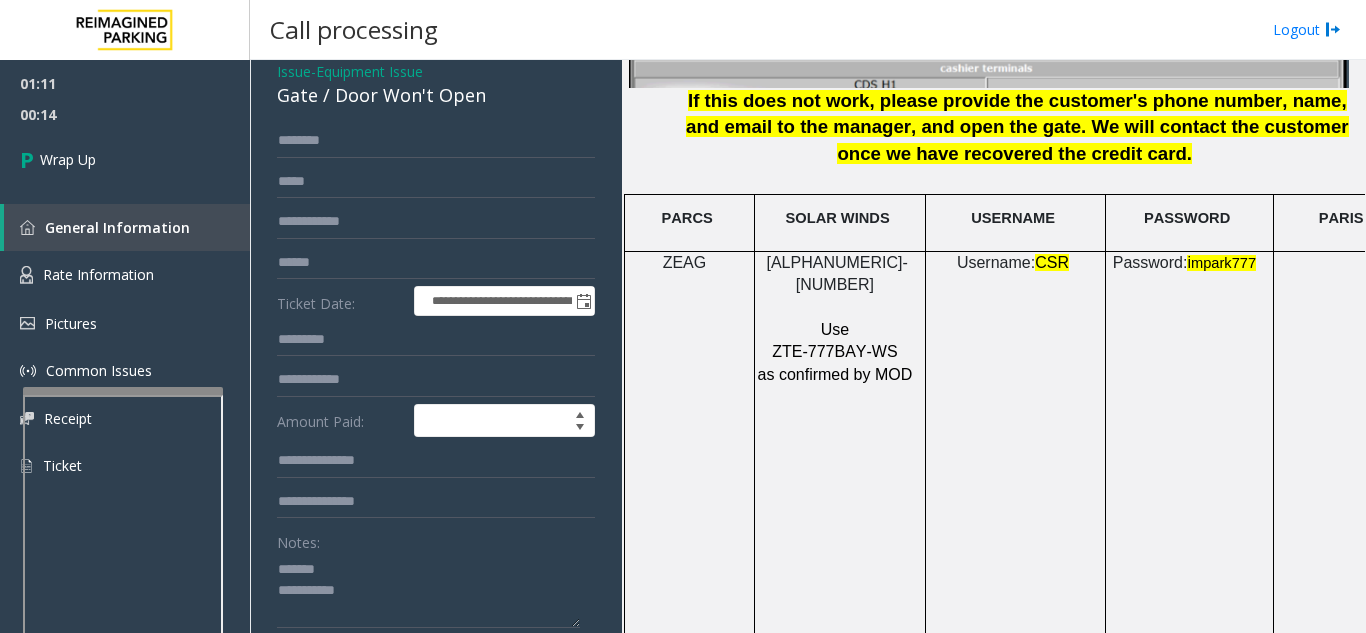 click on "**********" 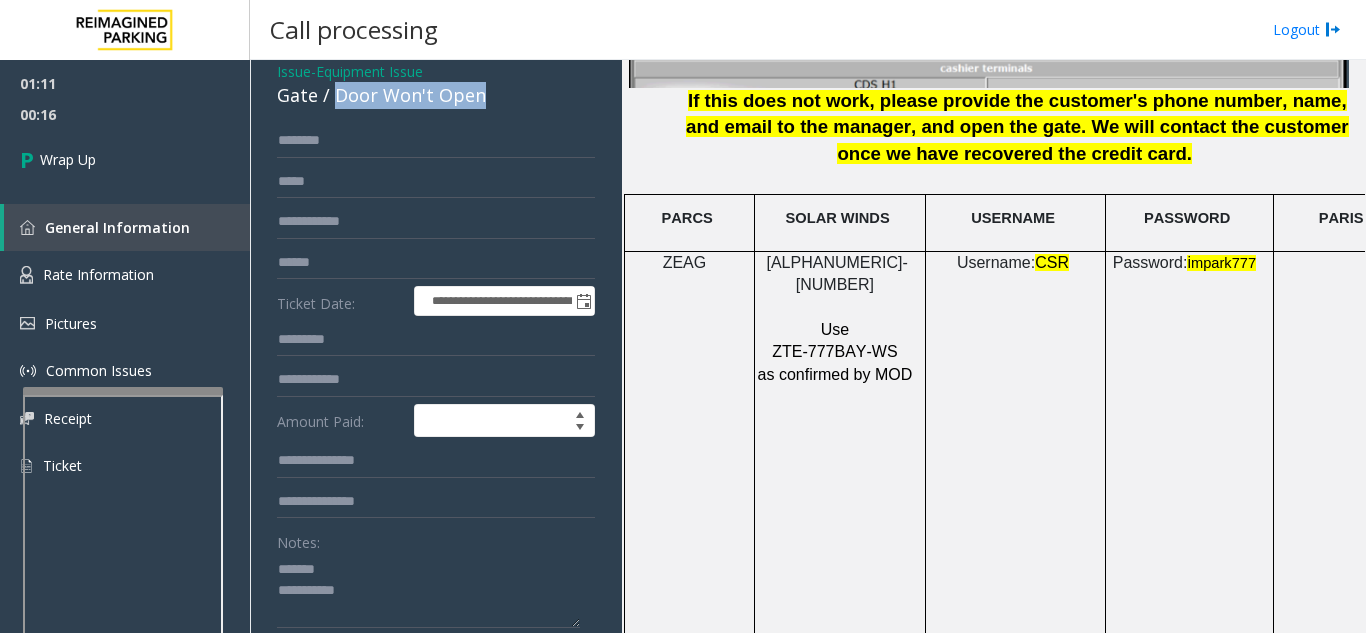 drag, startPoint x: 331, startPoint y: 97, endPoint x: 496, endPoint y: 97, distance: 165 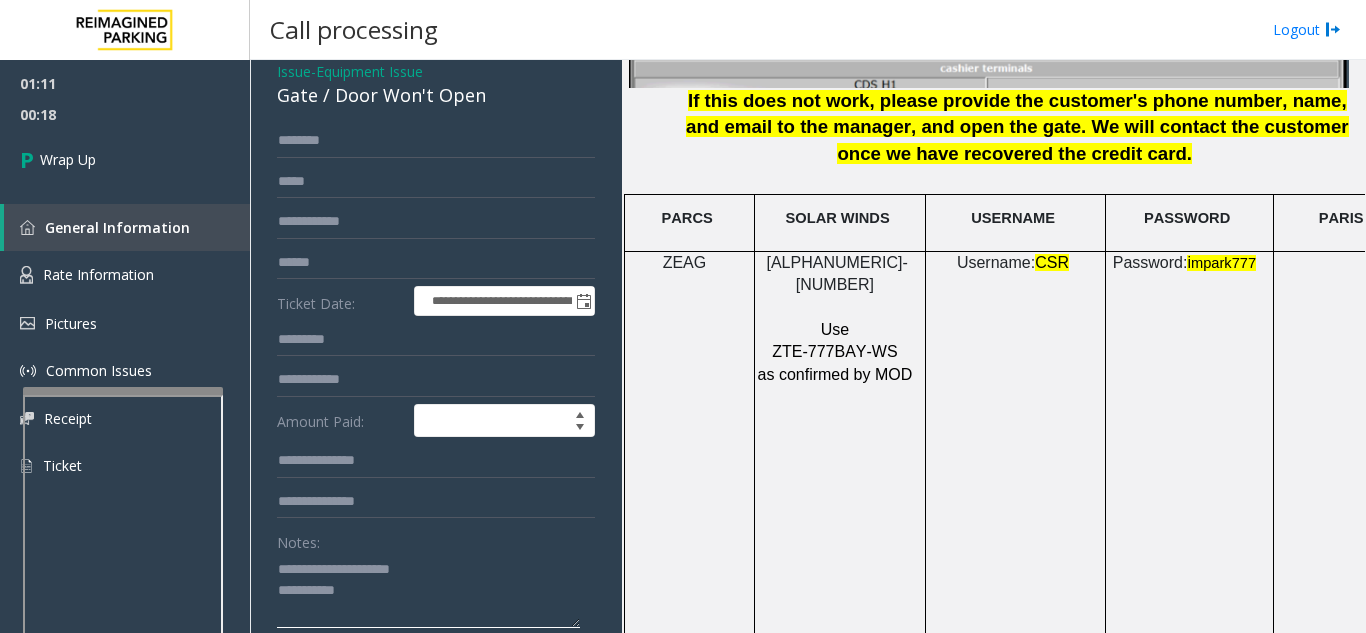 click 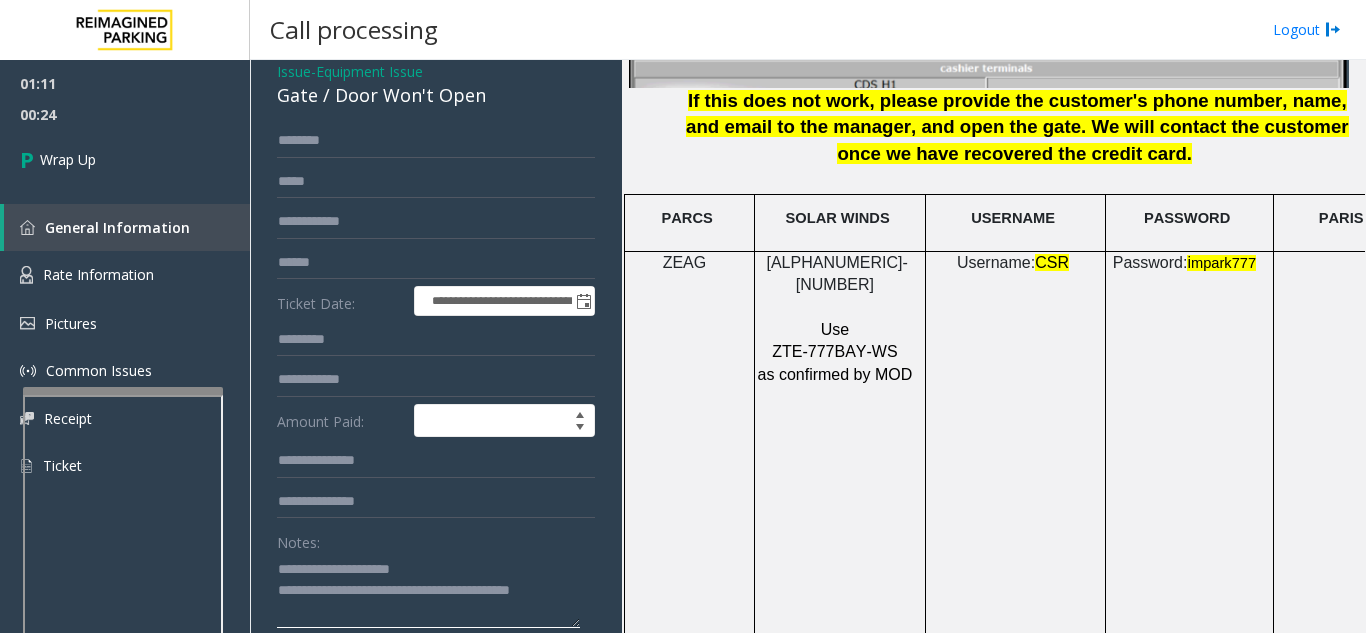 click 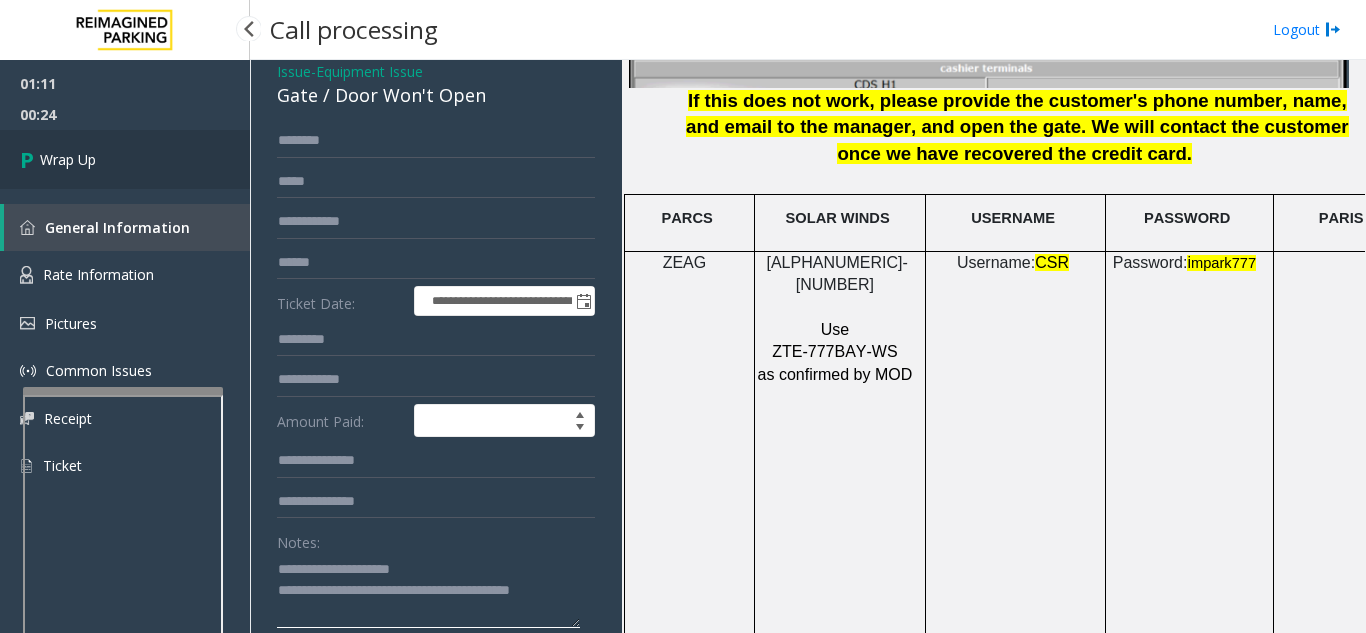 type on "**********" 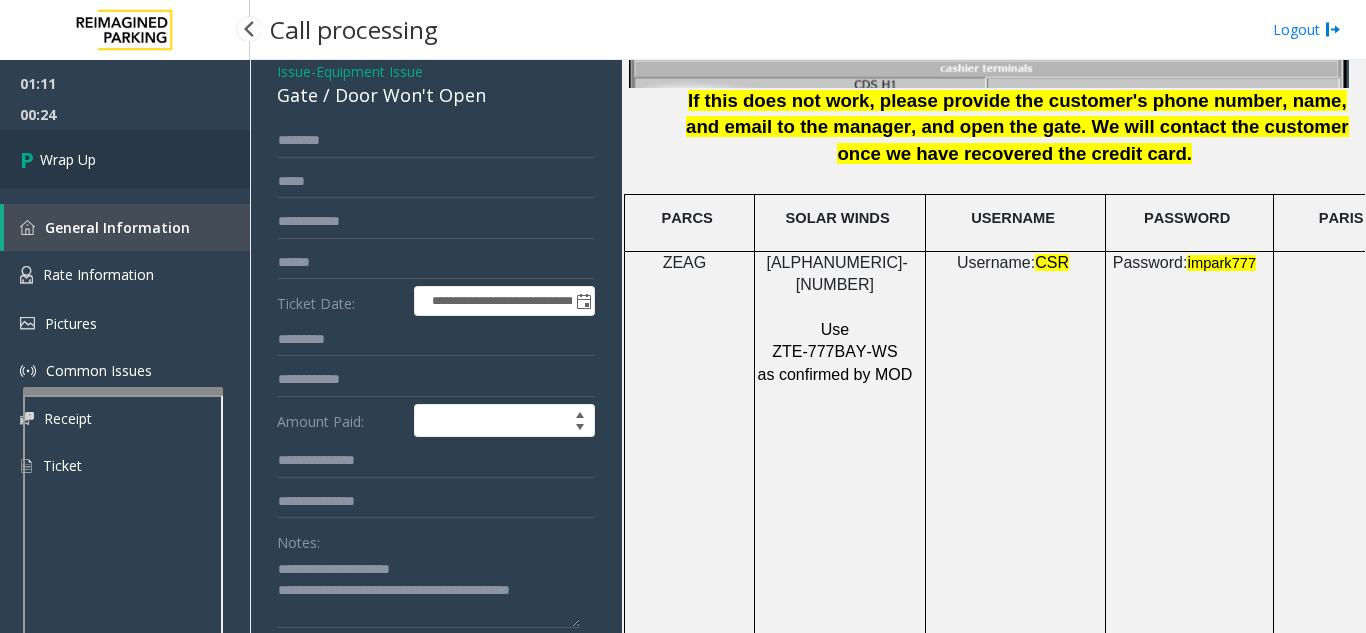 click on "Wrap Up" at bounding box center [125, 159] 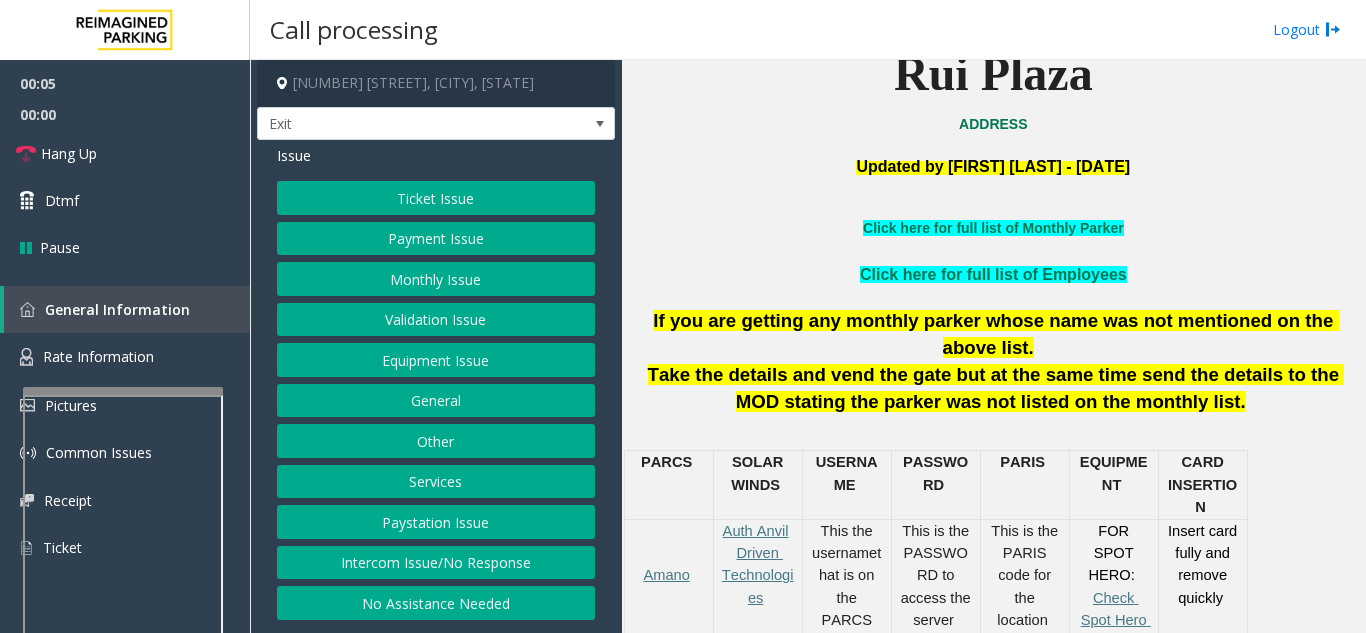 scroll, scrollTop: 600, scrollLeft: 0, axis: vertical 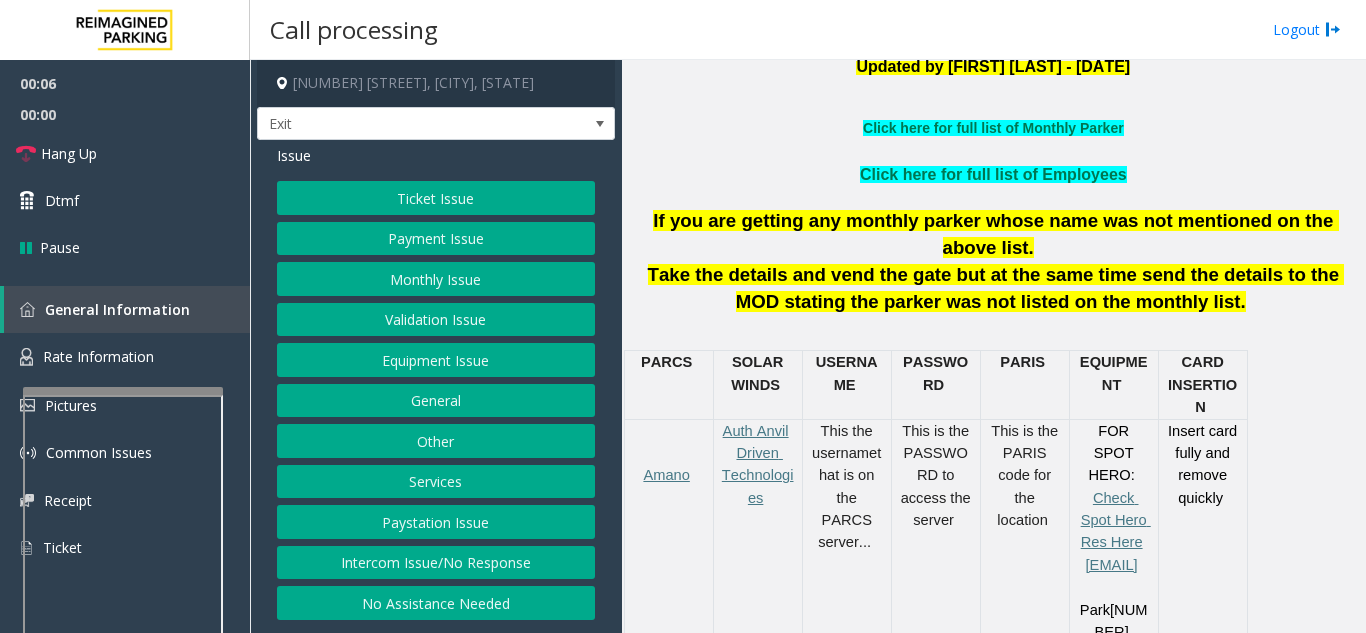 click on "Ticket Issue" 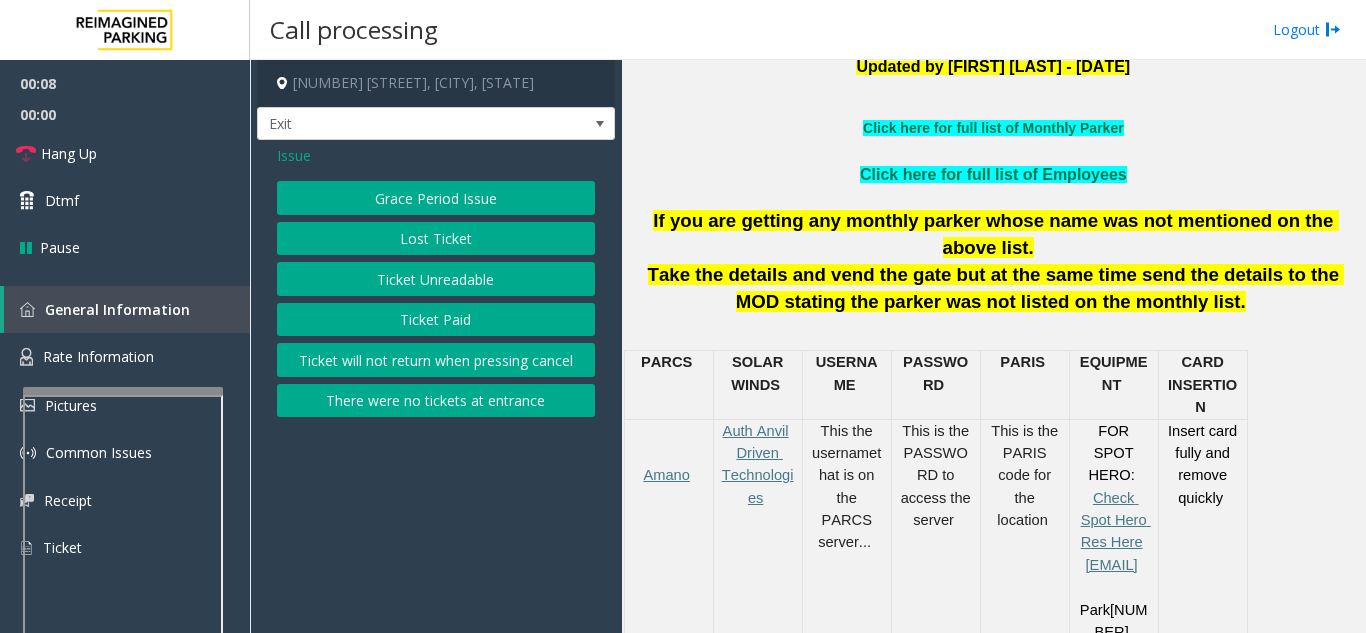 click on "Lost Ticket" 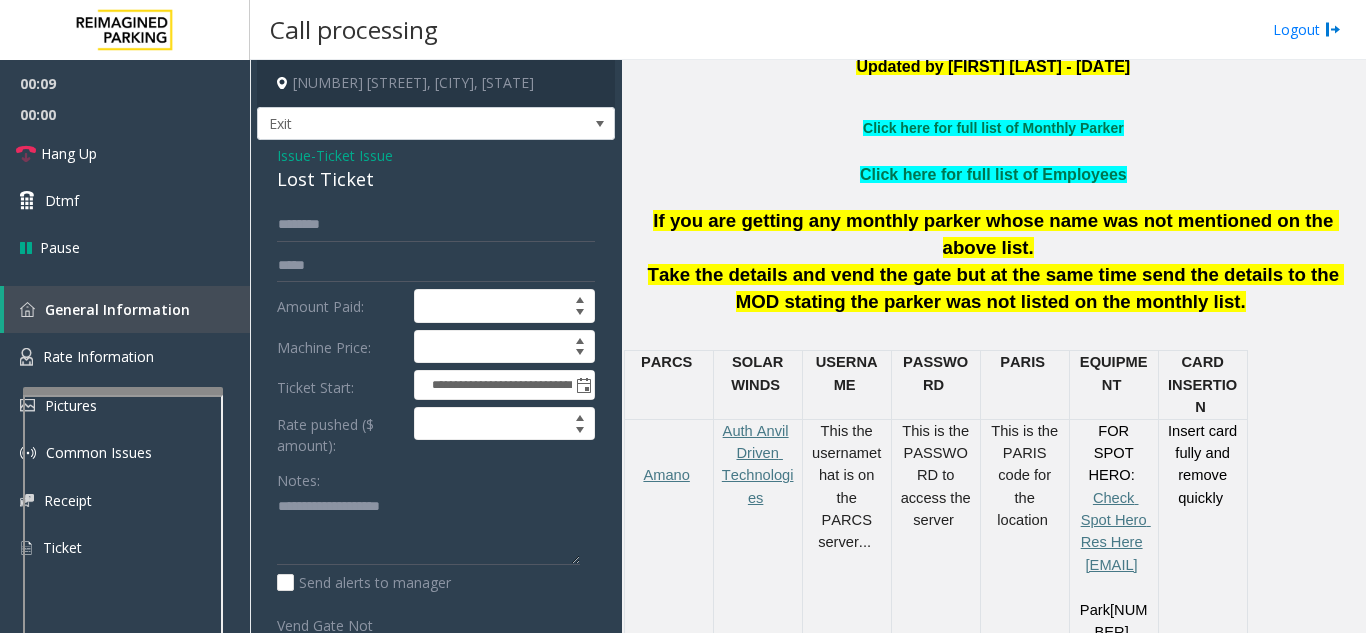 click on "Issue" 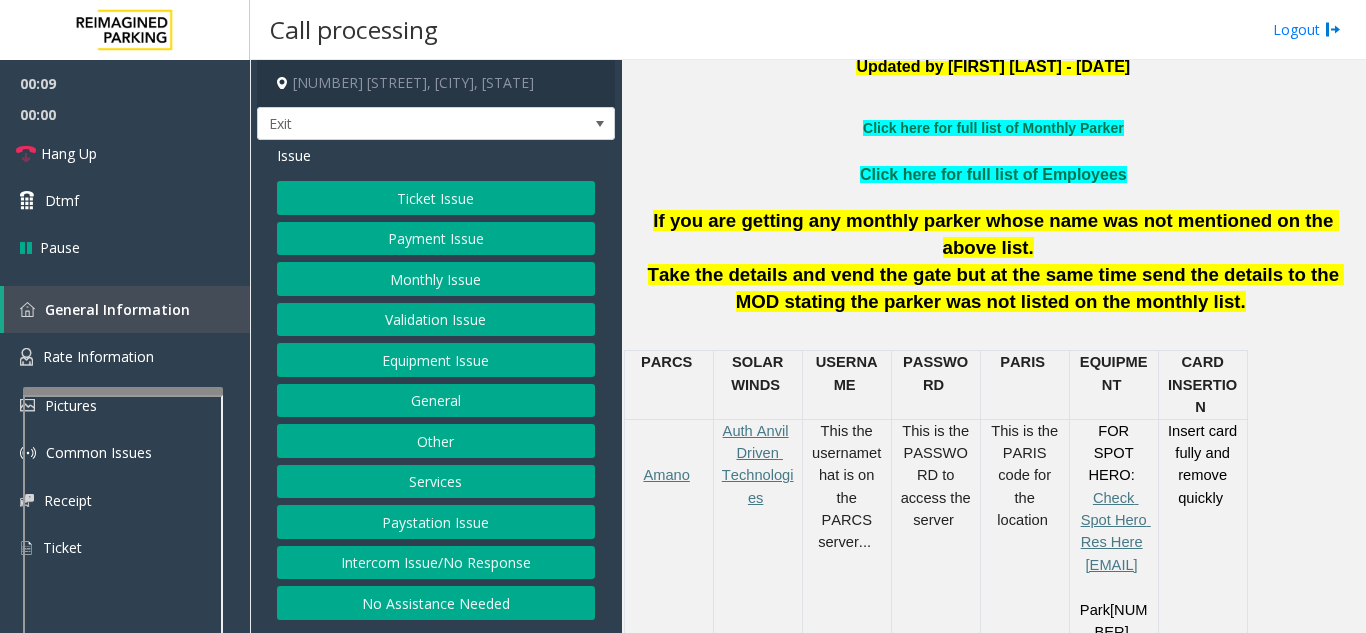 click on "Ticket Issue" 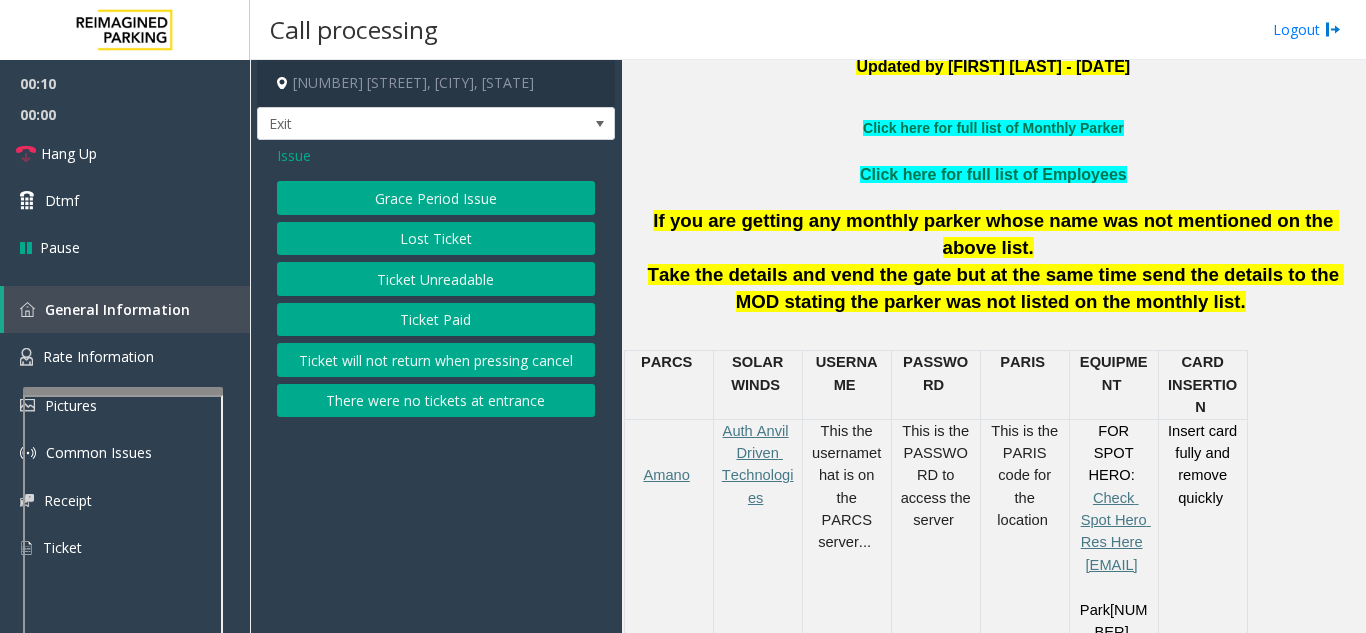 click on "Ticket Unreadable" 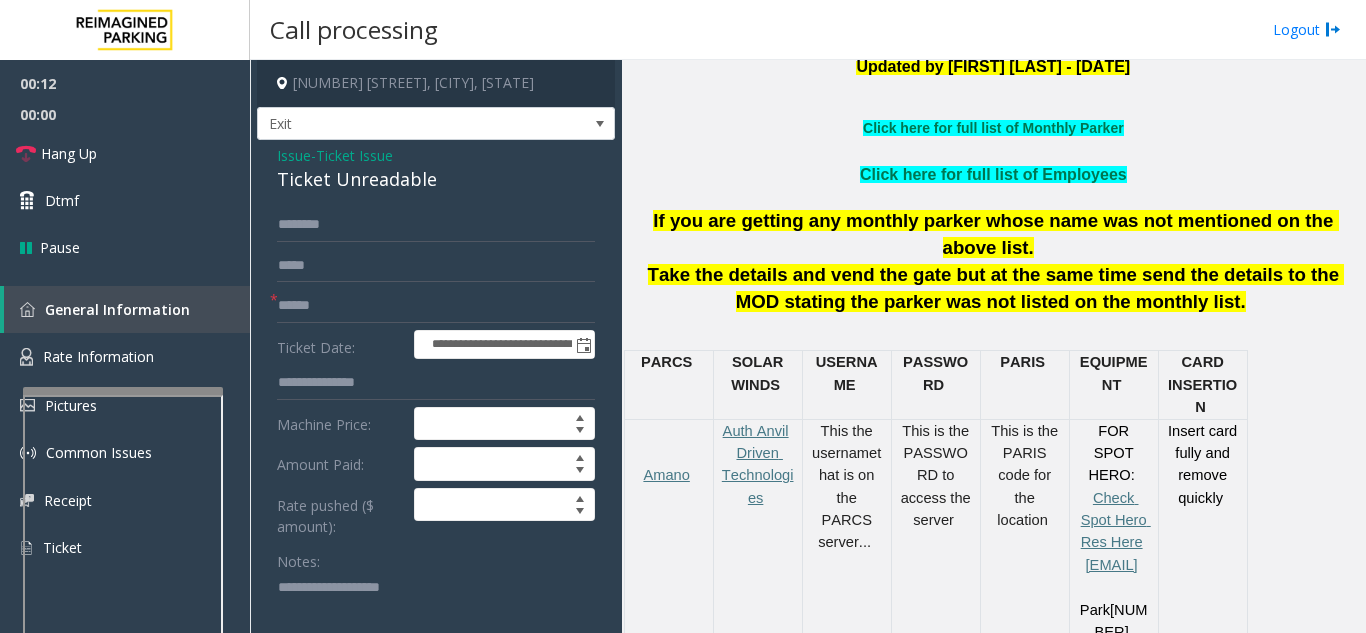 scroll, scrollTop: 10, scrollLeft: 0, axis: vertical 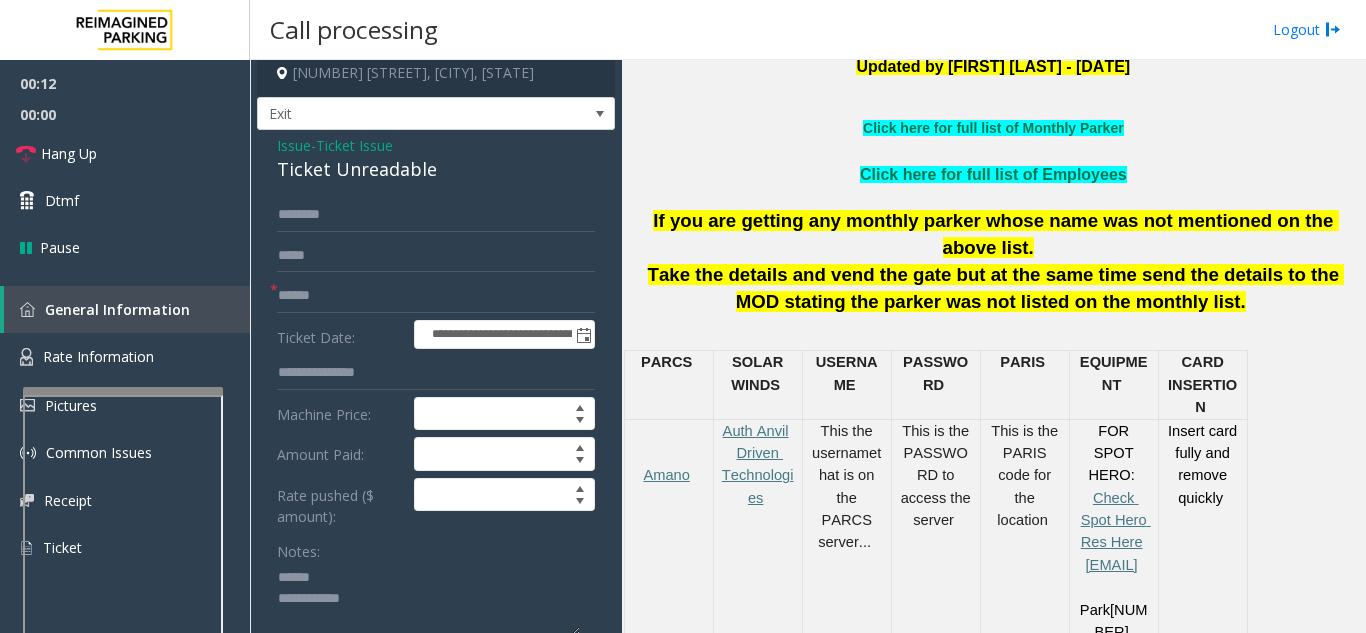 click 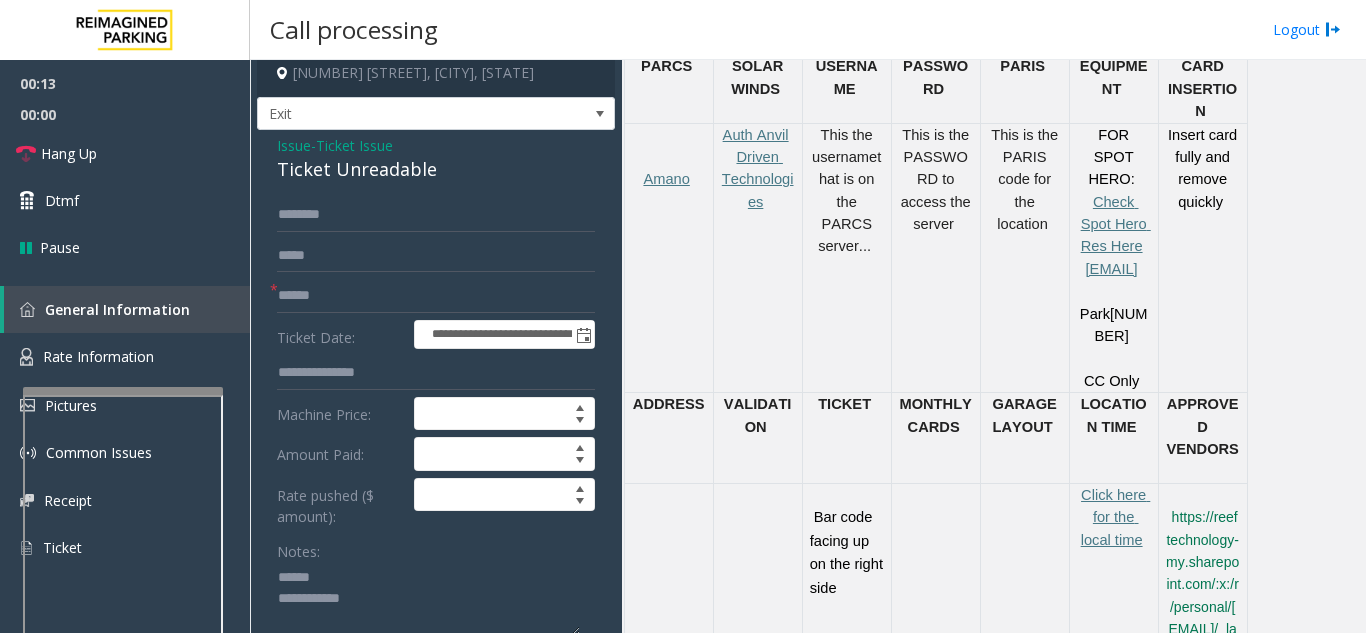 scroll, scrollTop: 900, scrollLeft: 0, axis: vertical 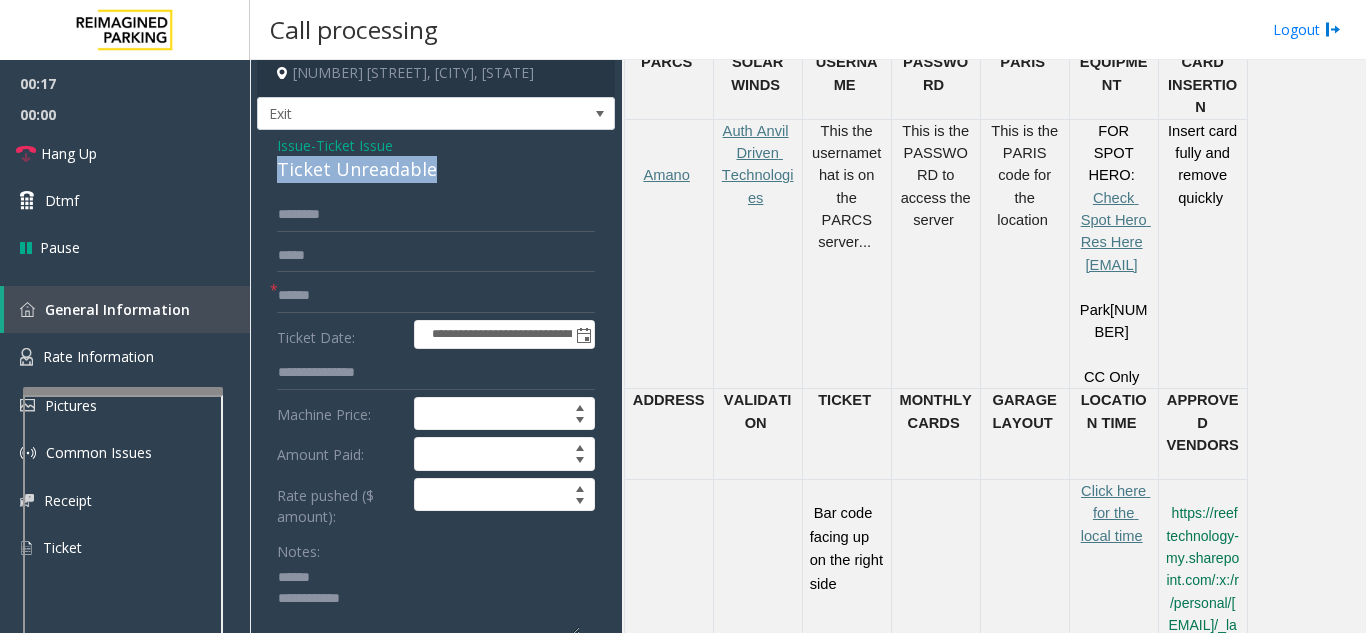 drag, startPoint x: 460, startPoint y: 168, endPoint x: 276, endPoint y: 170, distance: 184.01086 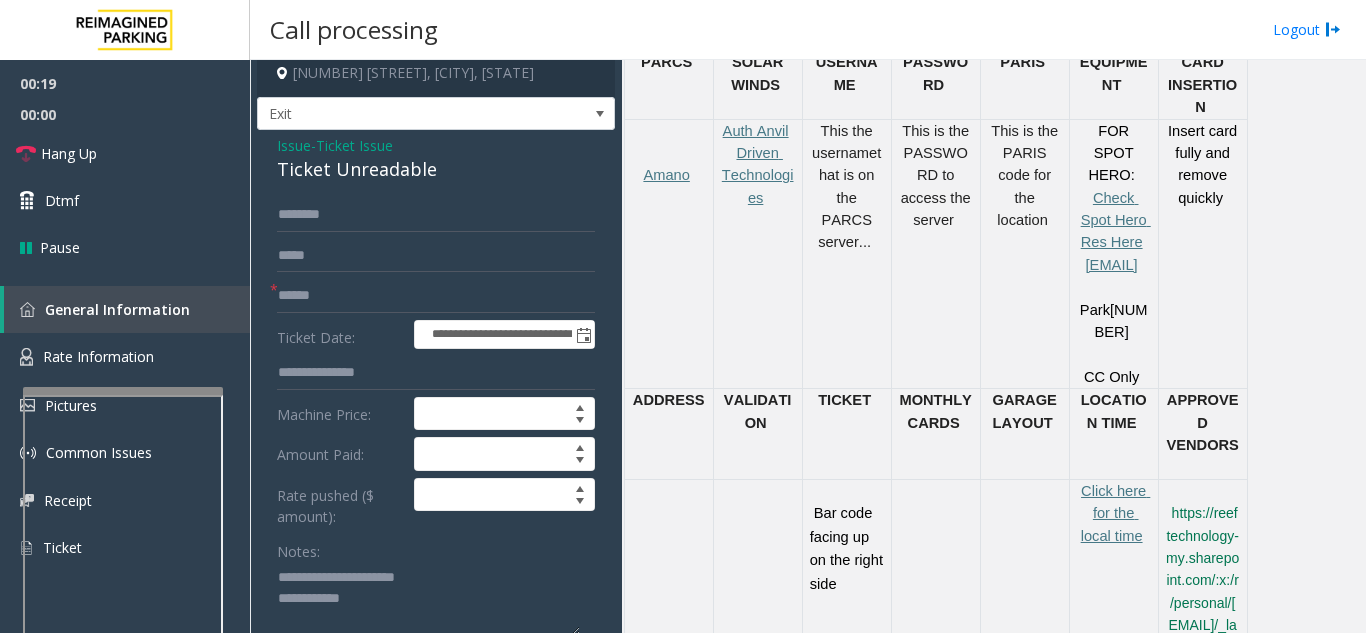 type on "**********" 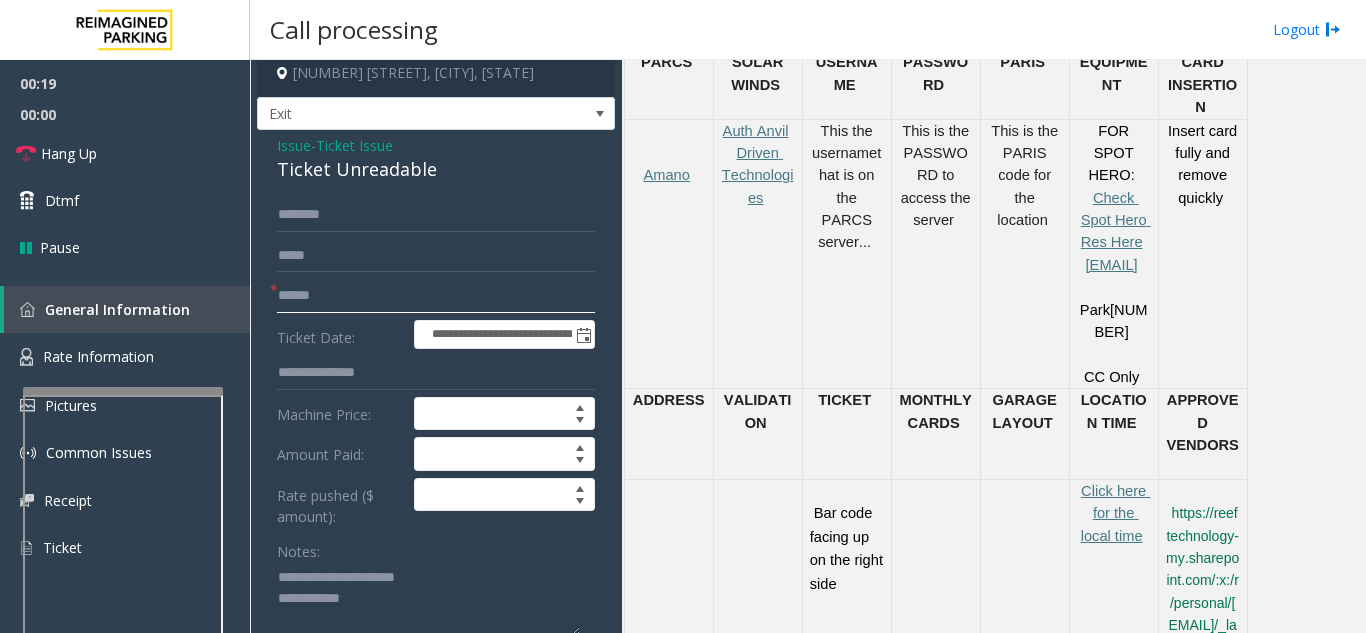 click 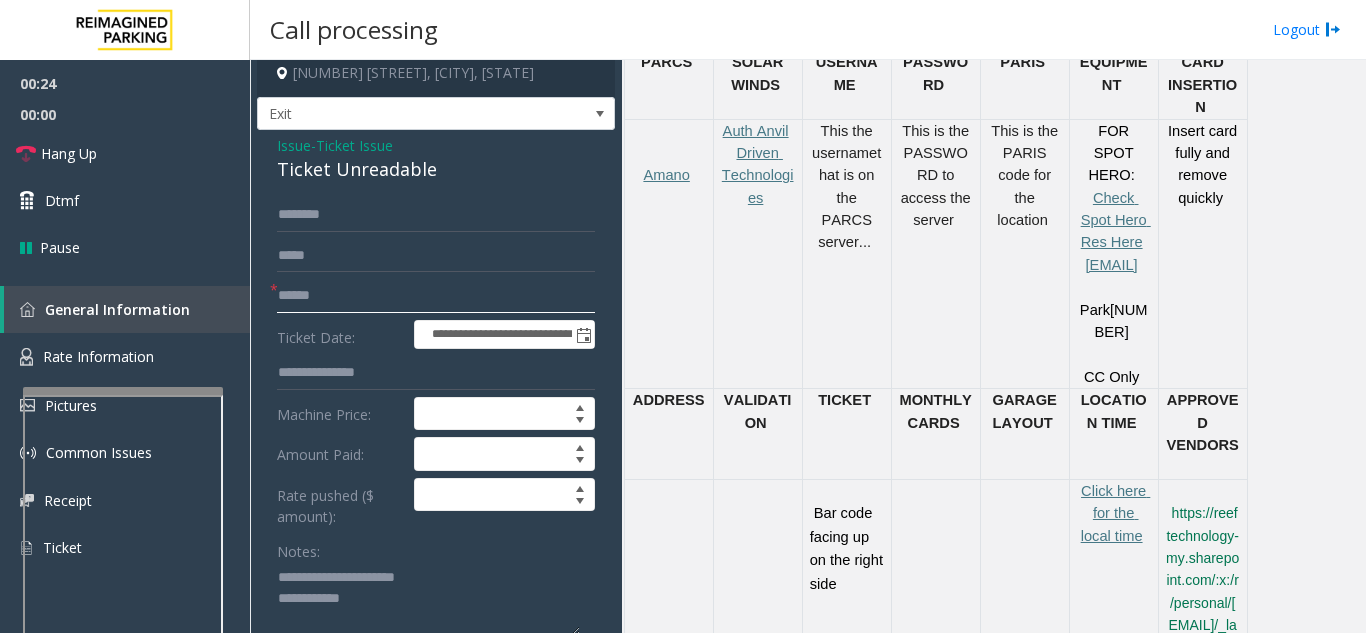 click 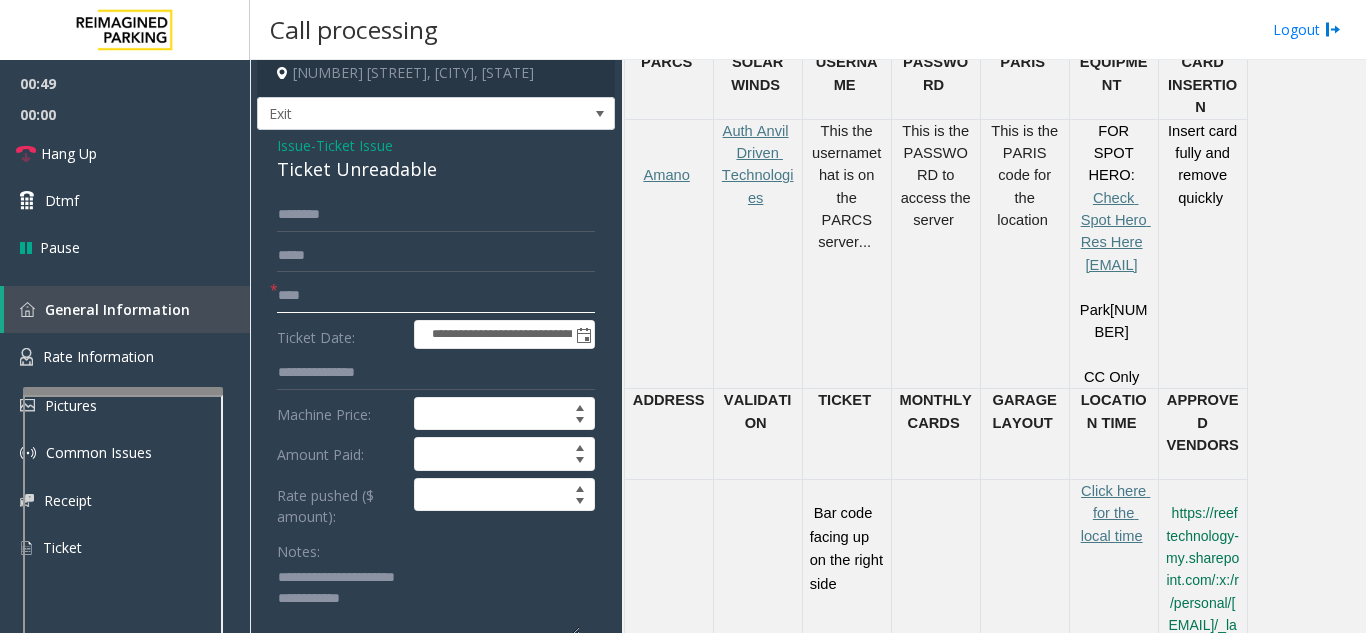 click on "****" 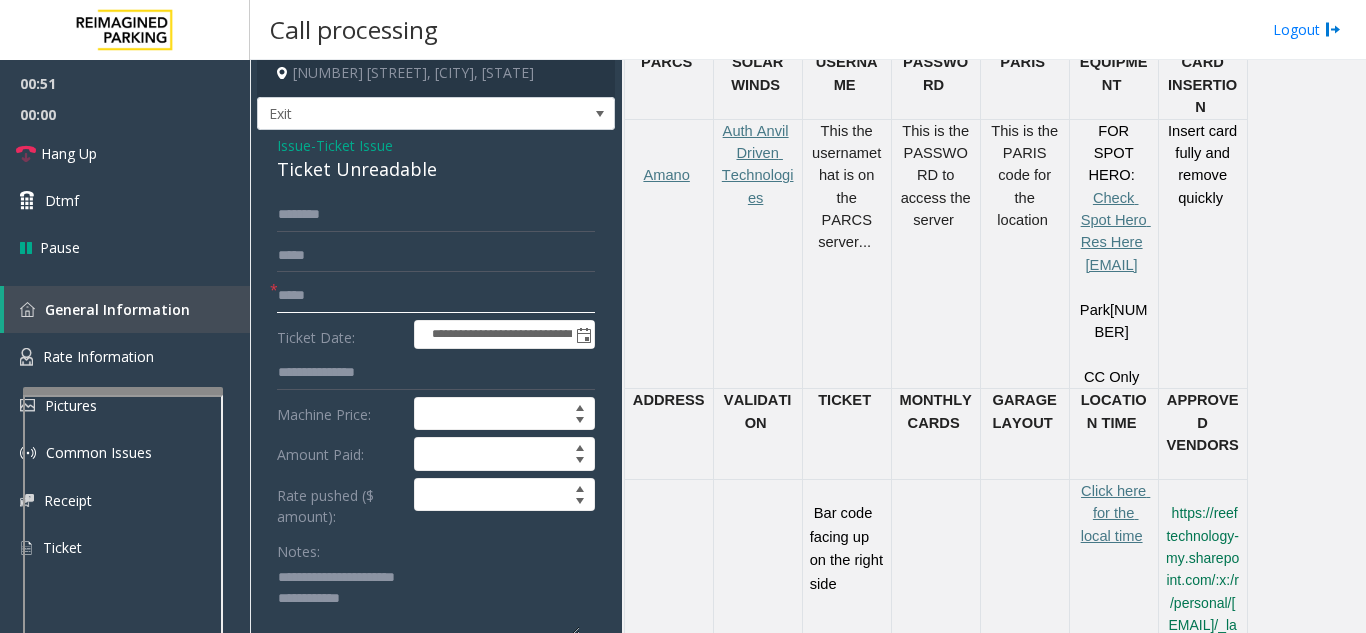 click on "*****" 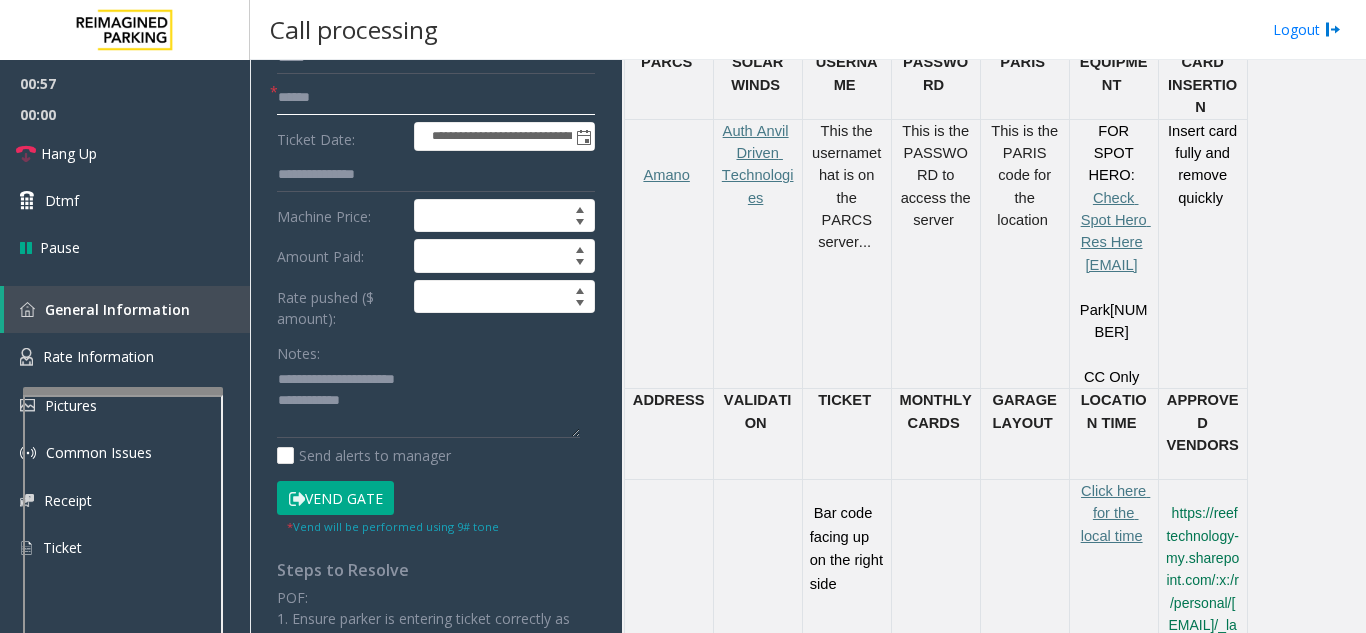 scroll, scrollTop: 210, scrollLeft: 0, axis: vertical 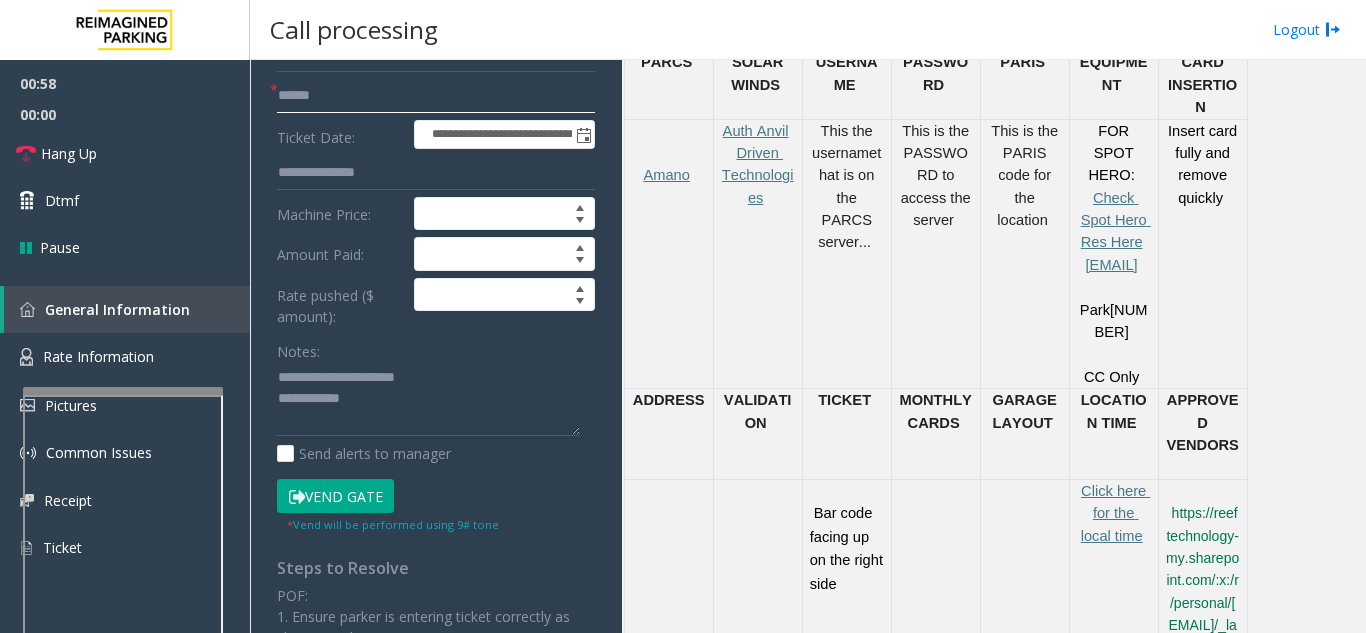 type on "******" 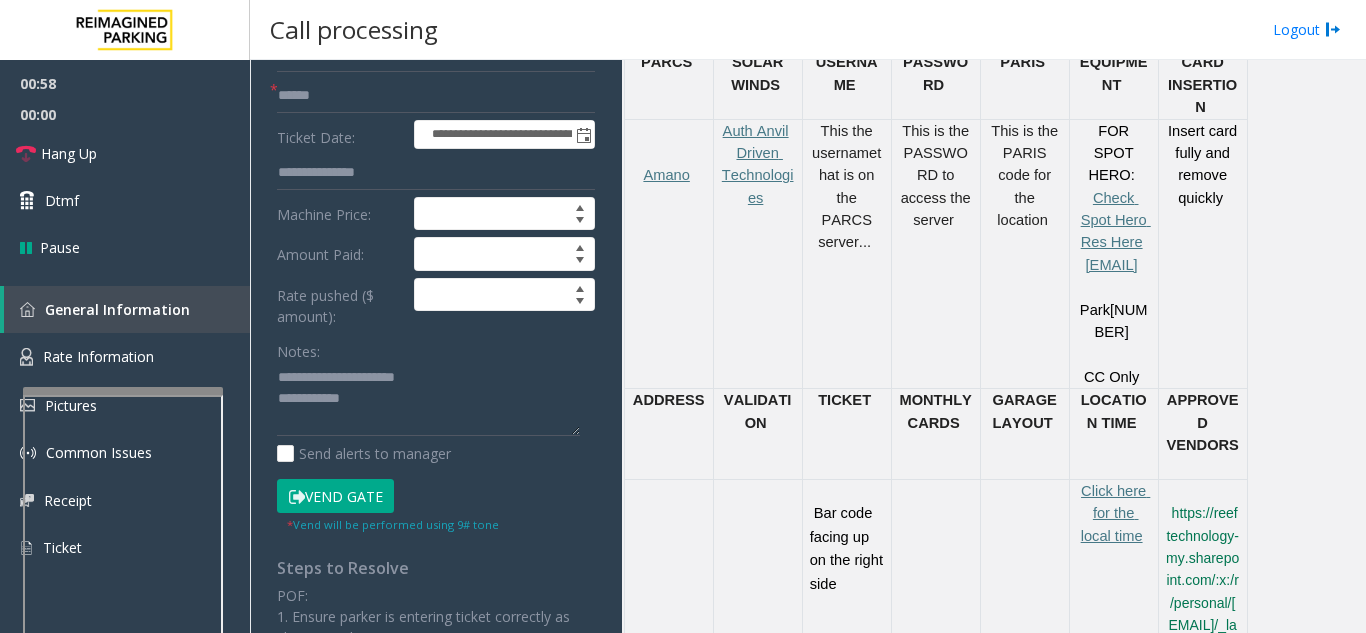 click on "Vend Gate" 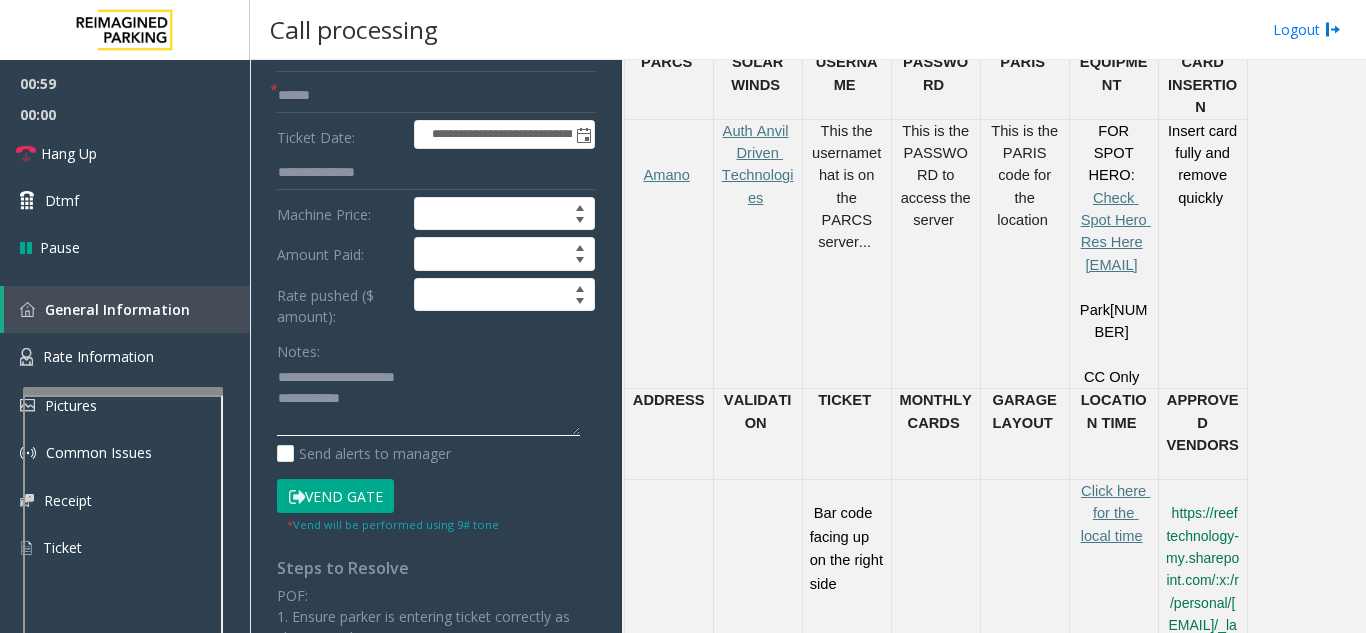 click 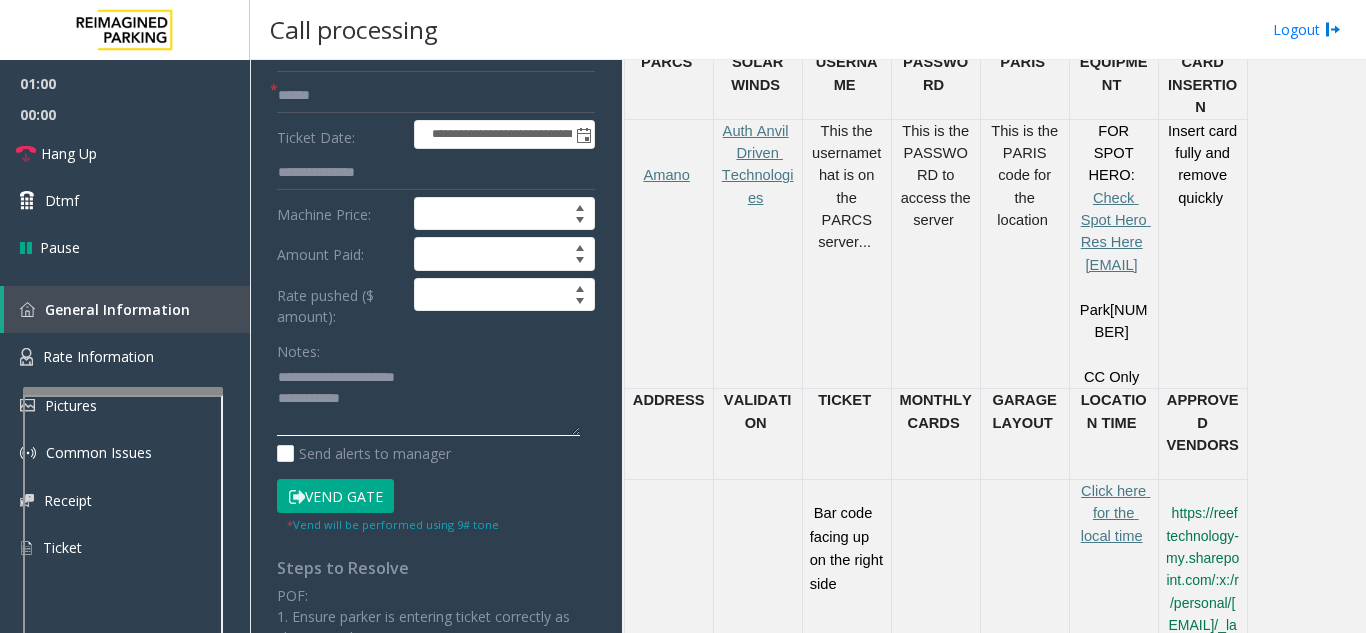 click 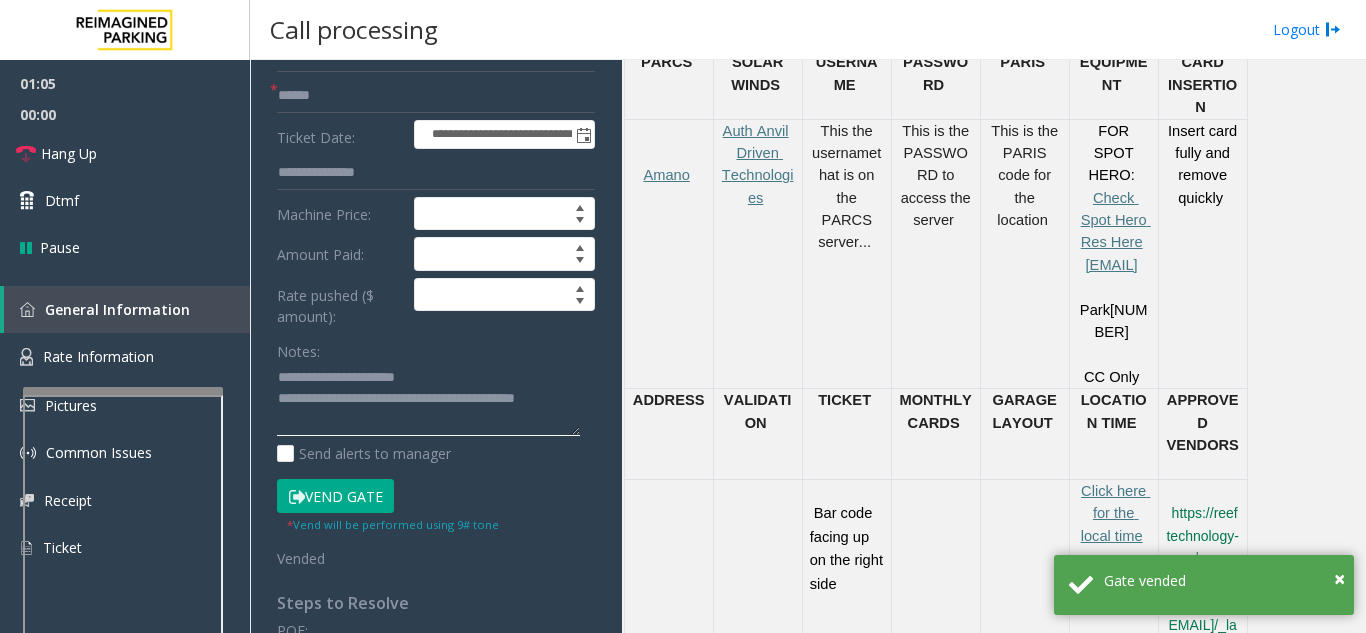 click 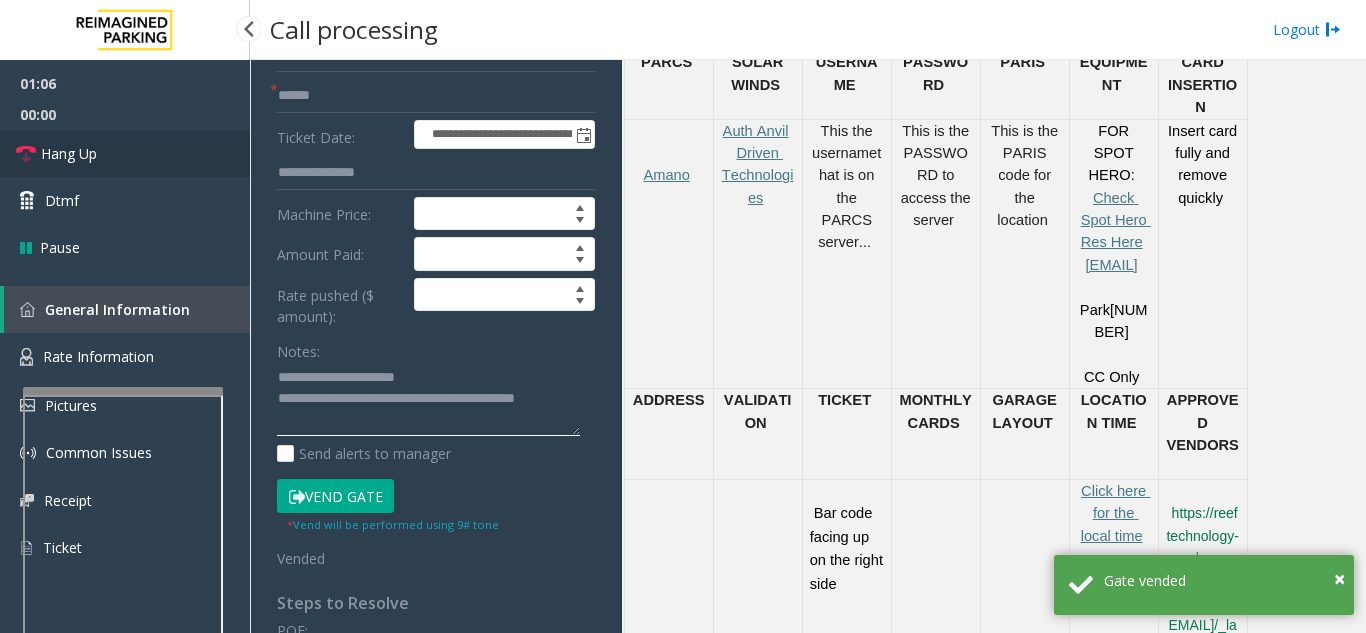 type on "**********" 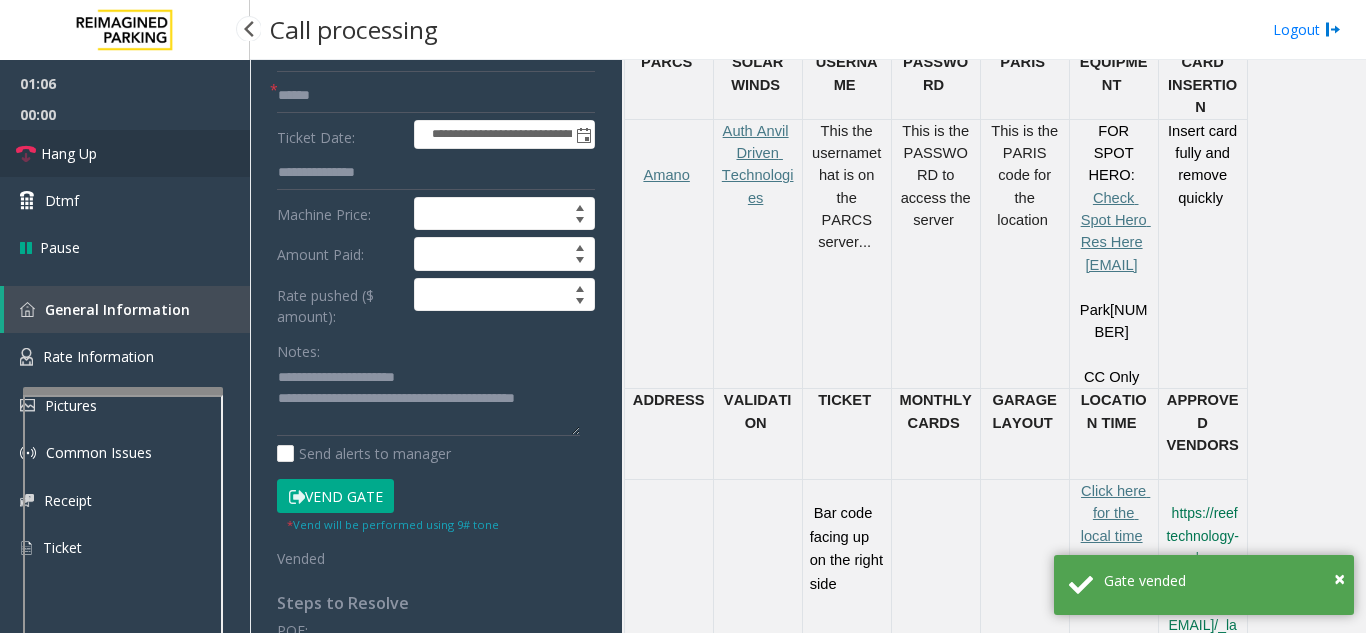 click on "Hang Up" at bounding box center (125, 153) 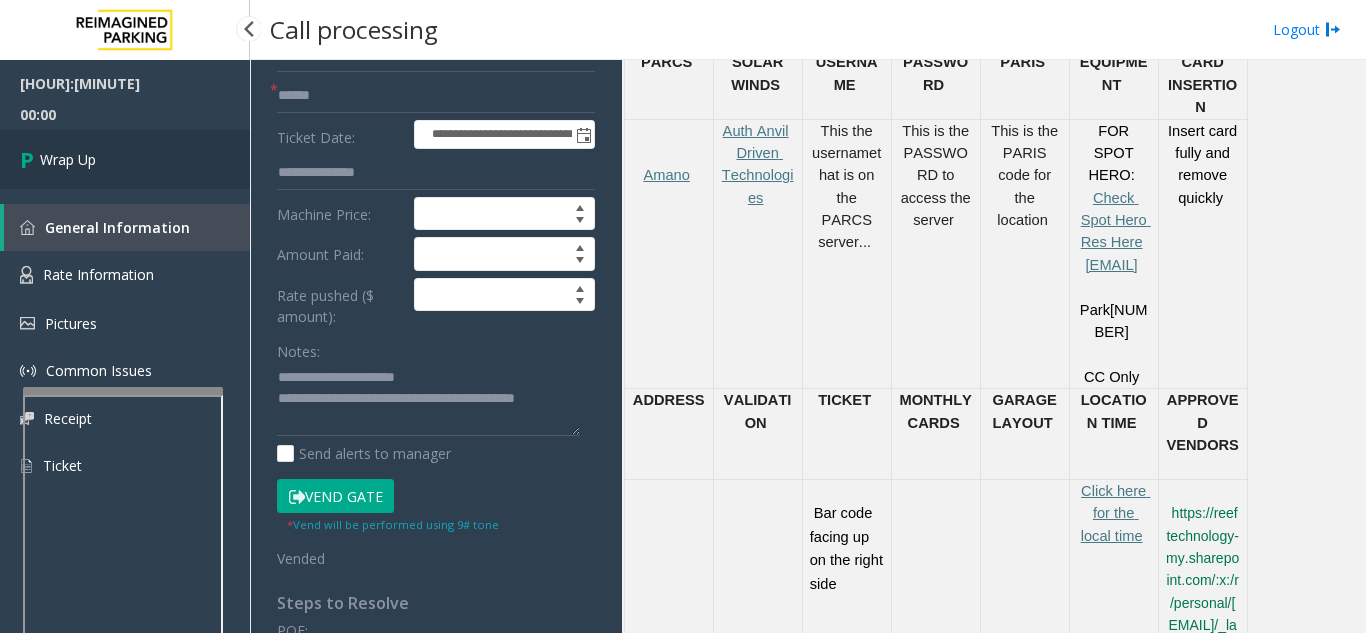 click on "Wrap Up" at bounding box center (68, 159) 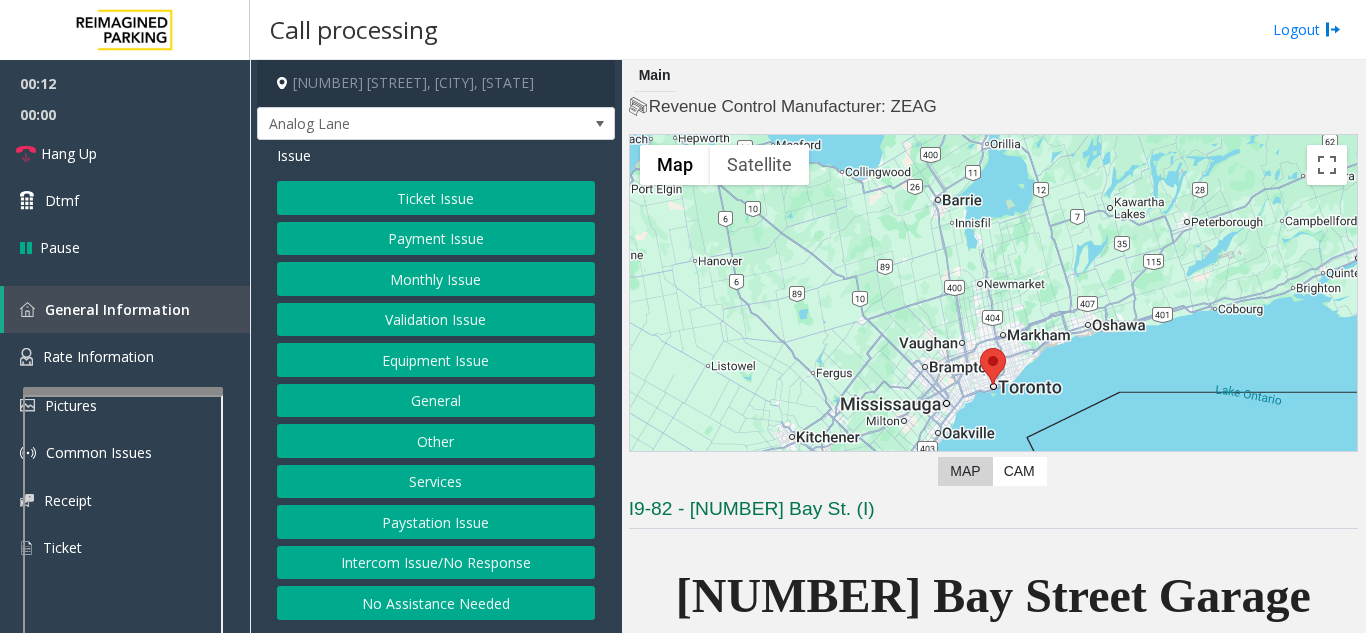 click on "Intercom Issue/No Response" 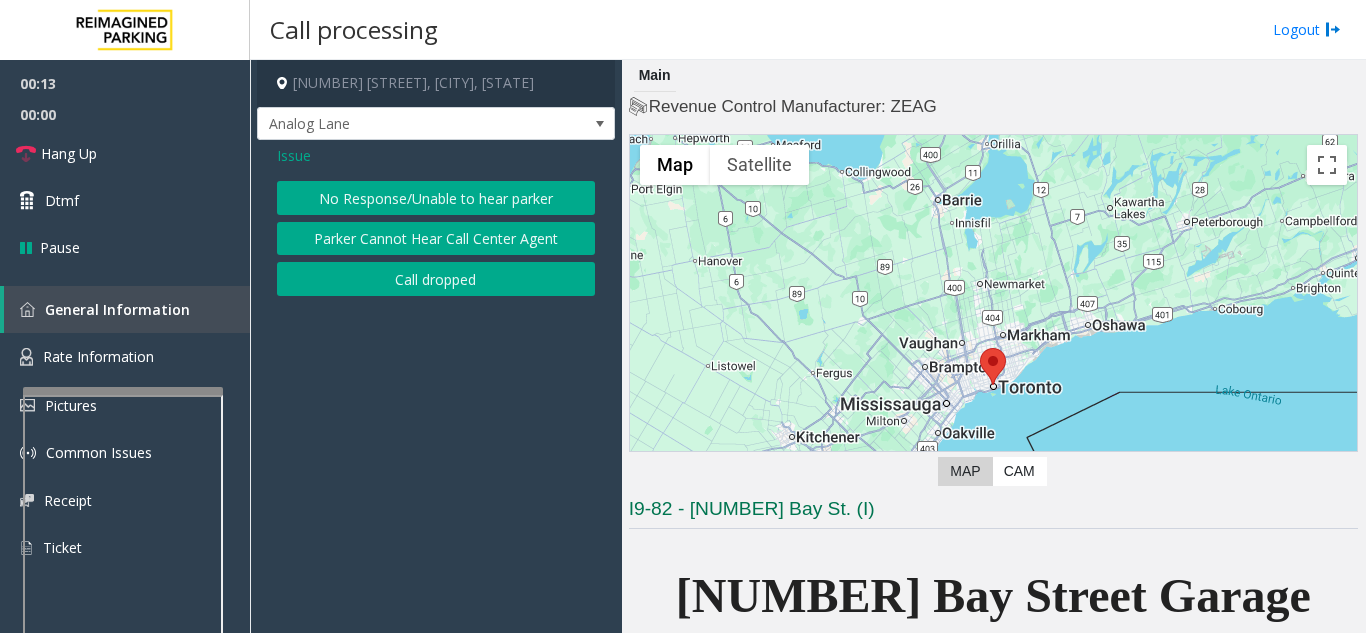click on "No Response/Unable to hear parker" 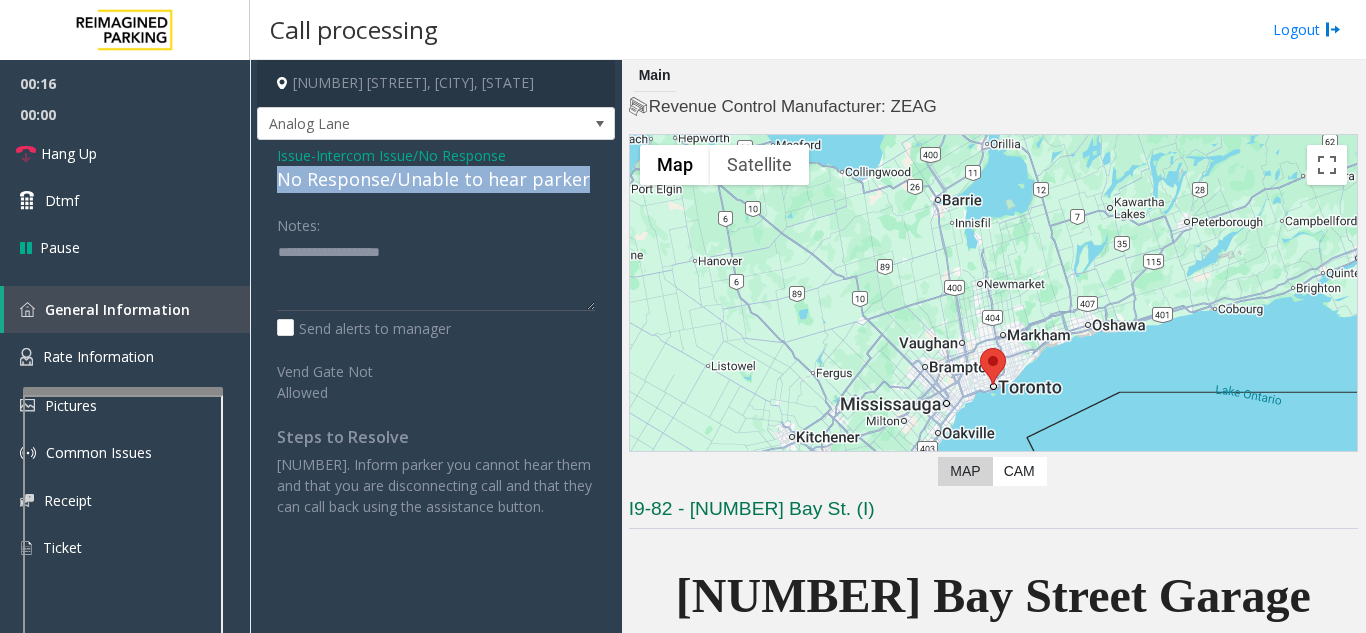 drag, startPoint x: 271, startPoint y: 180, endPoint x: 579, endPoint y: 185, distance: 308.0406 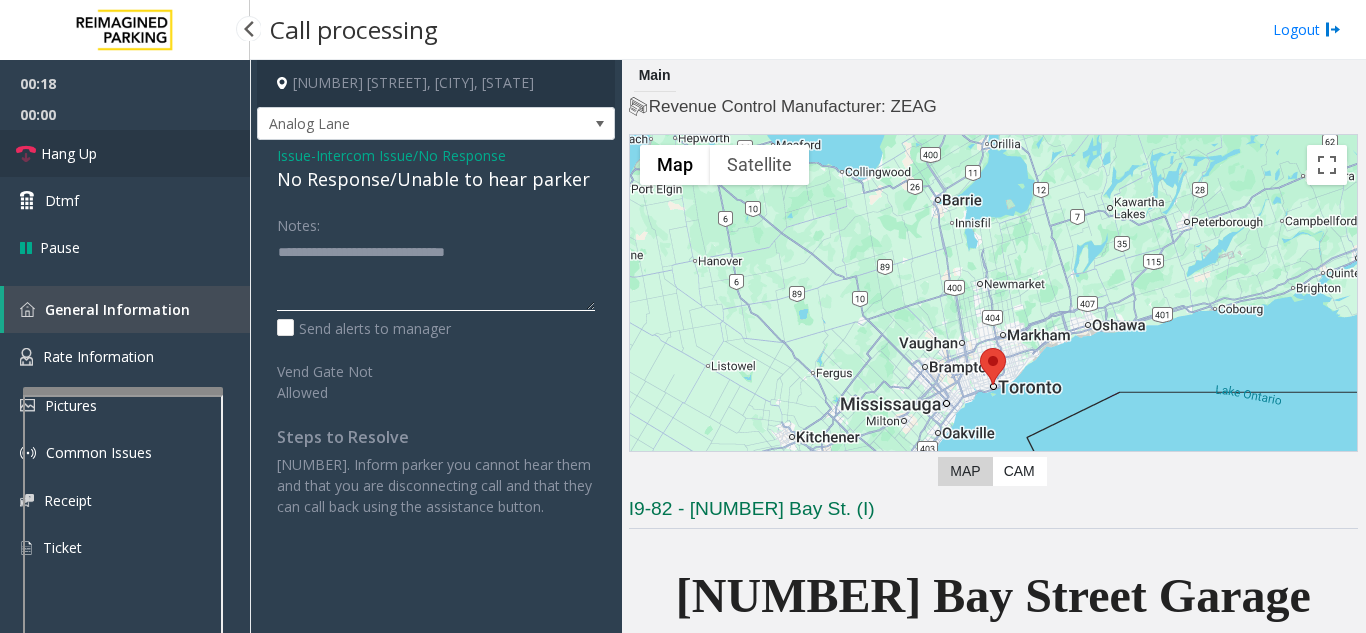 type on "**********" 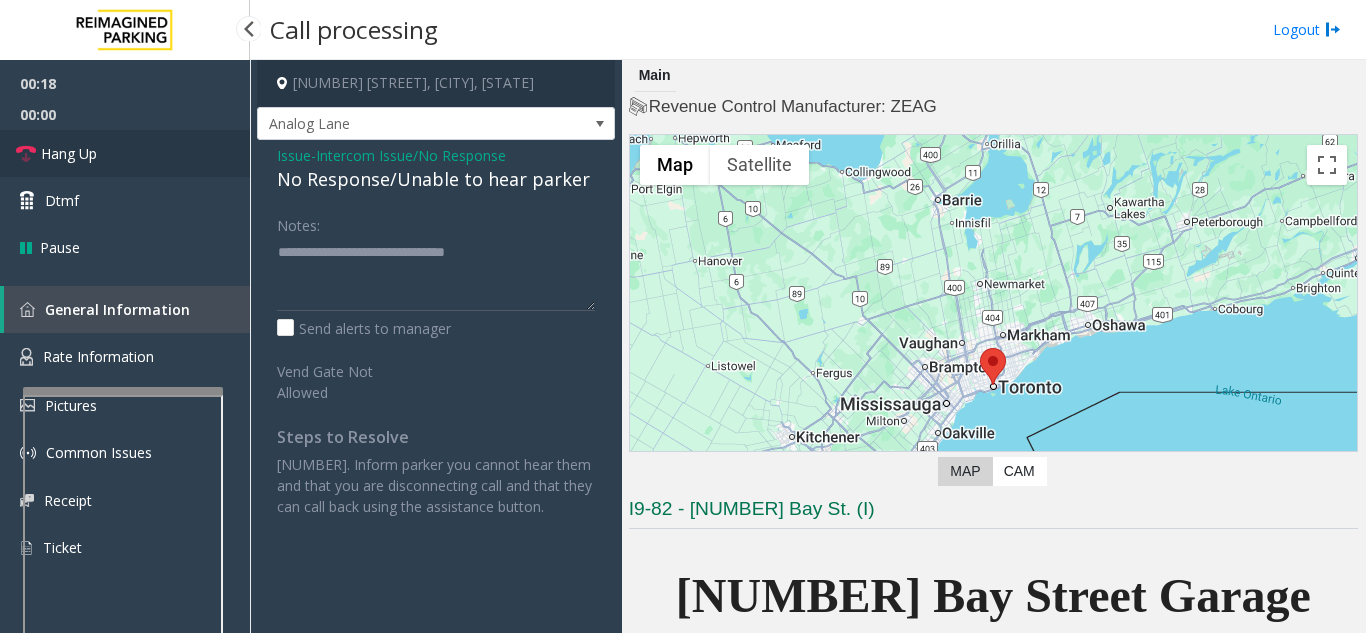 click on "Hang Up" at bounding box center [125, 153] 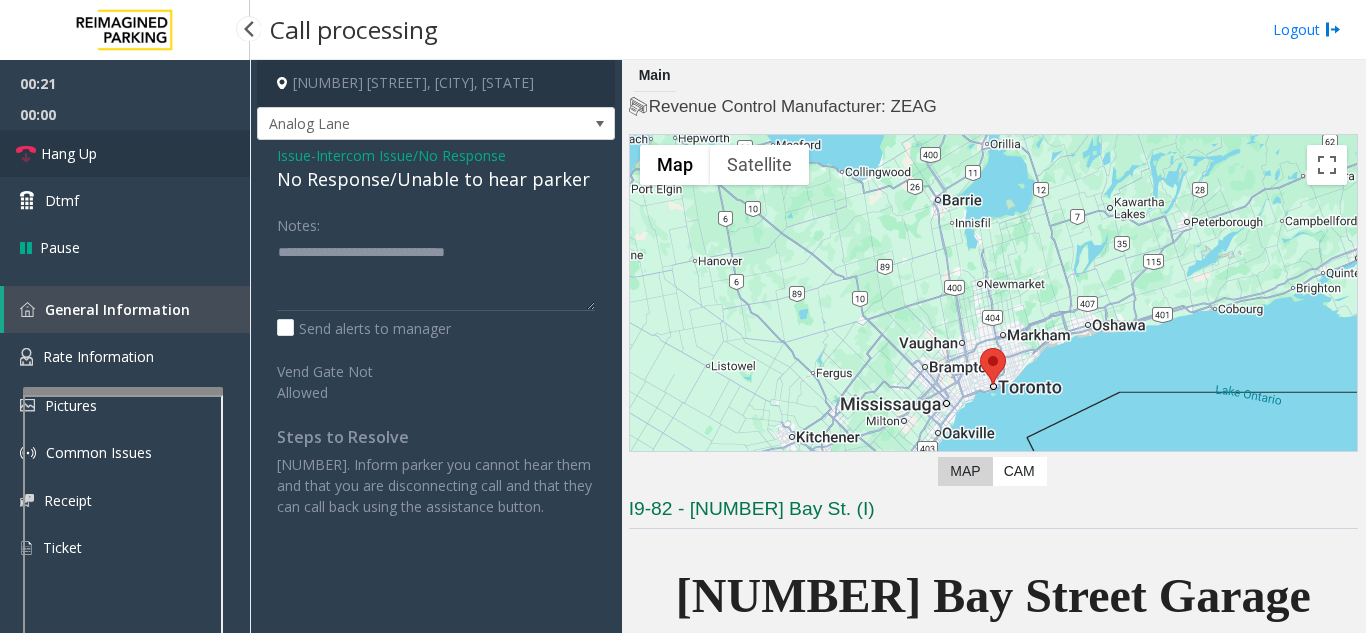 click on "Hang Up" at bounding box center [125, 153] 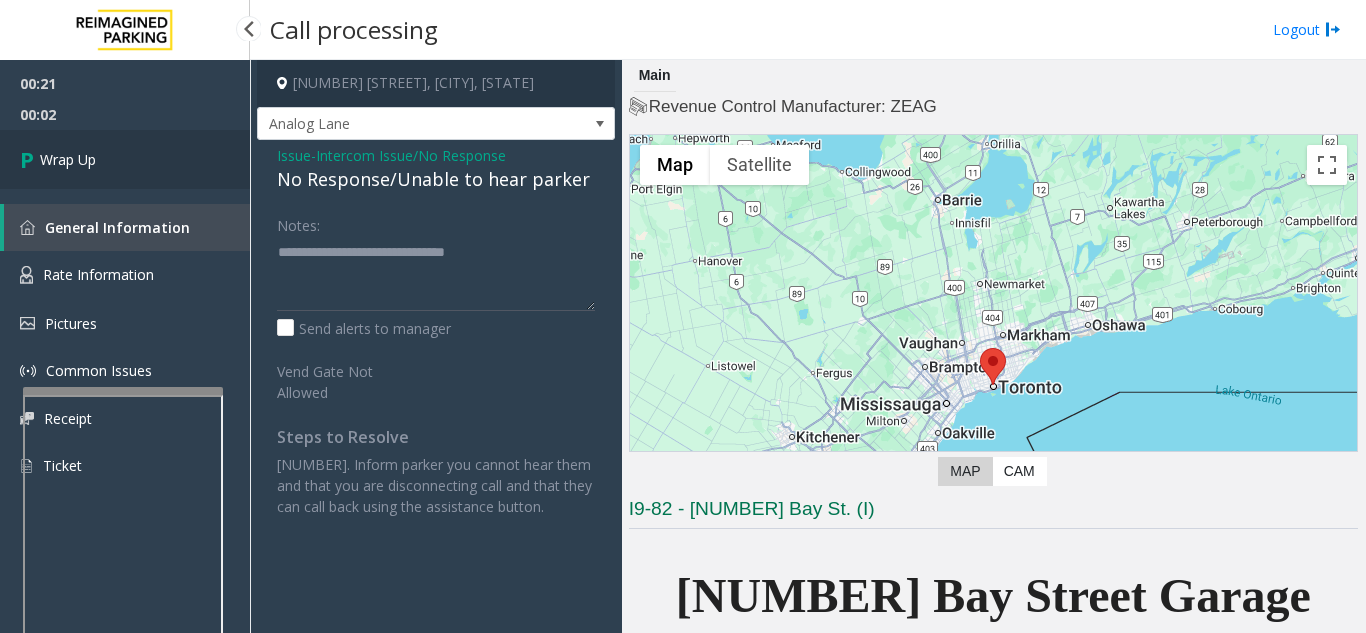 click on "Wrap Up" at bounding box center (125, 159) 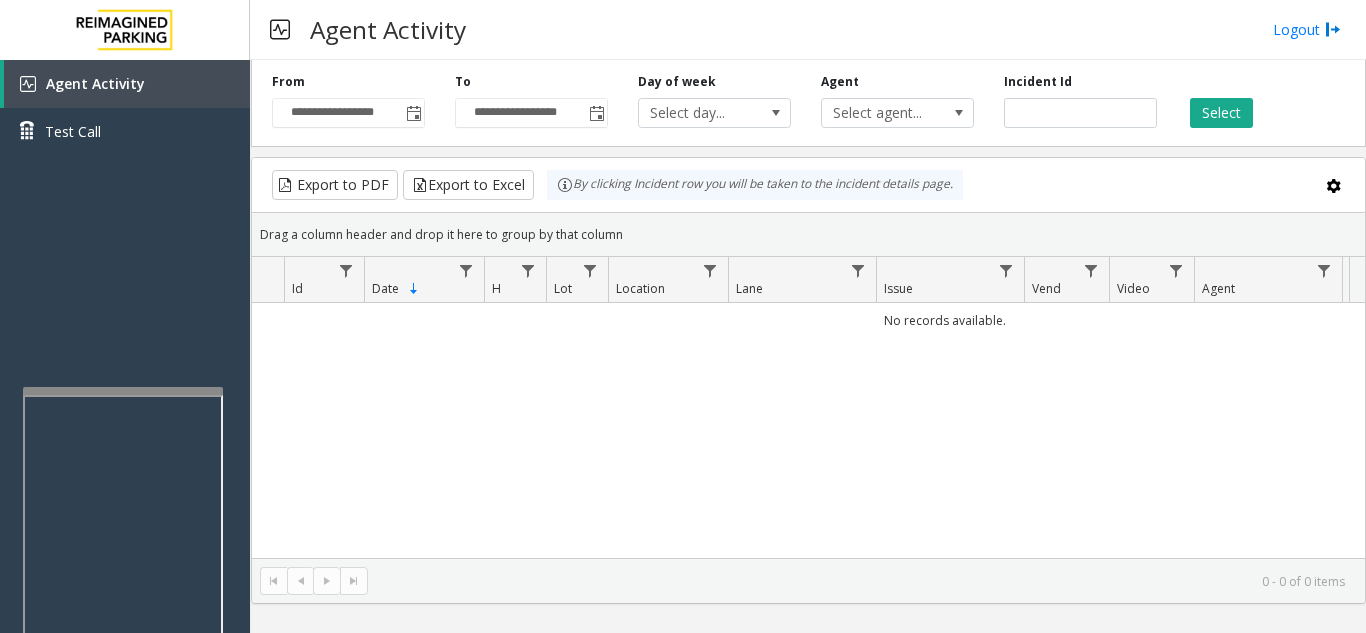 type 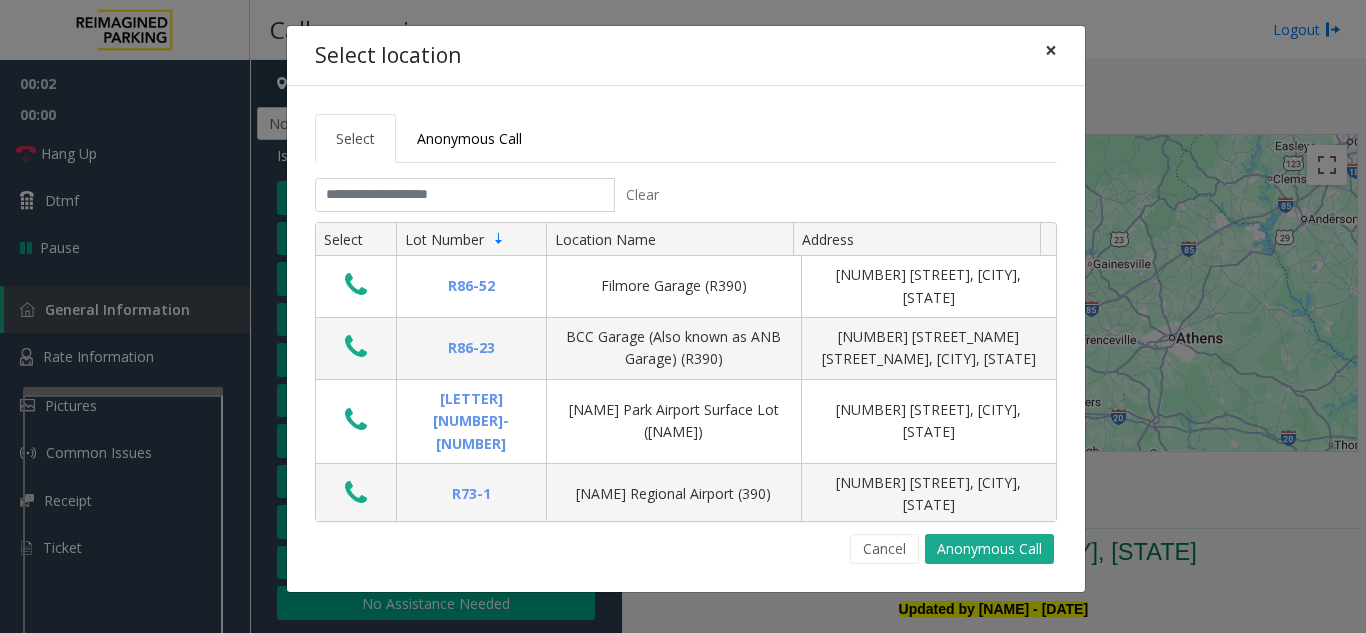 click on "×" 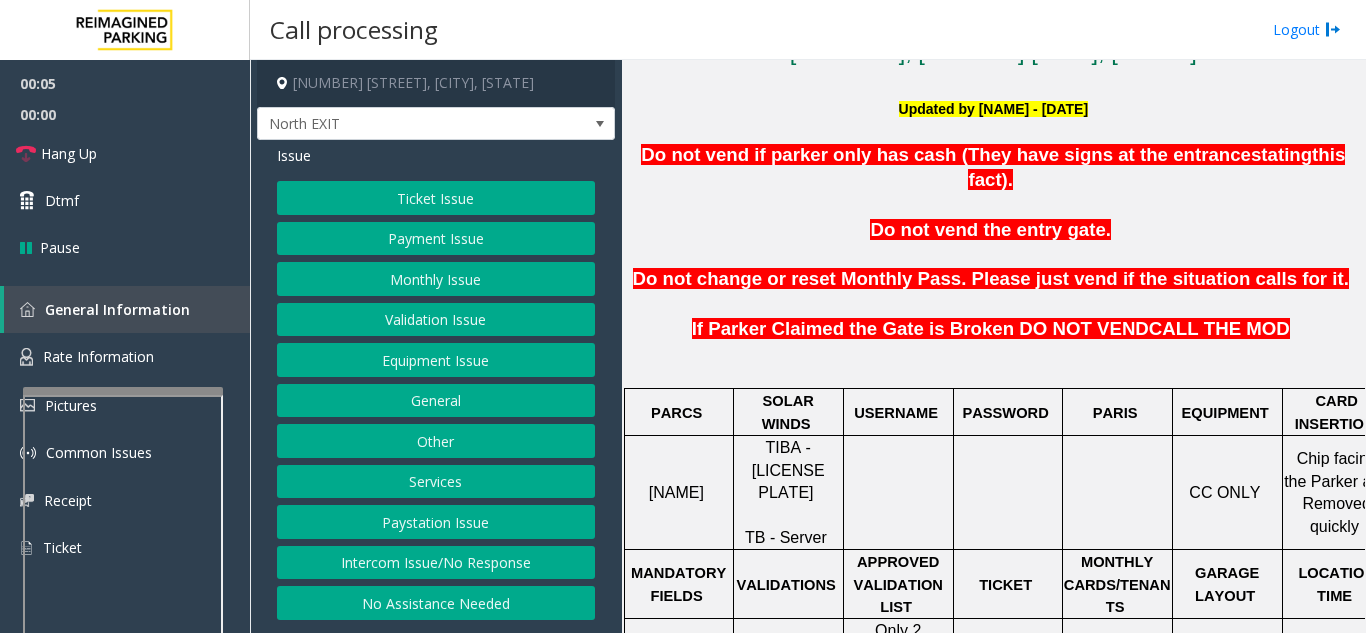 scroll, scrollTop: 600, scrollLeft: 0, axis: vertical 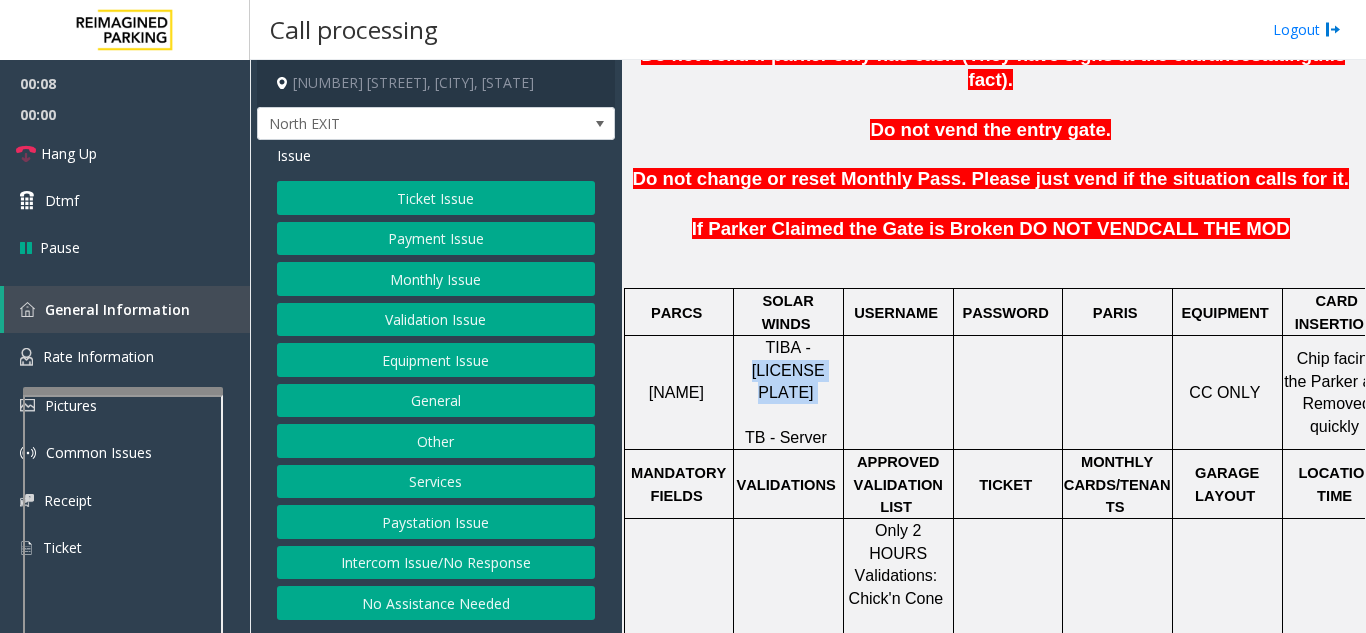 drag, startPoint x: 834, startPoint y: 348, endPoint x: 742, endPoint y: 350, distance: 92.021736 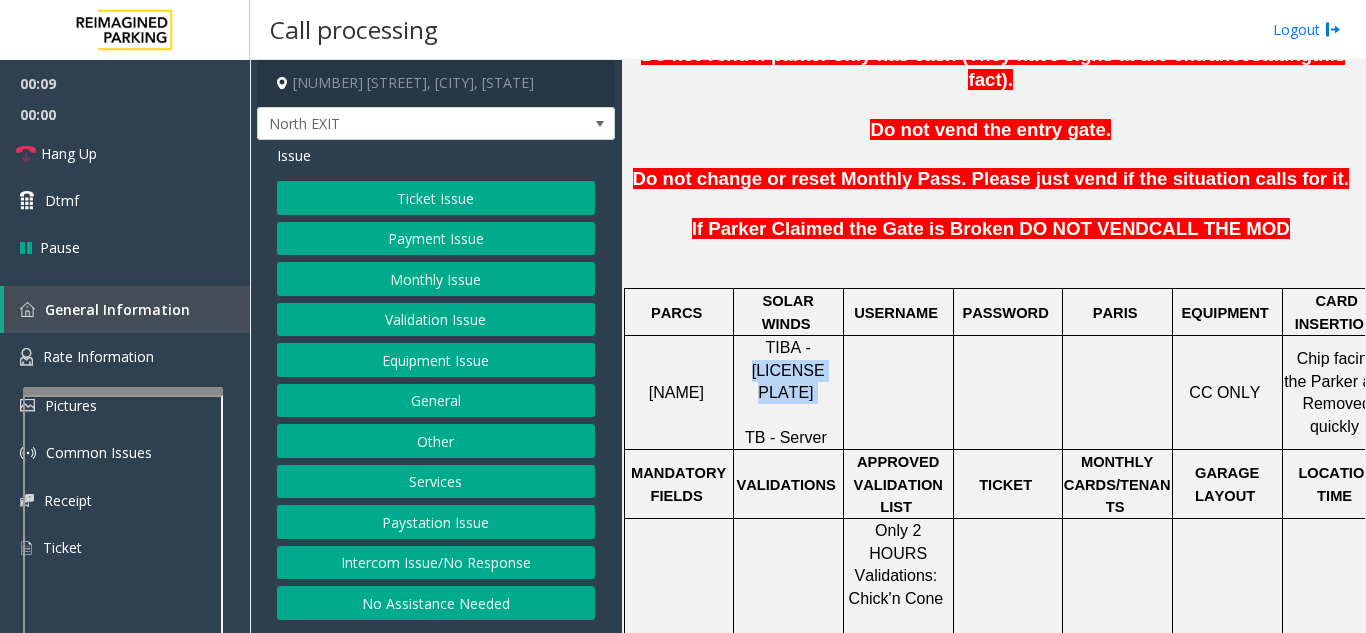 copy on "[ALPHANUMERIC]" 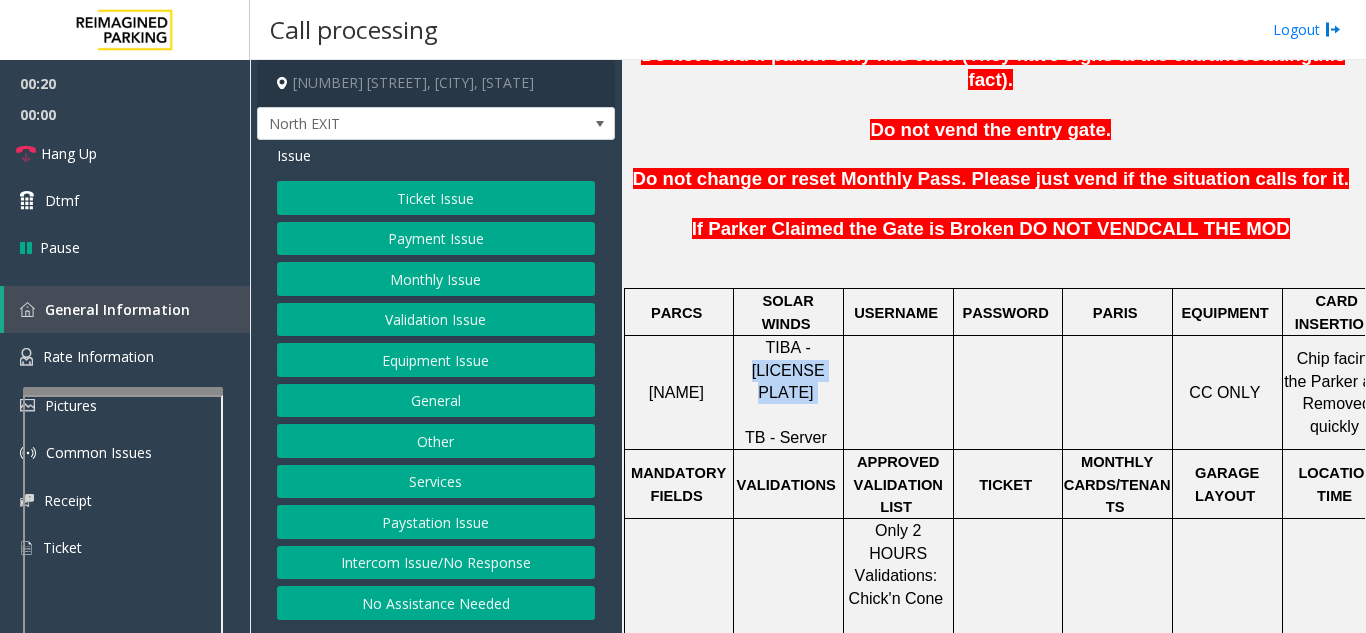 click on "Validation Issue" 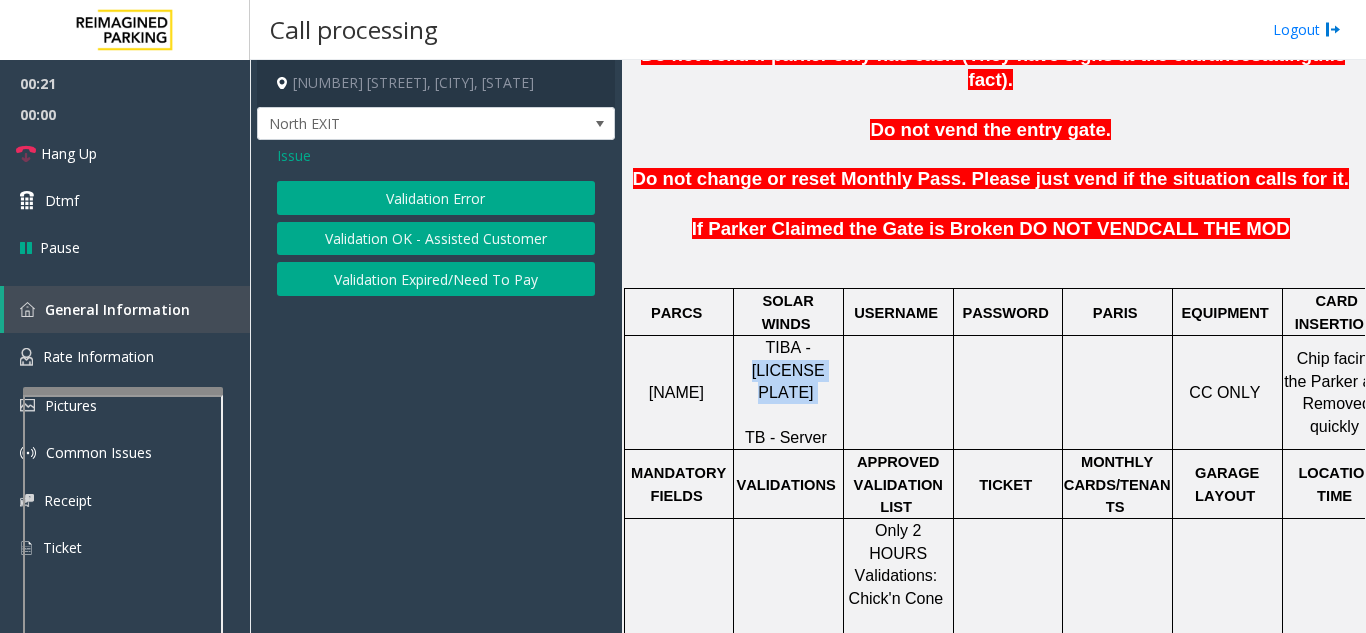 click on "Validation Error" 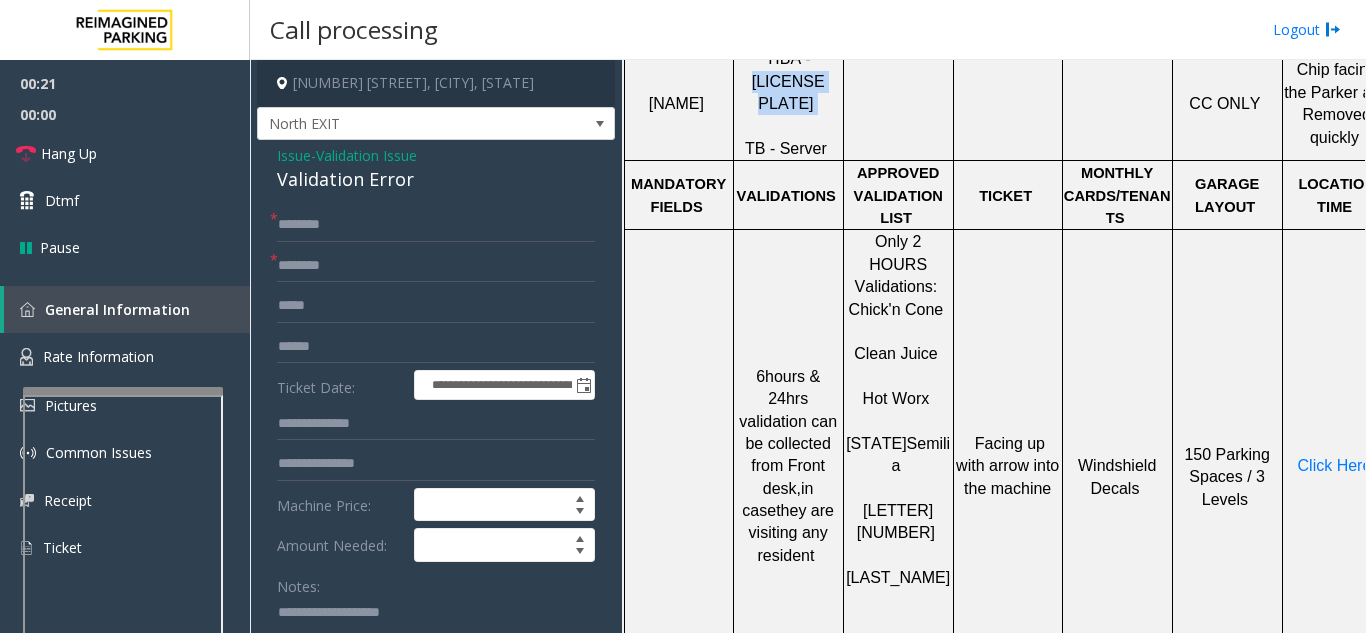 scroll, scrollTop: 900, scrollLeft: 0, axis: vertical 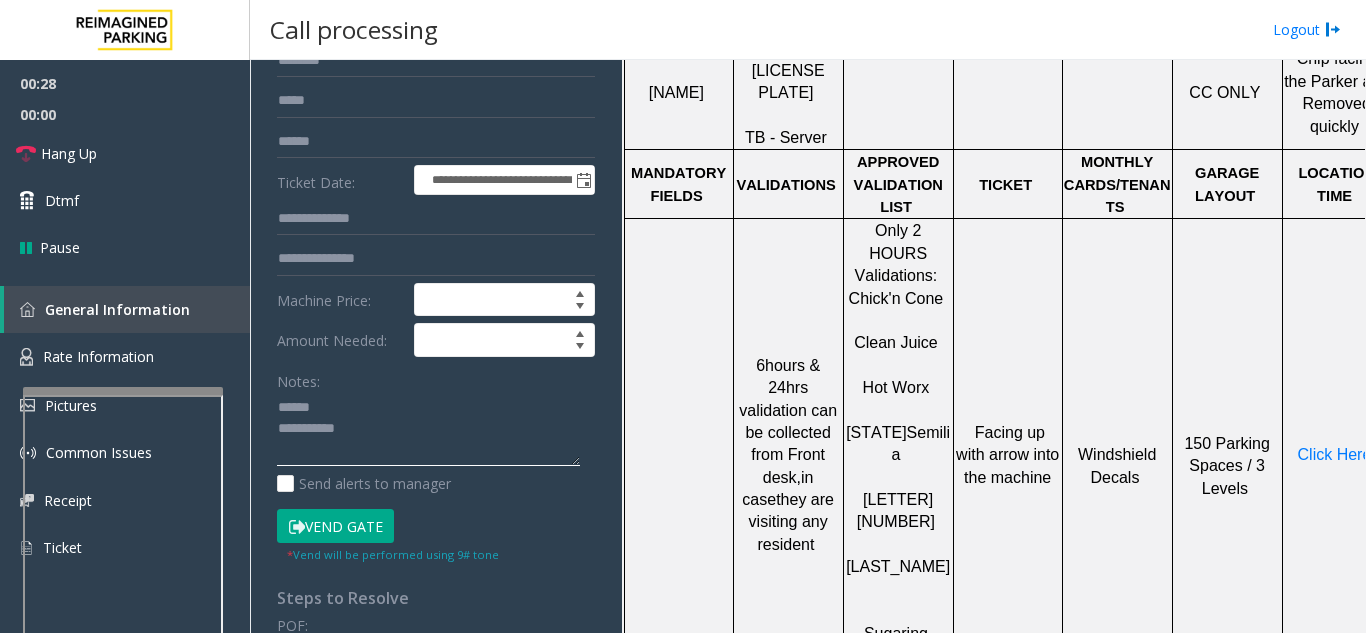 click 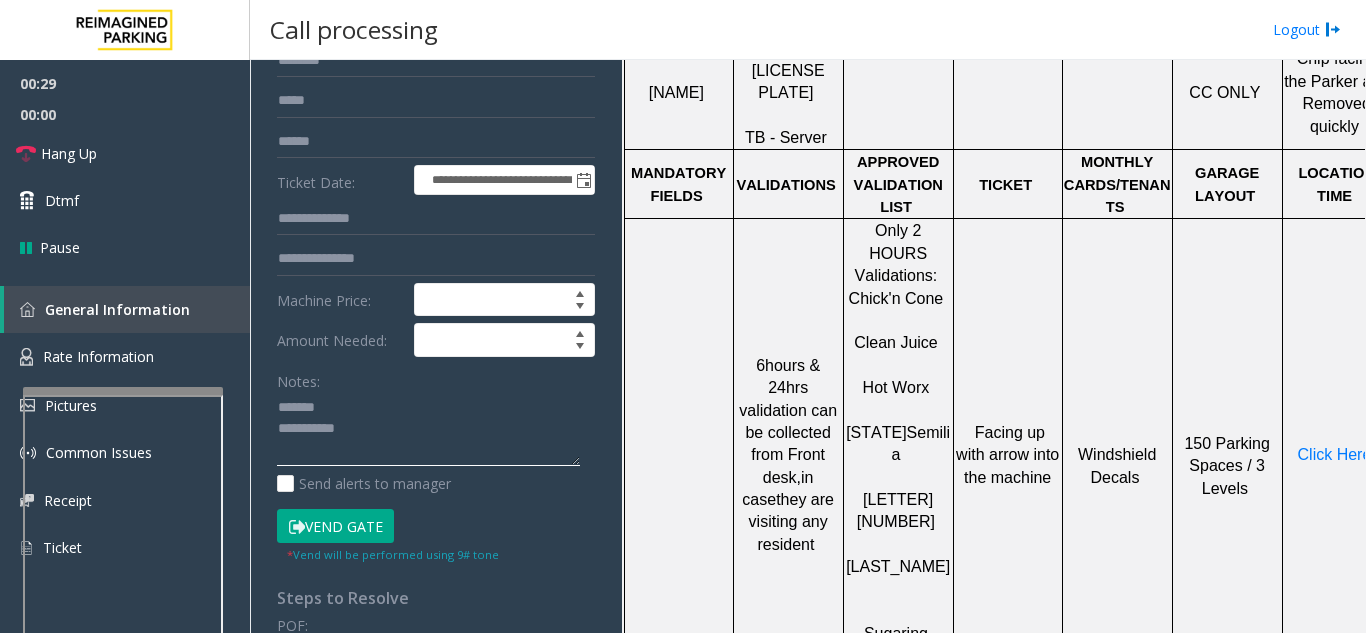 scroll, scrollTop: 105, scrollLeft: 0, axis: vertical 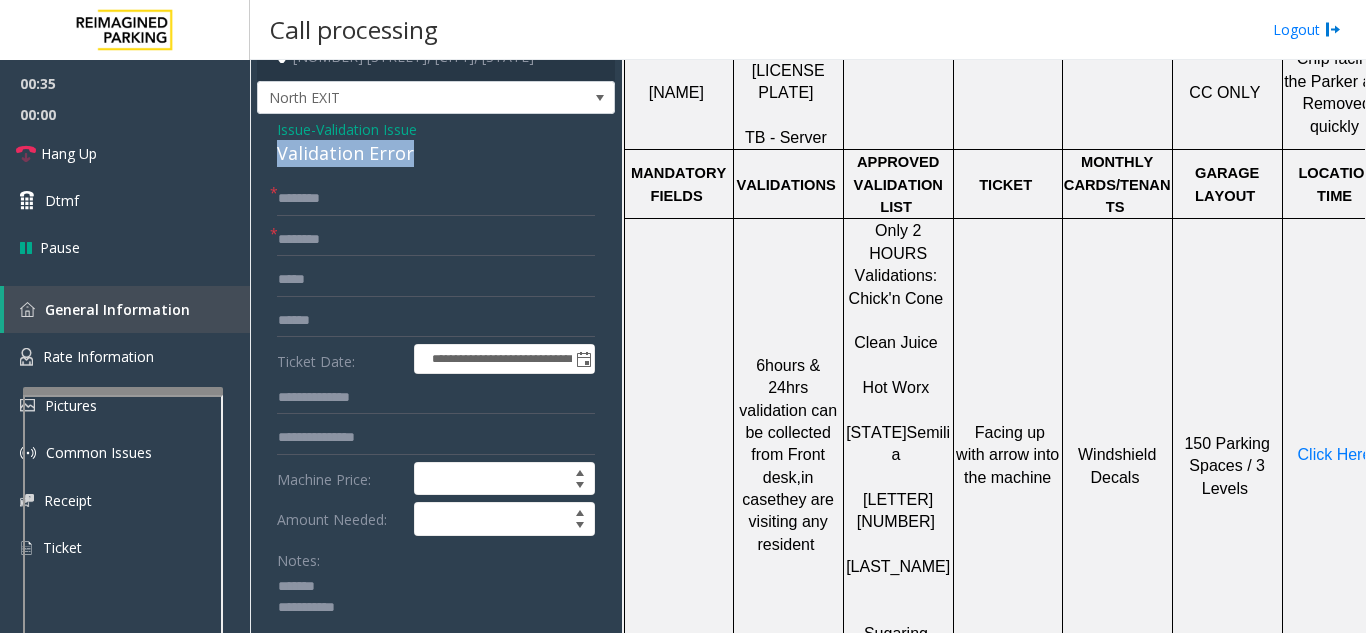 drag, startPoint x: 453, startPoint y: 165, endPoint x: 274, endPoint y: 152, distance: 179.47145 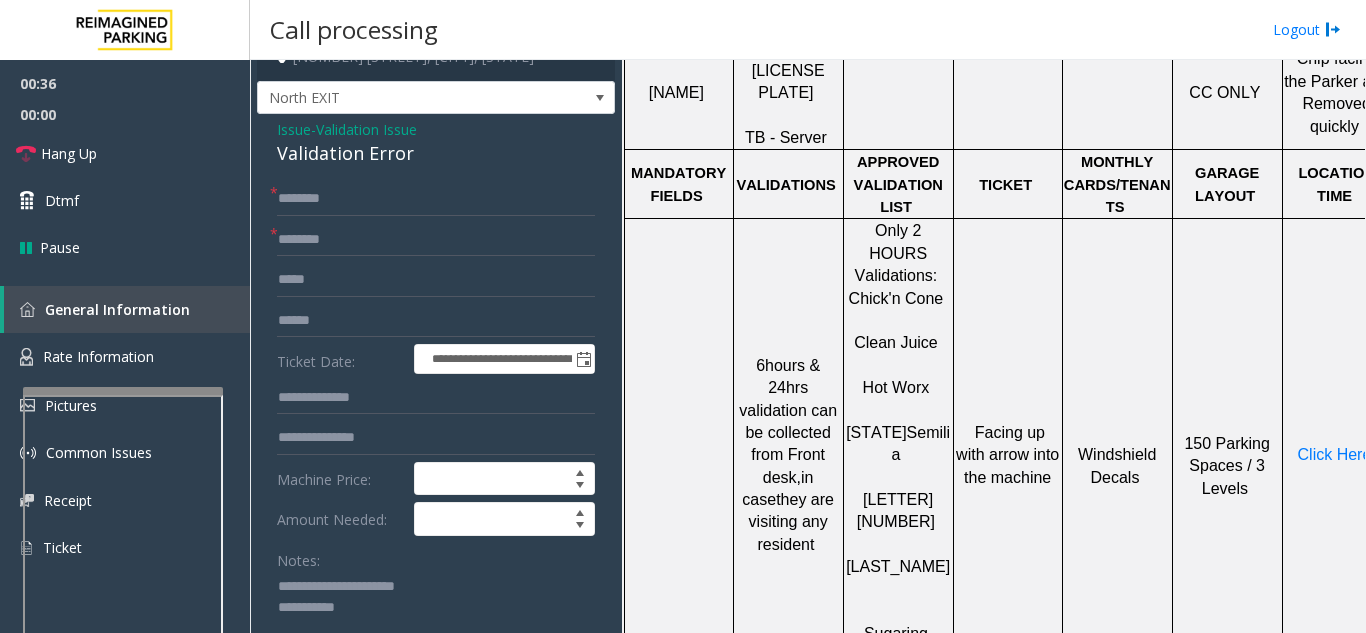 click 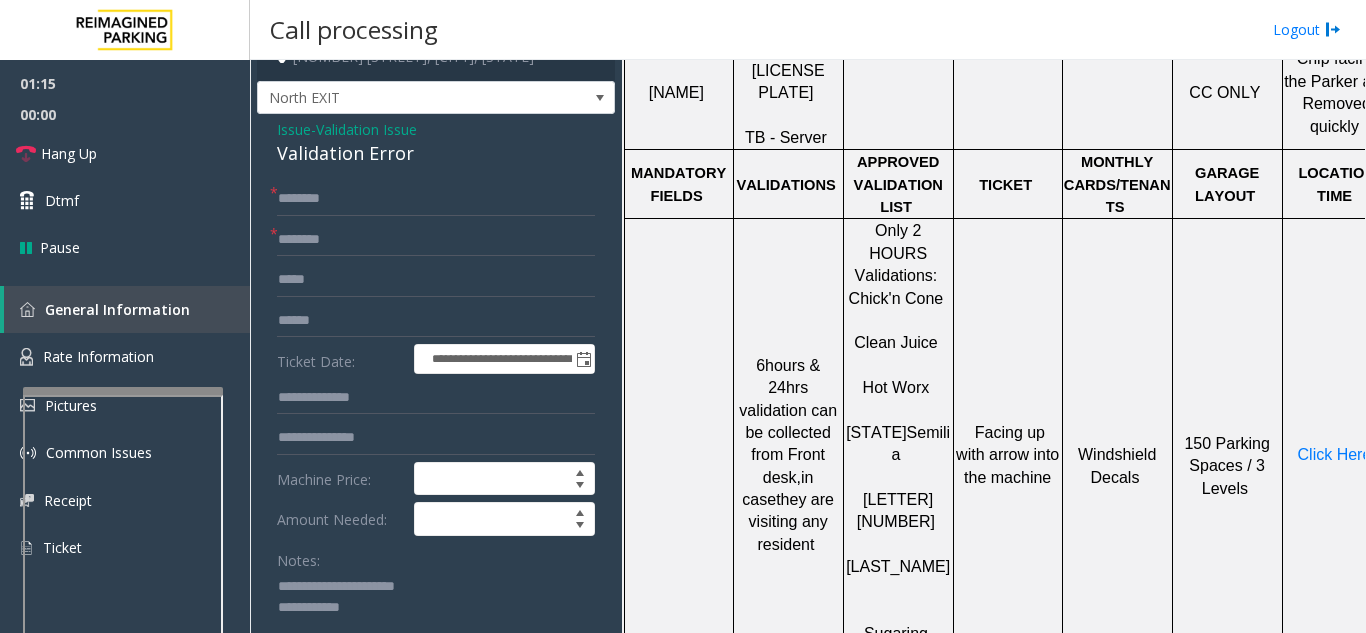 type on "**********" 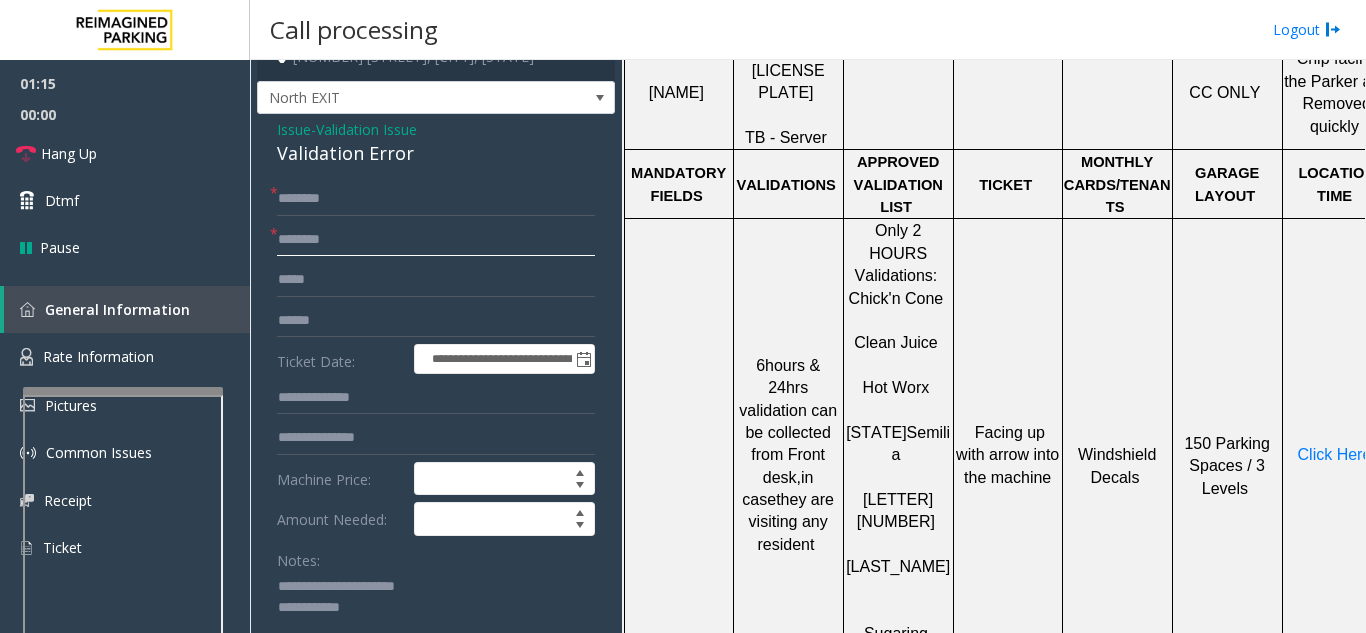 click 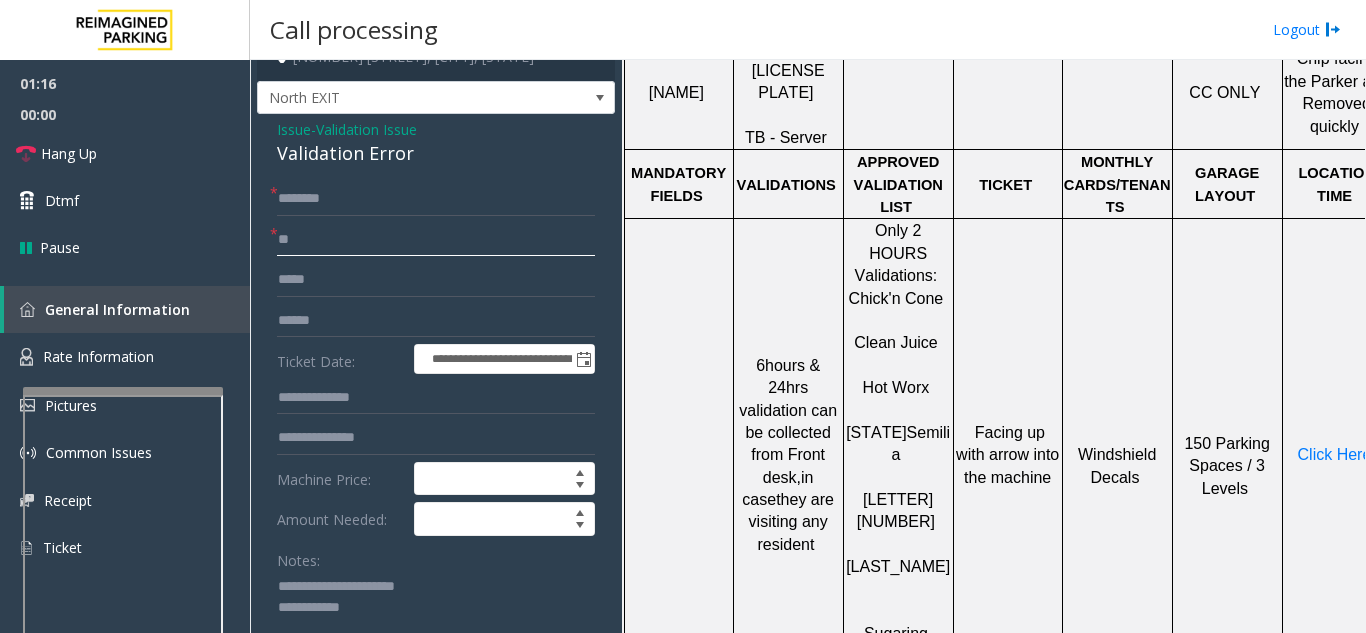 type on "**" 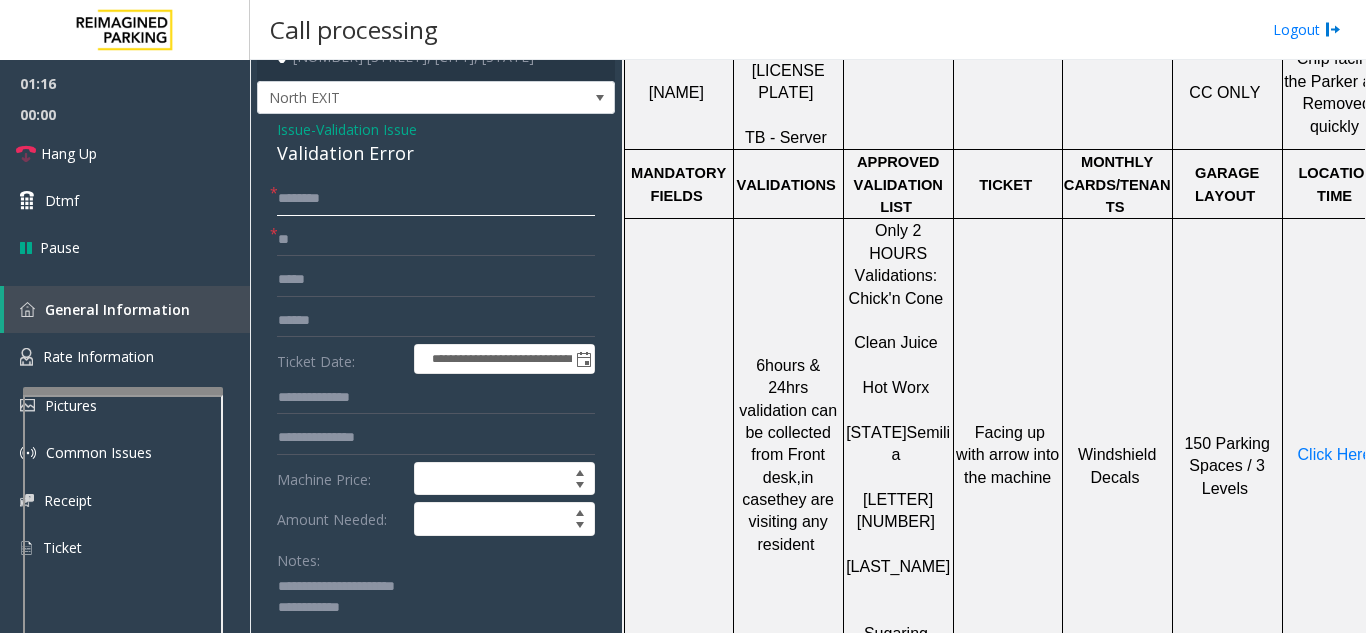 click 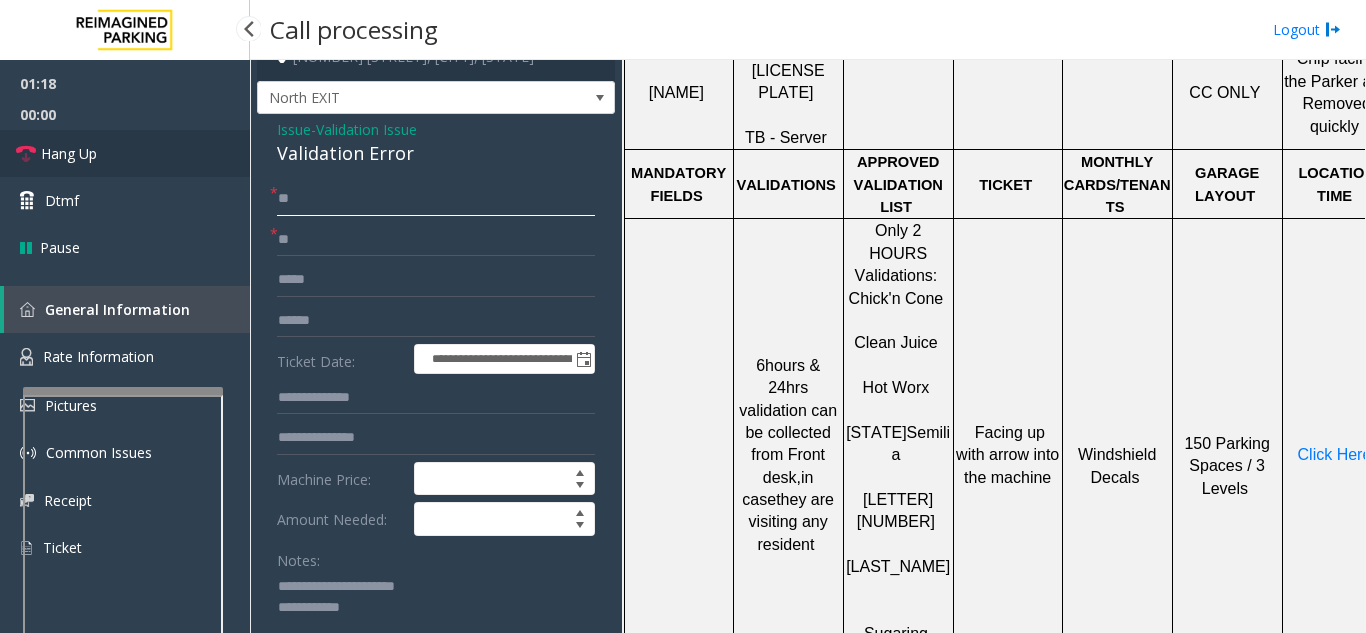 type on "**" 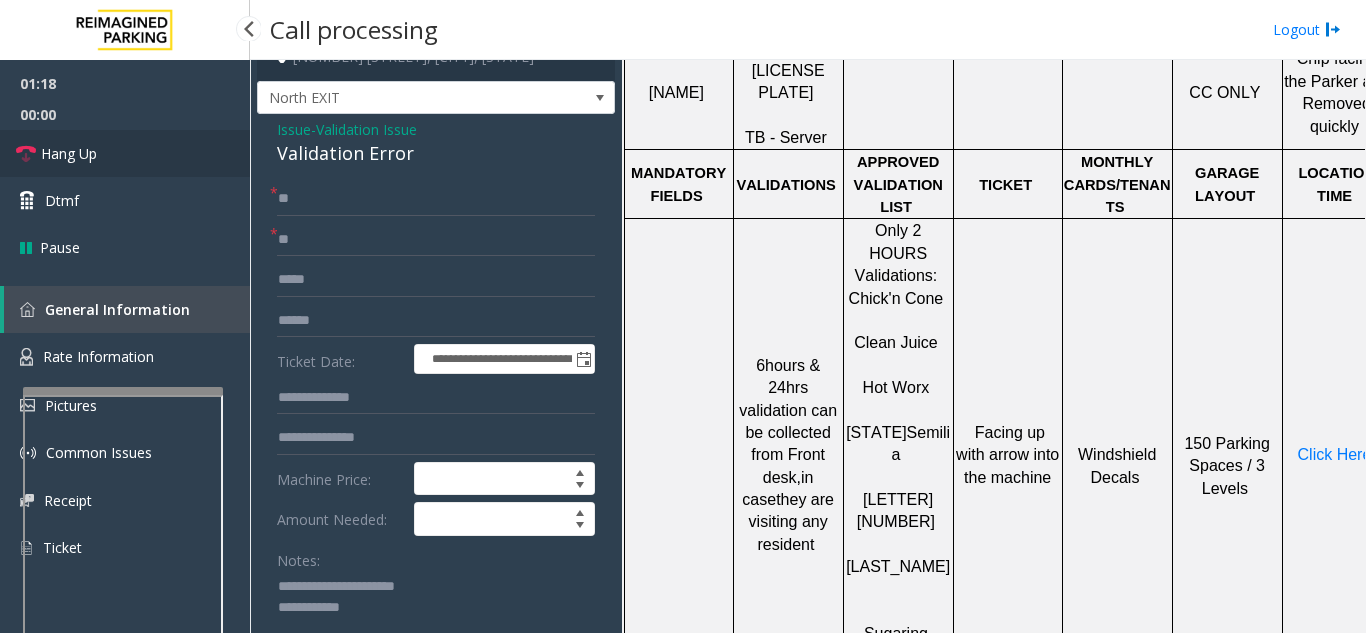 click on "Hang Up" at bounding box center (125, 153) 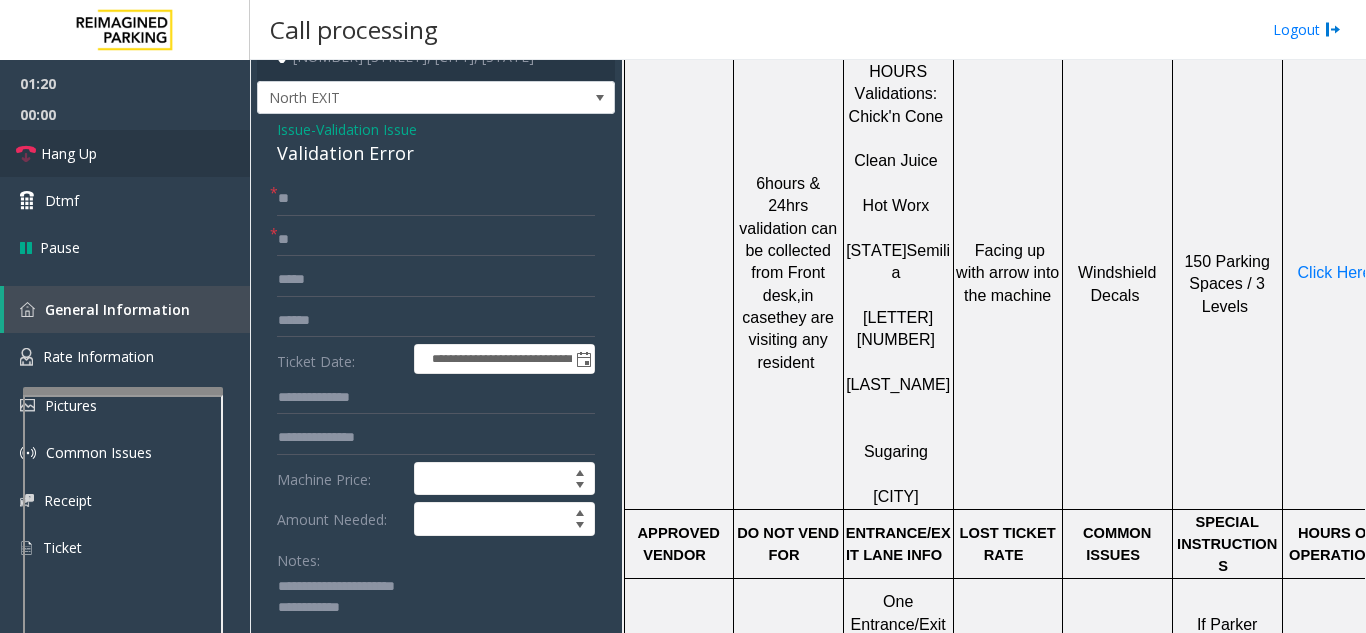scroll, scrollTop: 1100, scrollLeft: 0, axis: vertical 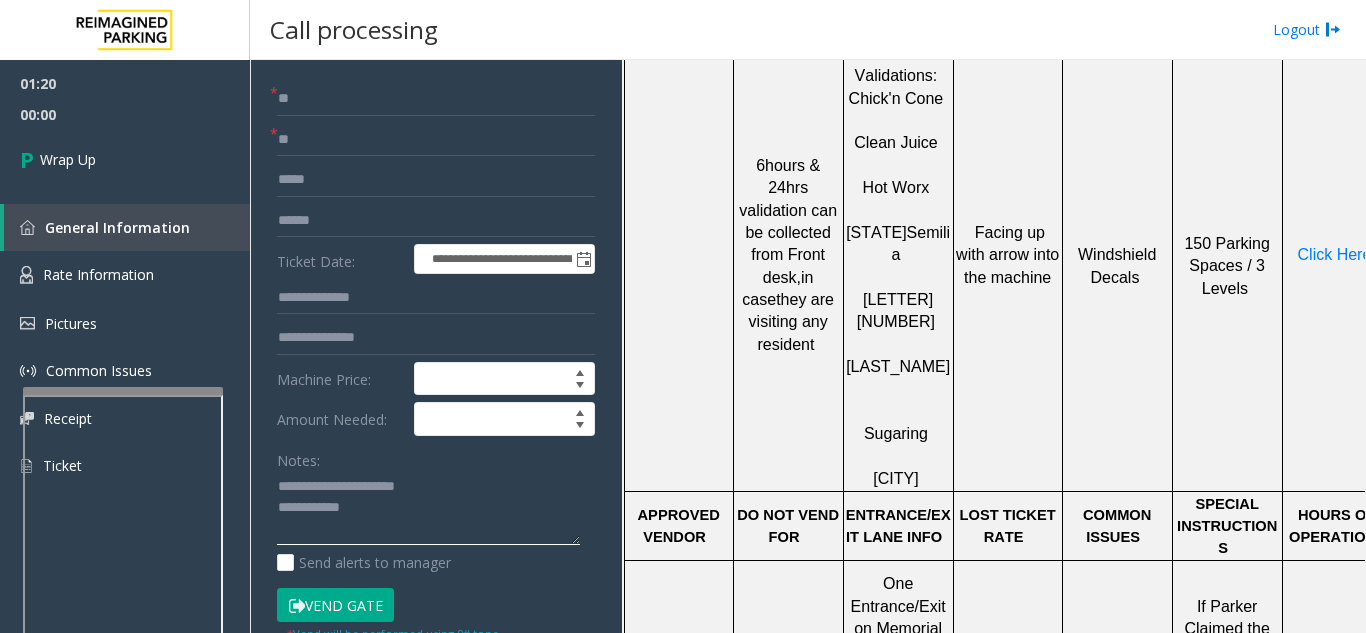 click 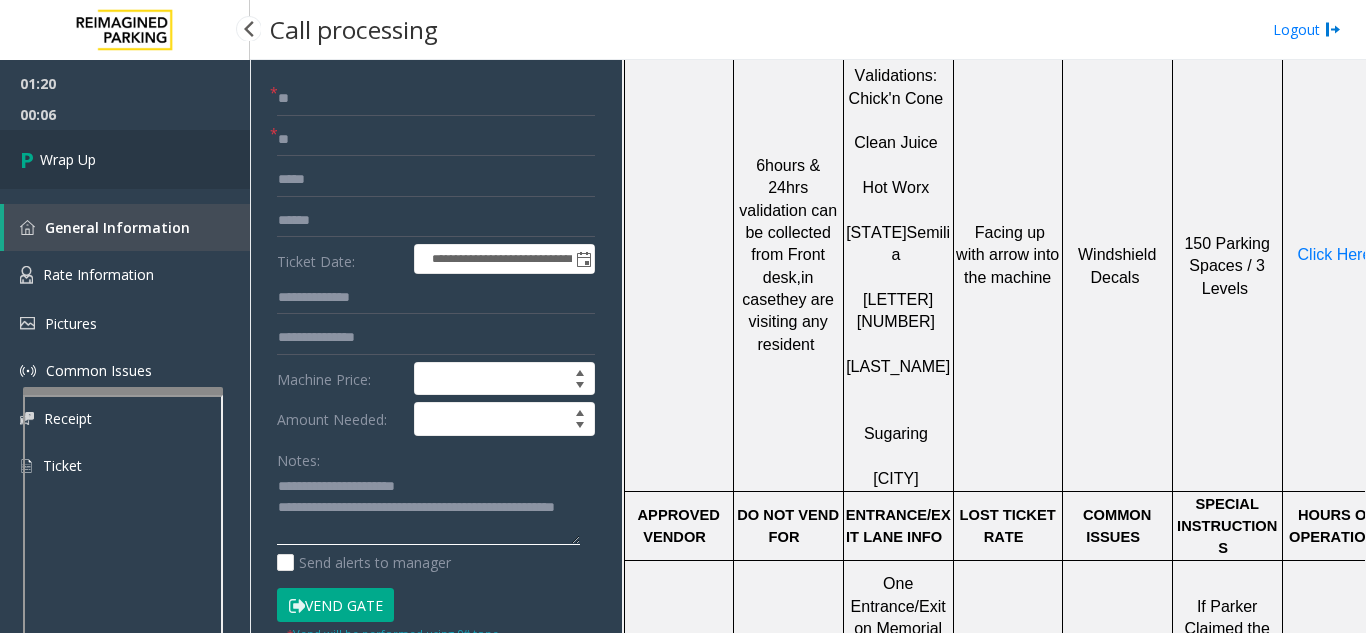 type on "**********" 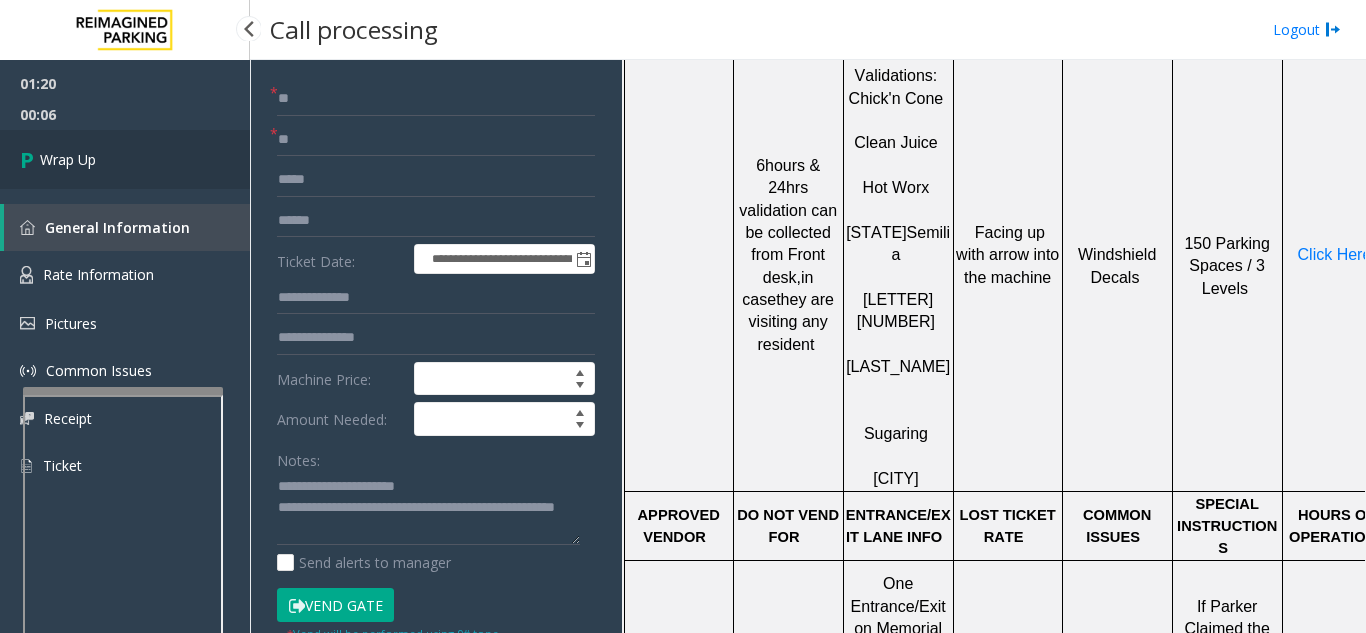 click on "Wrap Up" at bounding box center (125, 159) 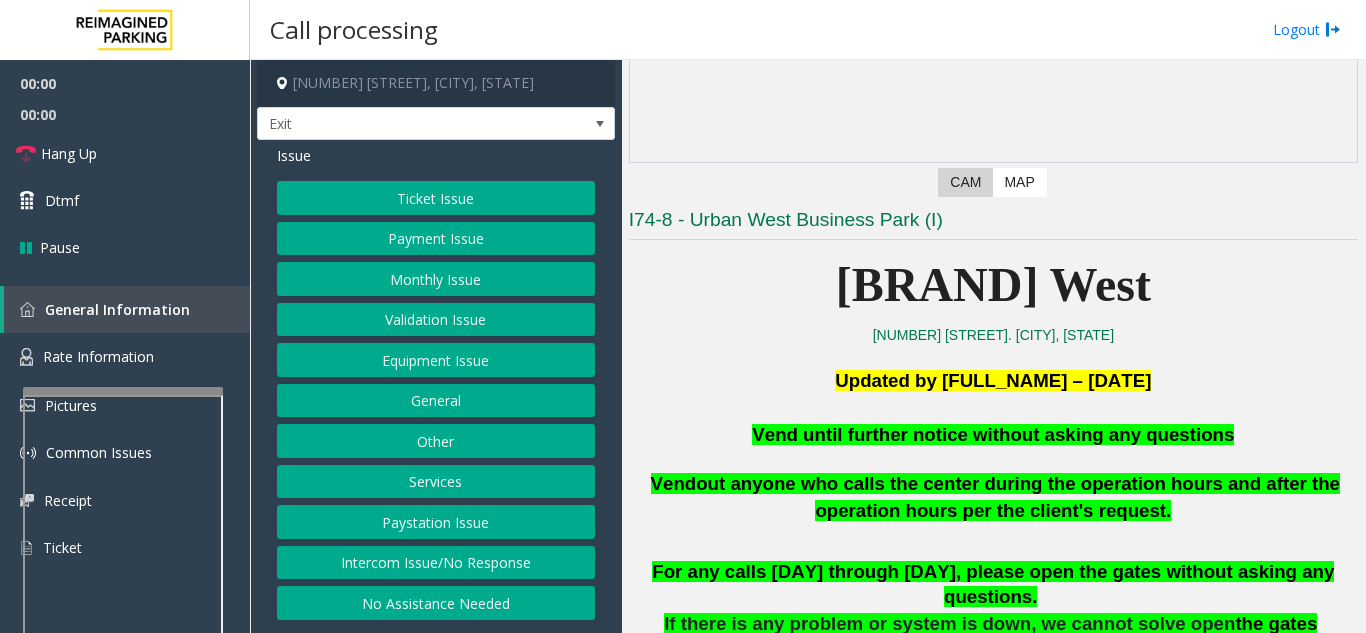 scroll, scrollTop: 400, scrollLeft: 0, axis: vertical 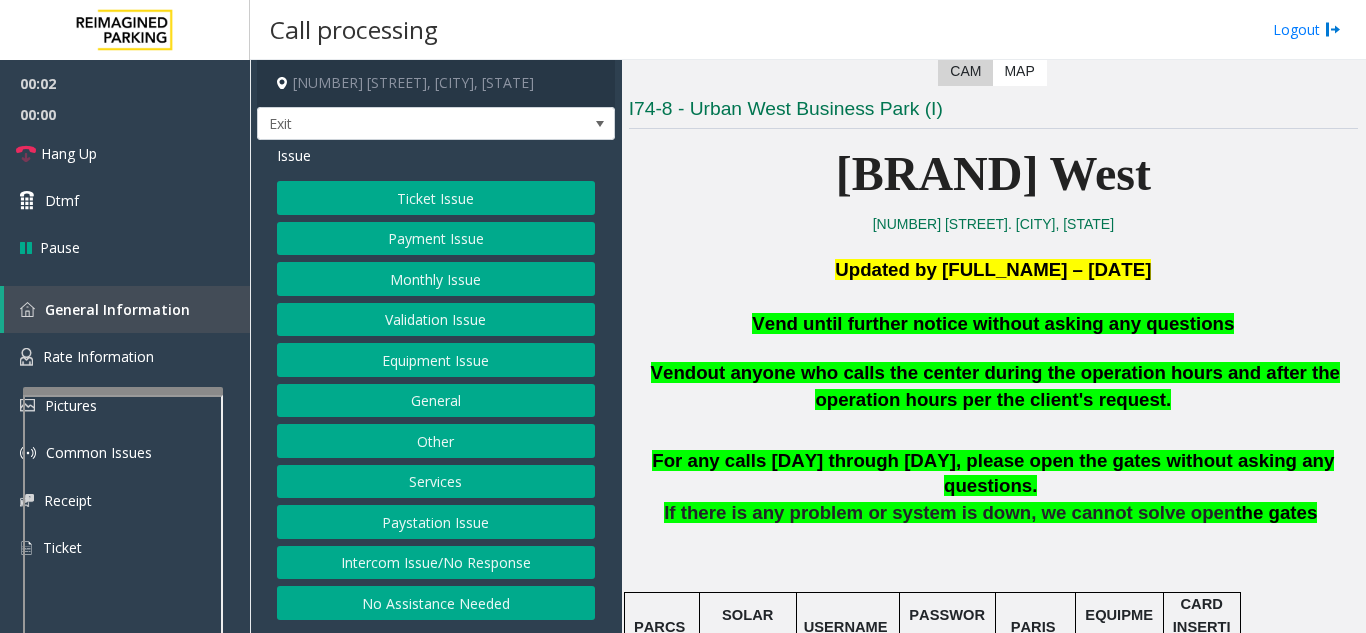 click on "Equipment Issue" 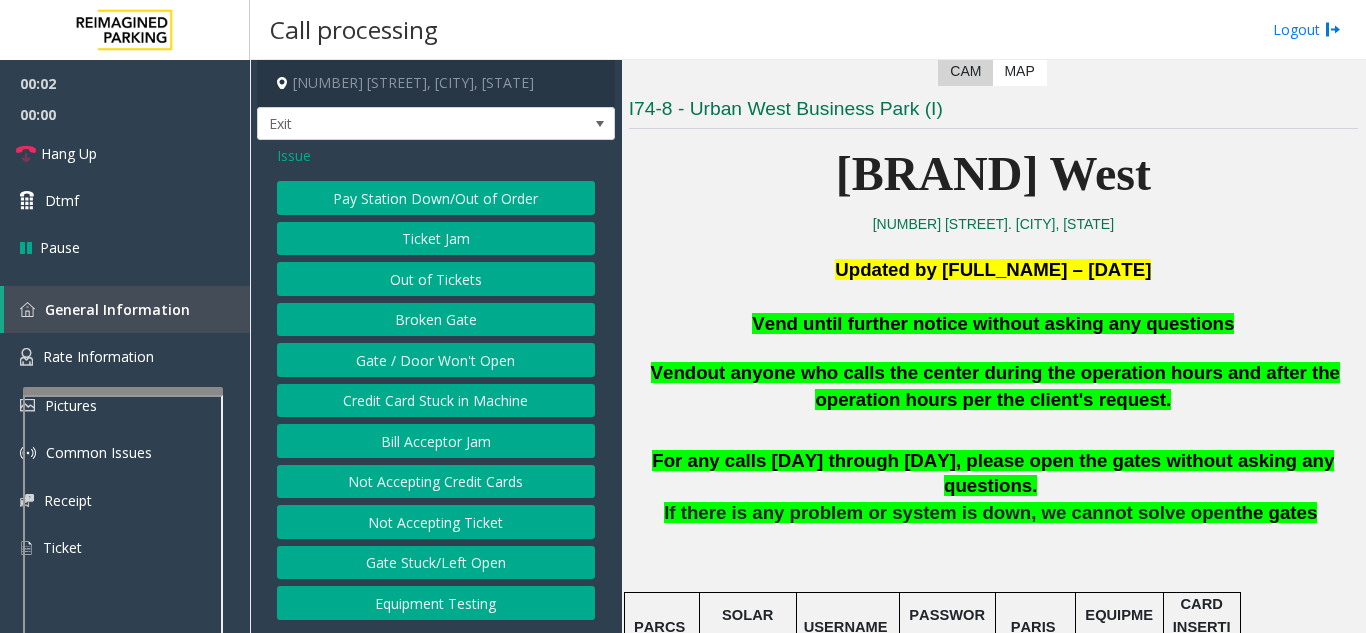 click on "Gate / Door Won't Open" 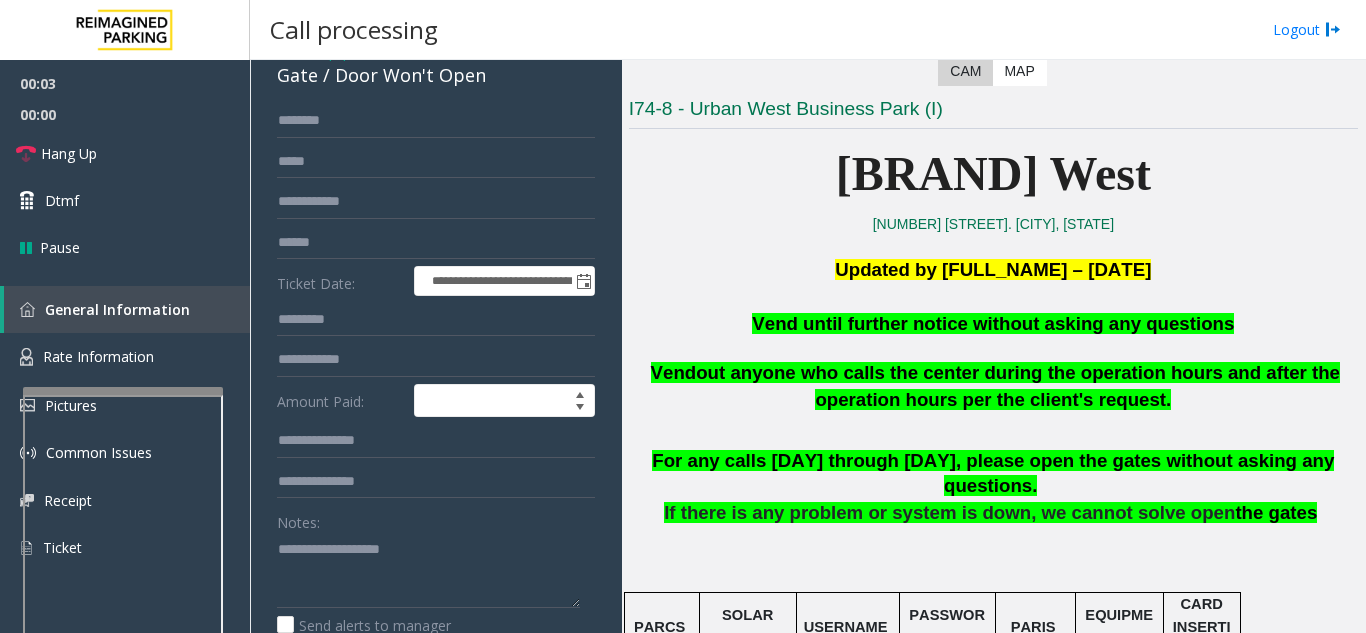 scroll, scrollTop: 200, scrollLeft: 0, axis: vertical 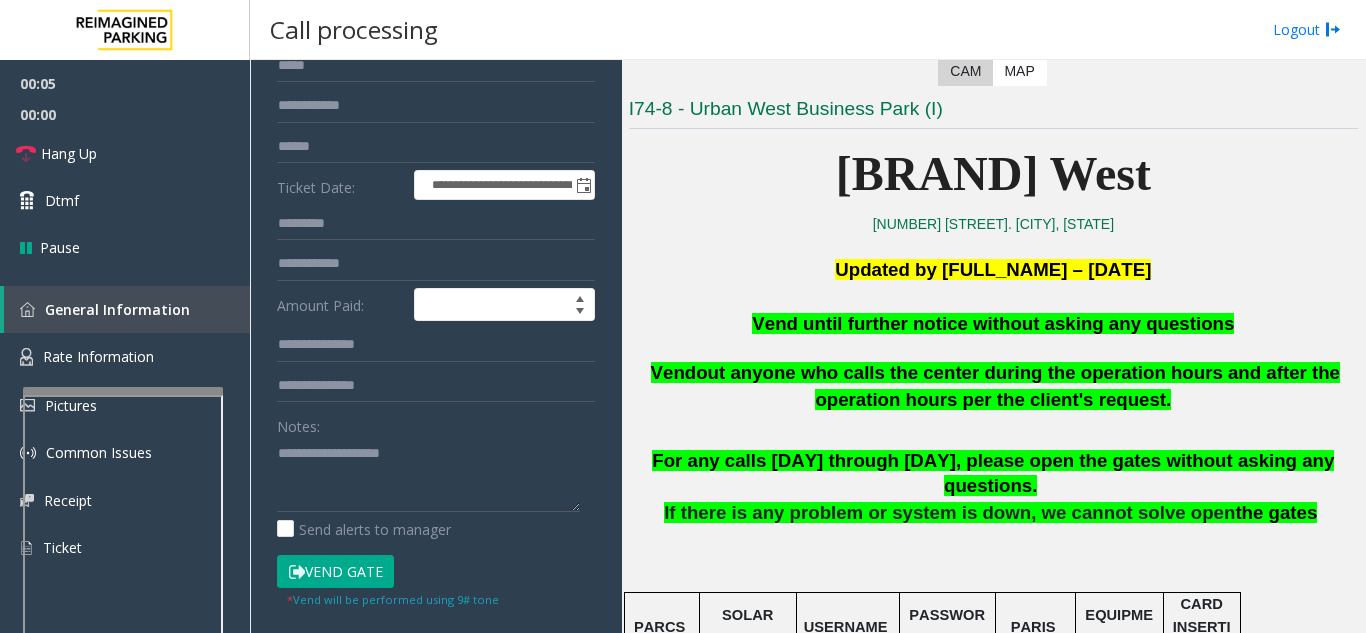 click on "Vend Gate" 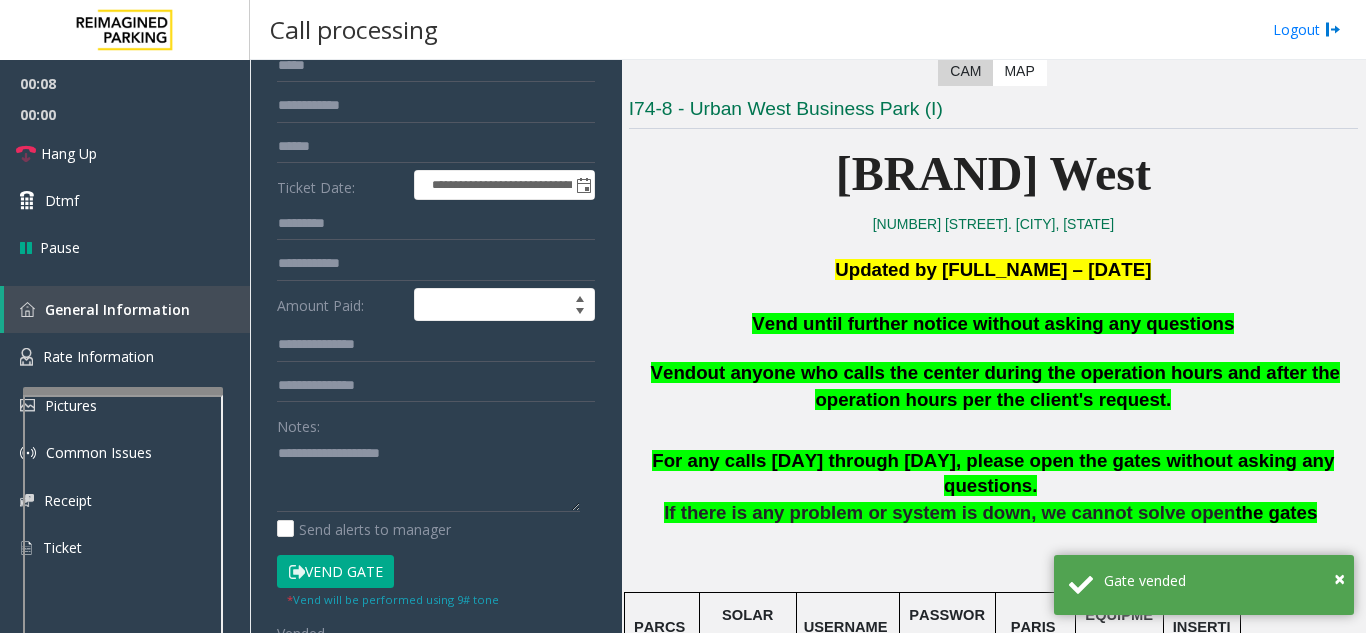 drag, startPoint x: 1225, startPoint y: 318, endPoint x: 775, endPoint y: 333, distance: 450.24994 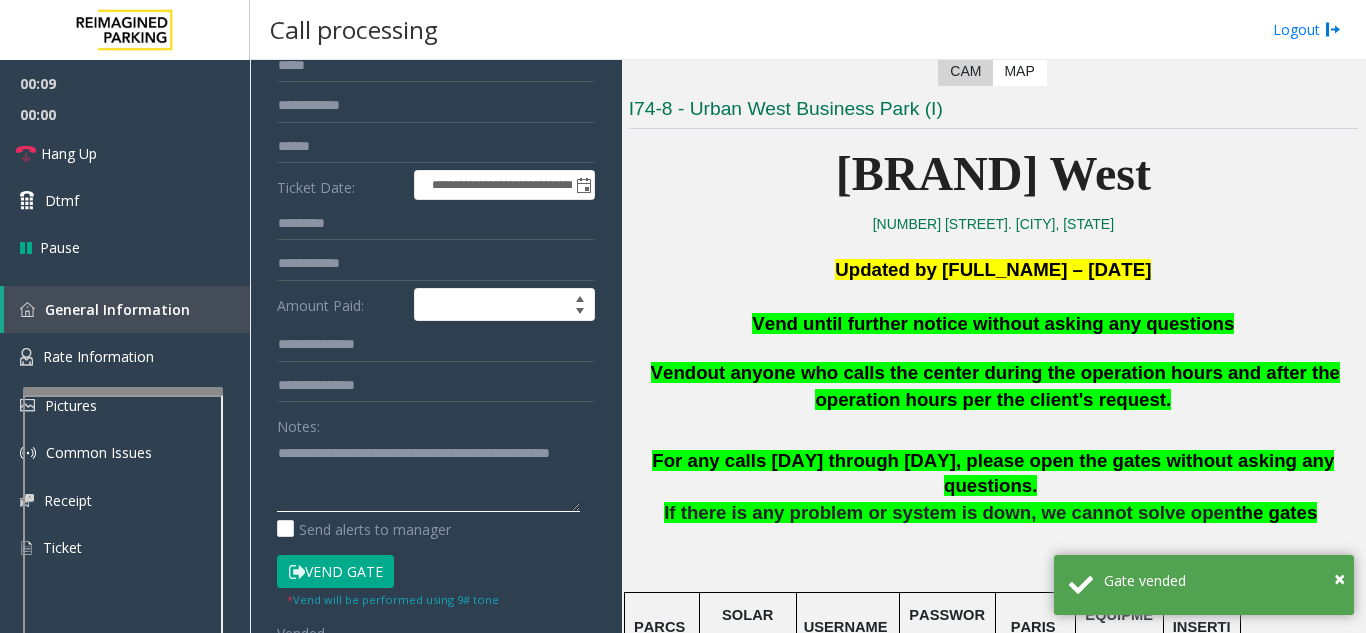 type on "**********" 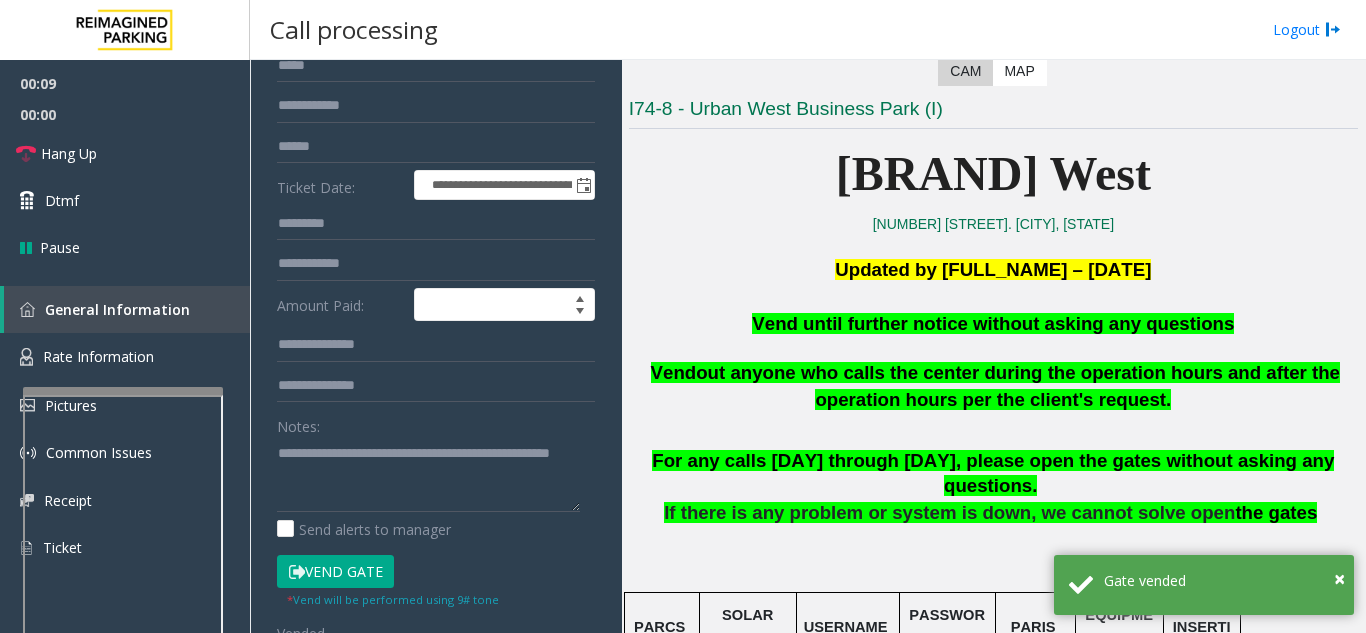 click on "Notes:" 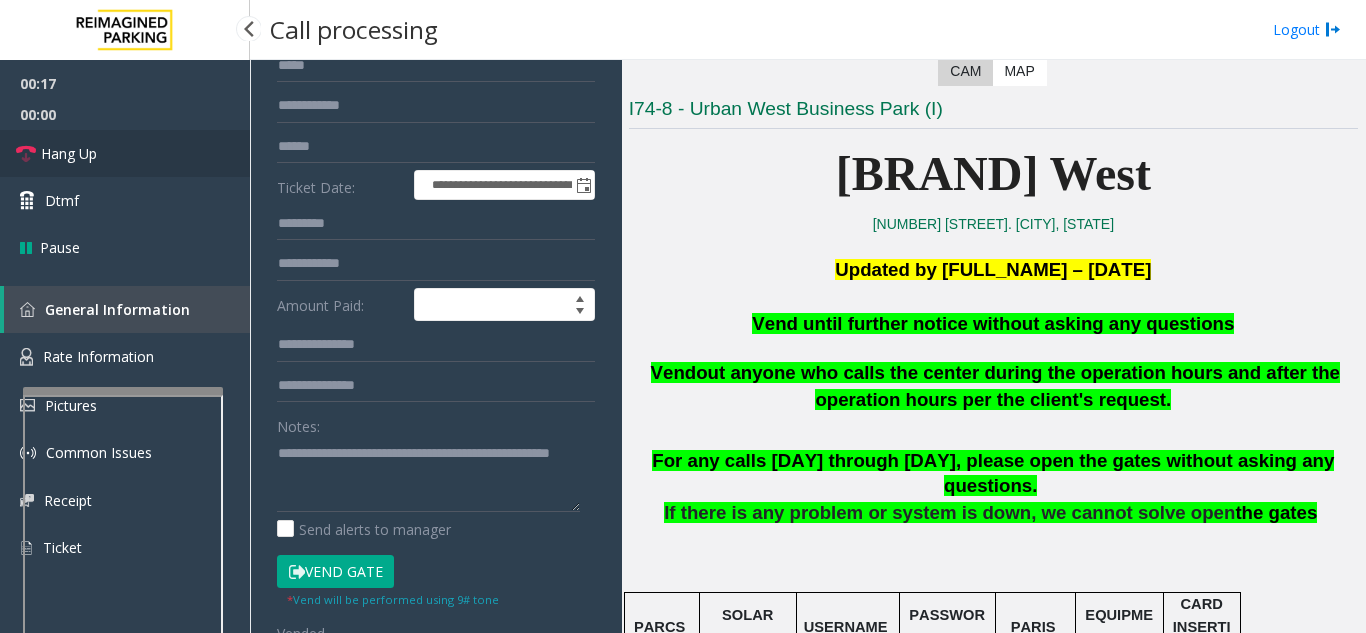 click on "Hang Up" at bounding box center (125, 153) 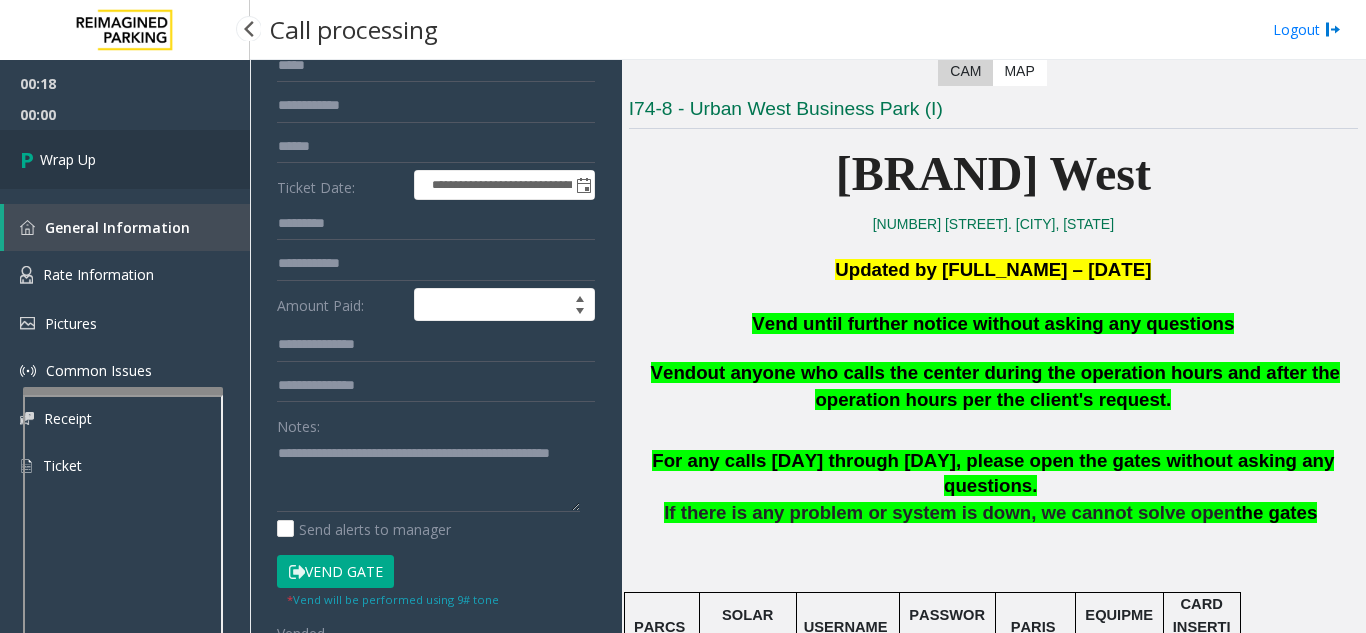 click on "Wrap Up" at bounding box center (125, 159) 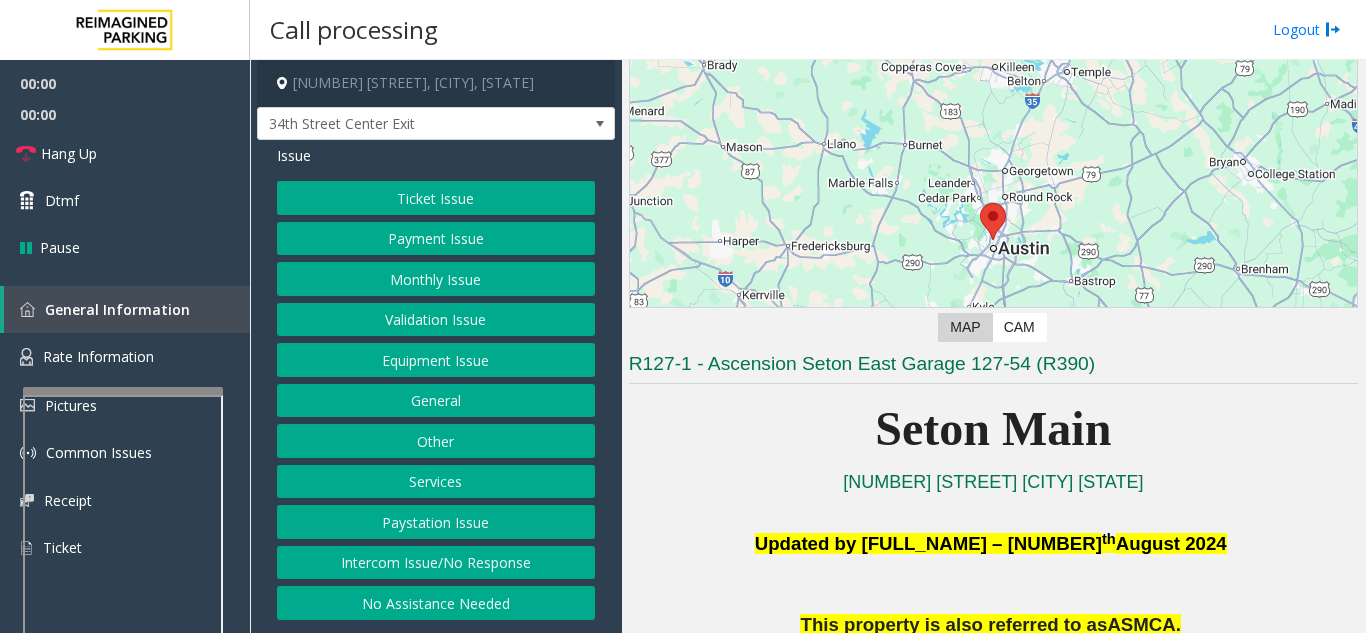 scroll, scrollTop: 400, scrollLeft: 0, axis: vertical 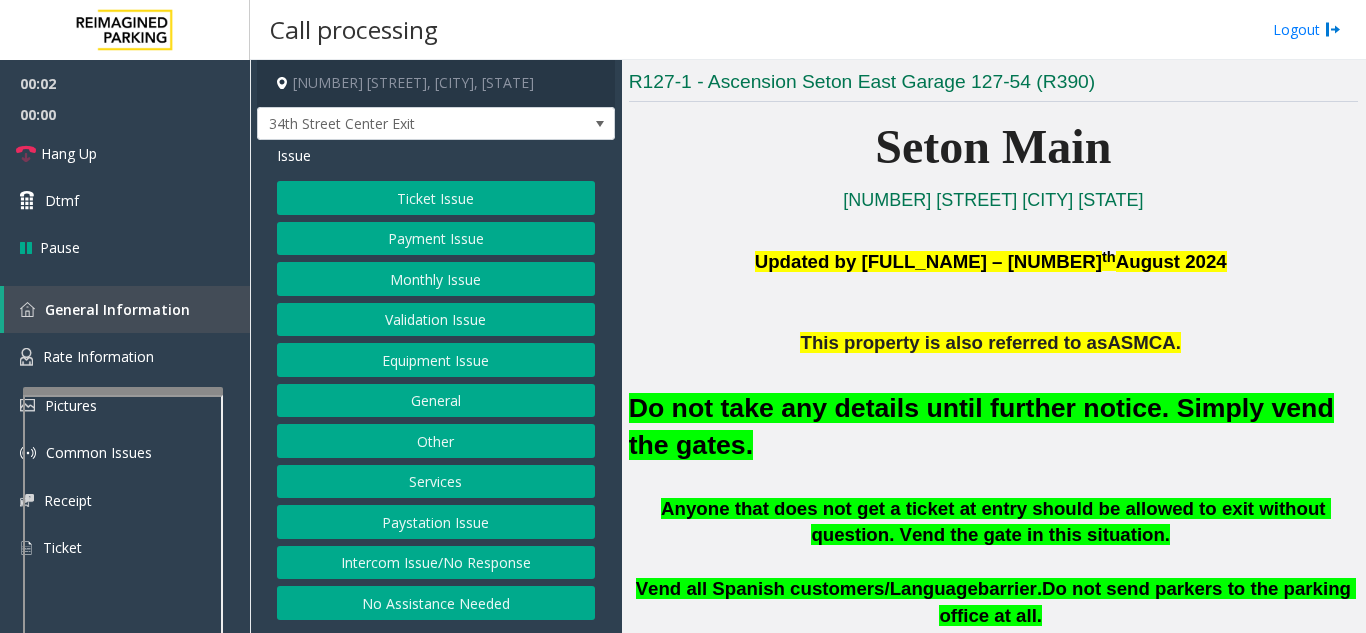 click on "Equipment Issue" 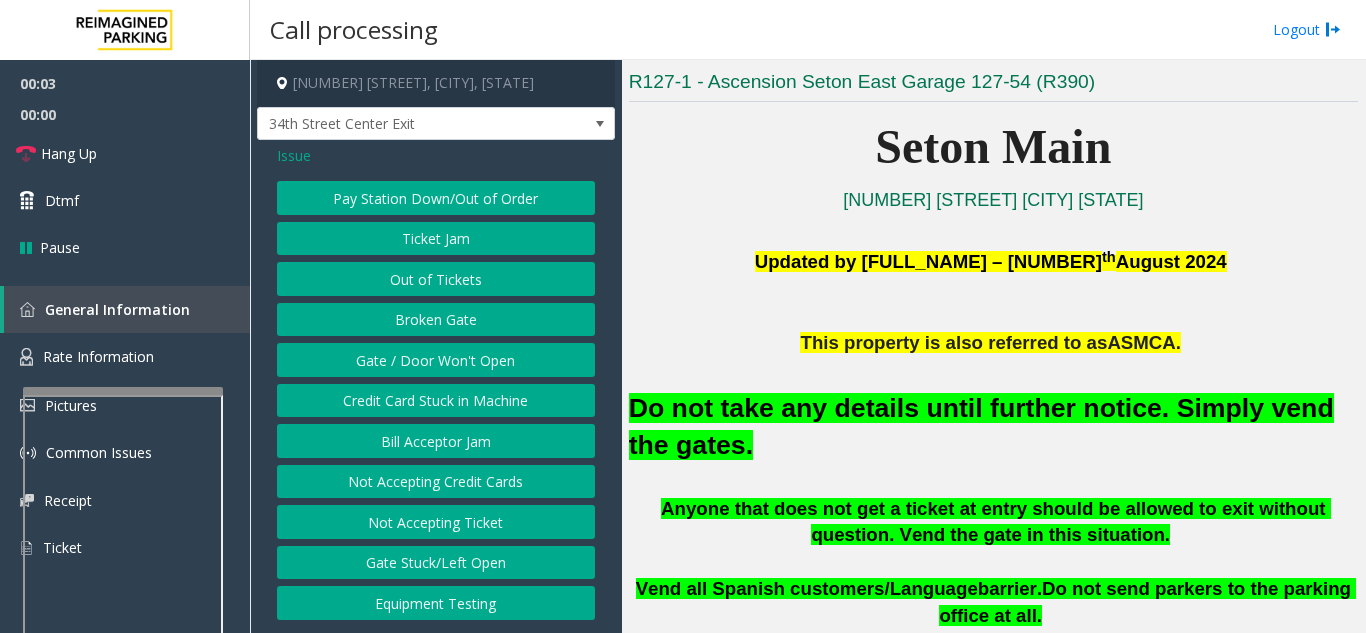 click on "Gate / Door Won't Open" 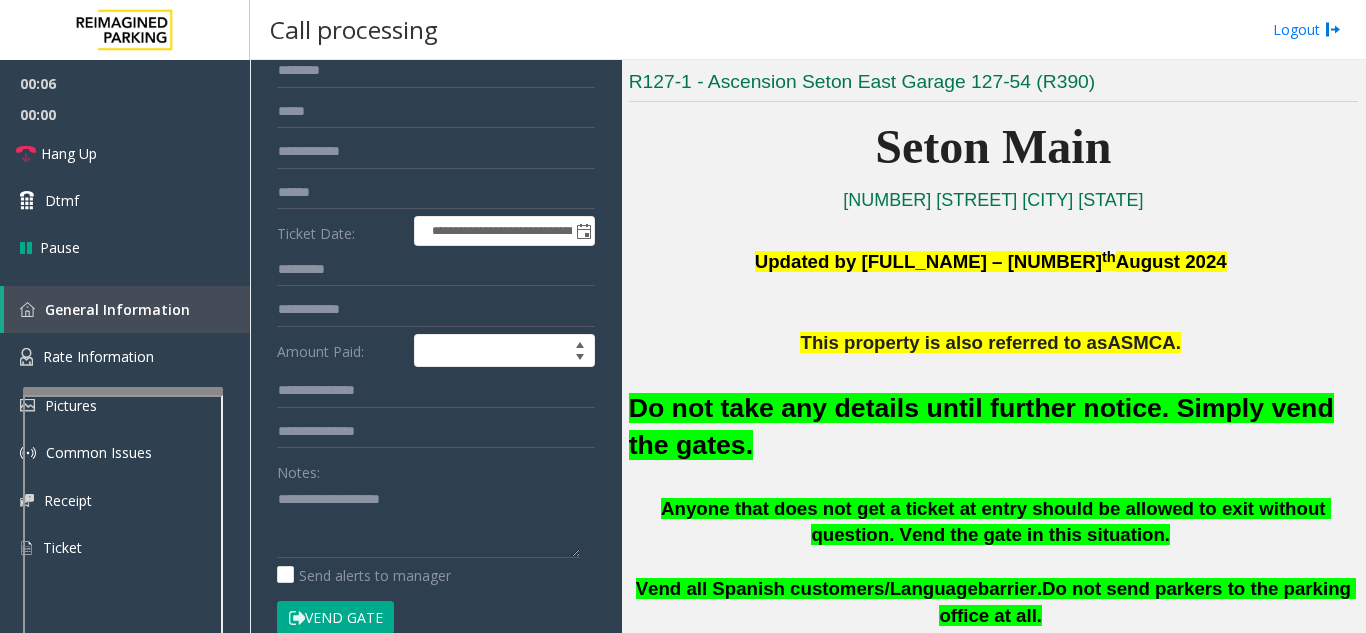scroll, scrollTop: 200, scrollLeft: 0, axis: vertical 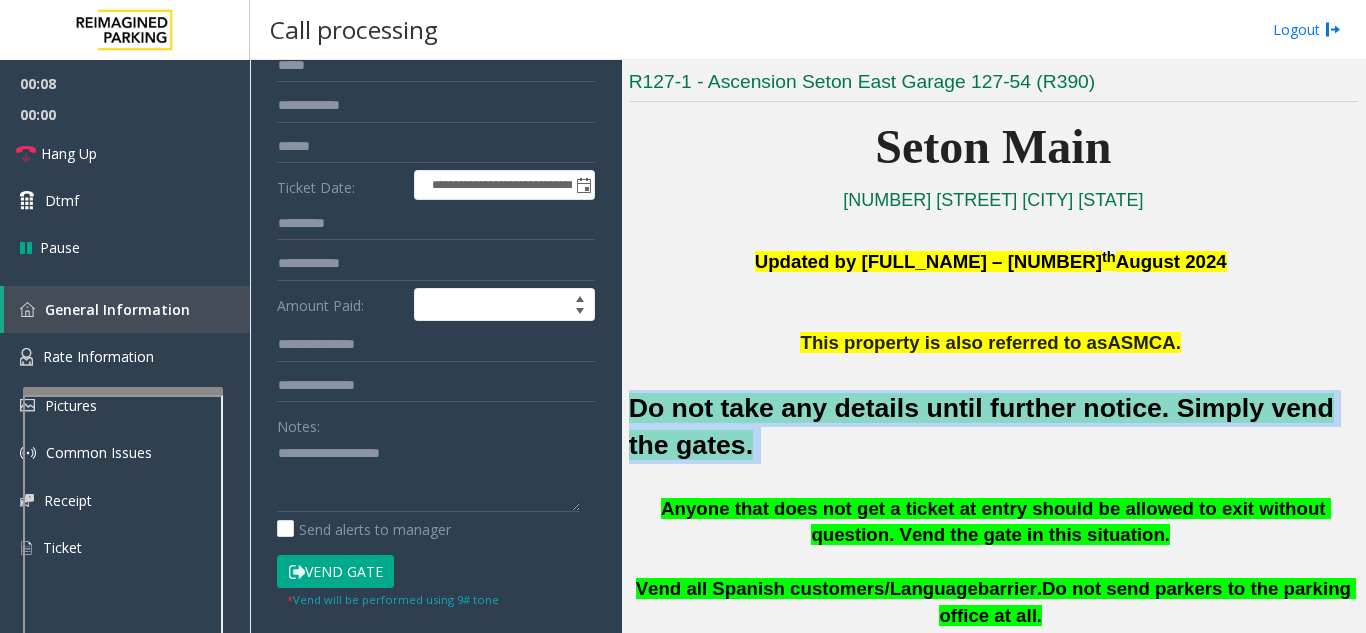 drag, startPoint x: 631, startPoint y: 407, endPoint x: 742, endPoint y: 458, distance: 122.15564 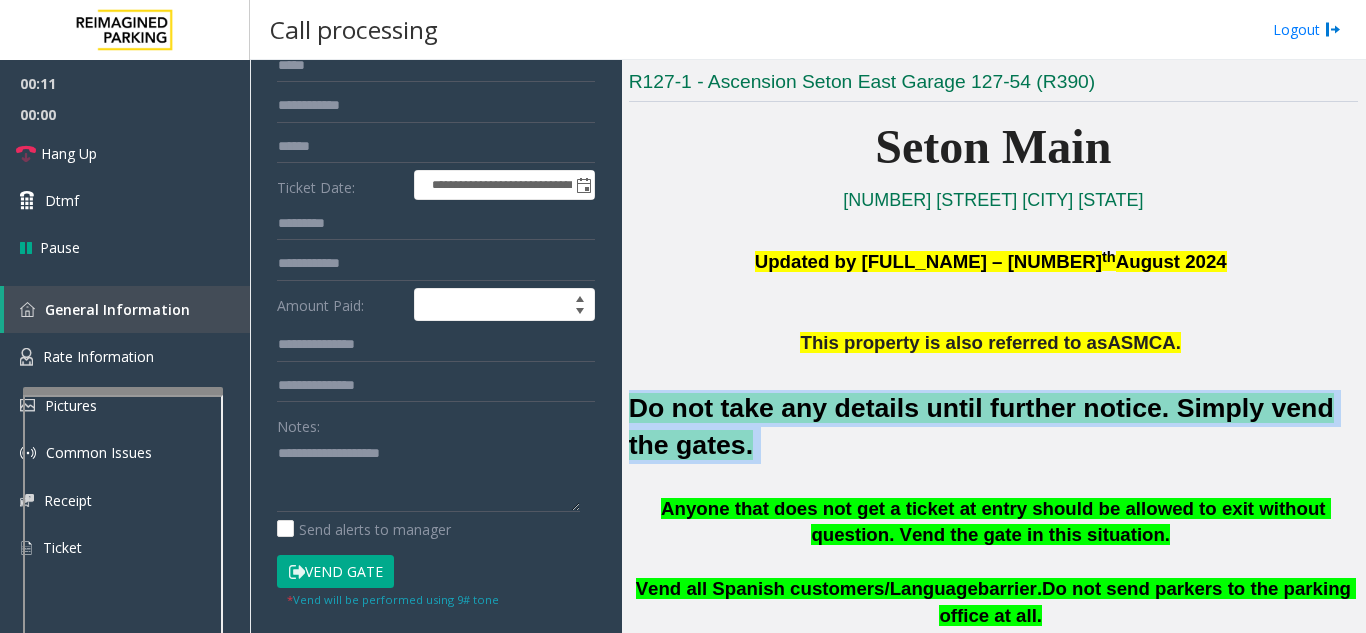 click on "Vend Gate" 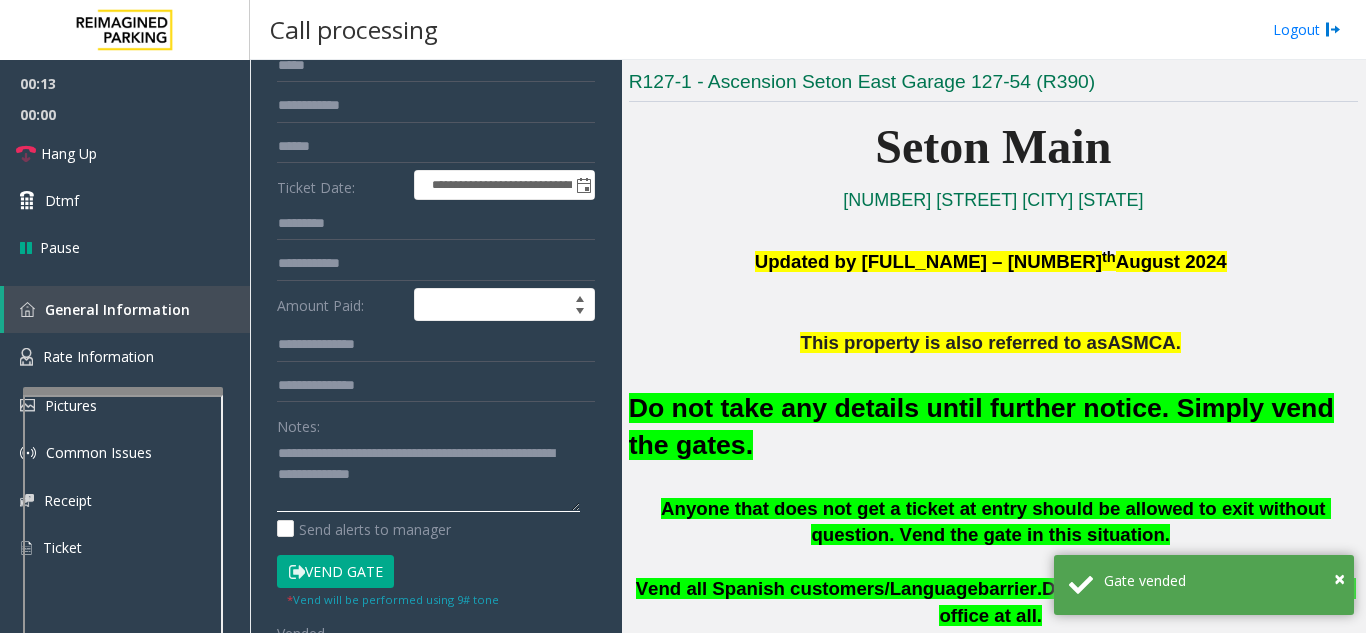 scroll, scrollTop: 0, scrollLeft: 0, axis: both 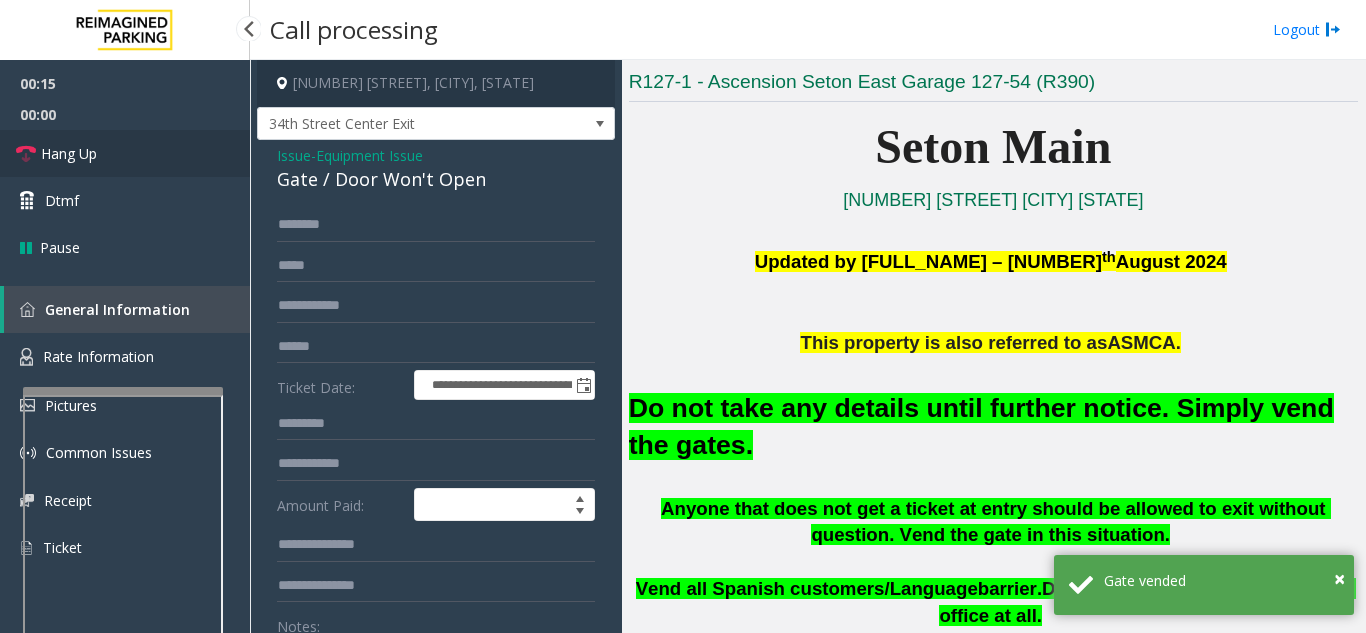 type on "**********" 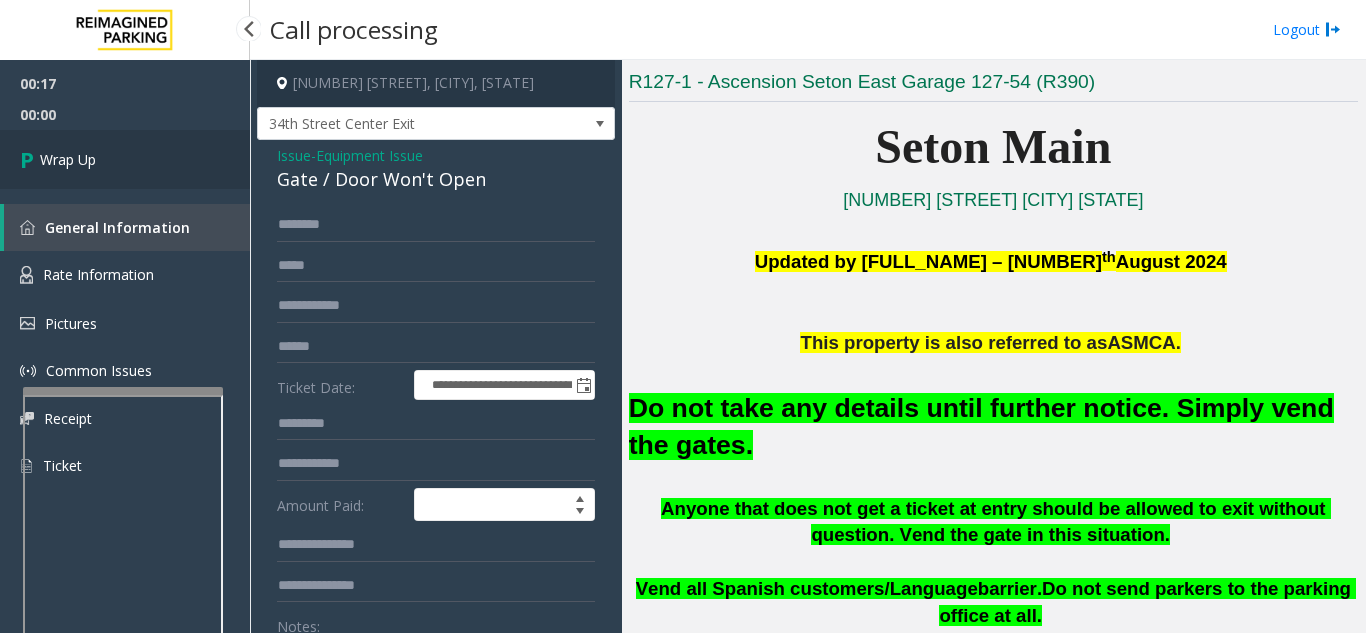 click on "Wrap Up" at bounding box center (125, 159) 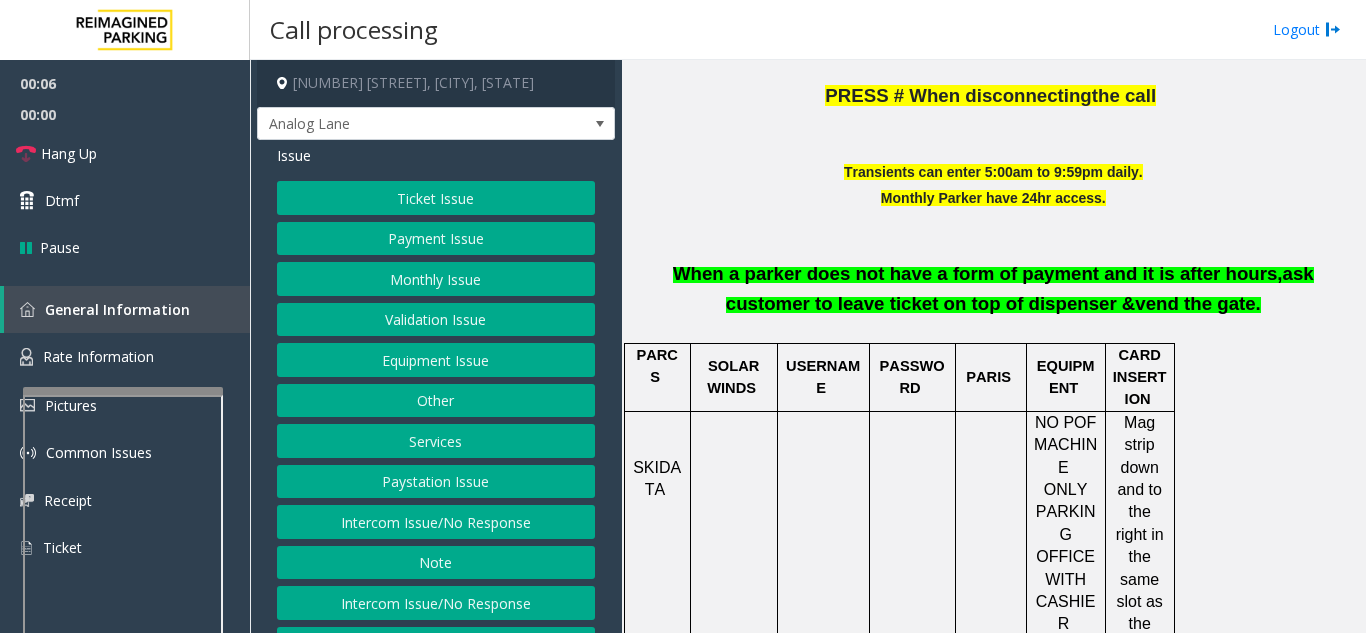 scroll, scrollTop: 700, scrollLeft: 0, axis: vertical 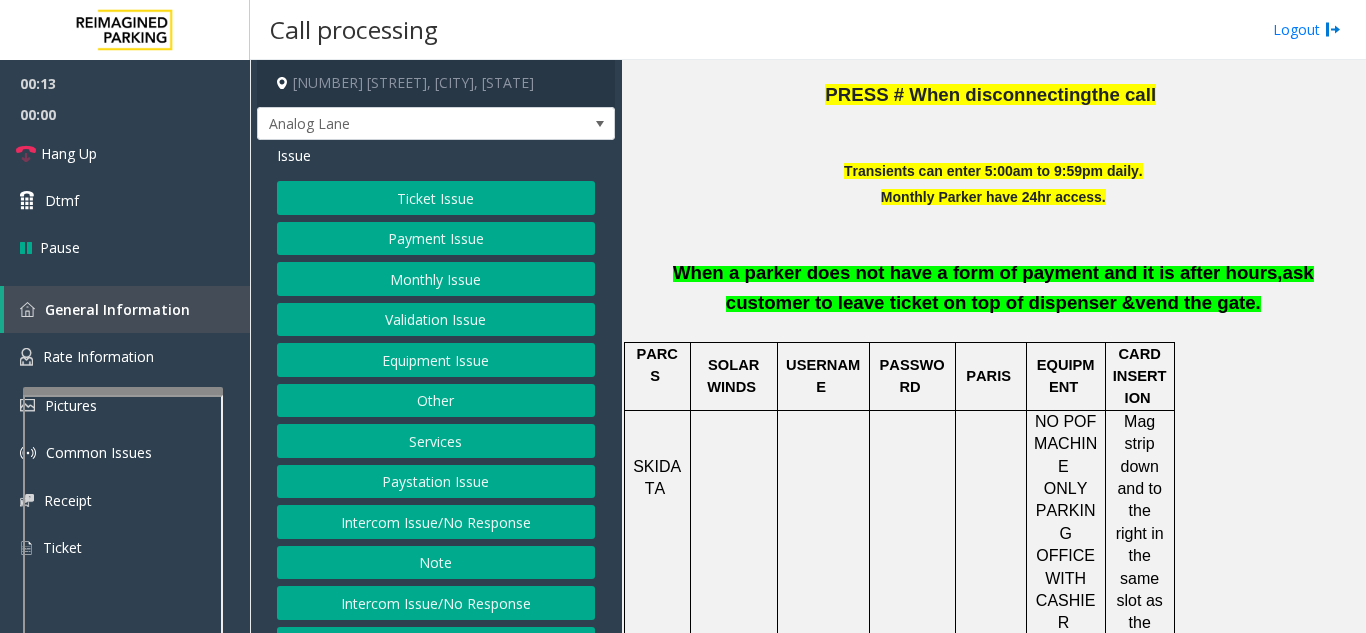 click on "Intercom Issue/No Response" 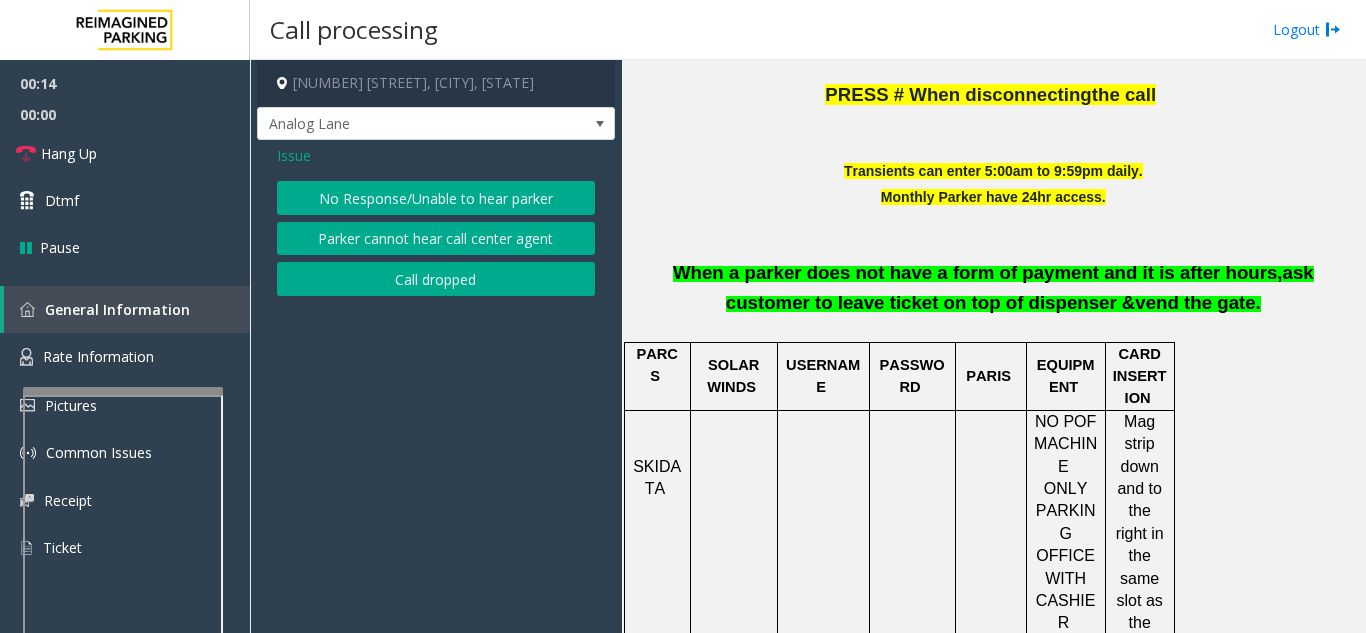 click on "No Response/Unable to hear parker" 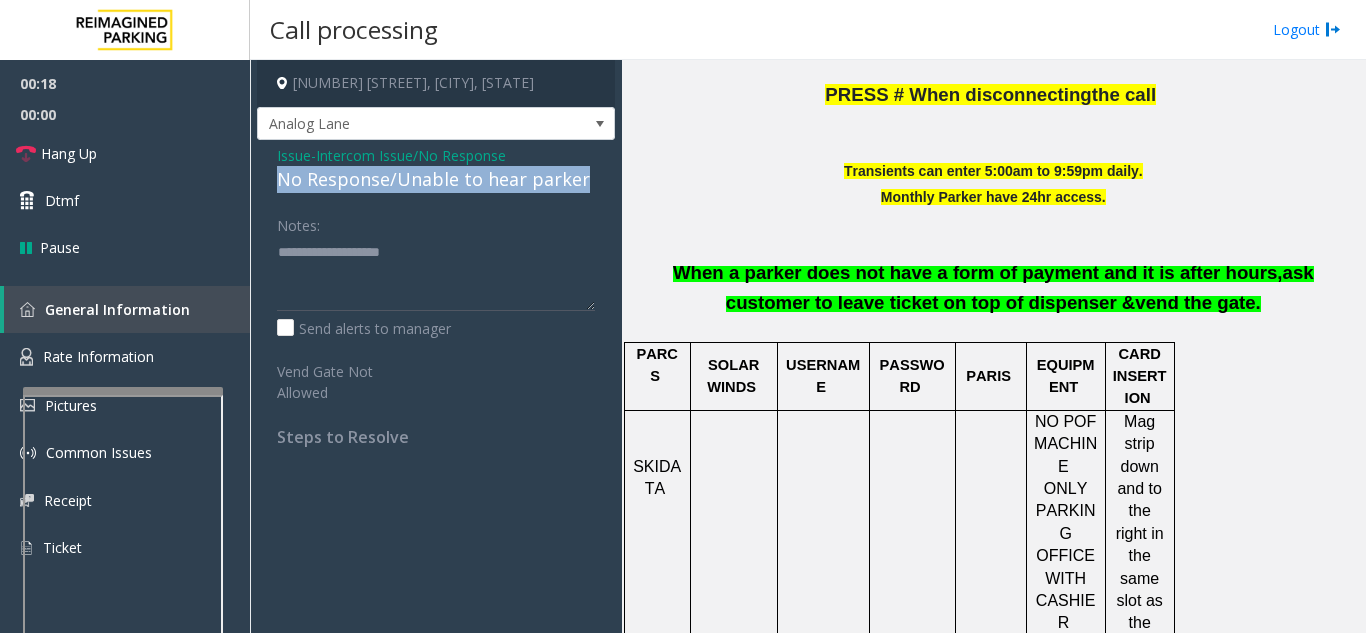 drag, startPoint x: 584, startPoint y: 177, endPoint x: 266, endPoint y: 183, distance: 318.0566 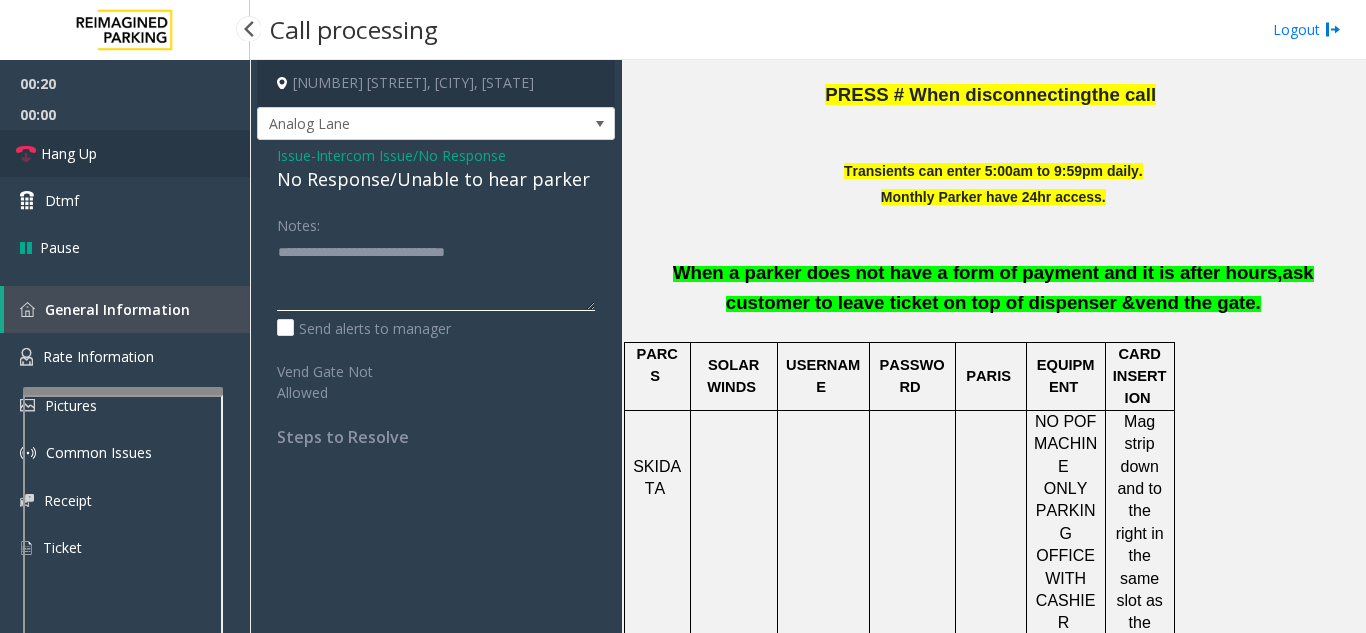 type on "**********" 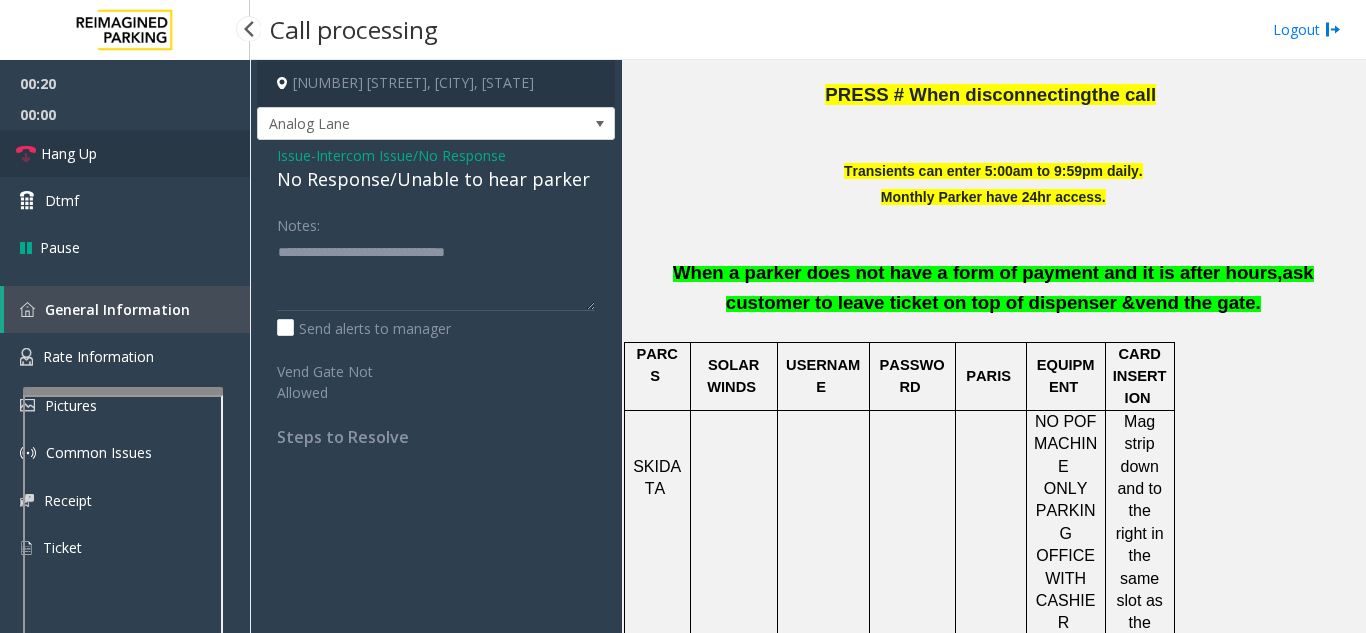 click on "Hang Up" at bounding box center [125, 153] 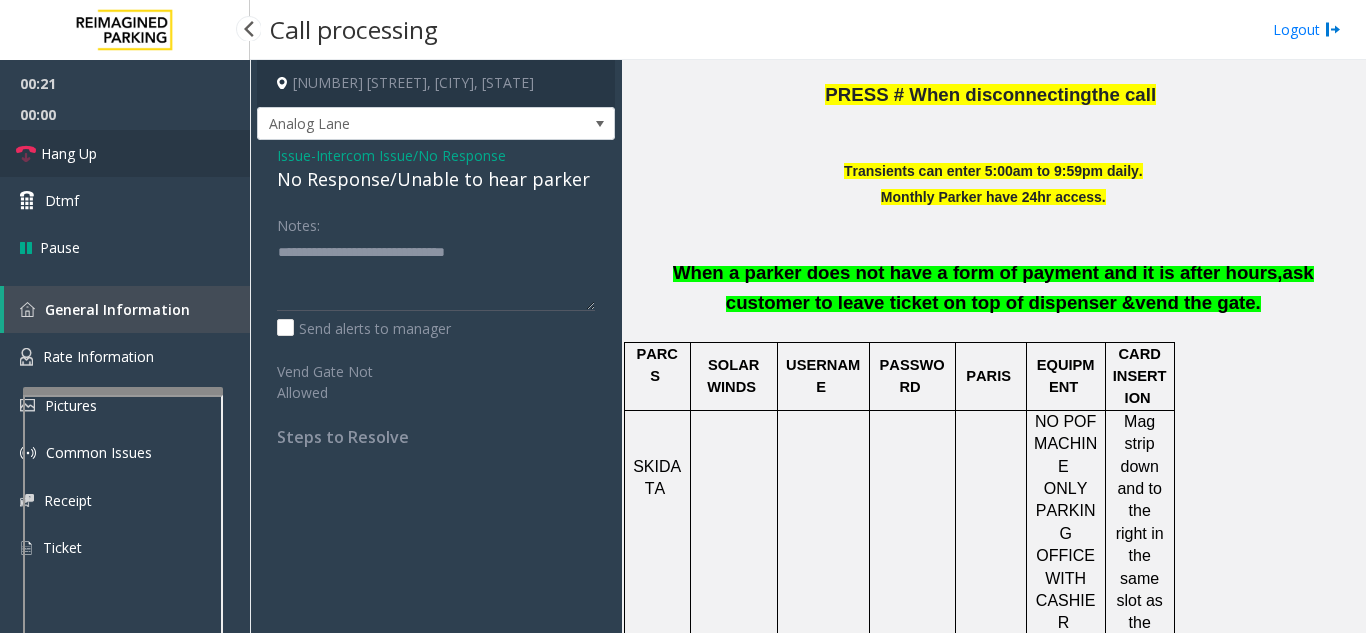 click on "Hang Up" at bounding box center (125, 153) 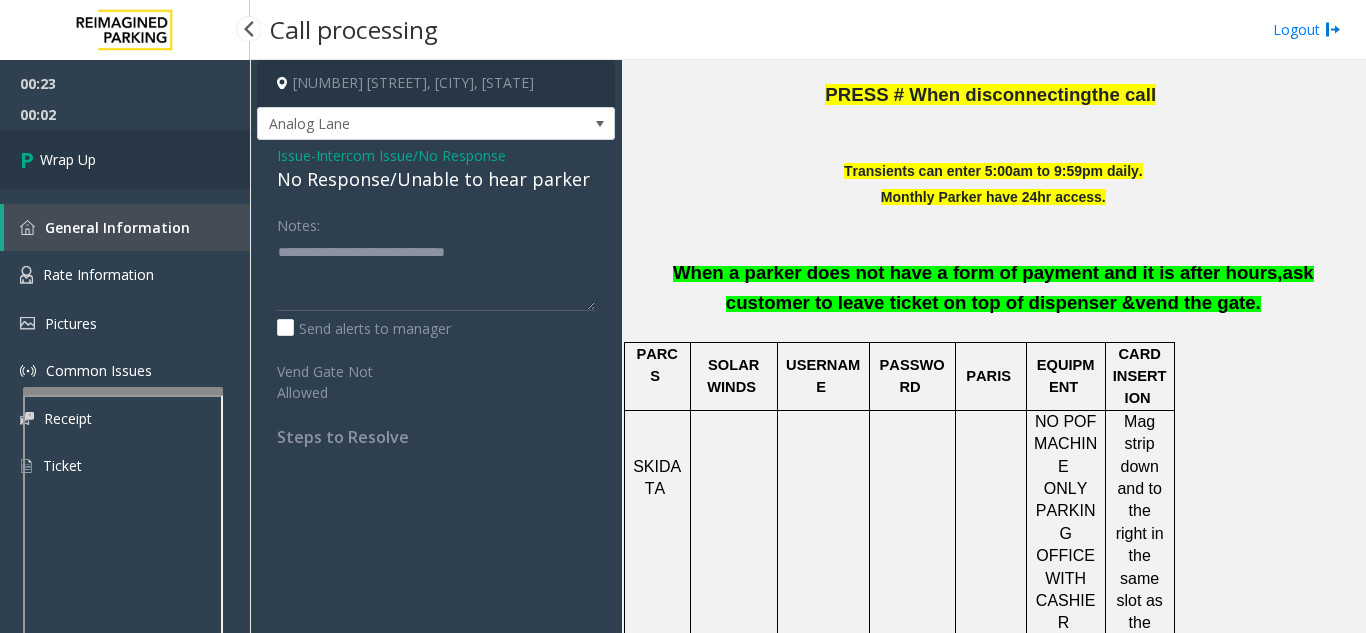 click on "Wrap Up" at bounding box center [125, 159] 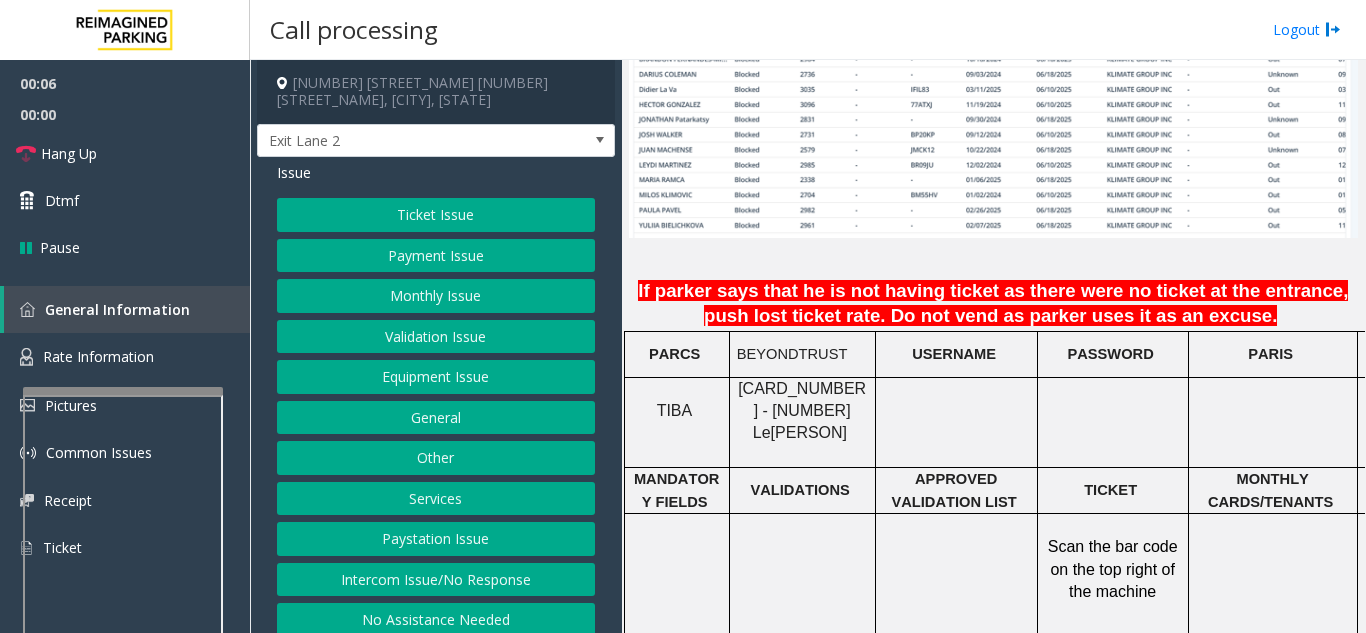 scroll, scrollTop: 1500, scrollLeft: 0, axis: vertical 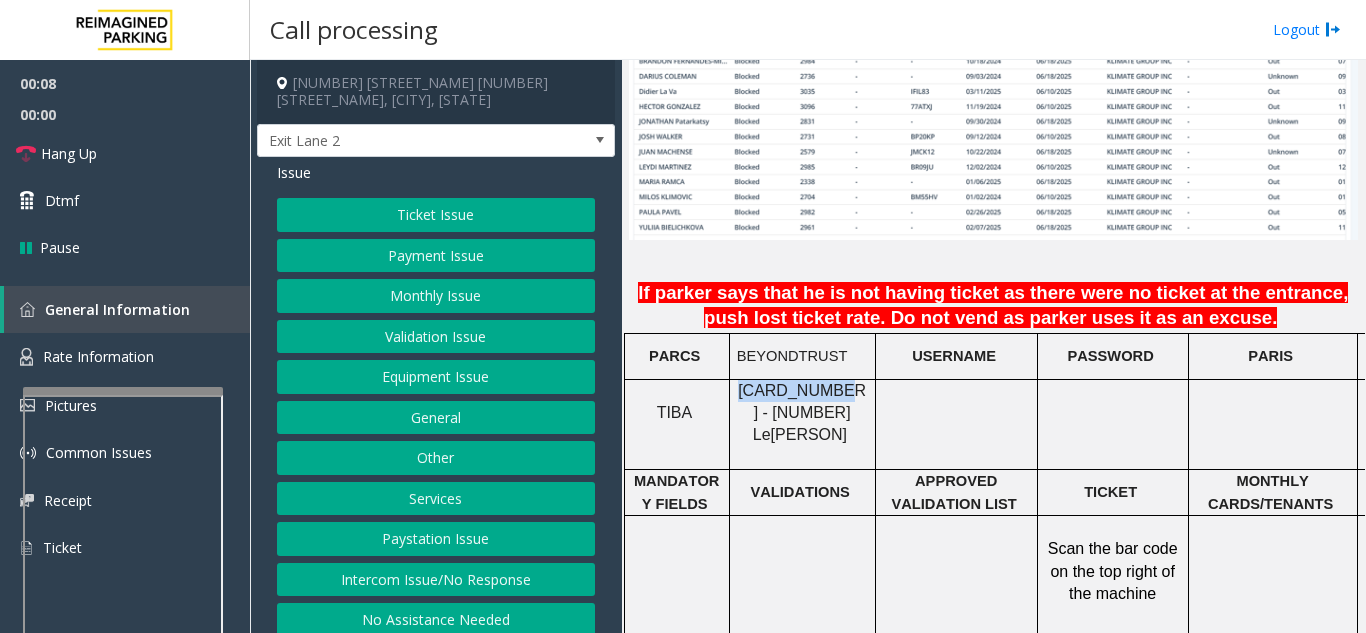 drag, startPoint x: 830, startPoint y: 378, endPoint x: 741, endPoint y: 382, distance: 89.08984 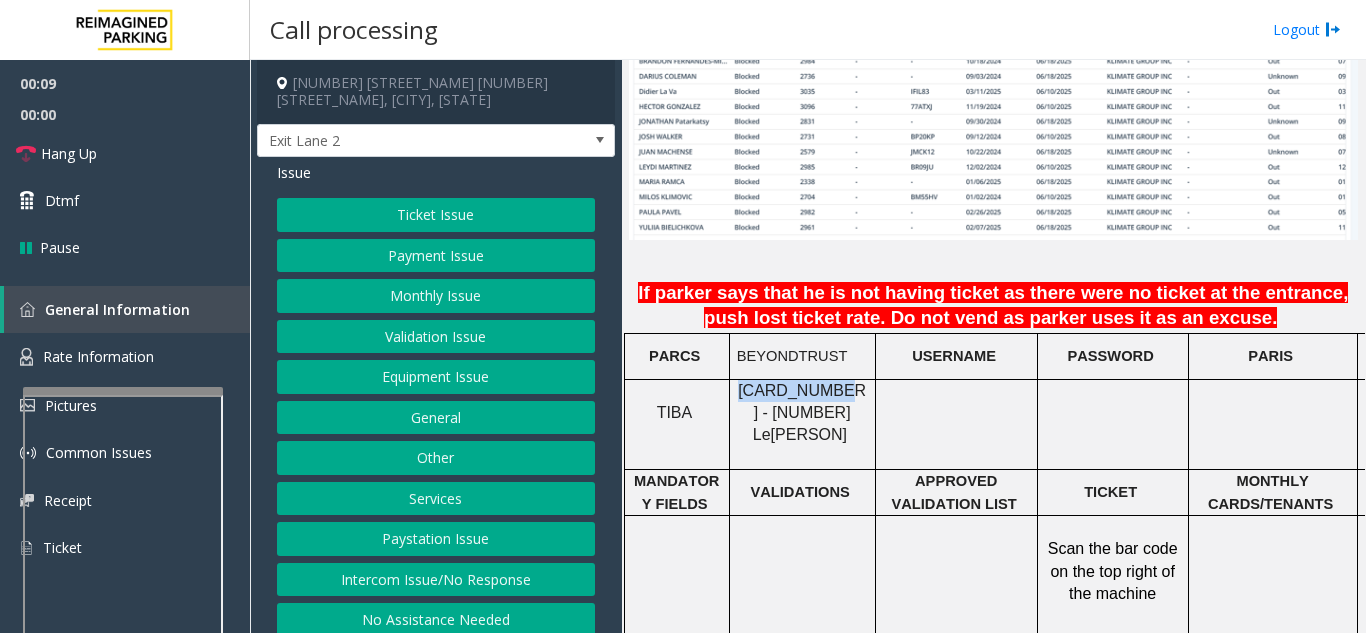 copy on "LAN21091600" 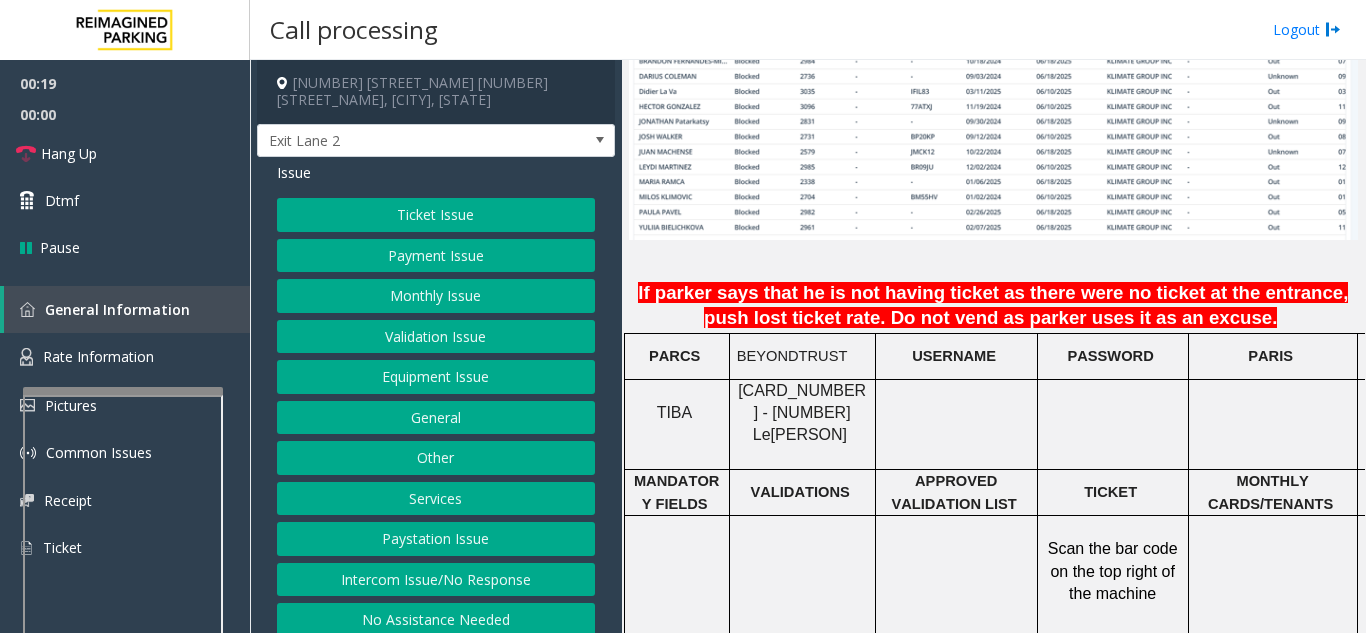 click 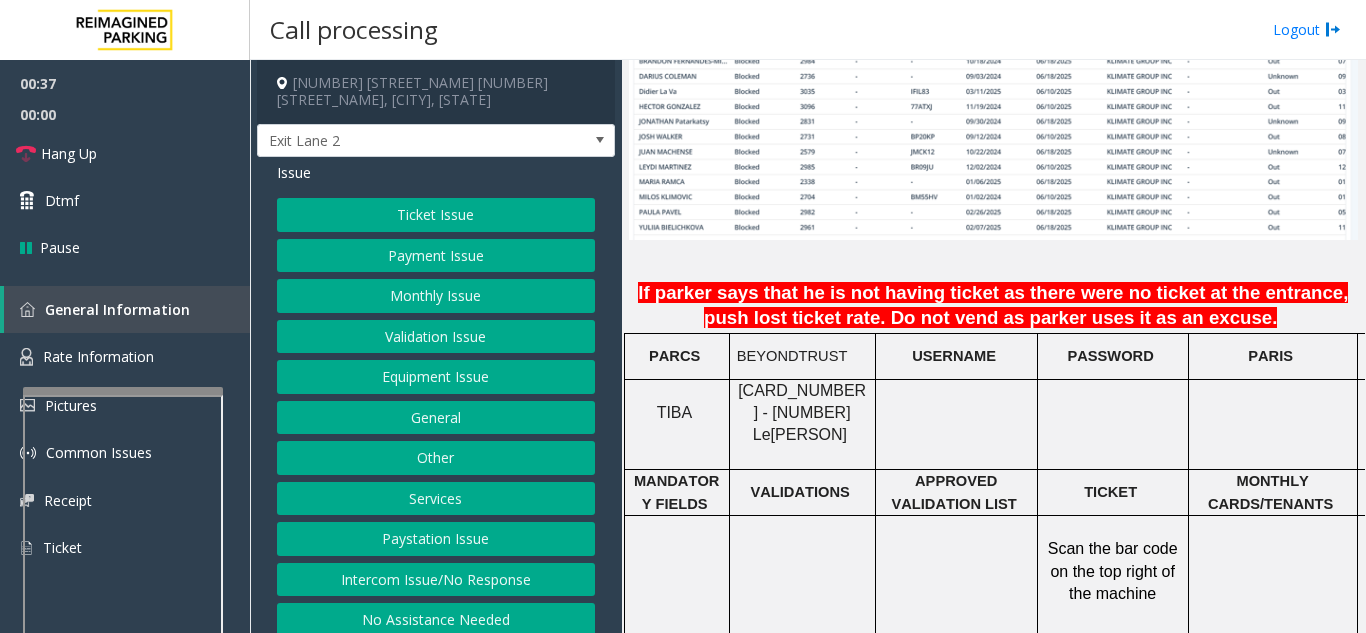 click on "Monthly Issue" 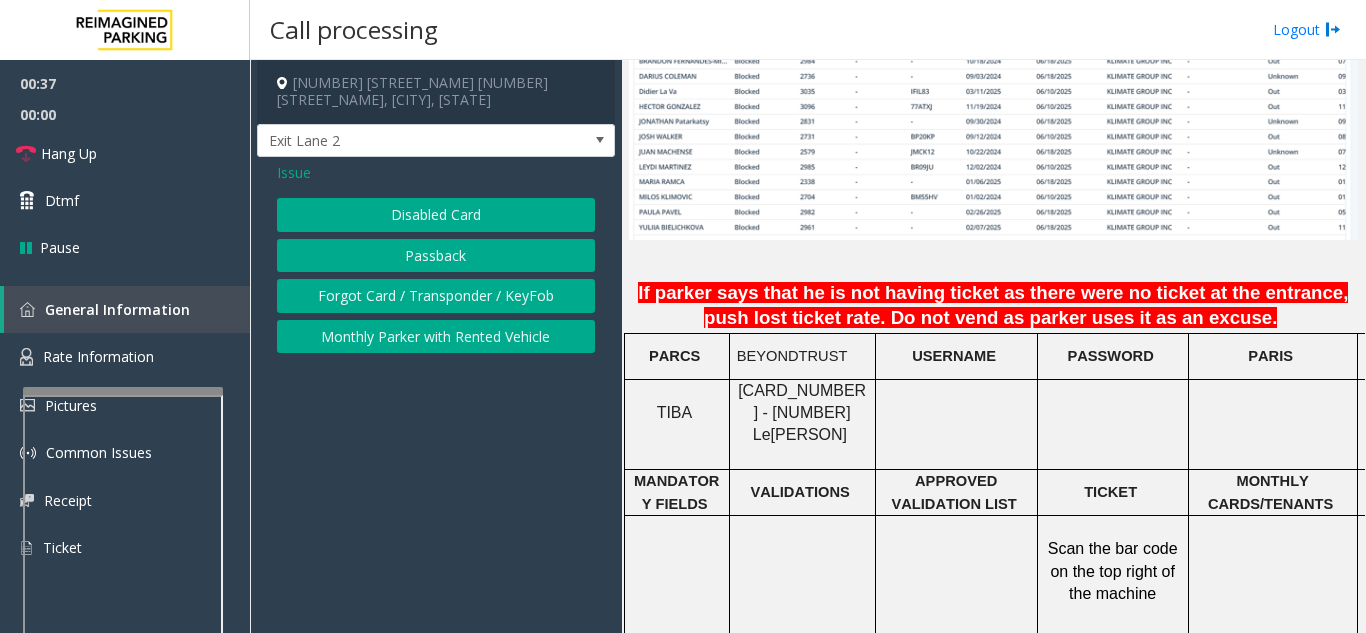 click on "Passback" 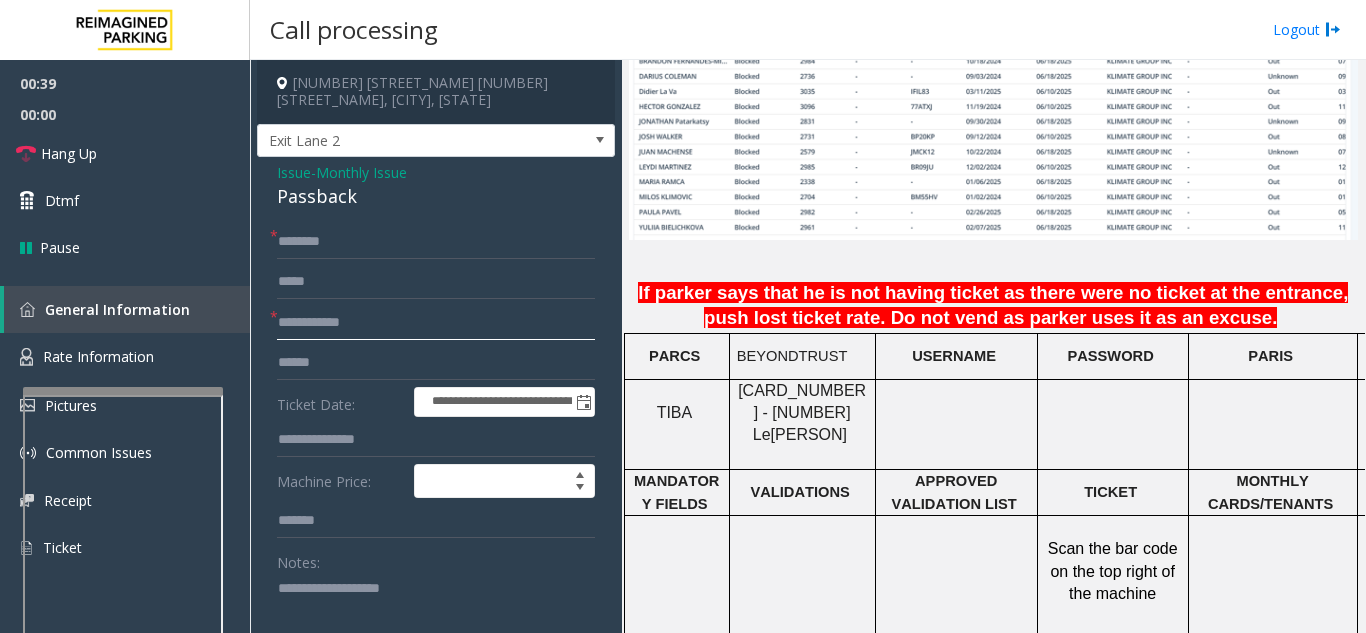 click 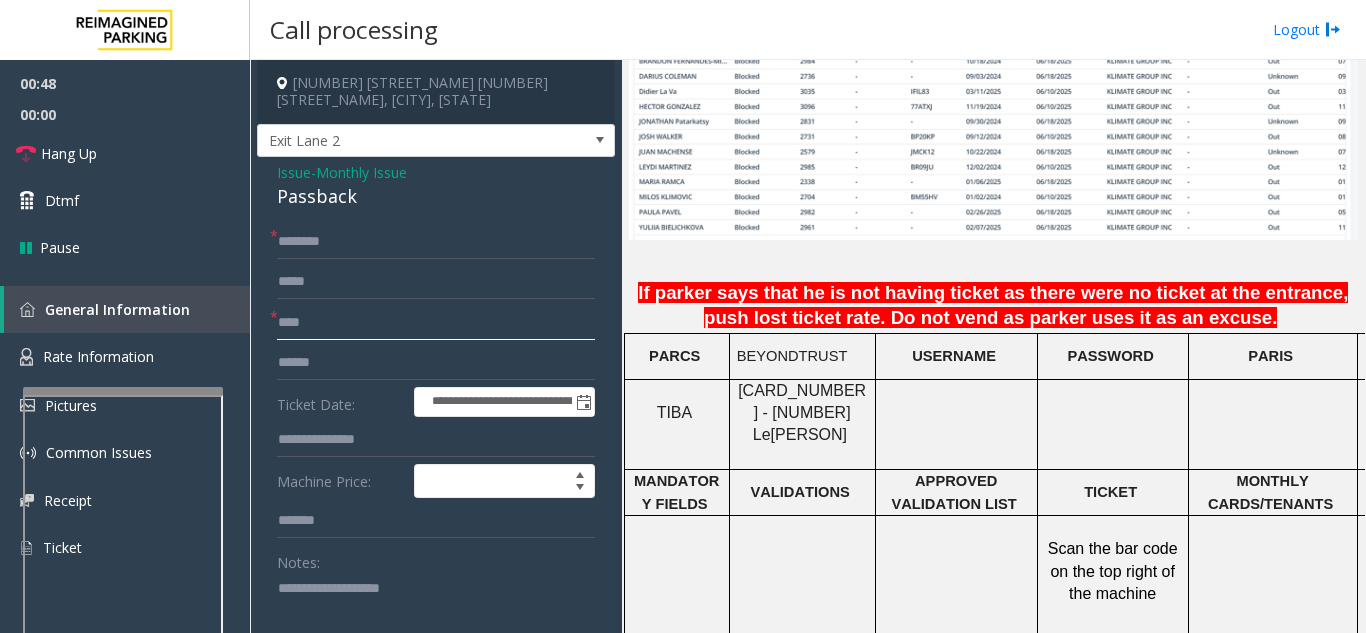 type on "****" 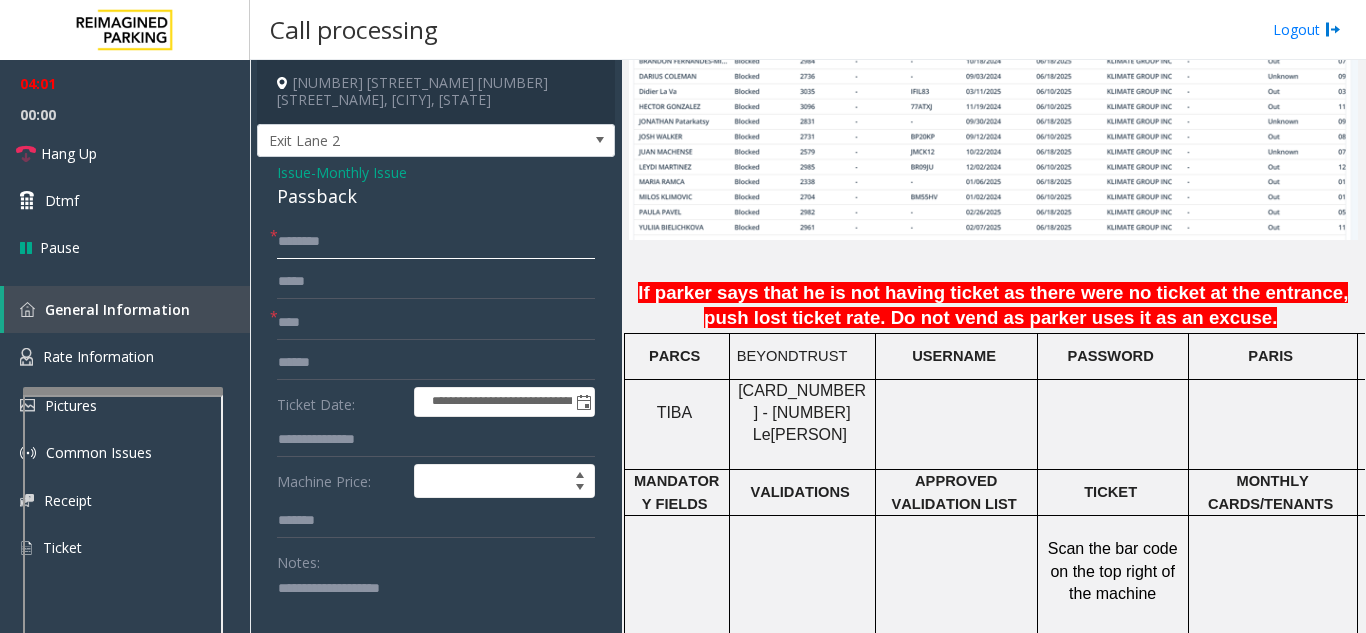click 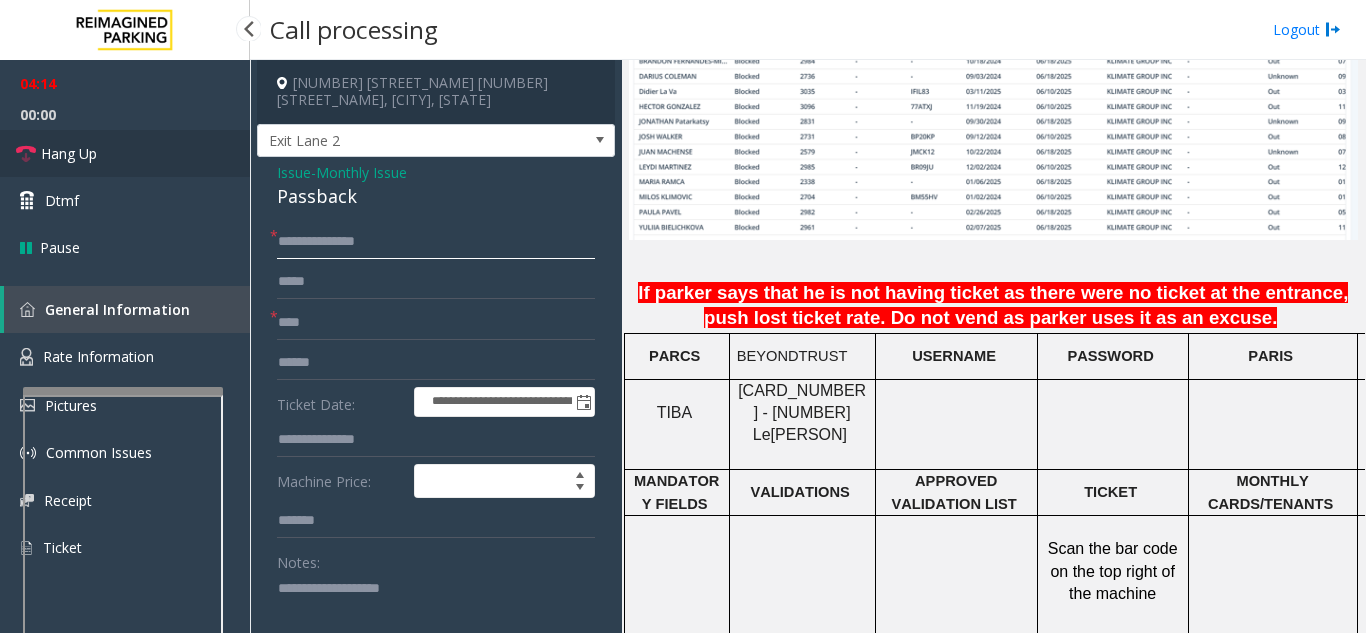 type on "**********" 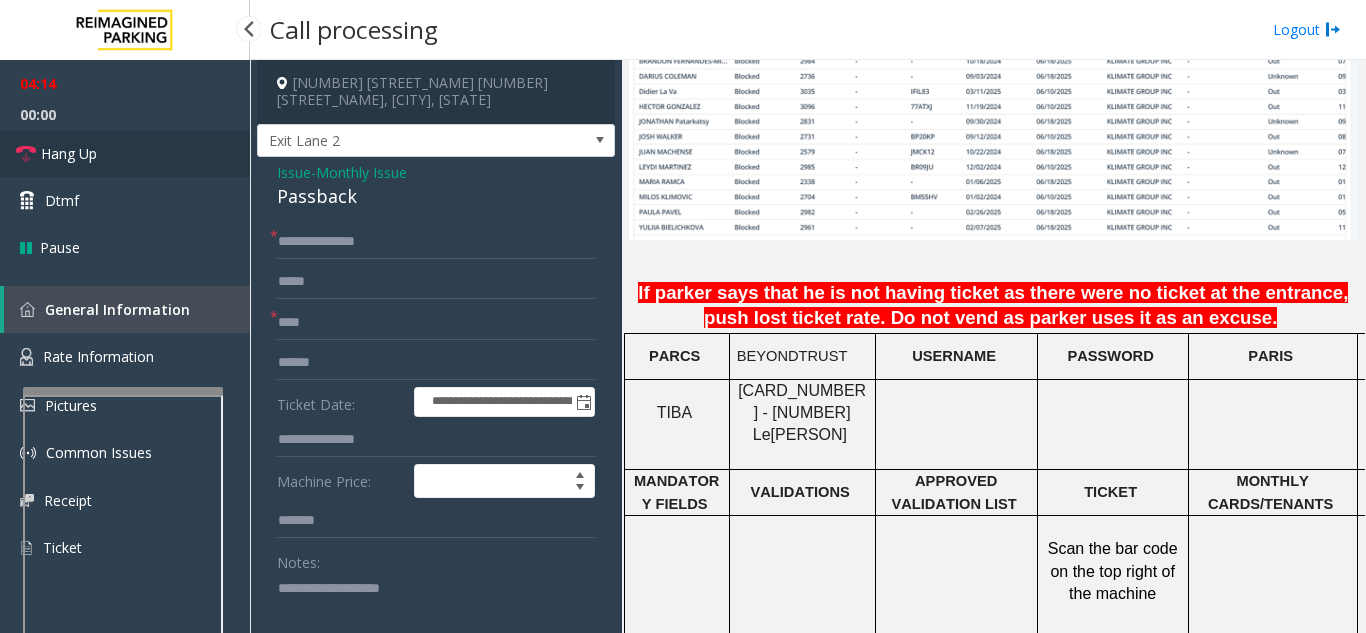 click on "Hang Up" at bounding box center (125, 153) 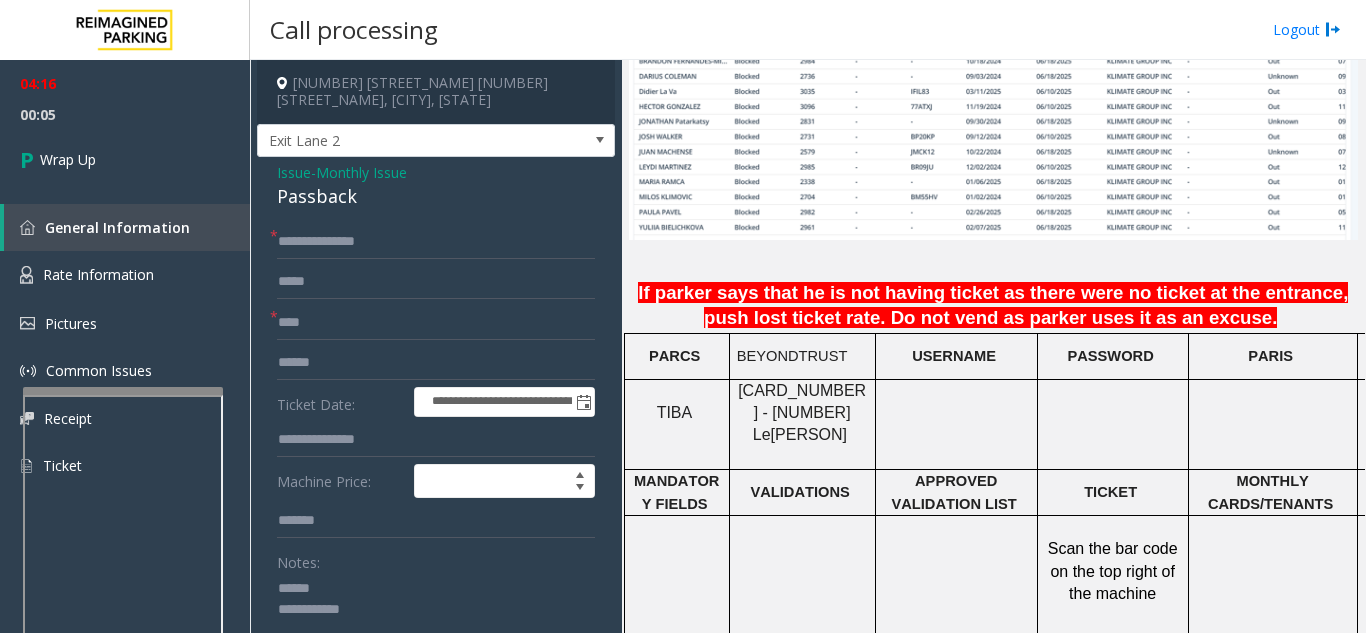 click 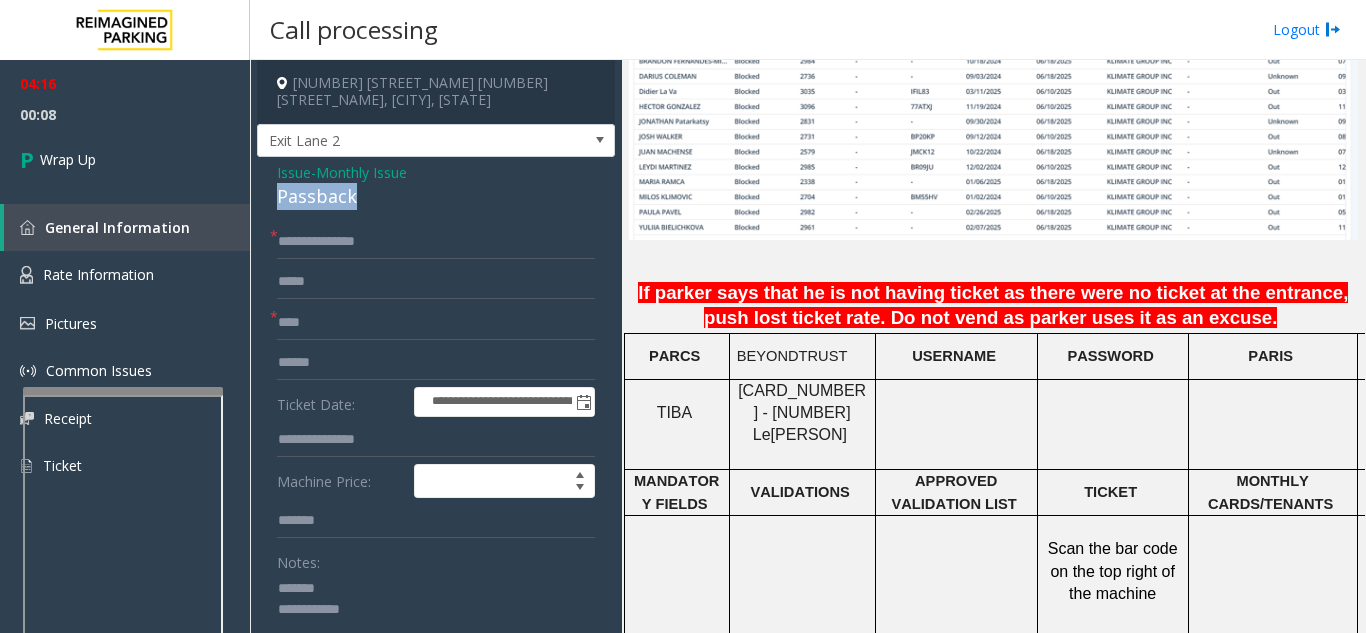 drag, startPoint x: 268, startPoint y: 181, endPoint x: 393, endPoint y: 178, distance: 125.035995 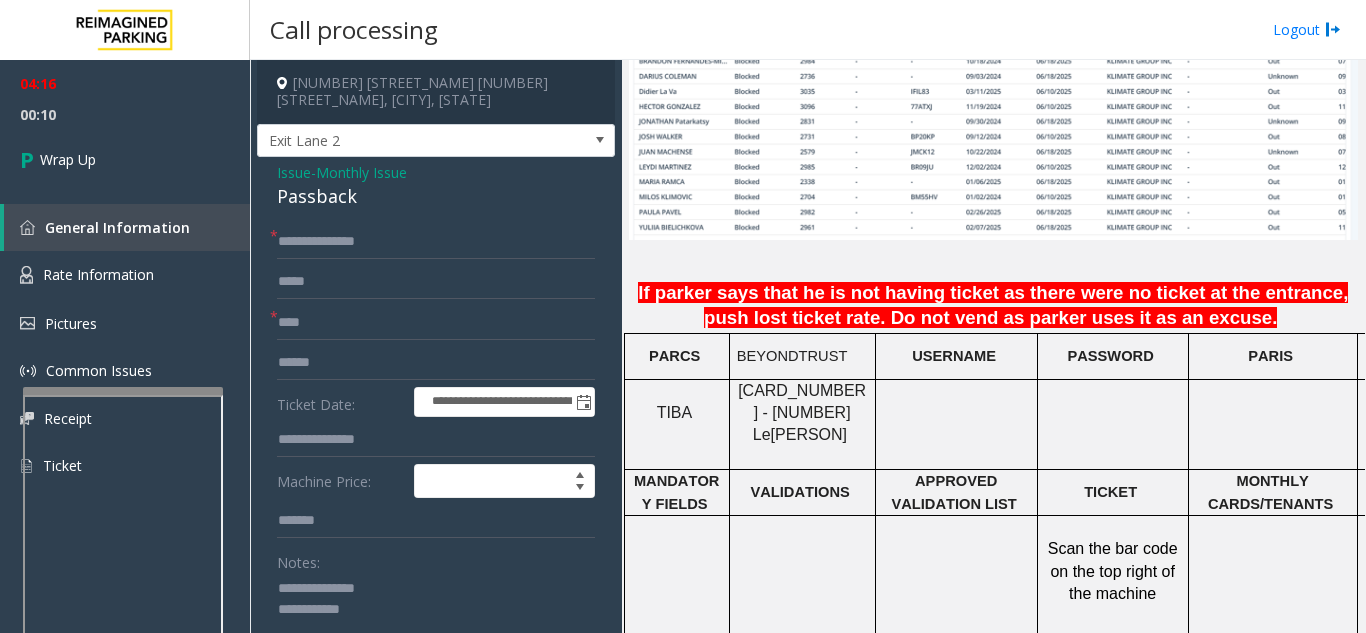 click 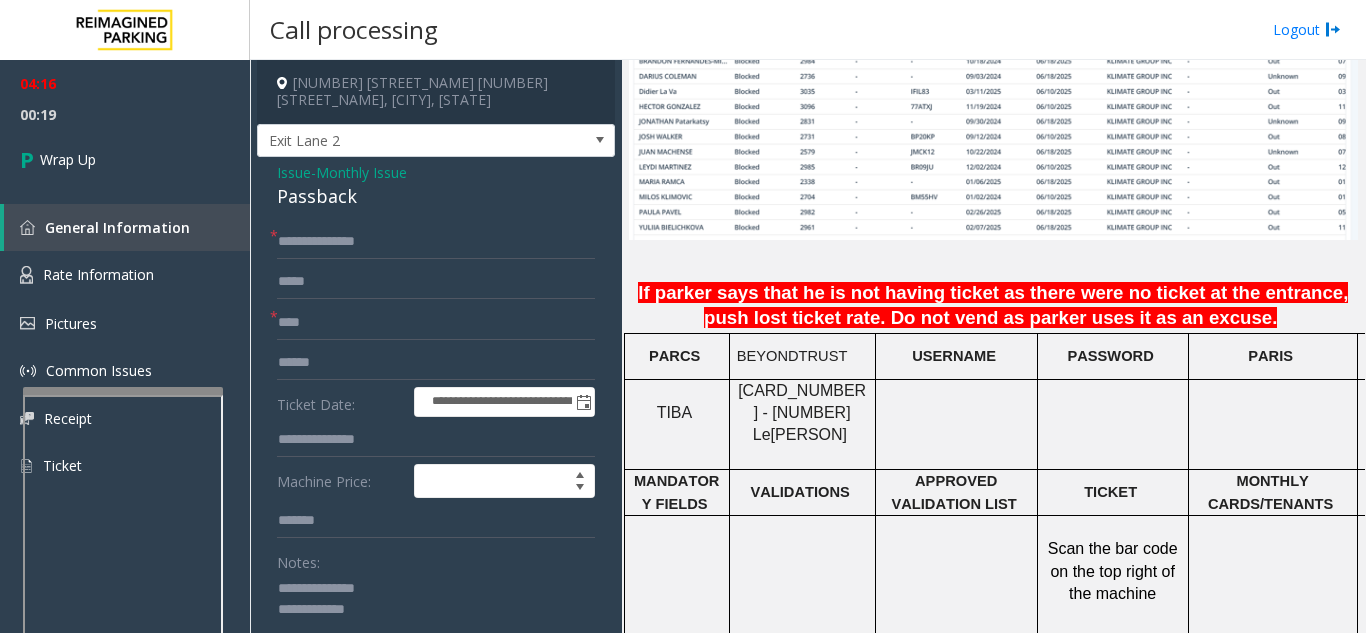 click 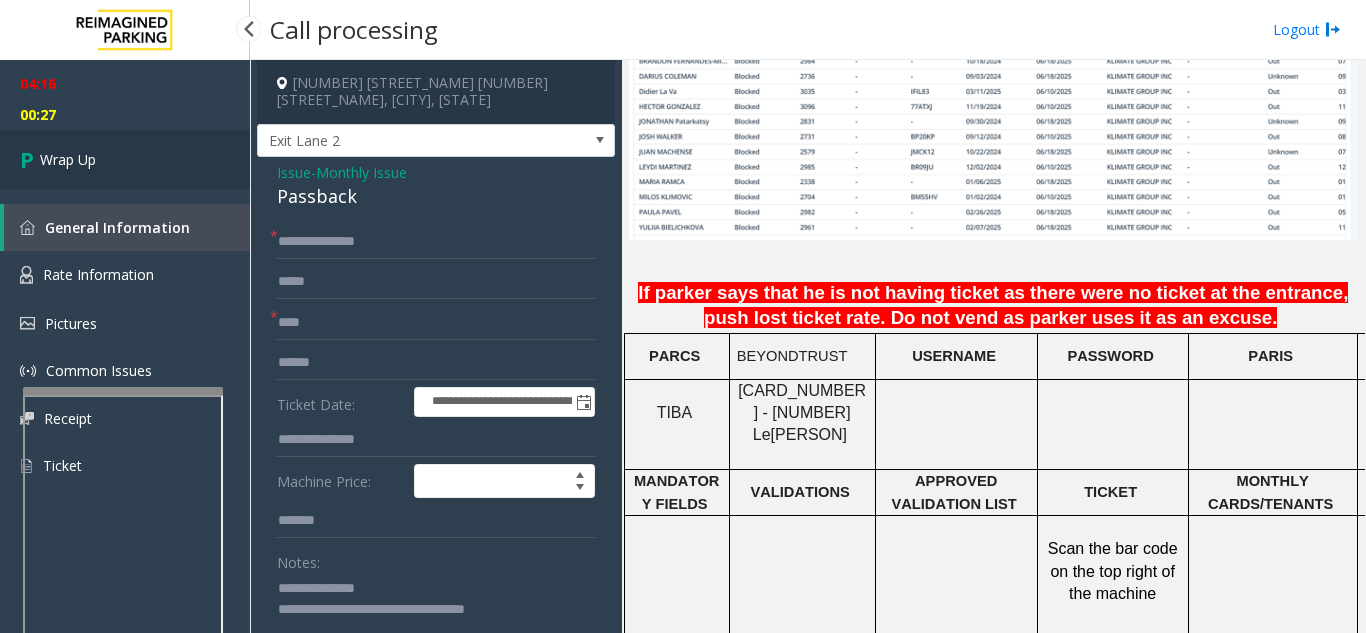 type on "**********" 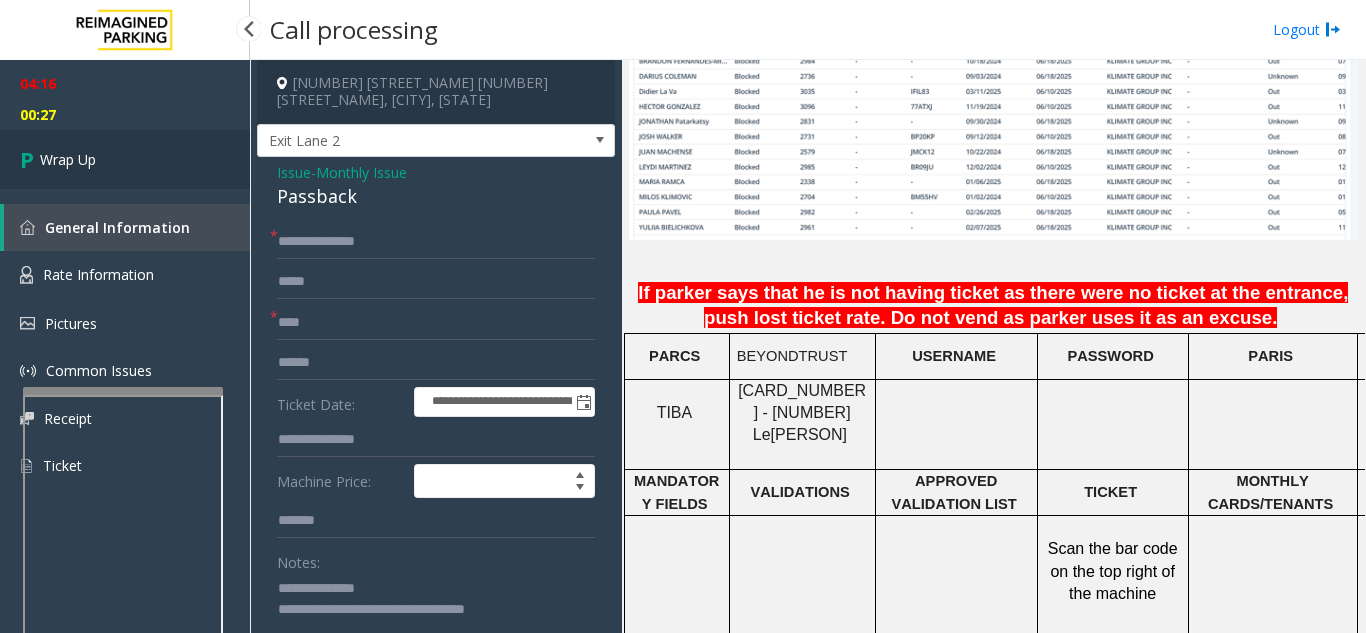 click on "Wrap Up" at bounding box center (125, 159) 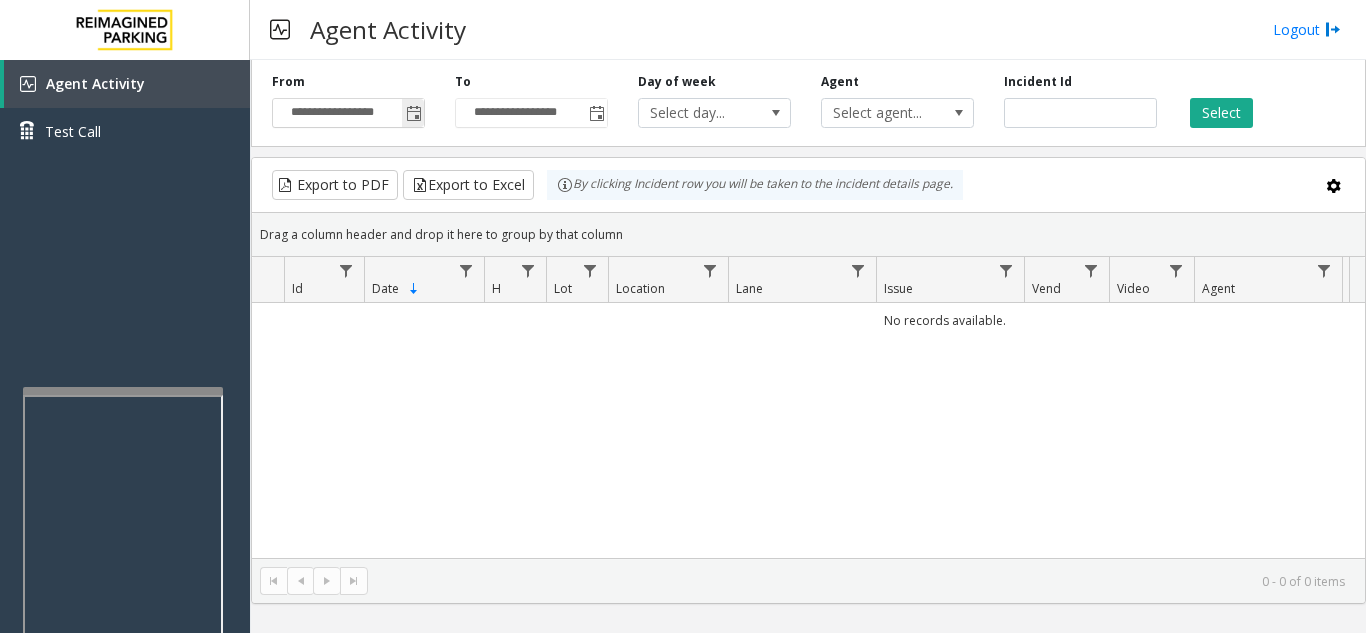 click 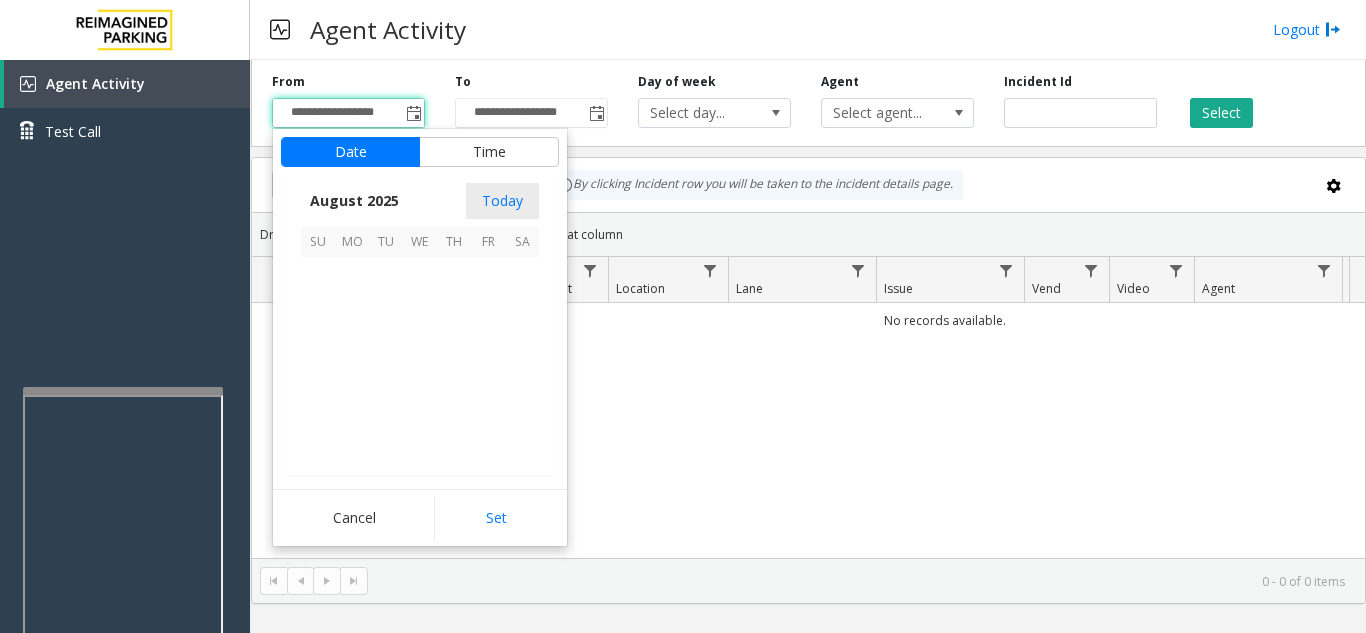 scroll, scrollTop: 358666, scrollLeft: 0, axis: vertical 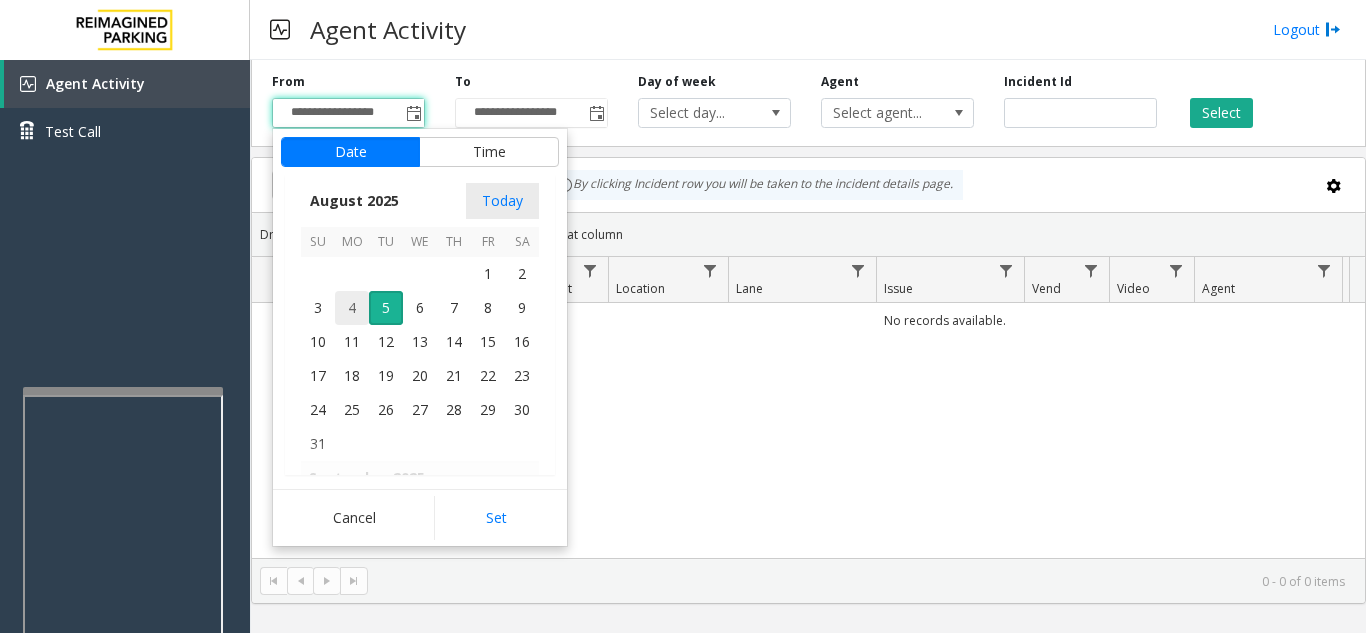 click on "4" at bounding box center [352, 308] 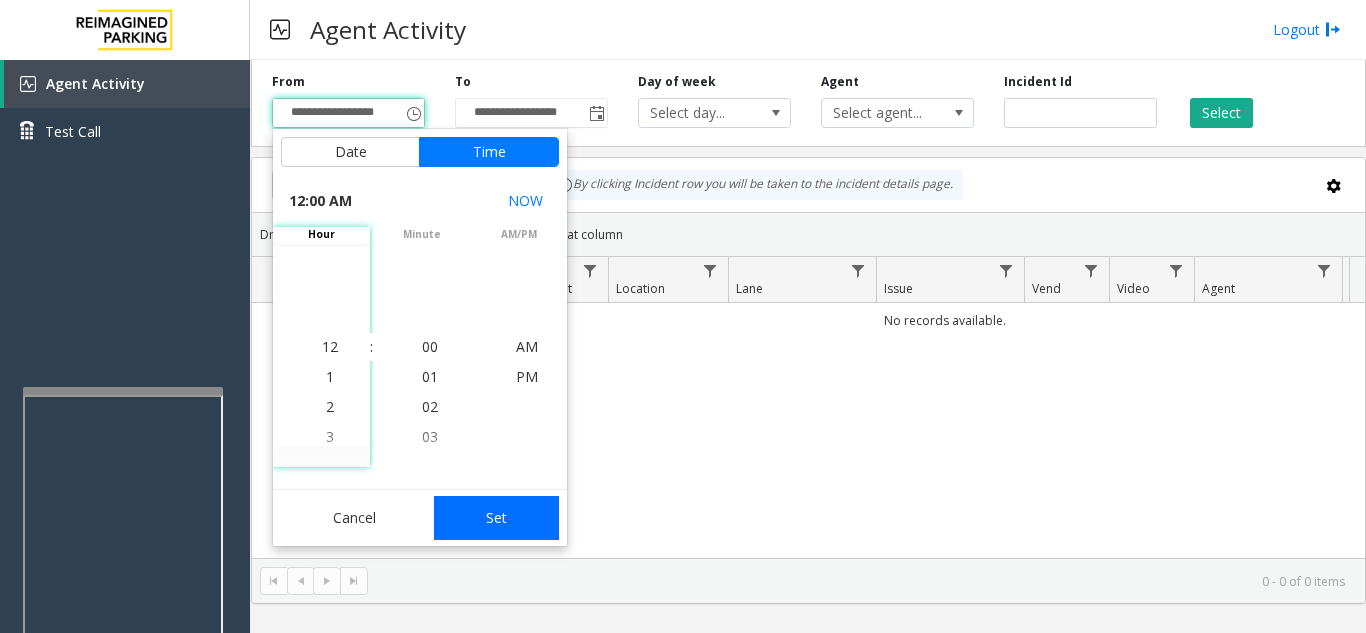 click on "Set" 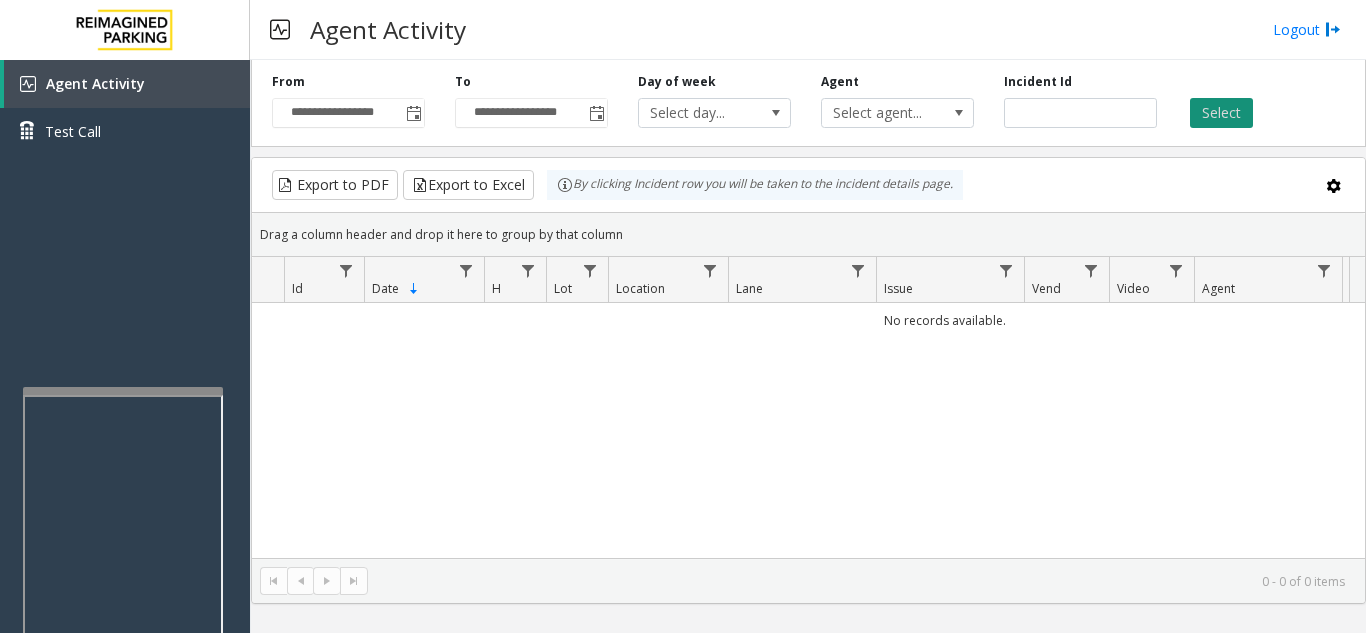click on "Select" 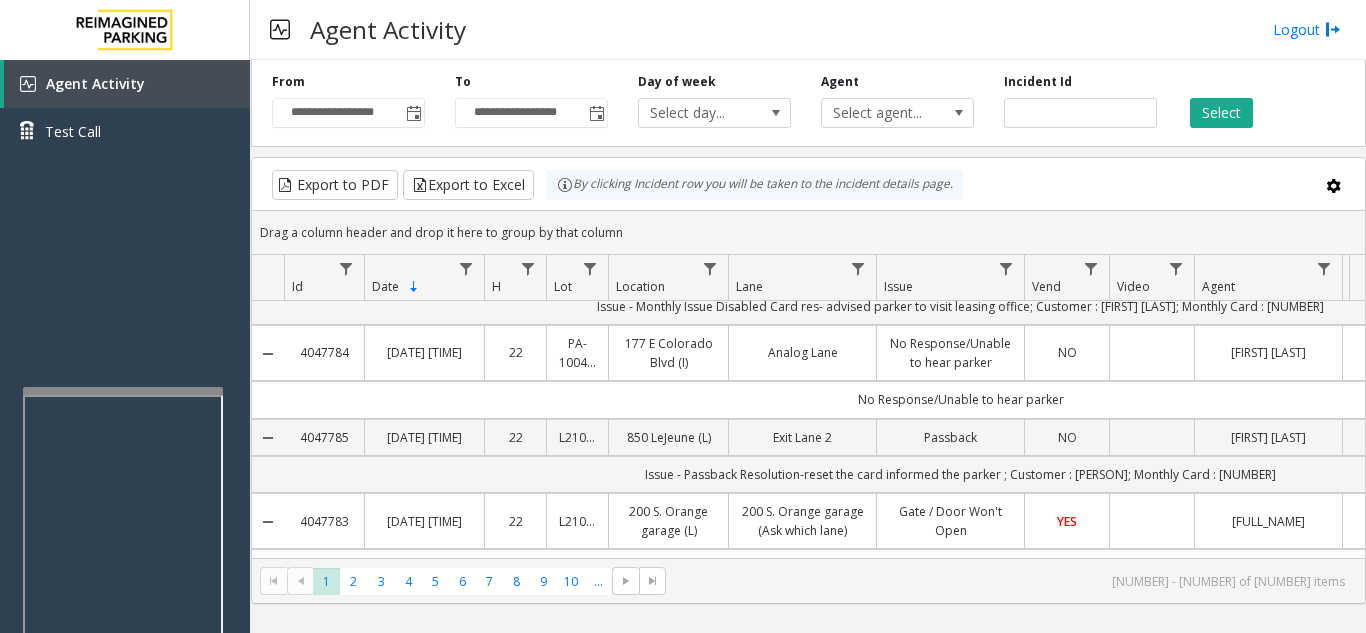 scroll, scrollTop: 533, scrollLeft: 0, axis: vertical 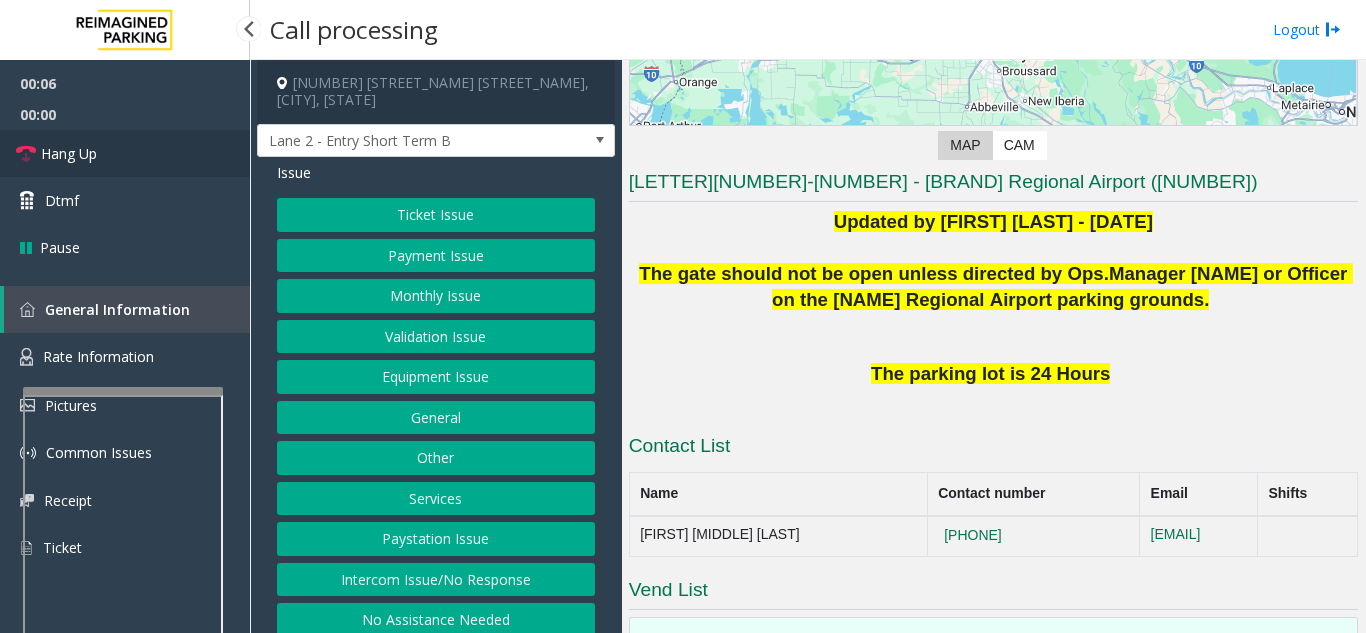click on "Hang Up" at bounding box center (125, 153) 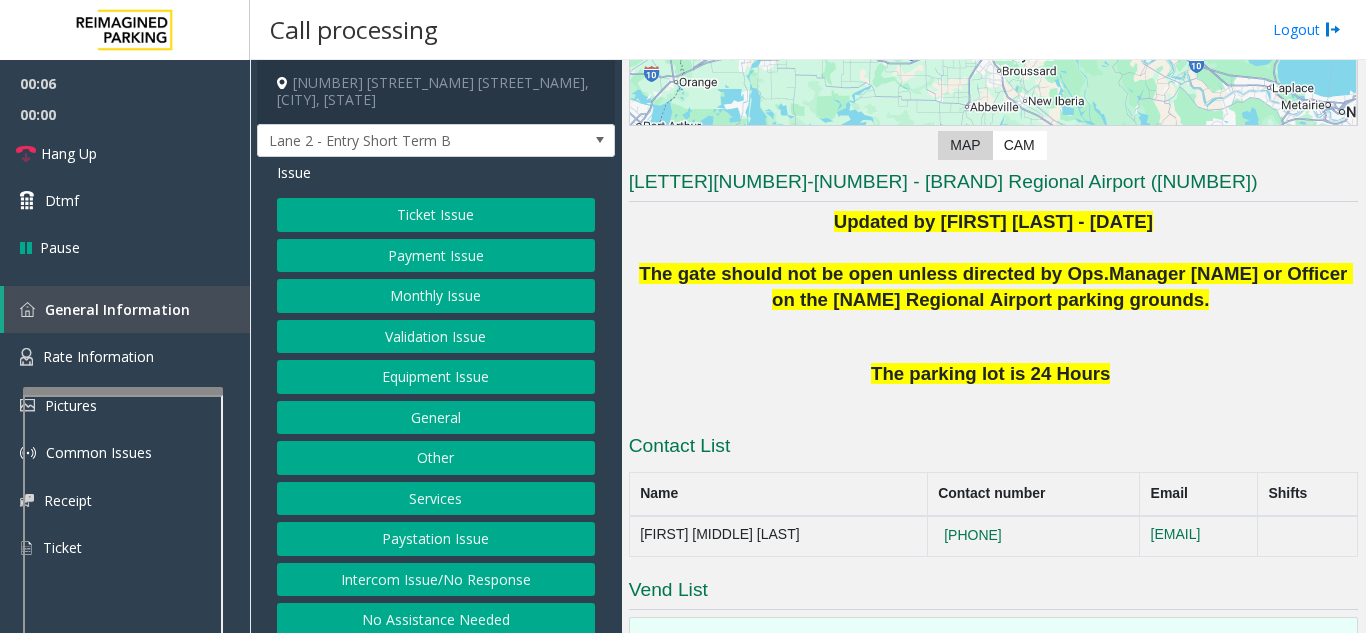 click on "No Assistance Needed" 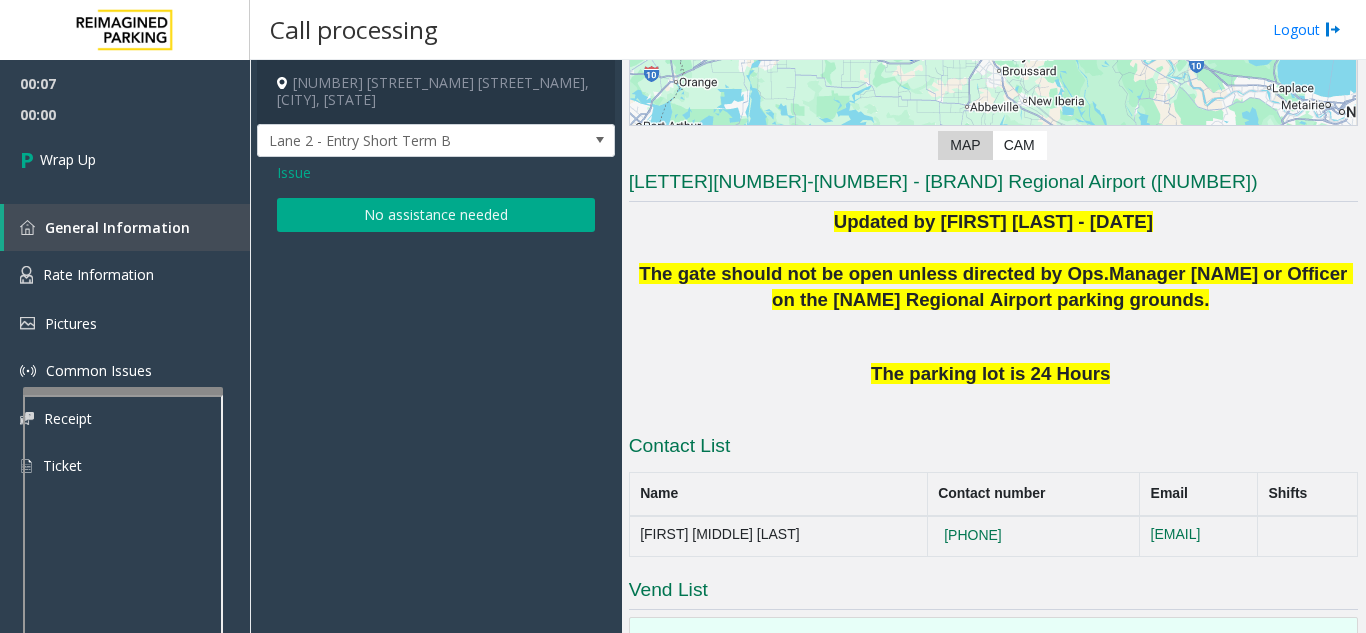 click on "No assistance needed" 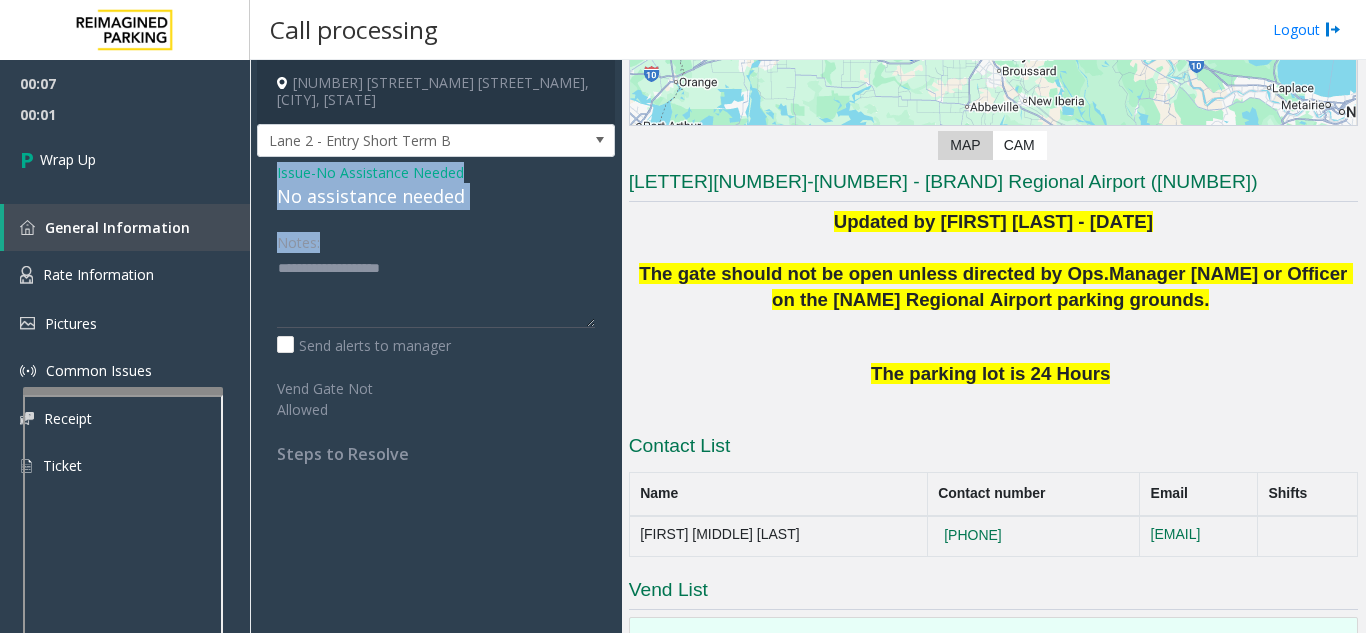 drag, startPoint x: 264, startPoint y: 167, endPoint x: 467, endPoint y: 194, distance: 204.78769 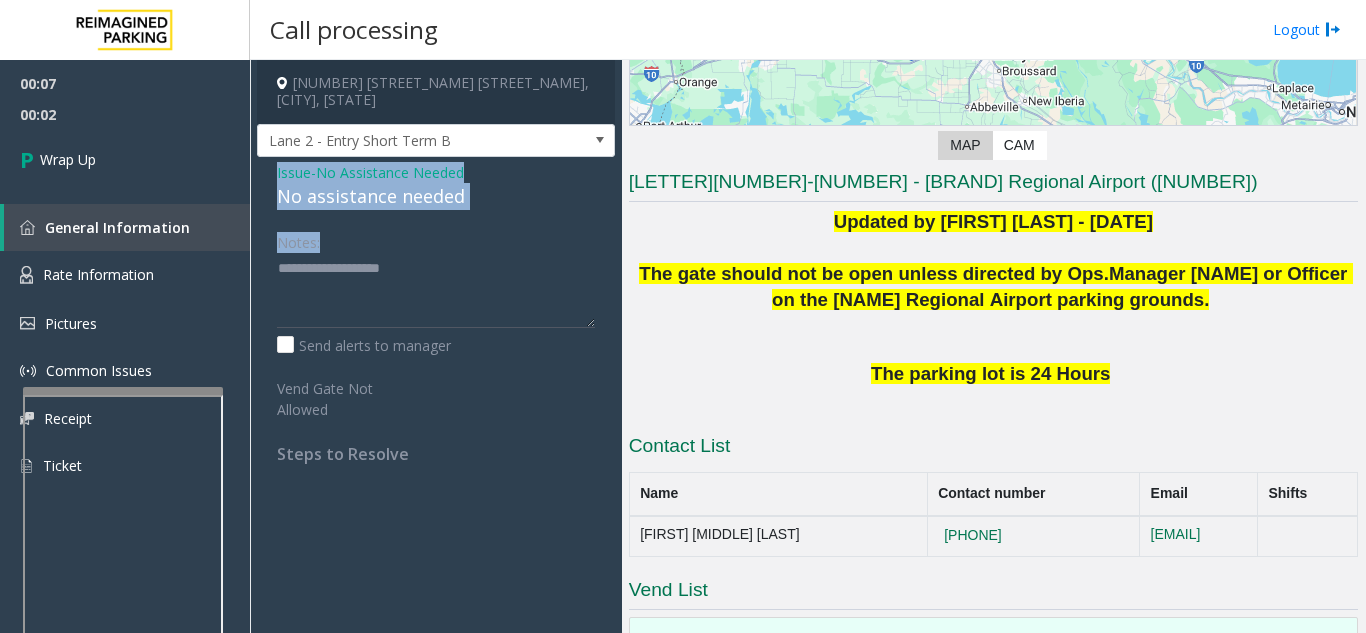 click on "Issue - No Assistance Needed No assistance needed Notes: Send alerts to manager Vend Gate Not Allowed Steps to Resolve" 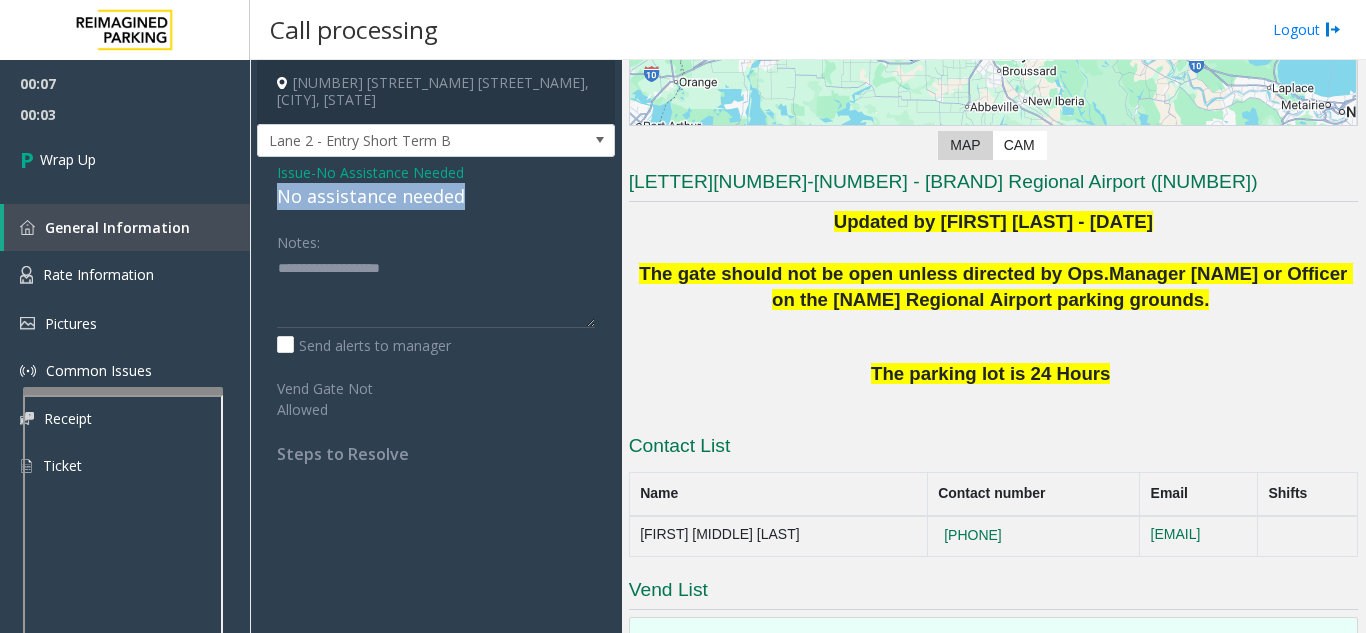 drag, startPoint x: 477, startPoint y: 187, endPoint x: 277, endPoint y: 181, distance: 200.08998 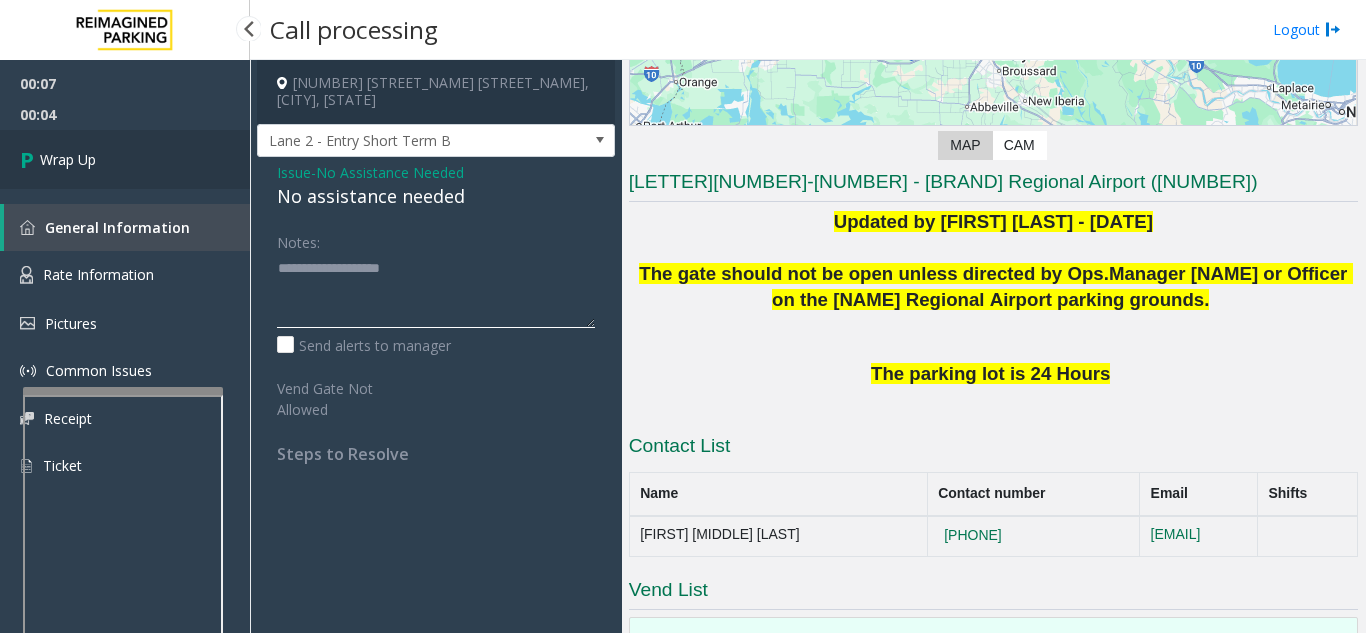 type on "**********" 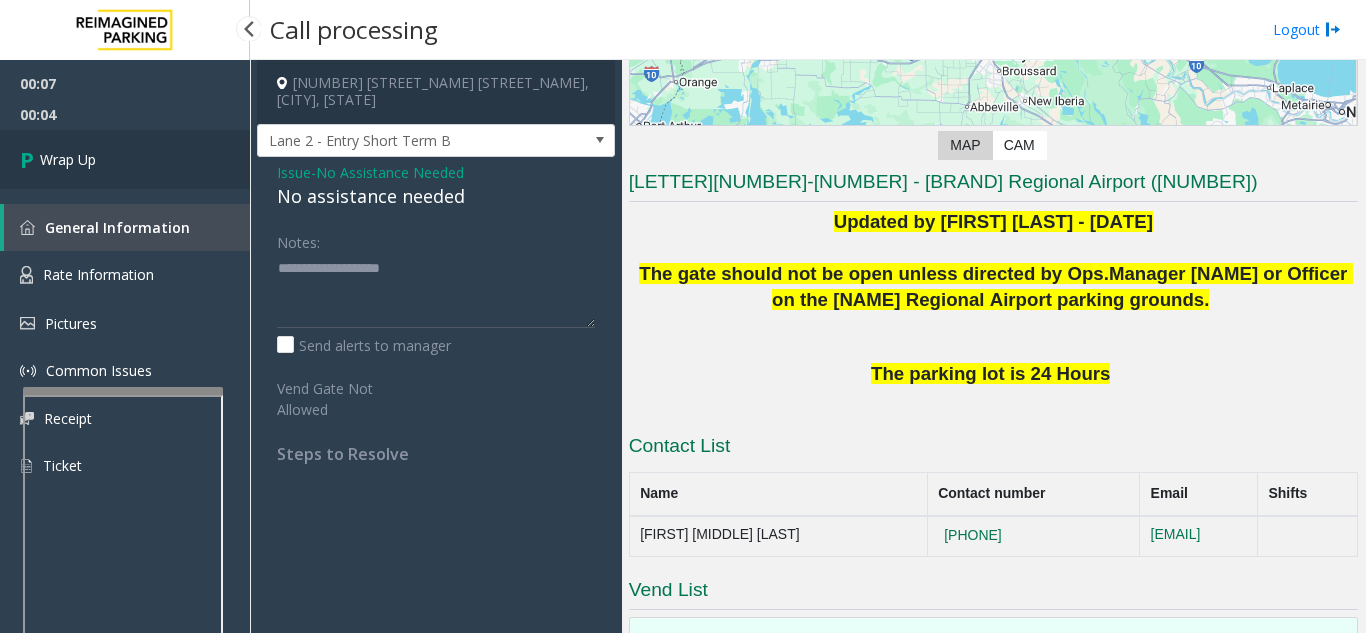 click on "Wrap Up" at bounding box center [125, 159] 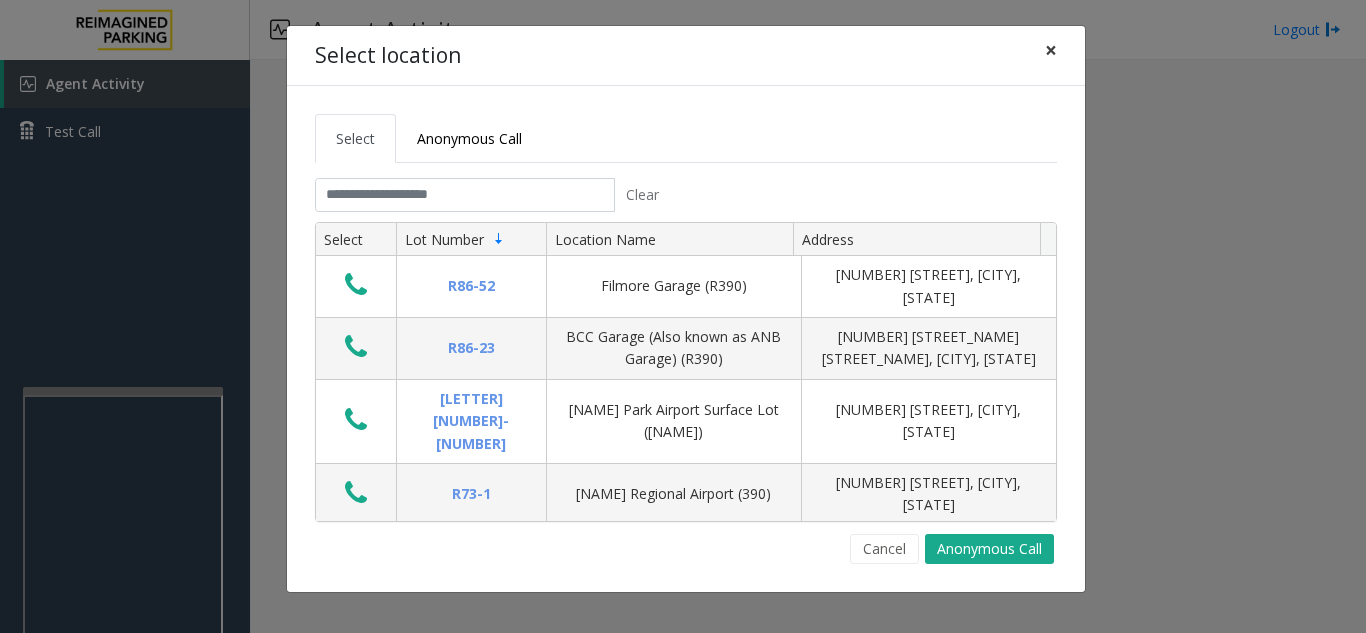 click on "×" 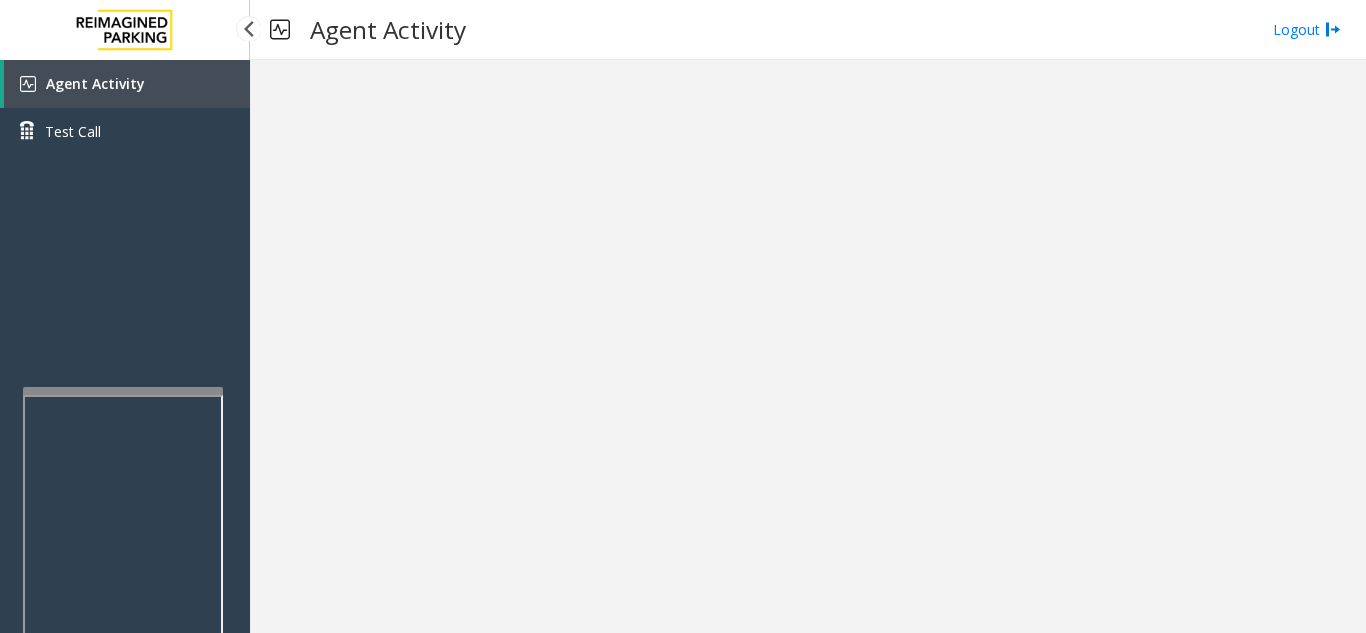 click on "Agent Activity" at bounding box center (127, 84) 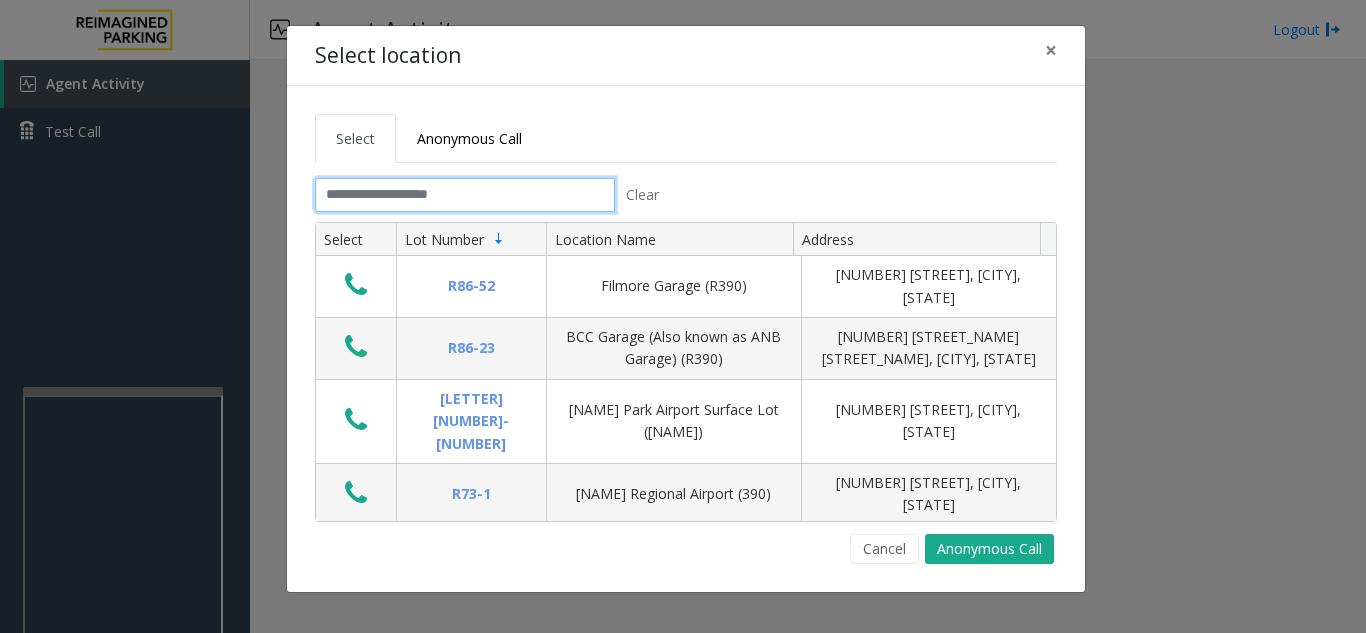 click 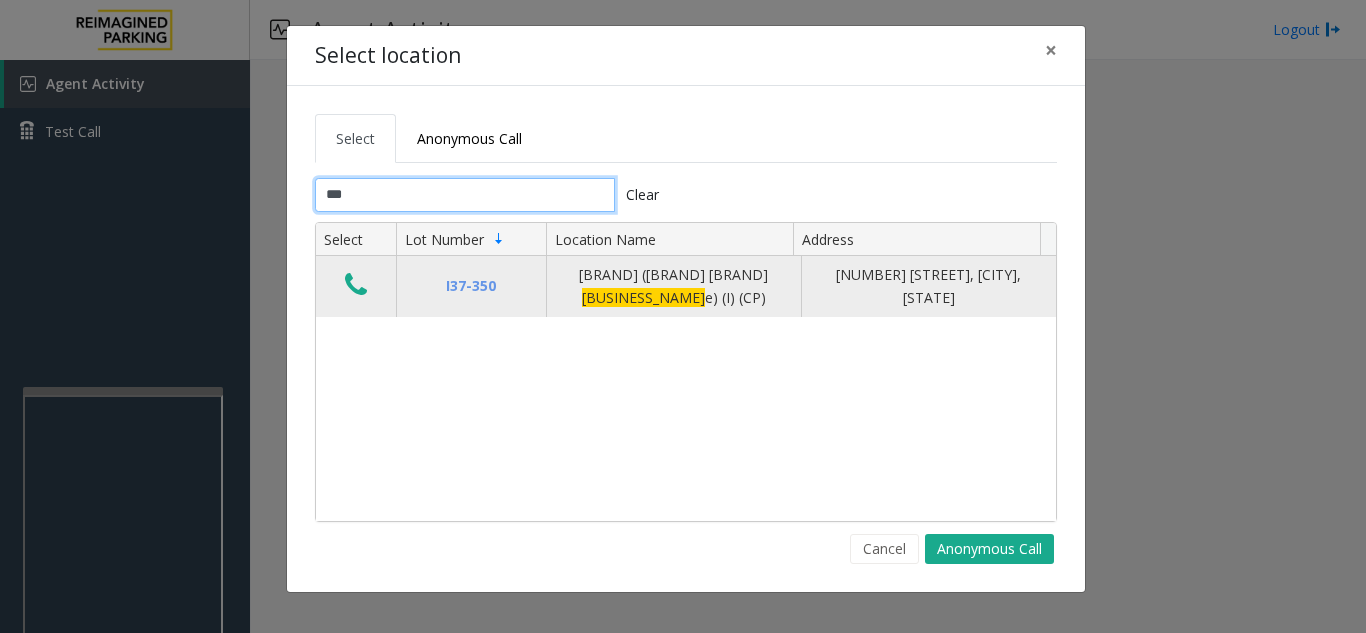 type on "***" 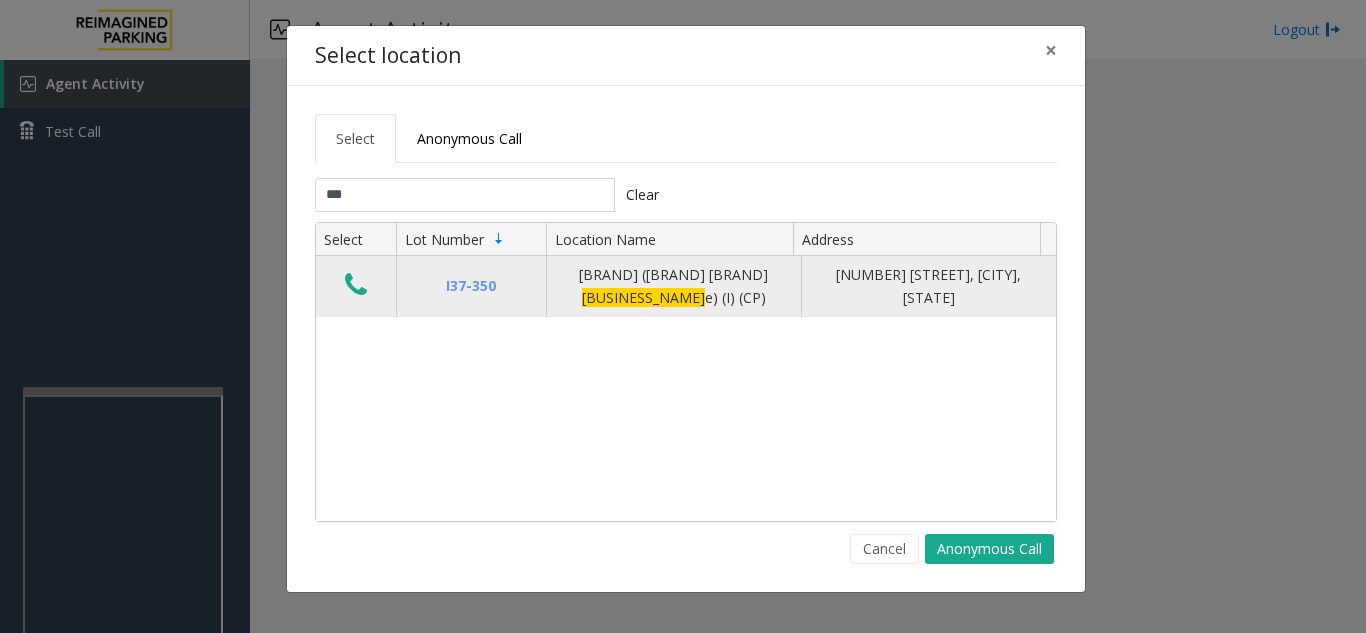 click 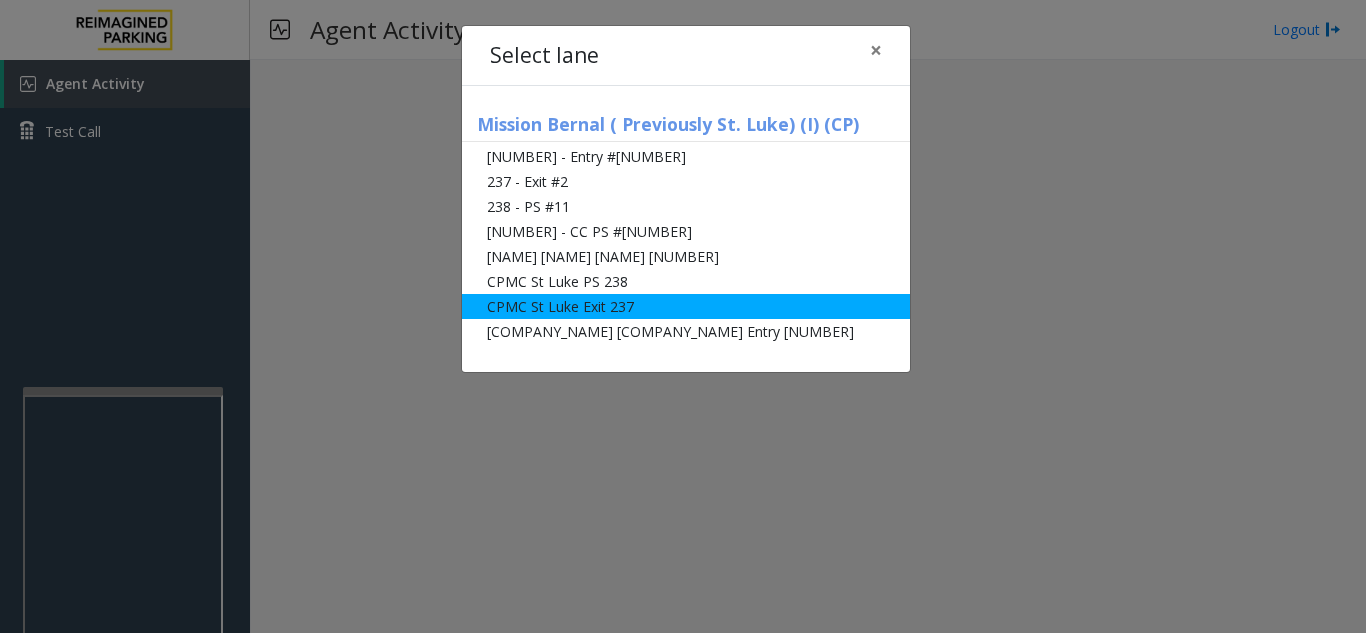 click on "CPMC St Luke Exit 237" 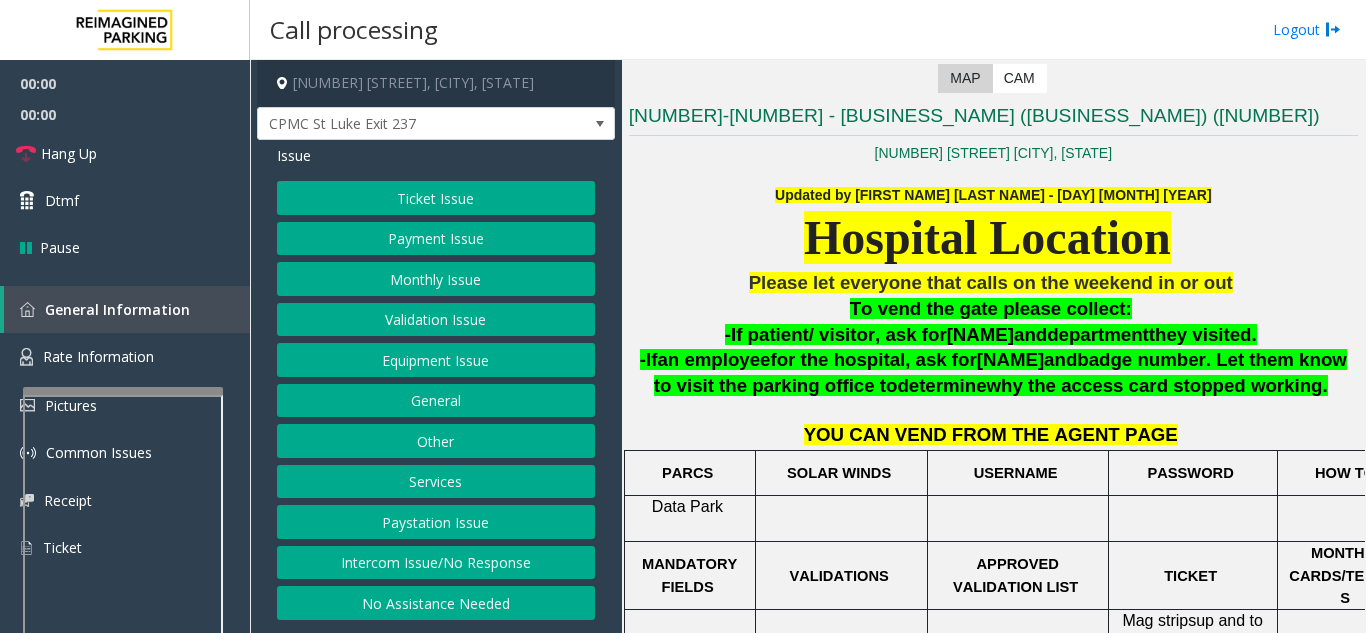scroll, scrollTop: 400, scrollLeft: 0, axis: vertical 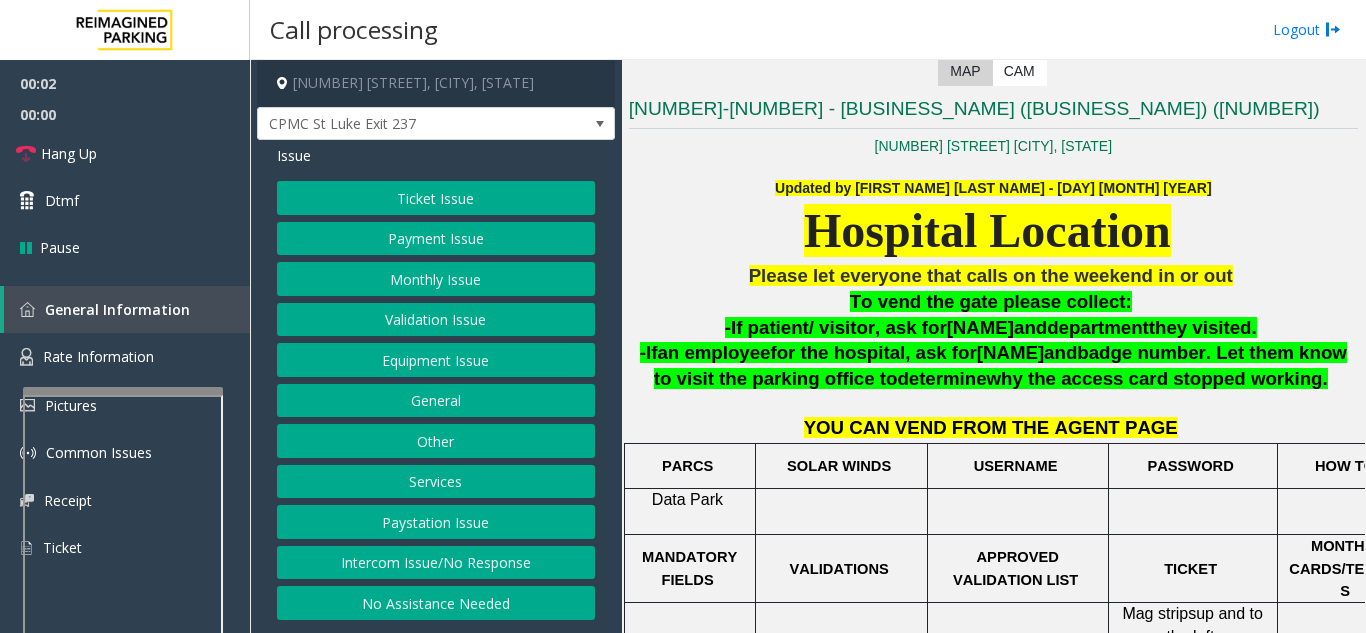 click on "Monthly Issue" 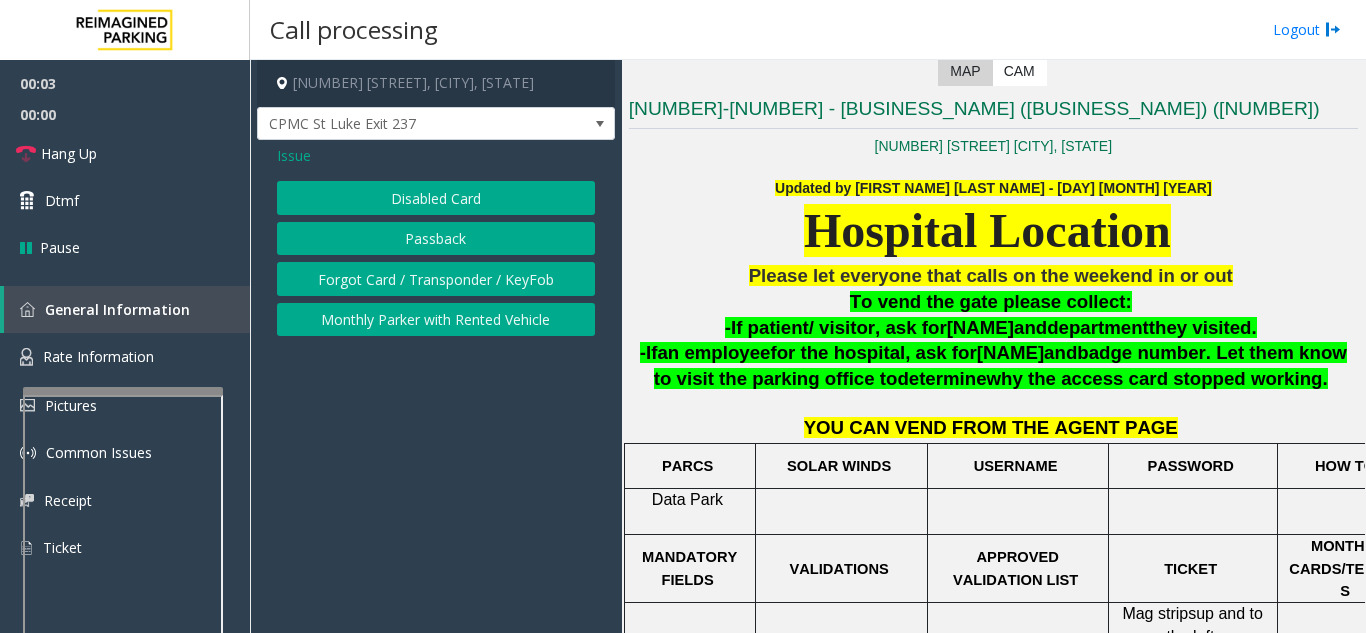 click on "Disabled Card" 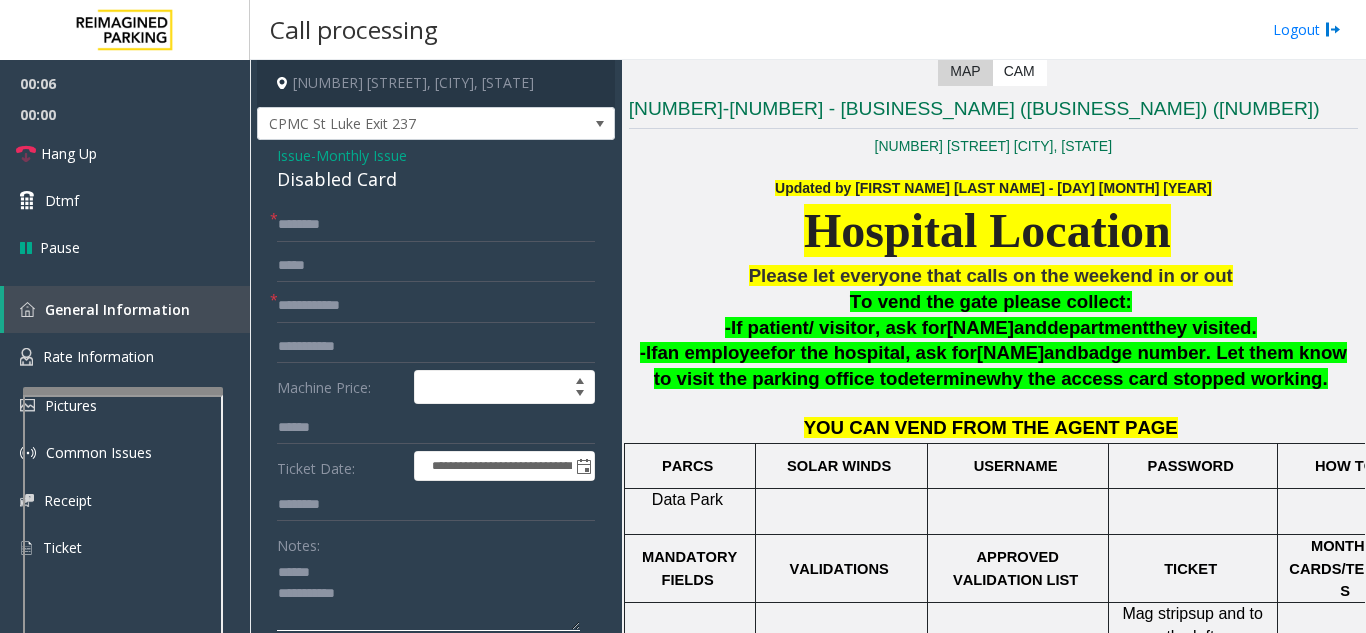 click 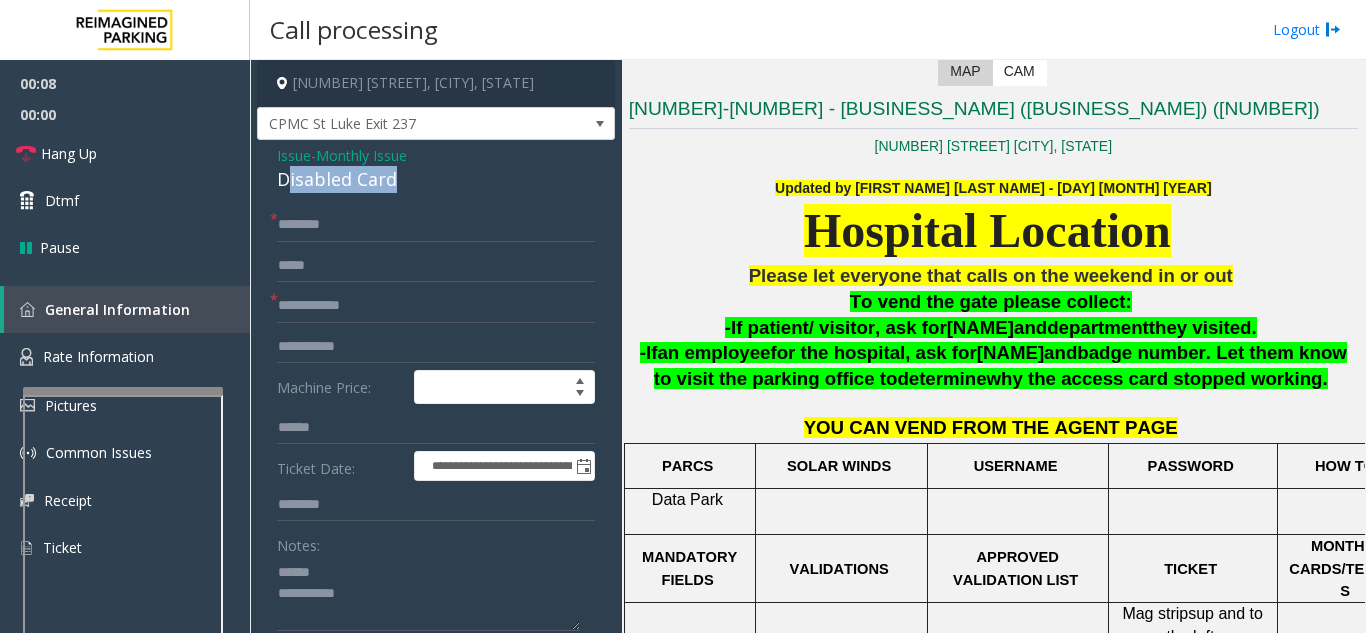 drag, startPoint x: 341, startPoint y: 181, endPoint x: 424, endPoint y: 184, distance: 83.0542 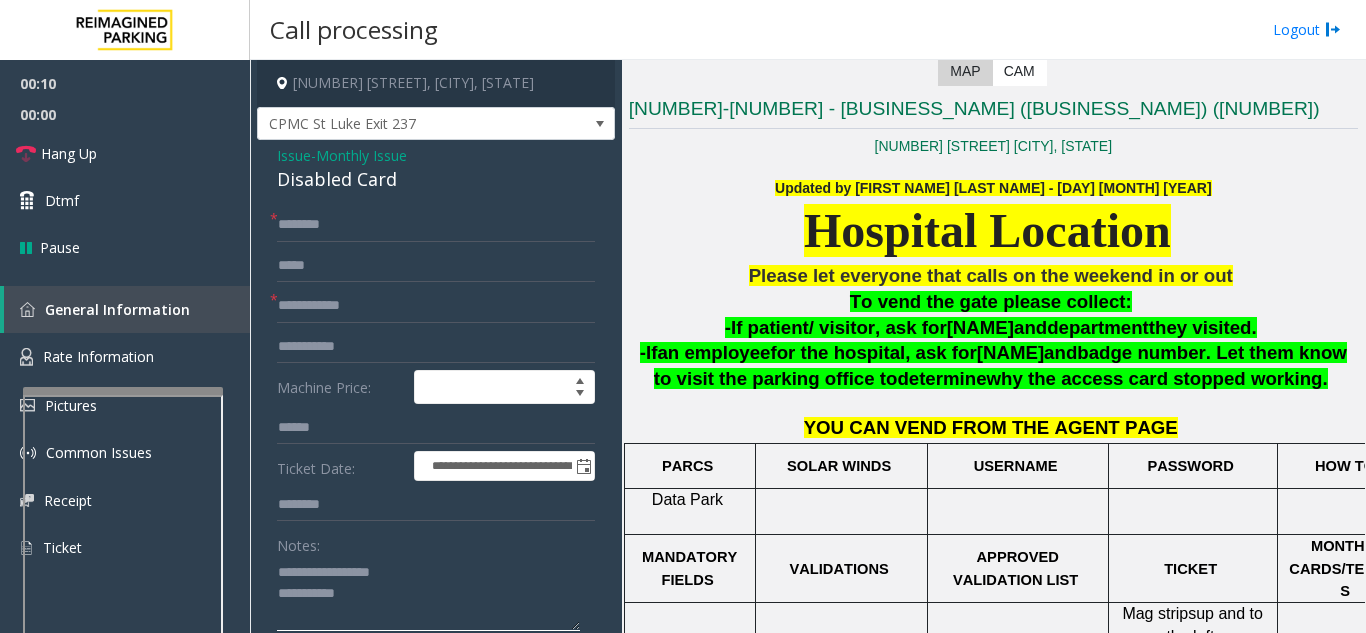 click 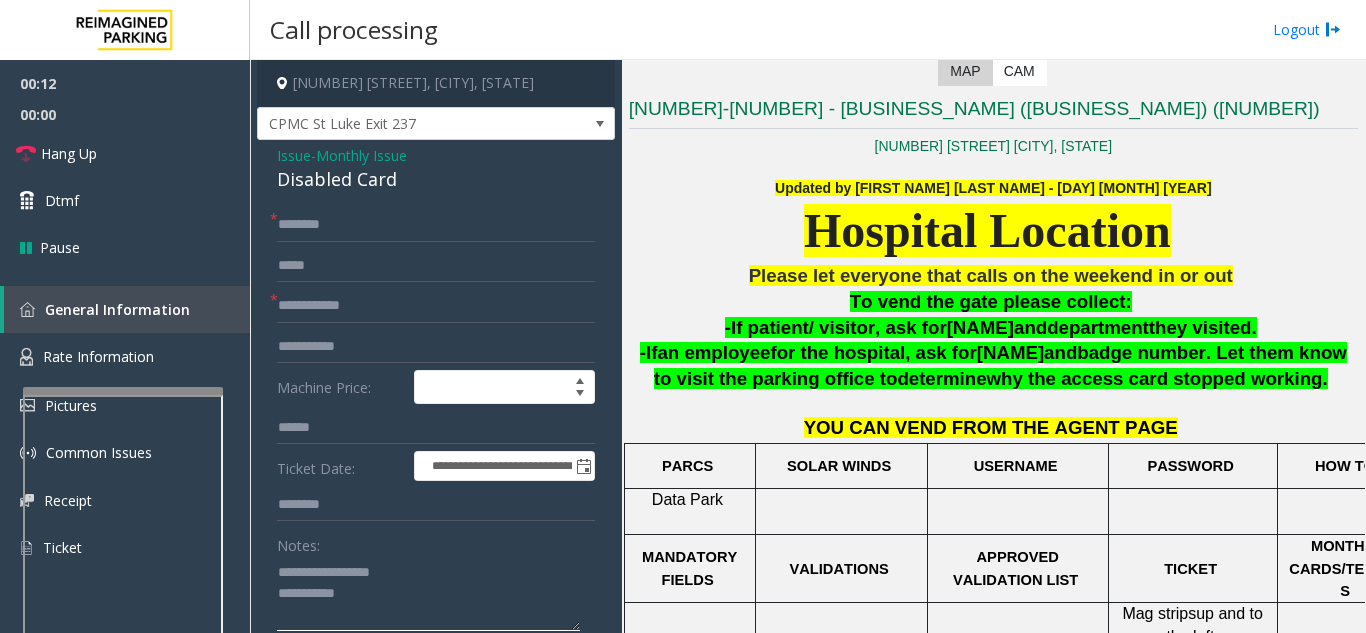 click 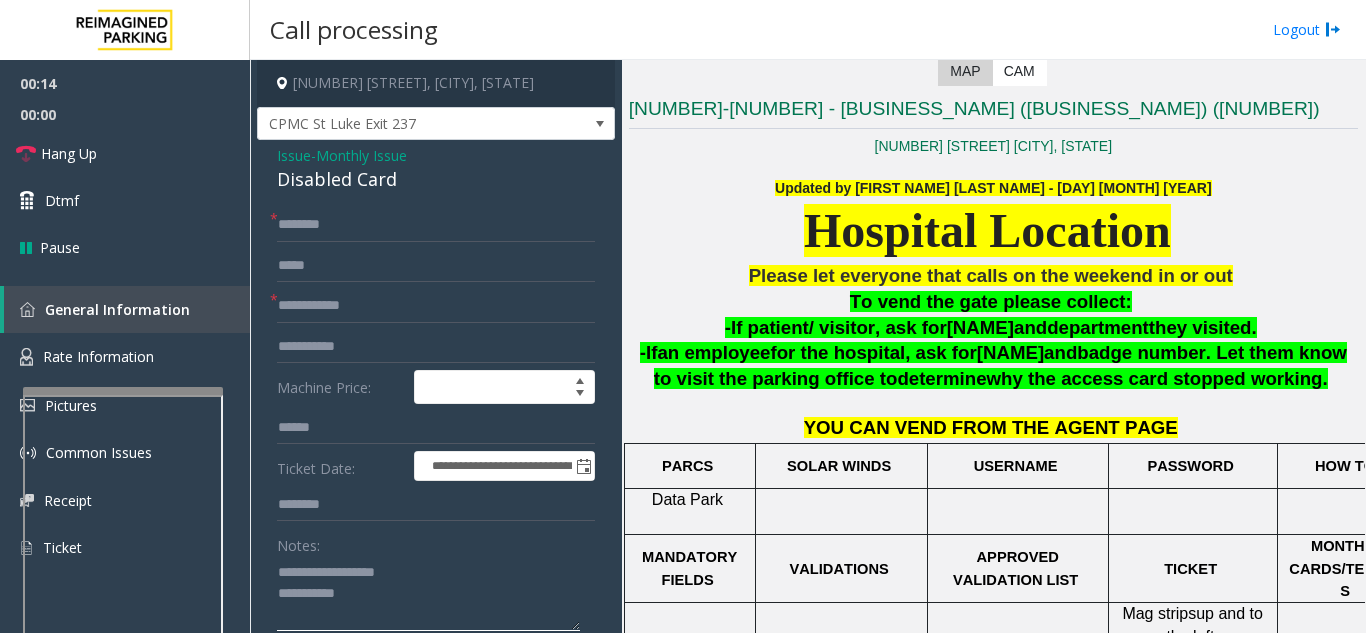 type on "**********" 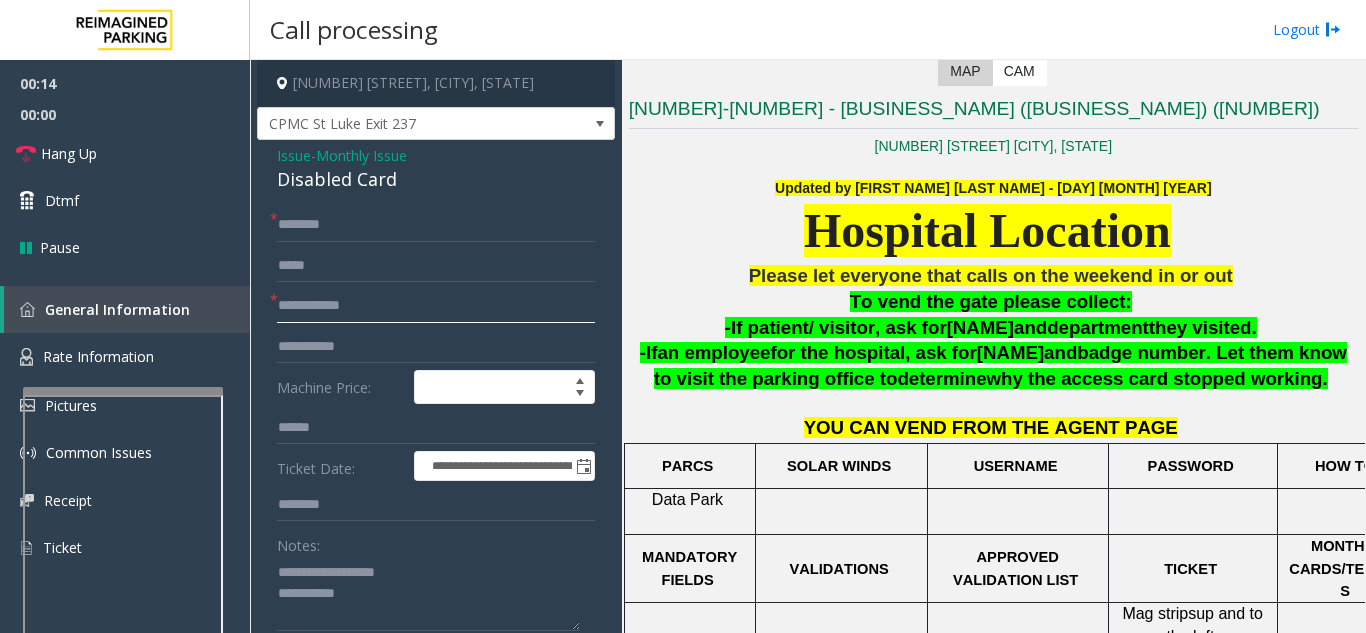click 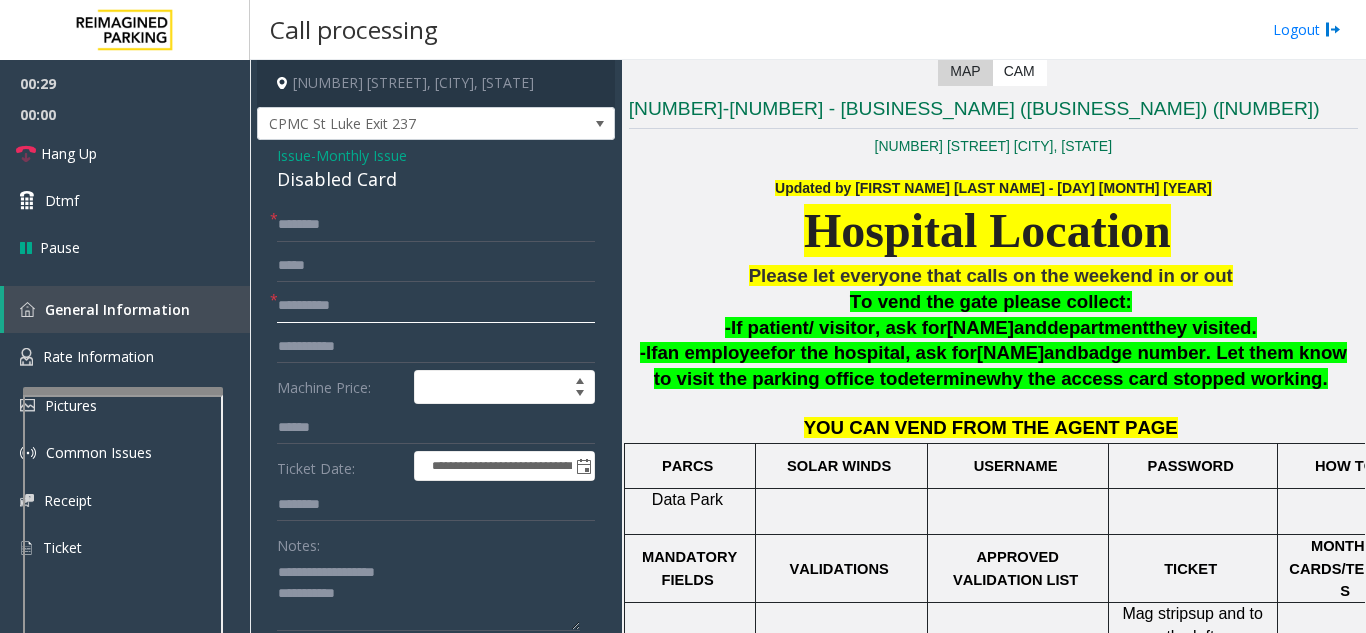 type on "**********" 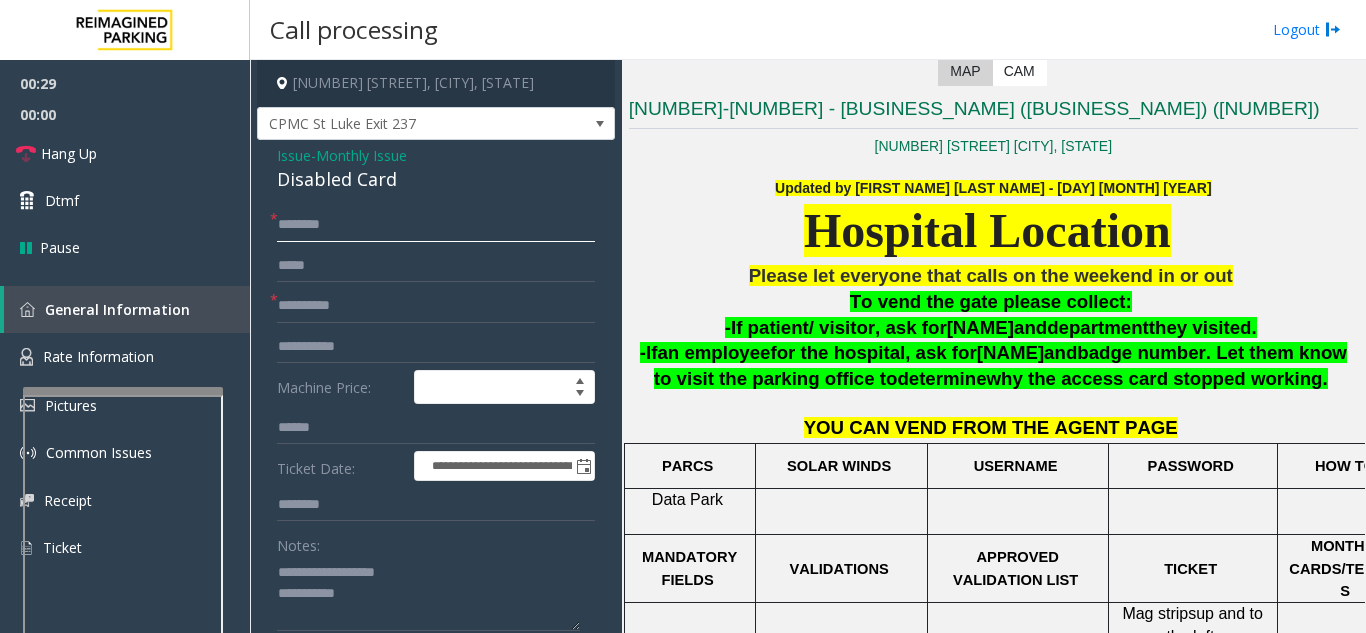click 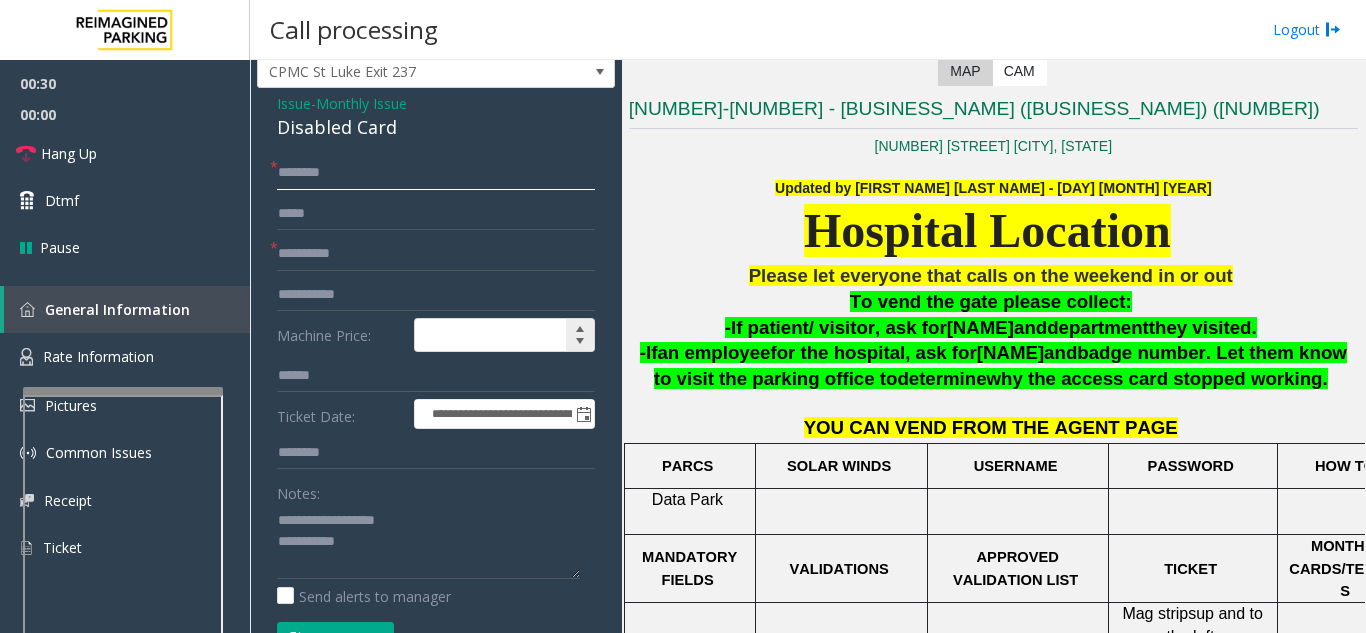 scroll, scrollTop: 100, scrollLeft: 0, axis: vertical 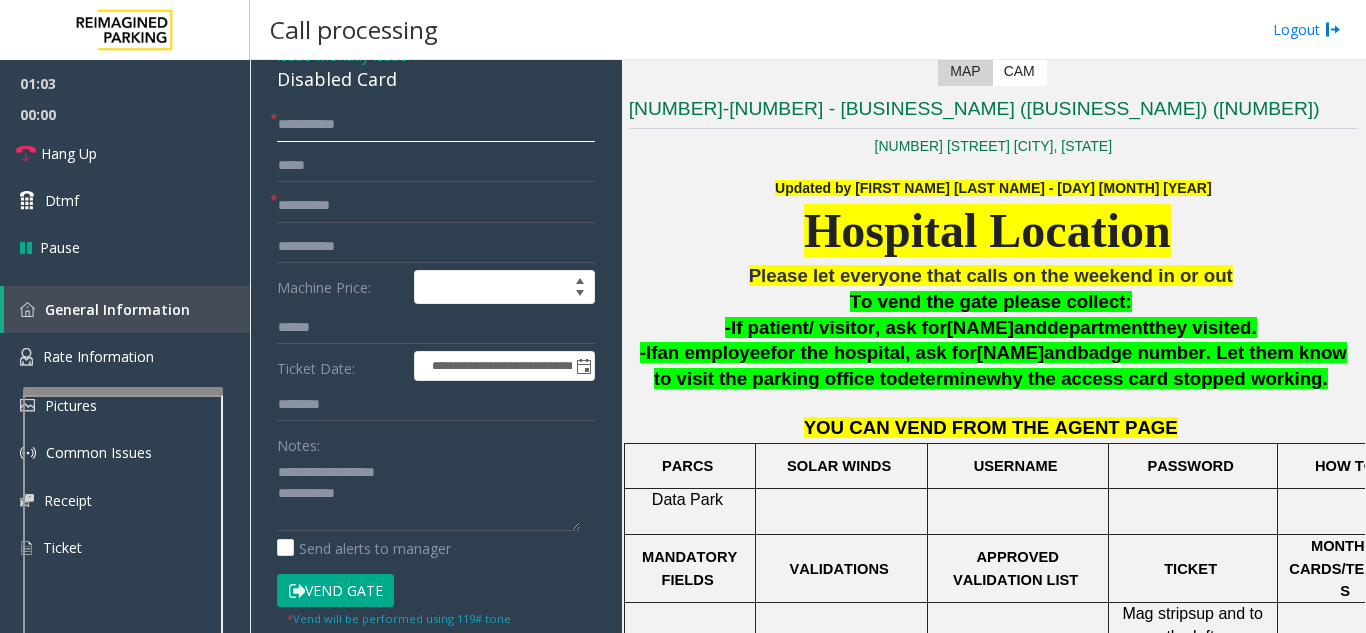 type on "*******" 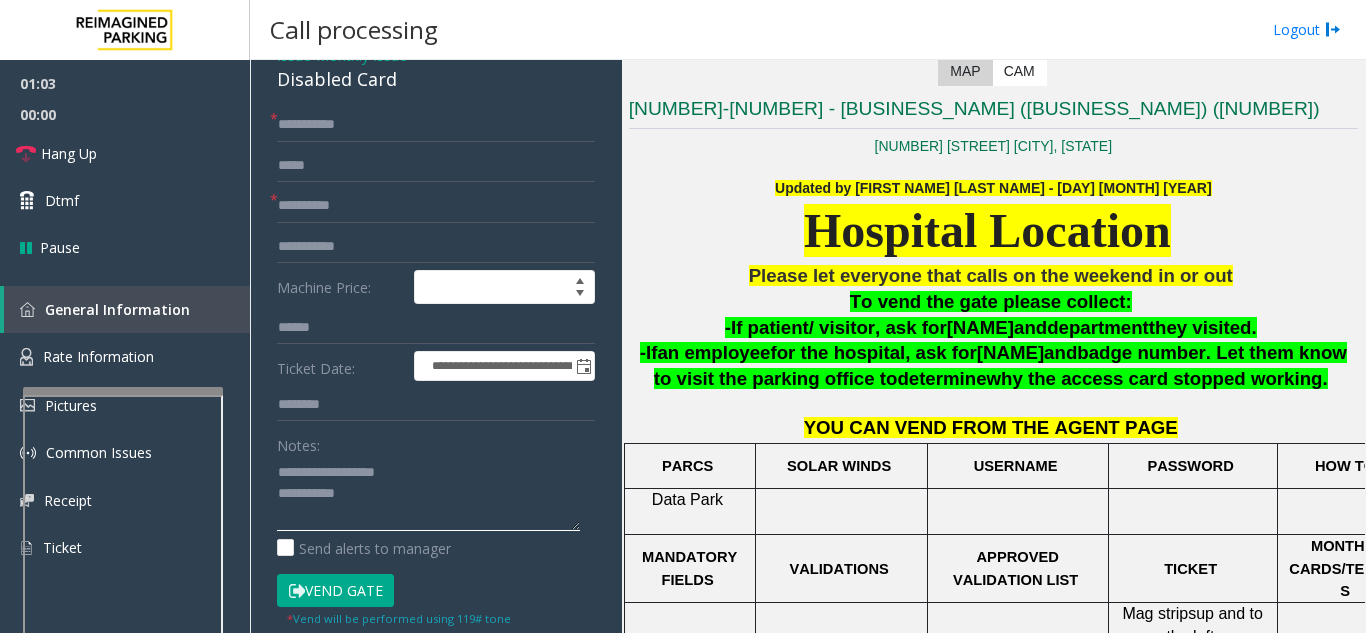 click 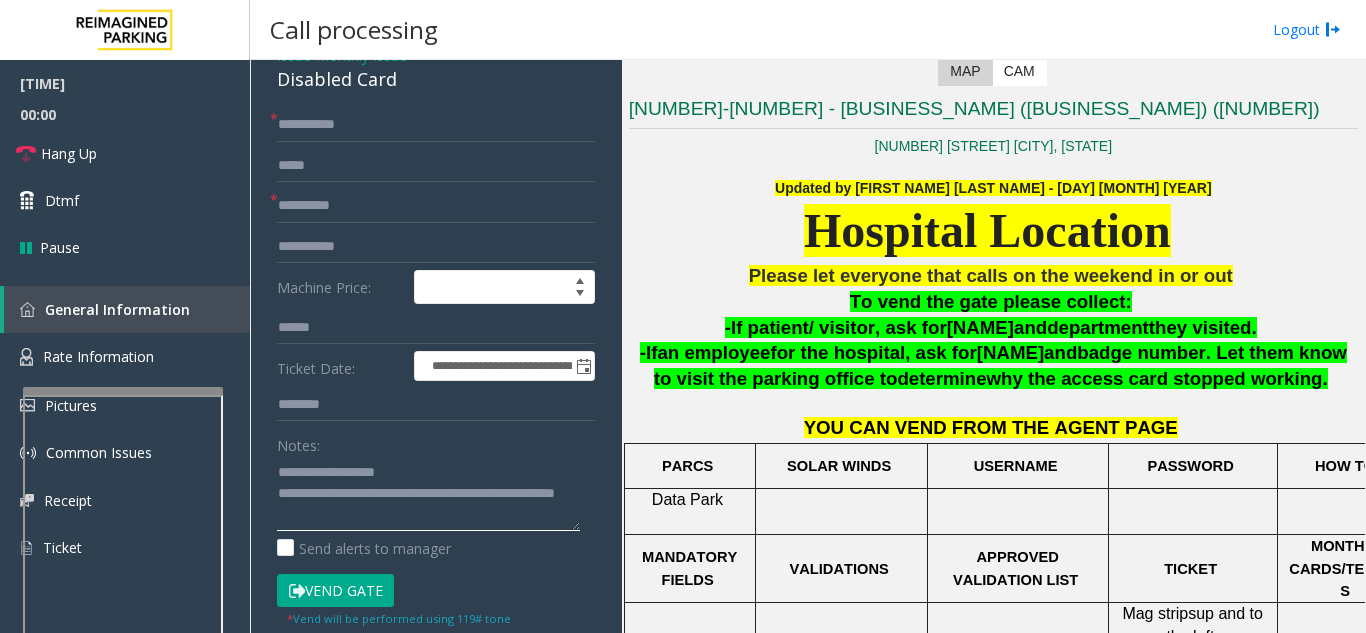type on "**********" 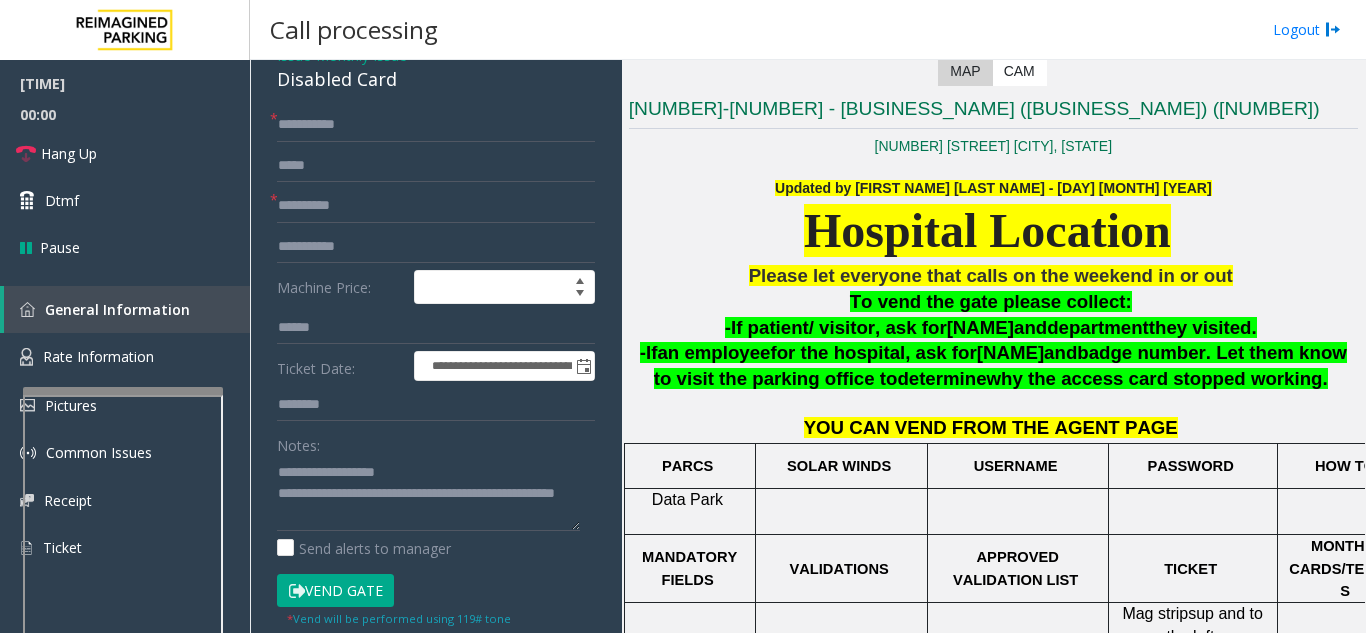 click on "**********" 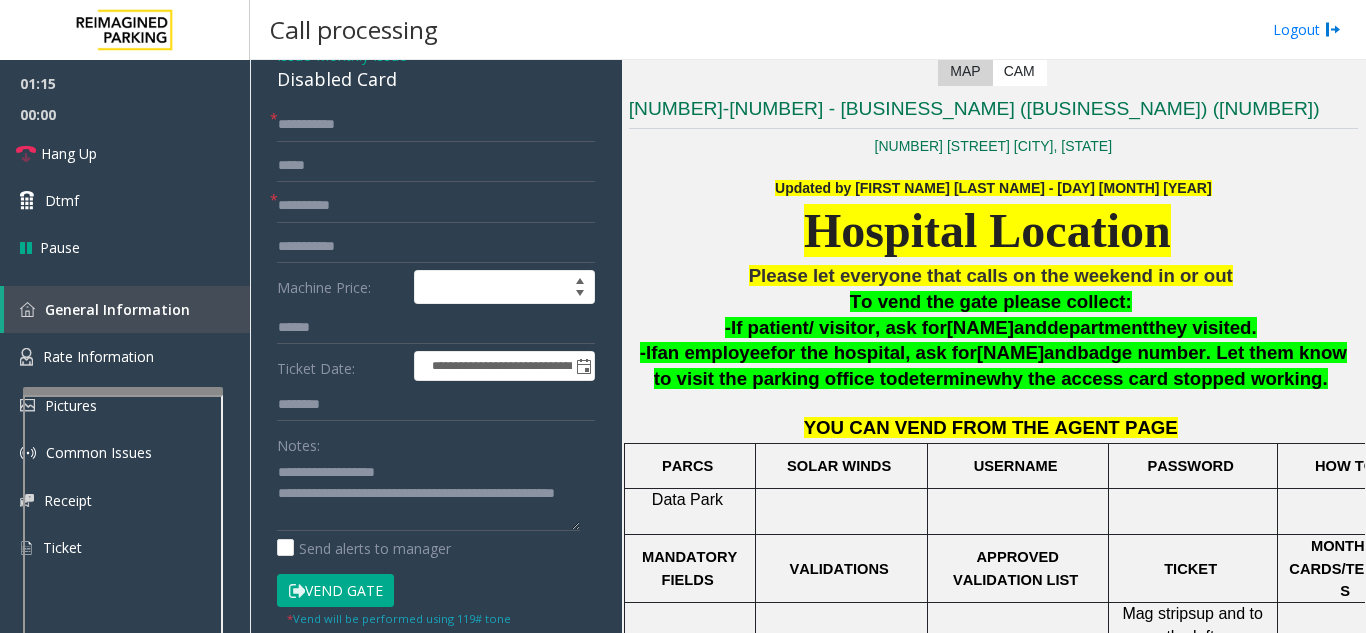 click on "Vend Gate" 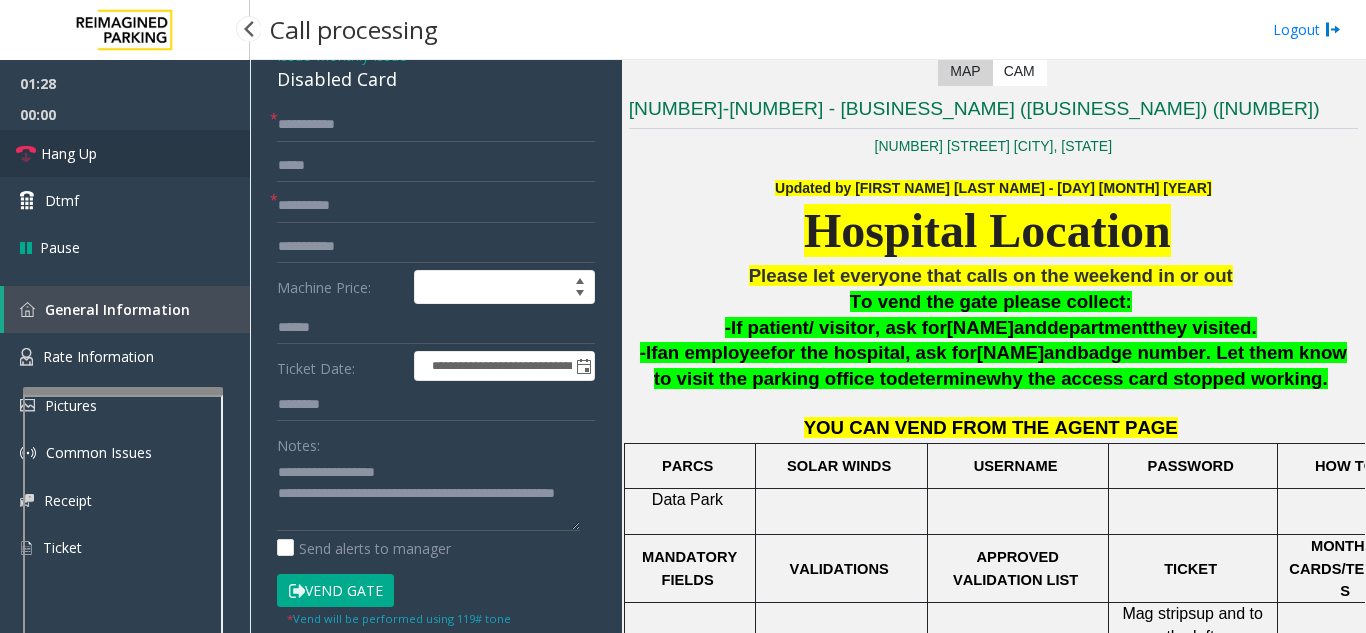 click on "Hang Up" at bounding box center [125, 153] 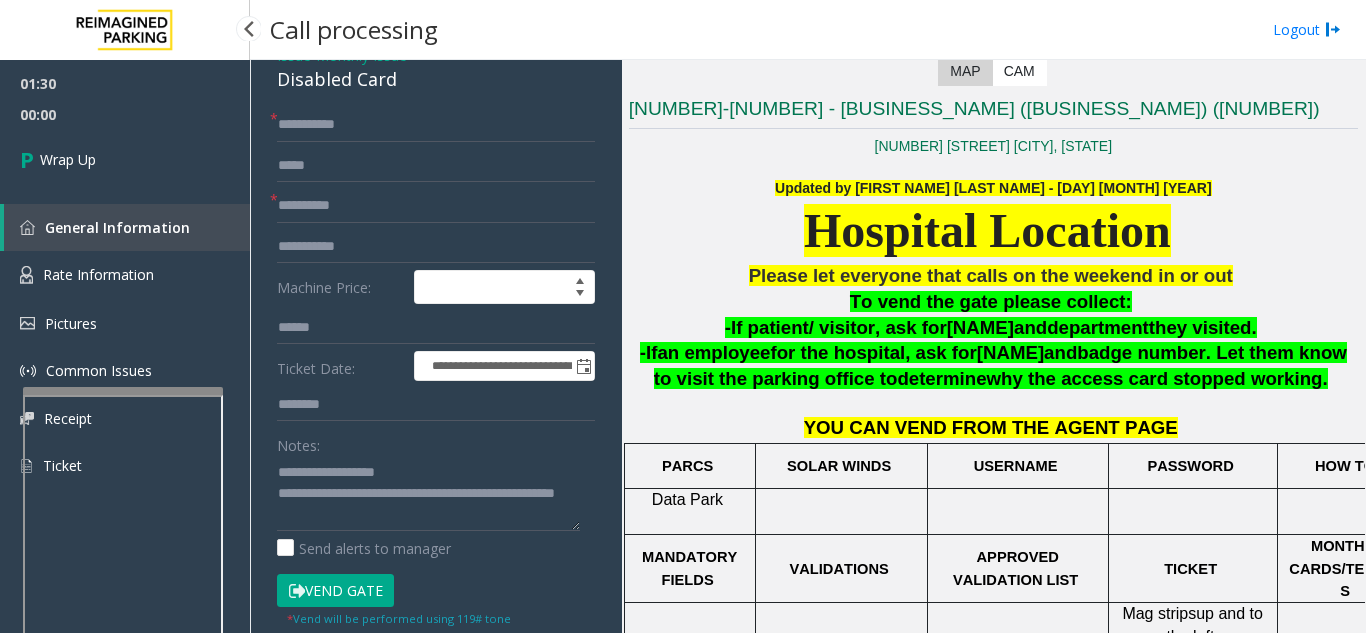 click on "01:30   00:00  Wrap Up General Information Rate Information Pictures Common Issues Receipt Ticket" at bounding box center (125, 283) 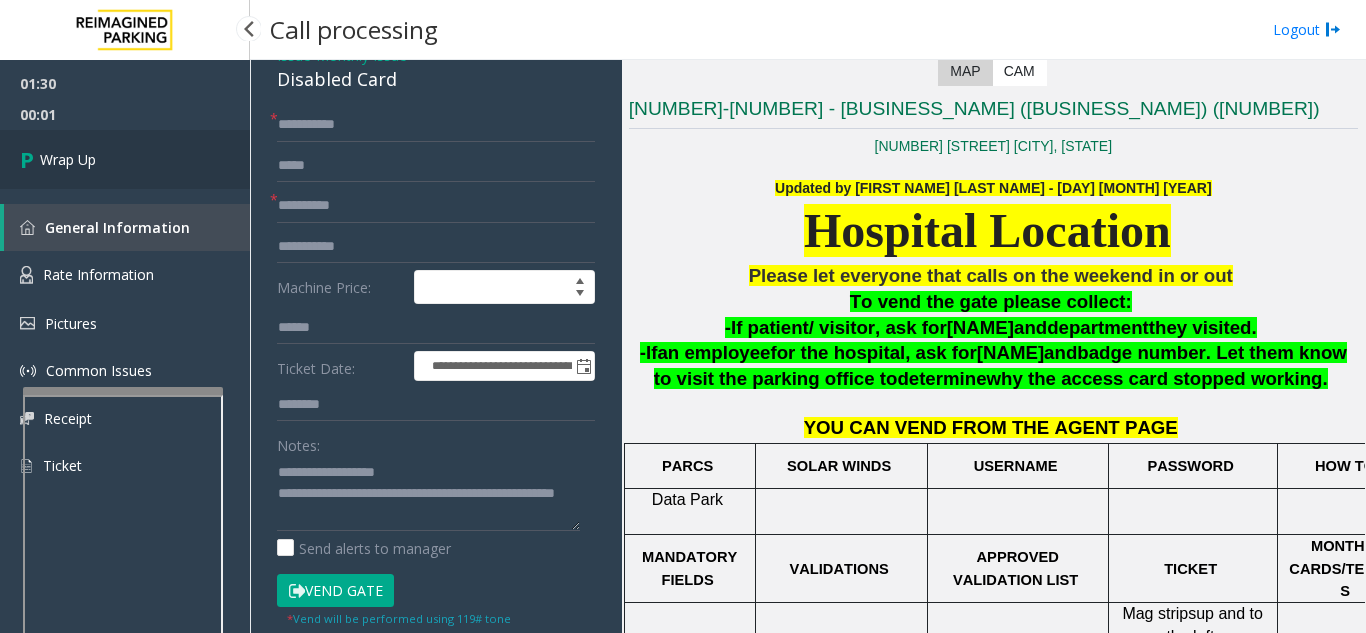 click on "Wrap Up" at bounding box center (125, 159) 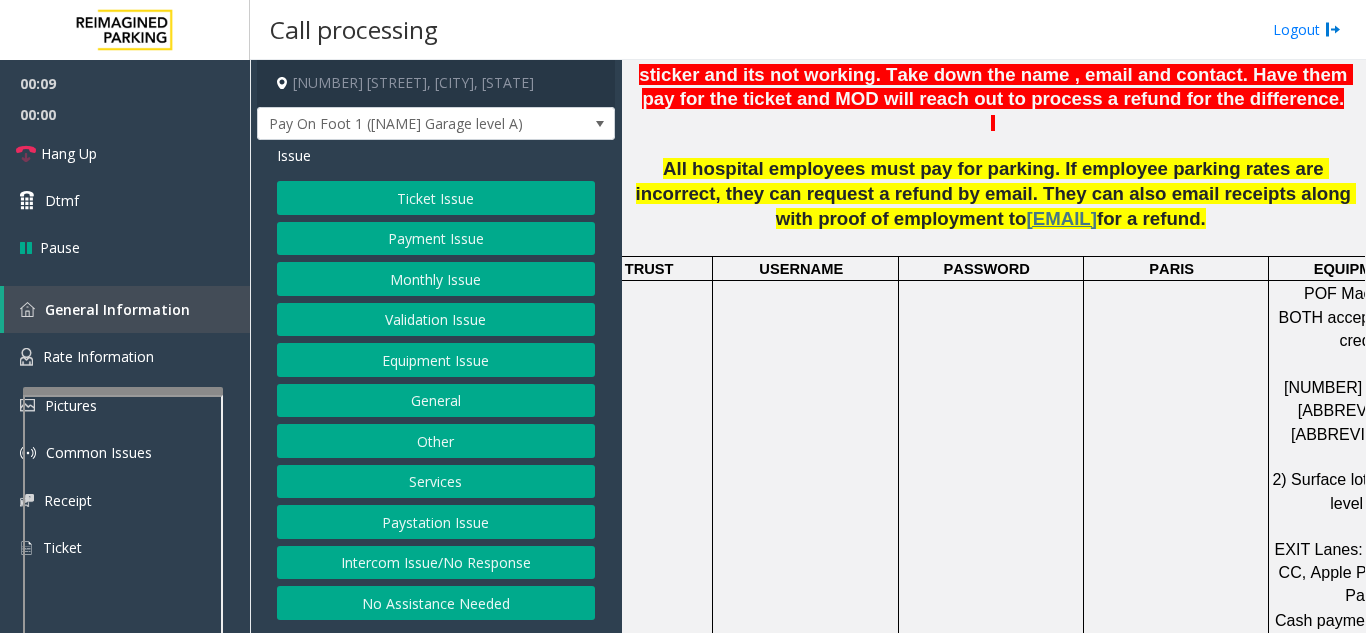 scroll, scrollTop: 1200, scrollLeft: 0, axis: vertical 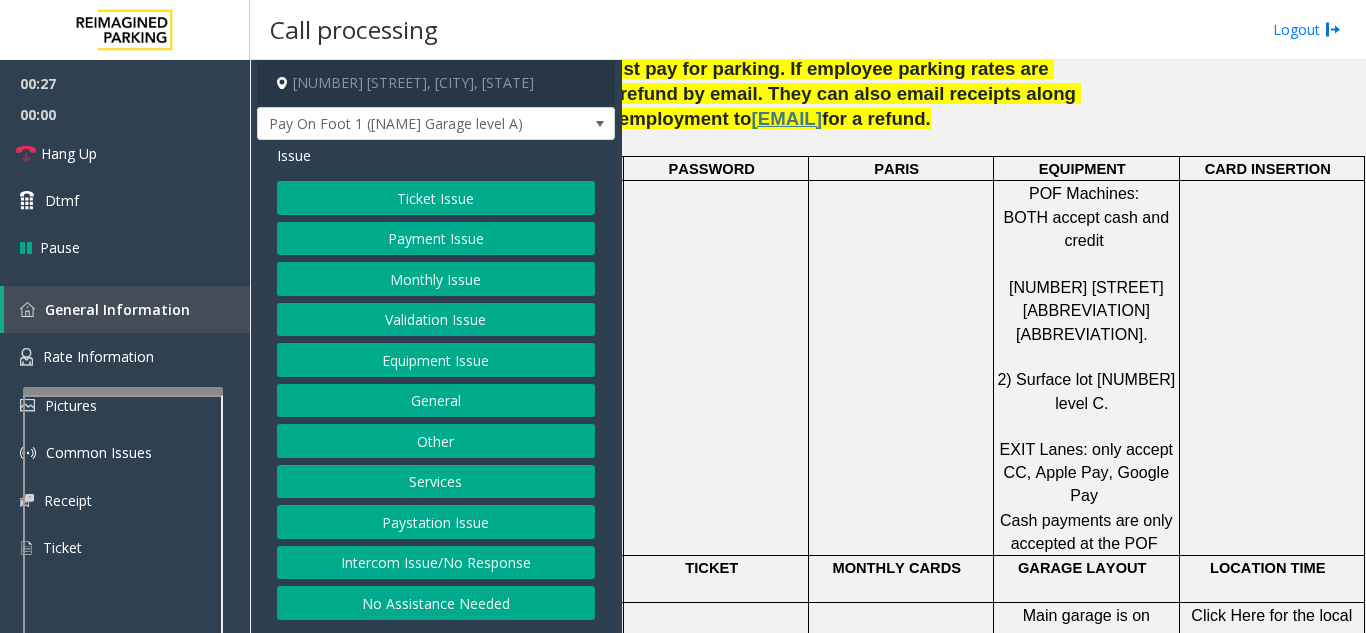 click on "Equipment Issue" 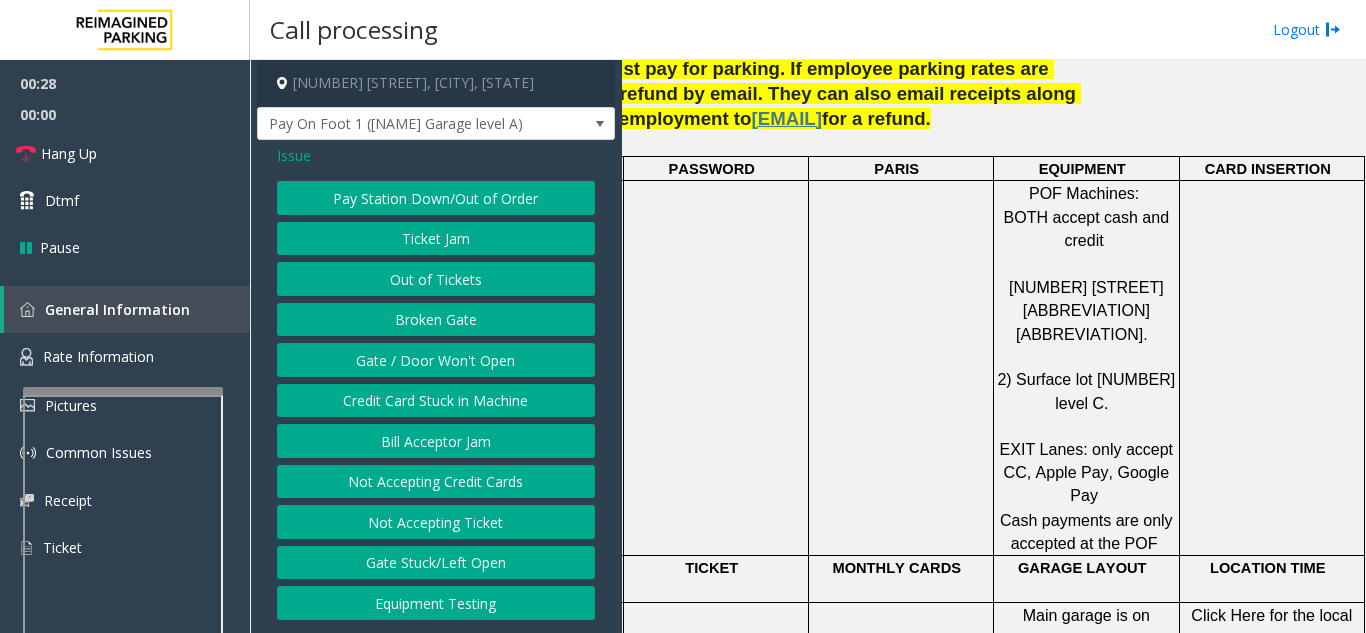 click on "Gate / Door Won't Open" 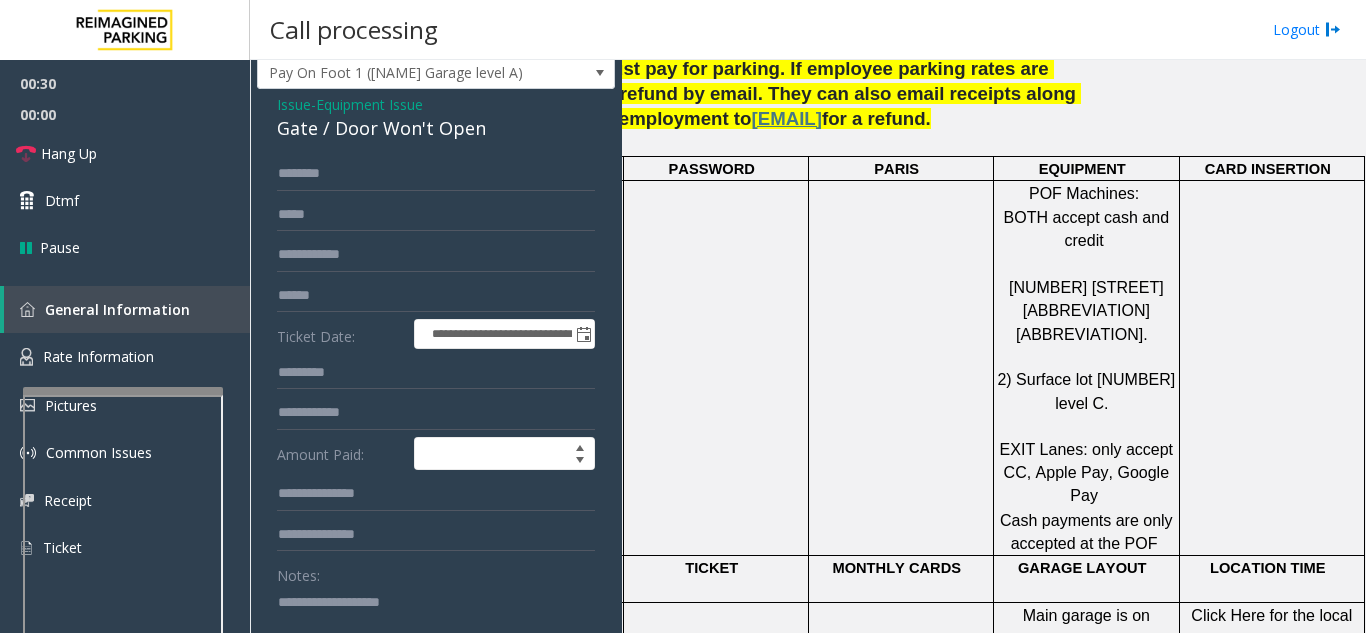 scroll, scrollTop: 100, scrollLeft: 0, axis: vertical 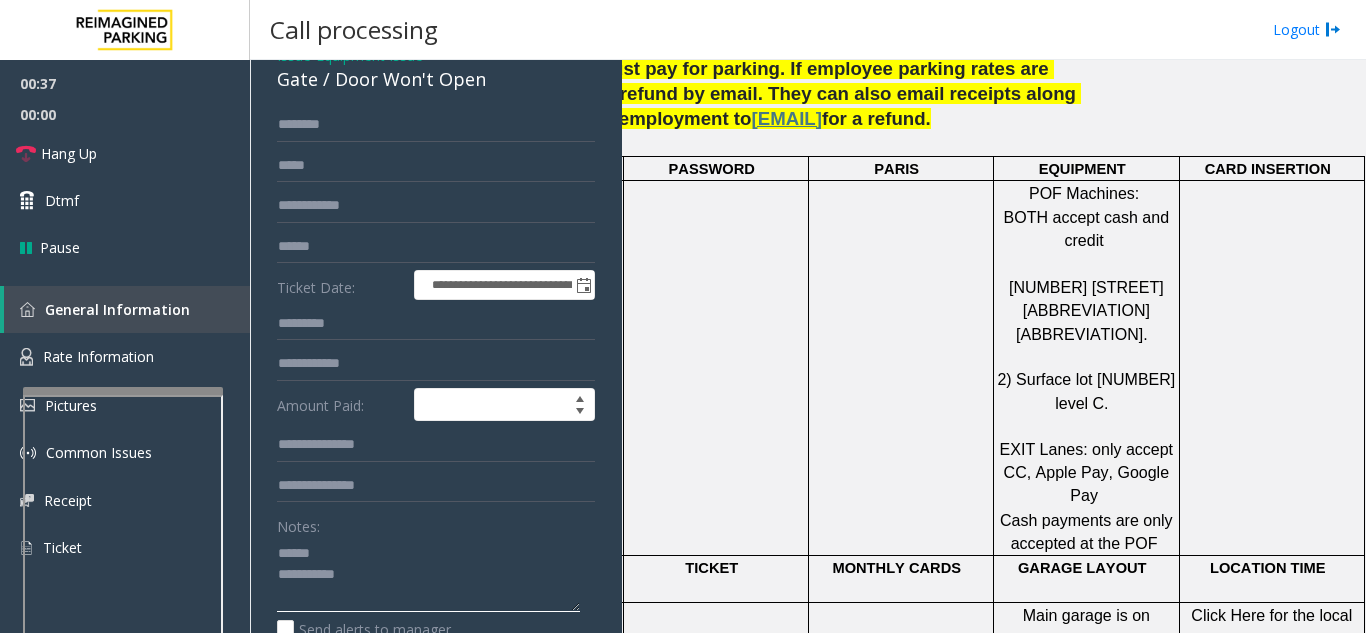 click 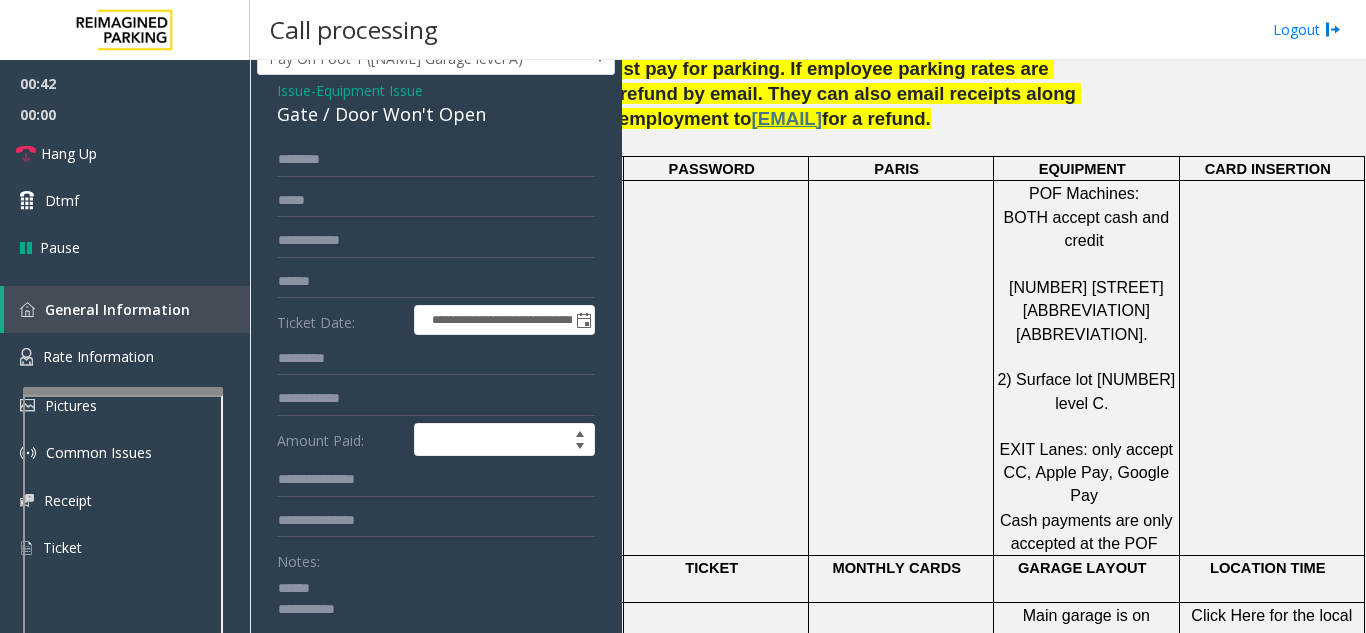 scroll, scrollTop: 100, scrollLeft: 0, axis: vertical 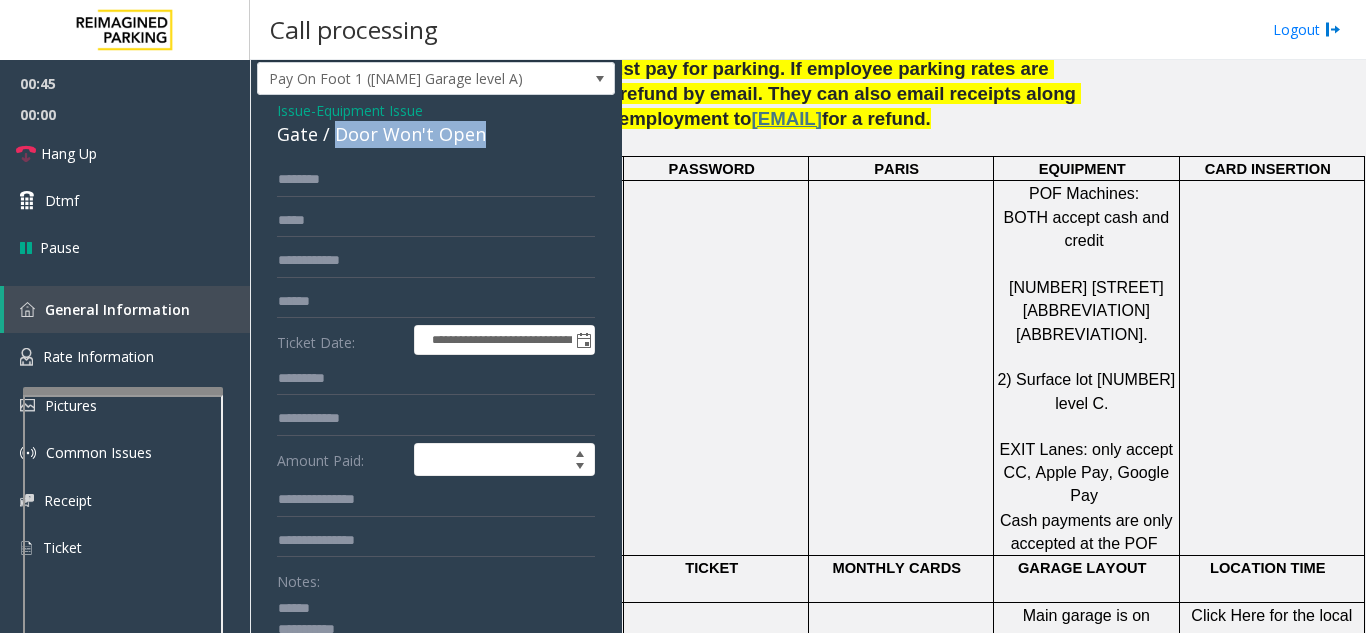 drag, startPoint x: 360, startPoint y: 79, endPoint x: 523, endPoint y: 145, distance: 175.85506 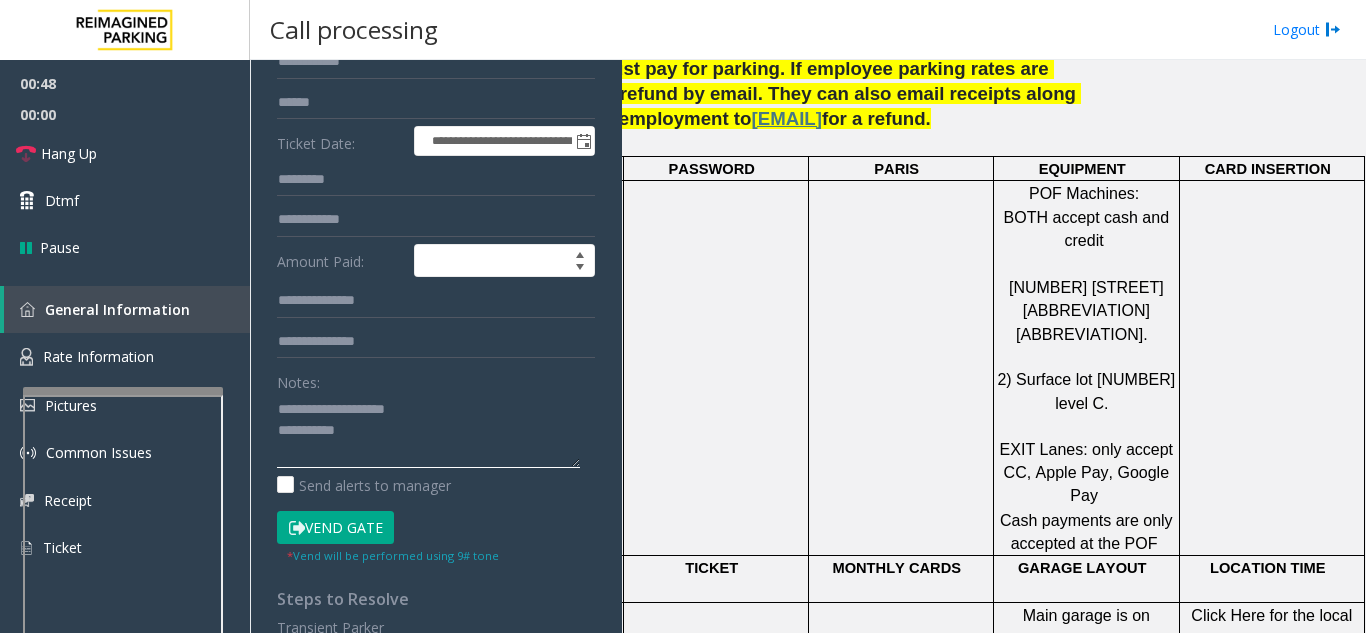 scroll, scrollTop: 245, scrollLeft: 0, axis: vertical 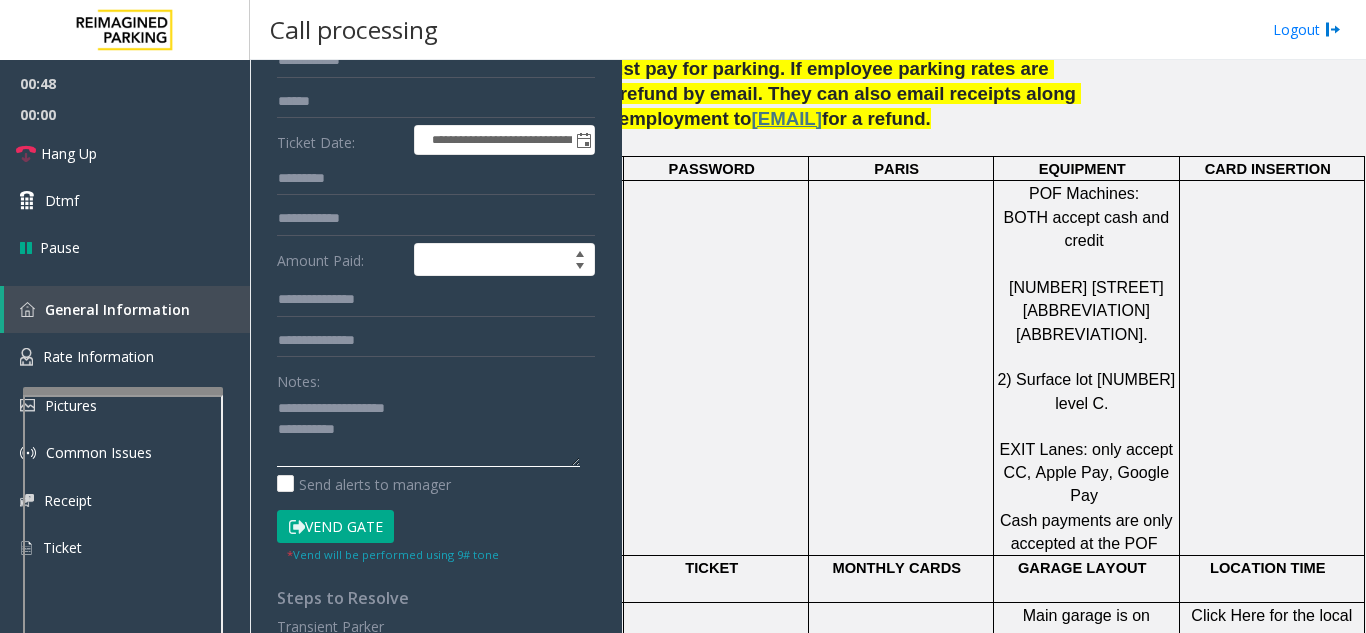 click 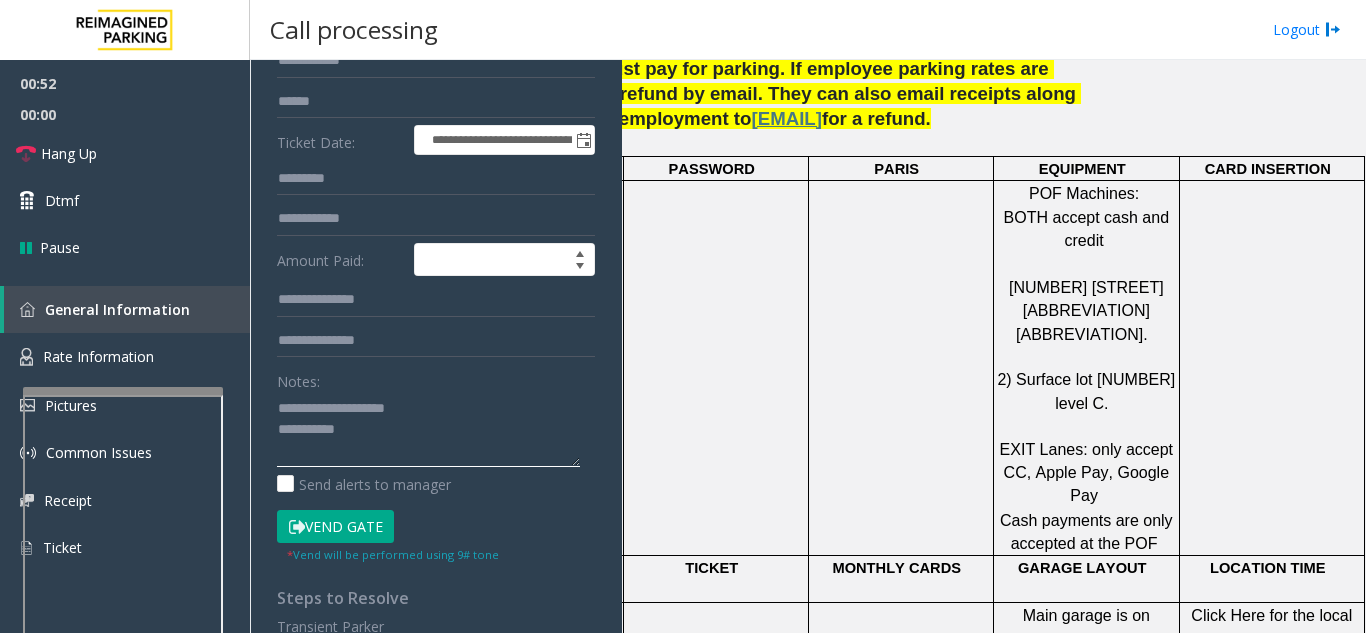 drag, startPoint x: 320, startPoint y: 404, endPoint x: 463, endPoint y: 408, distance: 143.05594 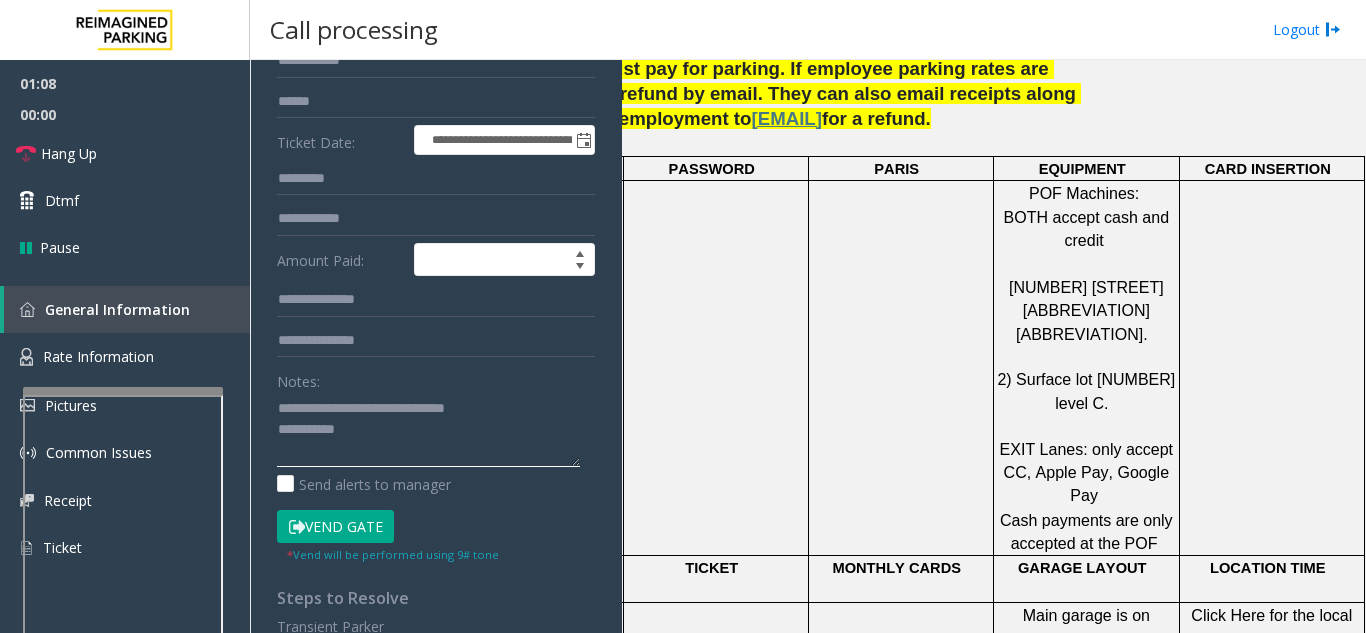 scroll, scrollTop: 1200, scrollLeft: 0, axis: vertical 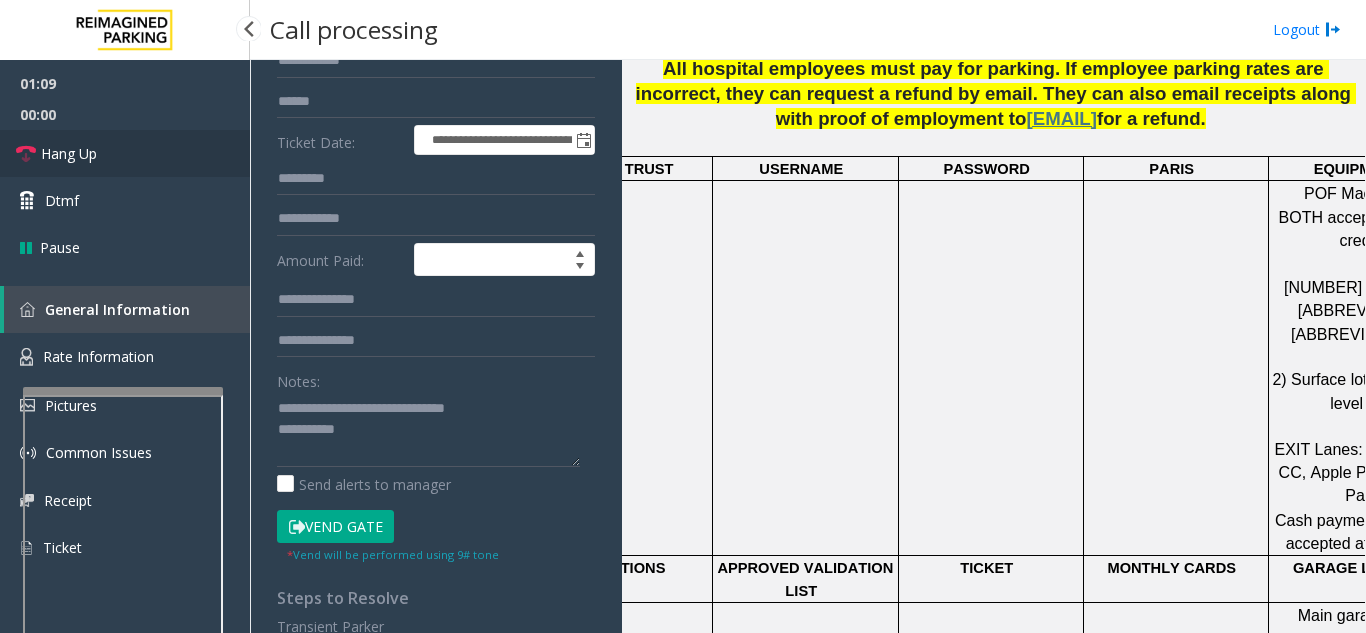 click on "Hang Up" at bounding box center (125, 153) 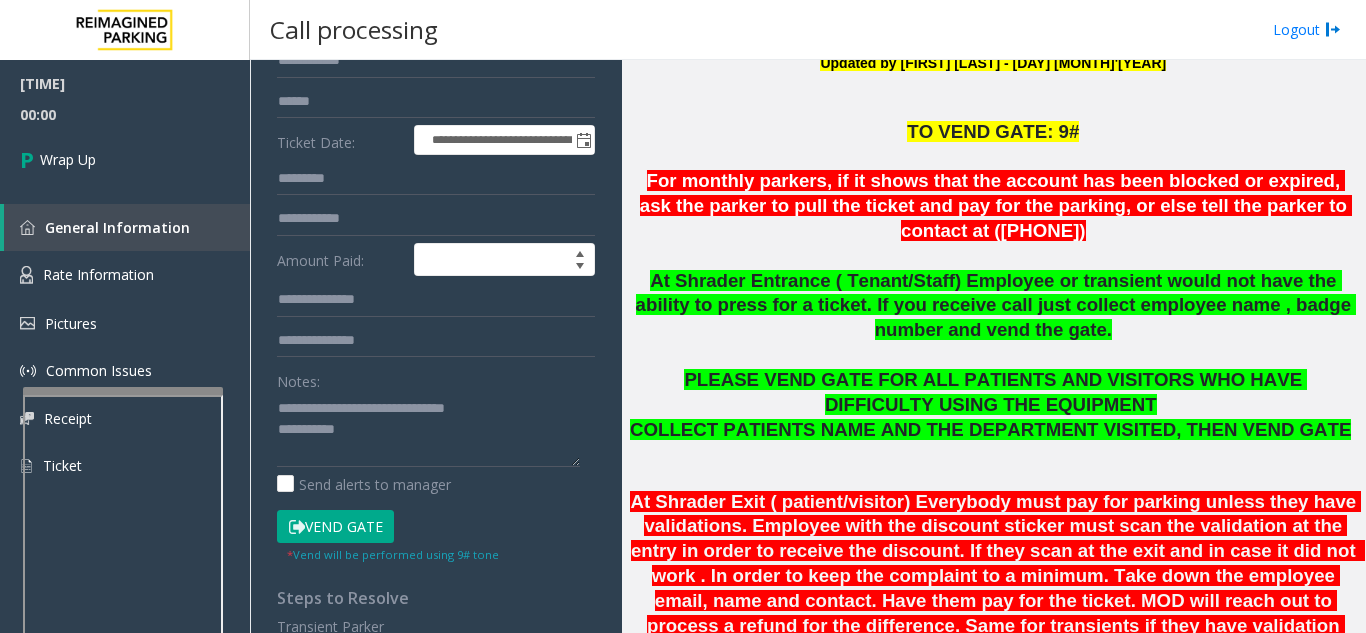 scroll, scrollTop: 400, scrollLeft: 0, axis: vertical 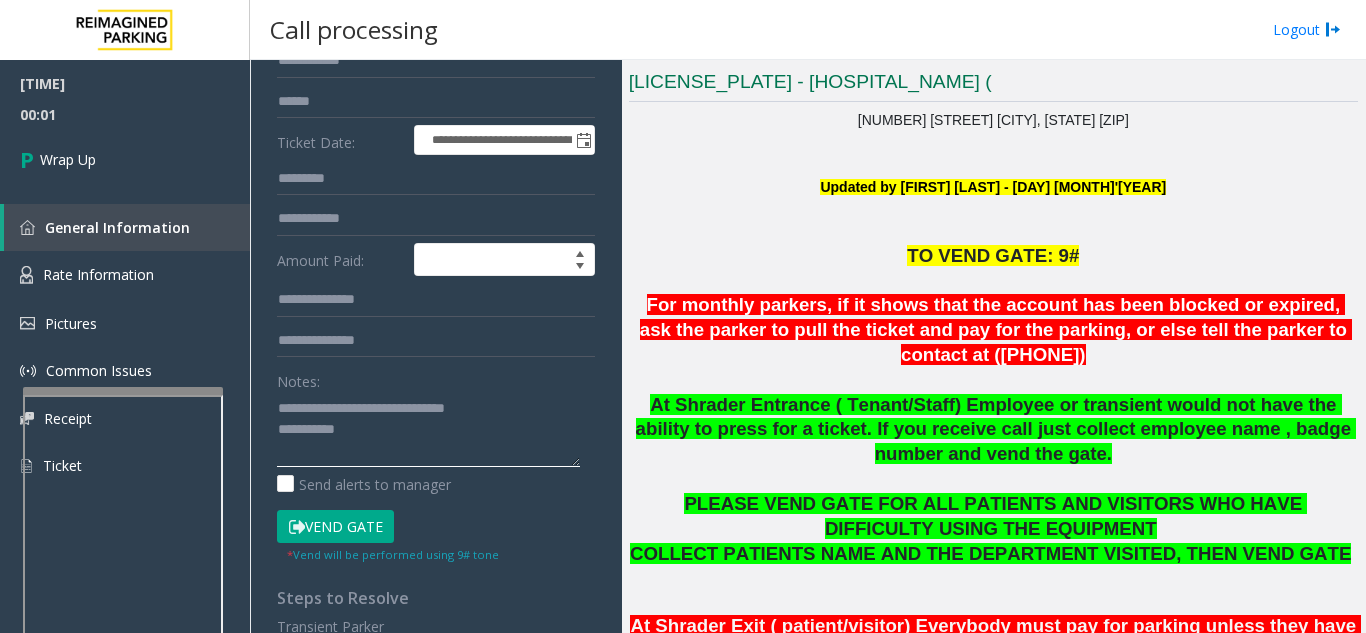 click 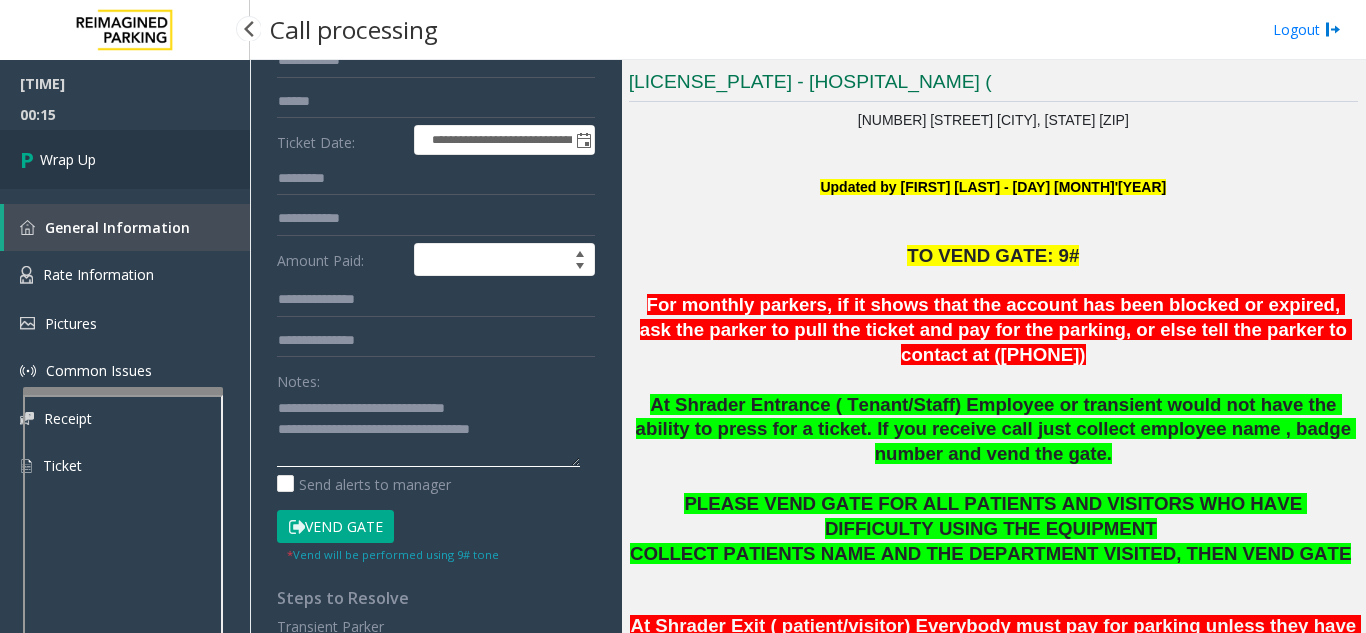 type on "**********" 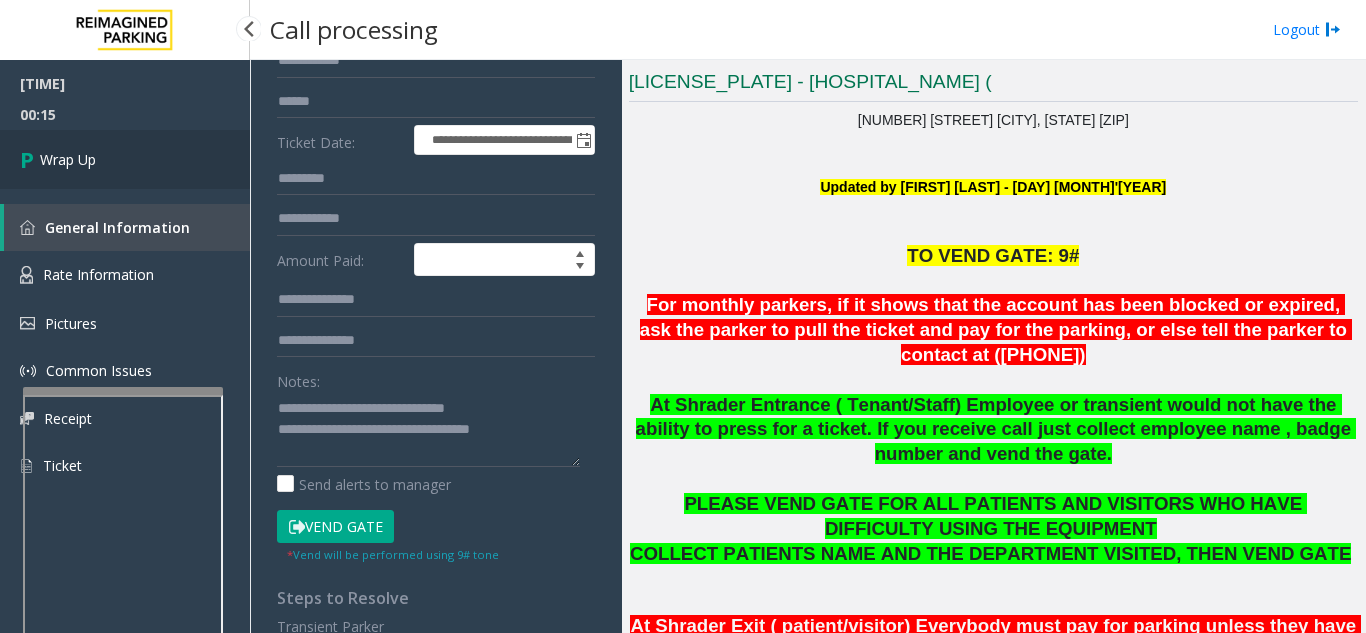 click on "Wrap Up" at bounding box center (125, 159) 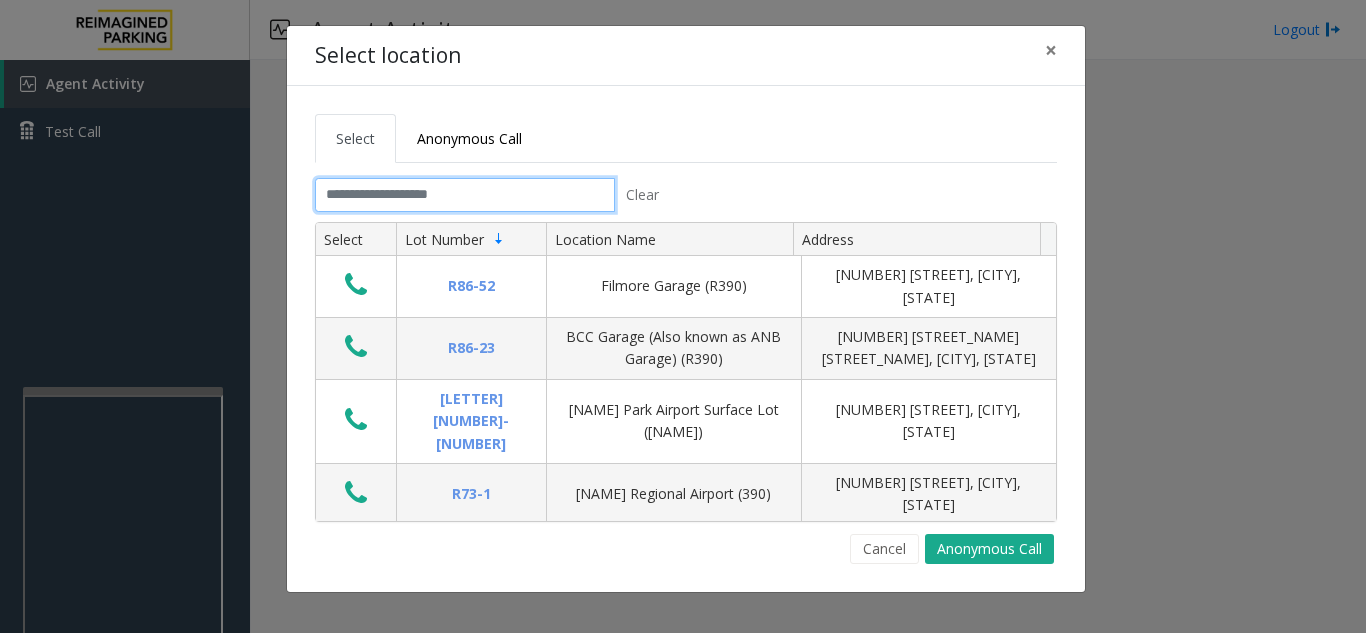 click 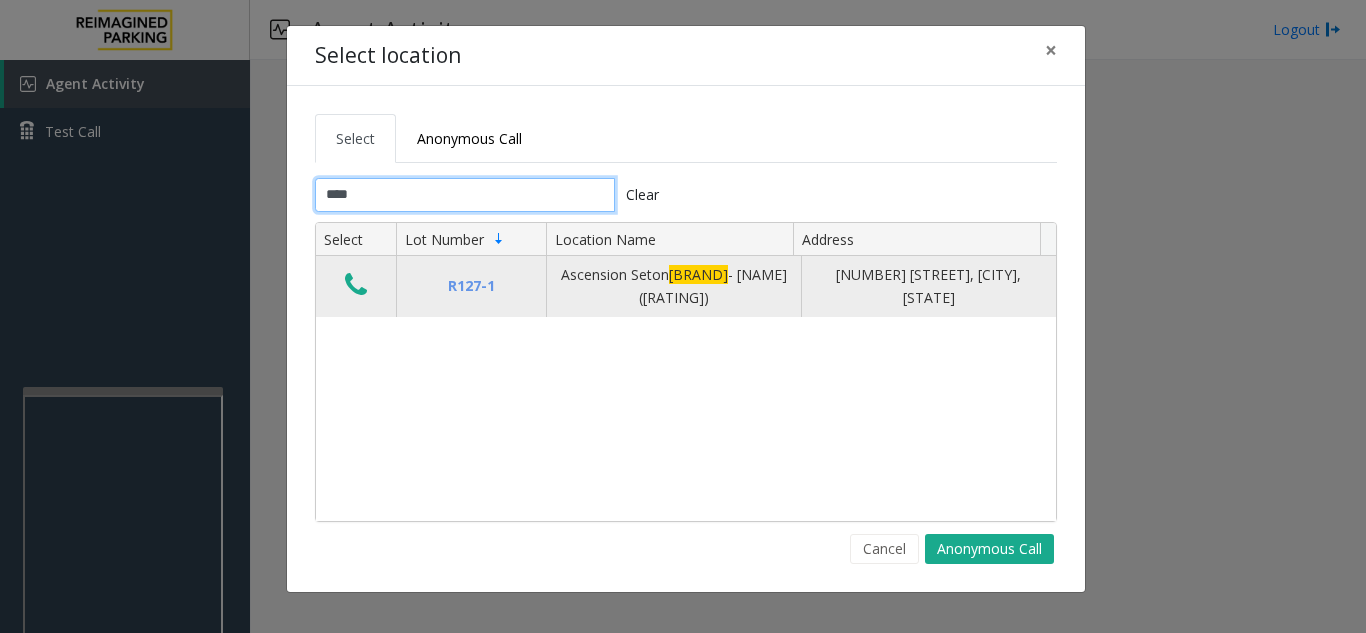 type on "****" 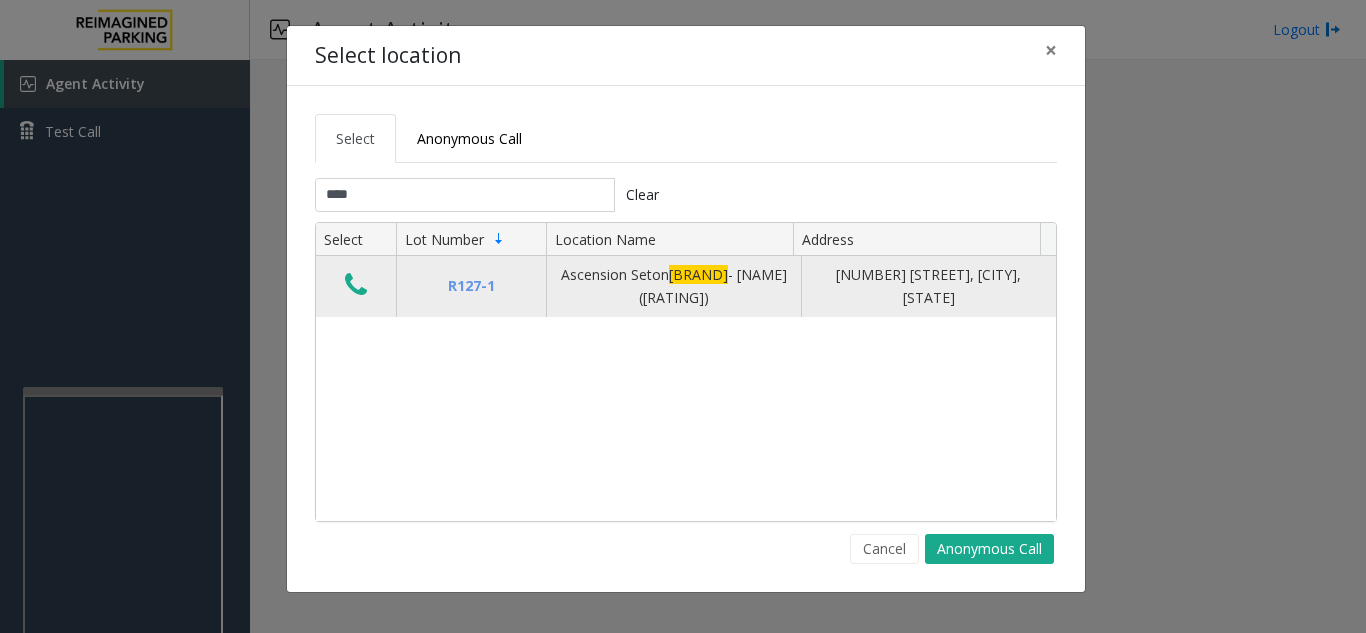 click 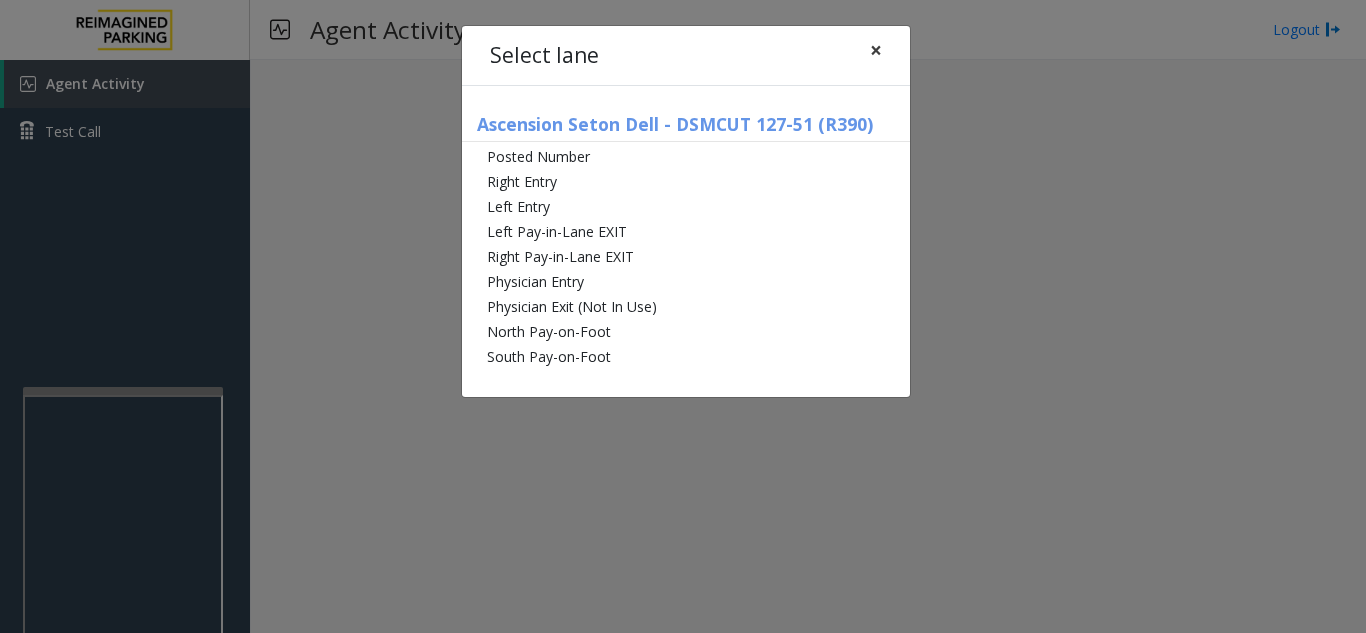 click on "×" 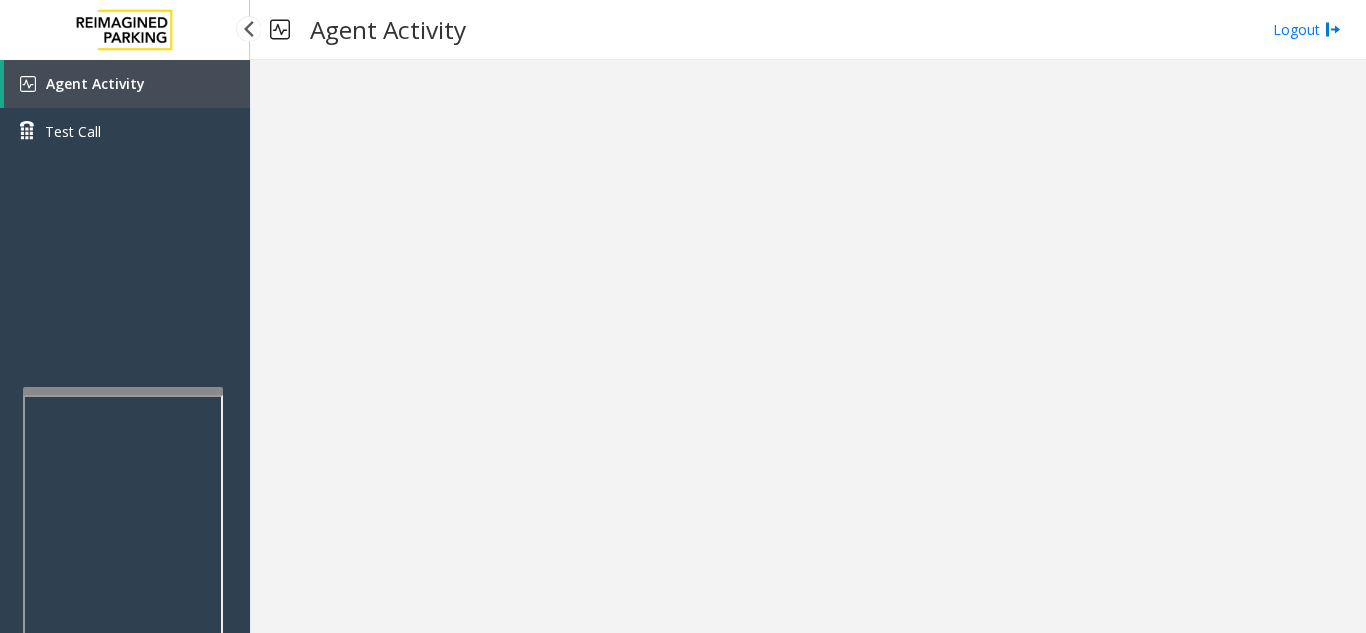 click on "Agent Activity" at bounding box center [127, 84] 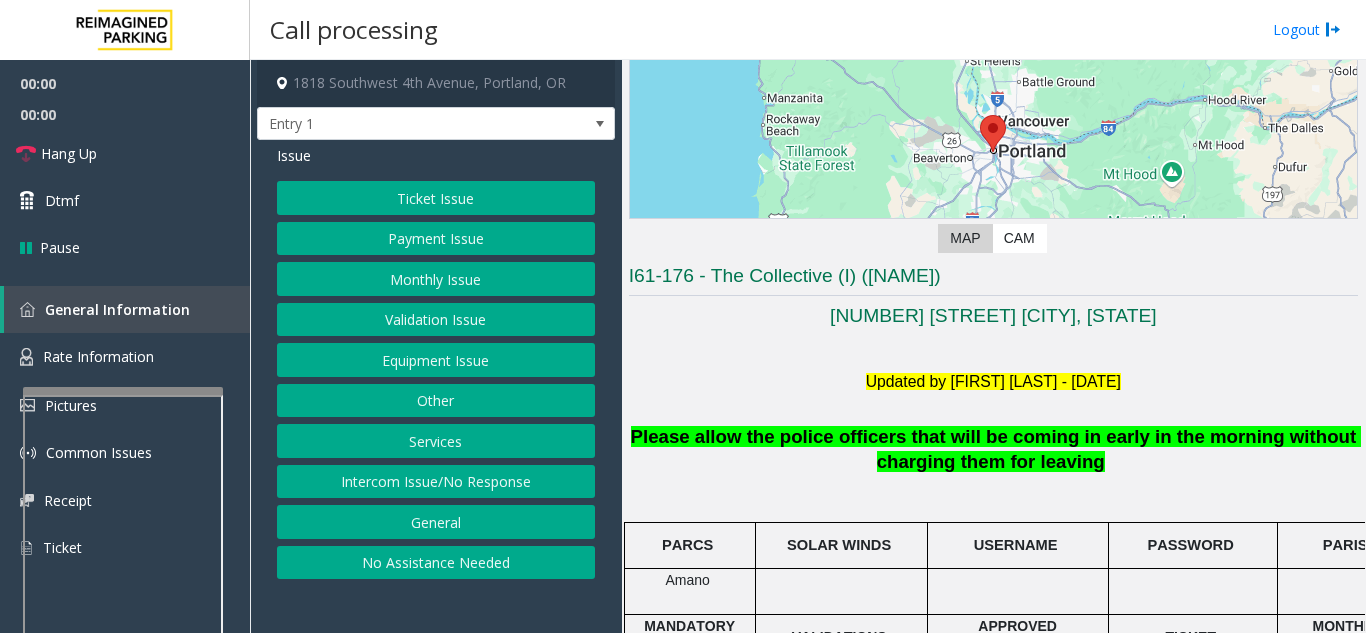 scroll, scrollTop: 500, scrollLeft: 0, axis: vertical 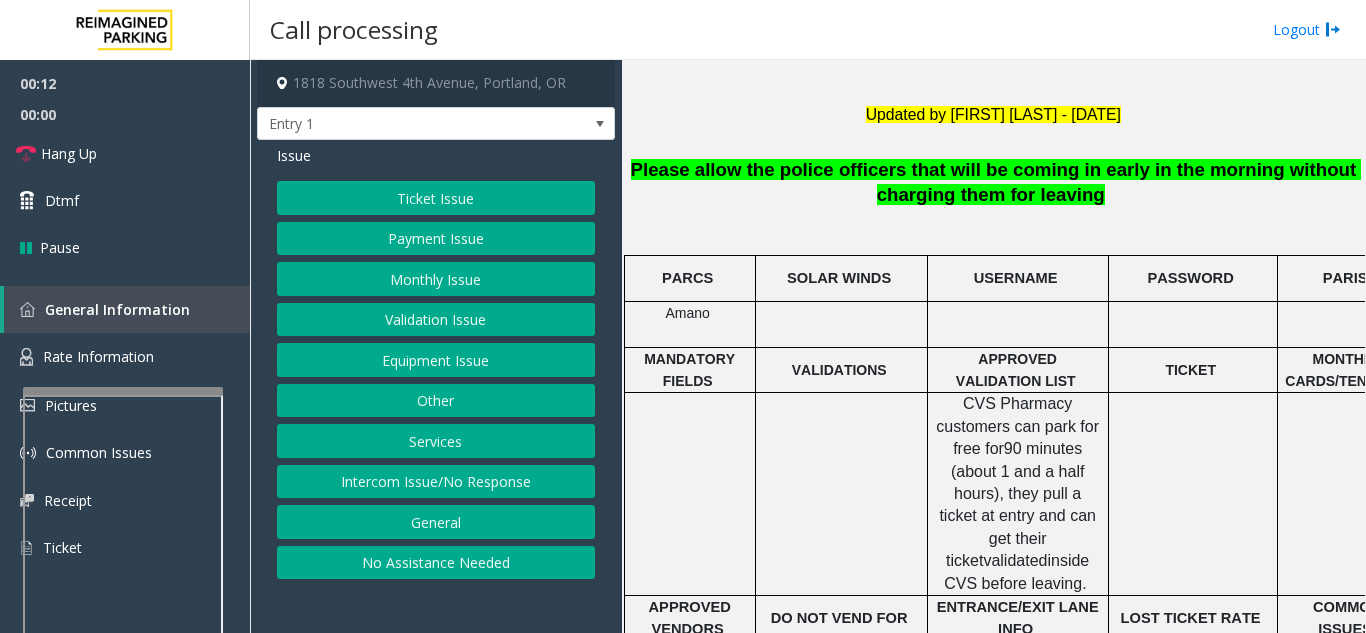 click on "Intercom Issue/No Response" 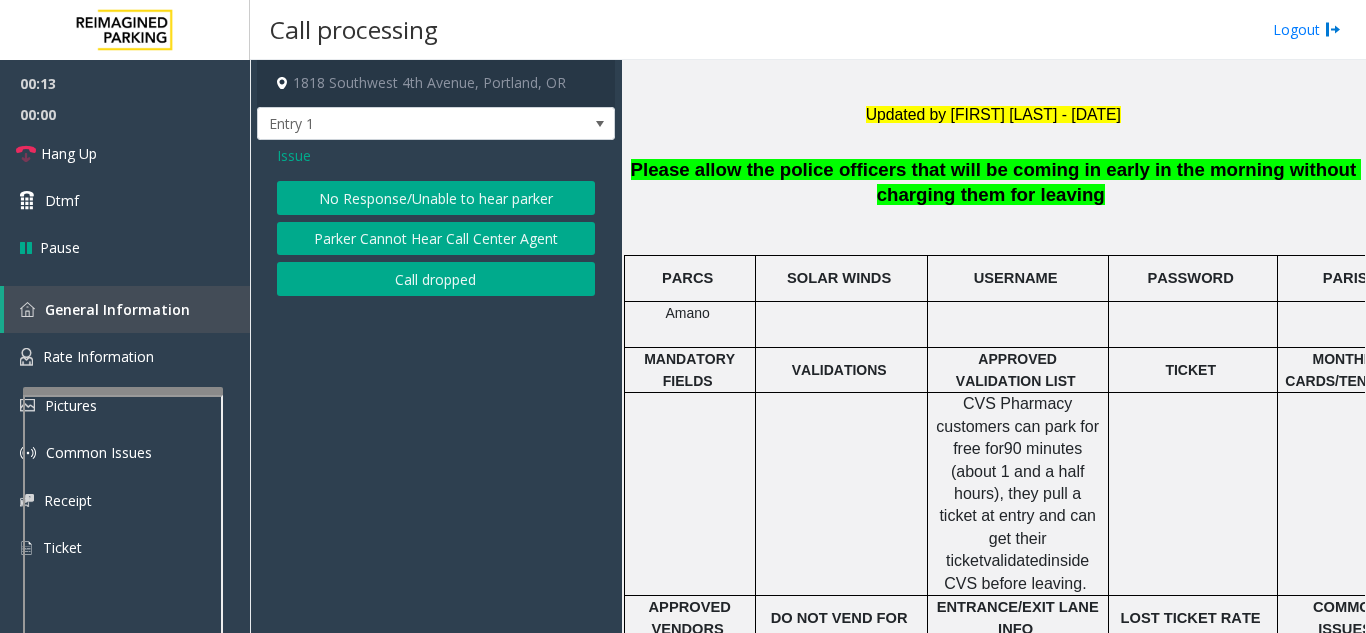 click on "No Response/Unable to hear parker" 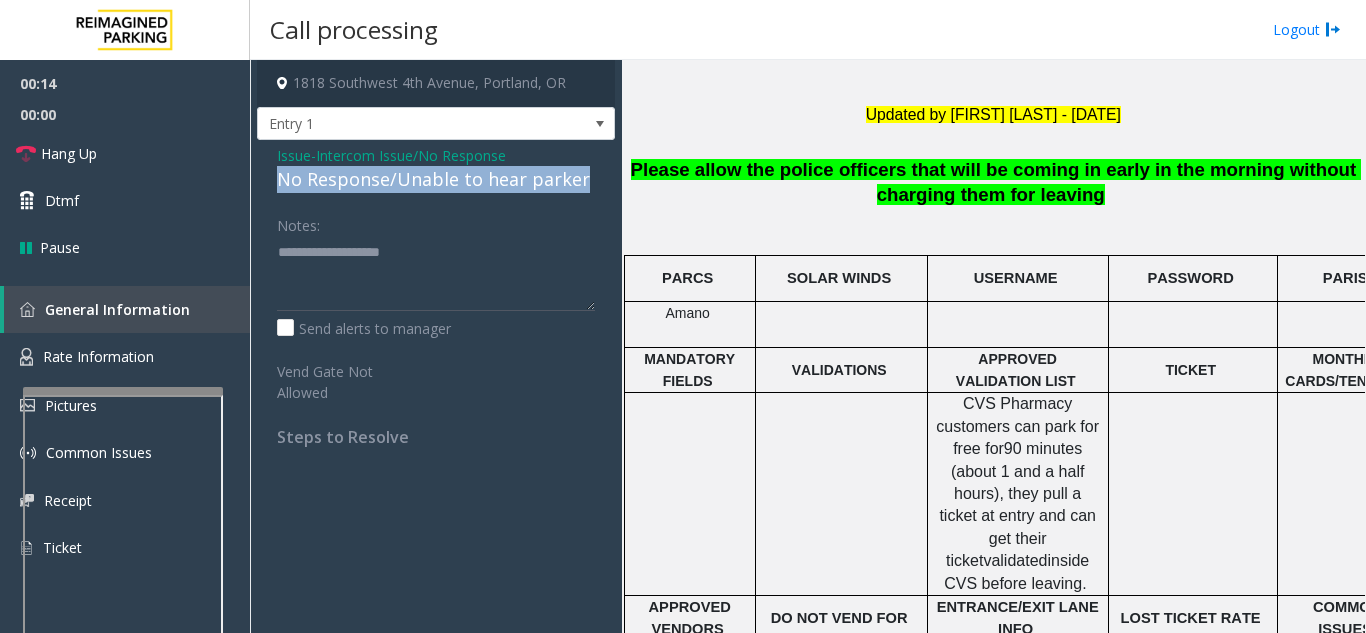 drag, startPoint x: 598, startPoint y: 179, endPoint x: 269, endPoint y: 177, distance: 329.00607 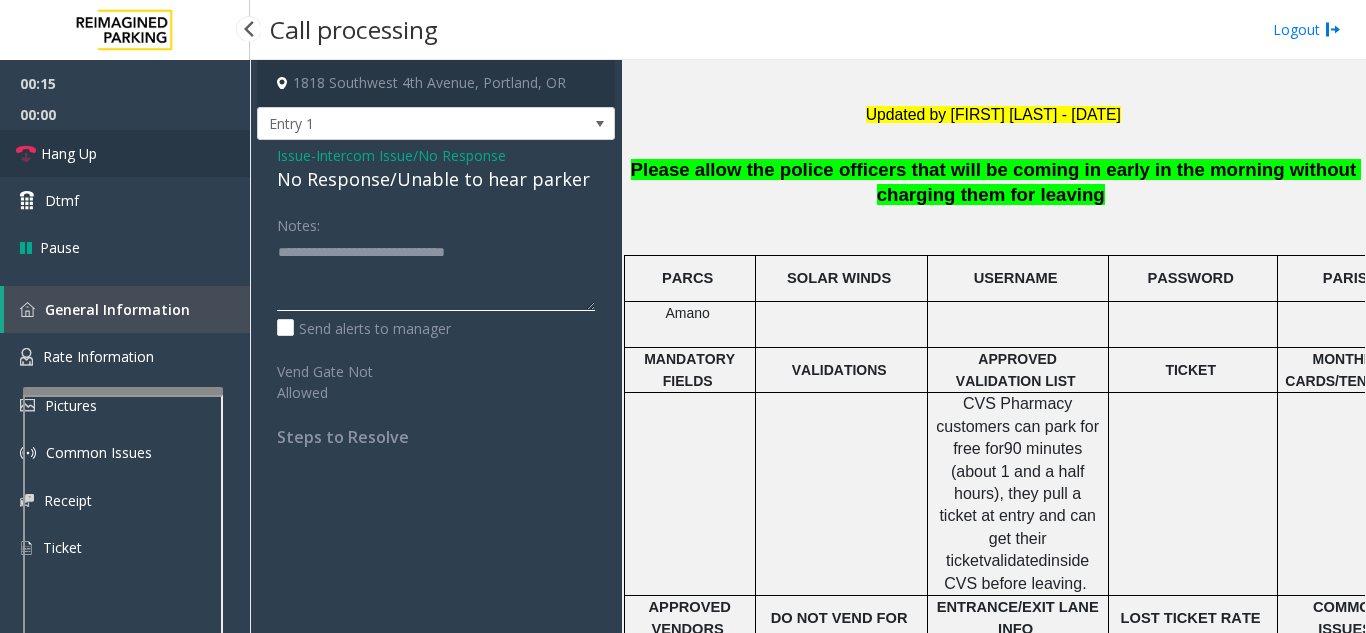 type on "**********" 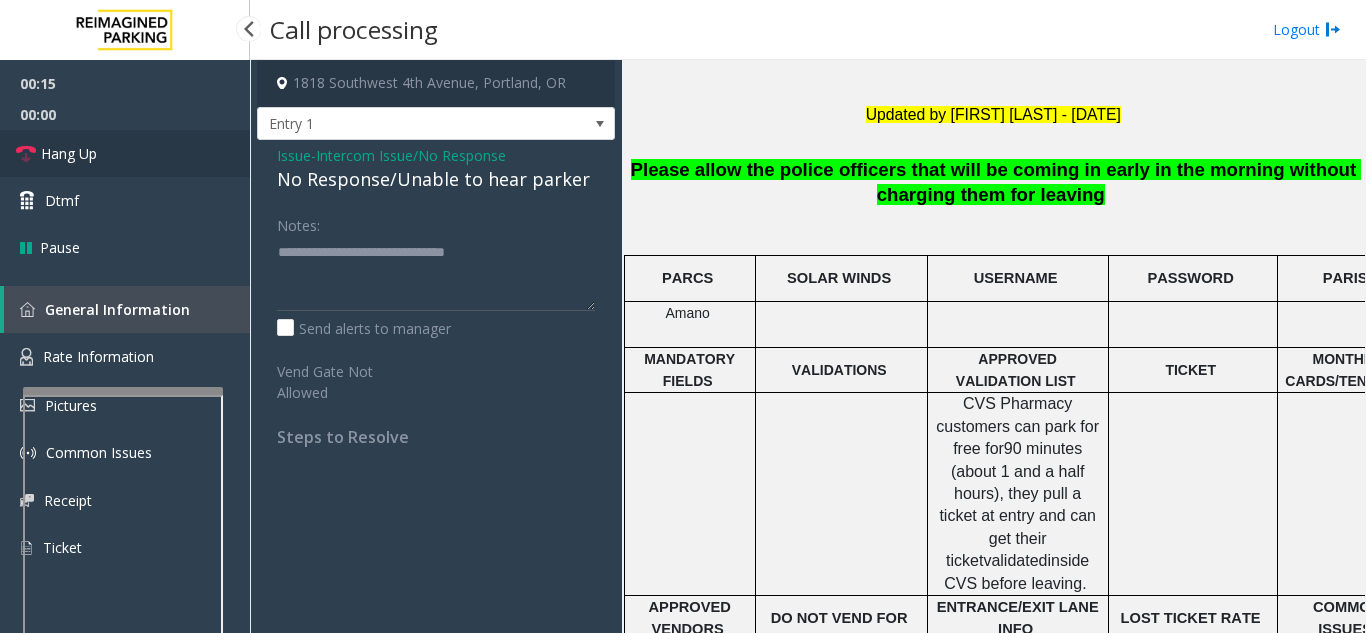click on "Hang Up" at bounding box center (125, 153) 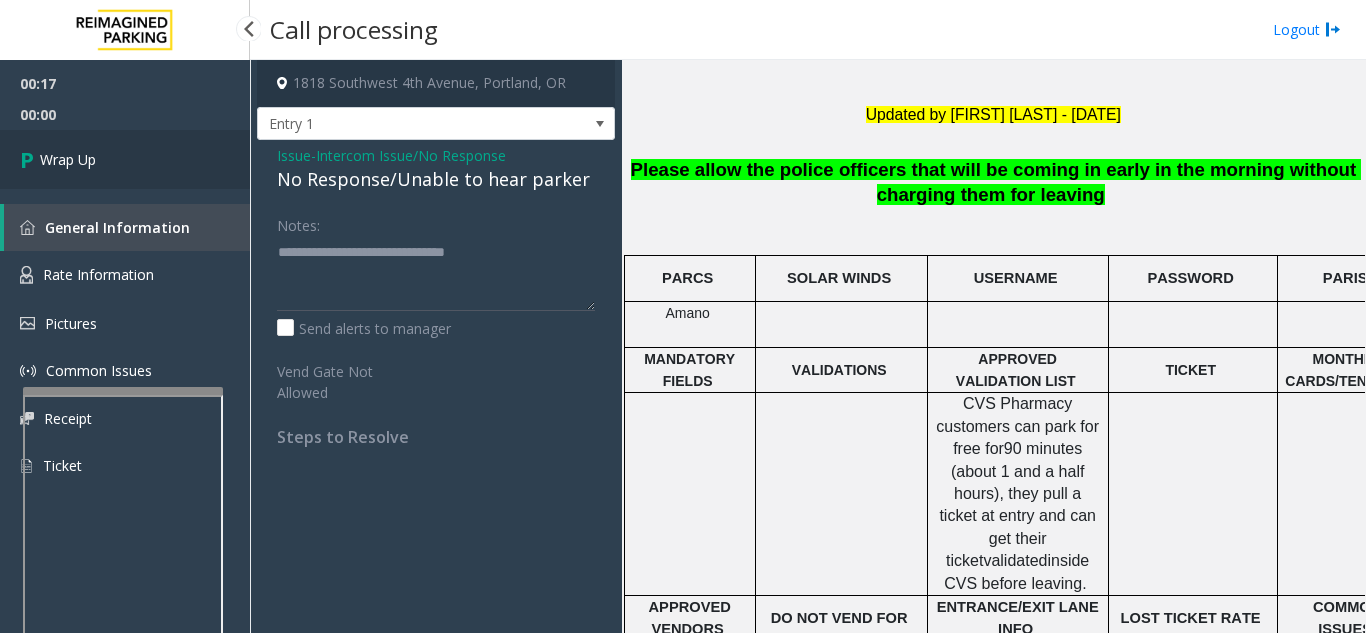 click on "Wrap Up" at bounding box center (125, 159) 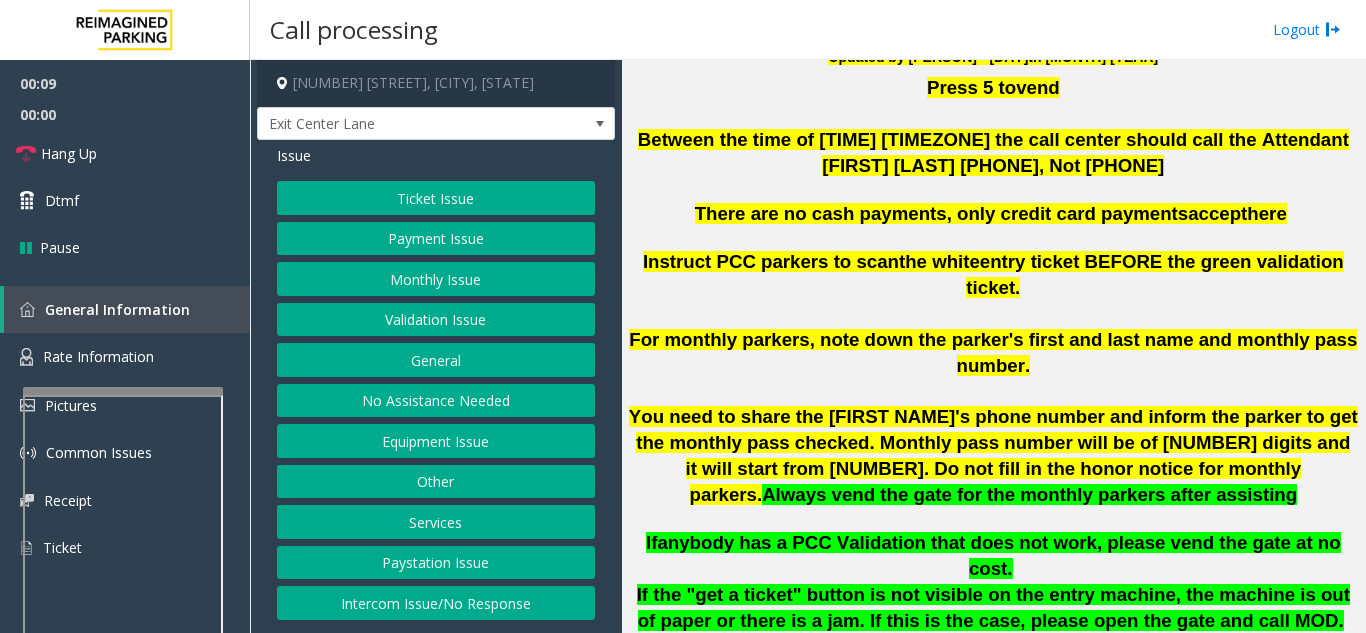 scroll, scrollTop: 700, scrollLeft: 0, axis: vertical 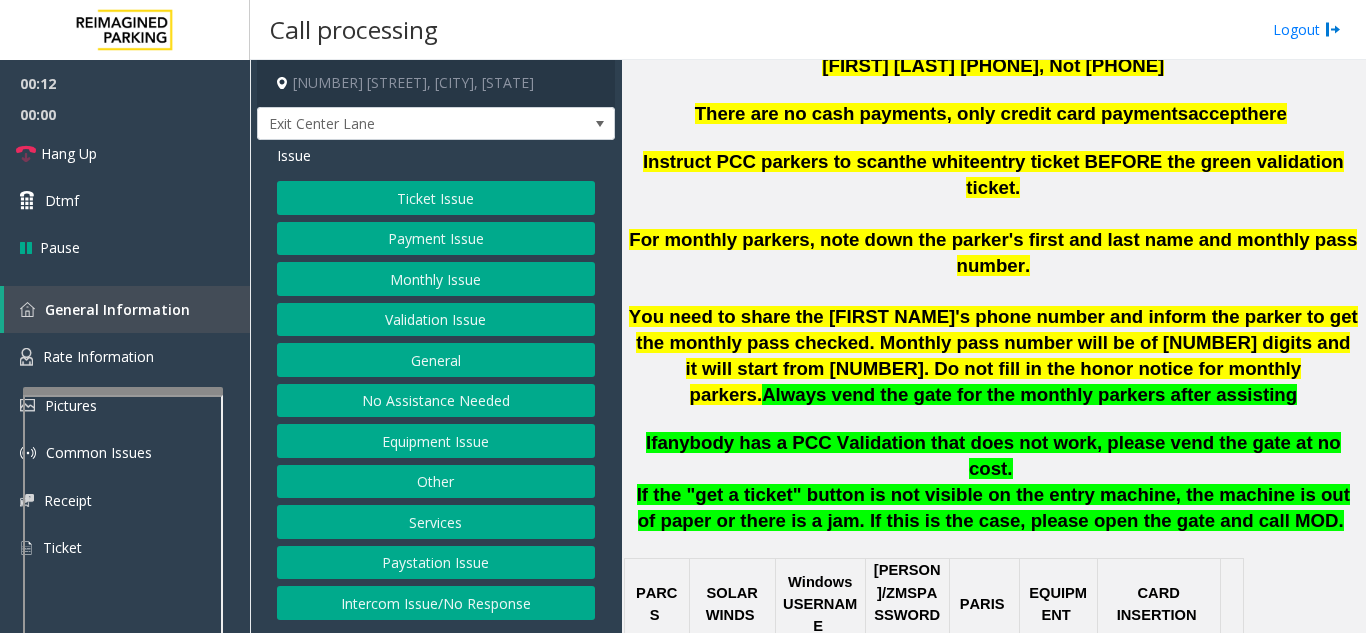 click on "Intercom Issue/No Response" 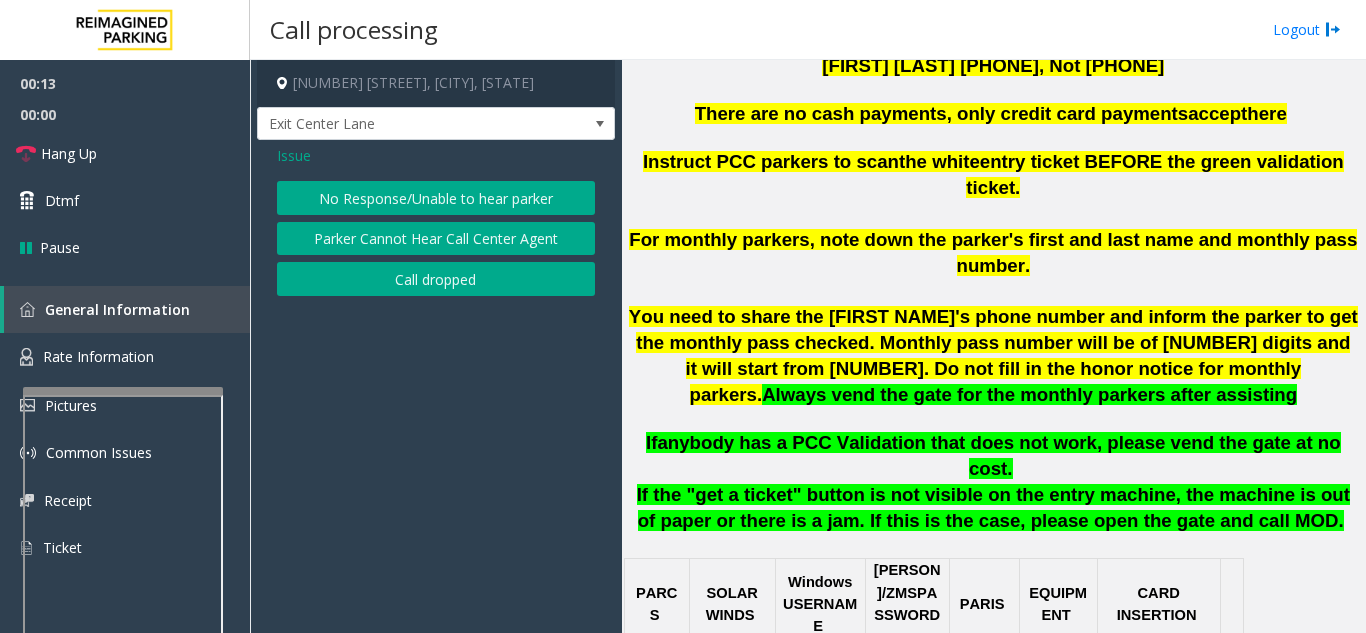 click on "No Response/Unable to hear parker" 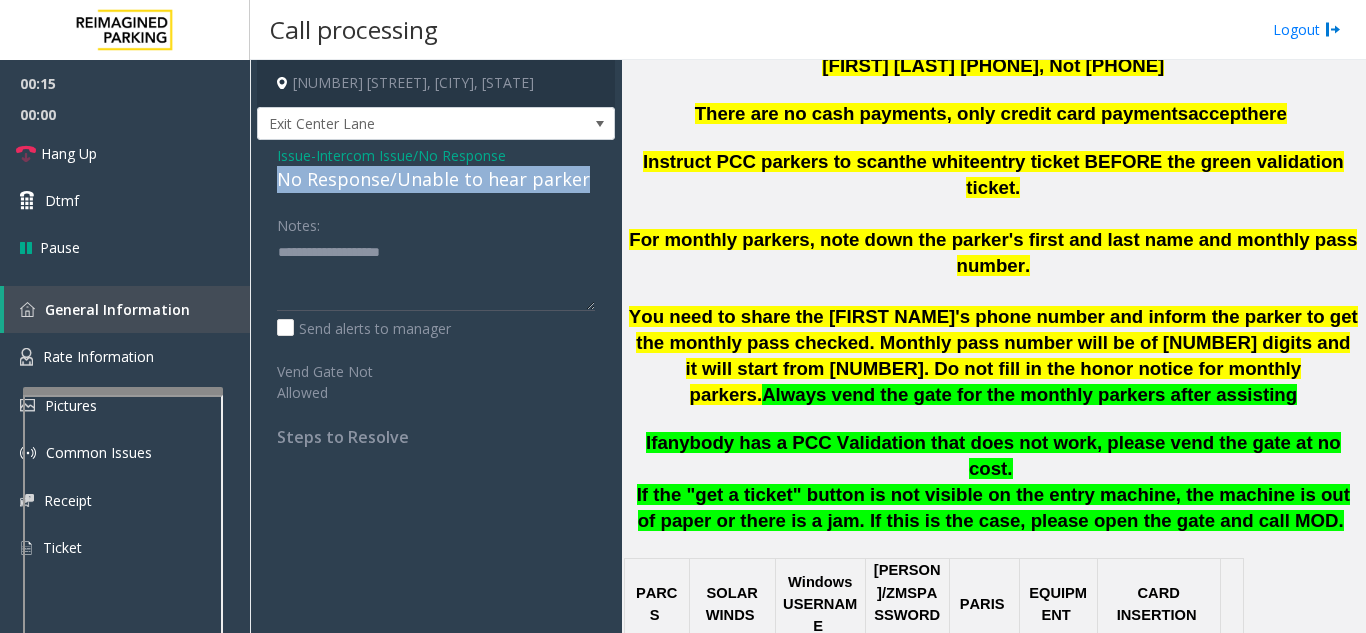 drag, startPoint x: 265, startPoint y: 173, endPoint x: 587, endPoint y: 188, distance: 322.34918 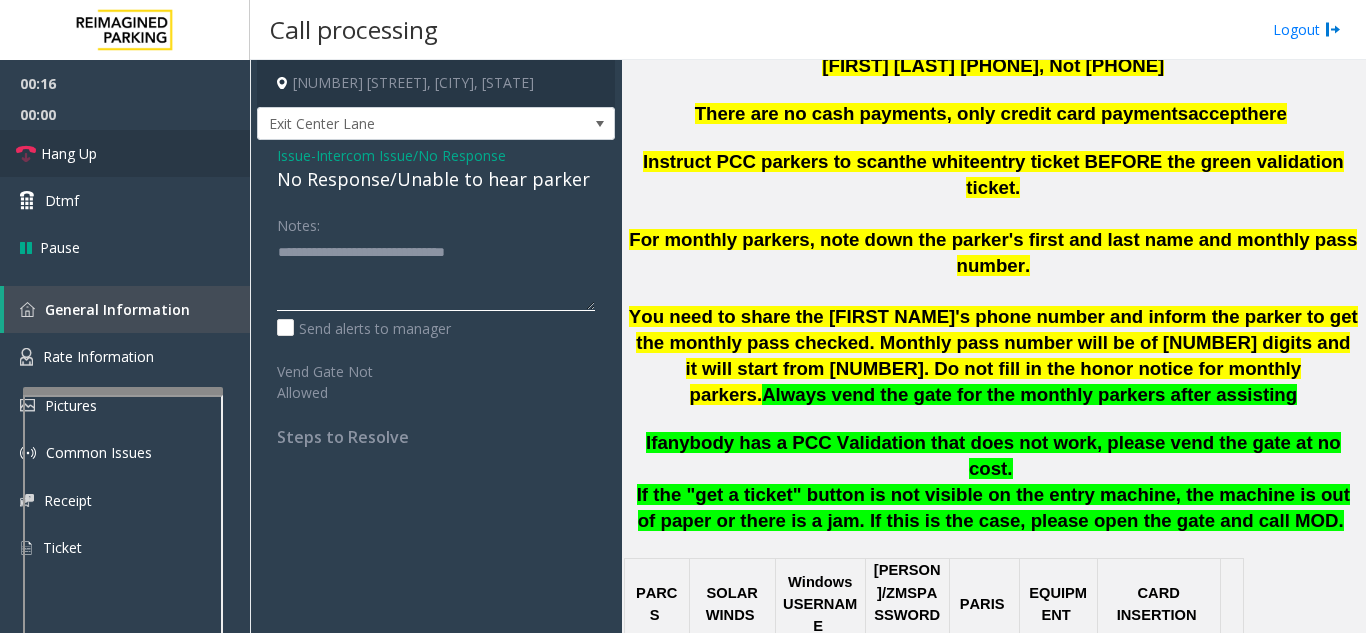 type on "**********" 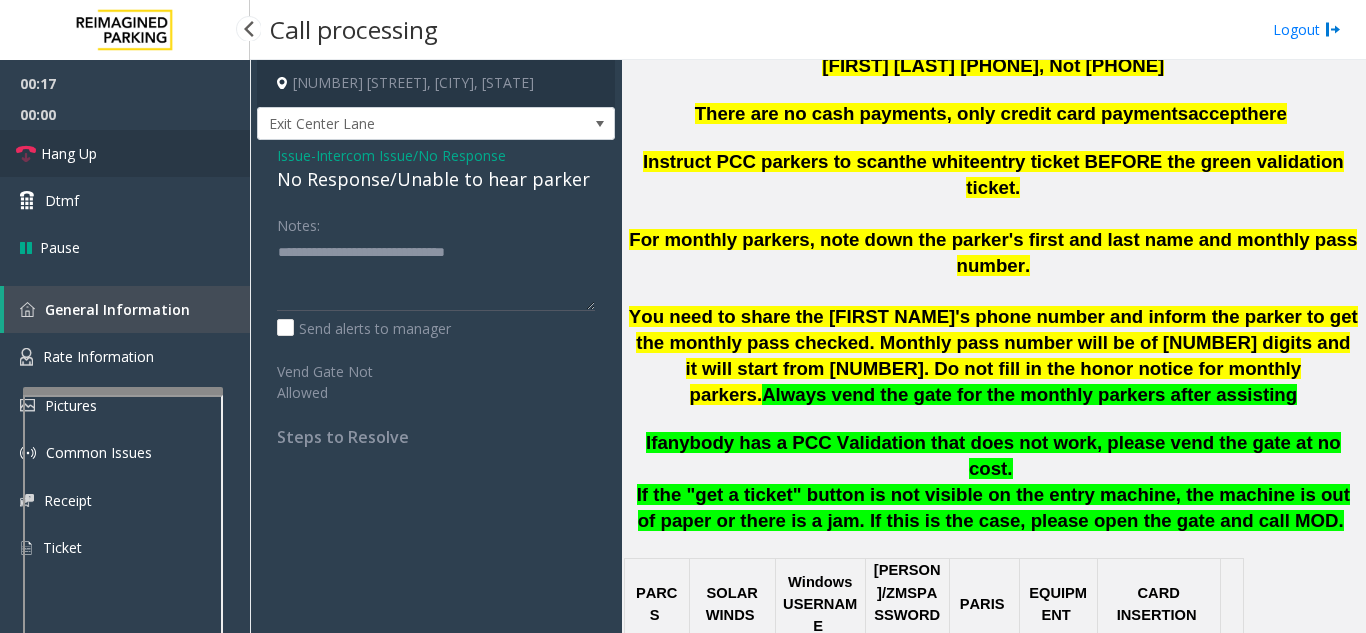click on "Hang Up" at bounding box center [125, 153] 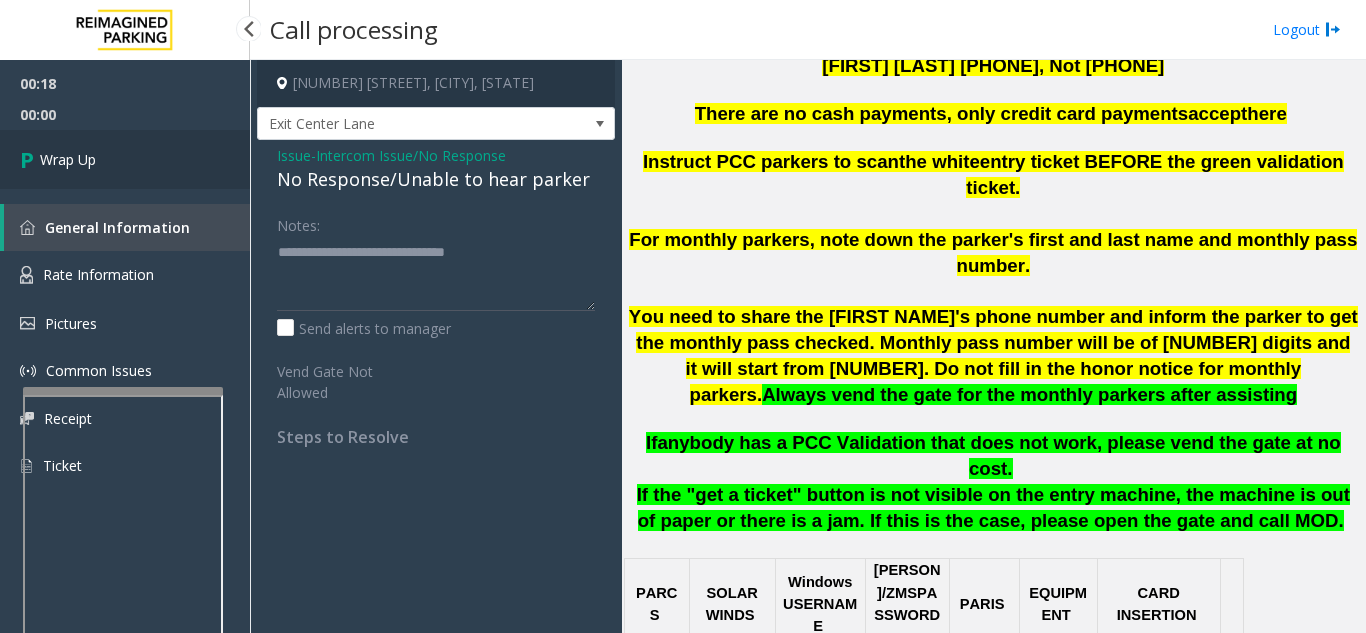 click on "Wrap Up" at bounding box center [125, 159] 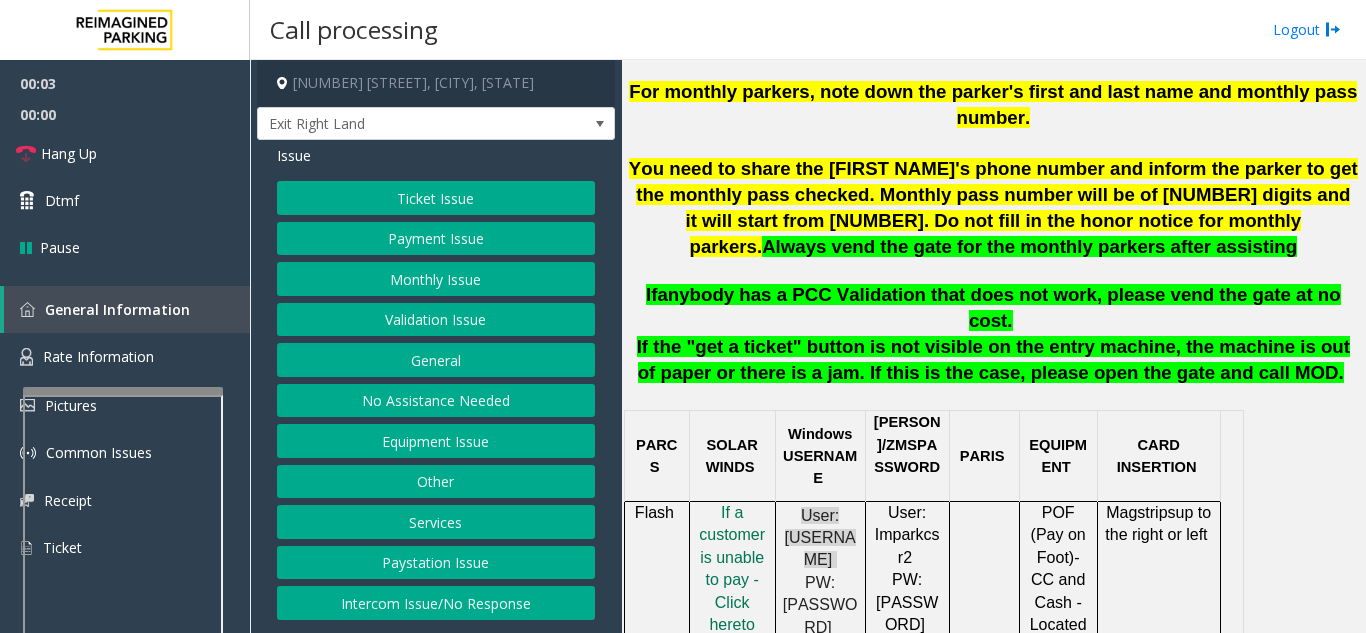scroll, scrollTop: 900, scrollLeft: 0, axis: vertical 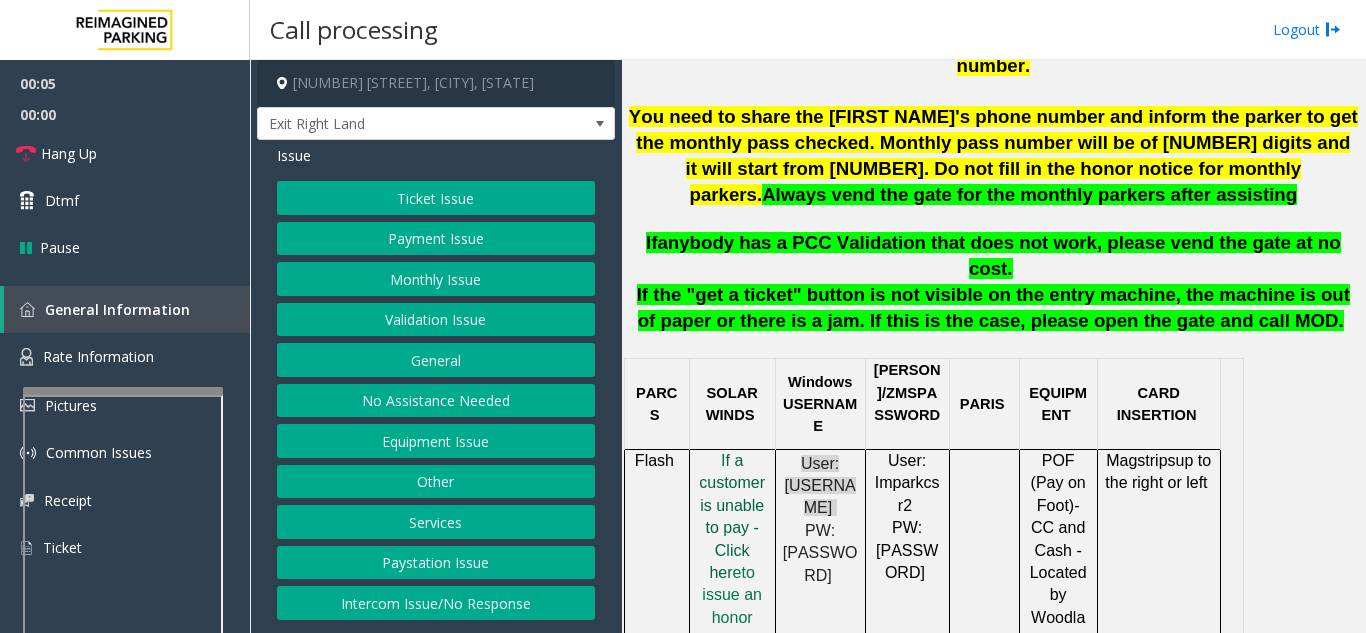 click on "f a customer is unable to pay - Click her" 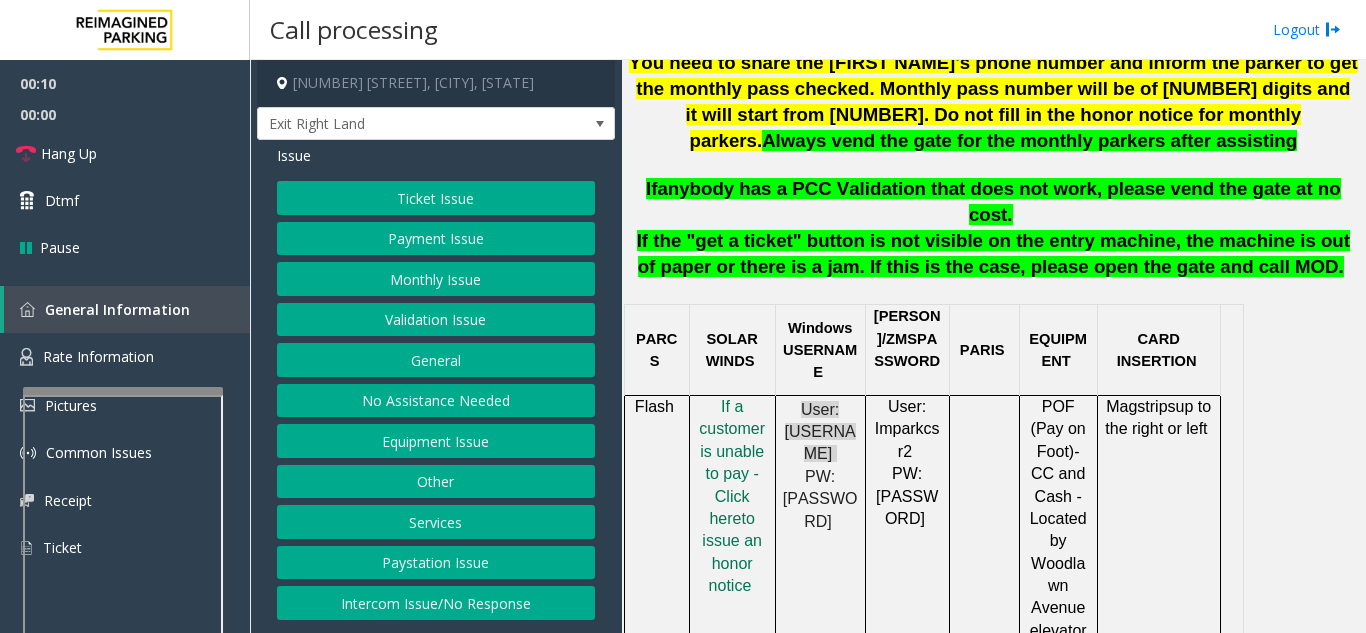 scroll, scrollTop: 1000, scrollLeft: 0, axis: vertical 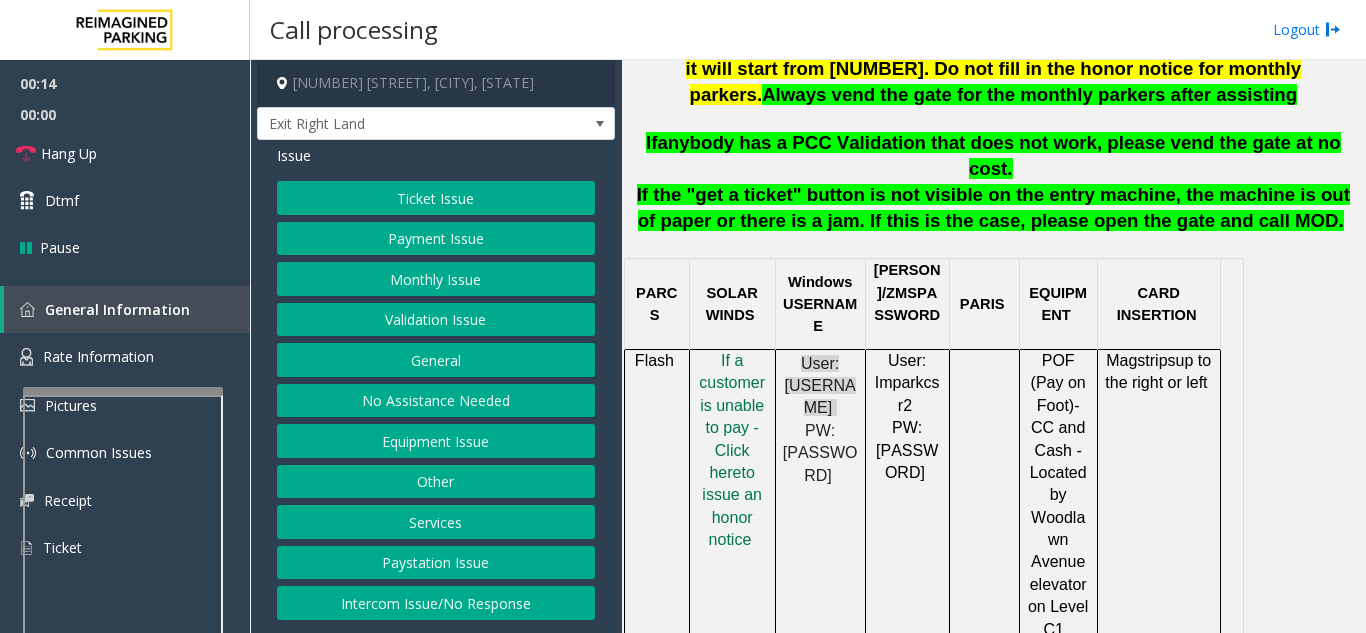 click on "Payment Issue" 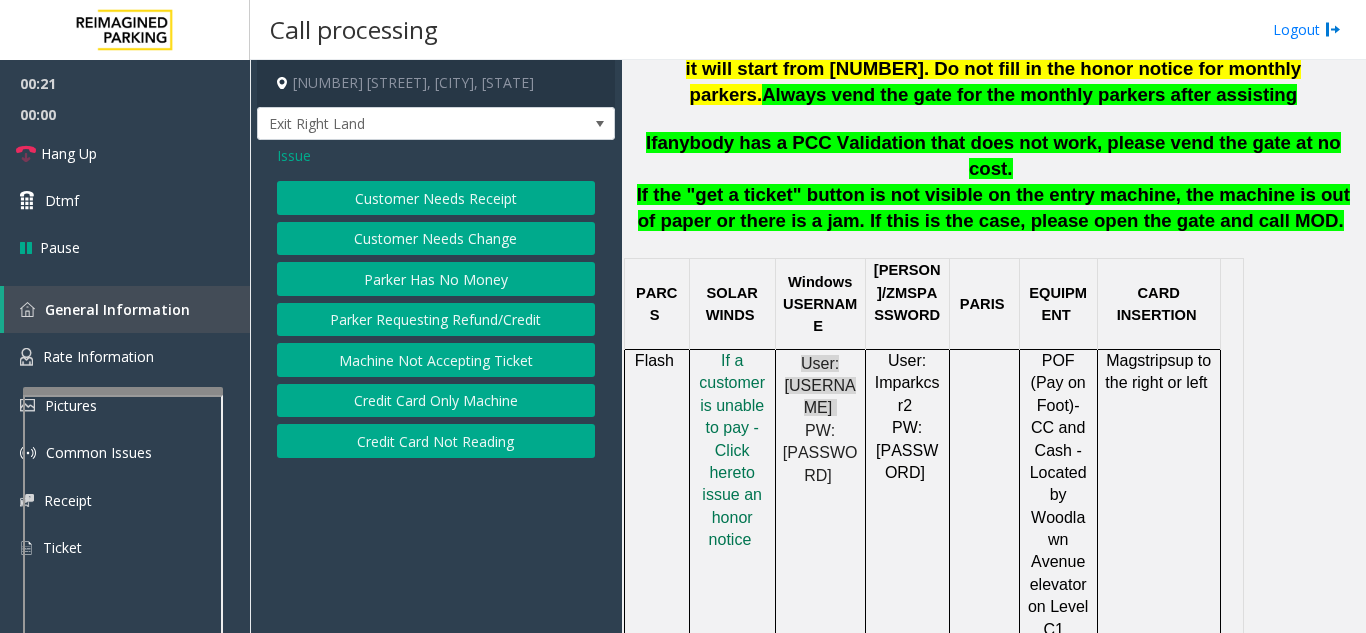 click on "Credit Card Not Reading" 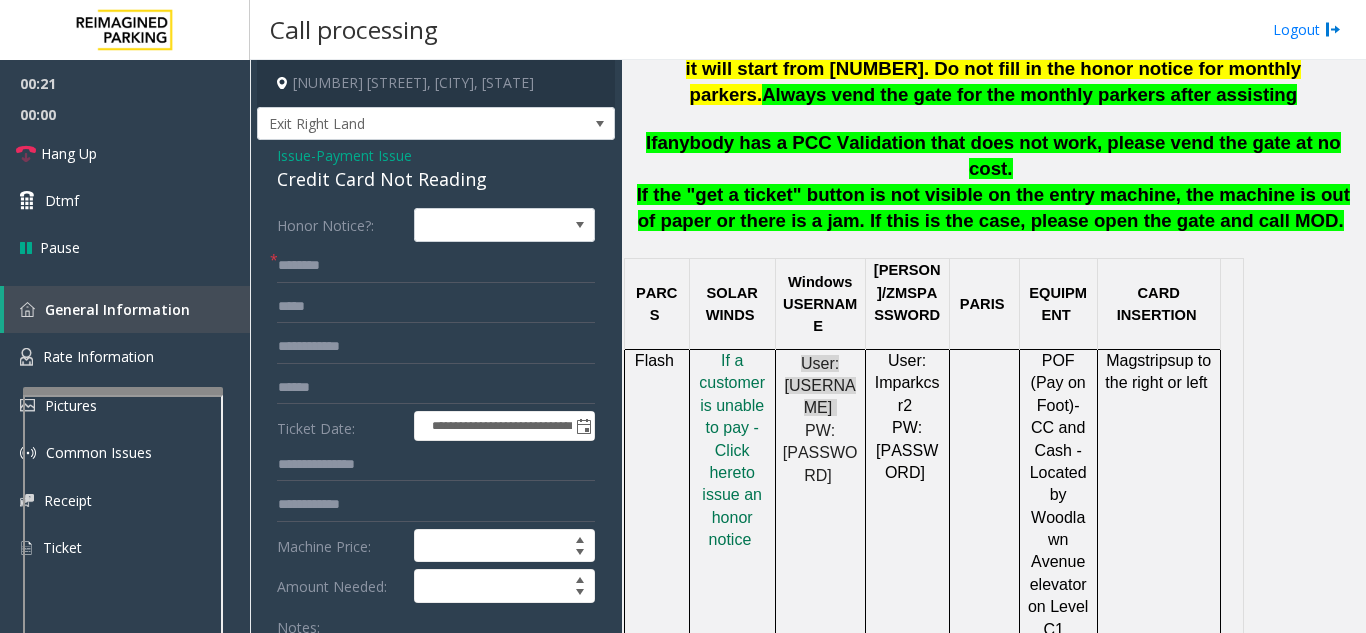 scroll, scrollTop: 100, scrollLeft: 0, axis: vertical 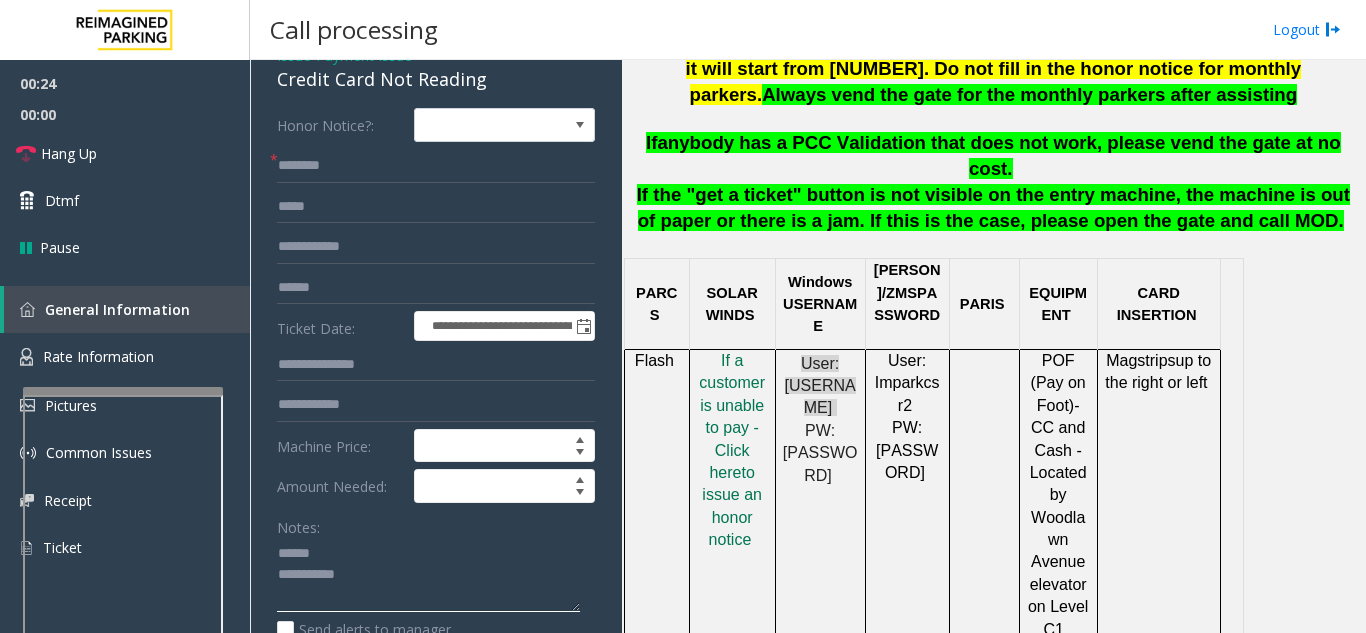 click 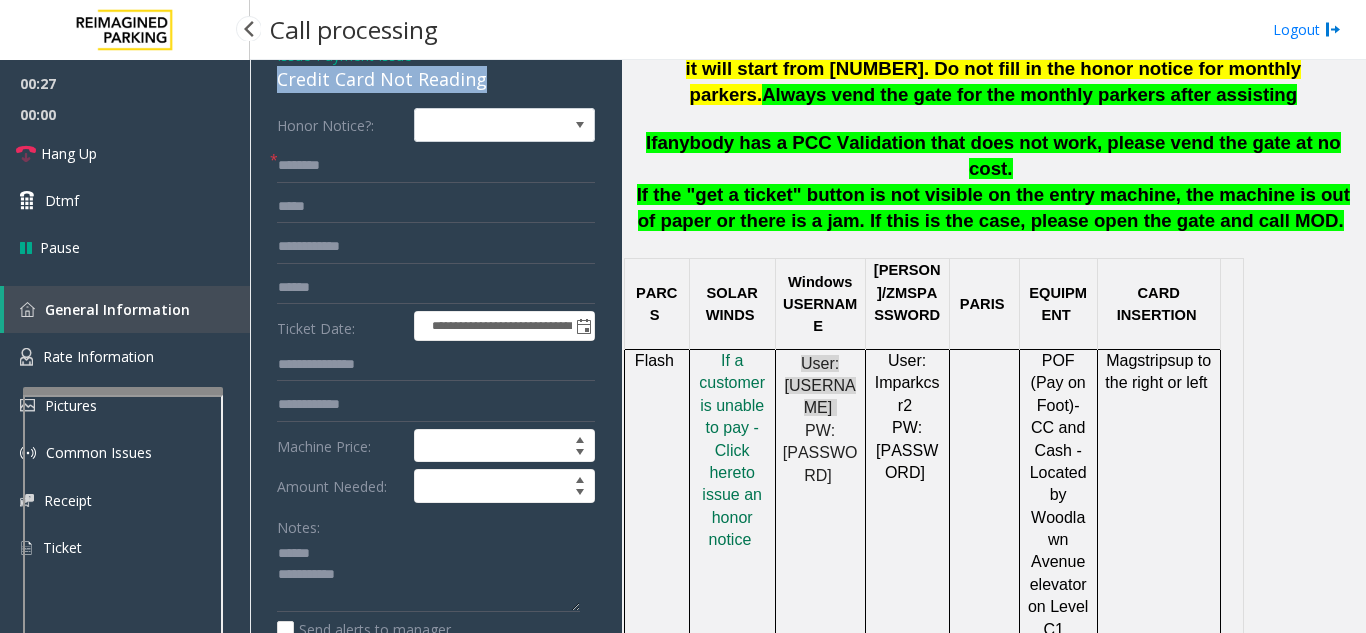 drag, startPoint x: 267, startPoint y: 78, endPoint x: 493, endPoint y: 88, distance: 226.22113 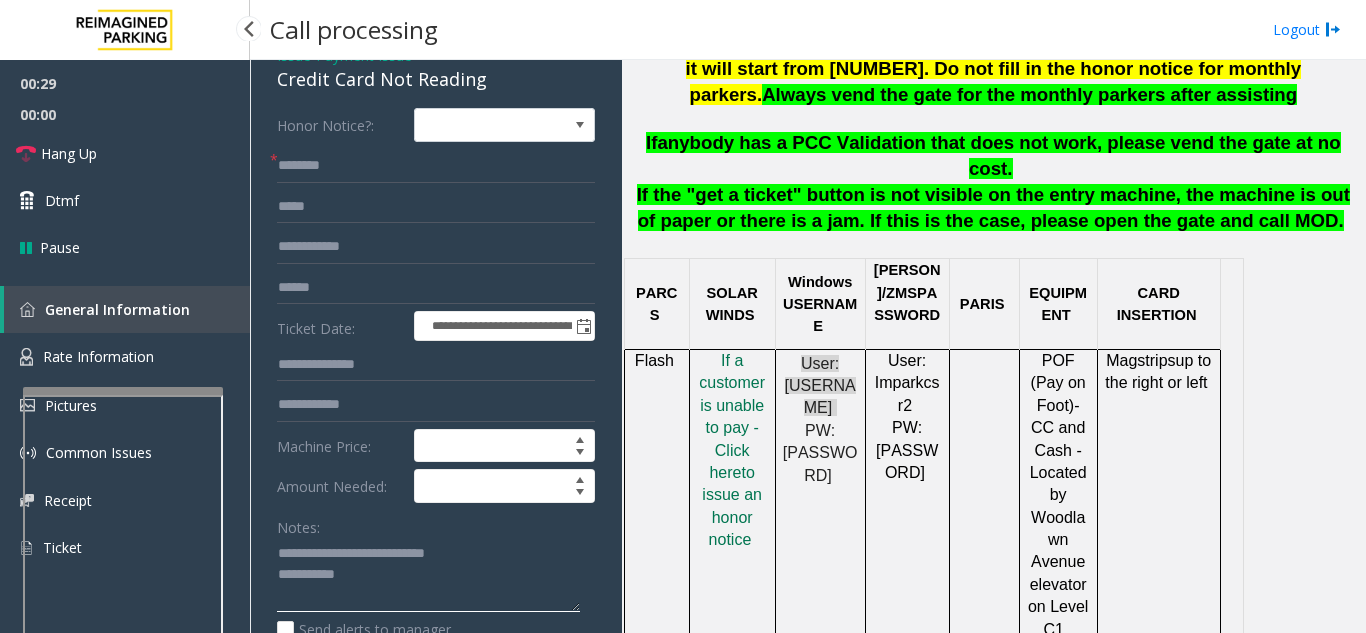 click 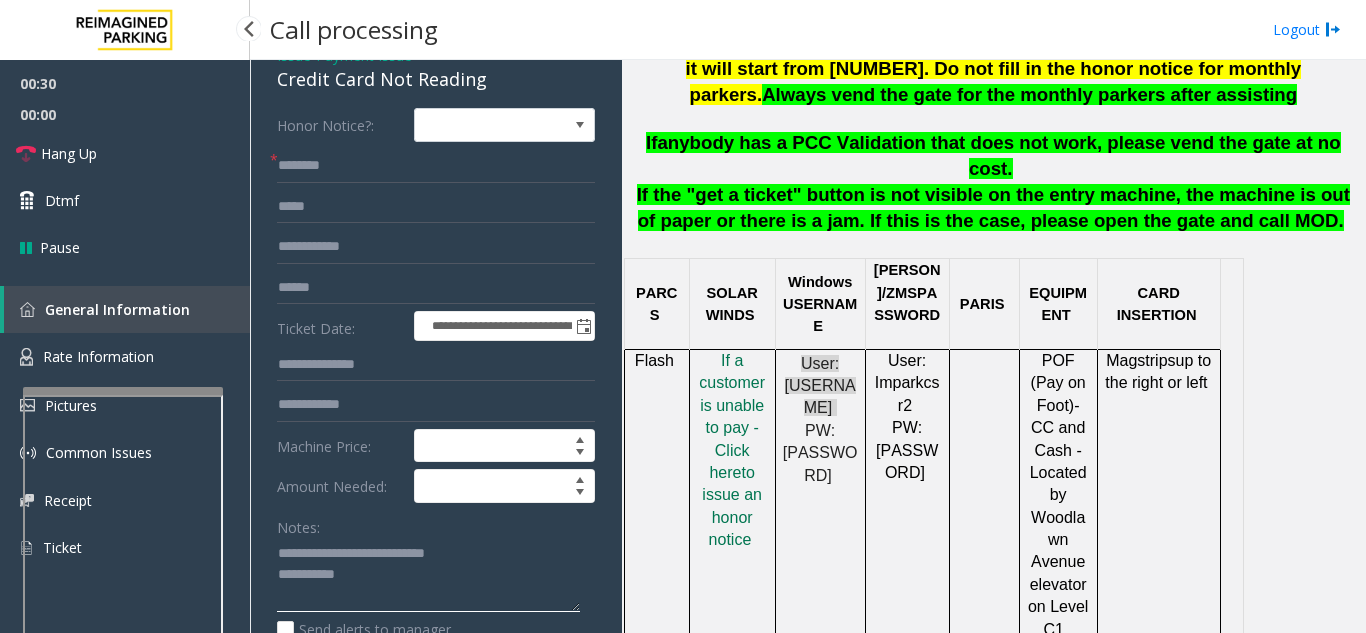 type on "**********" 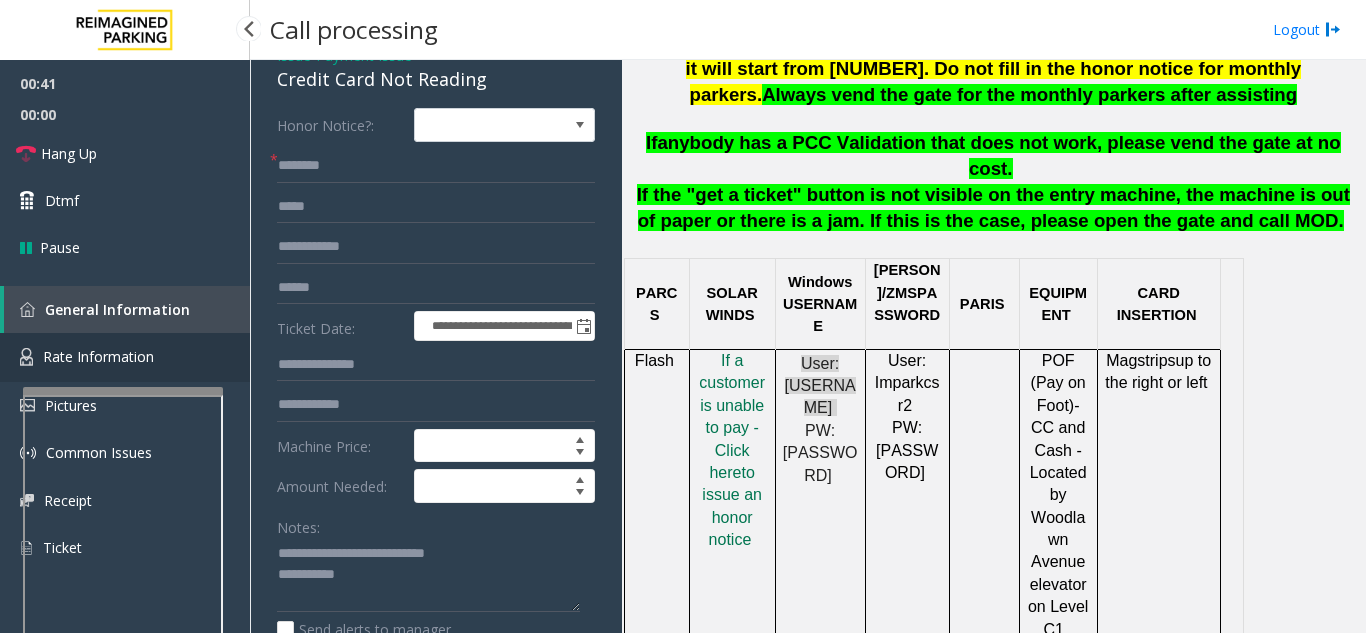 click on "Rate Information" at bounding box center (98, 356) 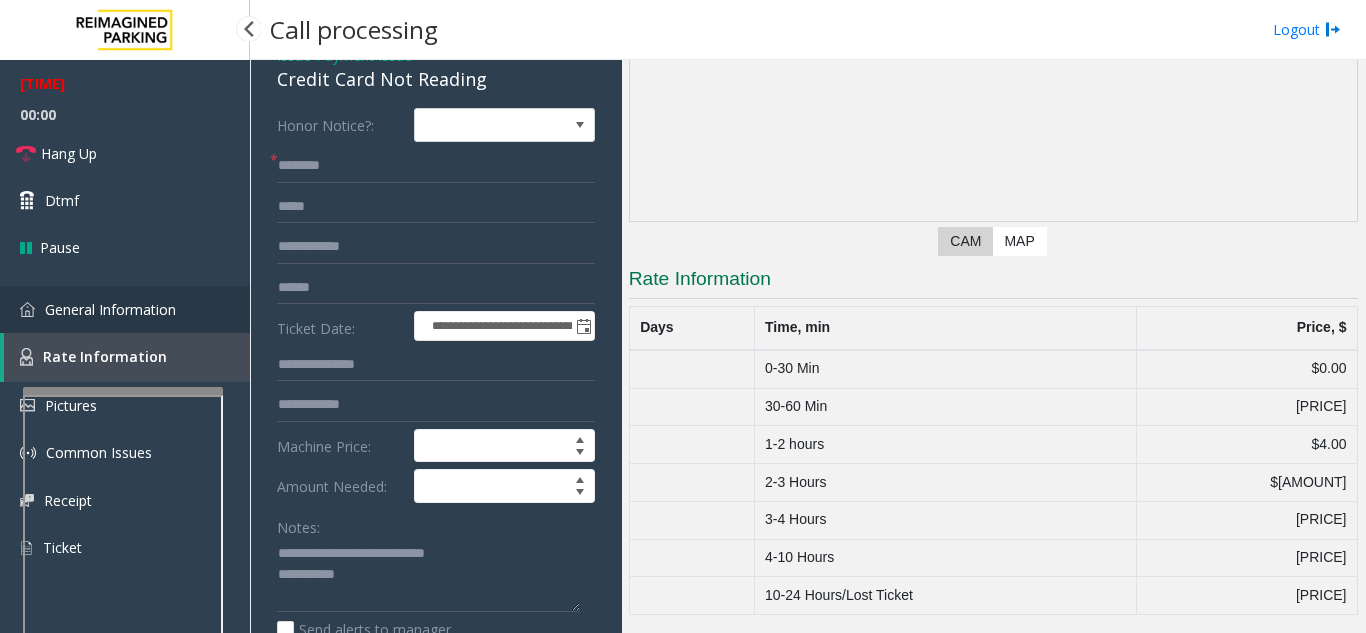 click on "General Information" at bounding box center [125, 309] 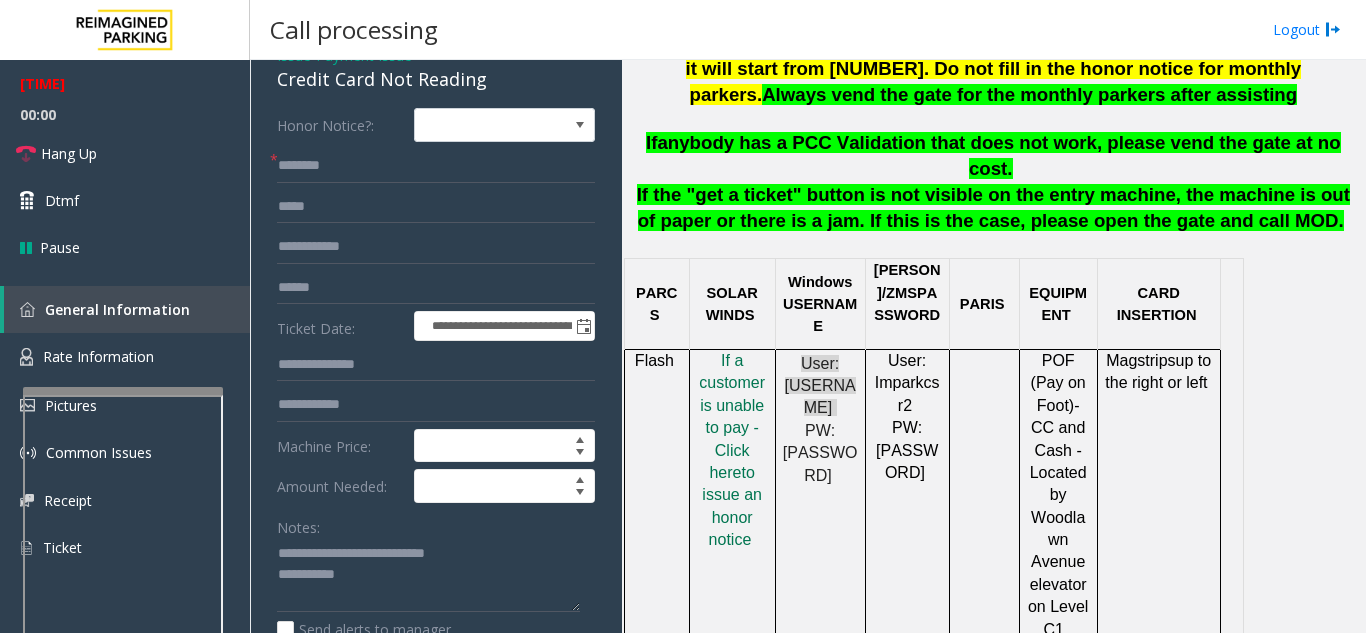 scroll, scrollTop: 1400, scrollLeft: 0, axis: vertical 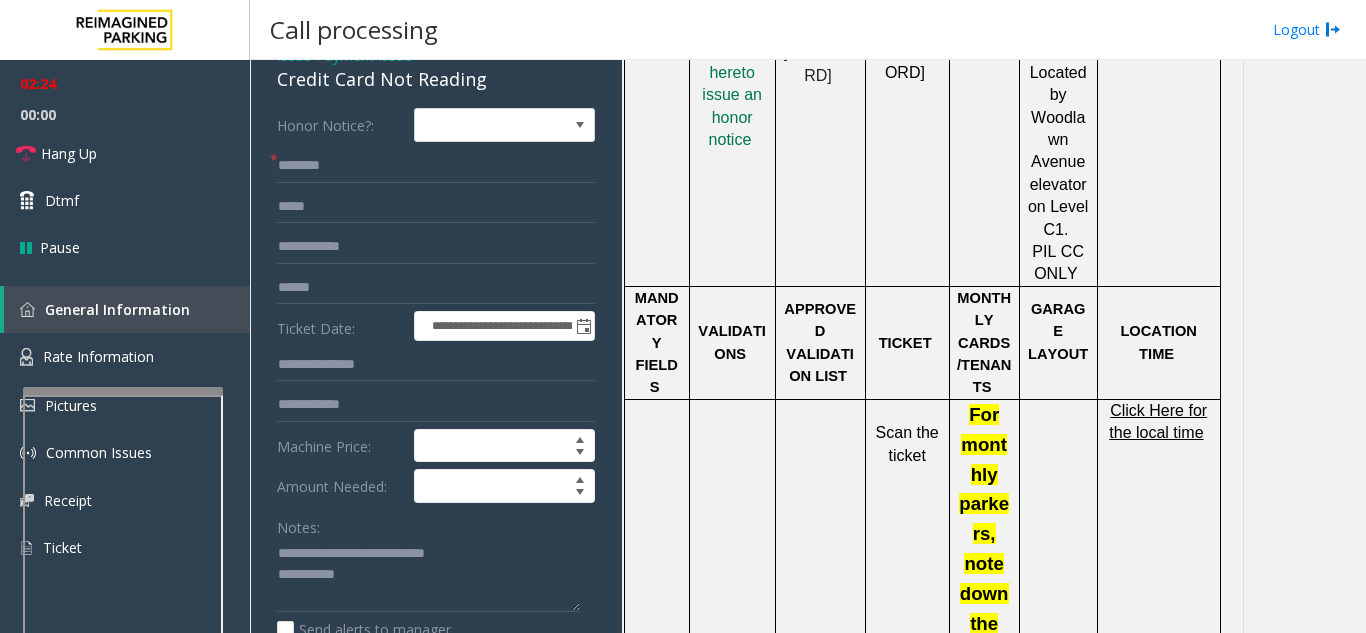 click on "Click Here for the local time" 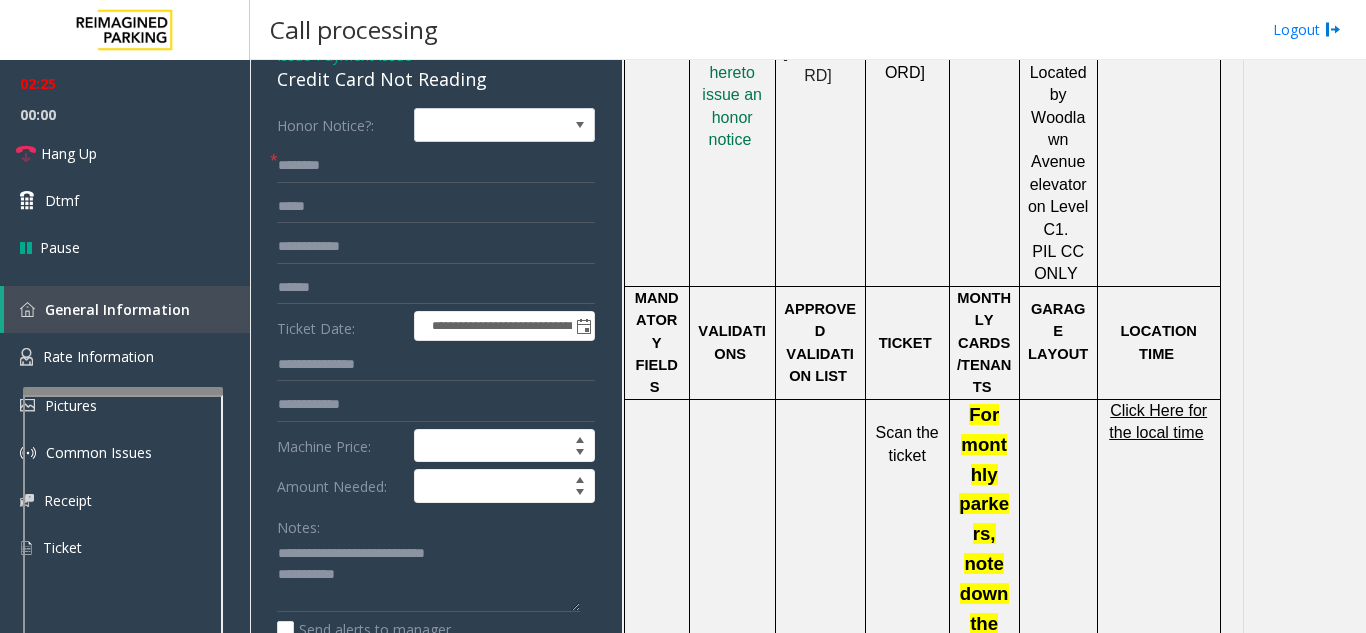 click on "Click Here for the local time" 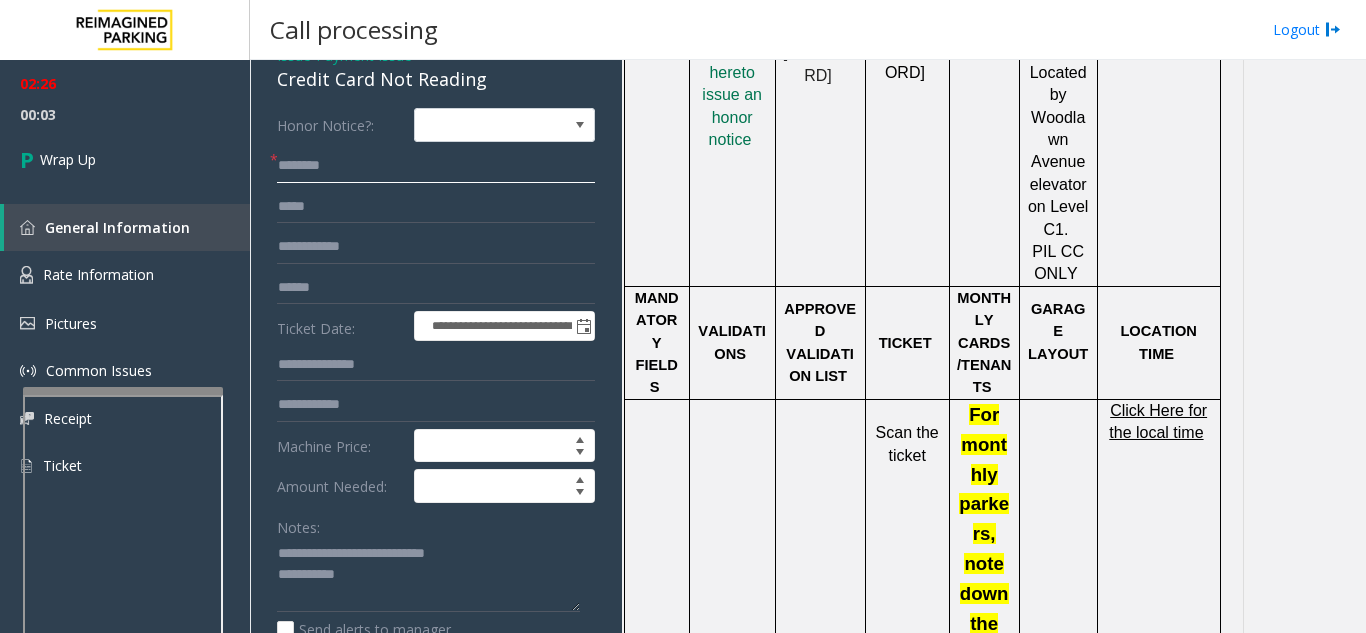click 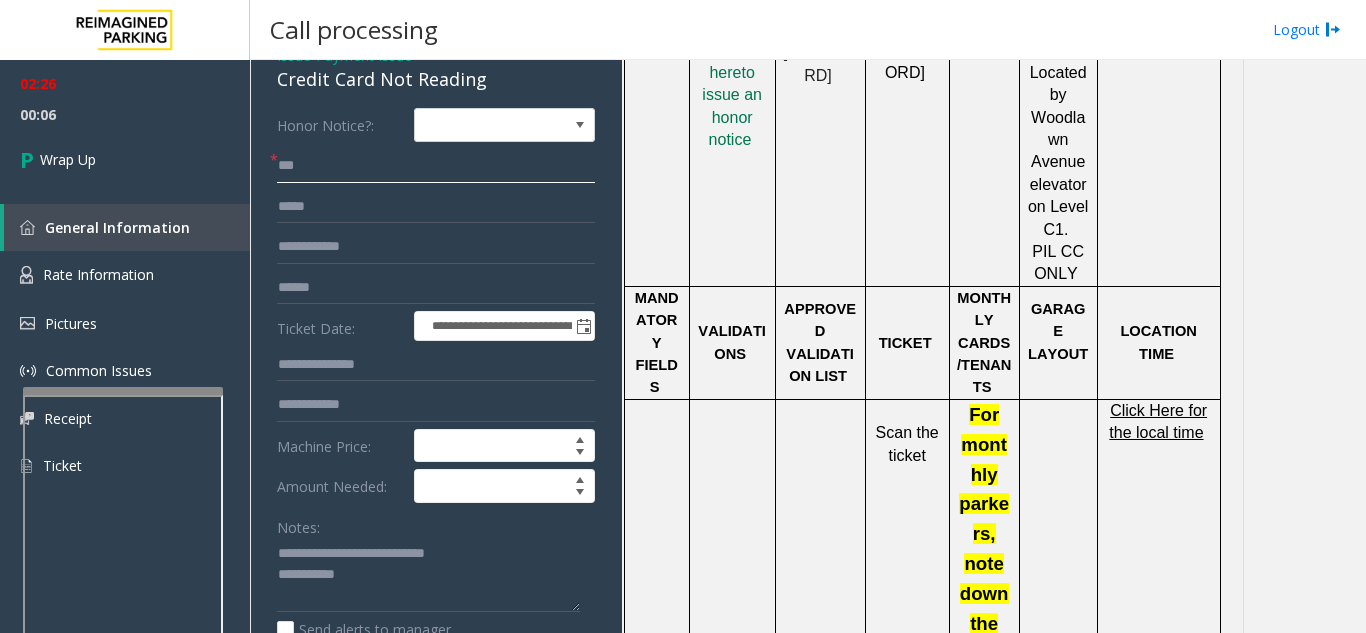 type on "**" 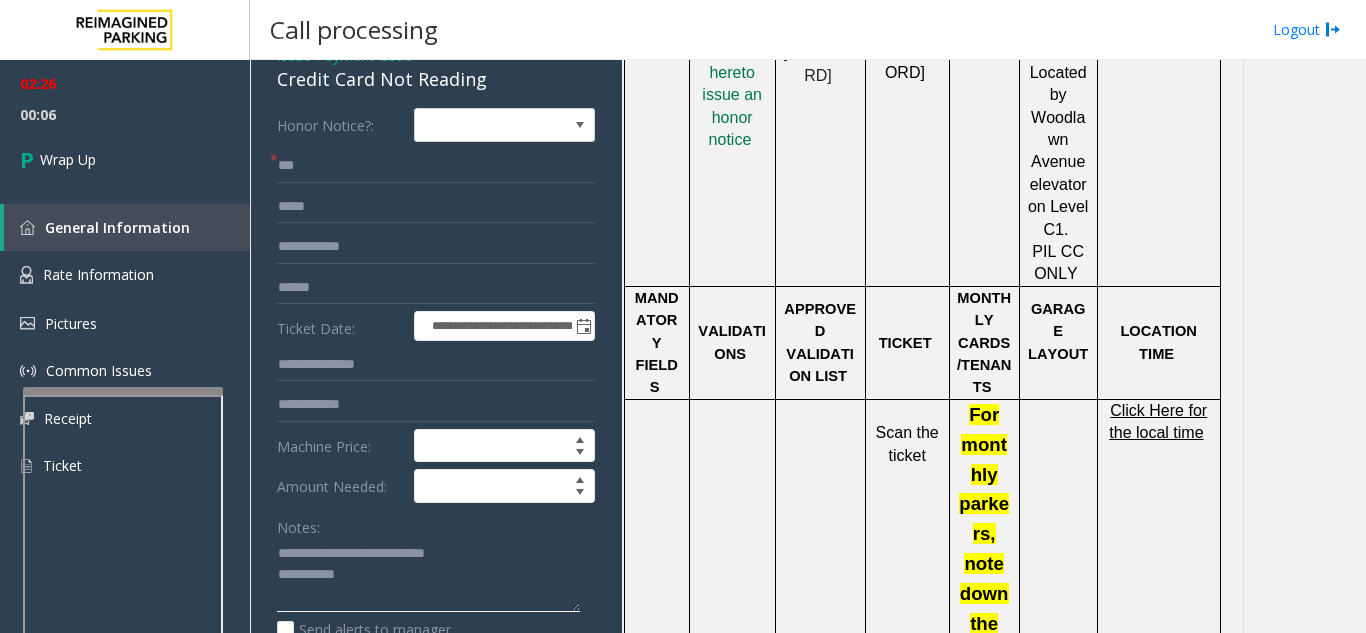 click 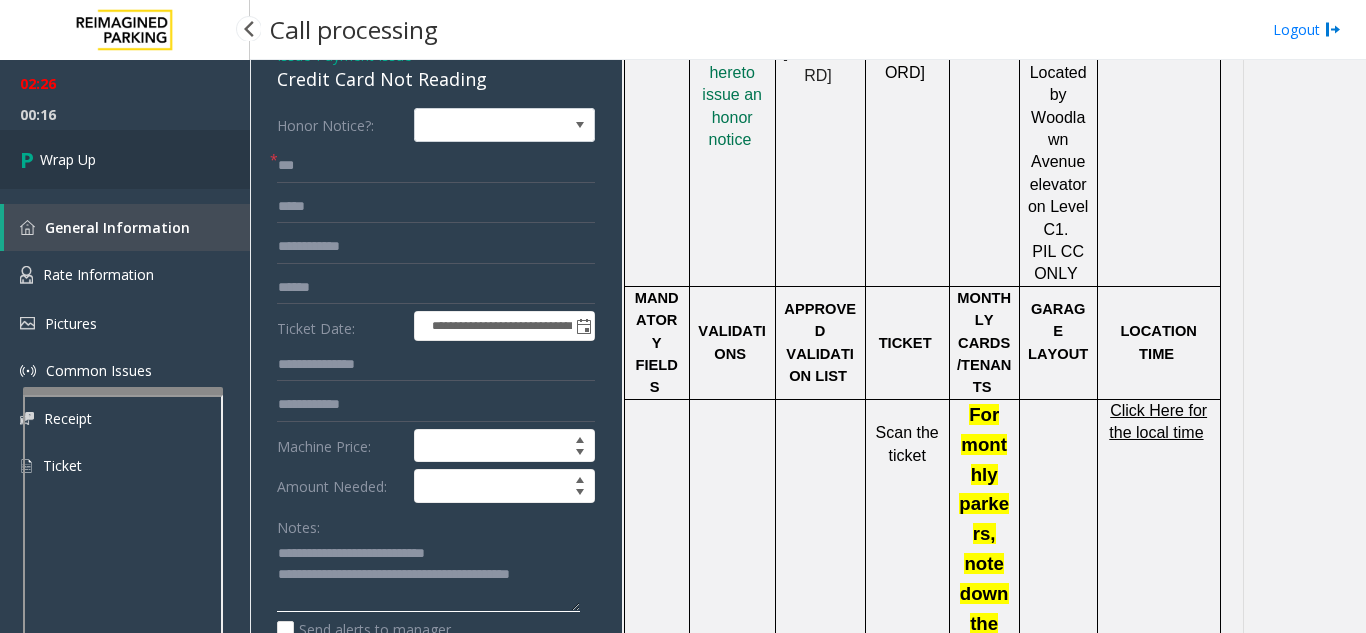 type on "**********" 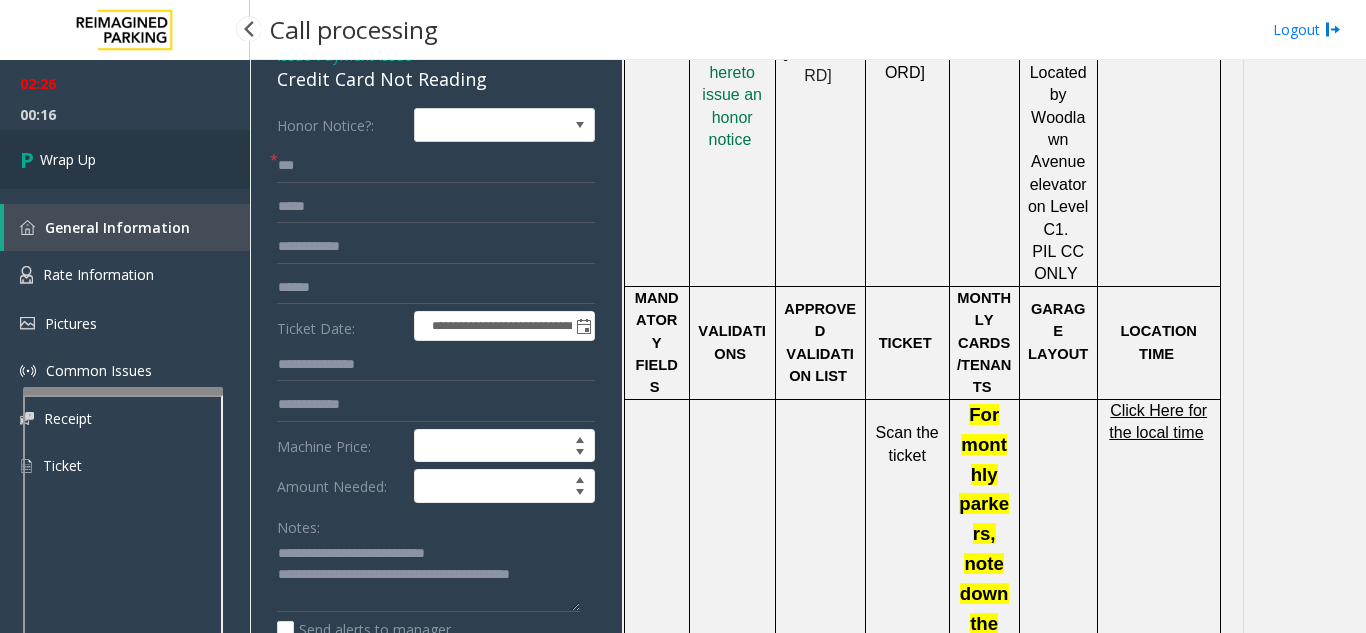 click on "Wrap Up" at bounding box center (125, 159) 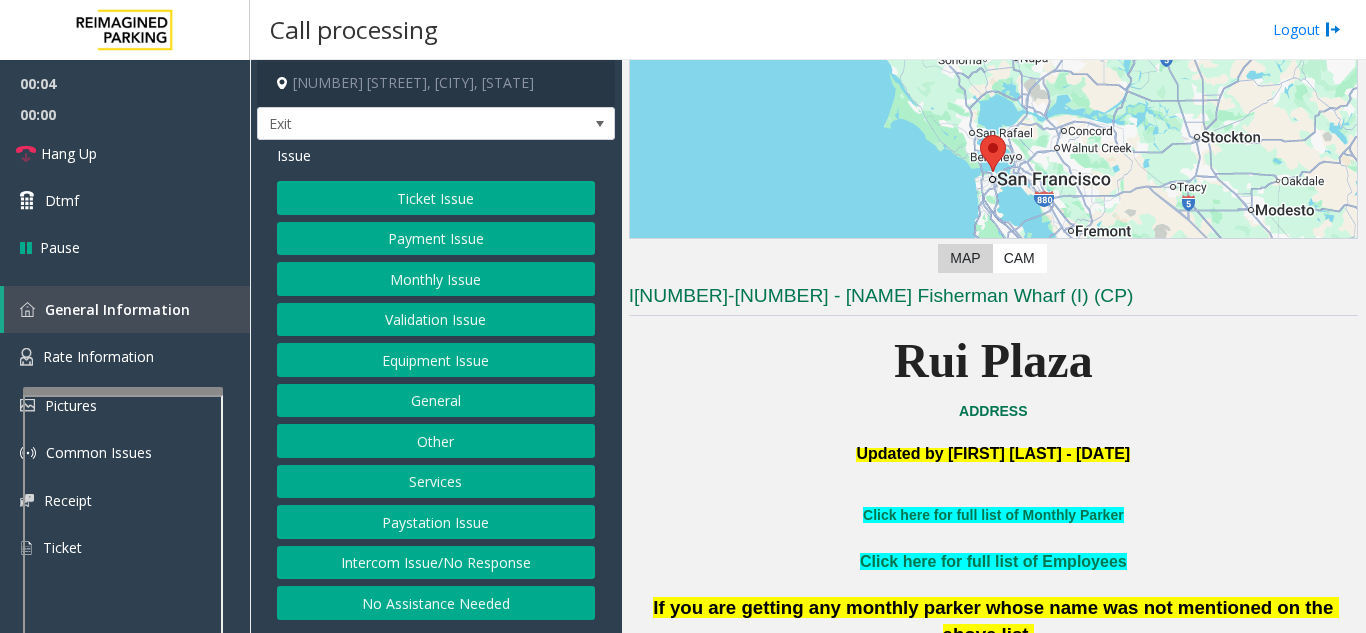 scroll, scrollTop: 400, scrollLeft: 0, axis: vertical 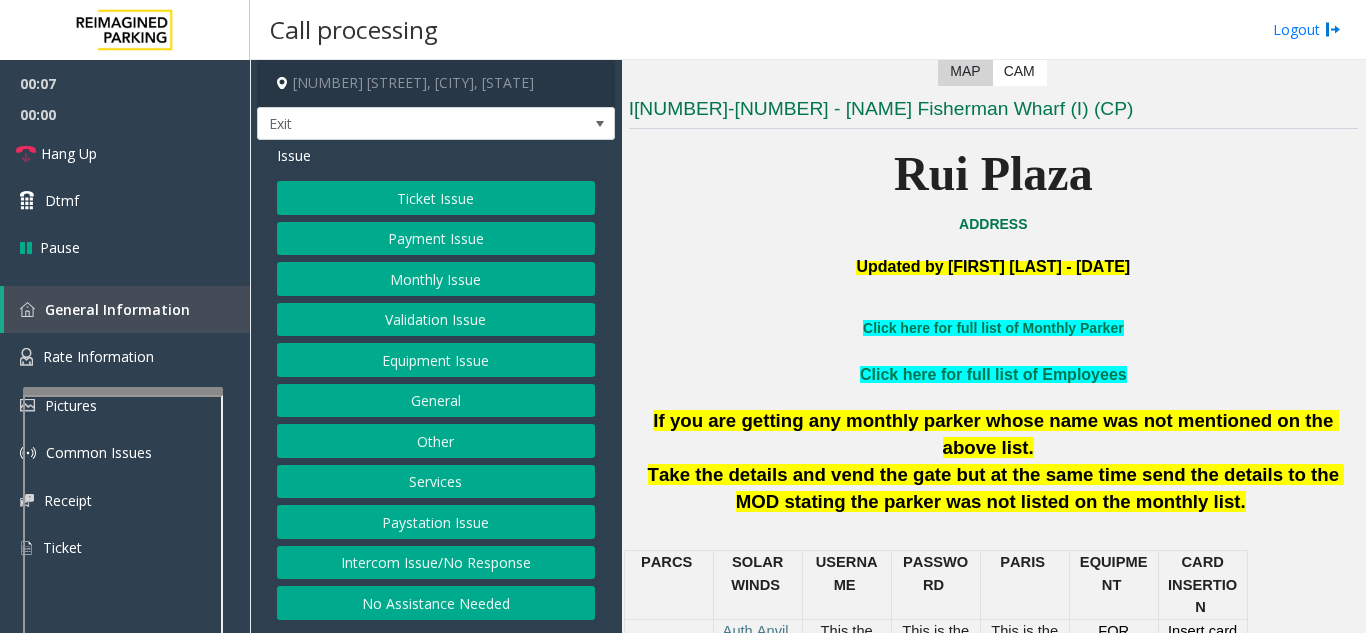 click on "Intercom Issue/No Response" 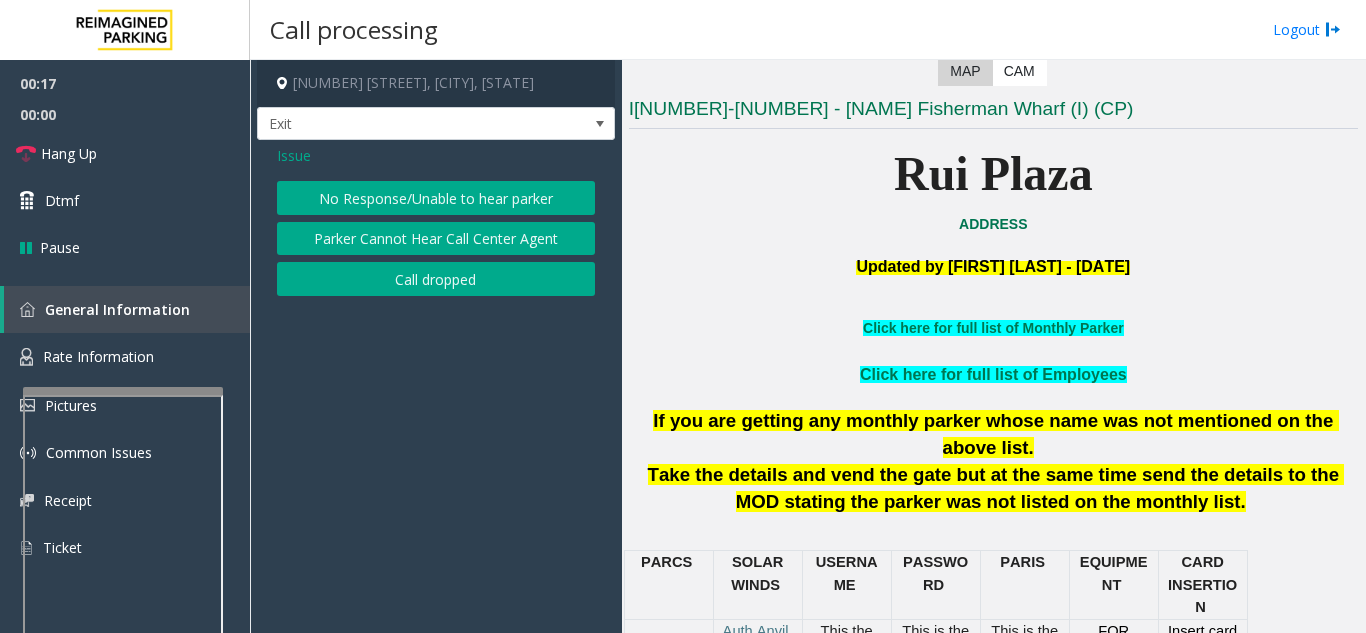click on "Issue" 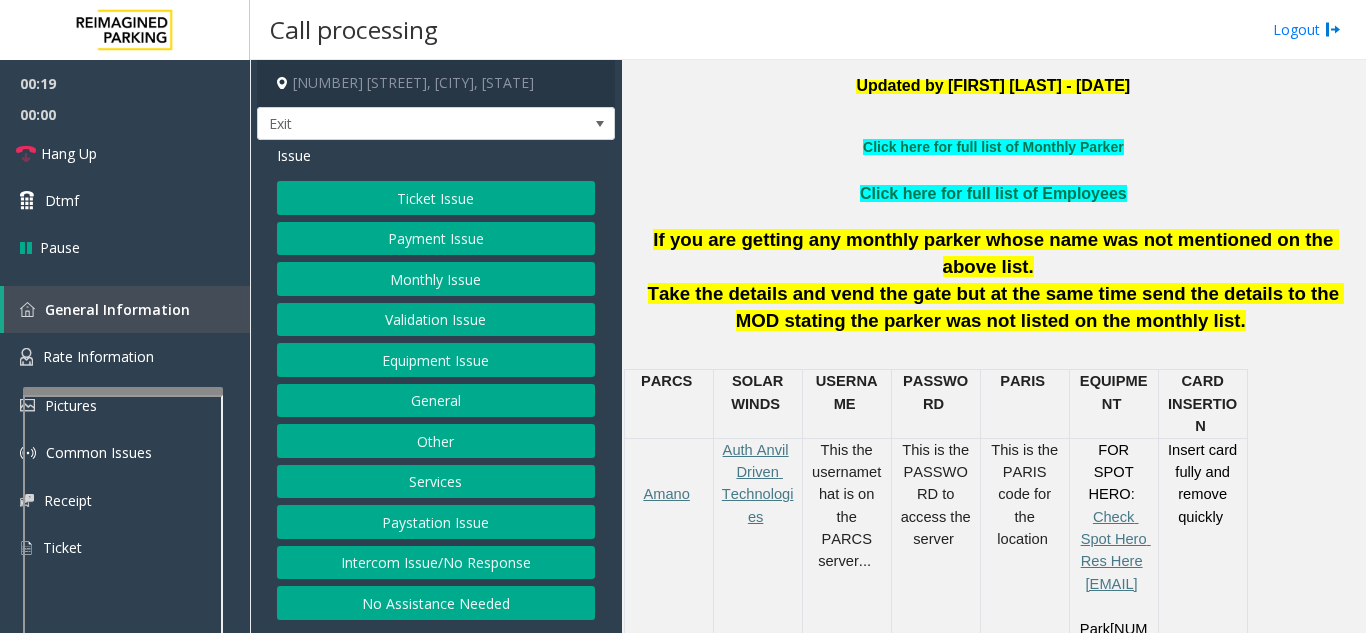 scroll, scrollTop: 600, scrollLeft: 0, axis: vertical 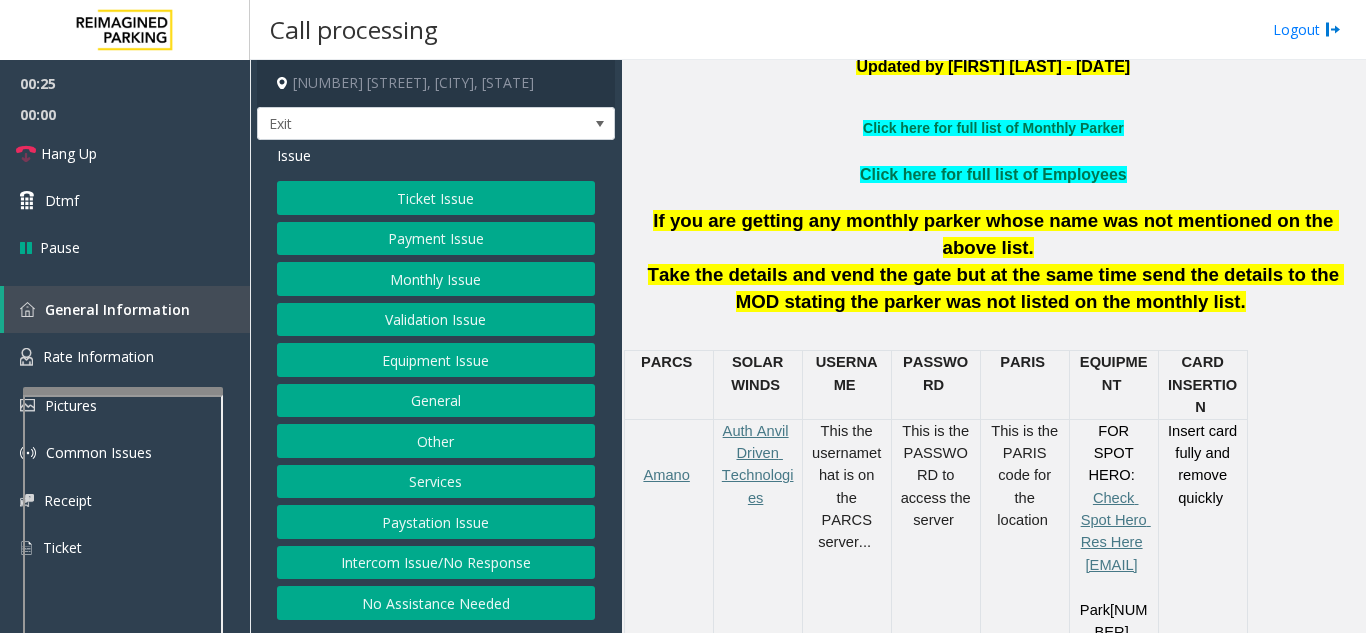click on "Payment Issue" 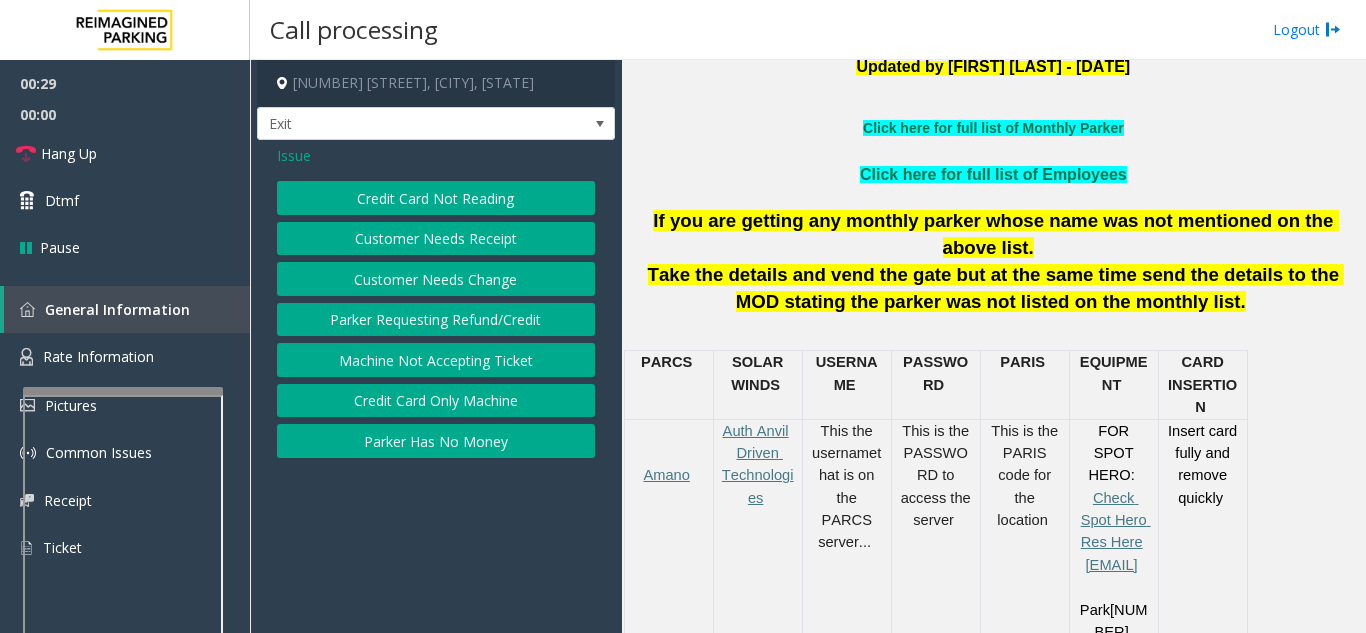 click on "Issue" 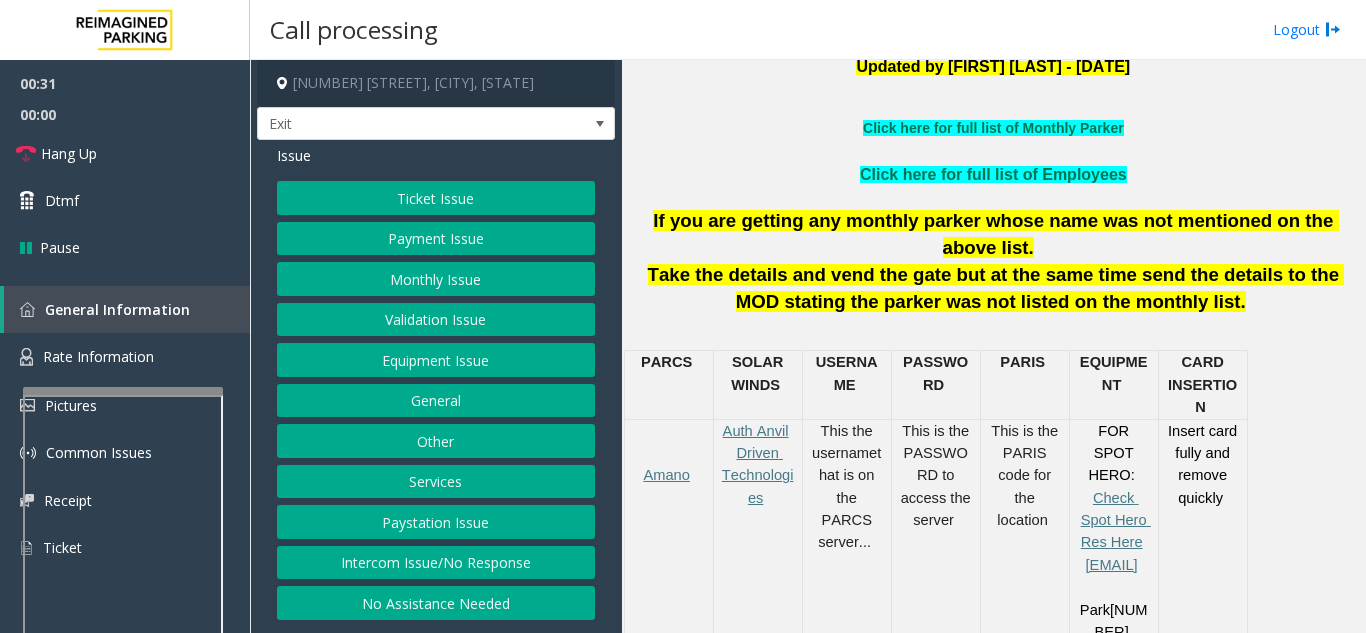 click on "No Assistance Needed" 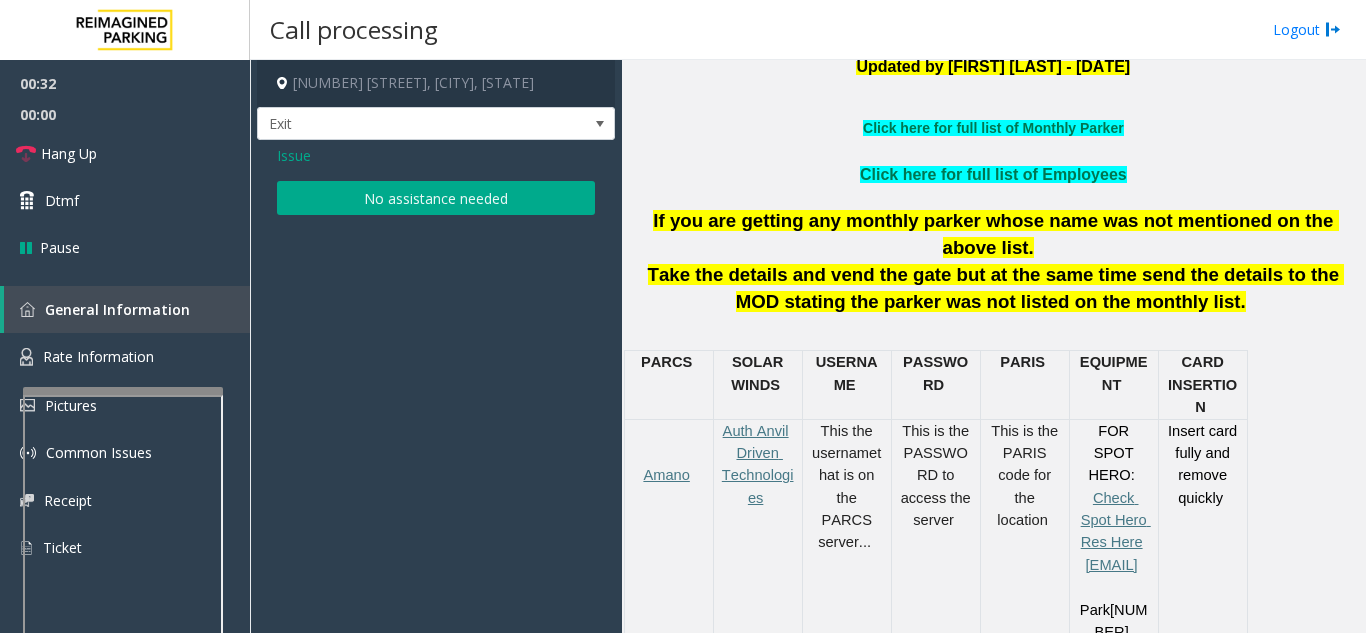 click on "No assistance needed" 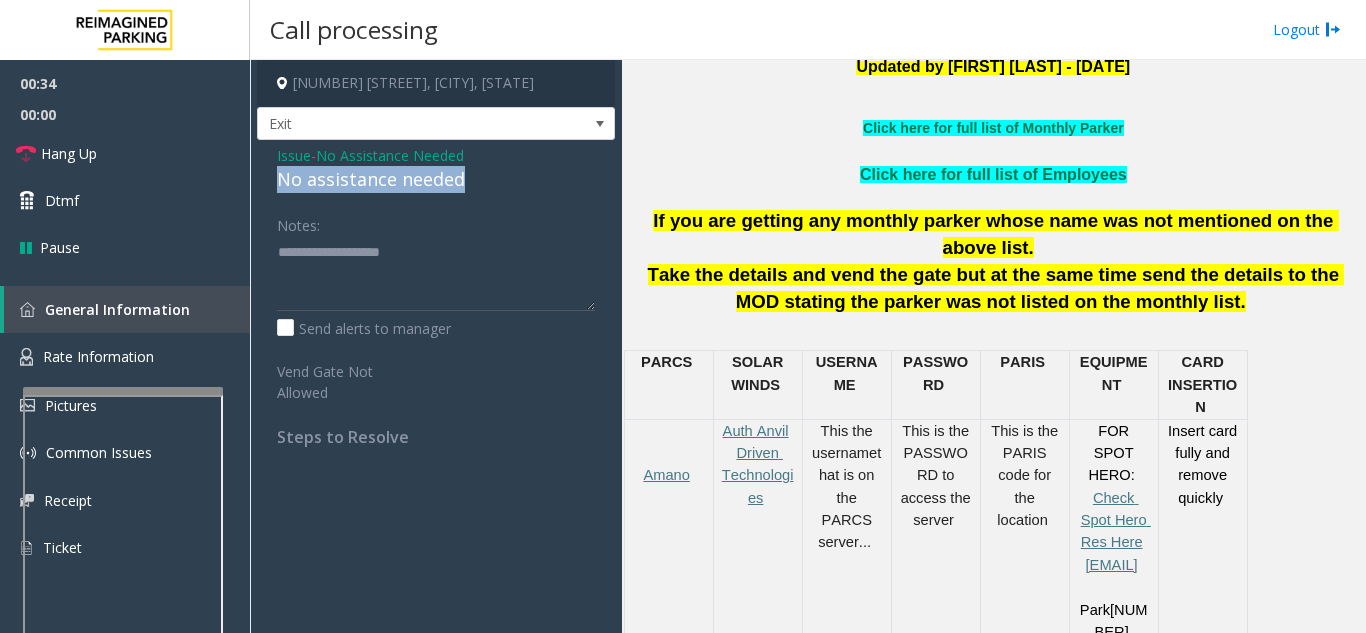 drag, startPoint x: 495, startPoint y: 177, endPoint x: 271, endPoint y: 181, distance: 224.0357 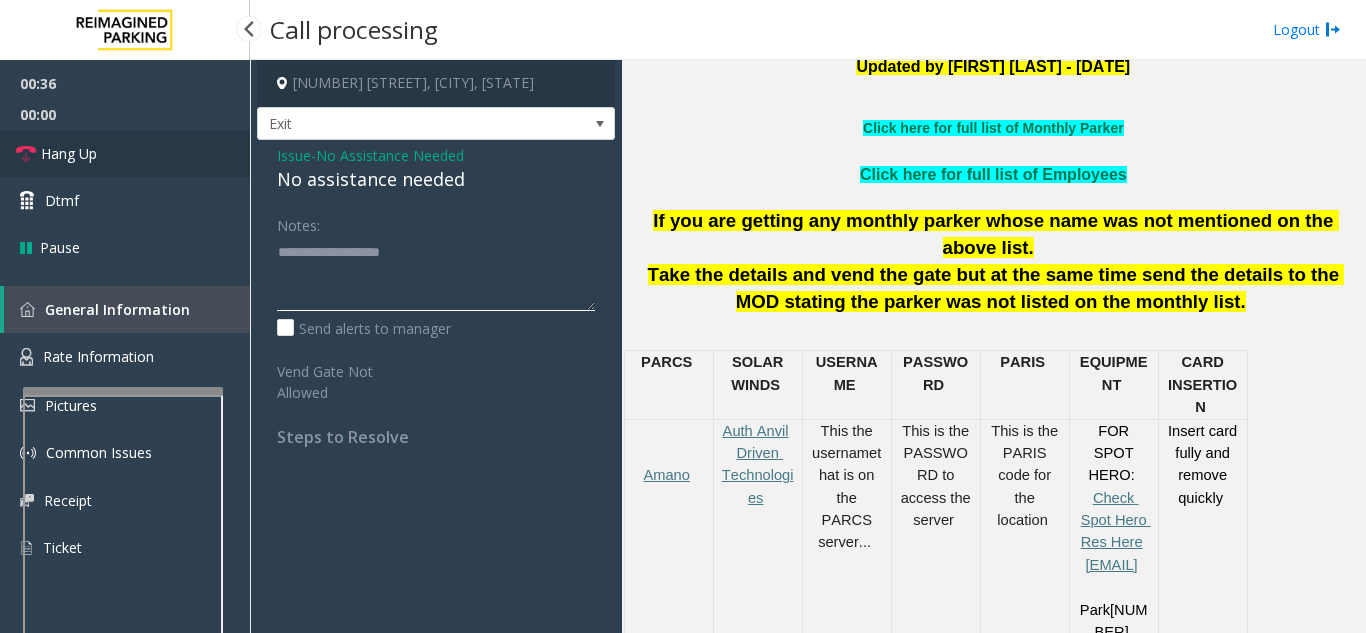 type on "**********" 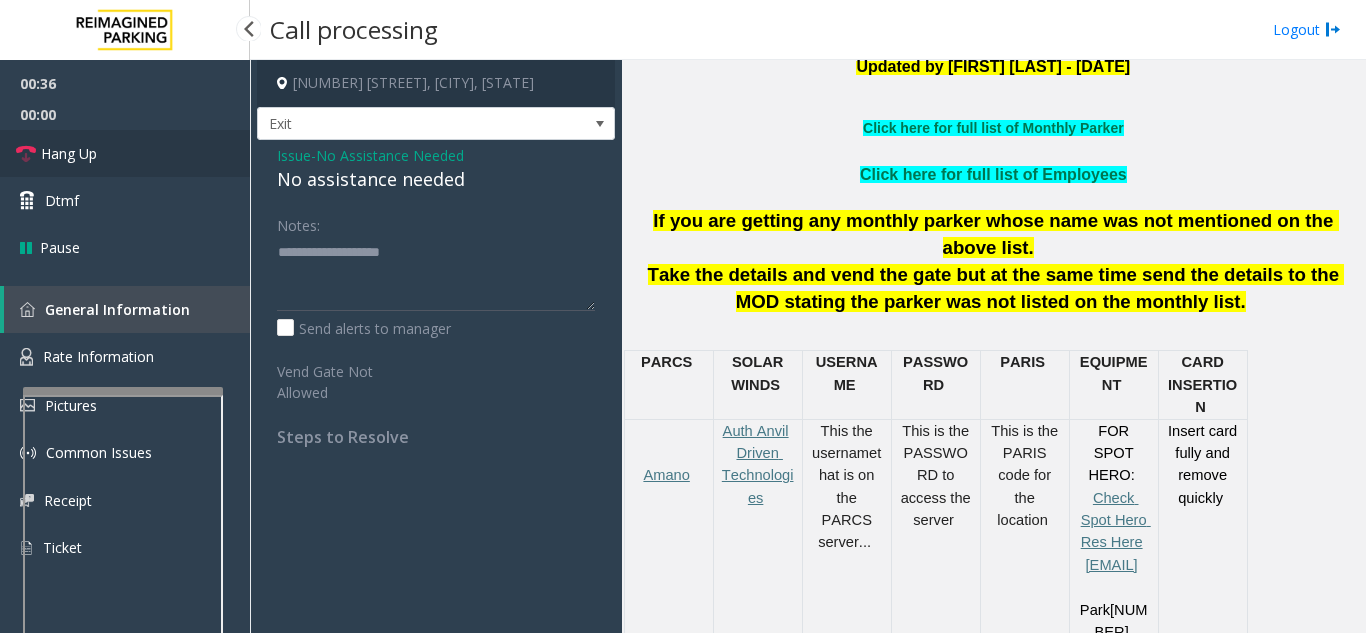 click on "Hang Up" at bounding box center (125, 153) 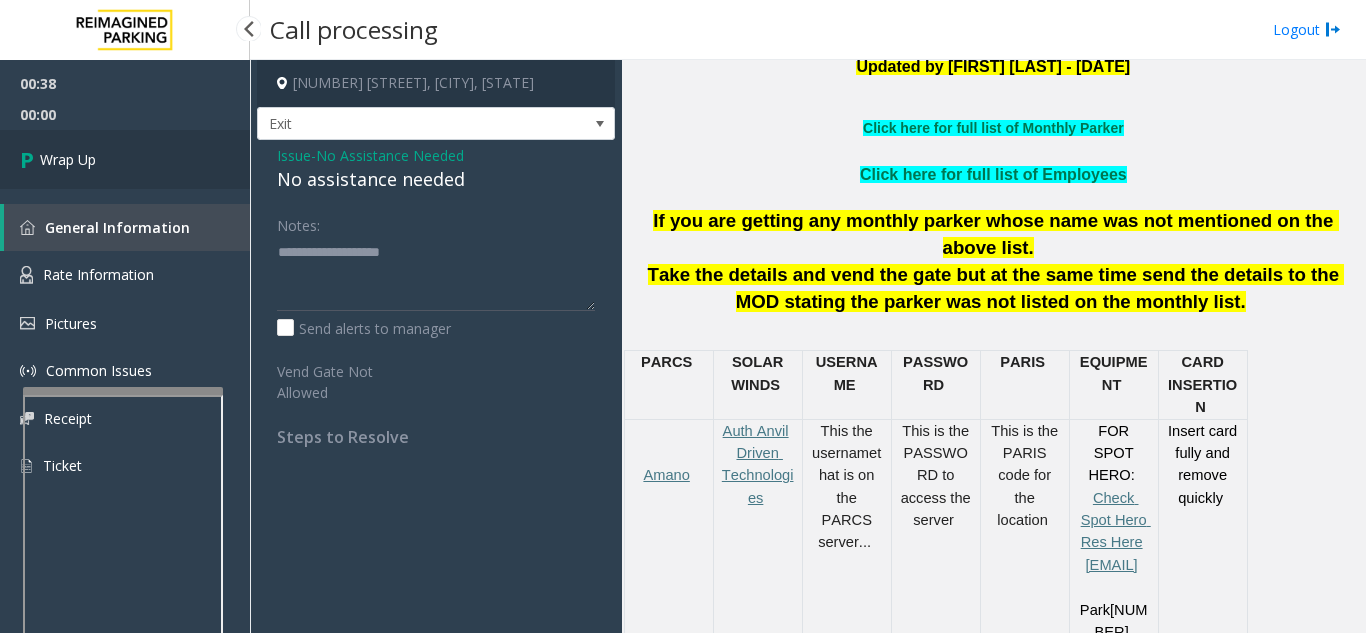 click on "Wrap Up" at bounding box center [125, 159] 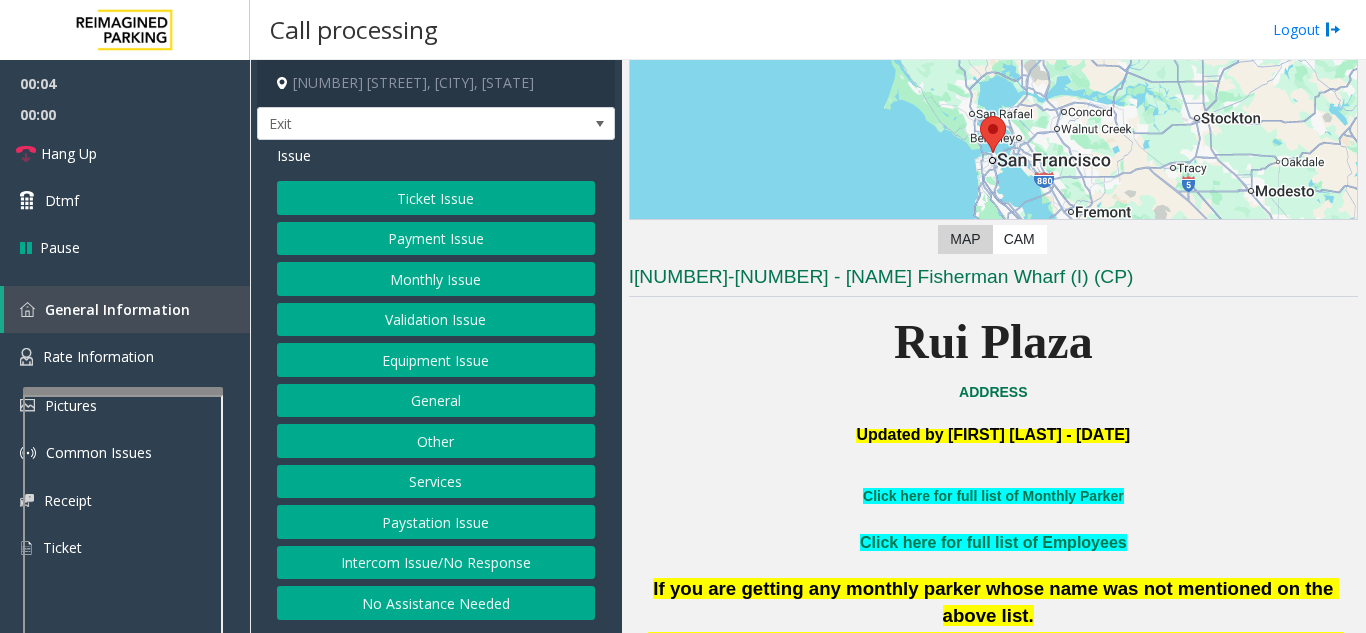 scroll, scrollTop: 300, scrollLeft: 0, axis: vertical 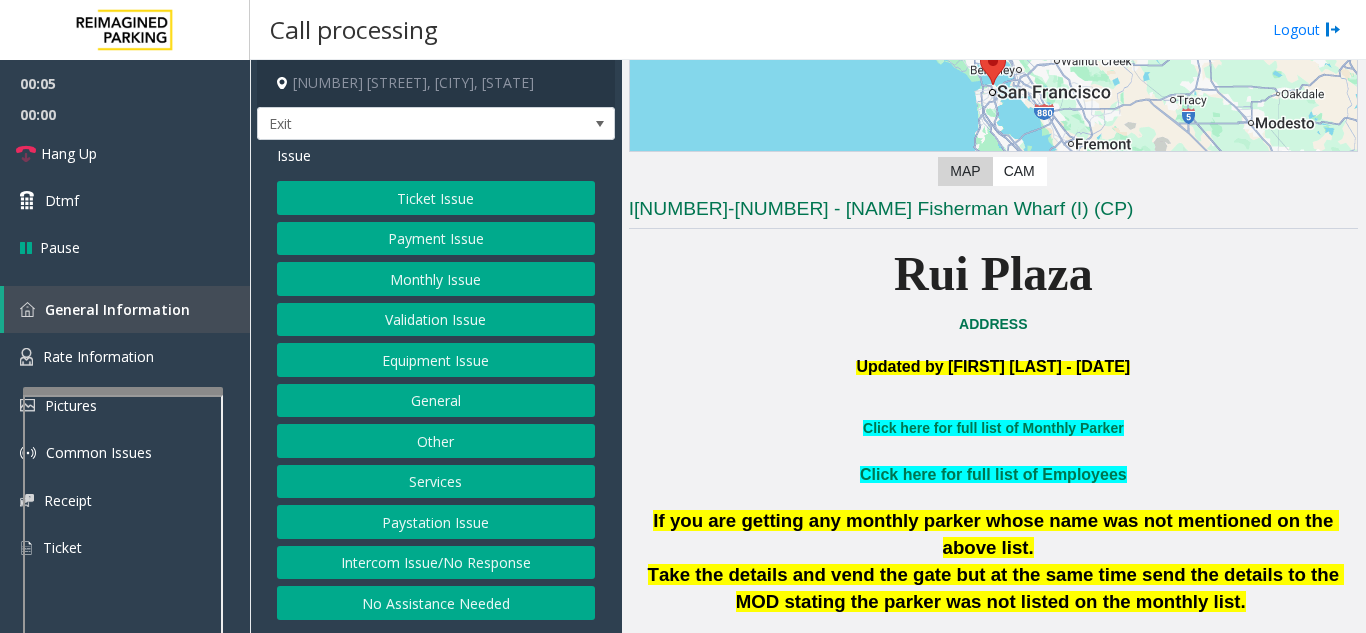 click on "Services" 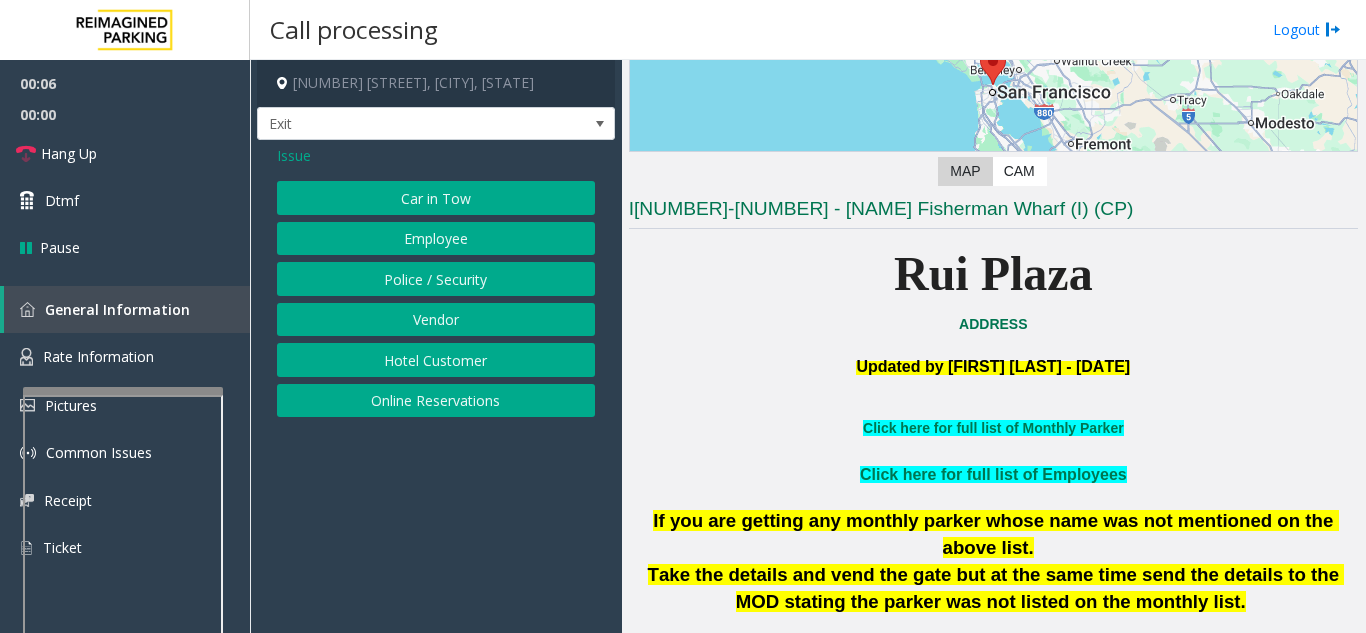 click on "Online Reservations" 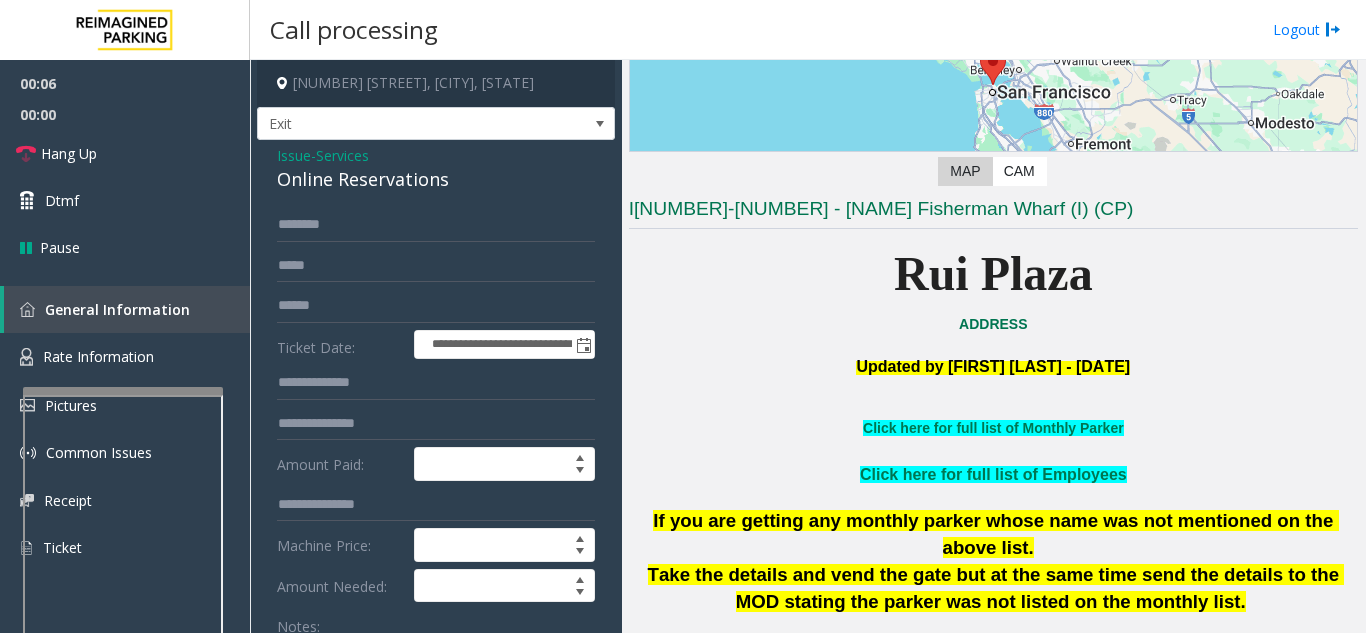 scroll, scrollTop: 100, scrollLeft: 0, axis: vertical 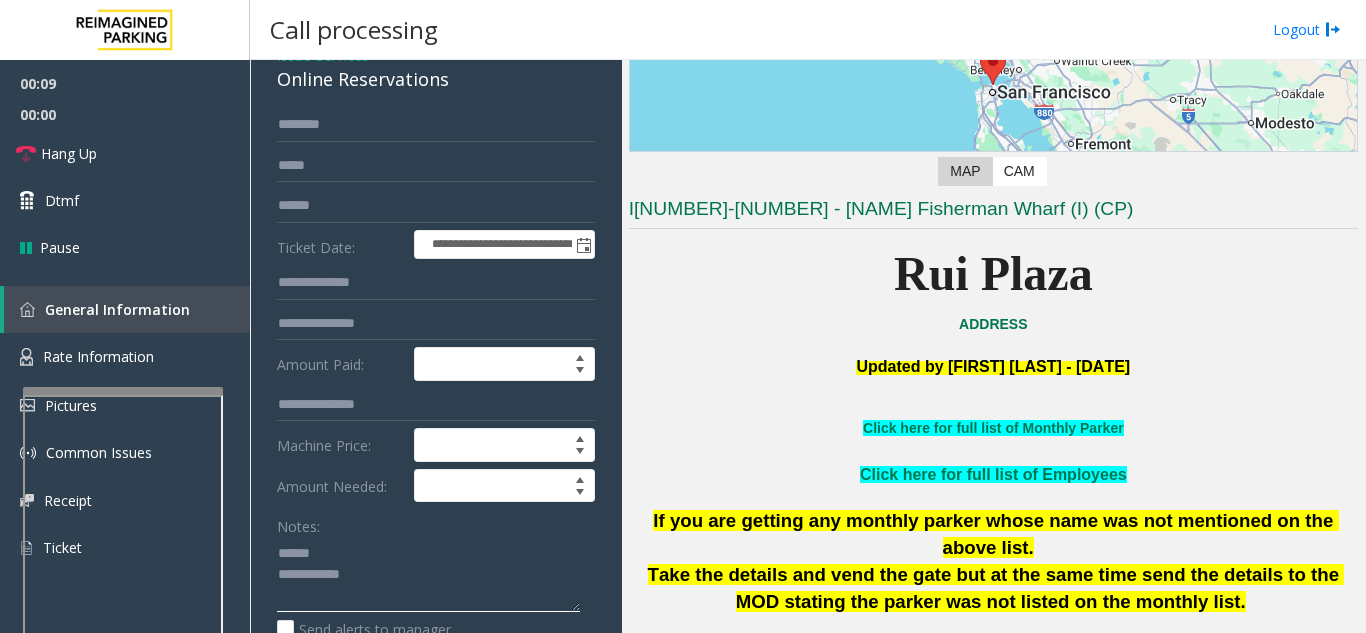 click 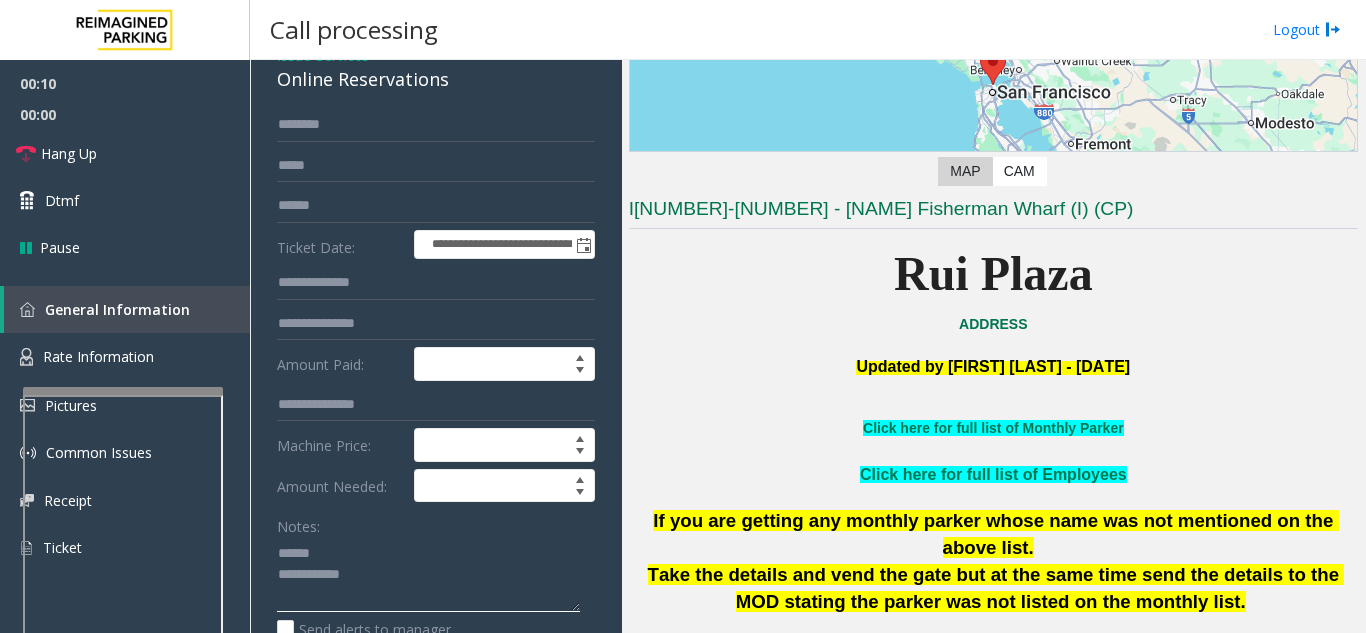 type on "**********" 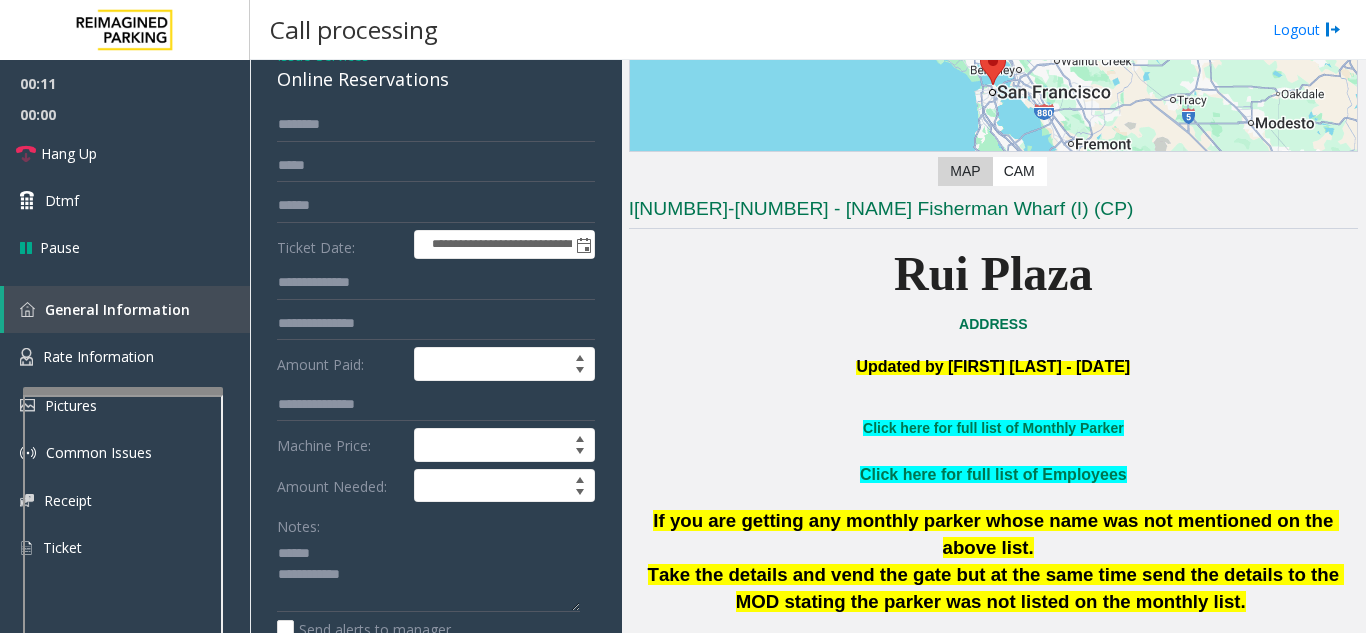 drag, startPoint x: 480, startPoint y: 98, endPoint x: 322, endPoint y: 81, distance: 158.91193 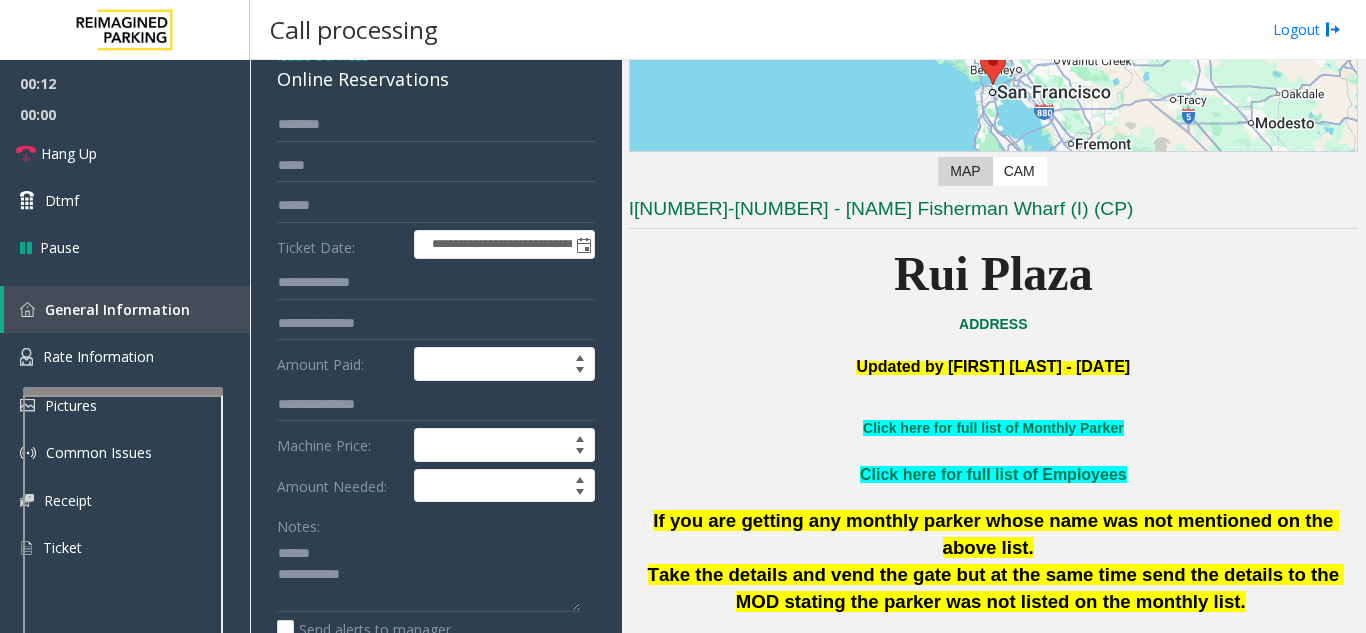 click on "Online Reservations" 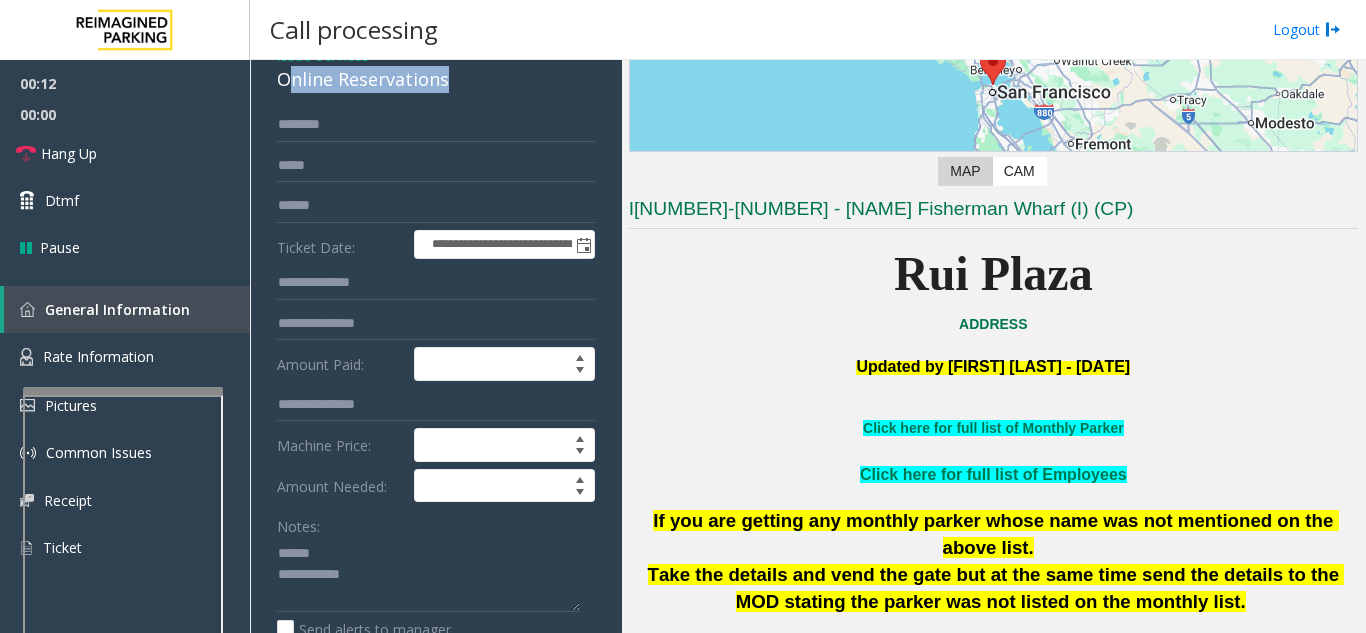 drag, startPoint x: 475, startPoint y: 85, endPoint x: 286, endPoint y: 79, distance: 189.09521 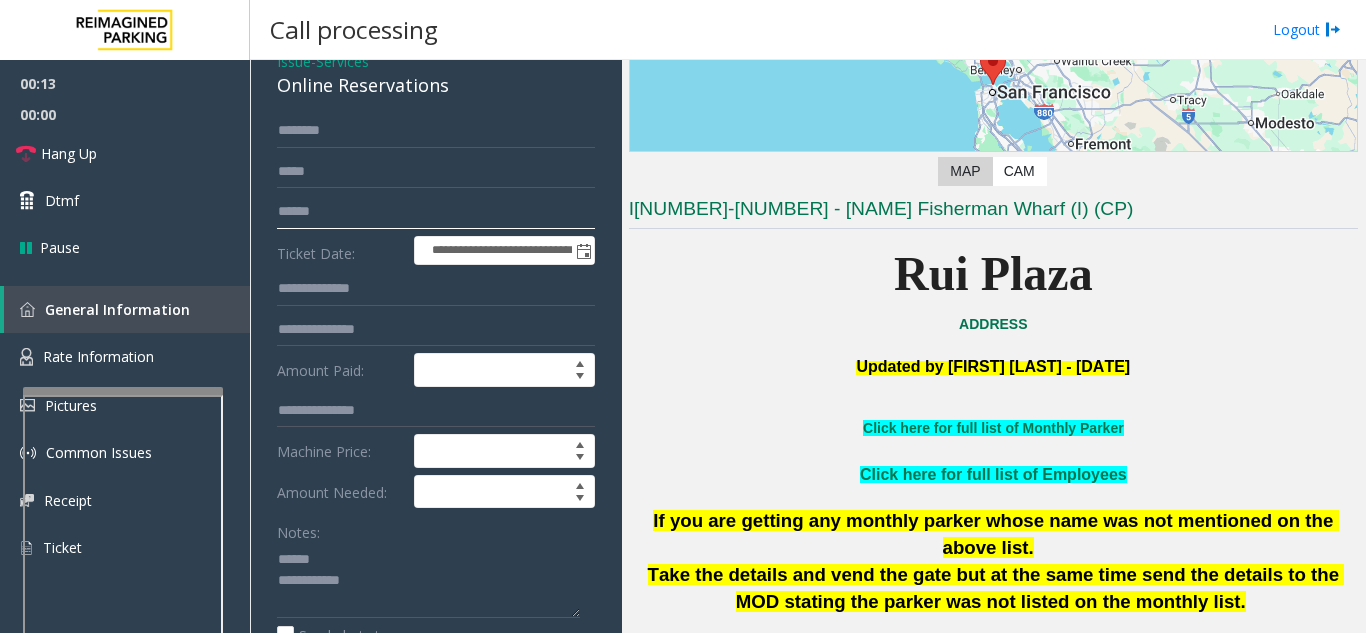 drag, startPoint x: 323, startPoint y: 210, endPoint x: 333, endPoint y: 182, distance: 29.732138 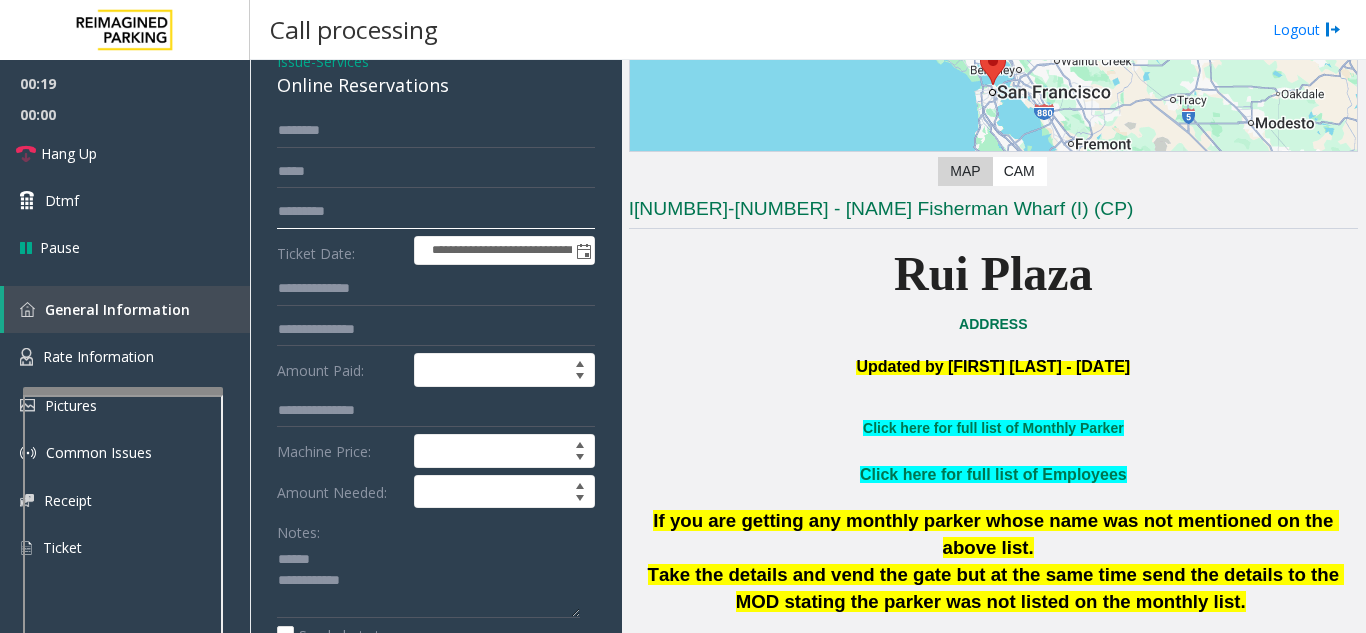 scroll, scrollTop: 194, scrollLeft: 0, axis: vertical 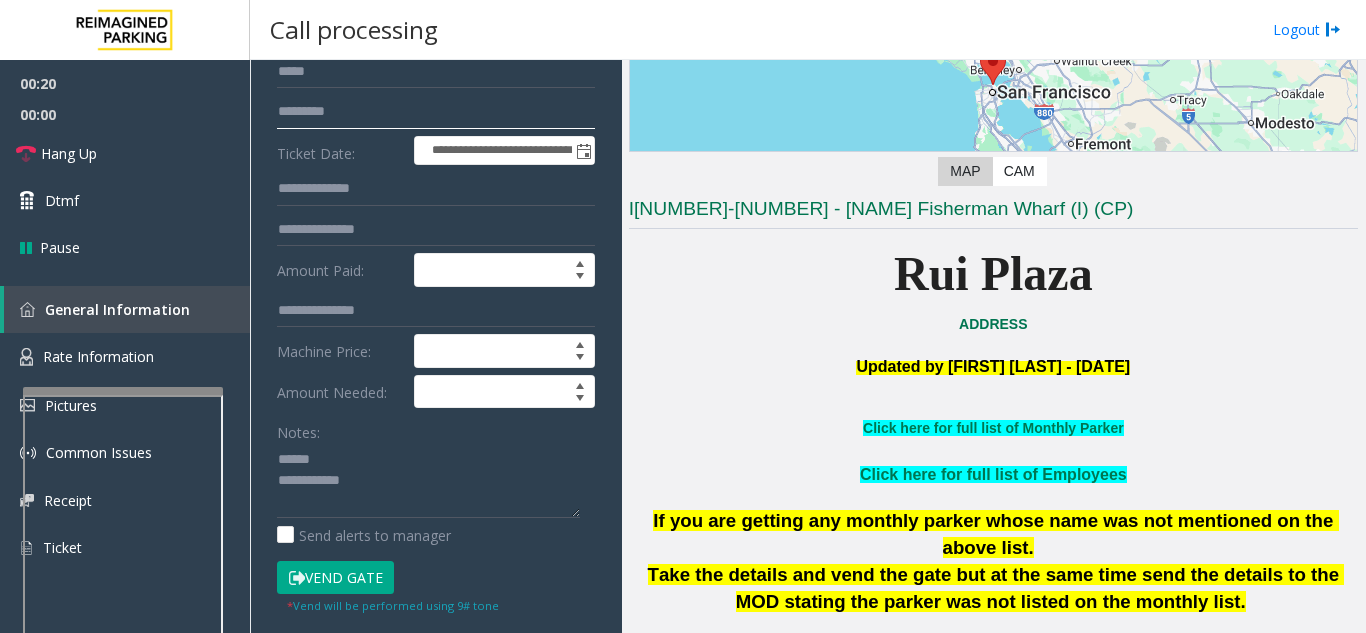 type on "*********" 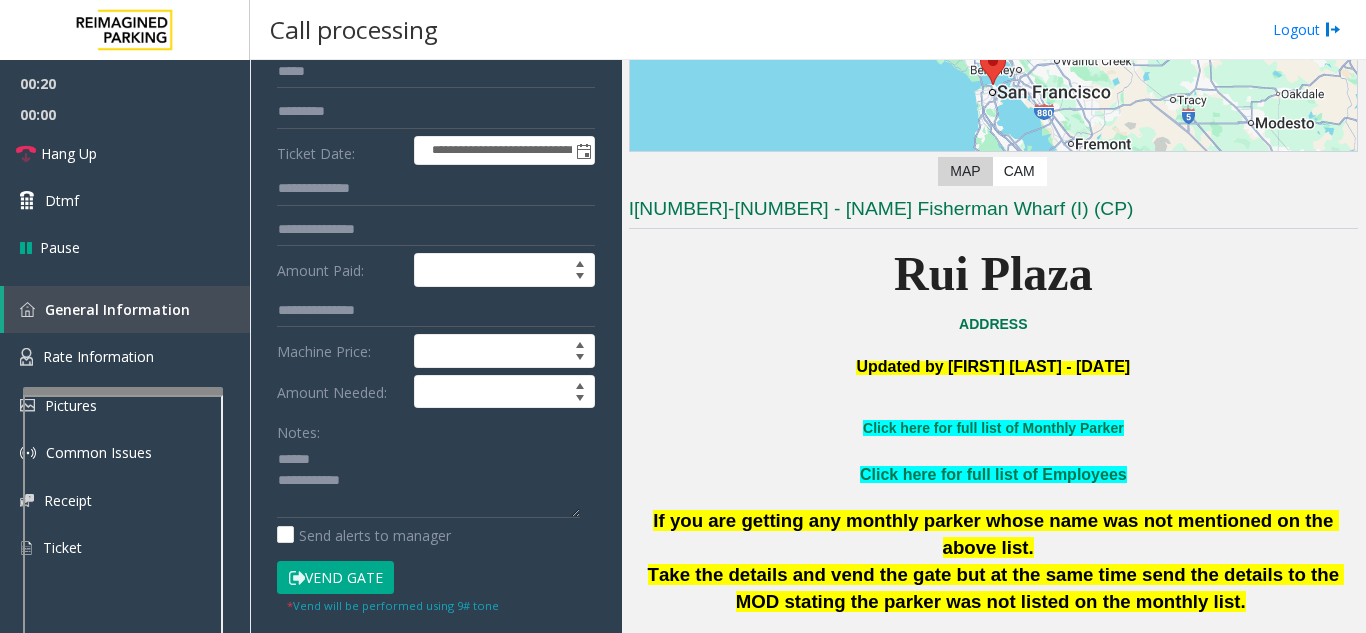 click on "Vend Gate" 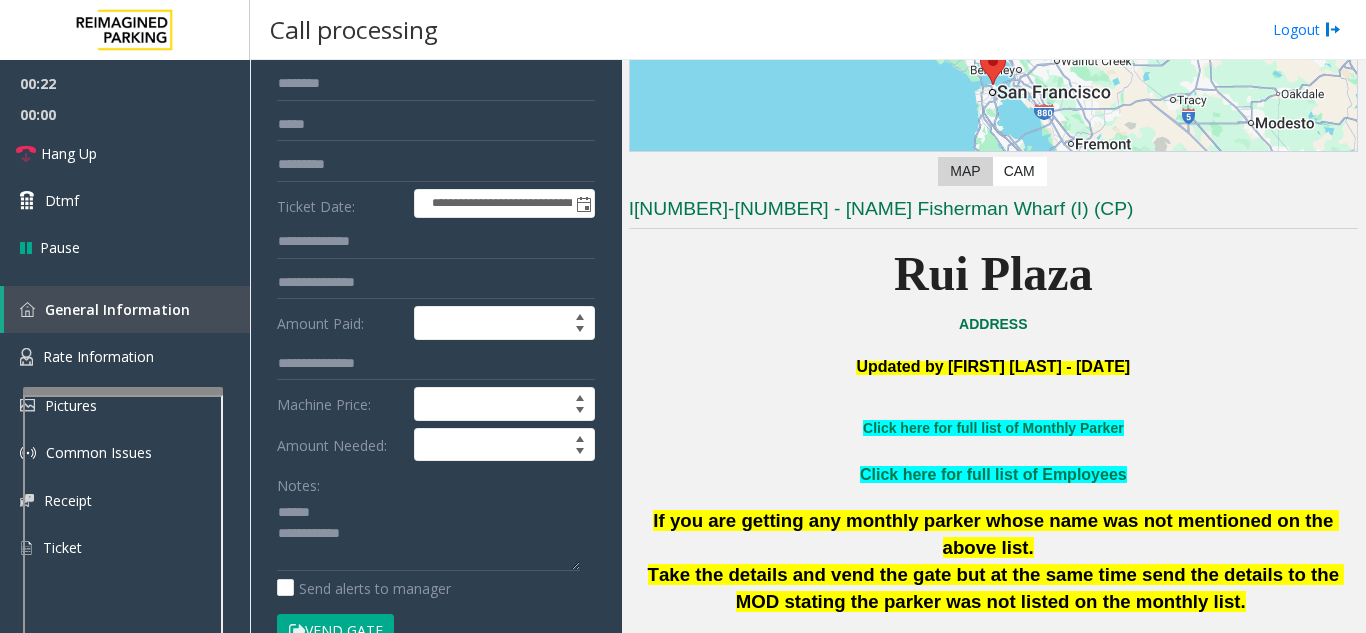 scroll, scrollTop: 94, scrollLeft: 0, axis: vertical 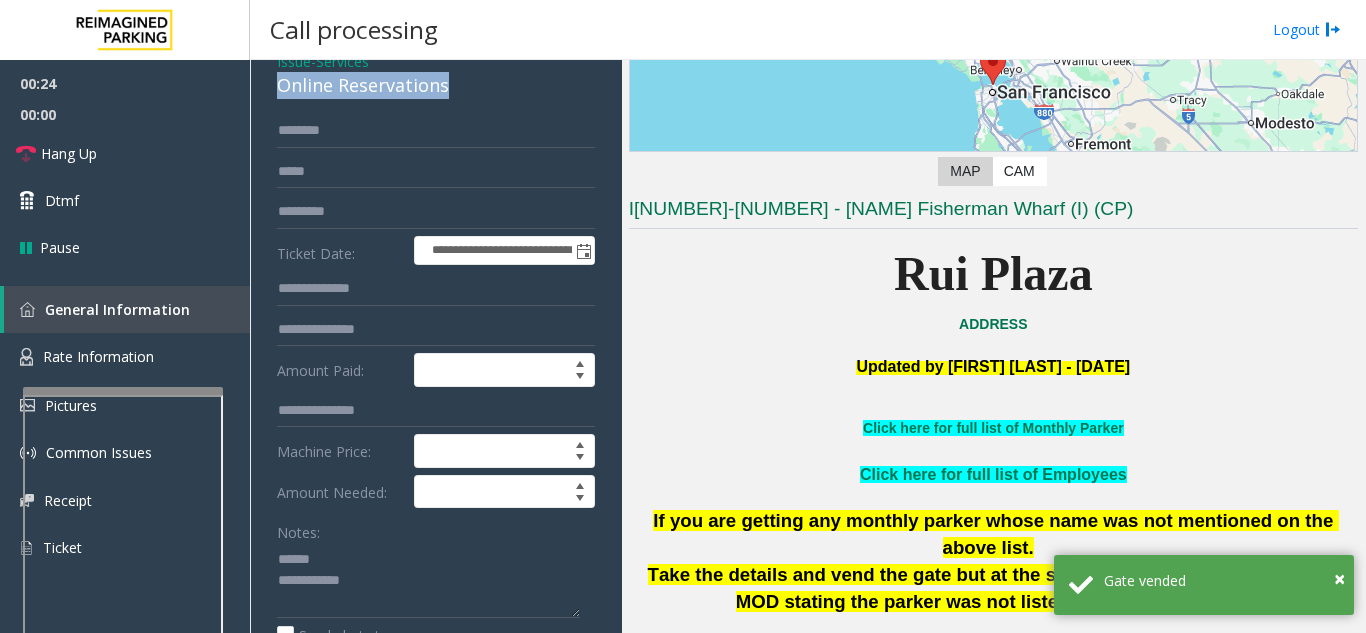 drag, startPoint x: 461, startPoint y: 89, endPoint x: 266, endPoint y: 85, distance: 195.04102 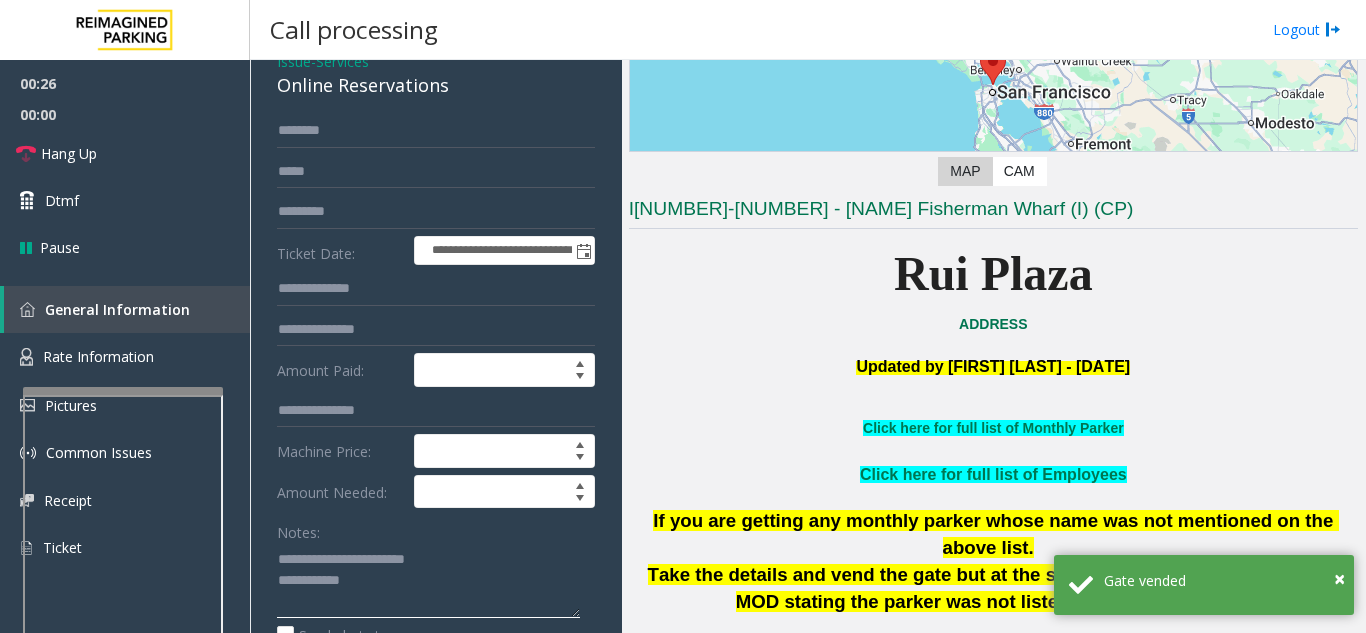 click 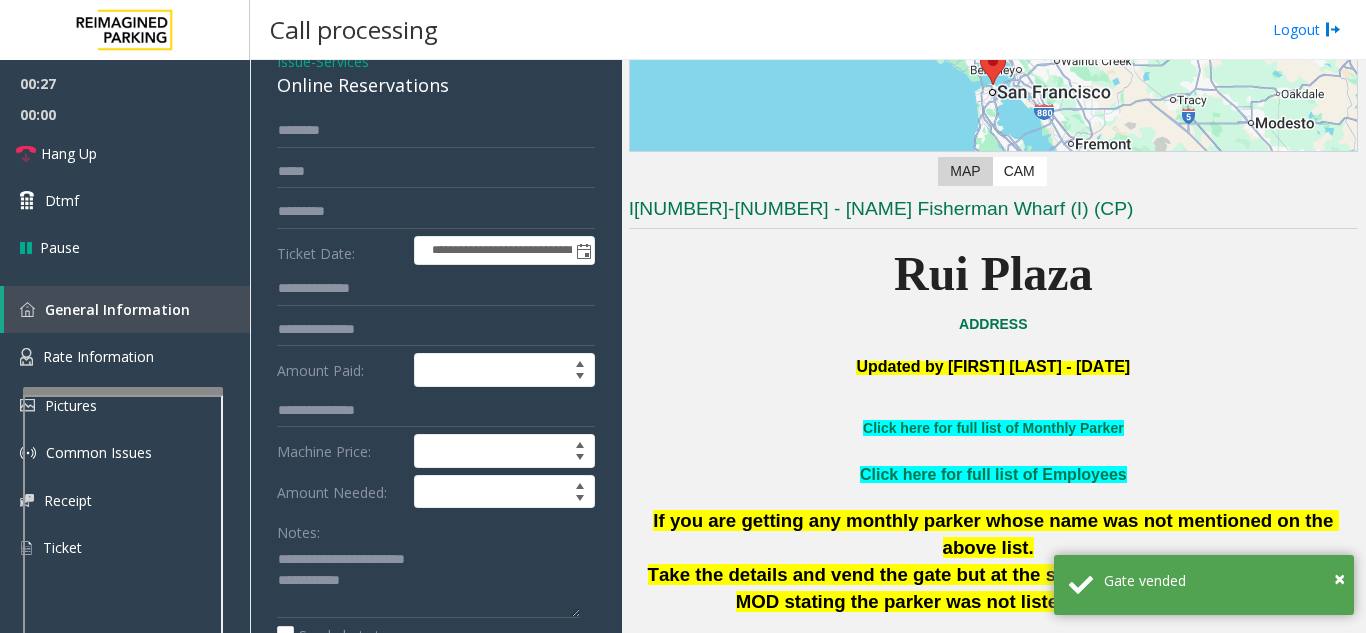 click on "Notes:" 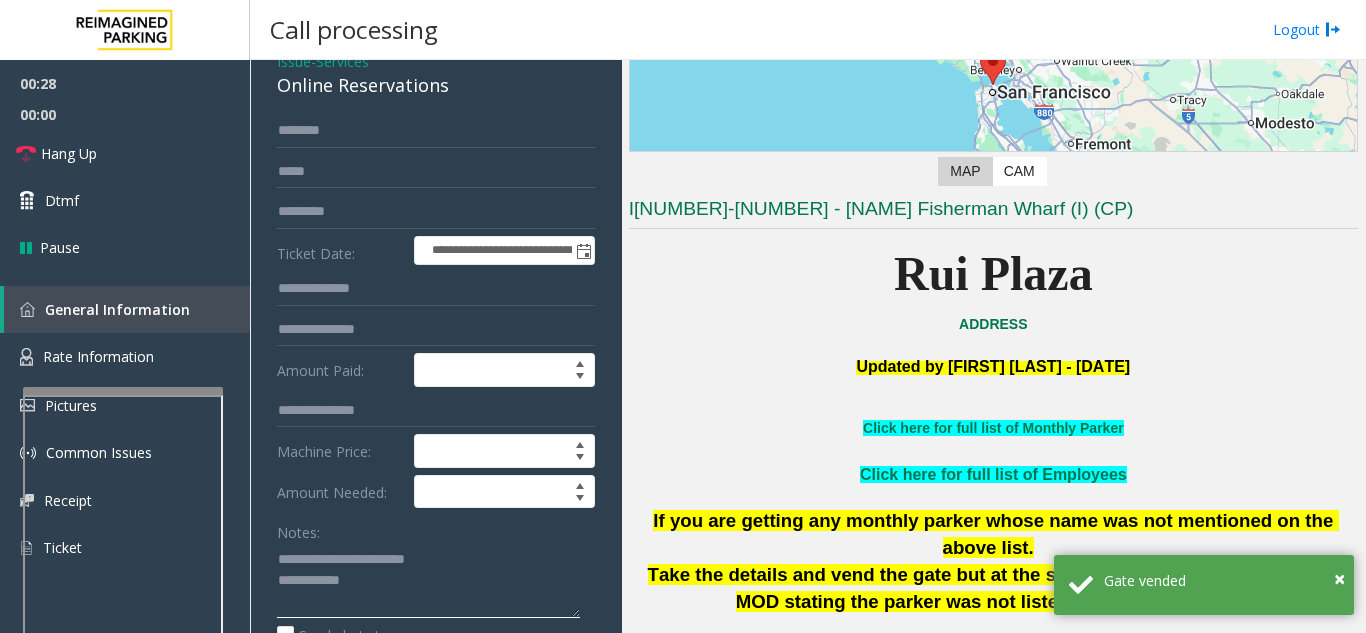 click 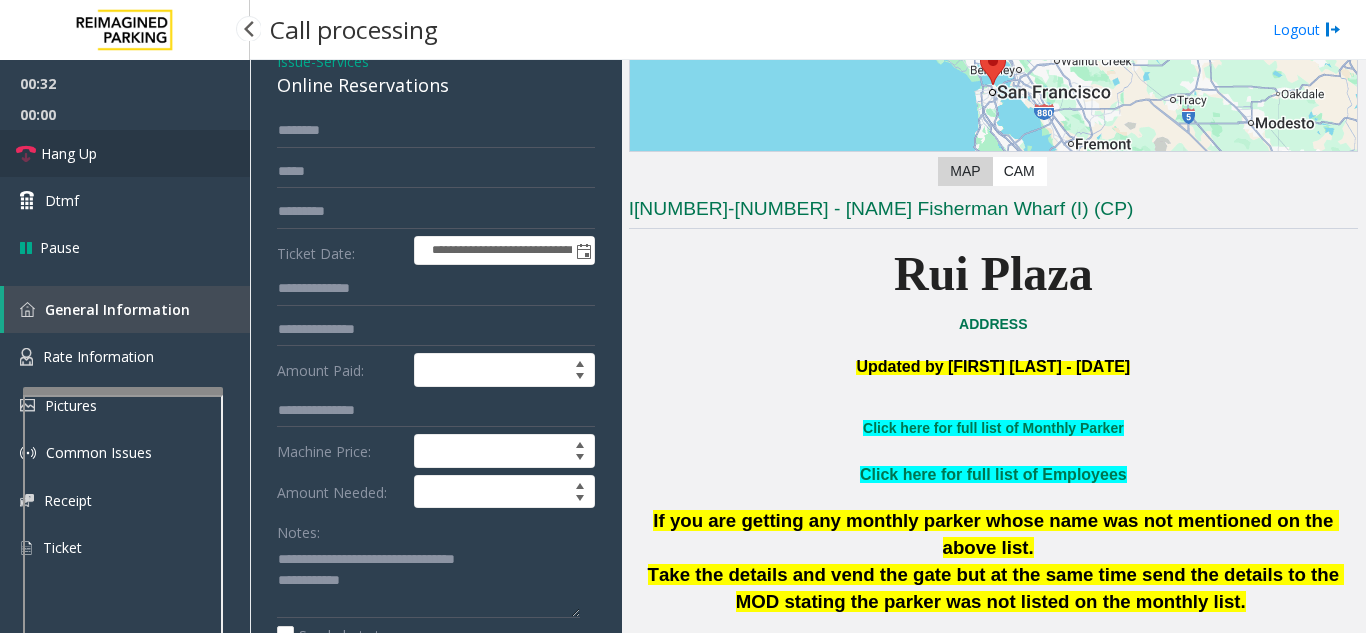 click on "Hang Up" at bounding box center [125, 153] 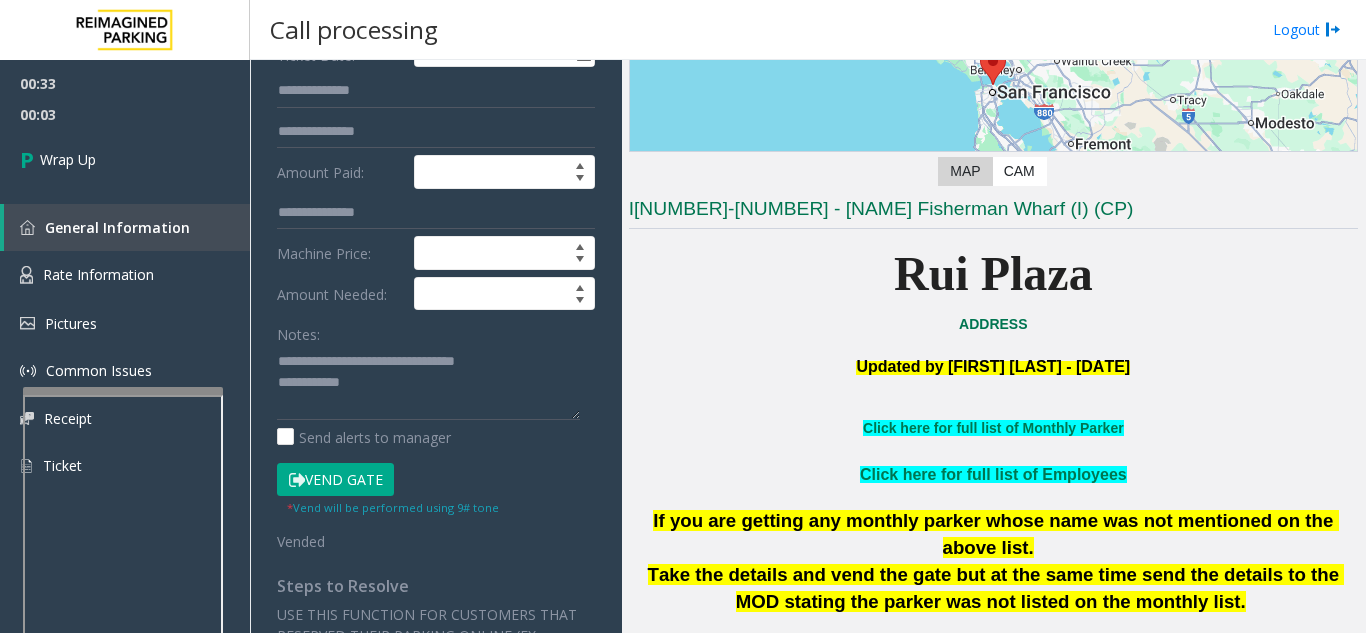 scroll, scrollTop: 294, scrollLeft: 0, axis: vertical 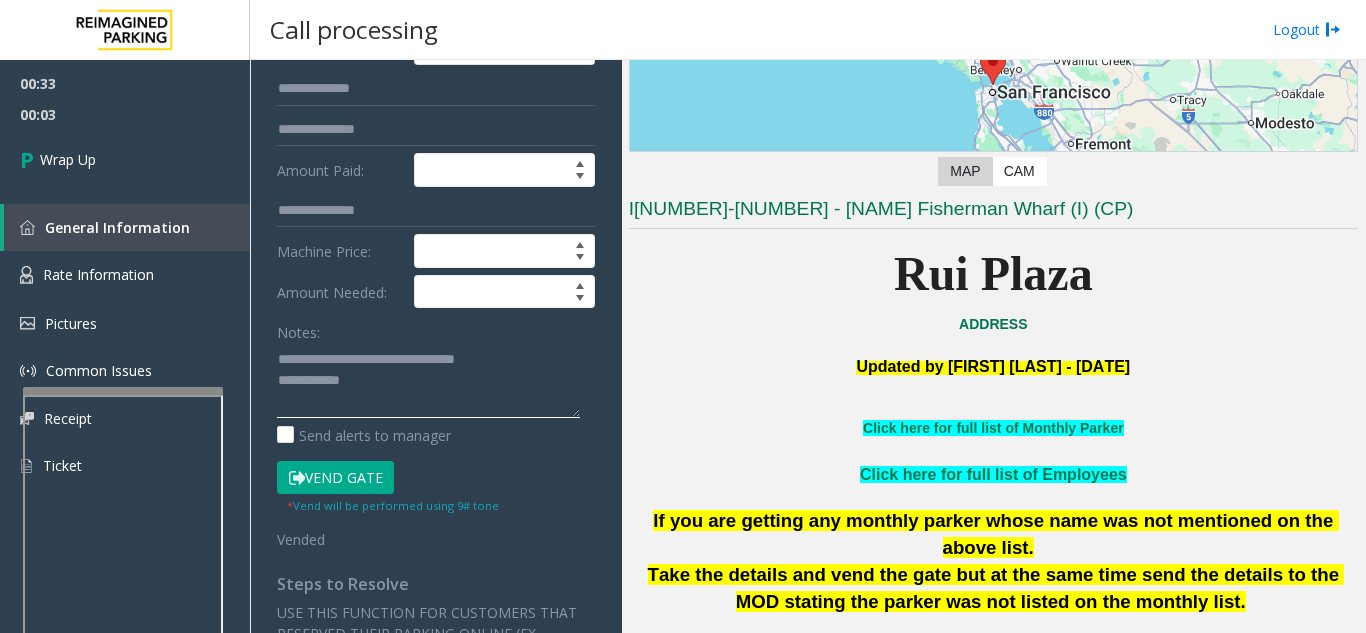 click 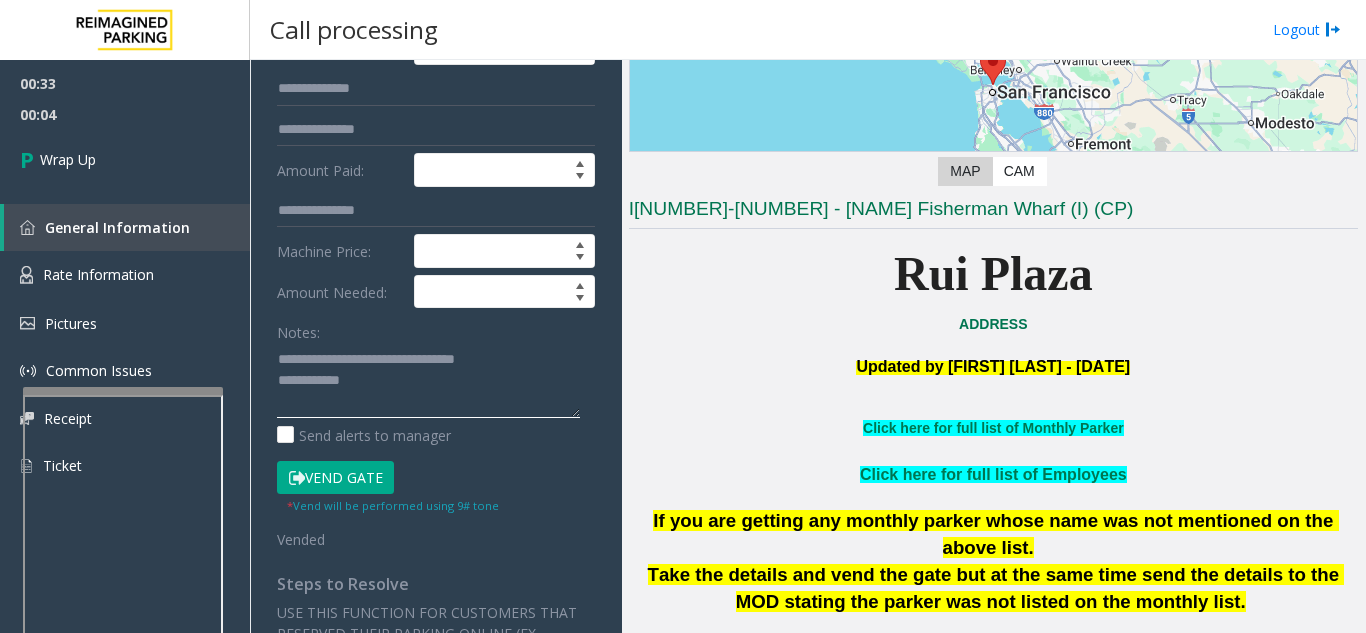 click 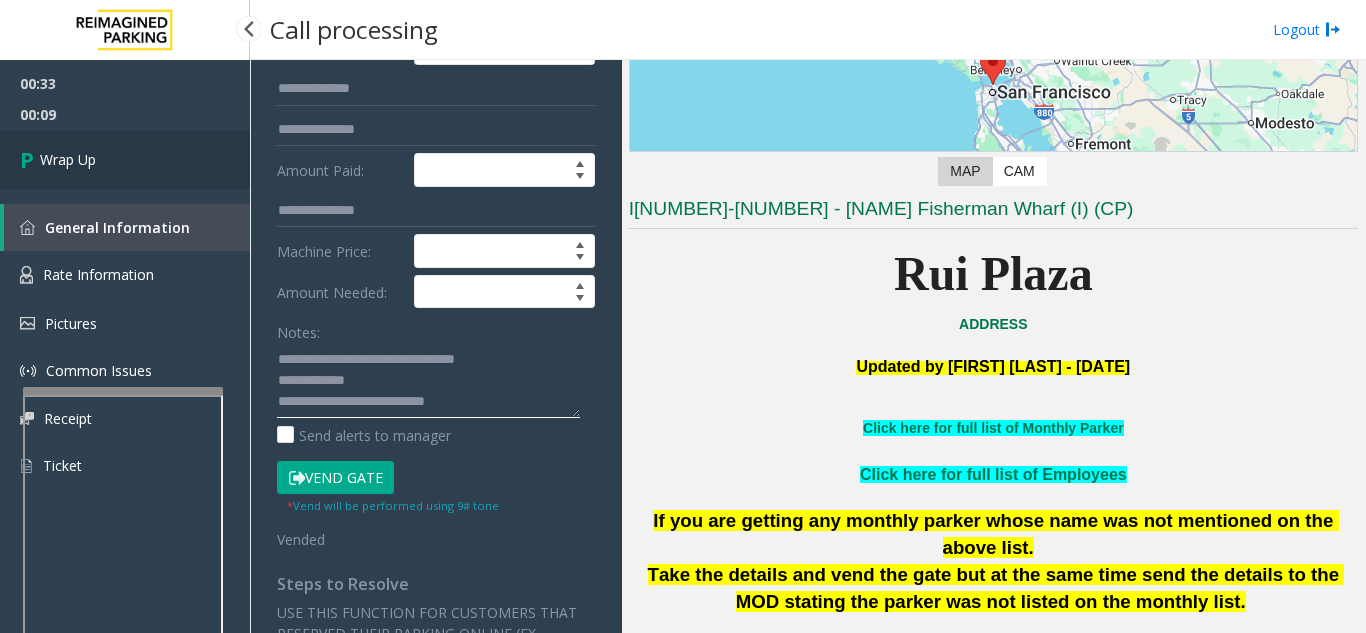 type on "**********" 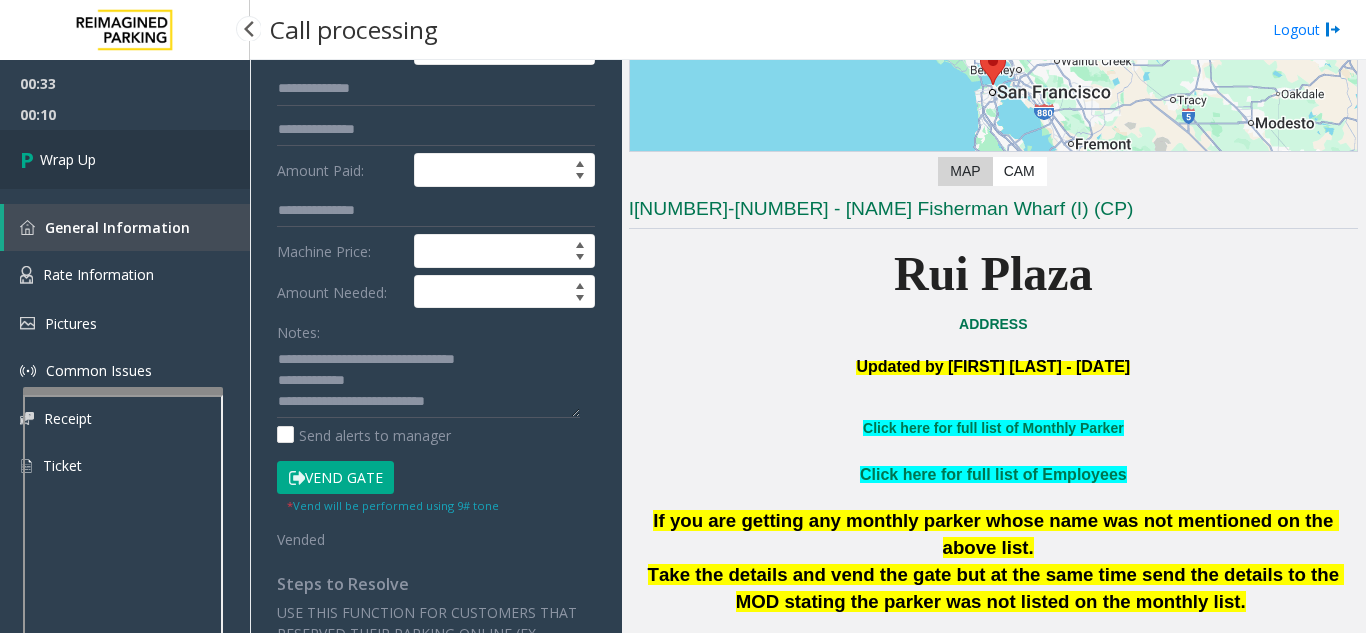 click on "Wrap Up" at bounding box center [125, 159] 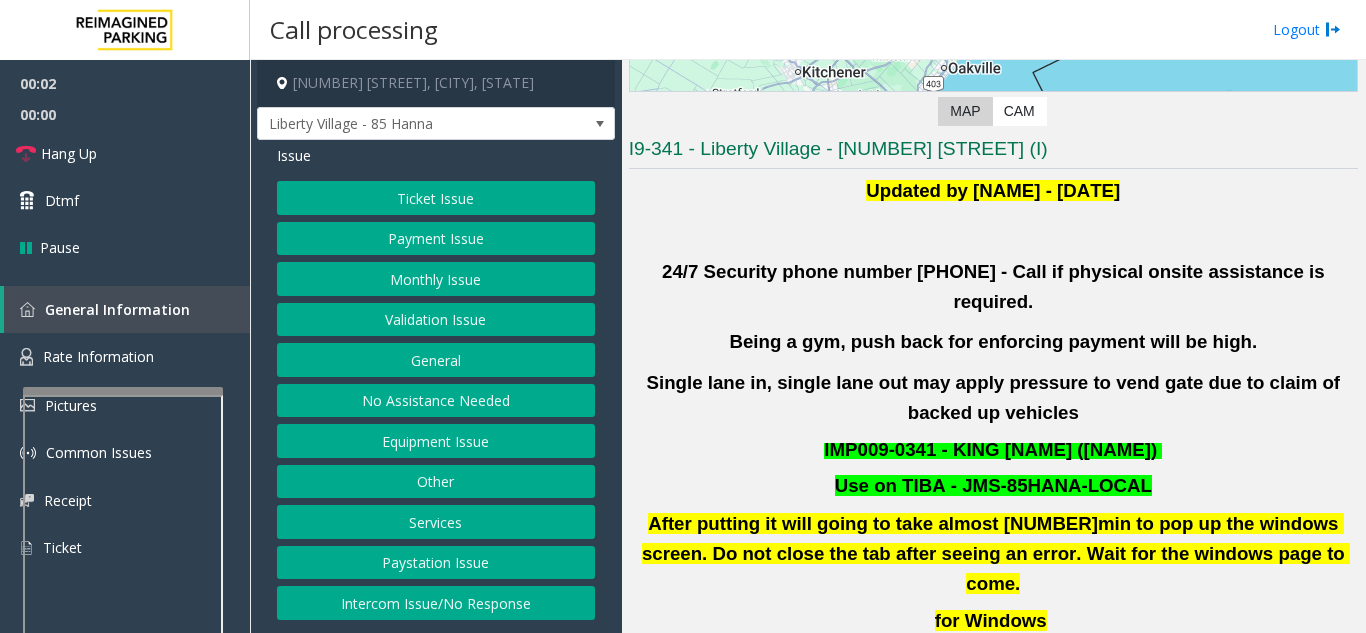 scroll, scrollTop: 400, scrollLeft: 0, axis: vertical 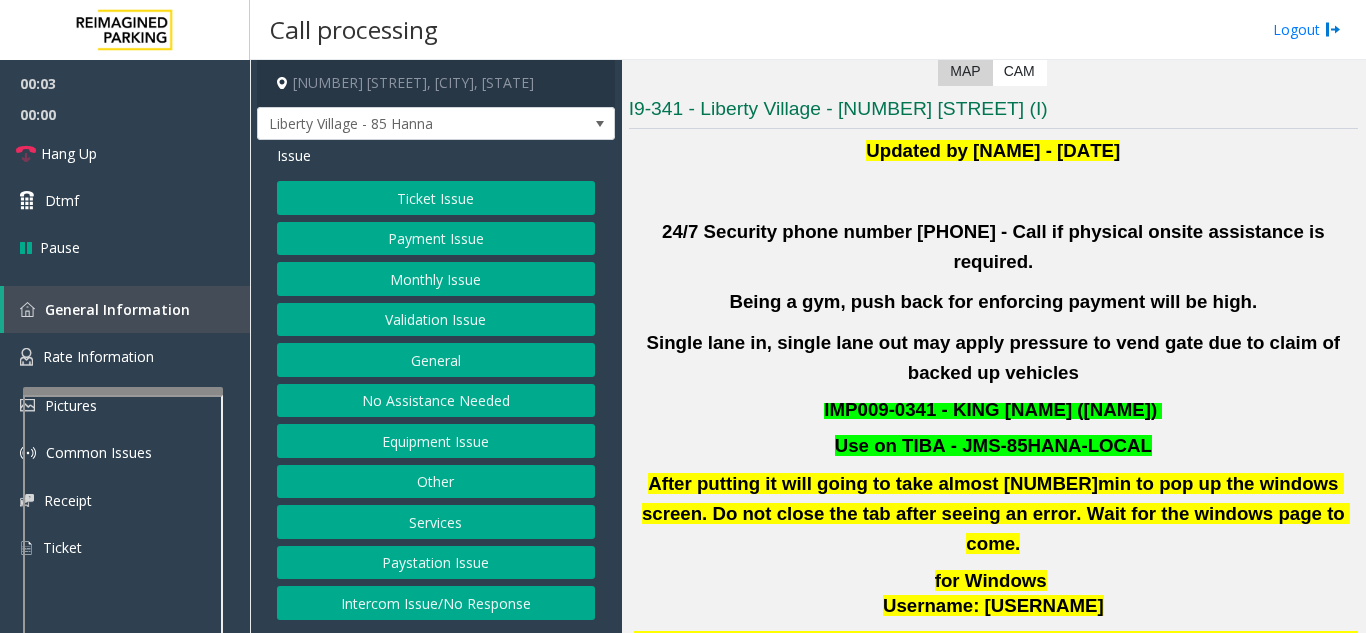 click on "Validation Issue" 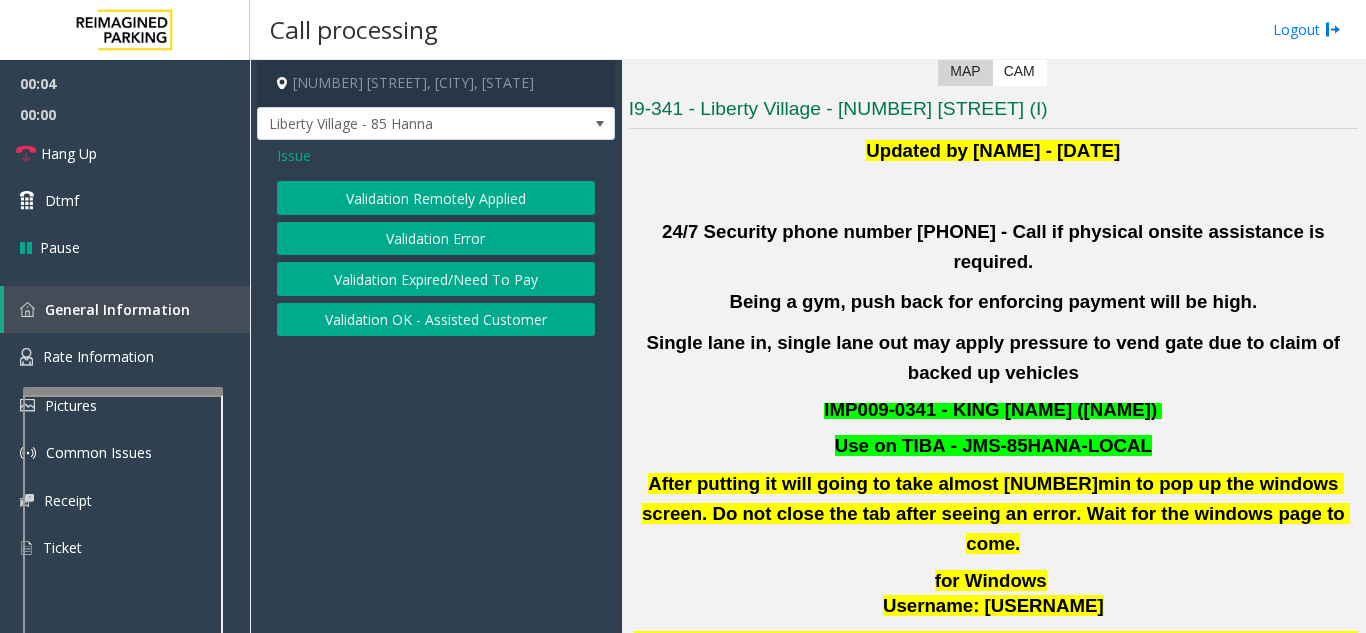 click on "Validation Error" 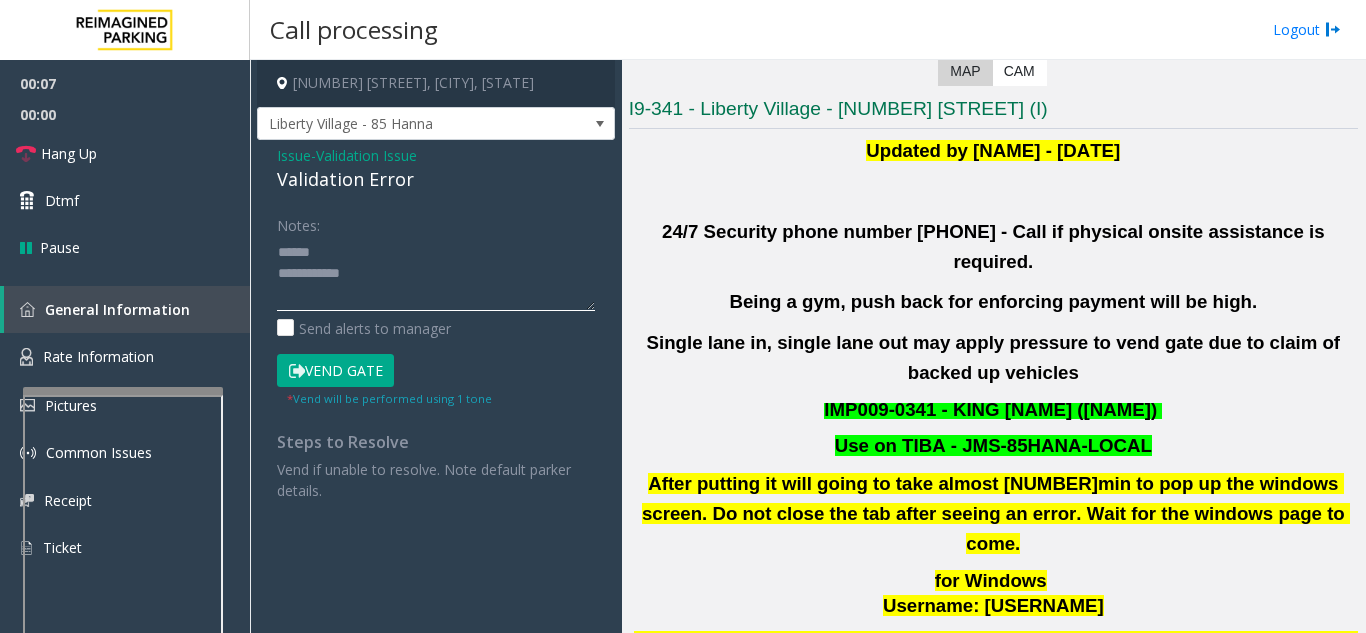 click 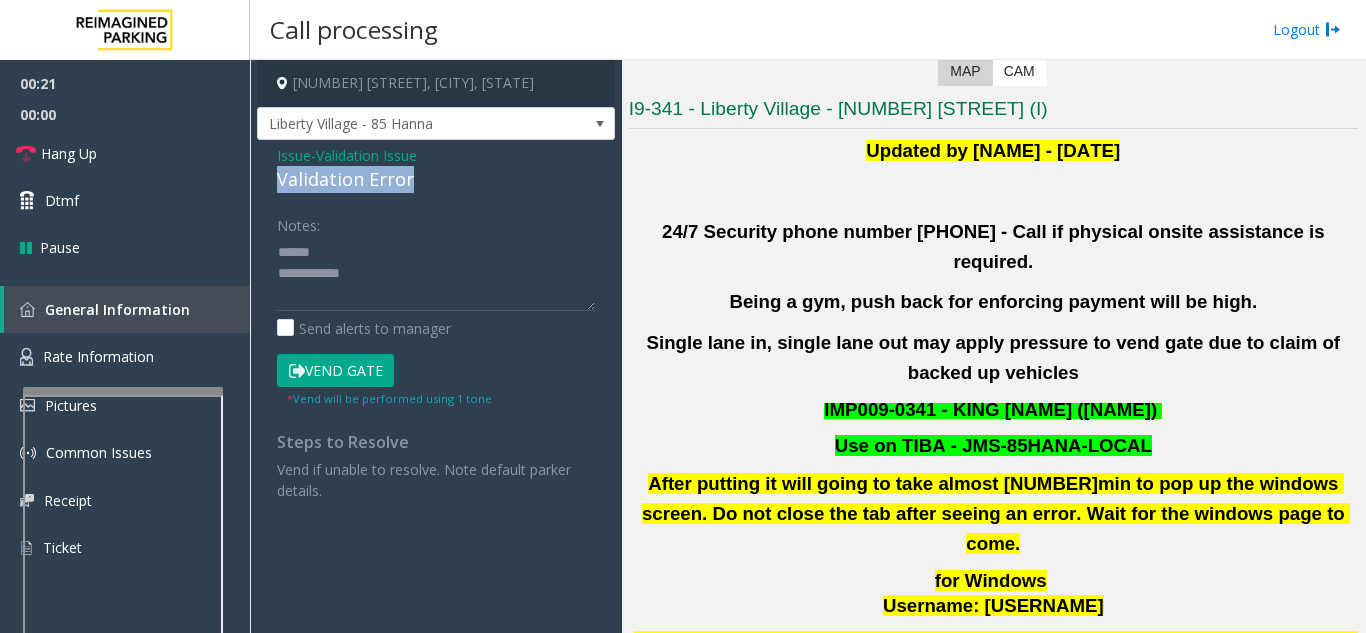 drag, startPoint x: 433, startPoint y: 179, endPoint x: 271, endPoint y: 189, distance: 162.30835 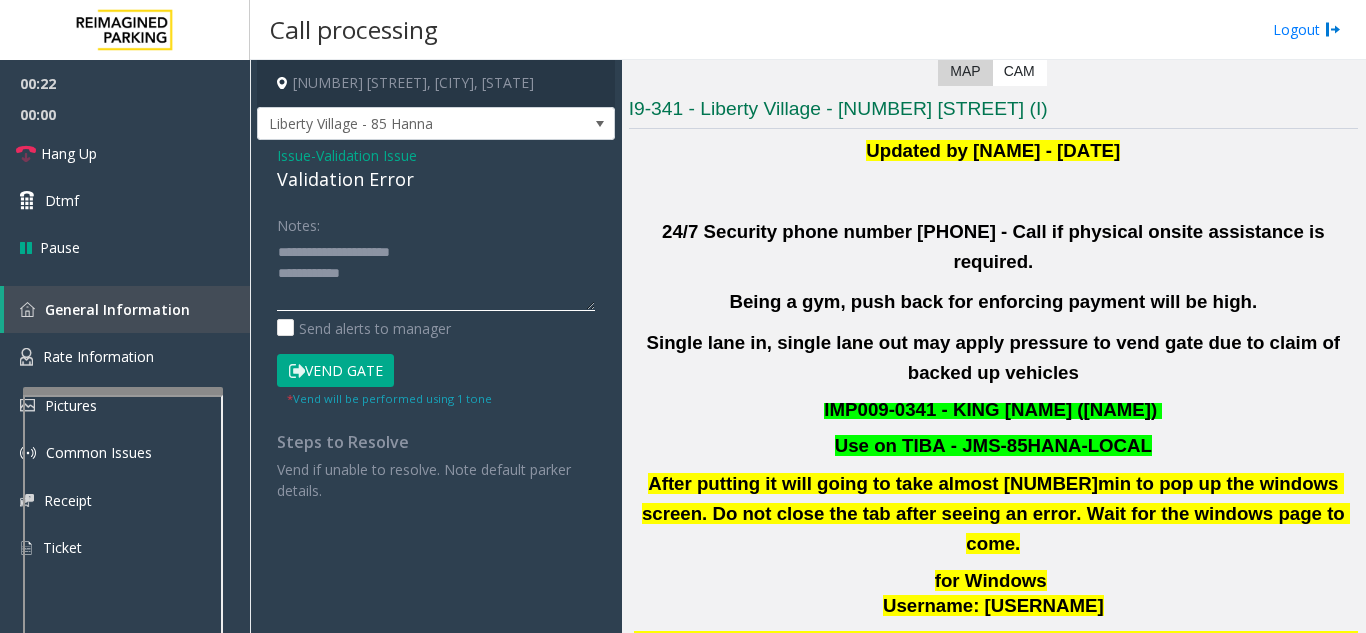 click 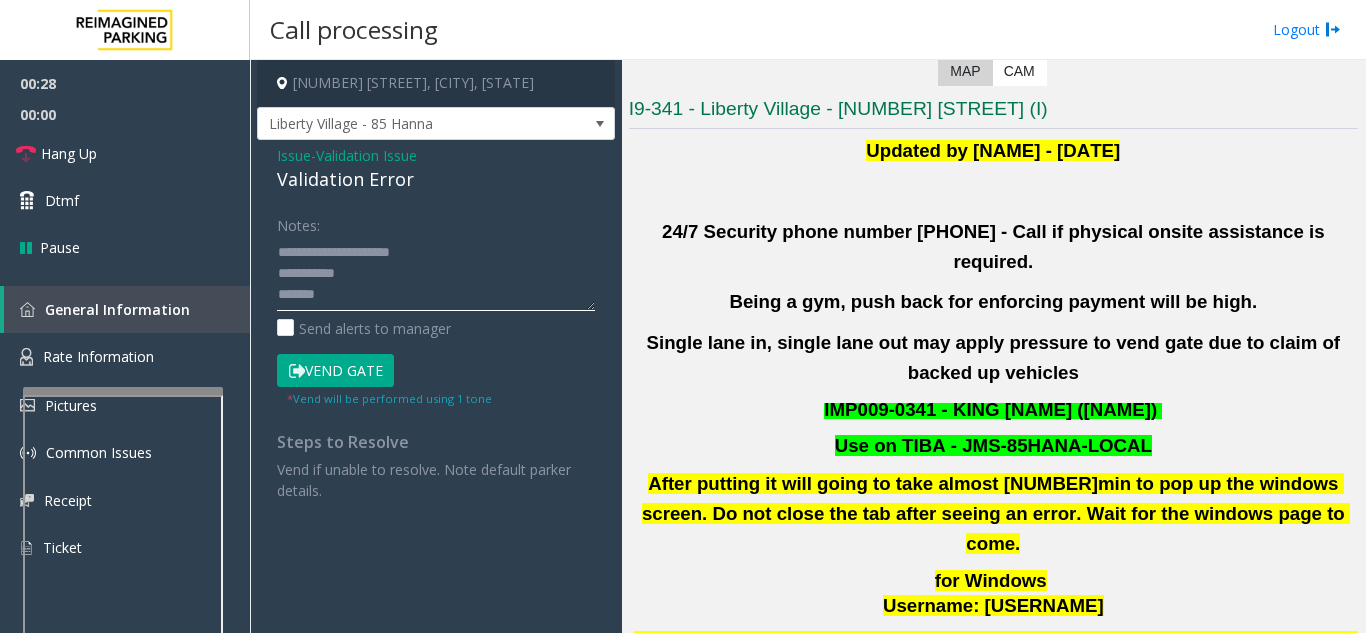 click 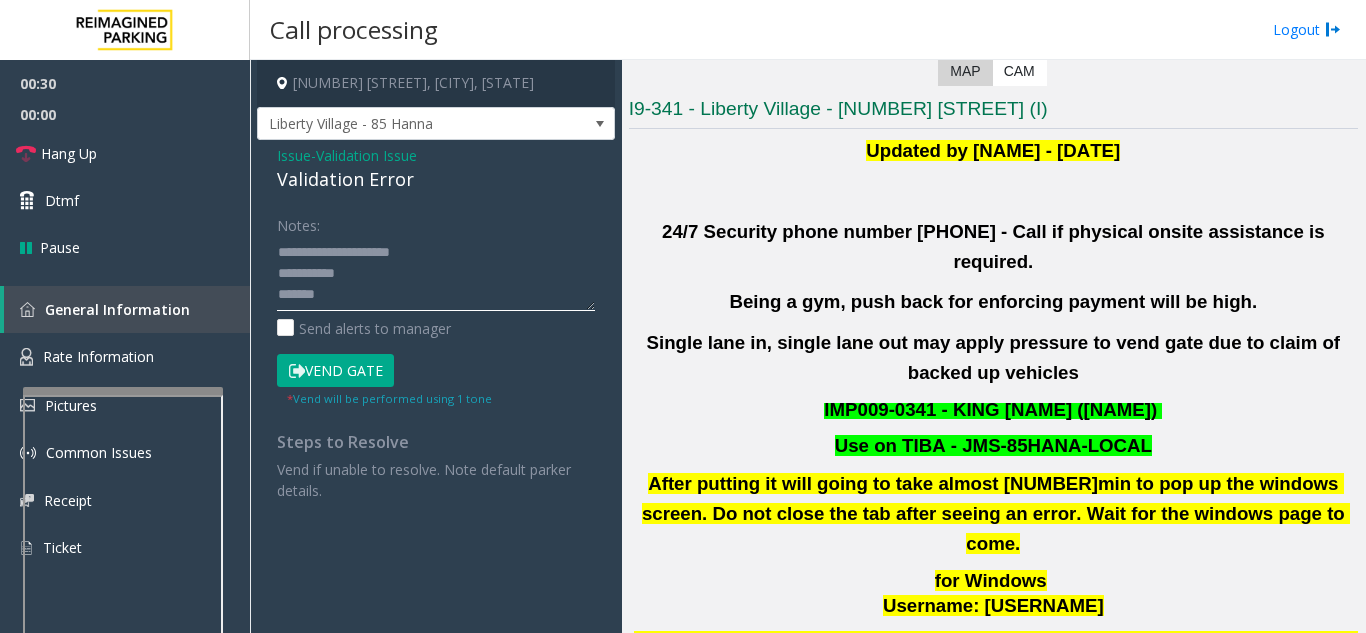 click 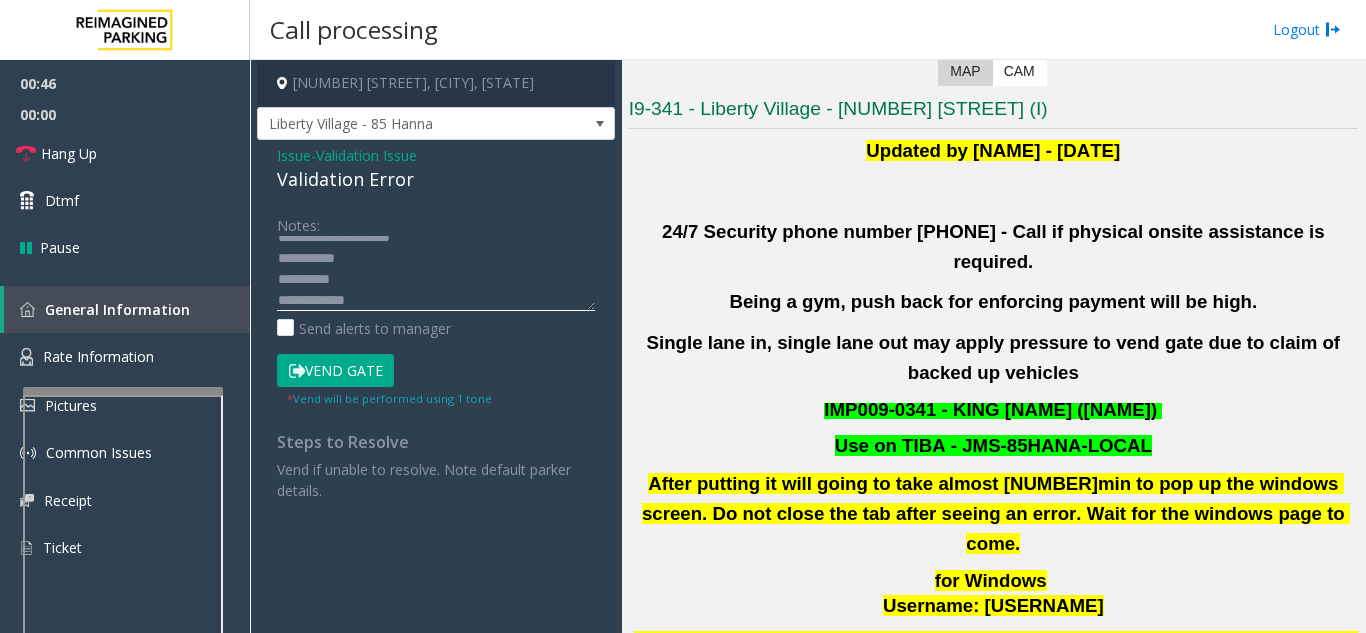 scroll, scrollTop: 36, scrollLeft: 0, axis: vertical 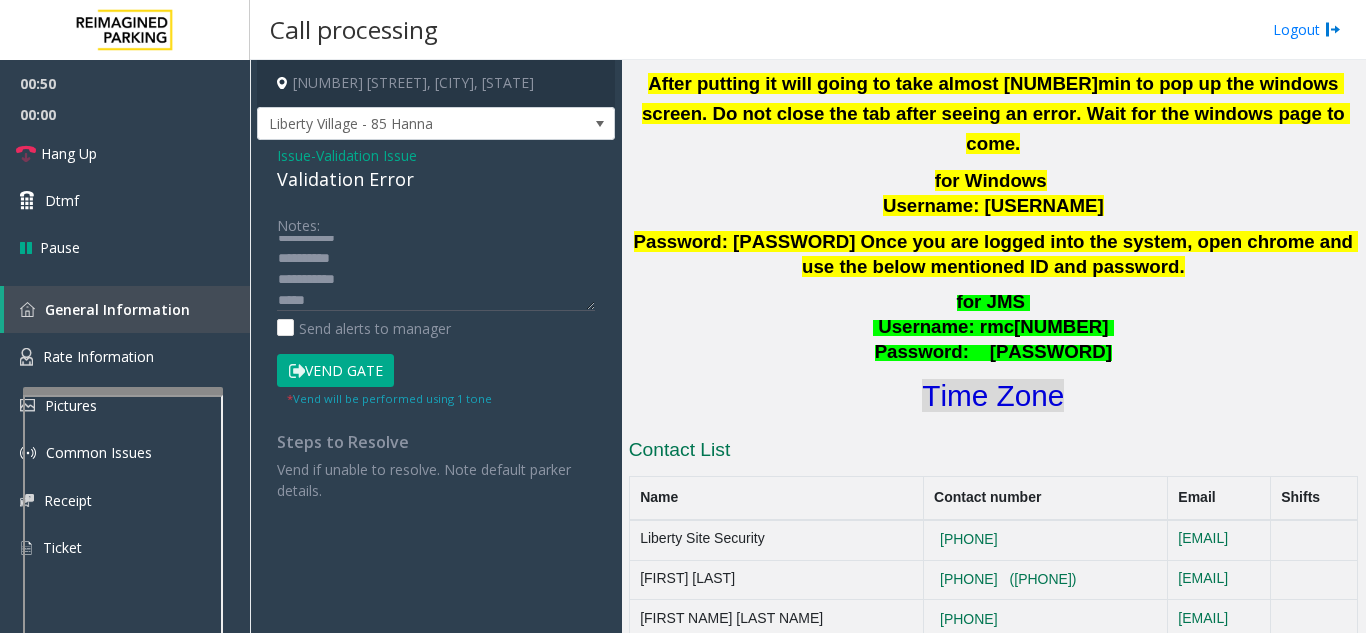 click on "Time Zone" 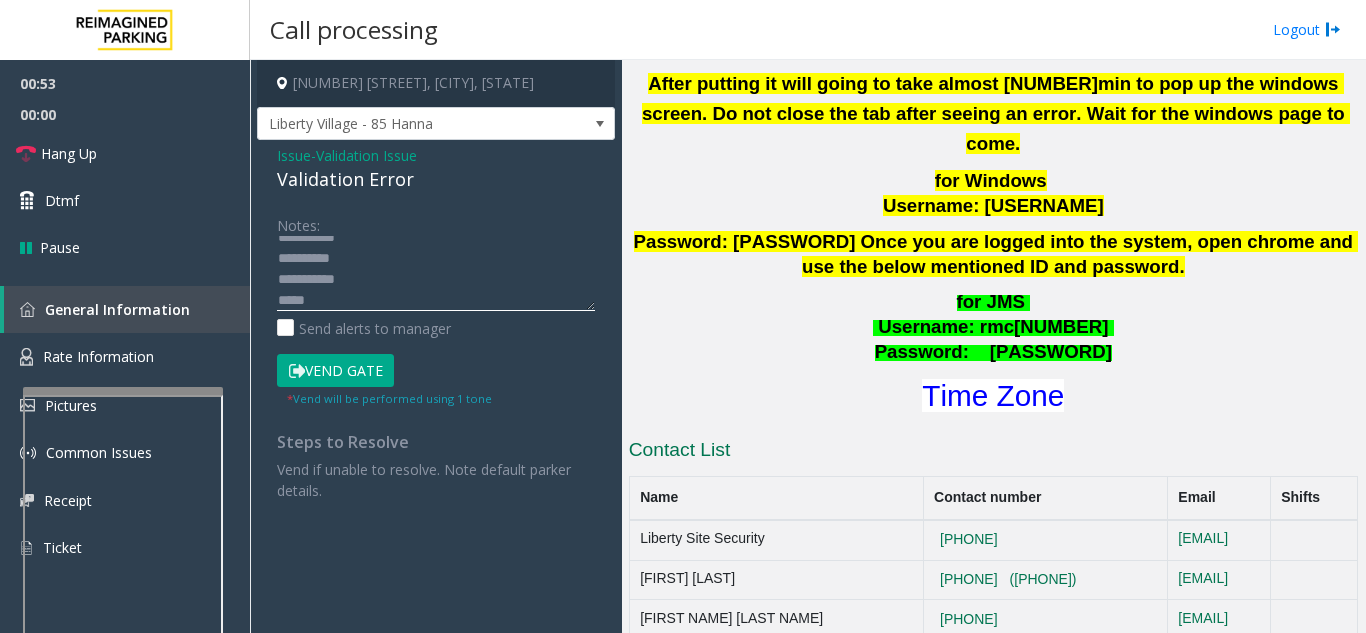 click 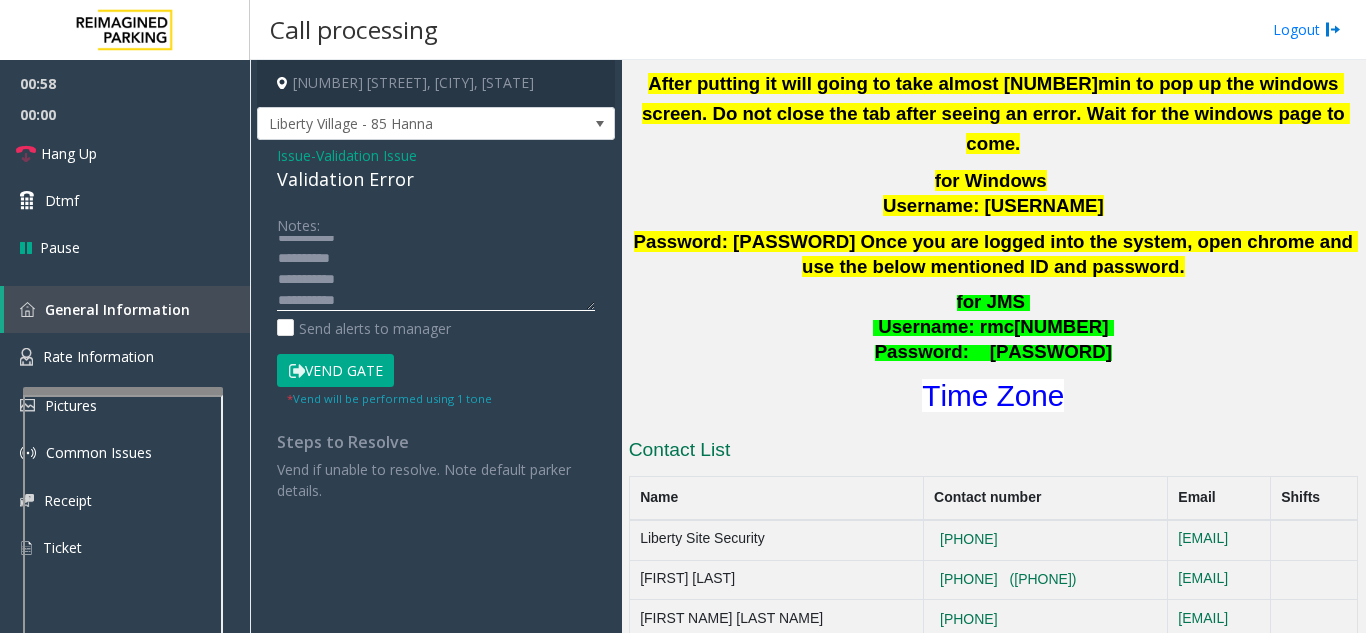 scroll, scrollTop: 0, scrollLeft: 0, axis: both 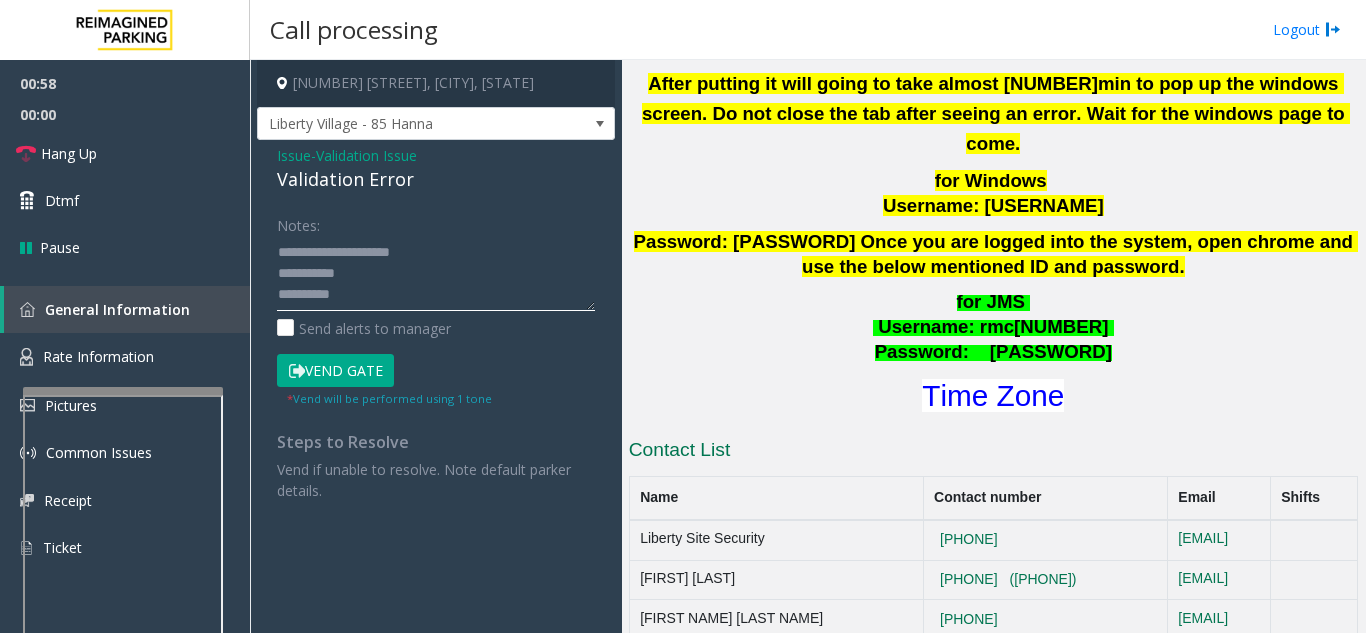 click 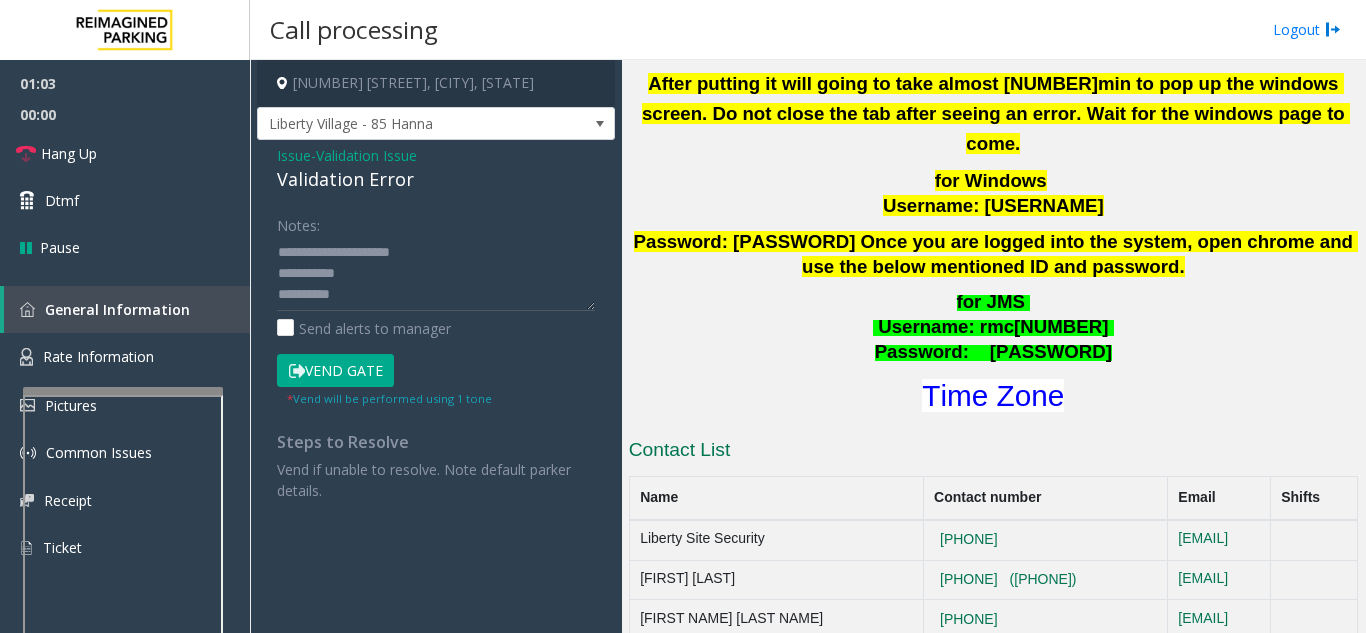 scroll, scrollTop: 16, scrollLeft: 0, axis: vertical 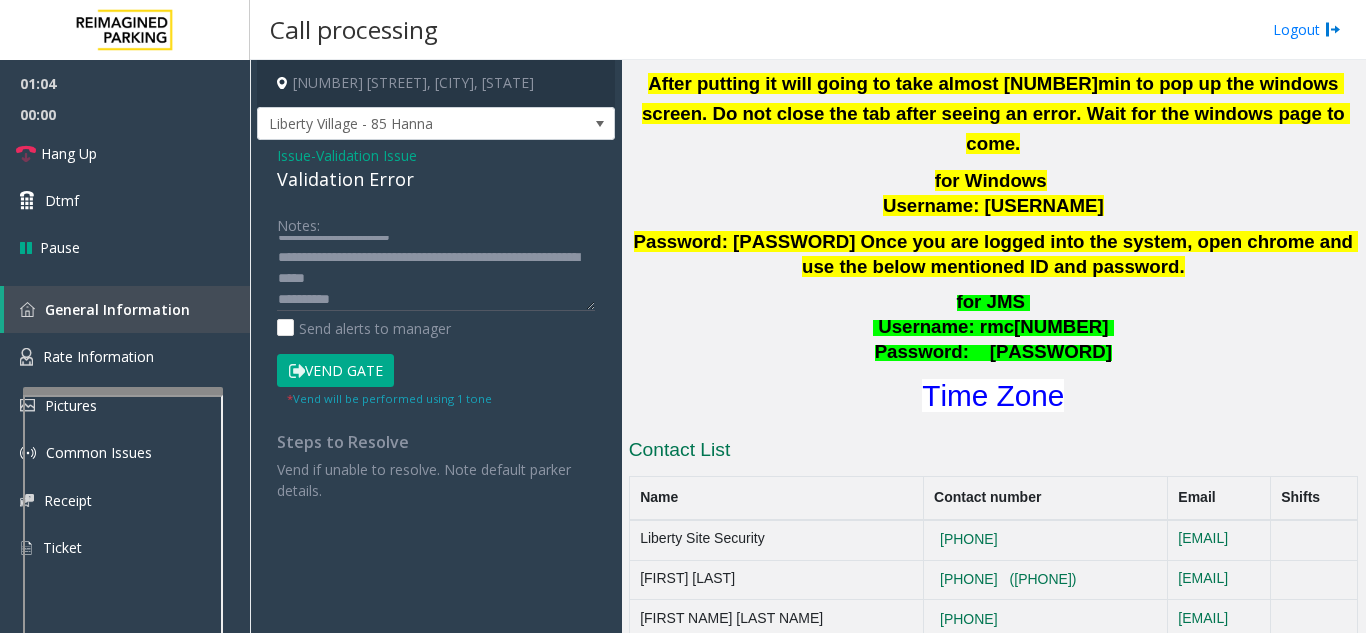 click on "Vend Gate" 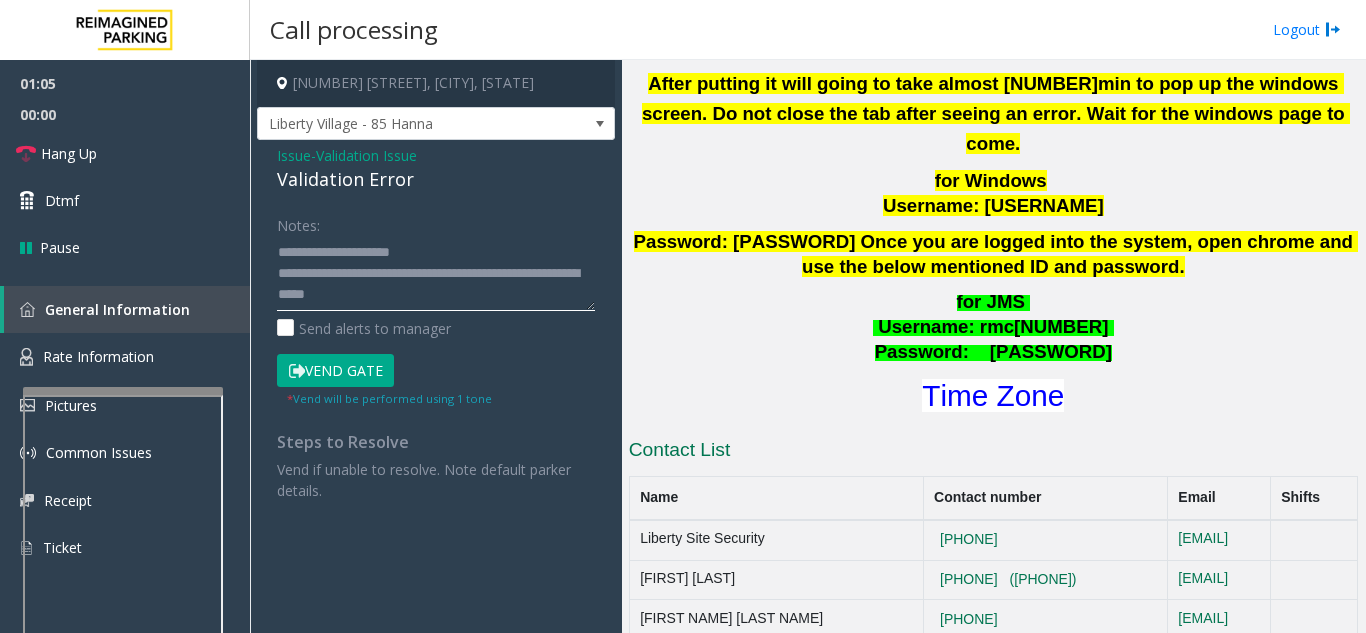 click 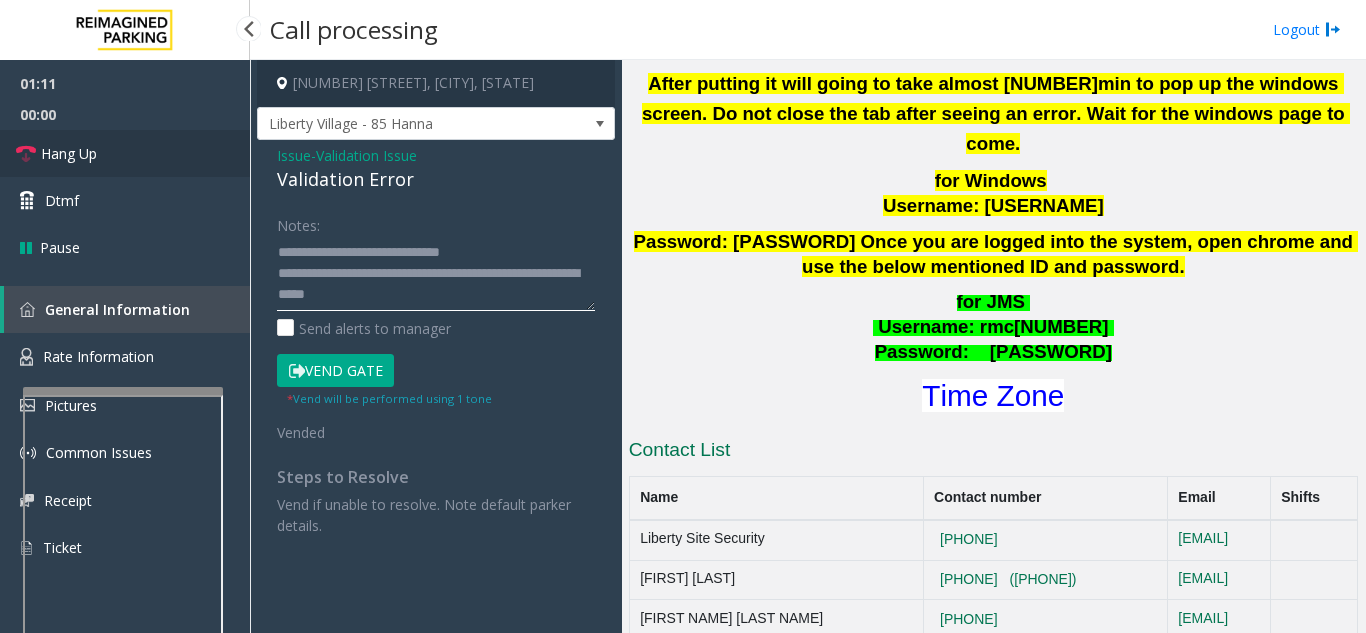 type on "**********" 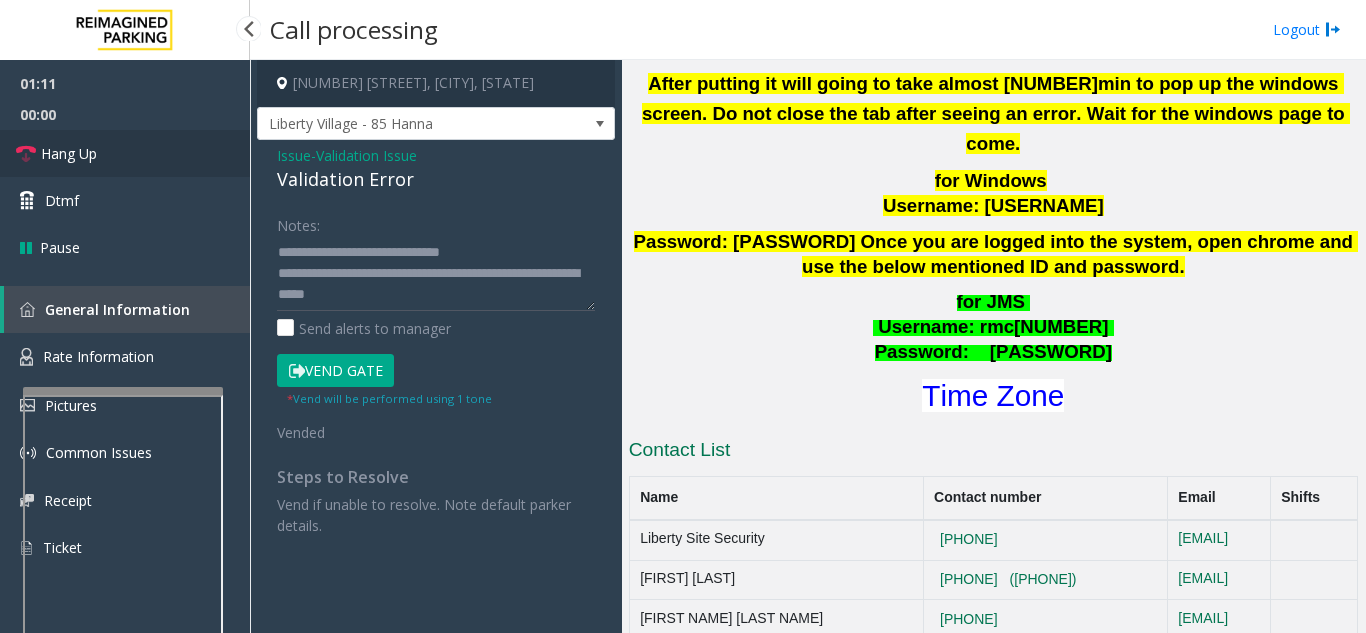 click on "Hang Up" at bounding box center (125, 153) 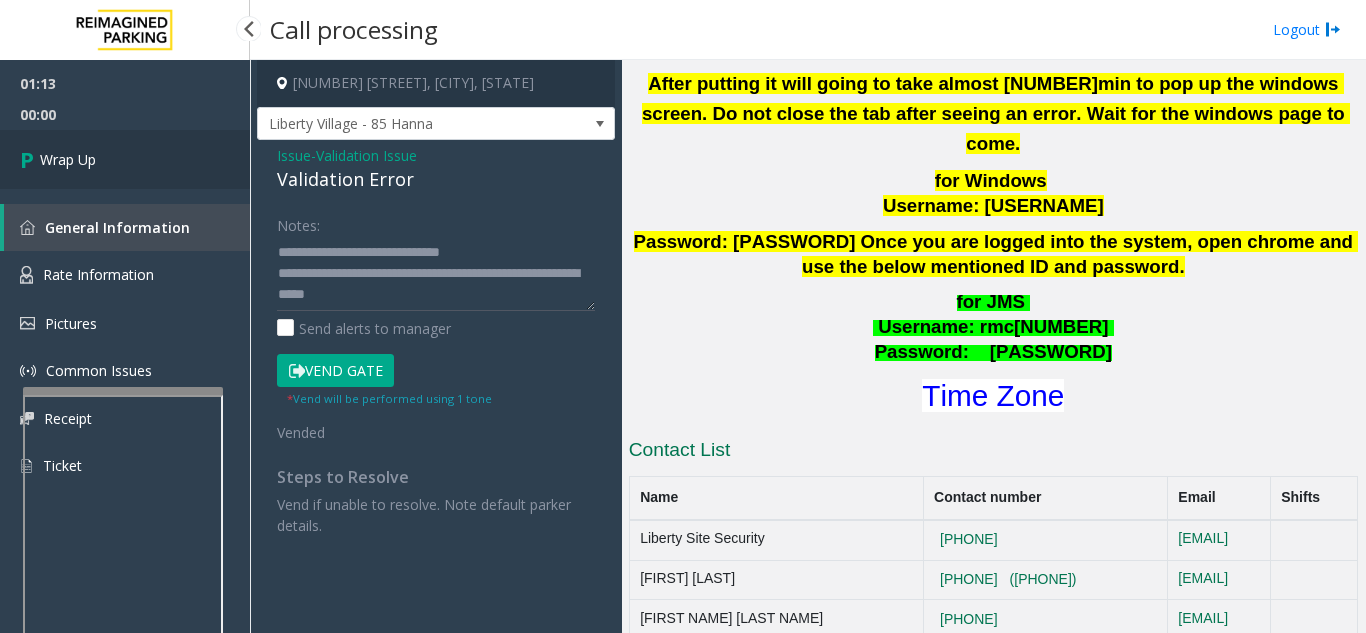 click on "Wrap Up" at bounding box center (125, 159) 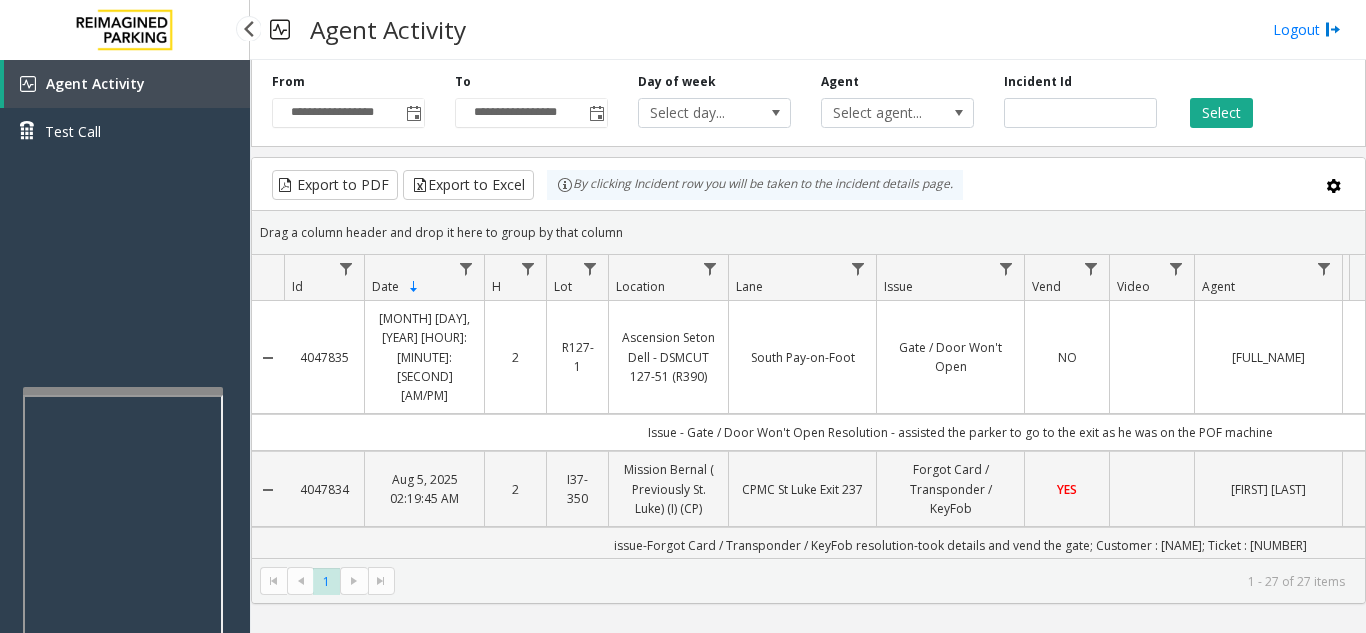 type 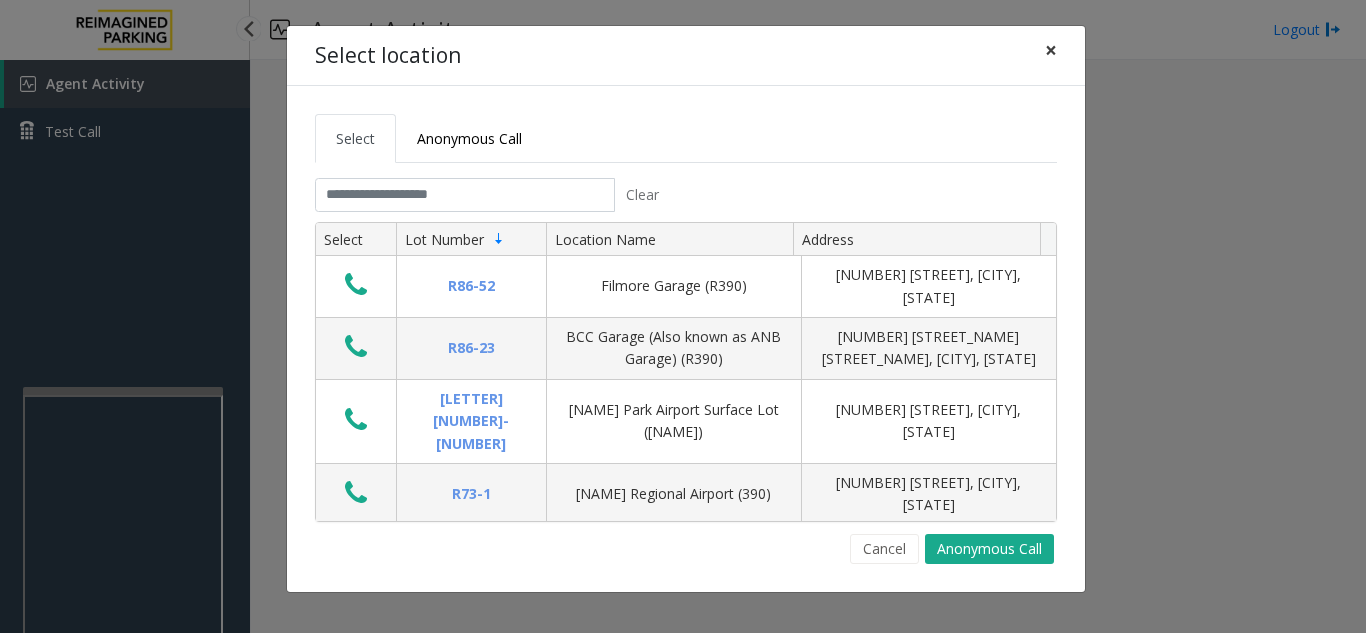 click on "×" 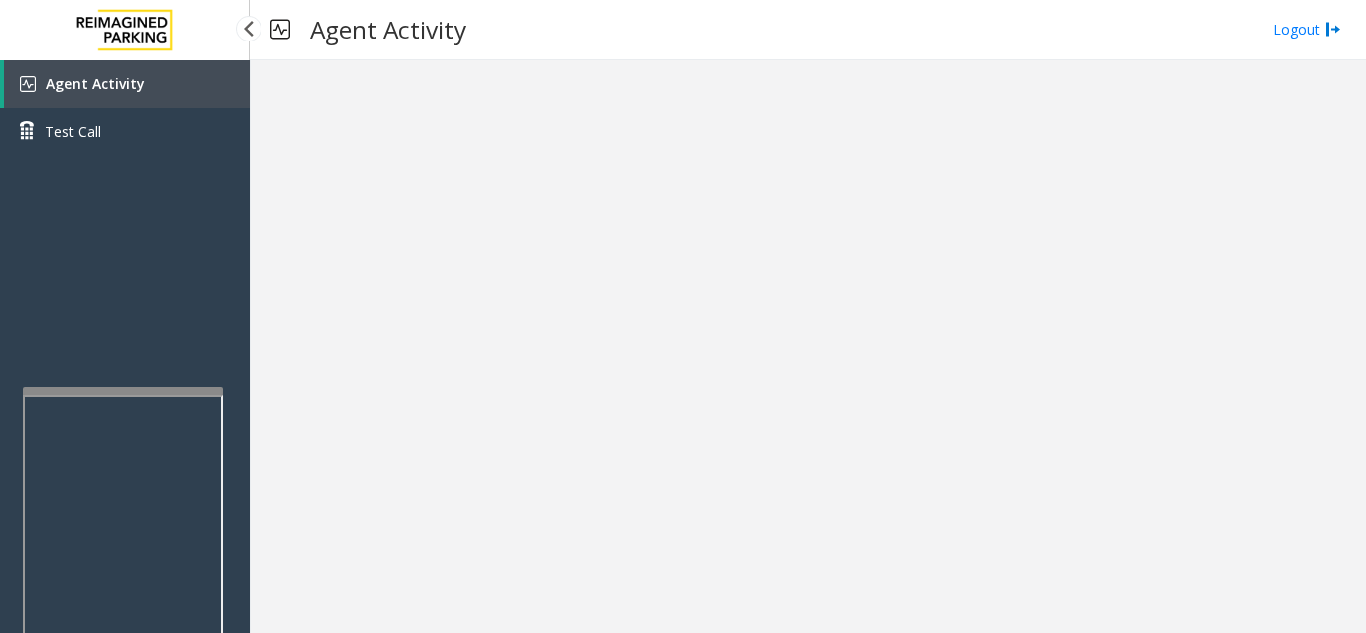 click on "Agent Activity" at bounding box center (127, 84) 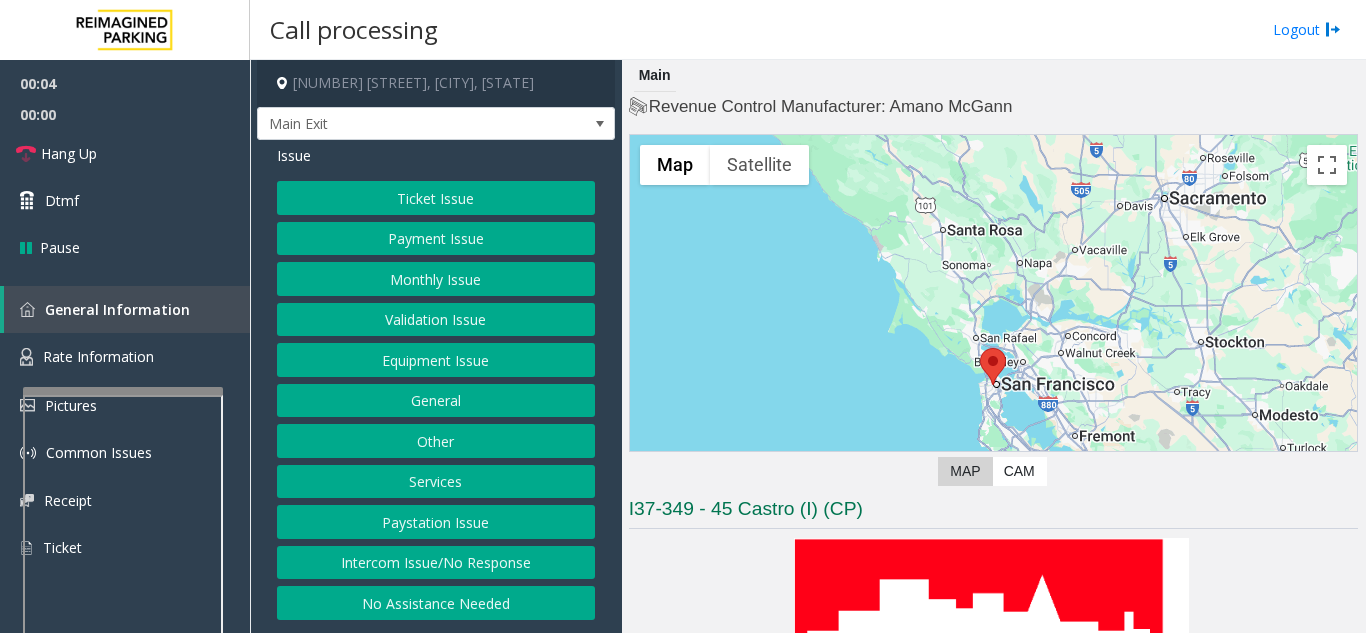 scroll, scrollTop: 0, scrollLeft: 0, axis: both 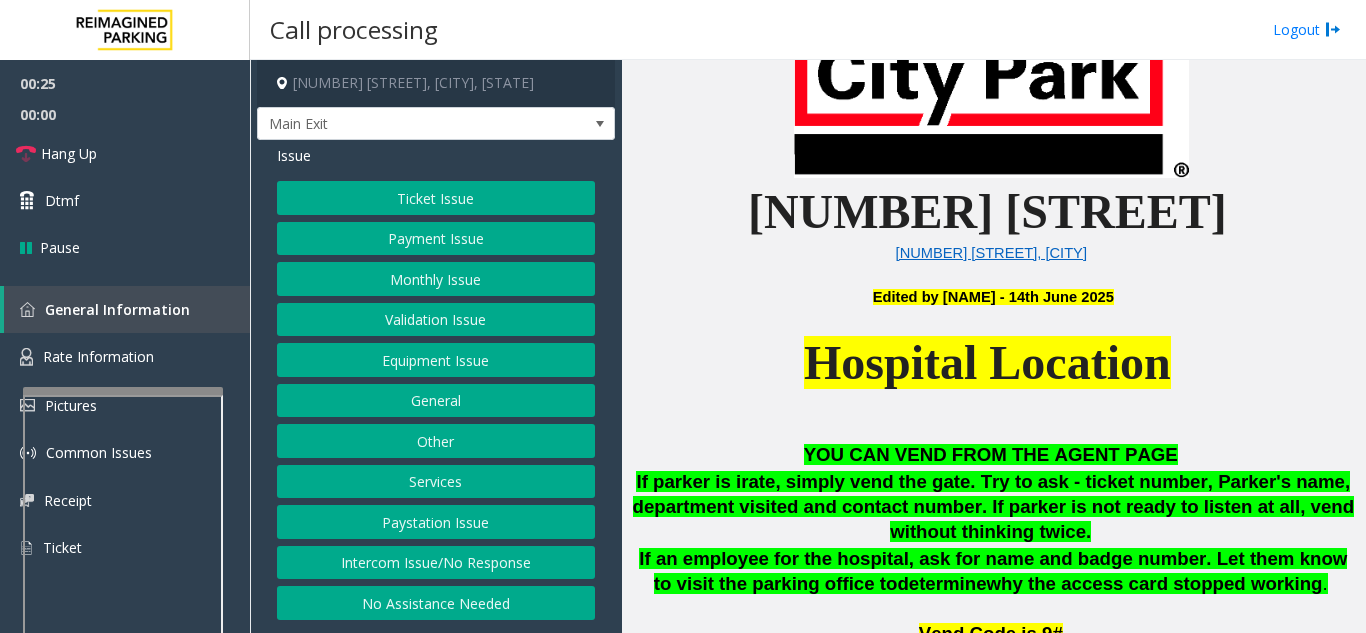 click on "Intercom Issue/No Response" 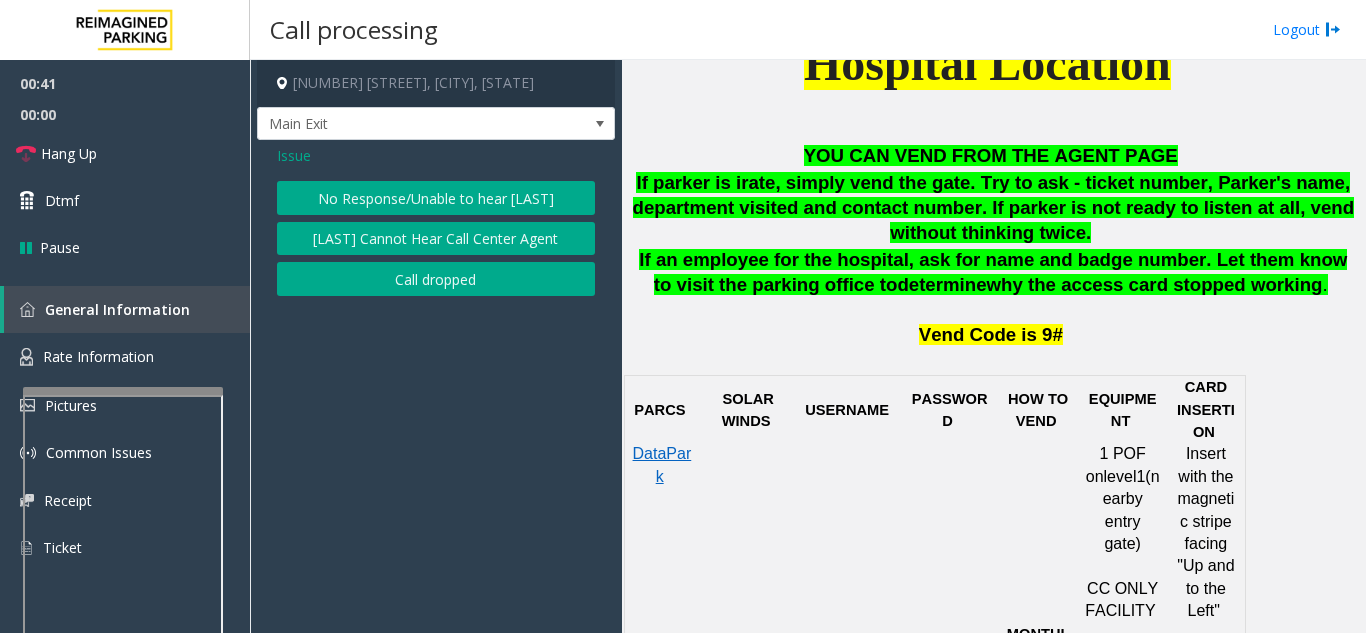 scroll, scrollTop: 900, scrollLeft: 0, axis: vertical 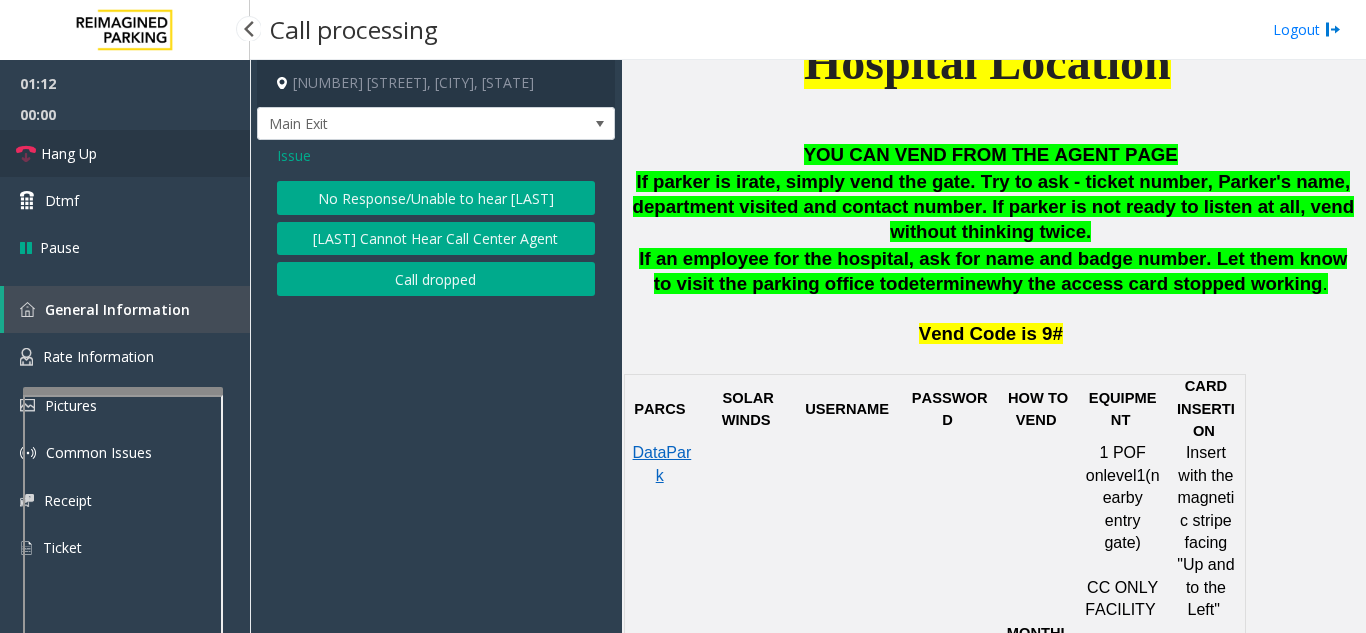 click on "Hang Up" at bounding box center [69, 153] 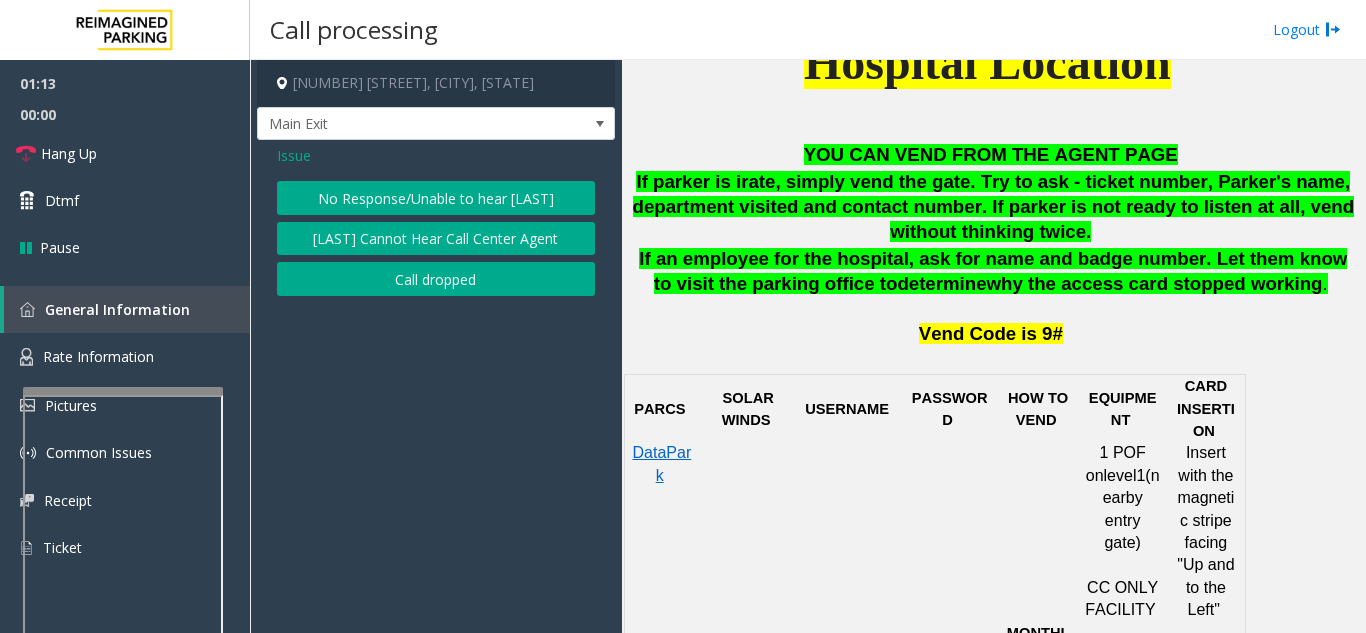 click on "Issue" 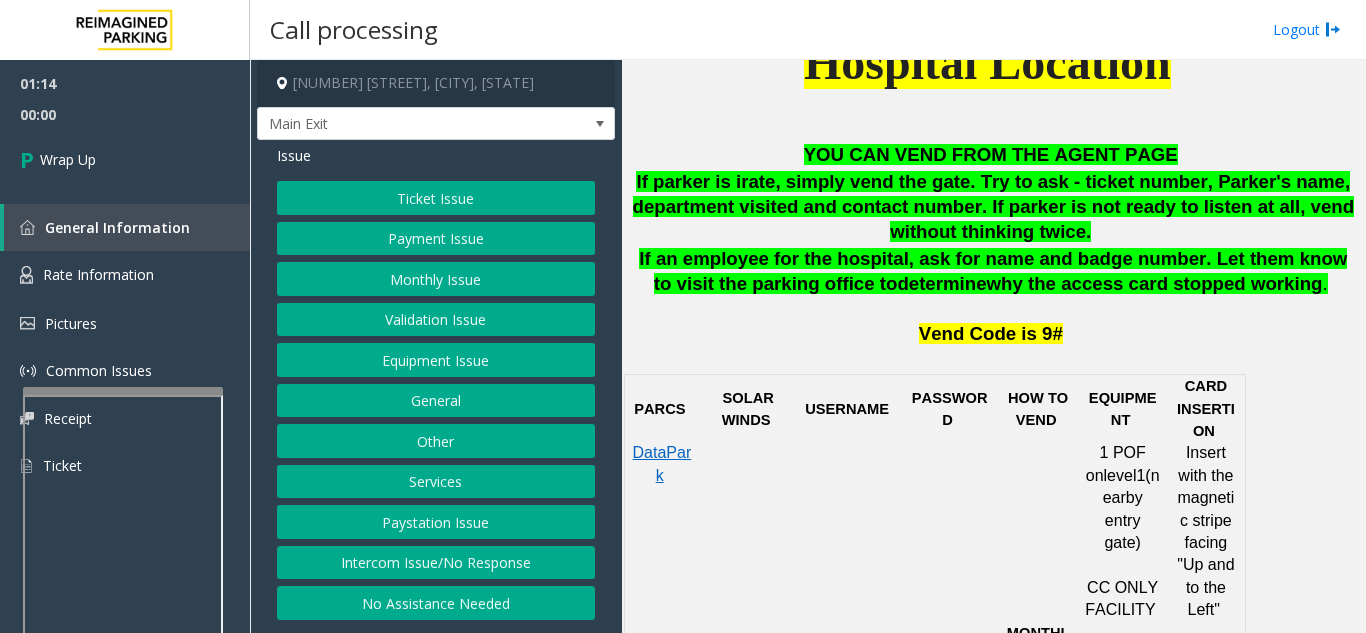 click on "Equipment Issue" 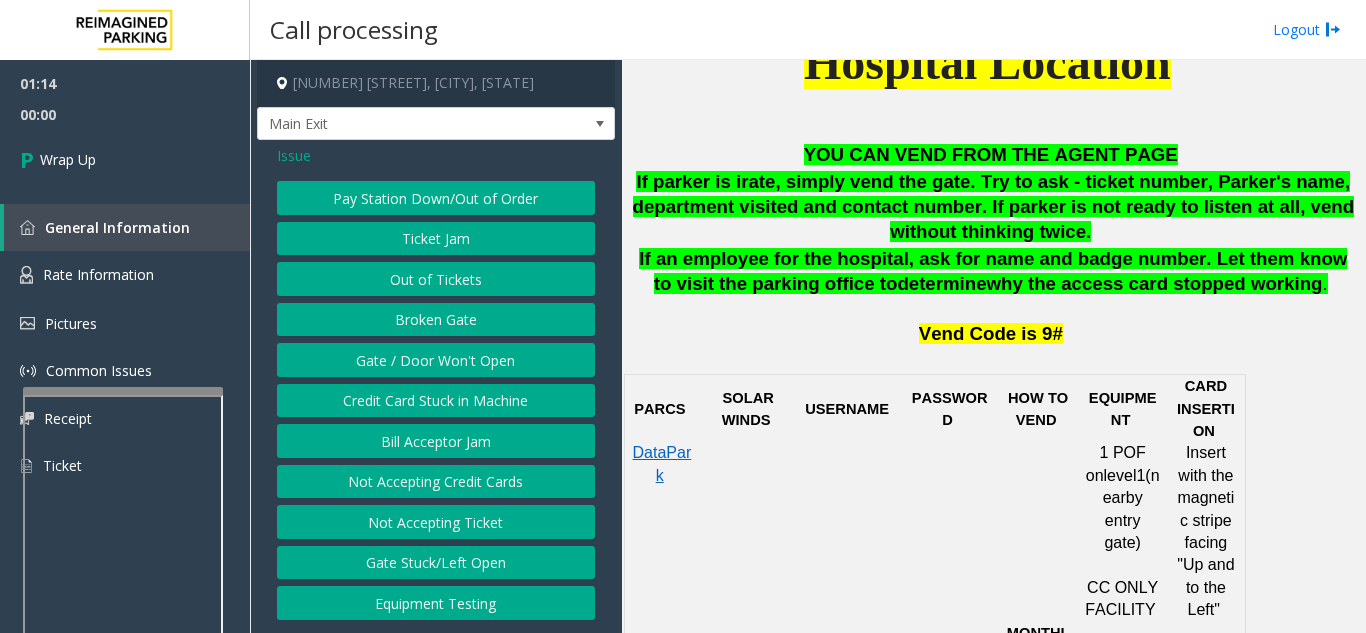 click on "Gate / Door Won't Open" 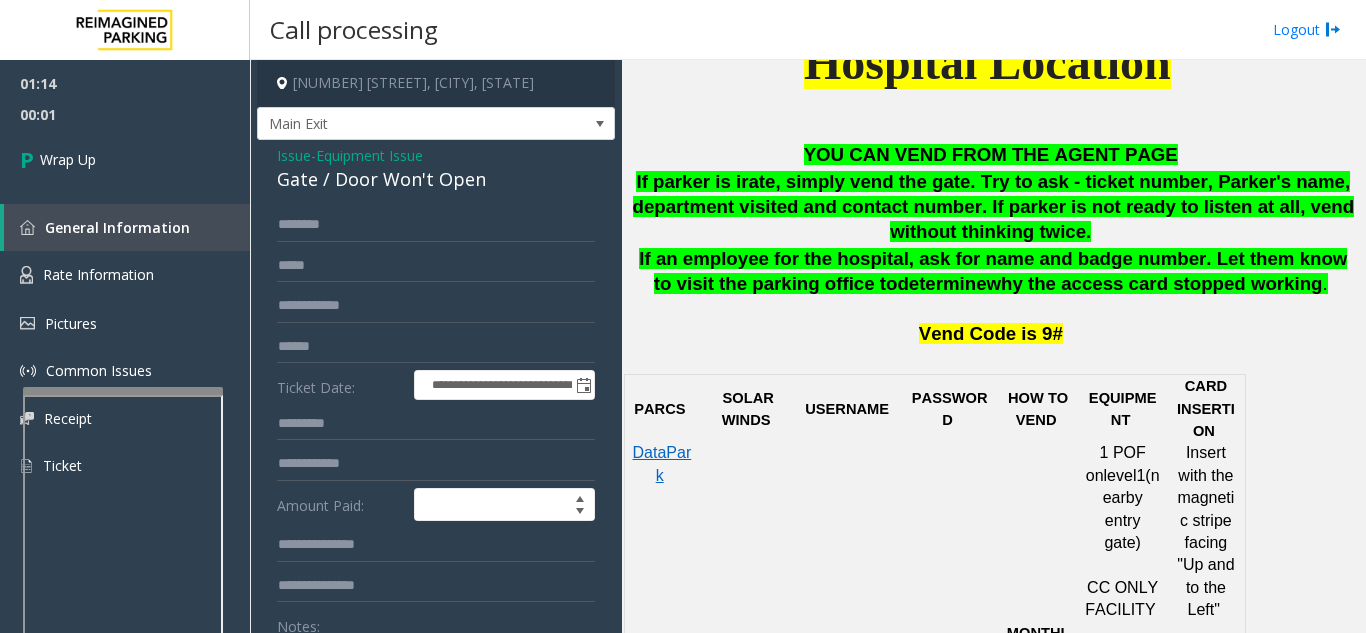 scroll, scrollTop: 100, scrollLeft: 0, axis: vertical 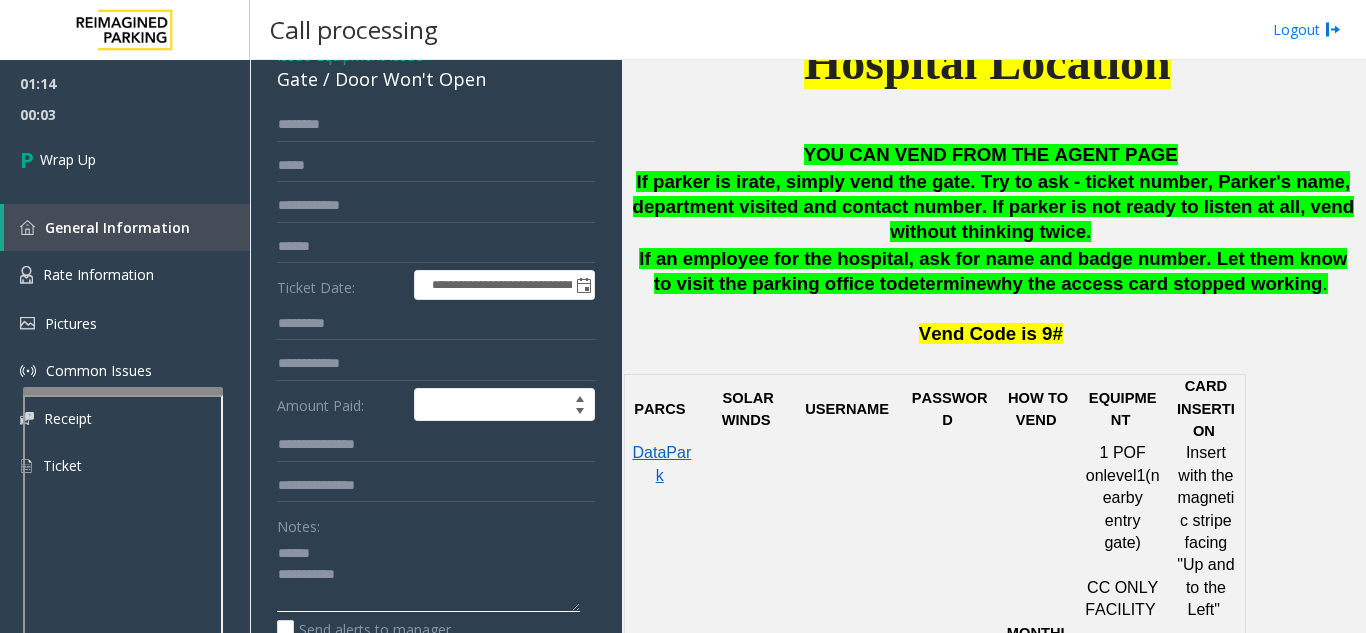 click 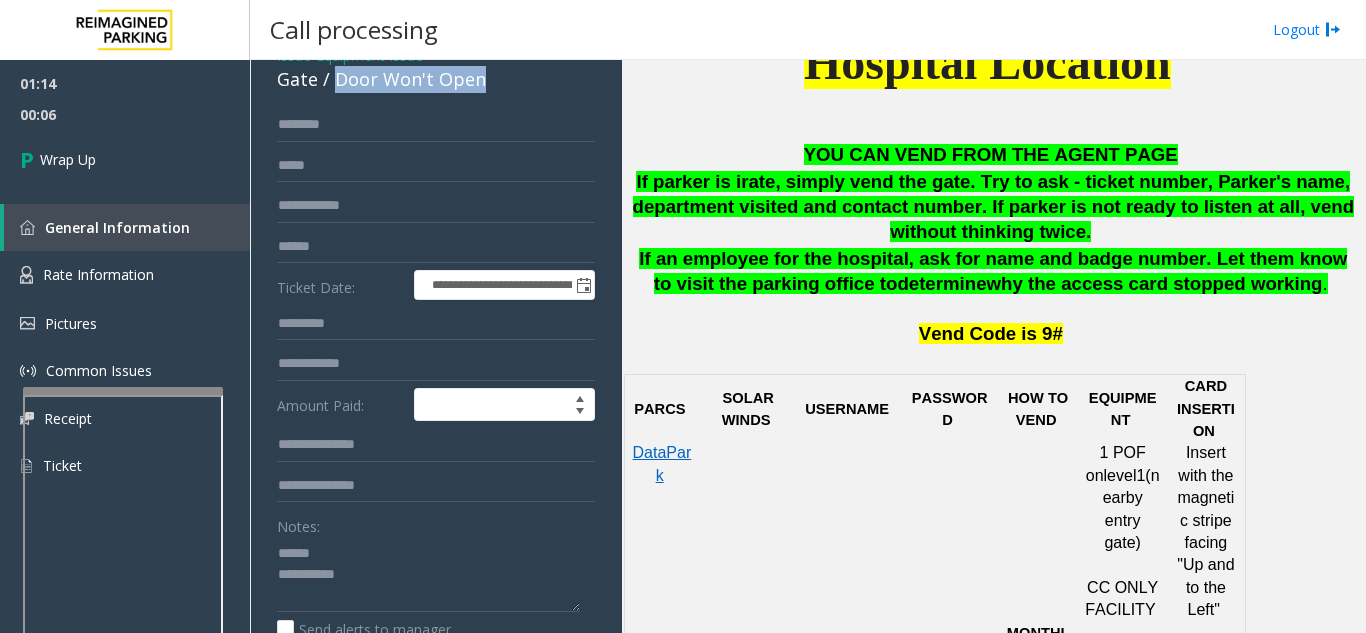 drag, startPoint x: 333, startPoint y: 83, endPoint x: 490, endPoint y: 90, distance: 157.15598 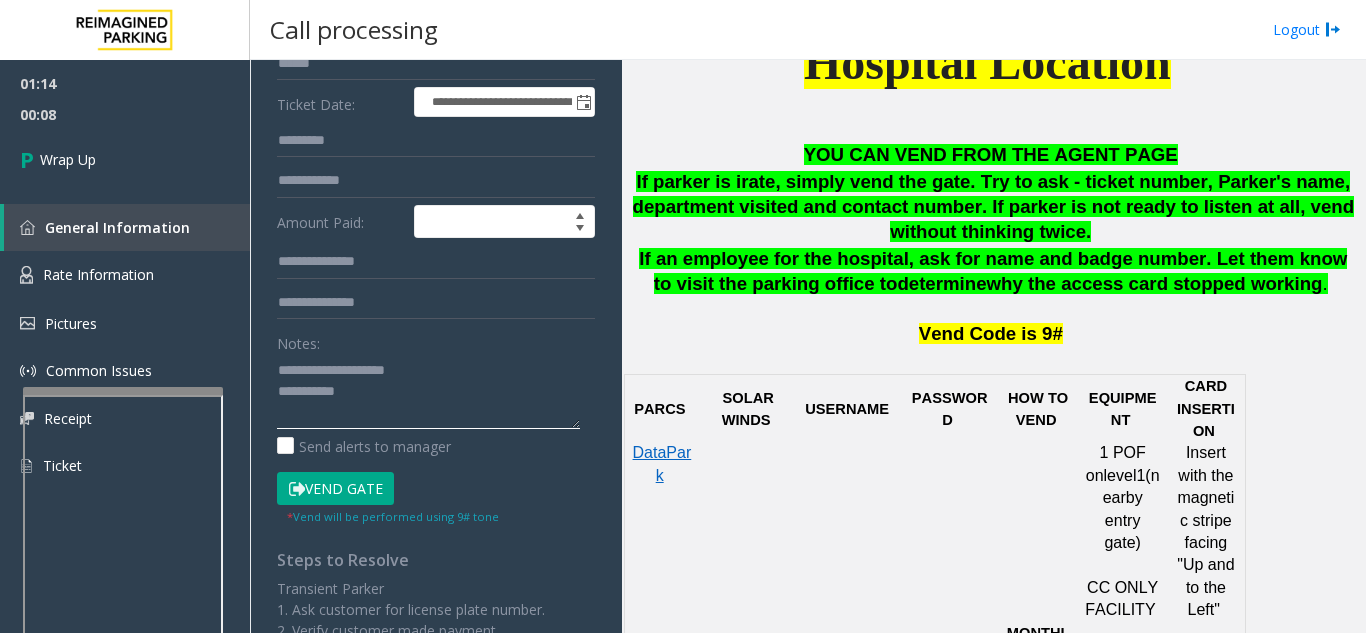 scroll, scrollTop: 300, scrollLeft: 0, axis: vertical 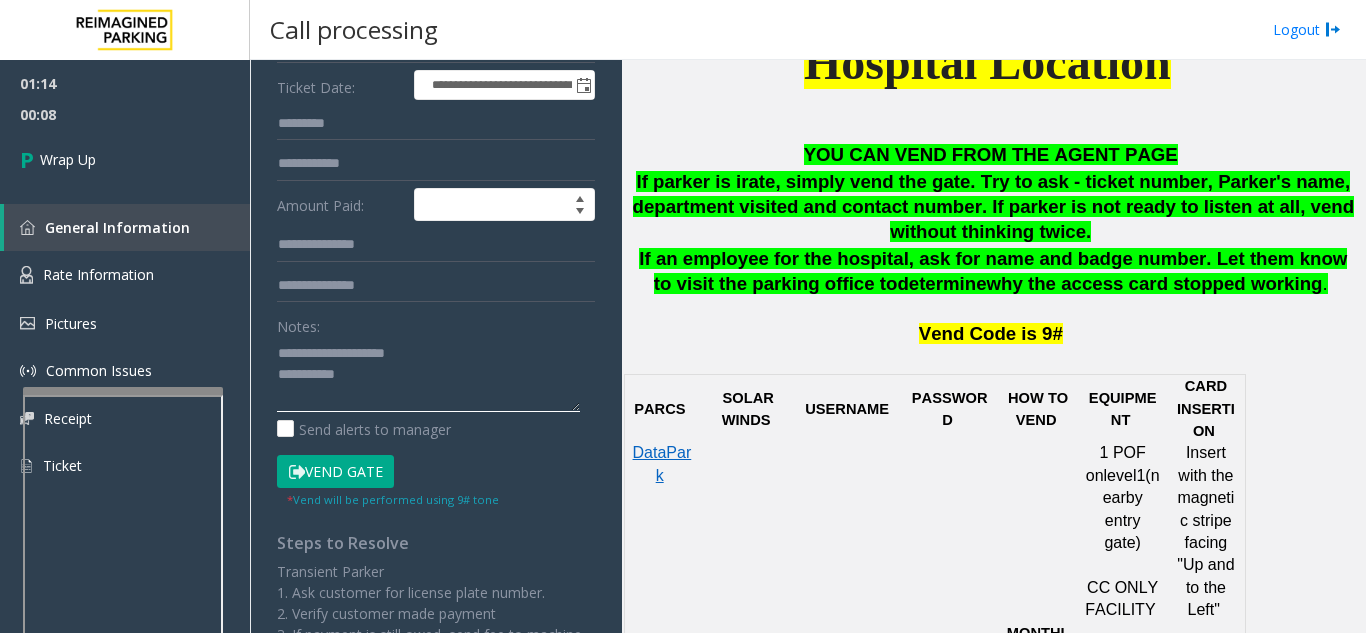 click 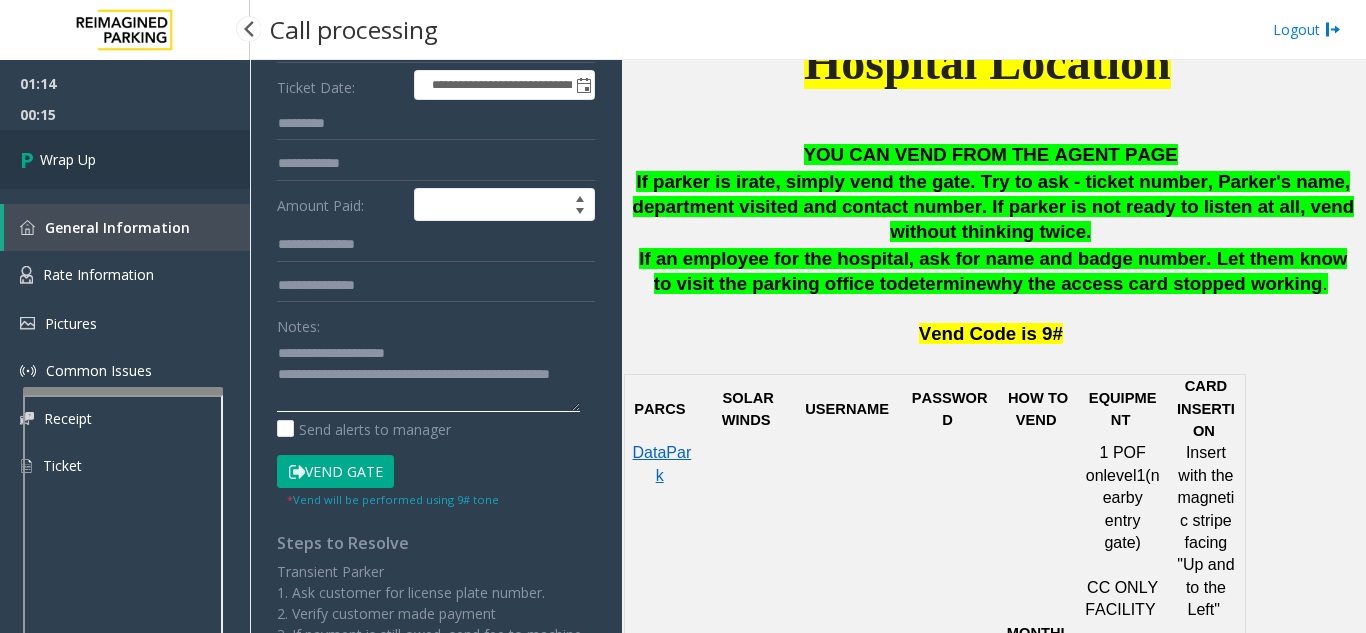 type on "**********" 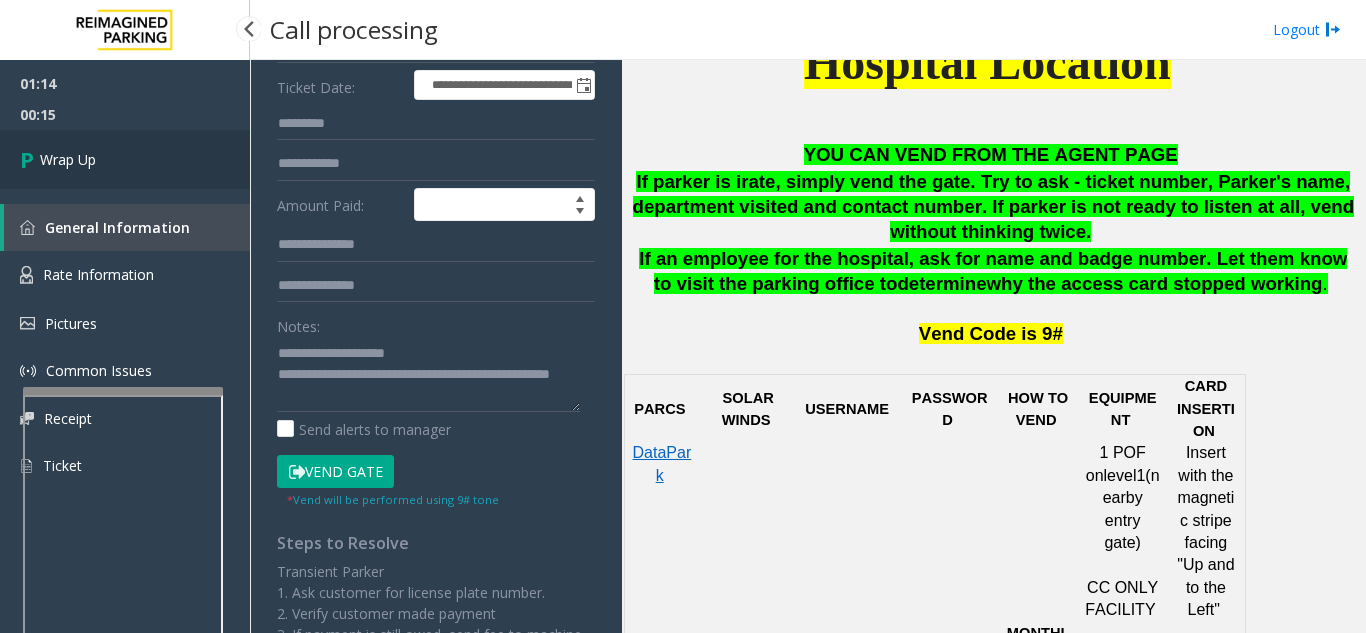 click on "Wrap Up" at bounding box center (125, 159) 